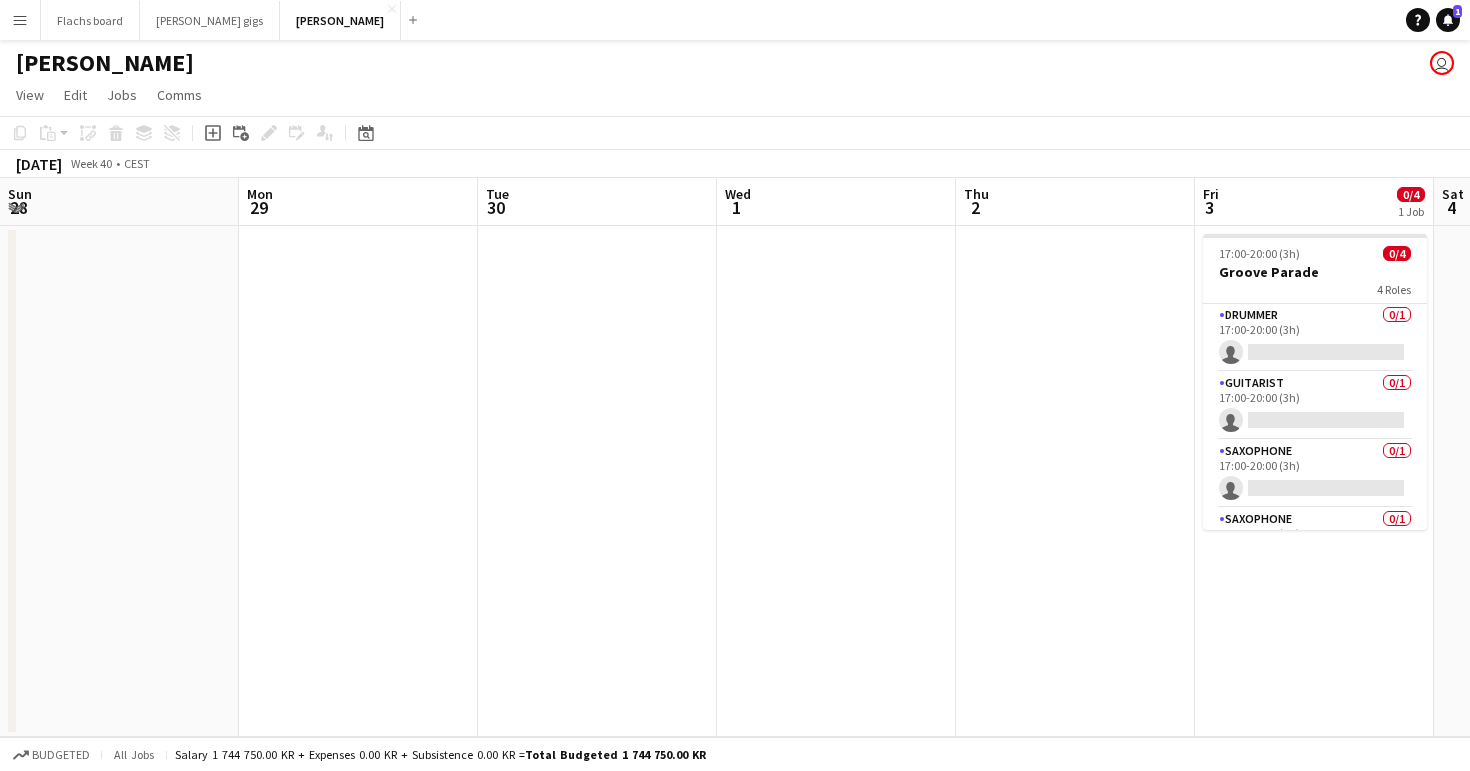 scroll, scrollTop: 0, scrollLeft: 0, axis: both 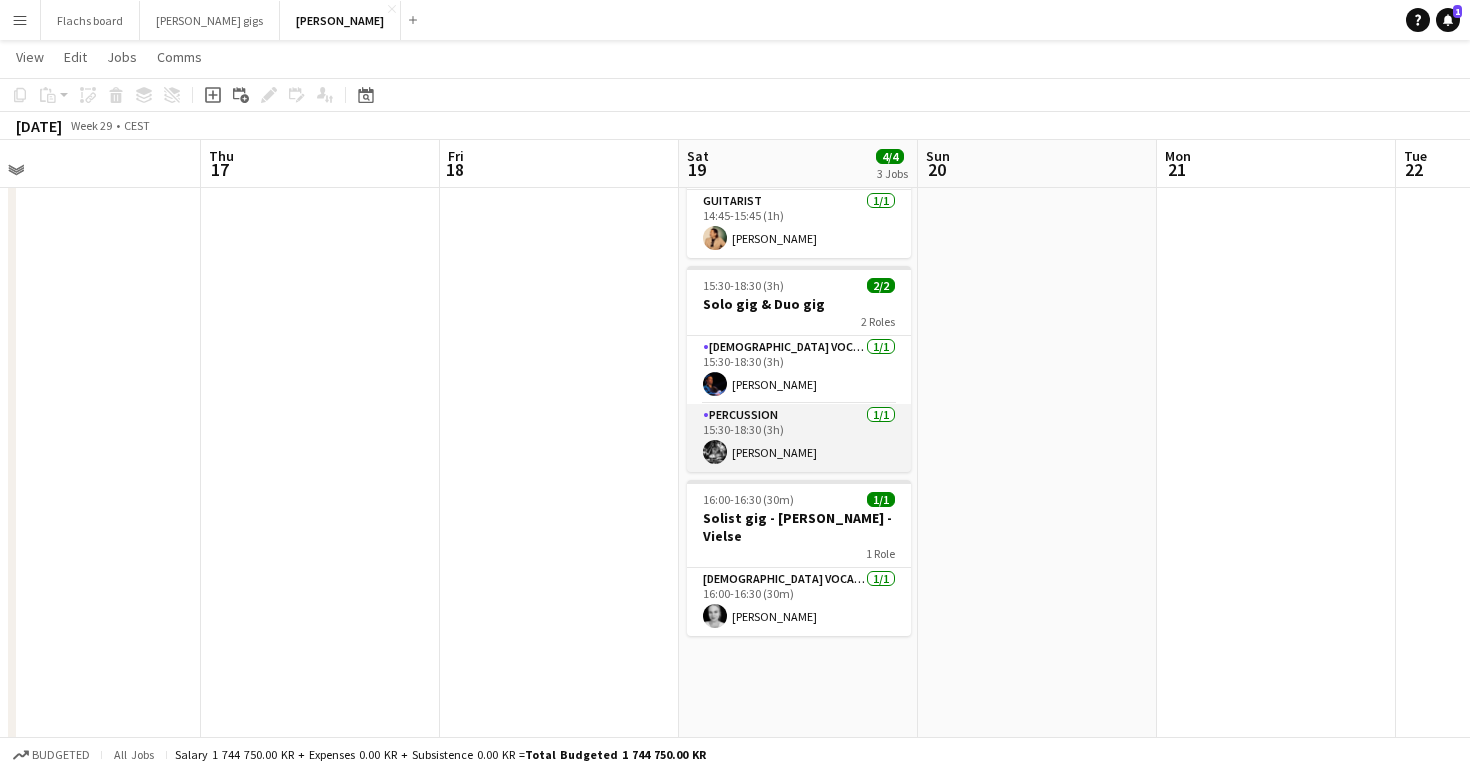 click on "Percussion   [DATE]   15:30-18:30 (3h)
[PERSON_NAME]" at bounding box center [799, 438] 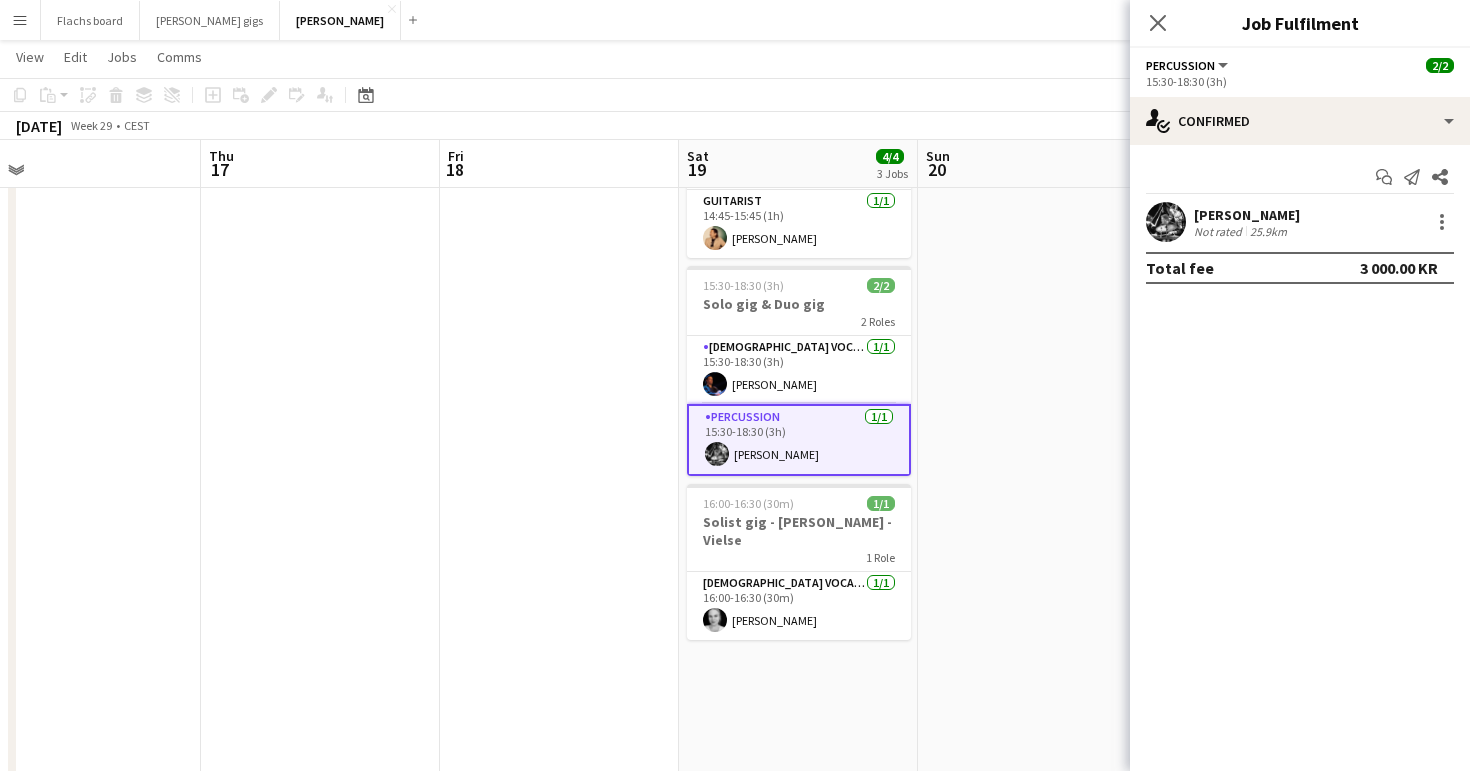 click on "[PERSON_NAME]" at bounding box center (1247, 215) 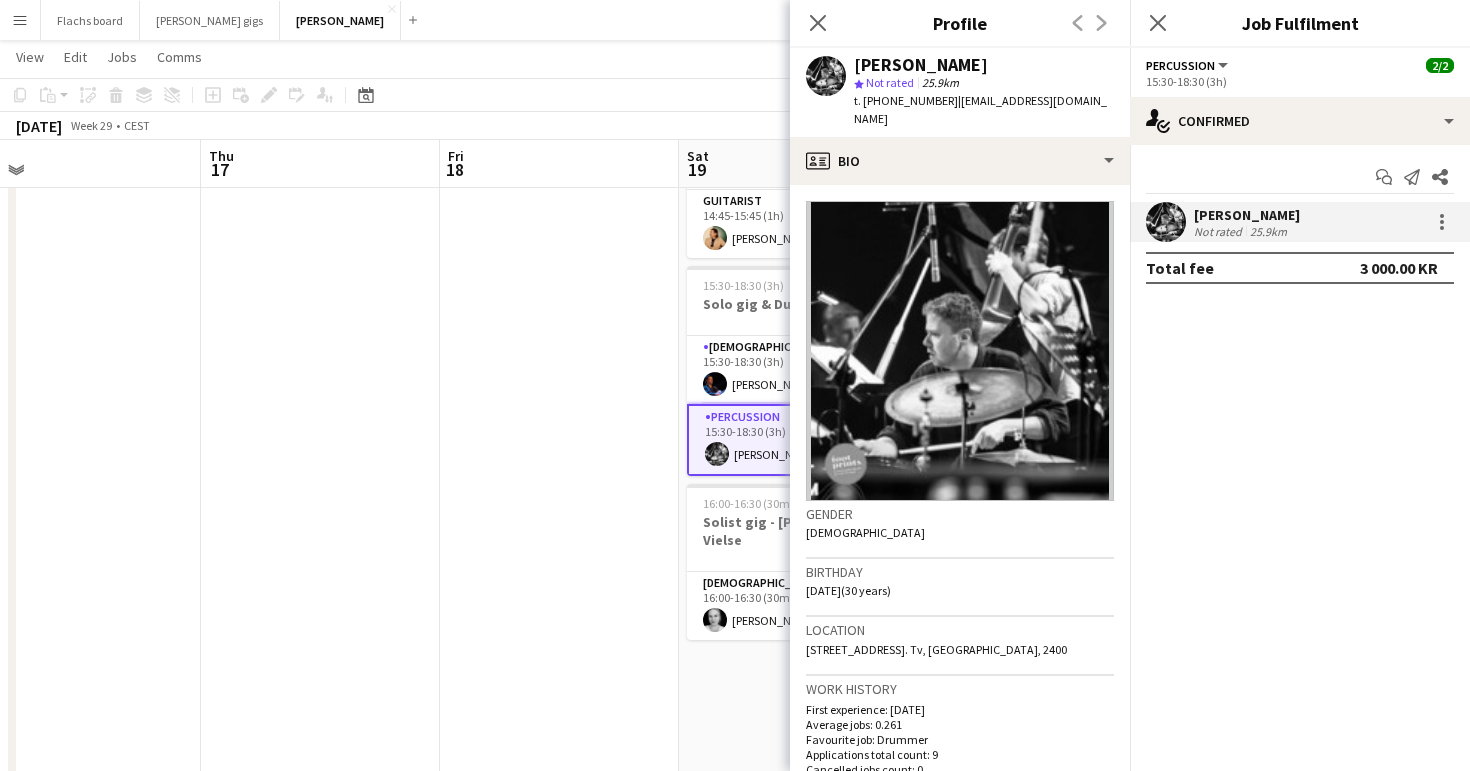 click on "[PERSON_NAME]" at bounding box center [1247, 215] 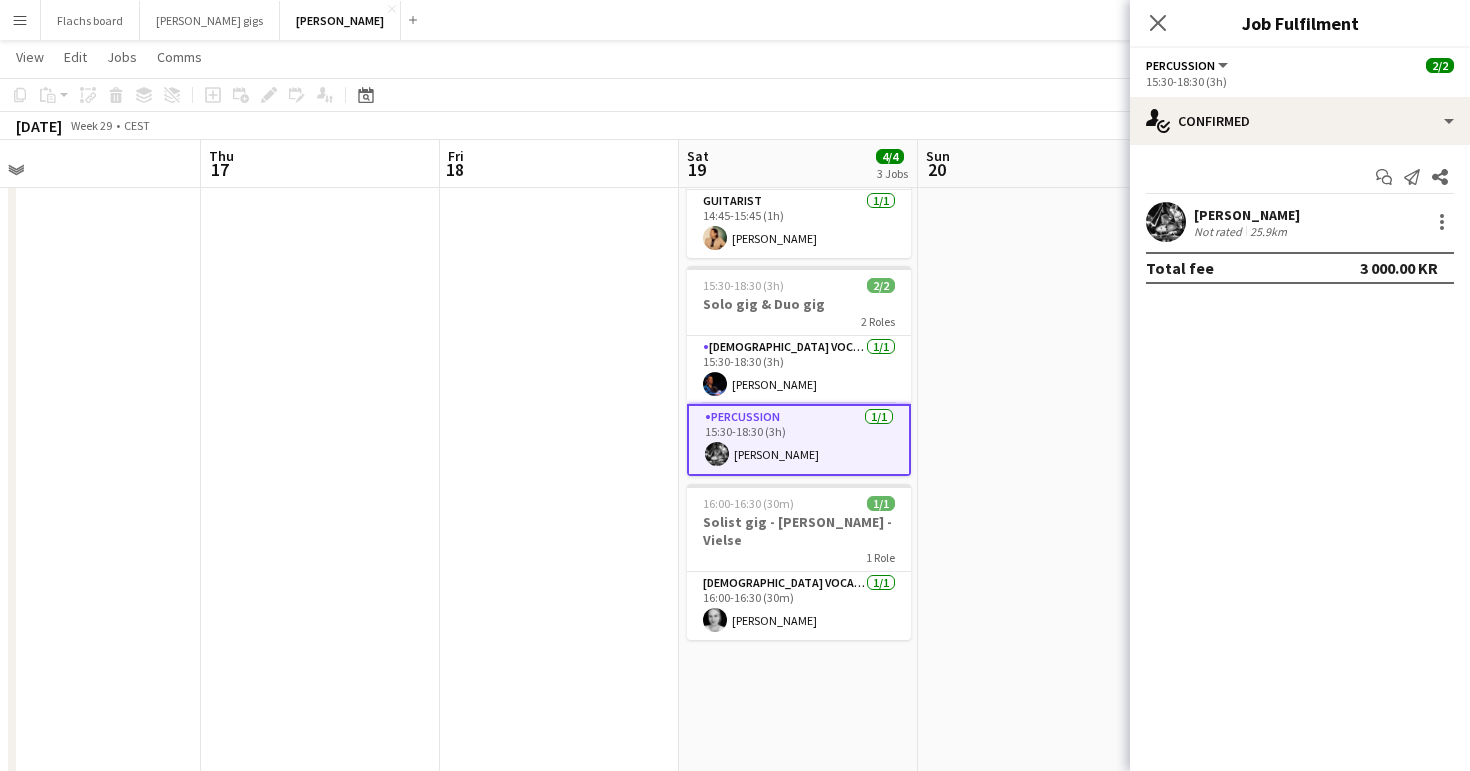 click at bounding box center [1037, 1200] 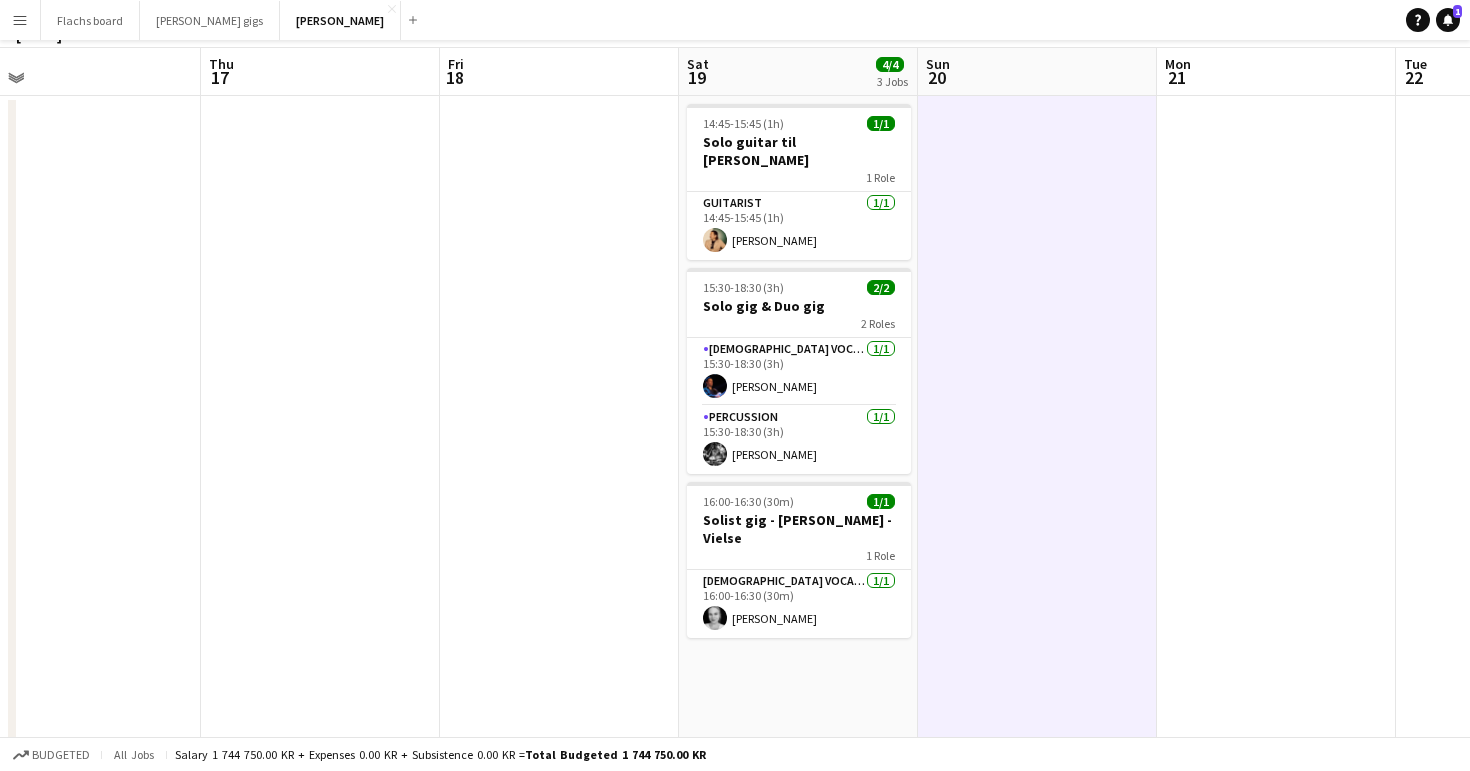 scroll, scrollTop: 0, scrollLeft: 0, axis: both 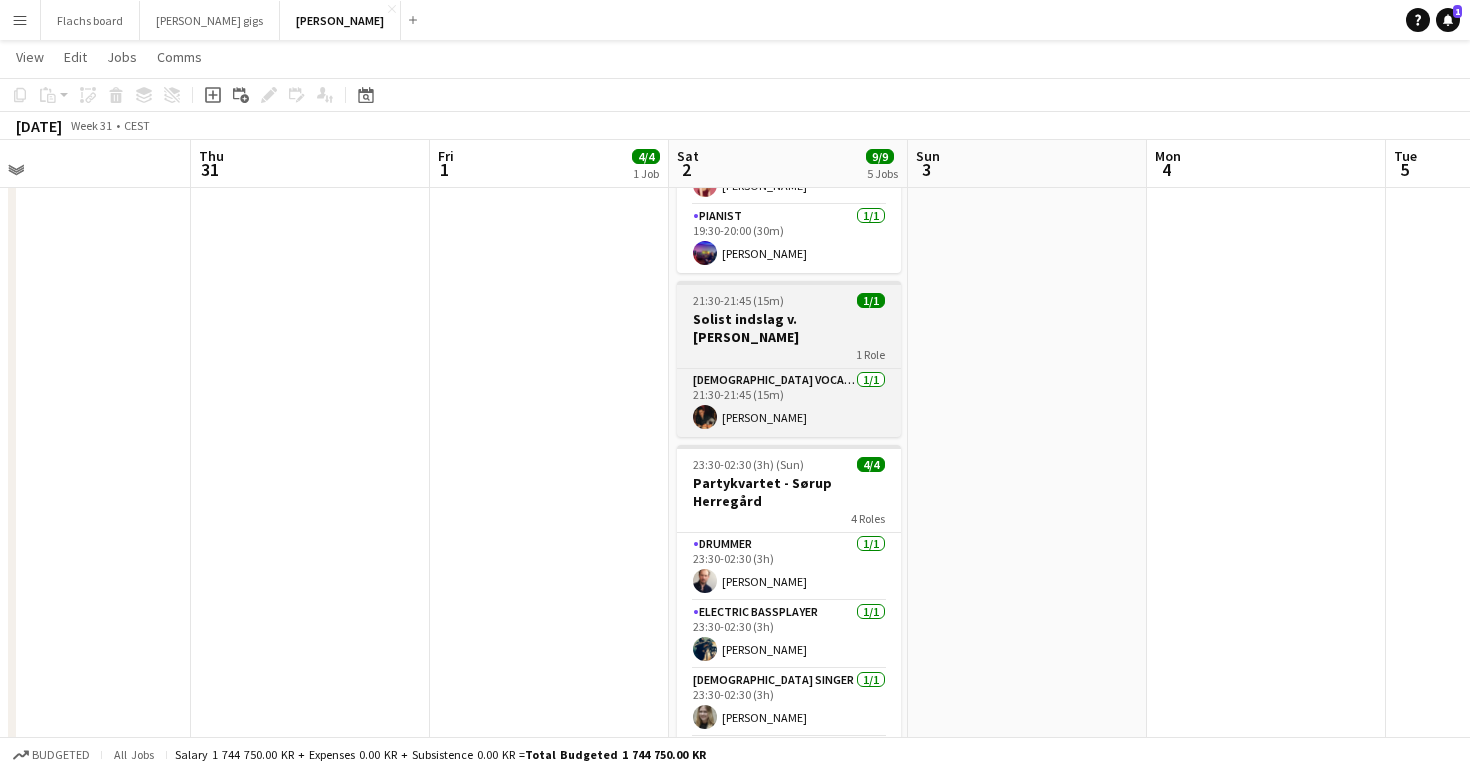 click on "21:30-21:45 (15m)" at bounding box center (738, 300) 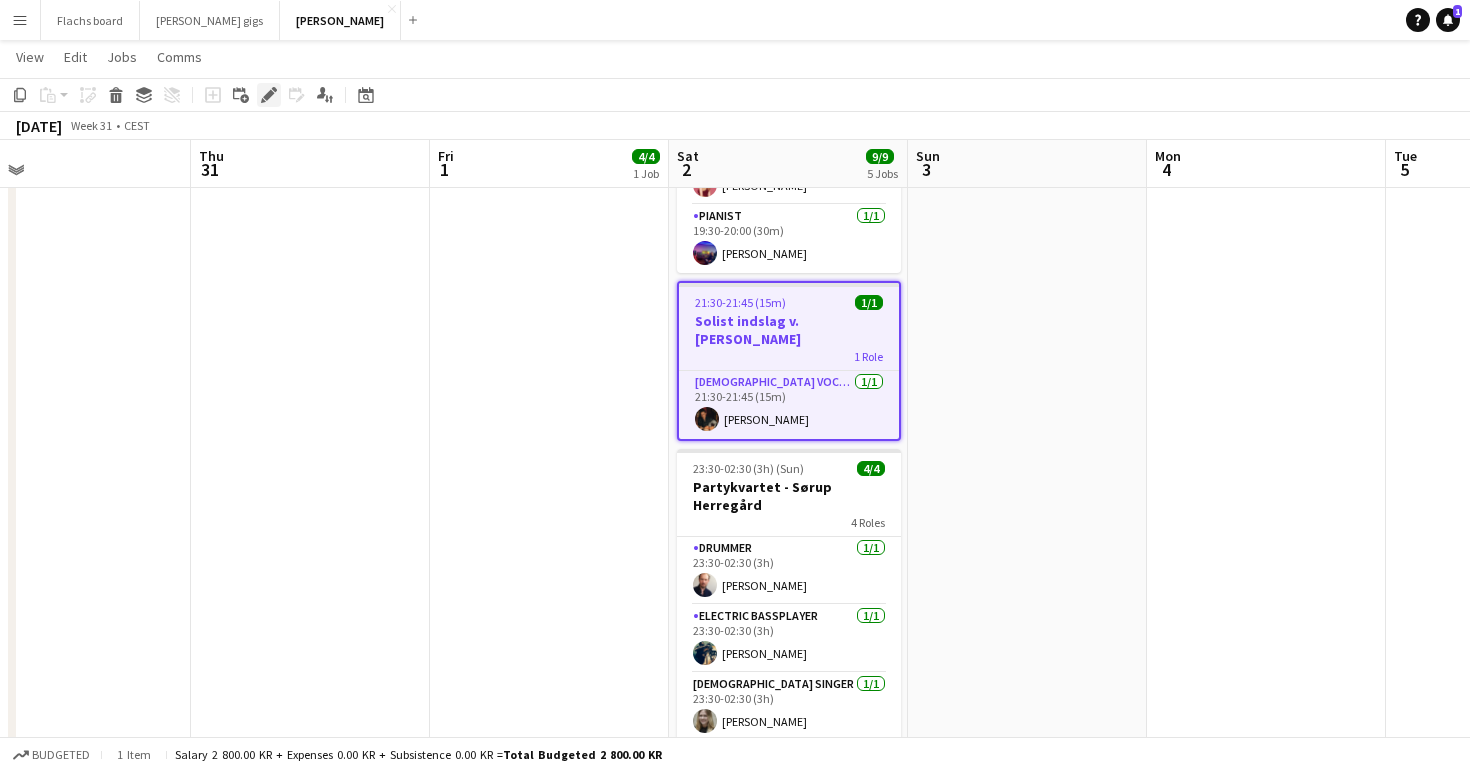 click on "Edit" 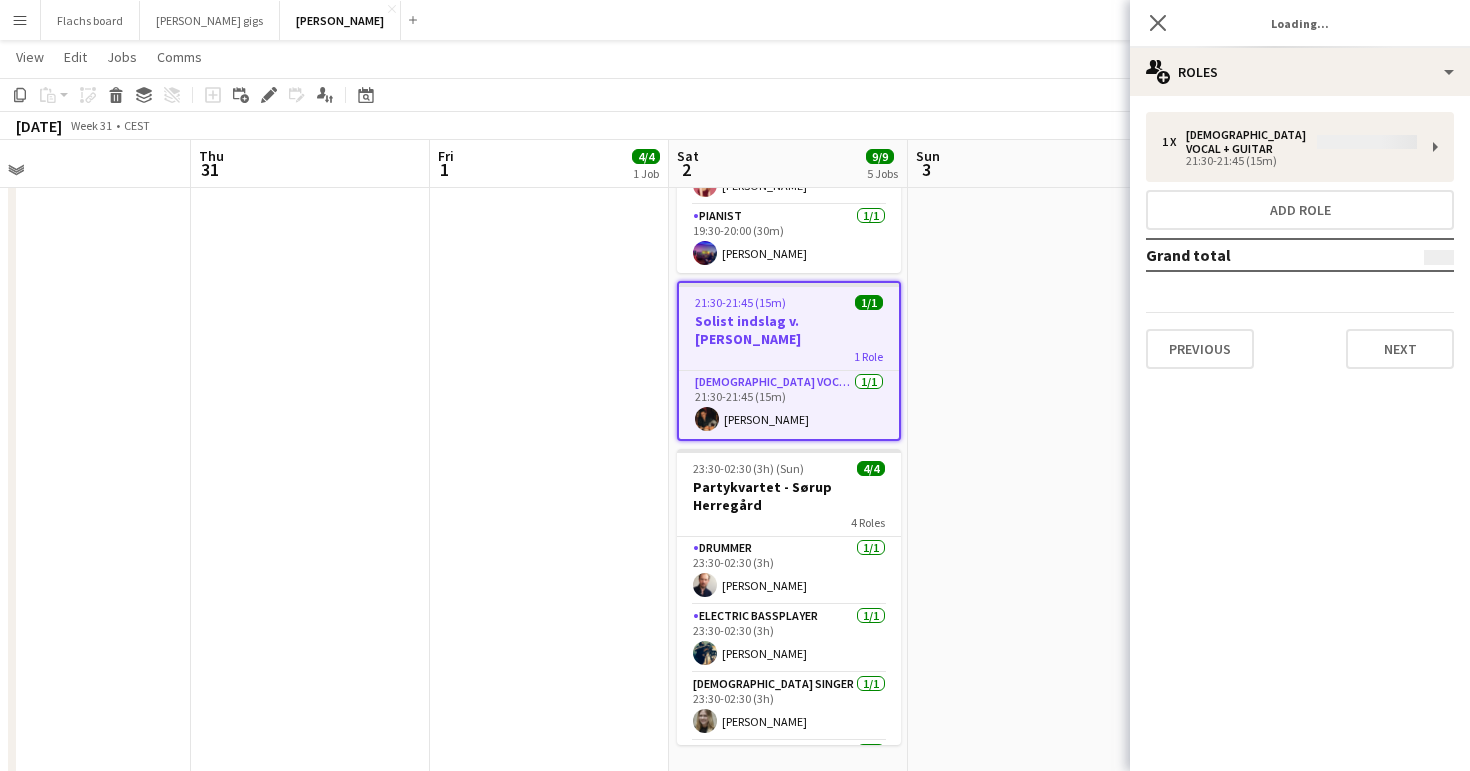 type on "**********" 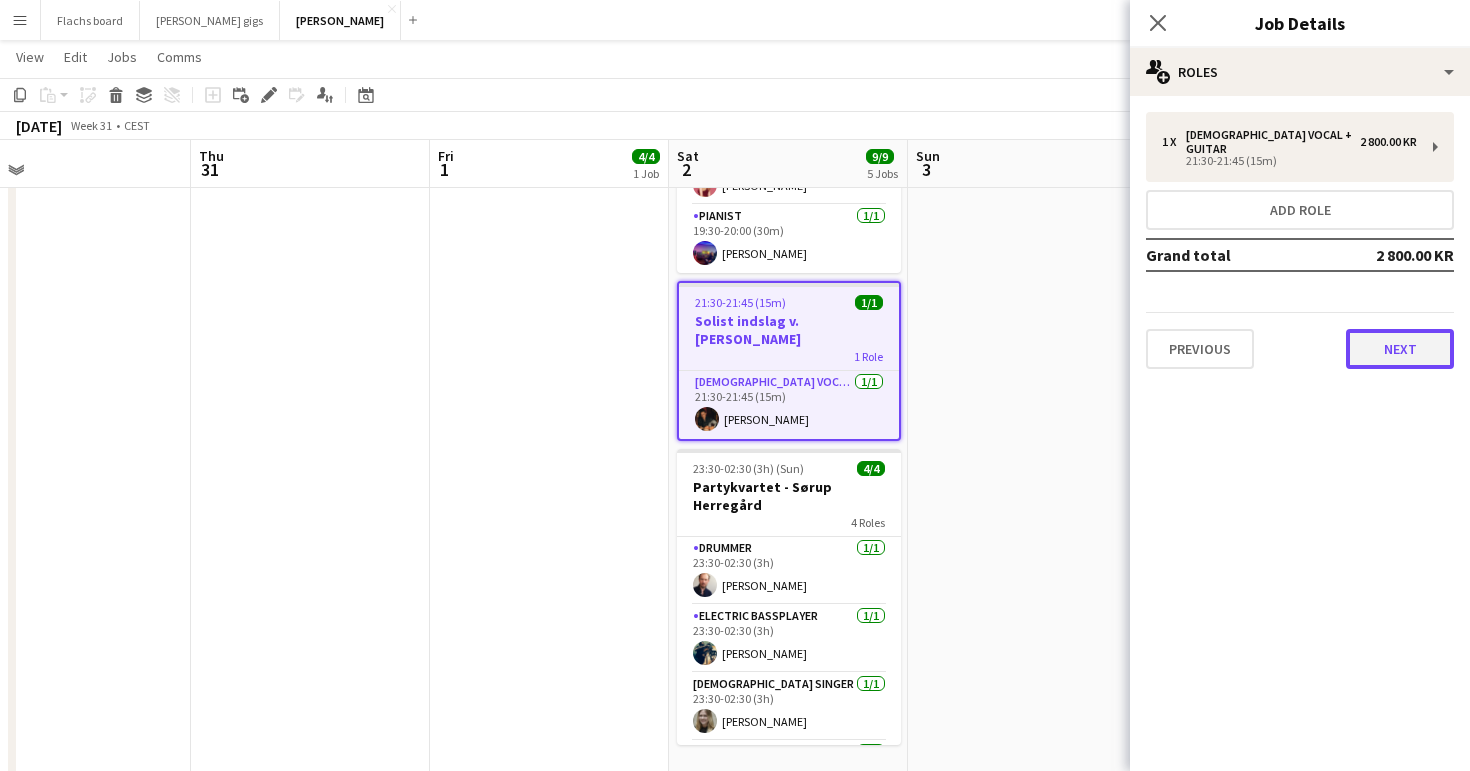 click on "Next" at bounding box center [1400, 349] 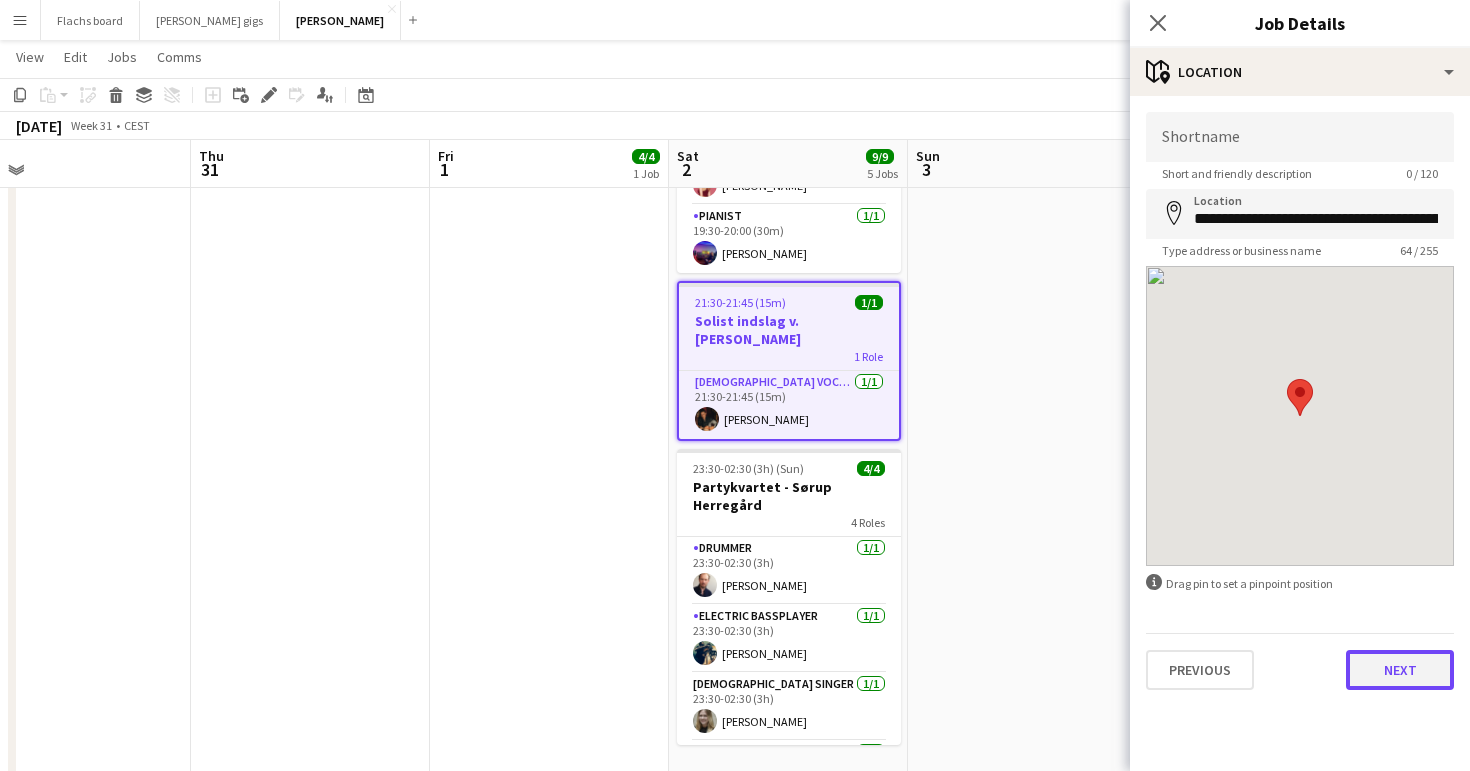 click on "Next" at bounding box center [1400, 670] 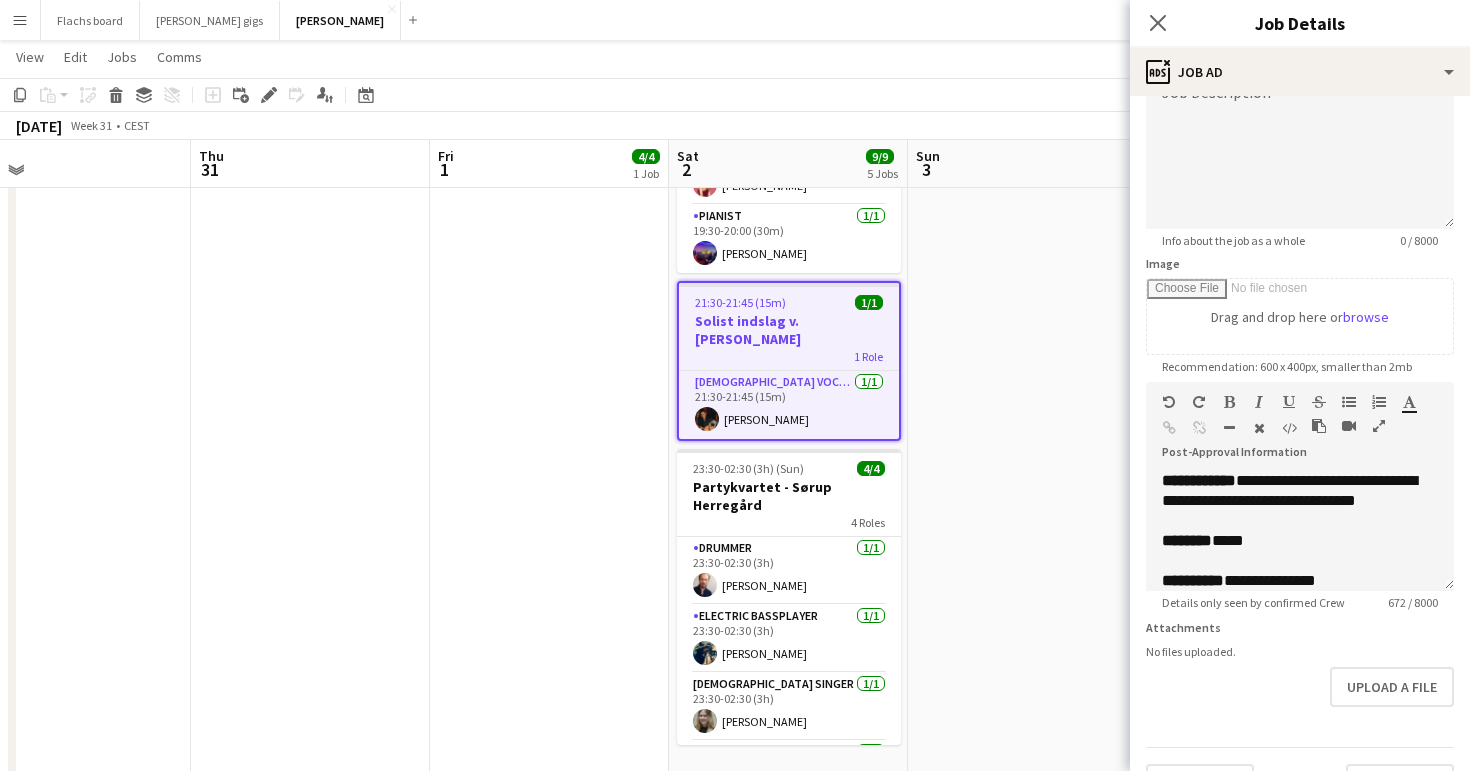 scroll, scrollTop: 175, scrollLeft: 0, axis: vertical 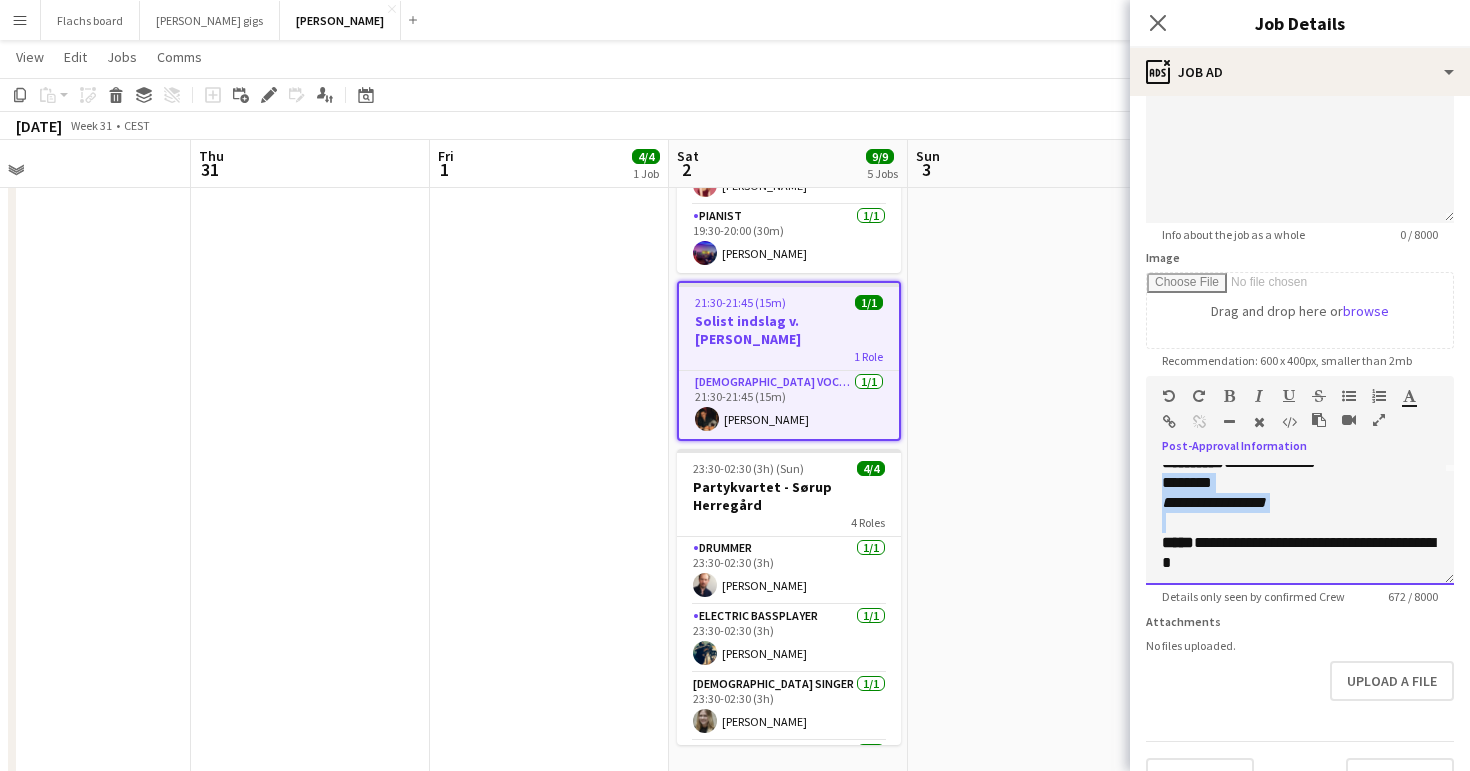 drag, startPoint x: 1163, startPoint y: 484, endPoint x: 1300, endPoint y: 519, distance: 141.40015 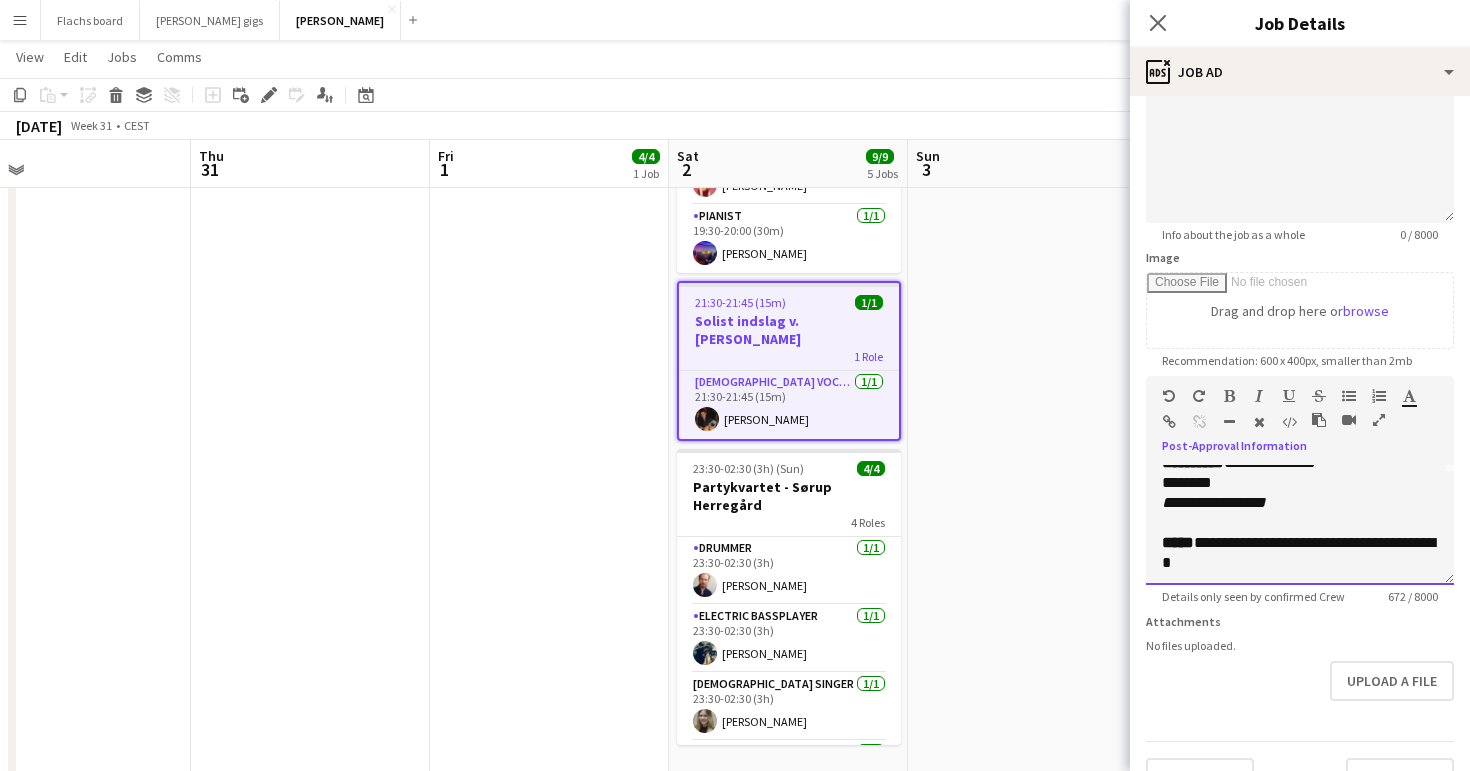click on "**********" at bounding box center (1214, 502) 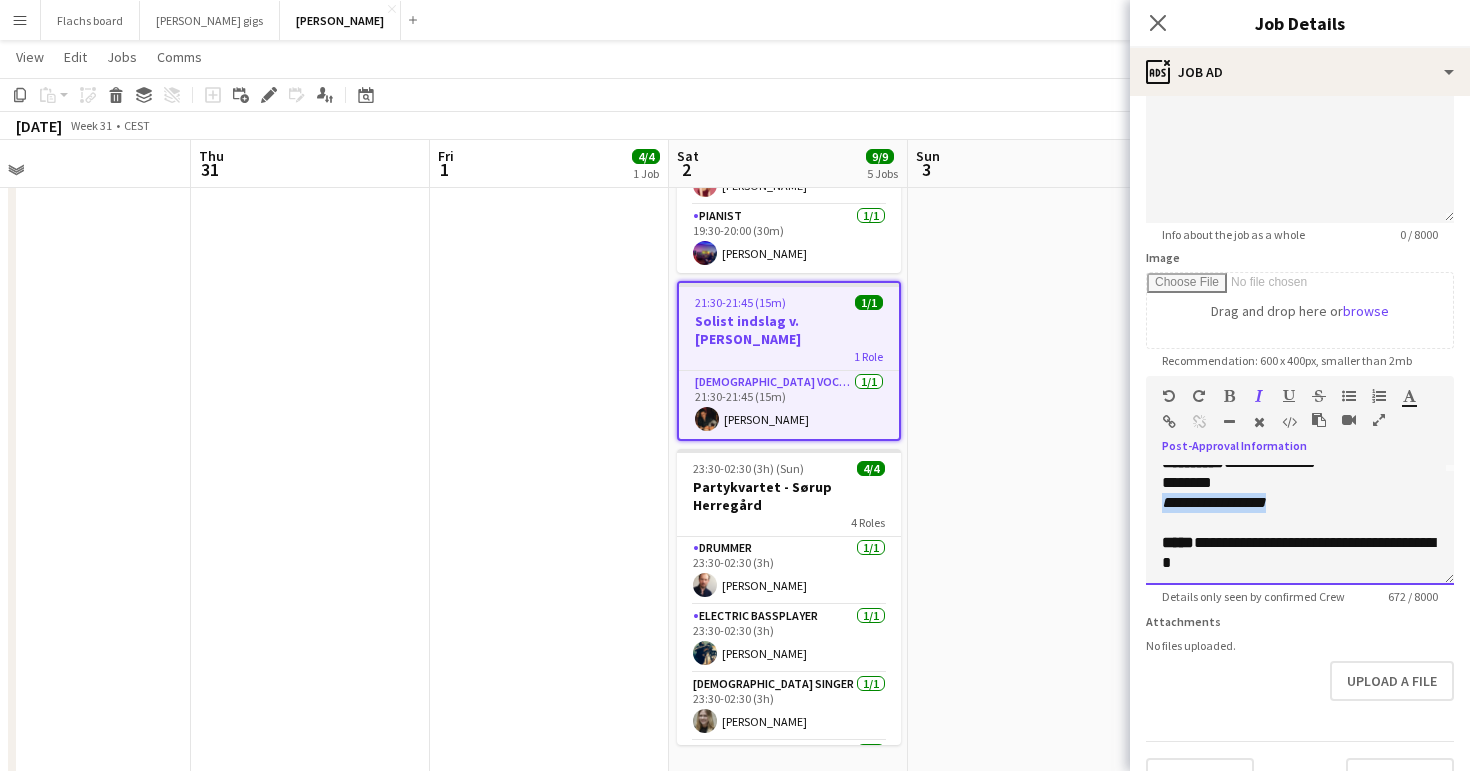 drag, startPoint x: 1310, startPoint y: 503, endPoint x: 1132, endPoint y: 505, distance: 178.01123 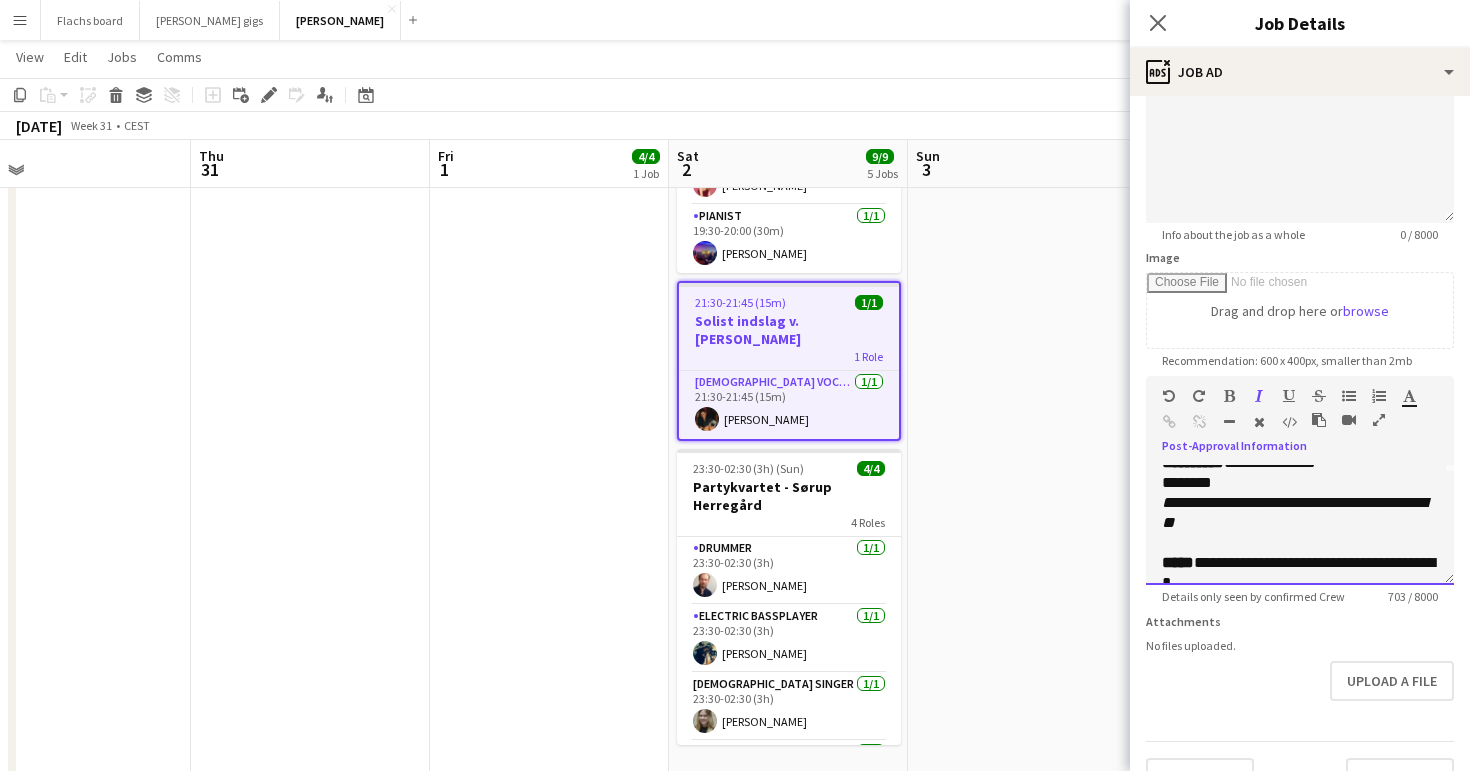 click on "**********" at bounding box center [1294, 512] 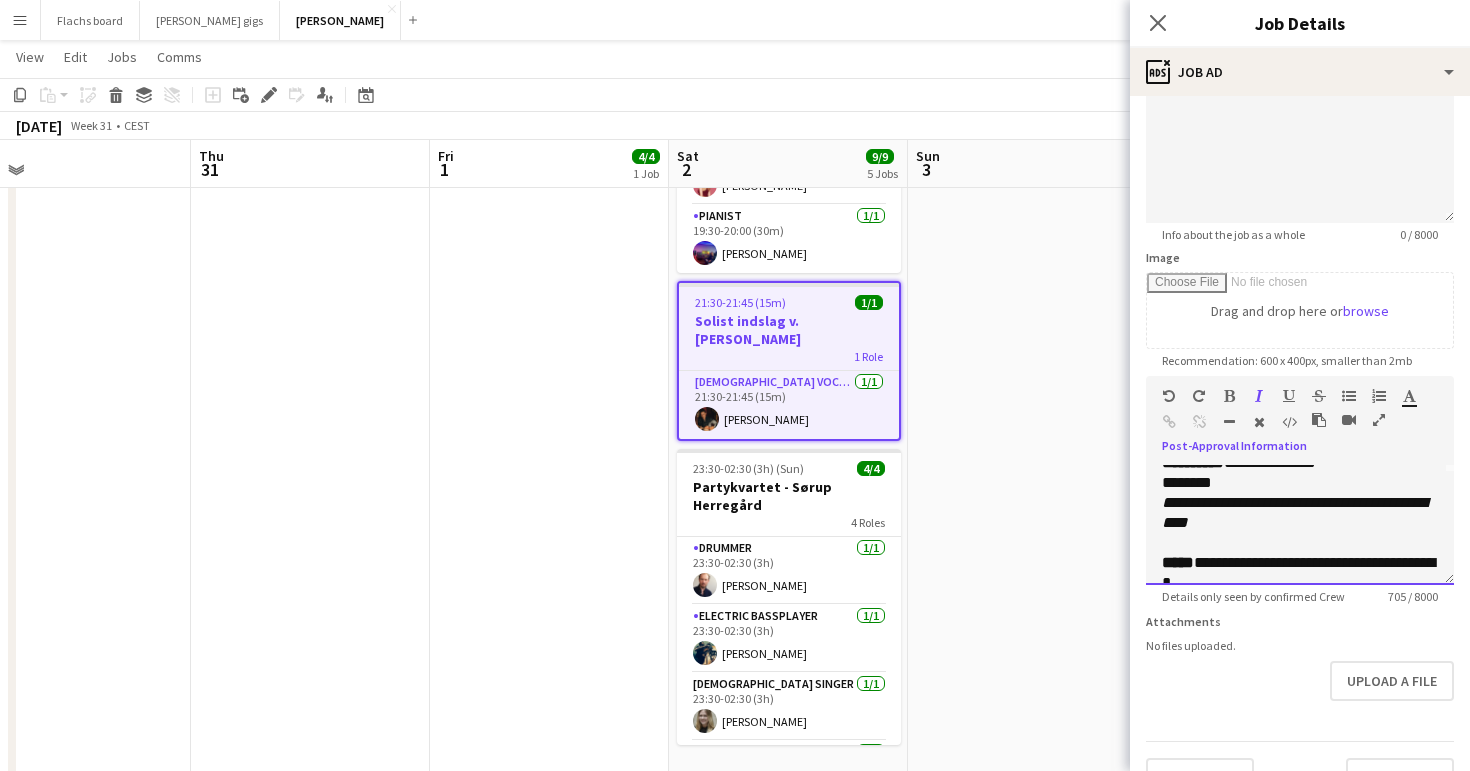 click on "**********" at bounding box center (1294, 512) 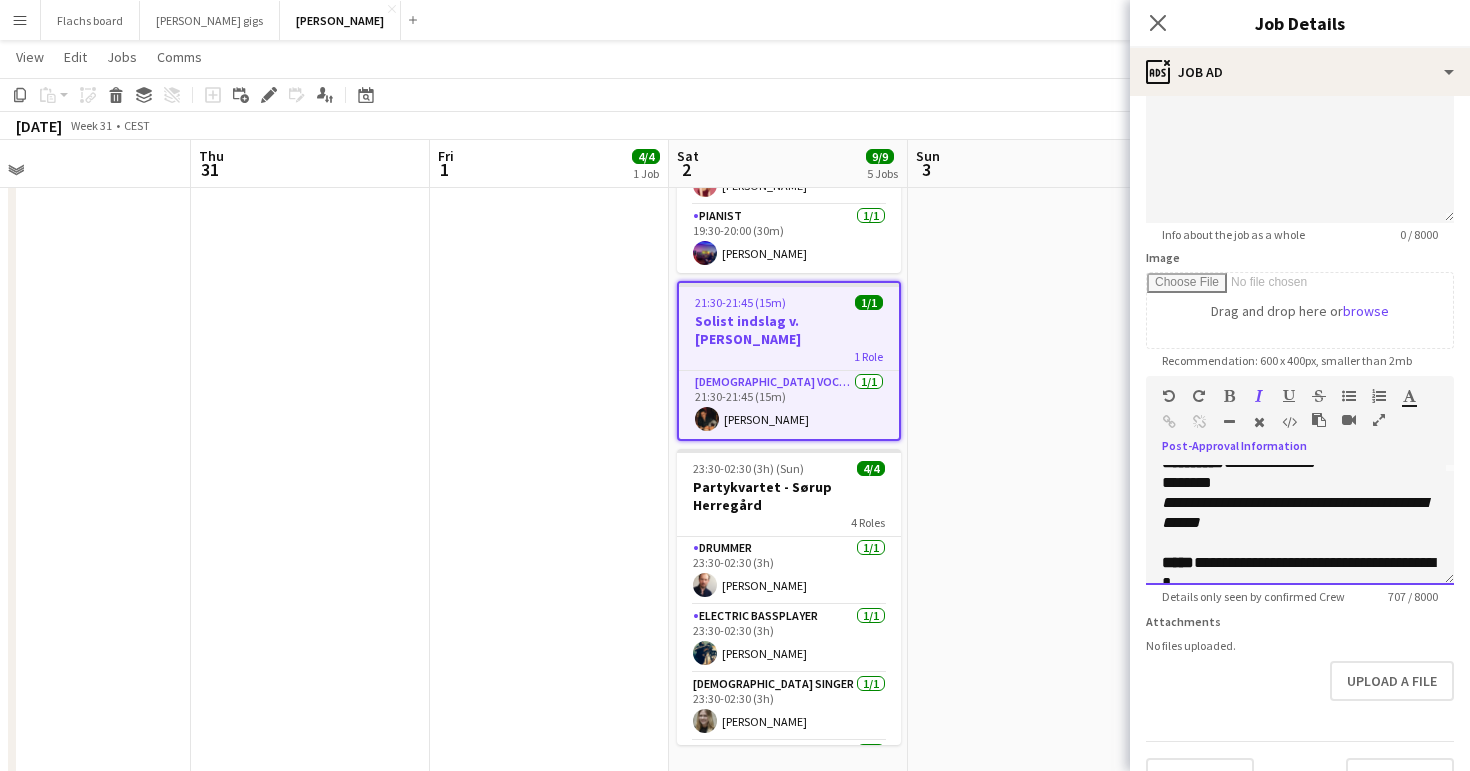 click on "**********" at bounding box center [1294, 512] 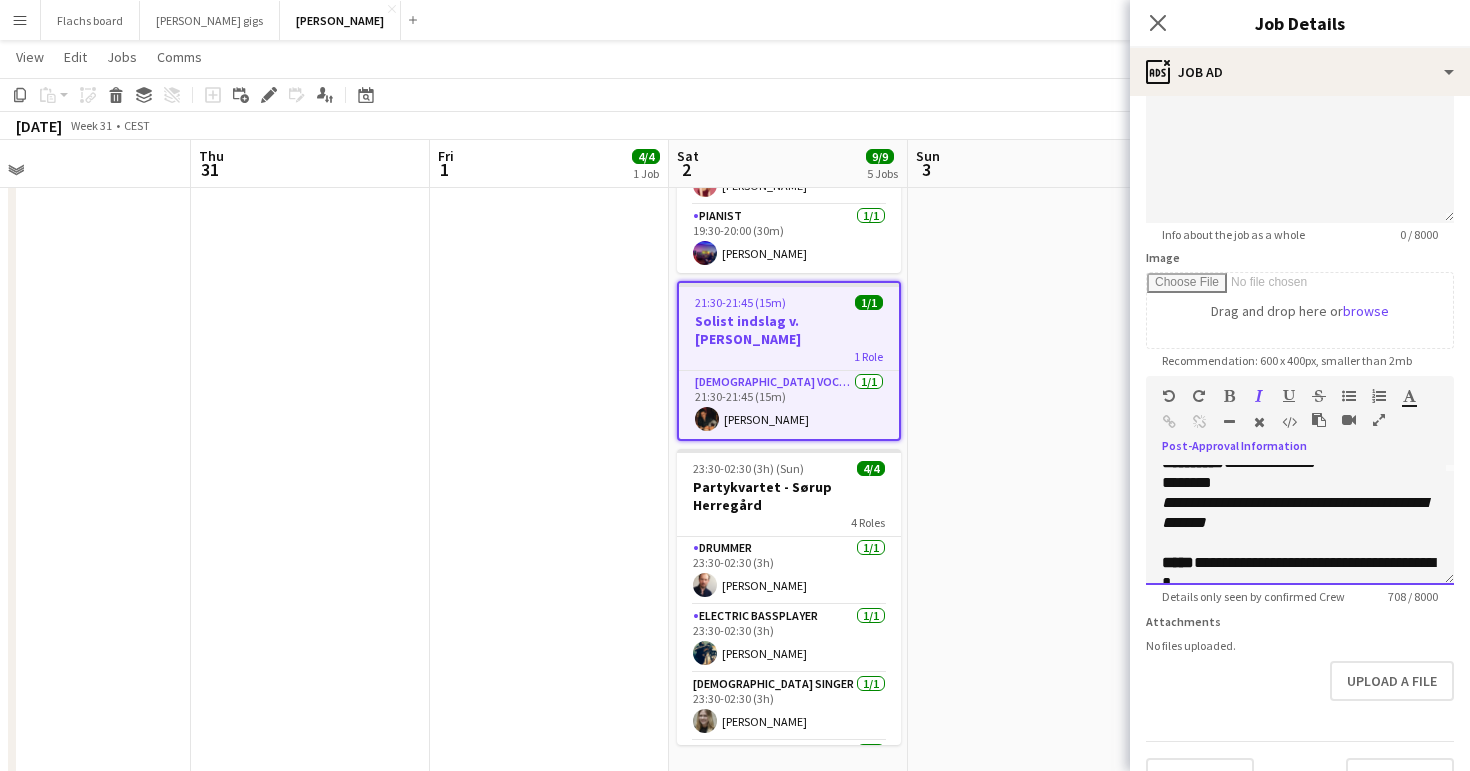 click on "**********" at bounding box center [1294, 512] 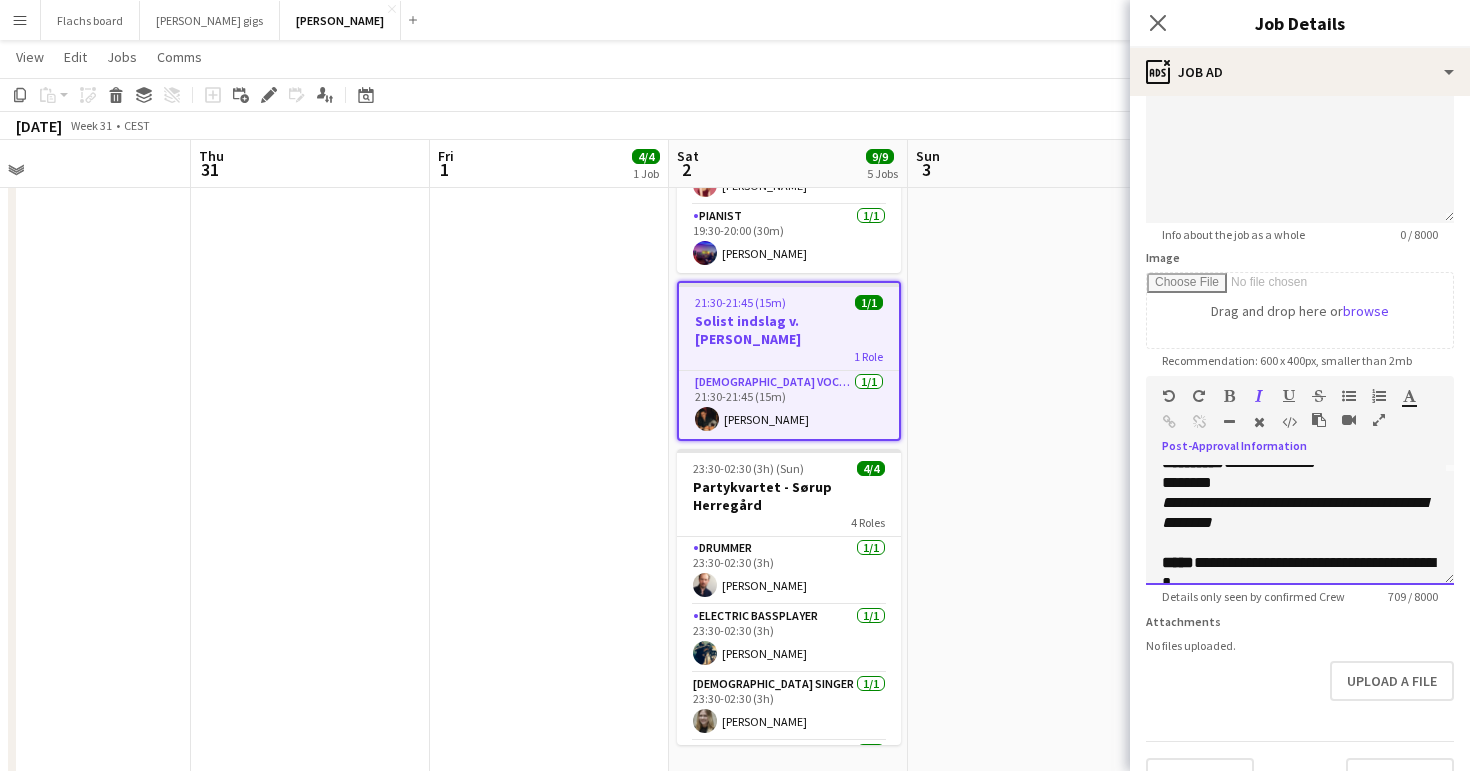 click on "**********" at bounding box center (1294, 512) 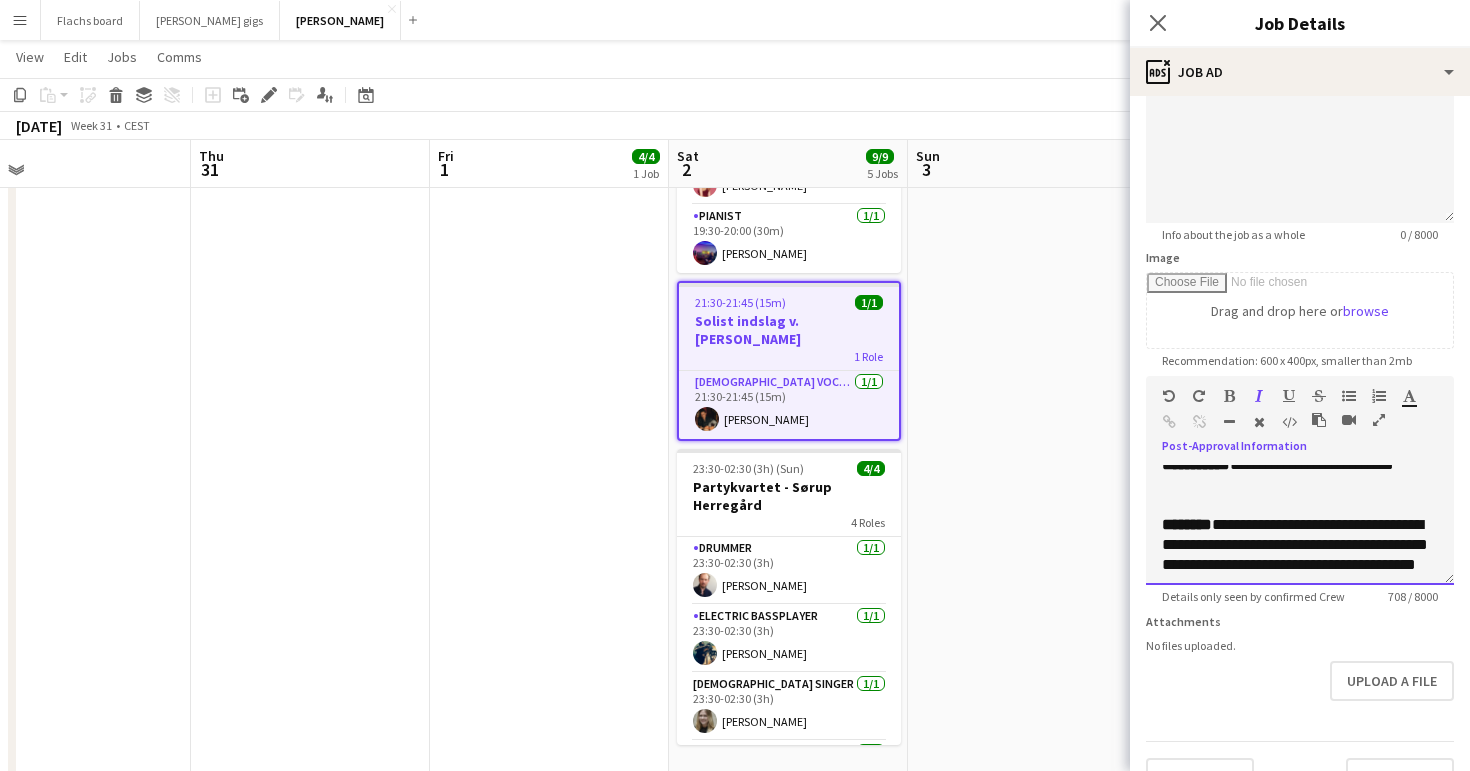 scroll, scrollTop: 596, scrollLeft: 0, axis: vertical 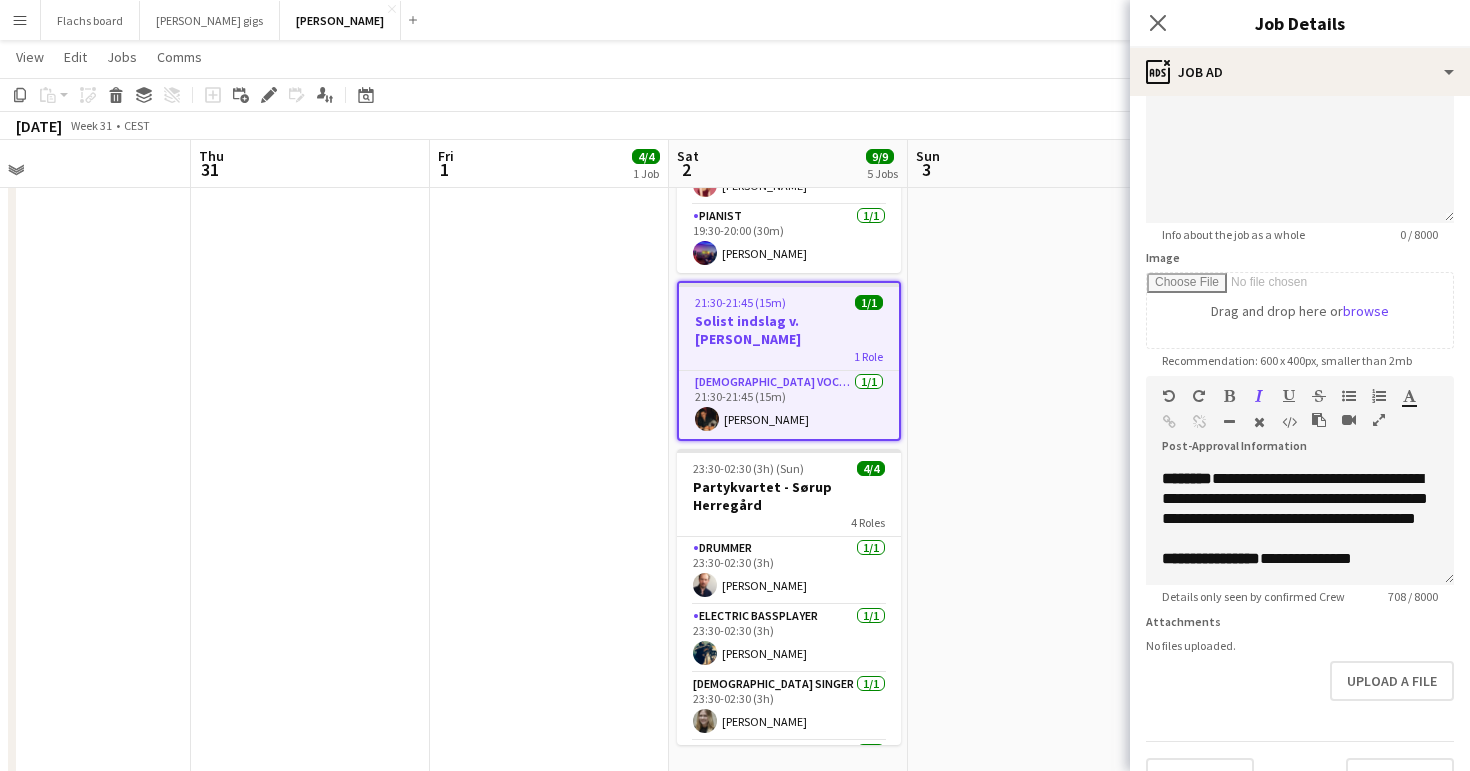 click at bounding box center (1027, 837) 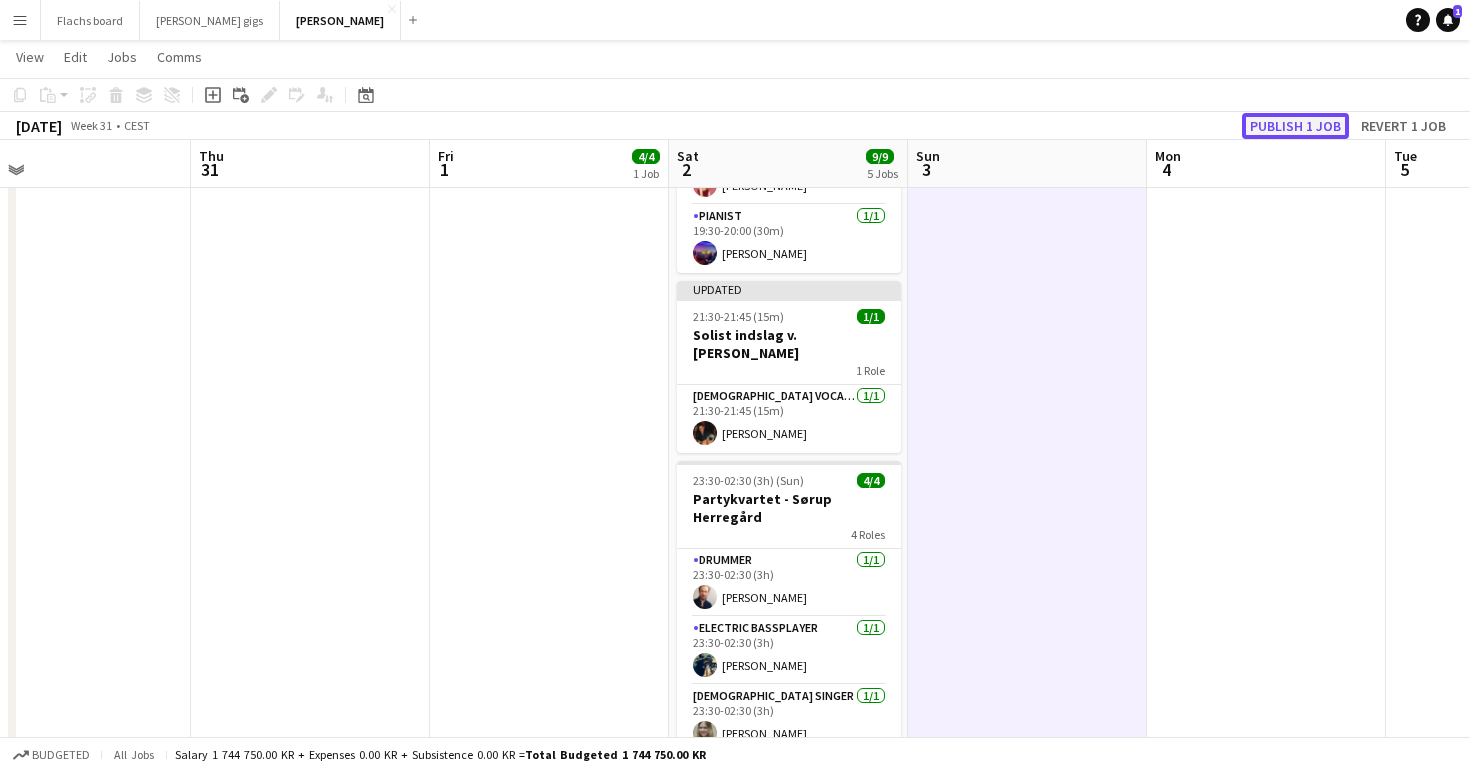 click on "Publish 1 job" 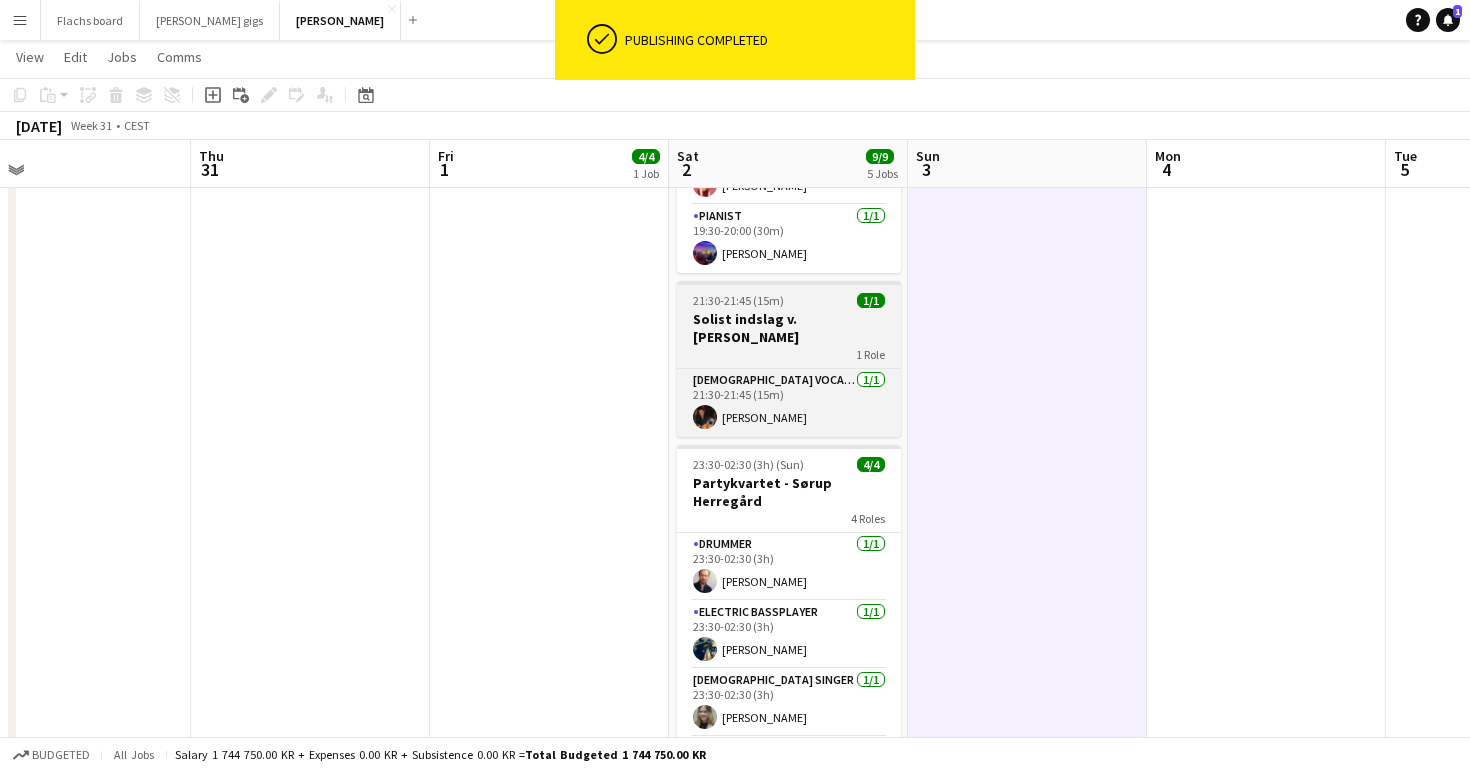 click on "Solist indslag v. [PERSON_NAME]" at bounding box center (789, 328) 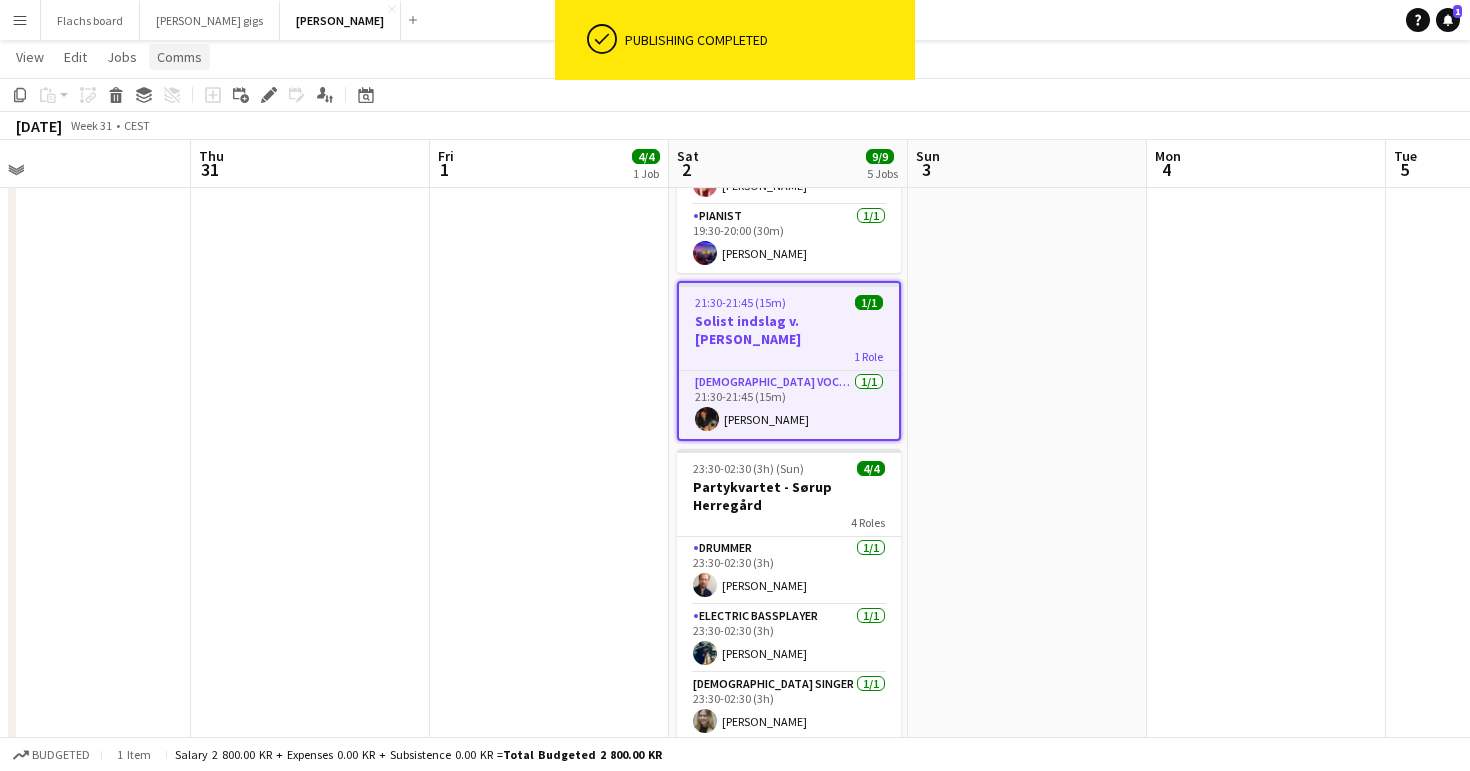click on "Comms" 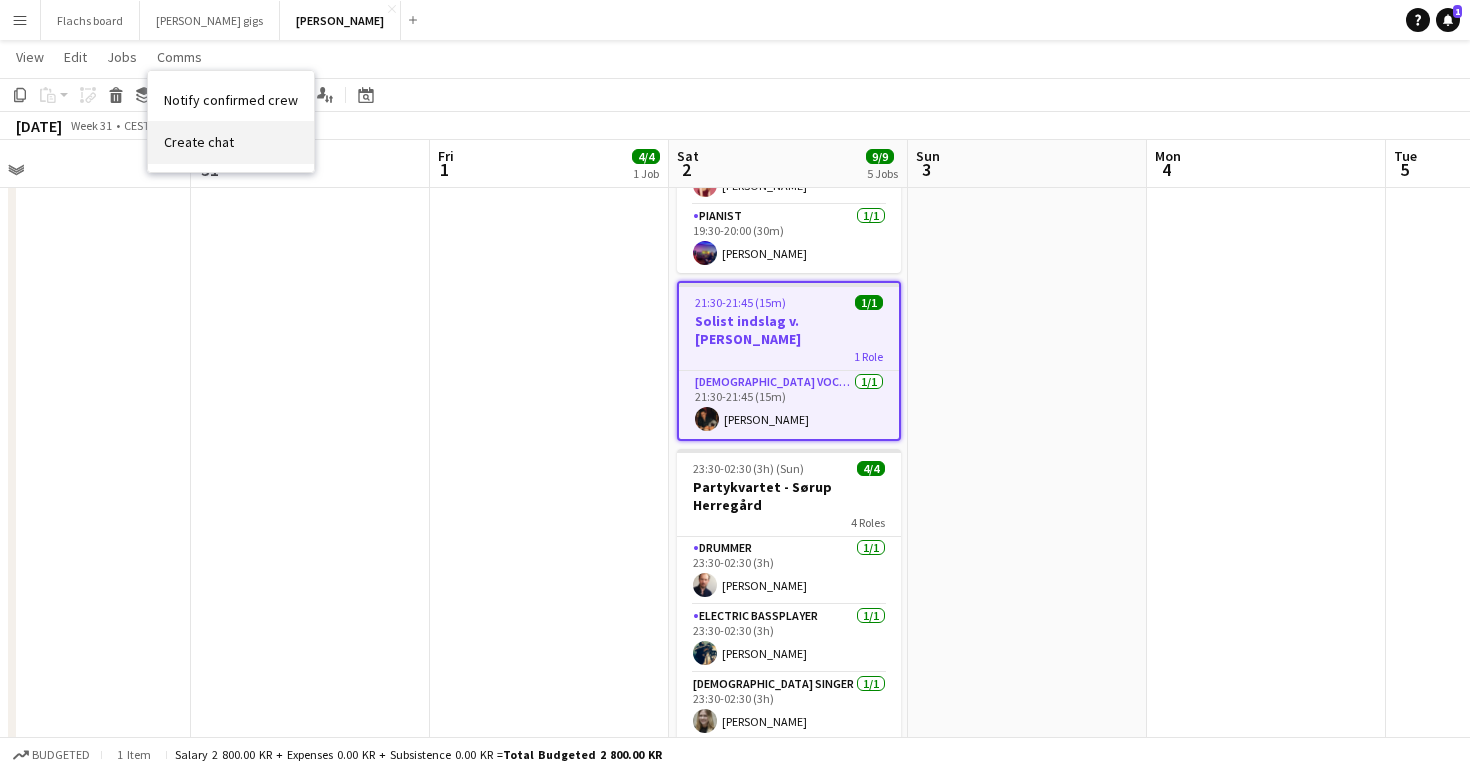 click on "Create chat" at bounding box center (199, 142) 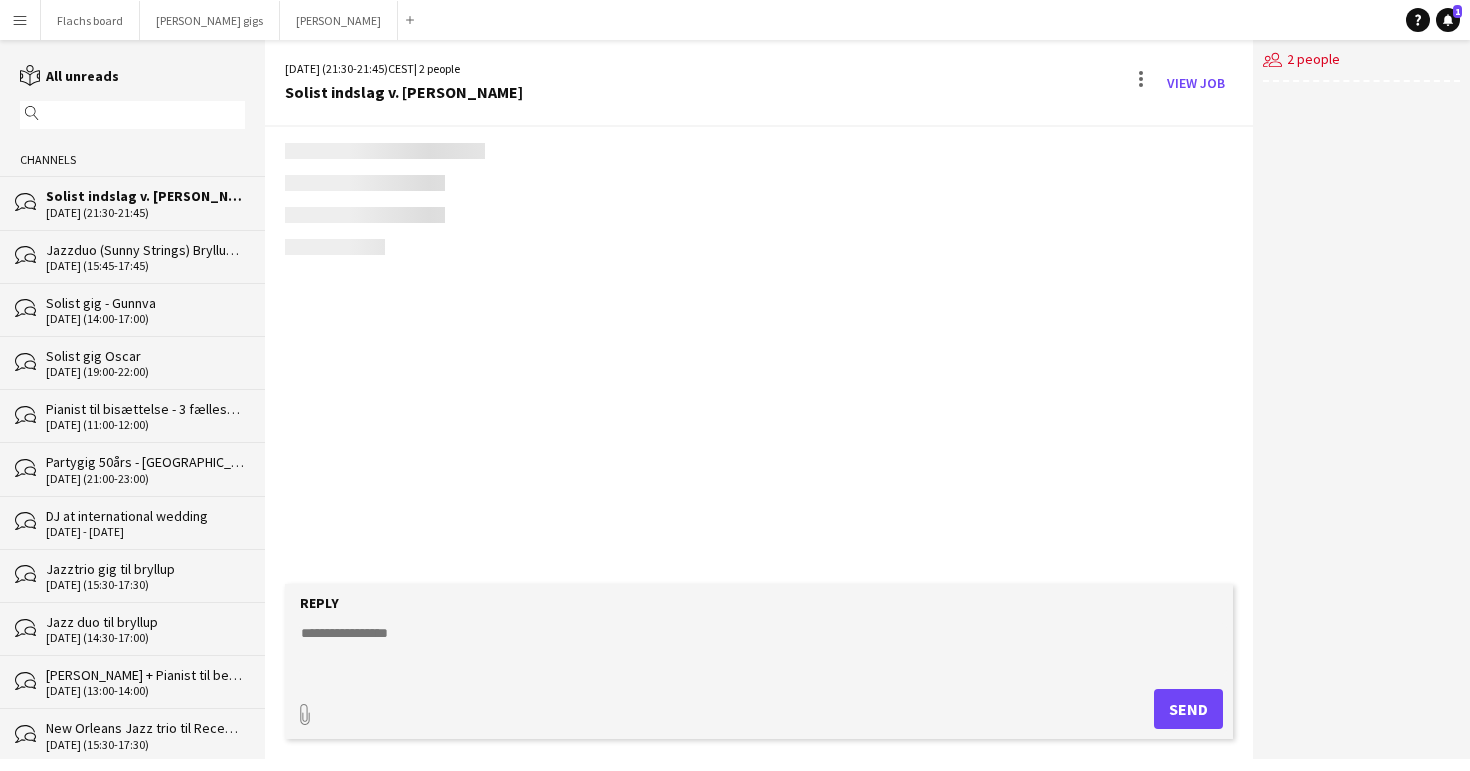 scroll, scrollTop: 0, scrollLeft: 0, axis: both 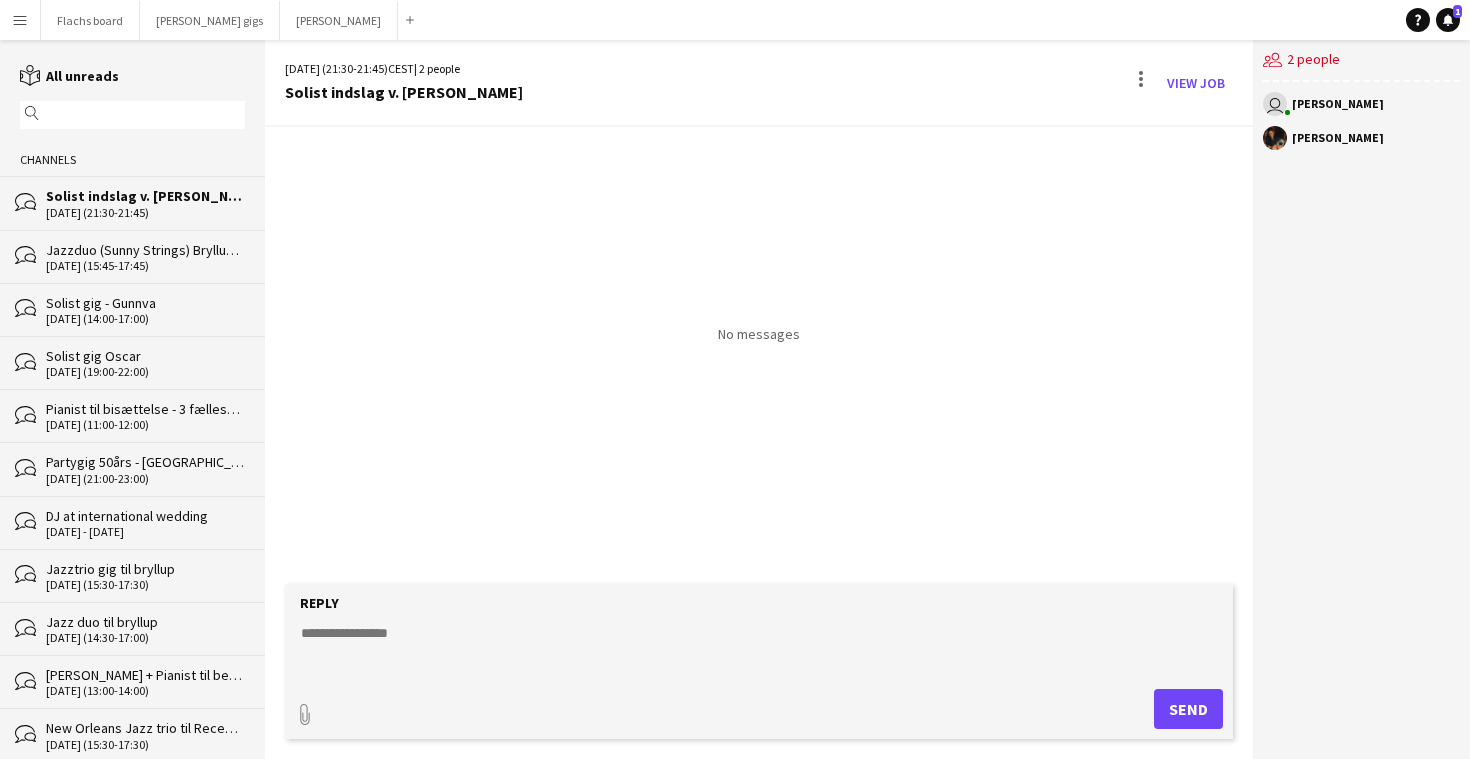 click on "Reply
paperclip
Send" 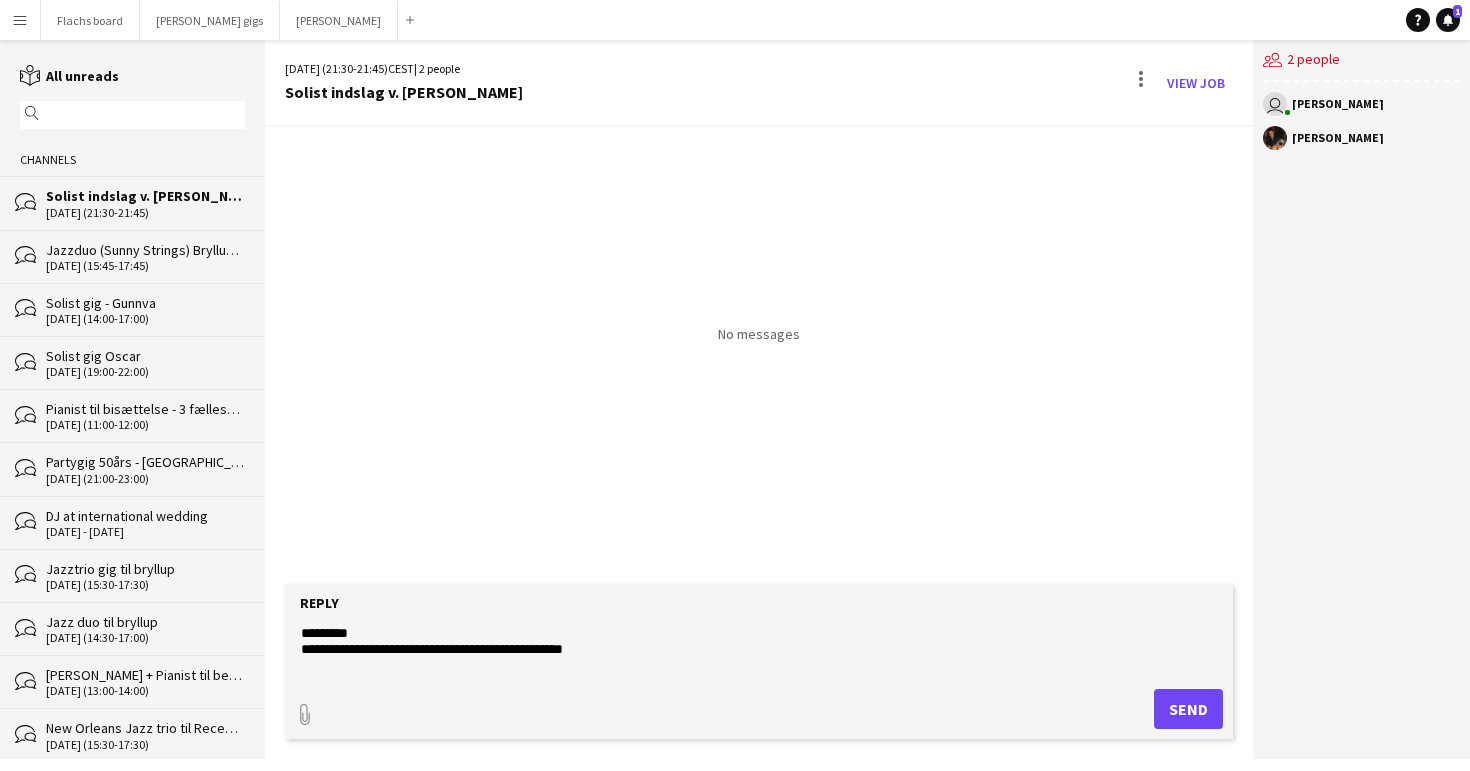 type on "**********" 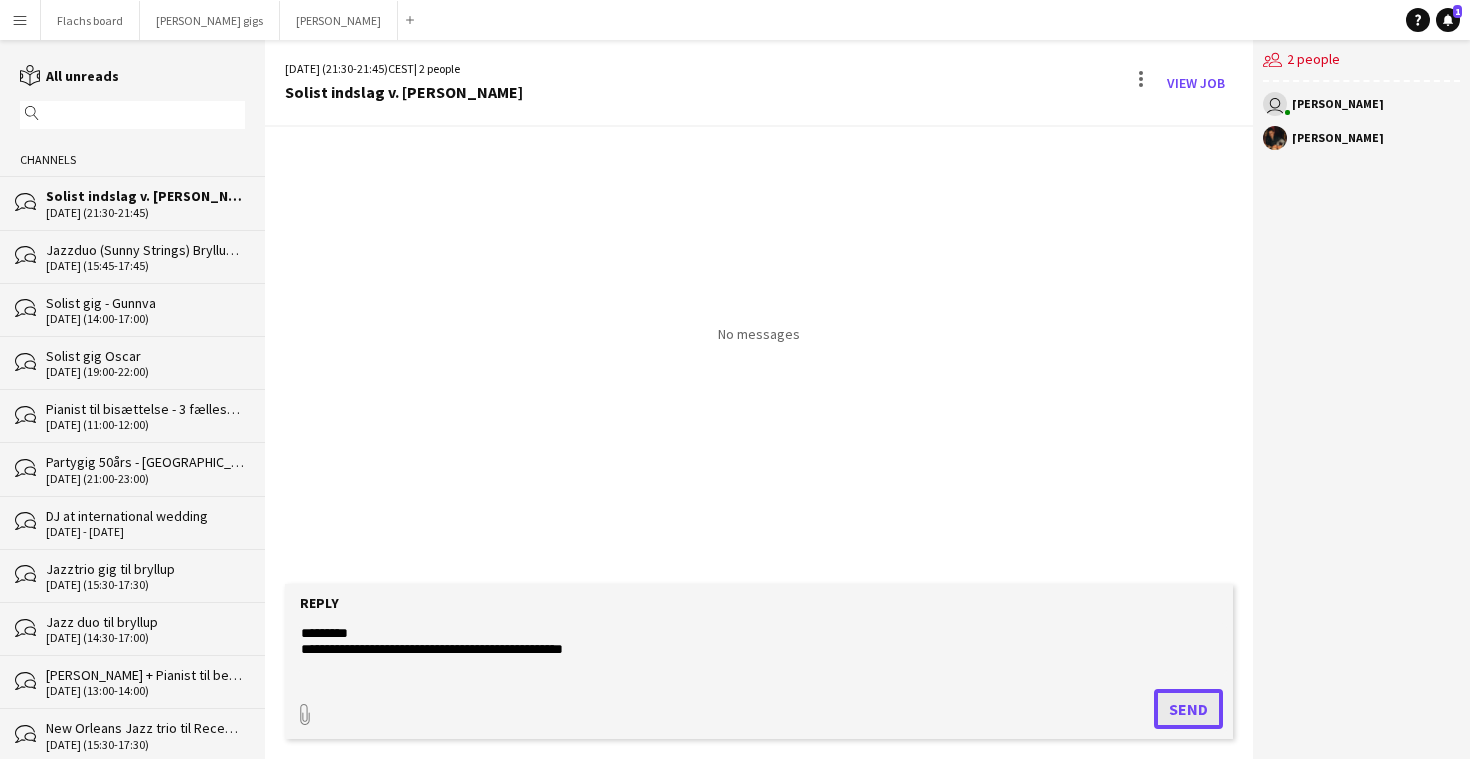 click on "Send" 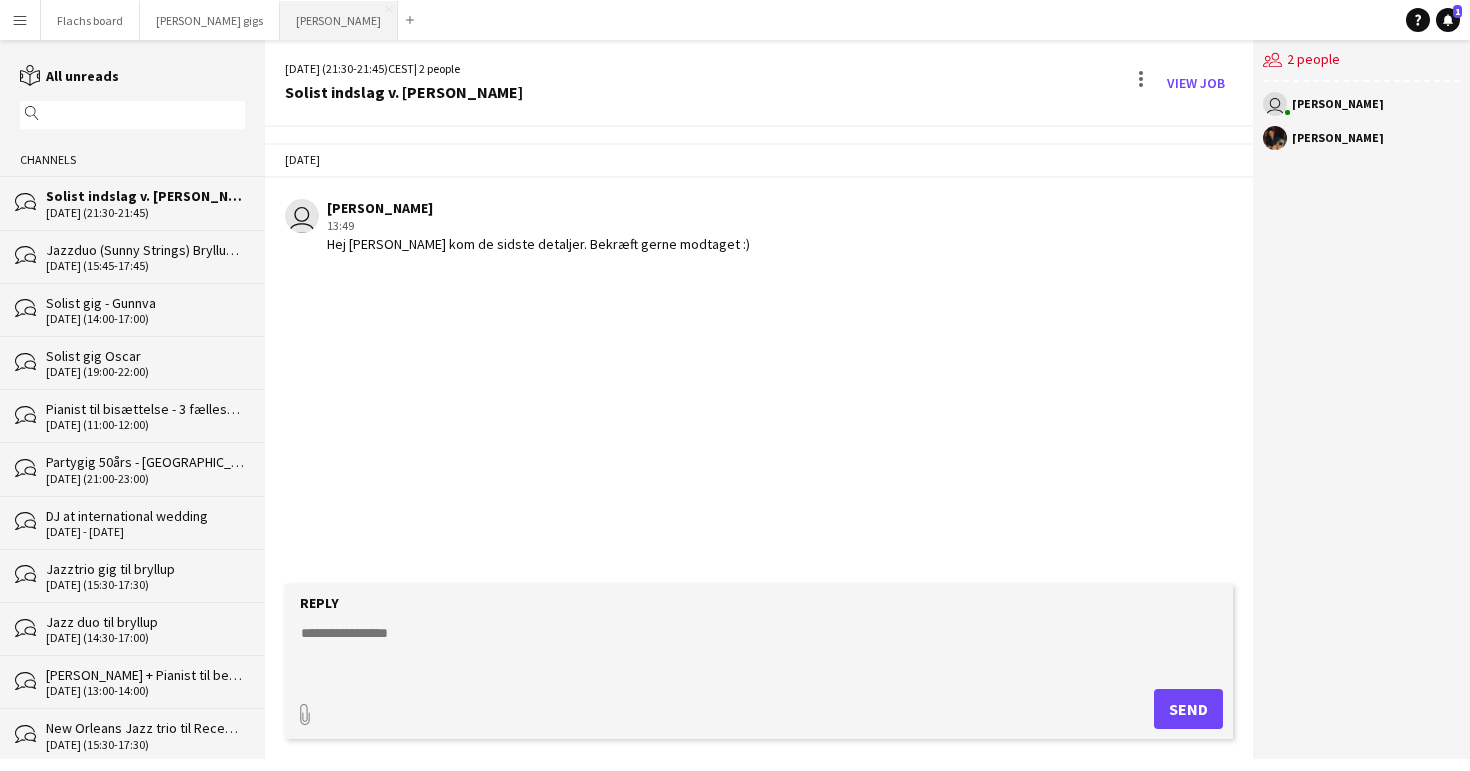 click on "Asger Gigs
Close" at bounding box center [339, 20] 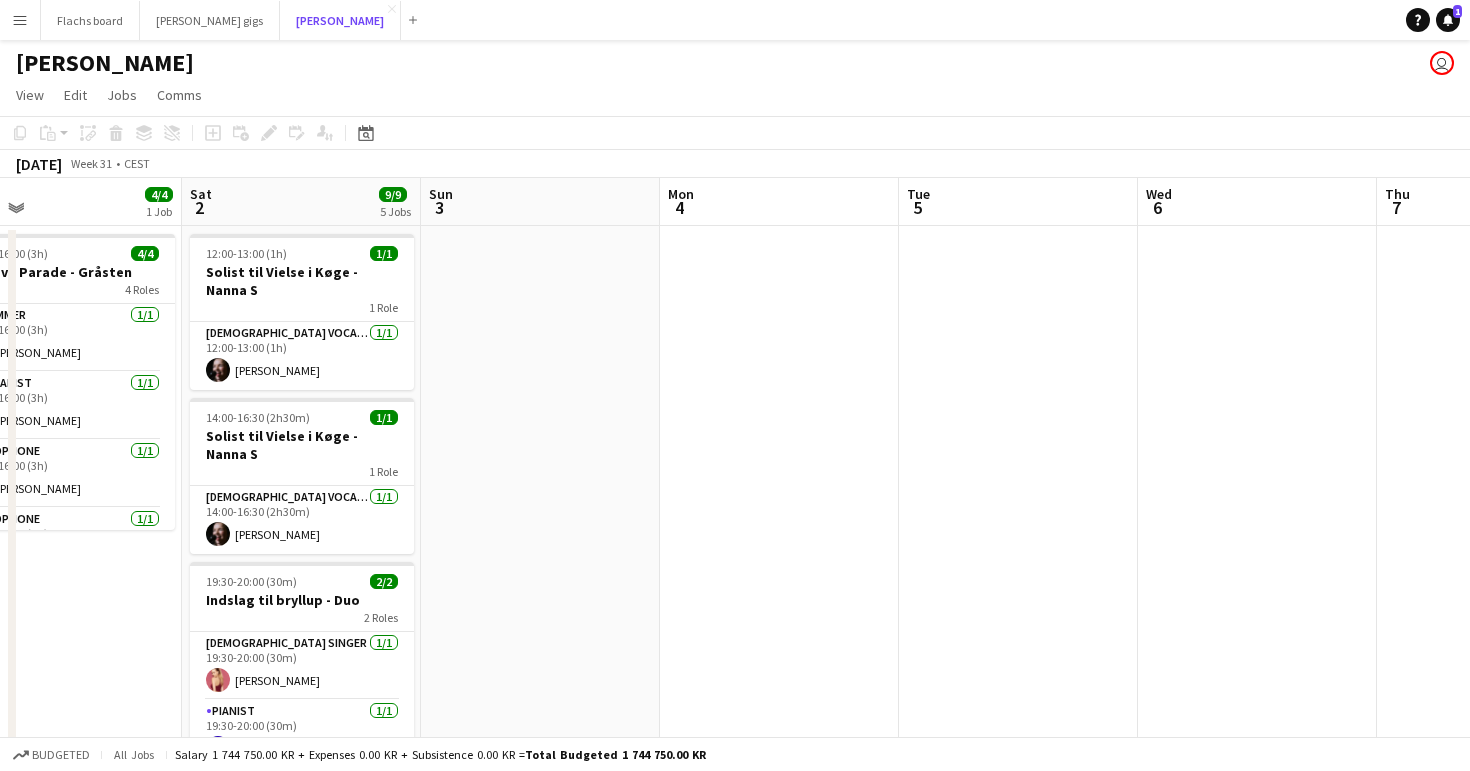 scroll, scrollTop: 0, scrollLeft: 689, axis: horizontal 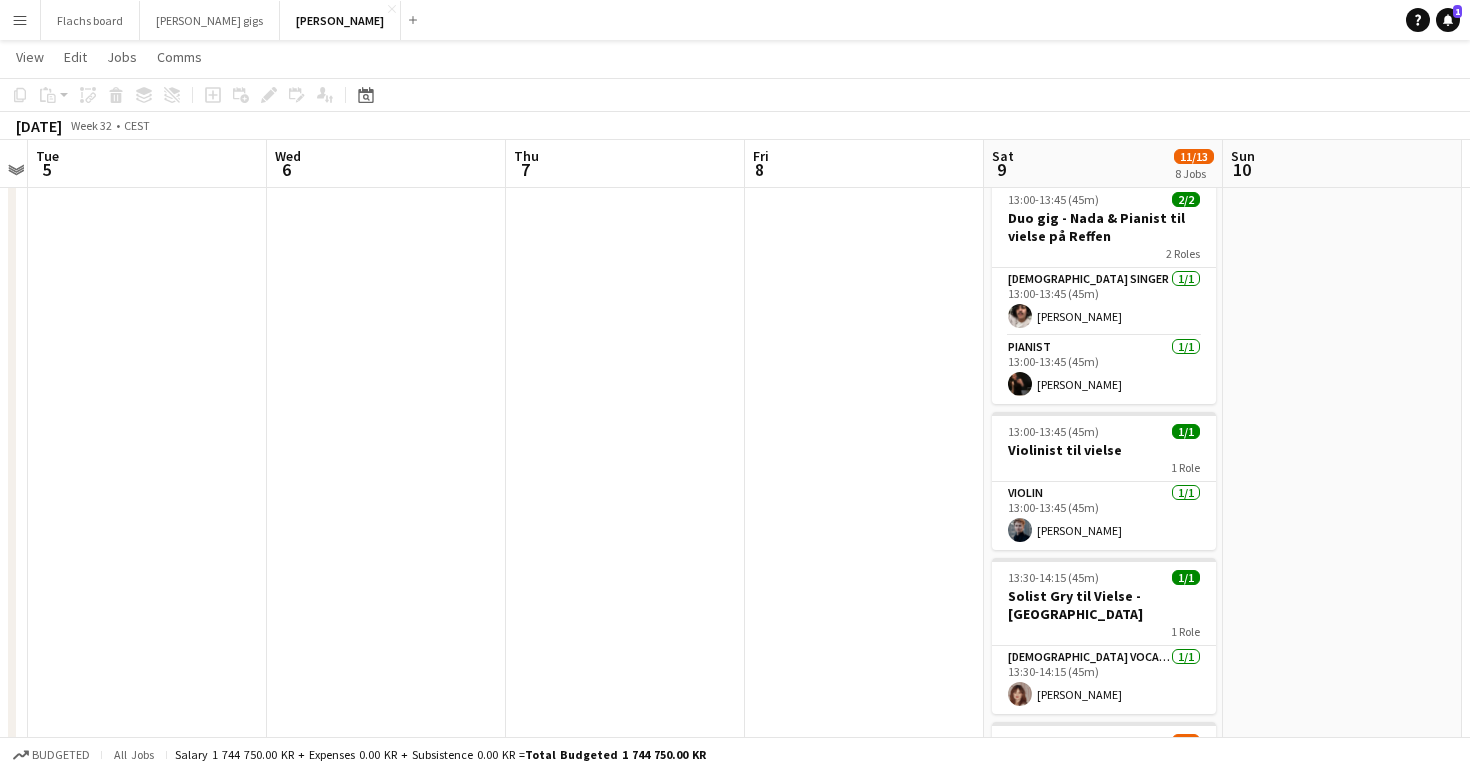 click at bounding box center (864, 982) 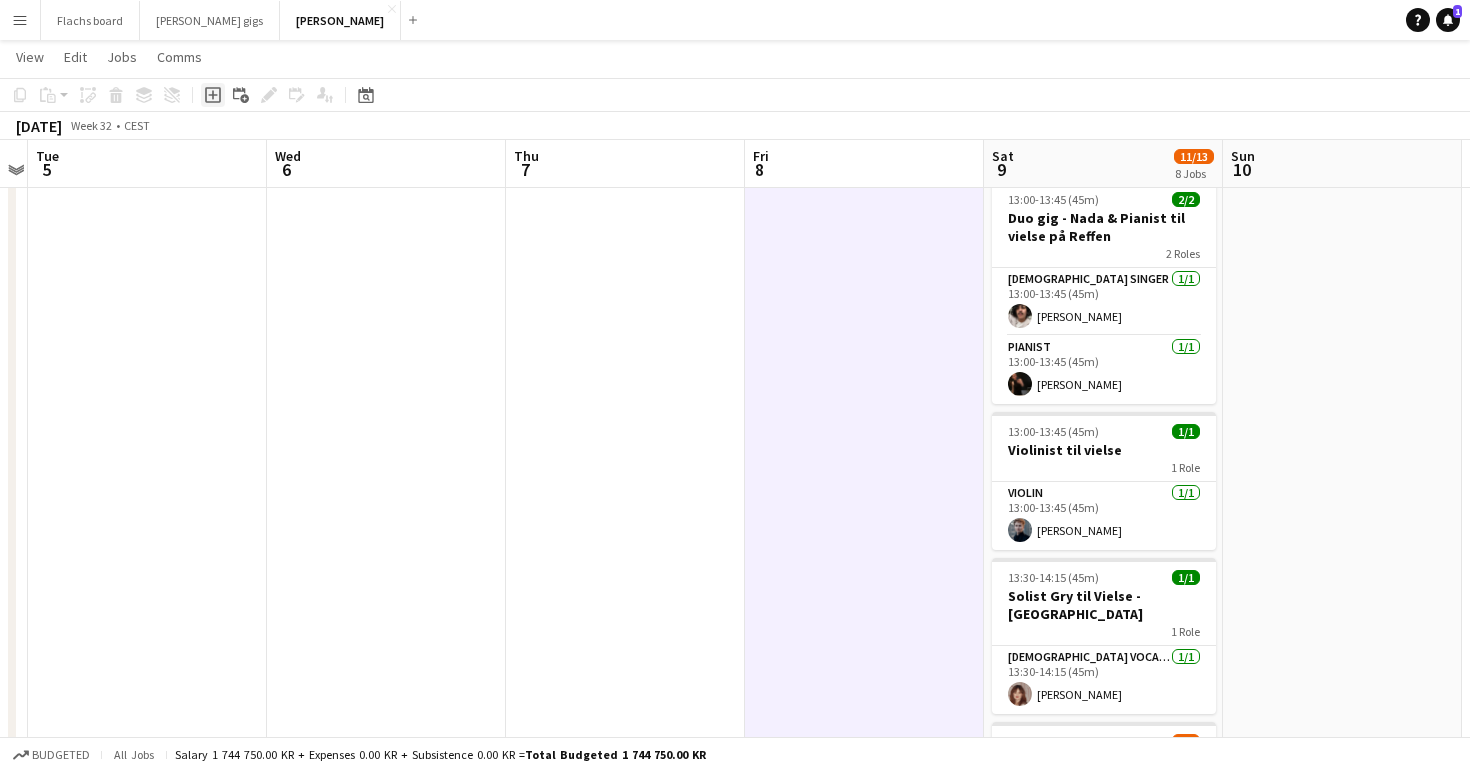 click 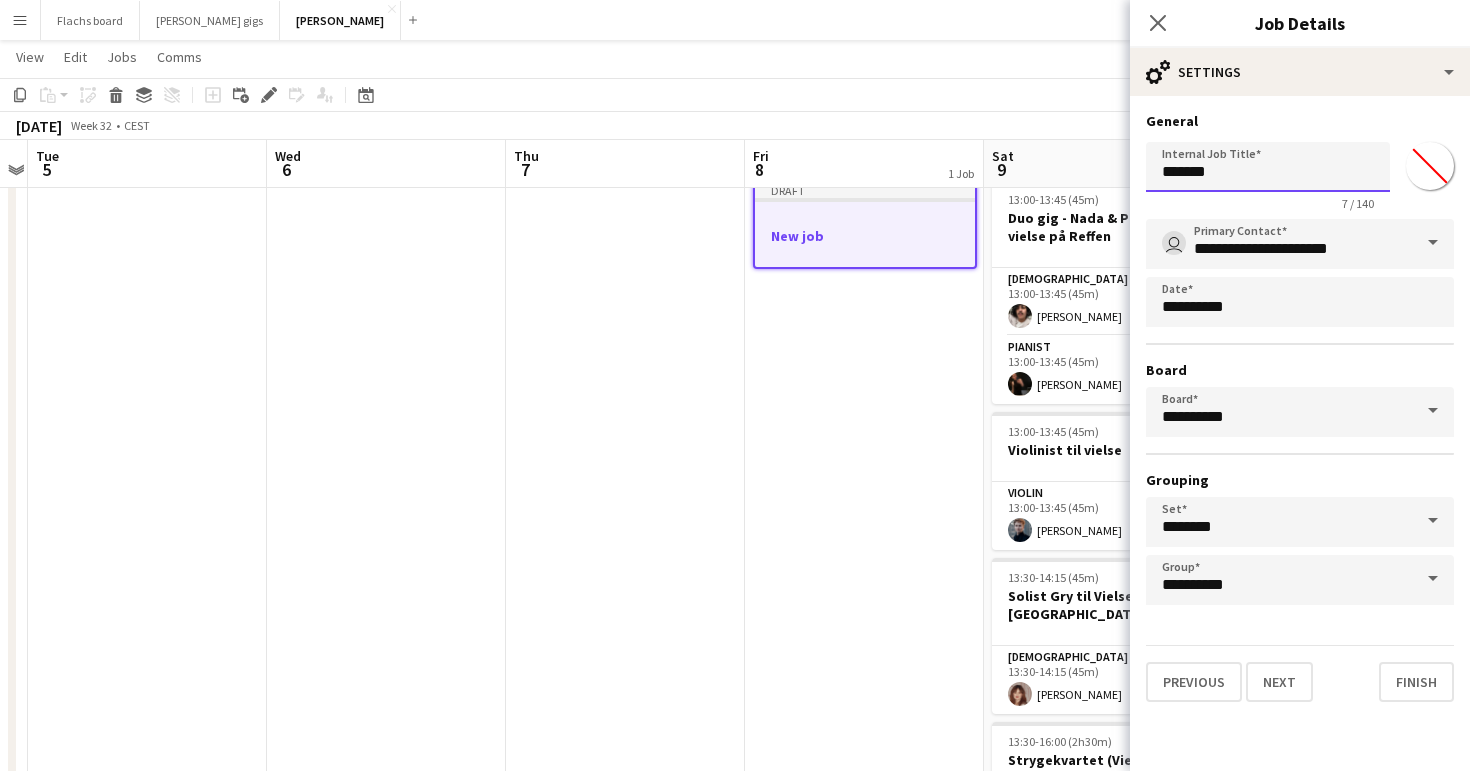 click on "*******" at bounding box center (1268, 167) 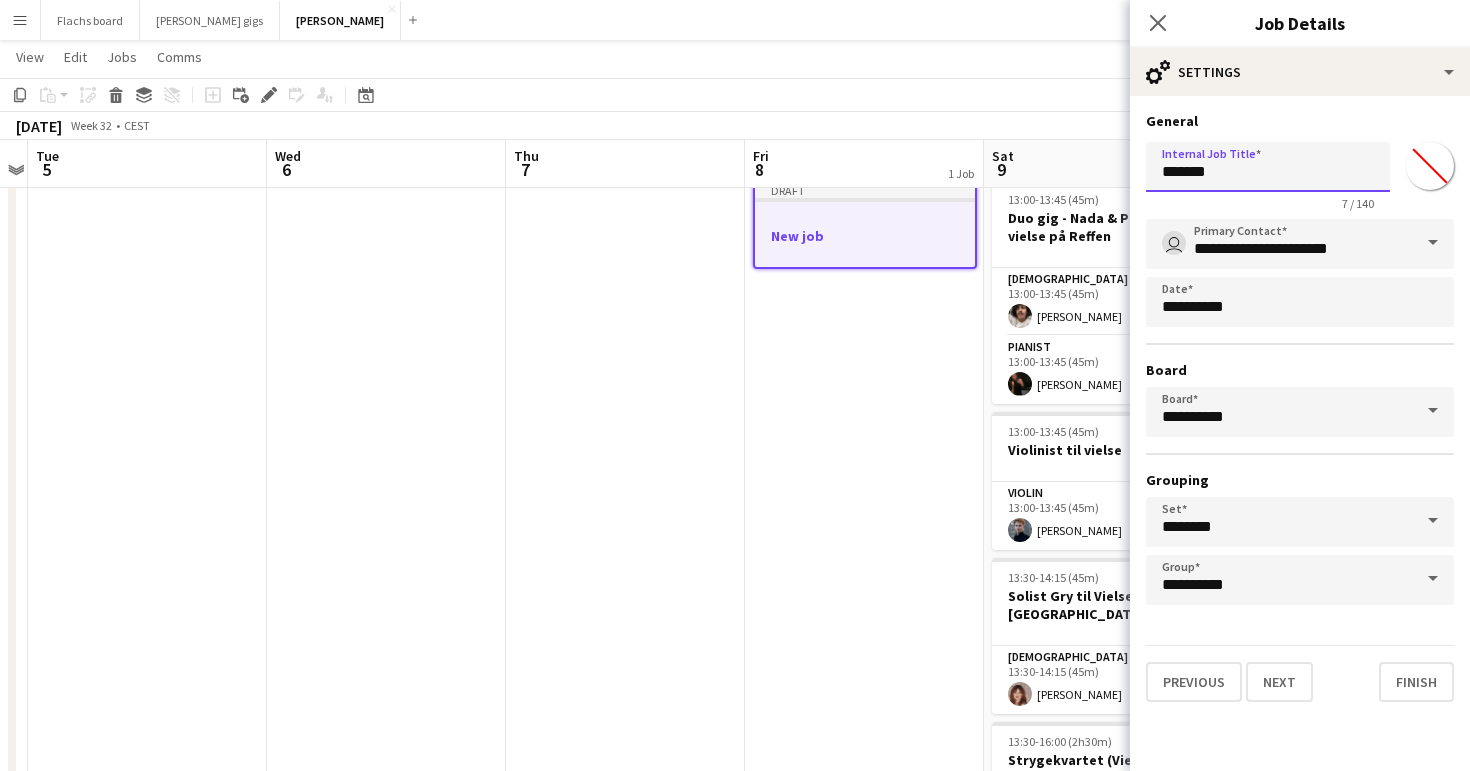 click on "*******" at bounding box center (1268, 167) 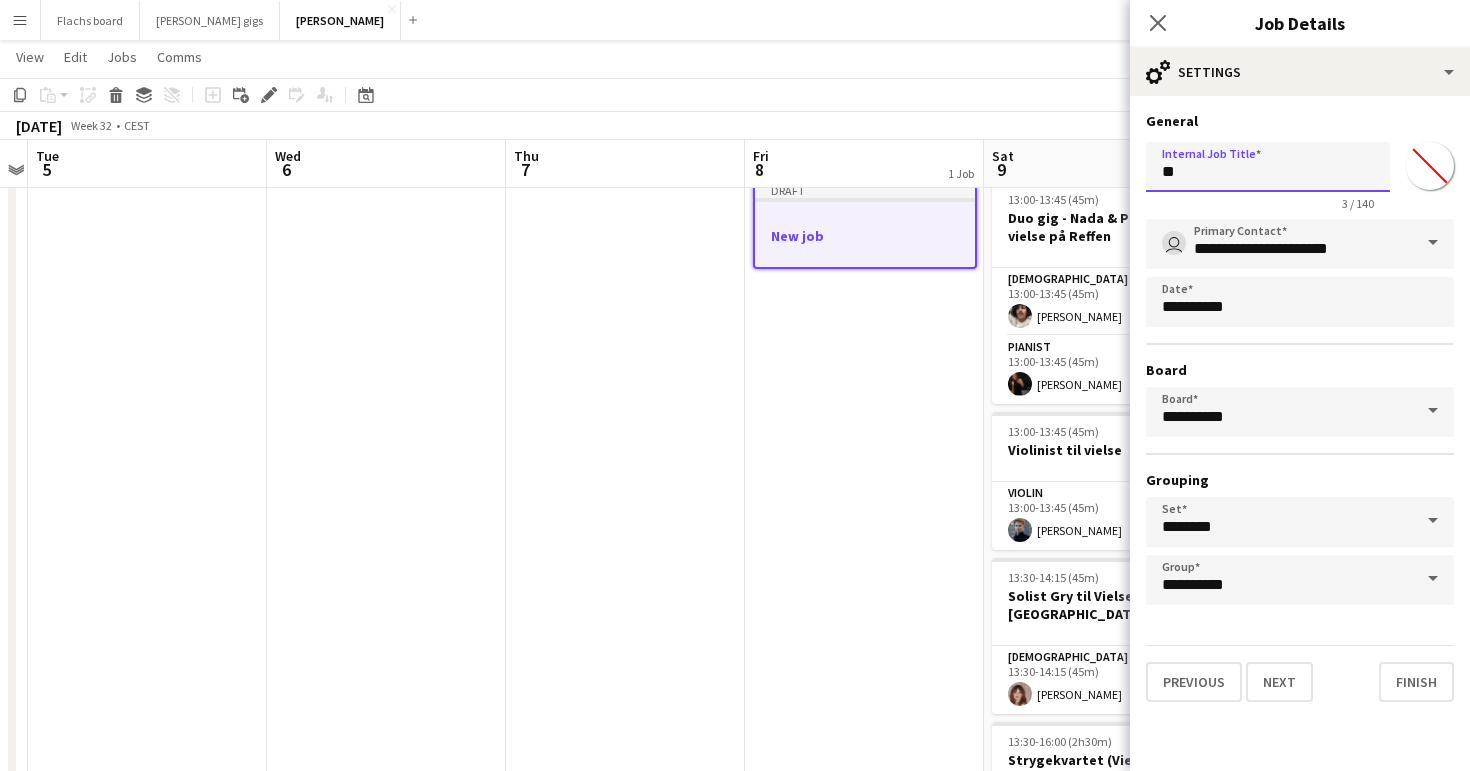 type on "*" 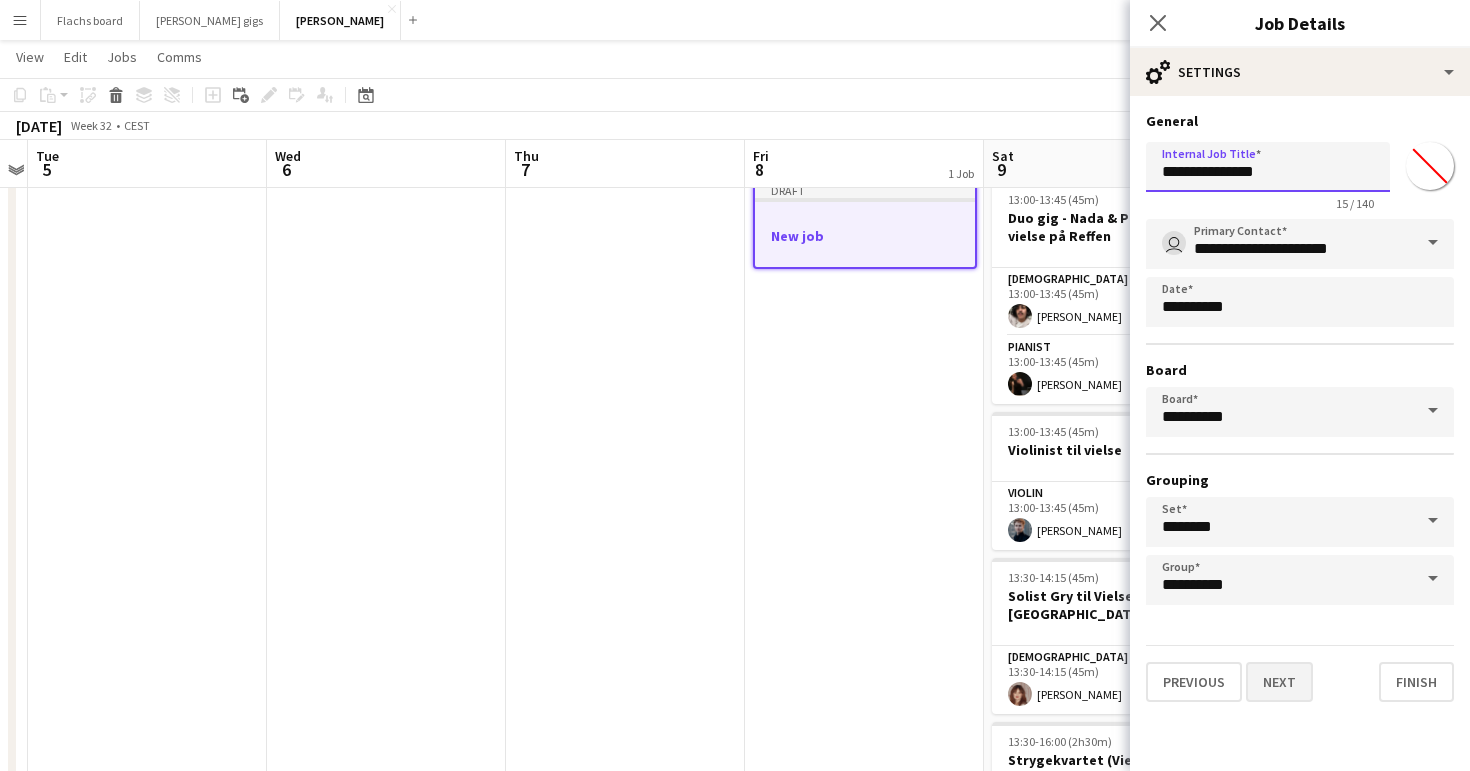 type on "**********" 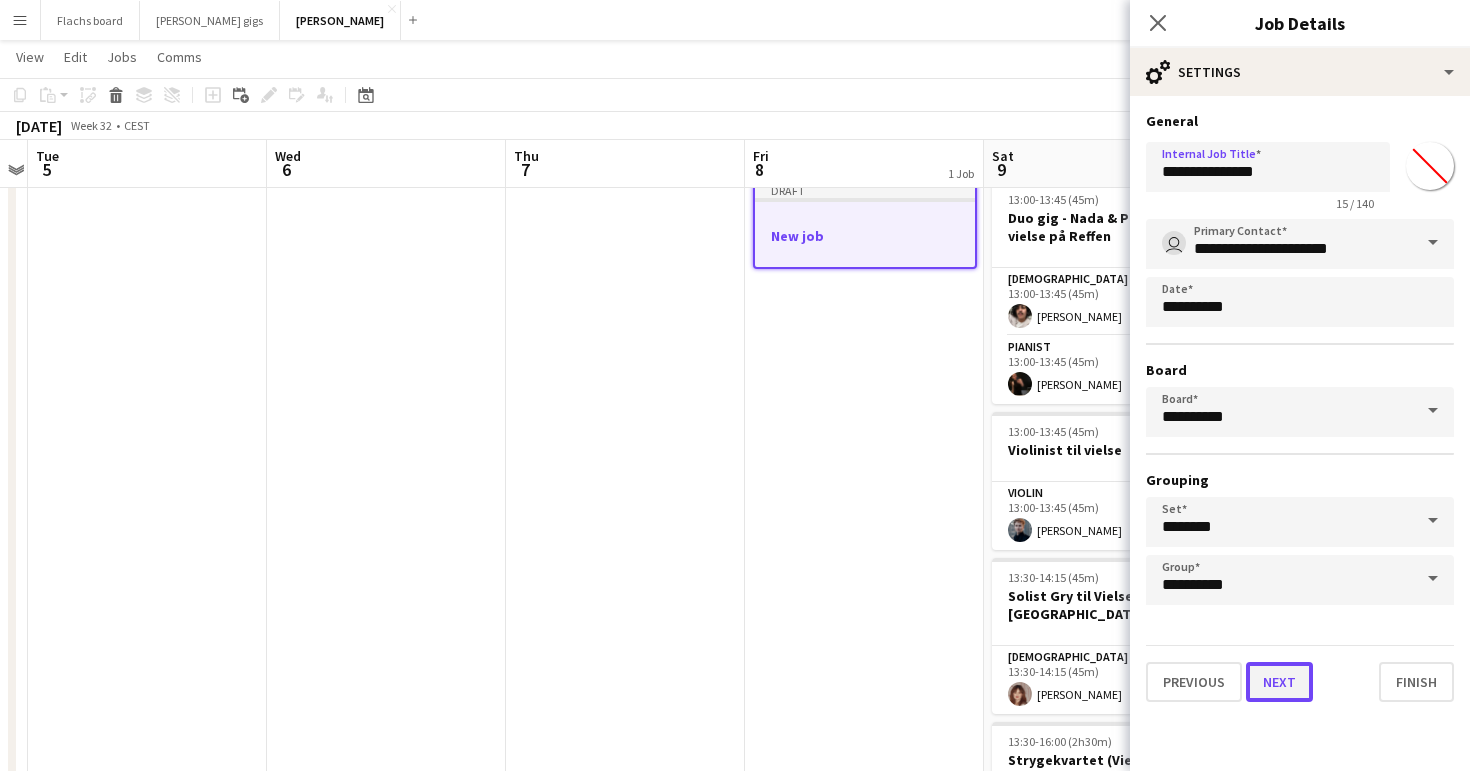 click on "Next" at bounding box center (1279, 682) 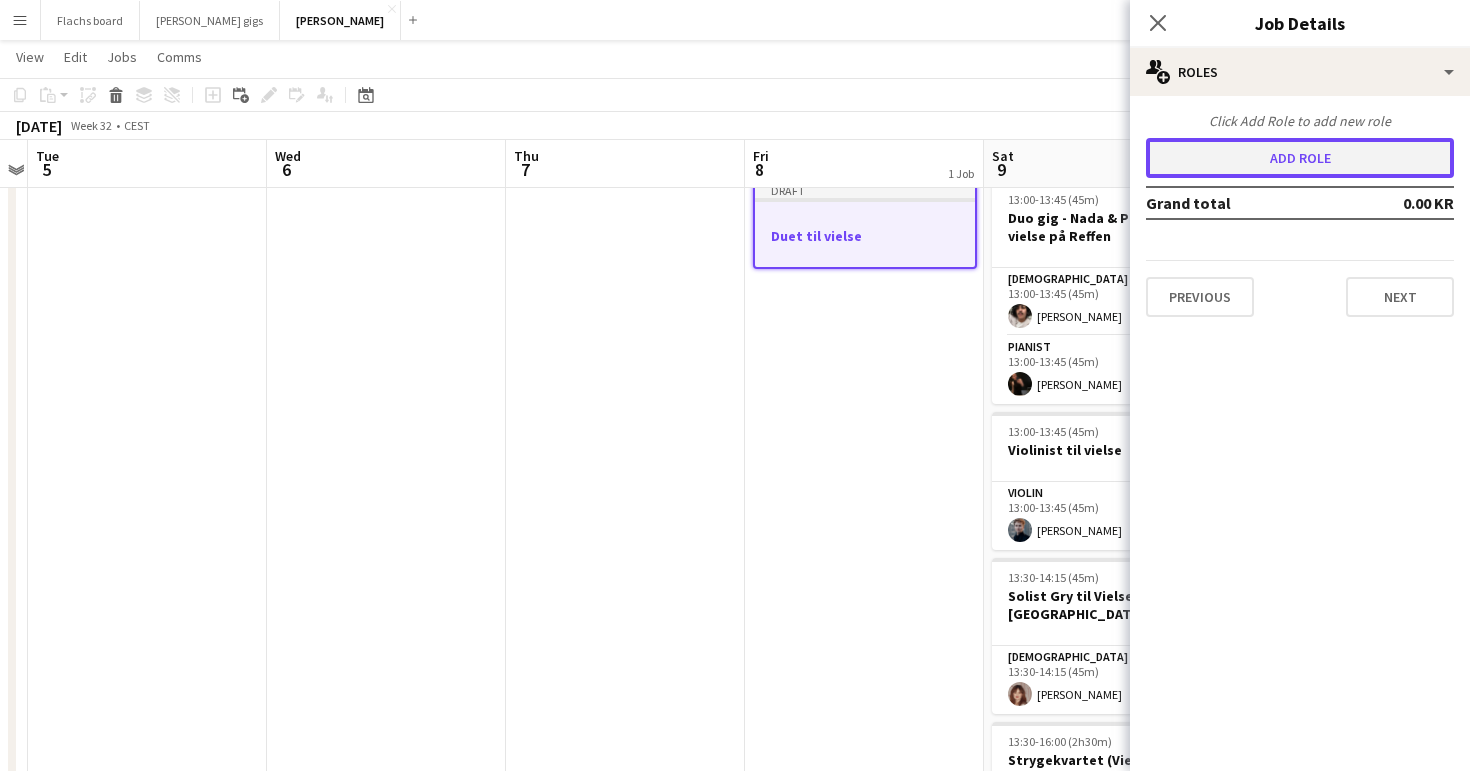 click on "Add role" at bounding box center (1300, 158) 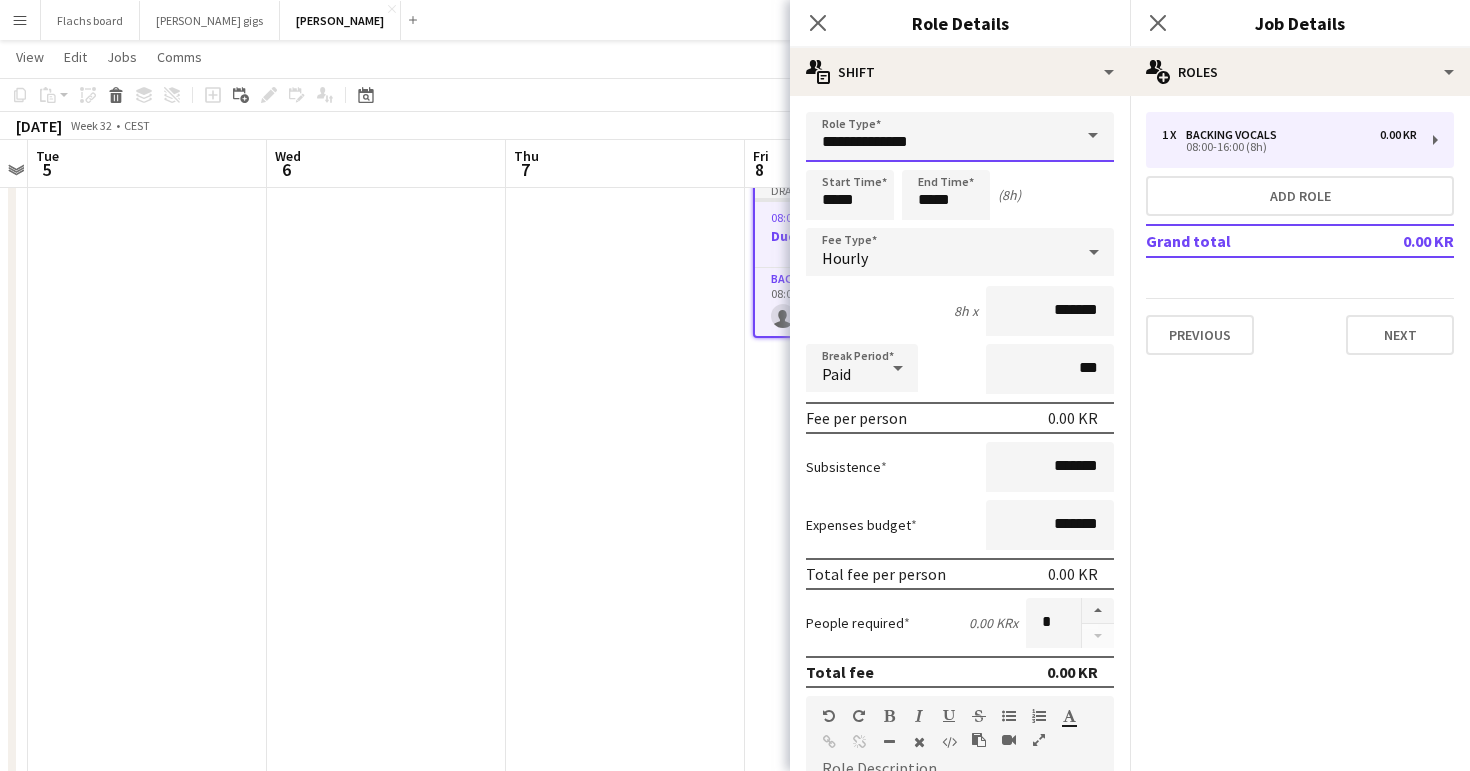 click on "**********" at bounding box center [960, 137] 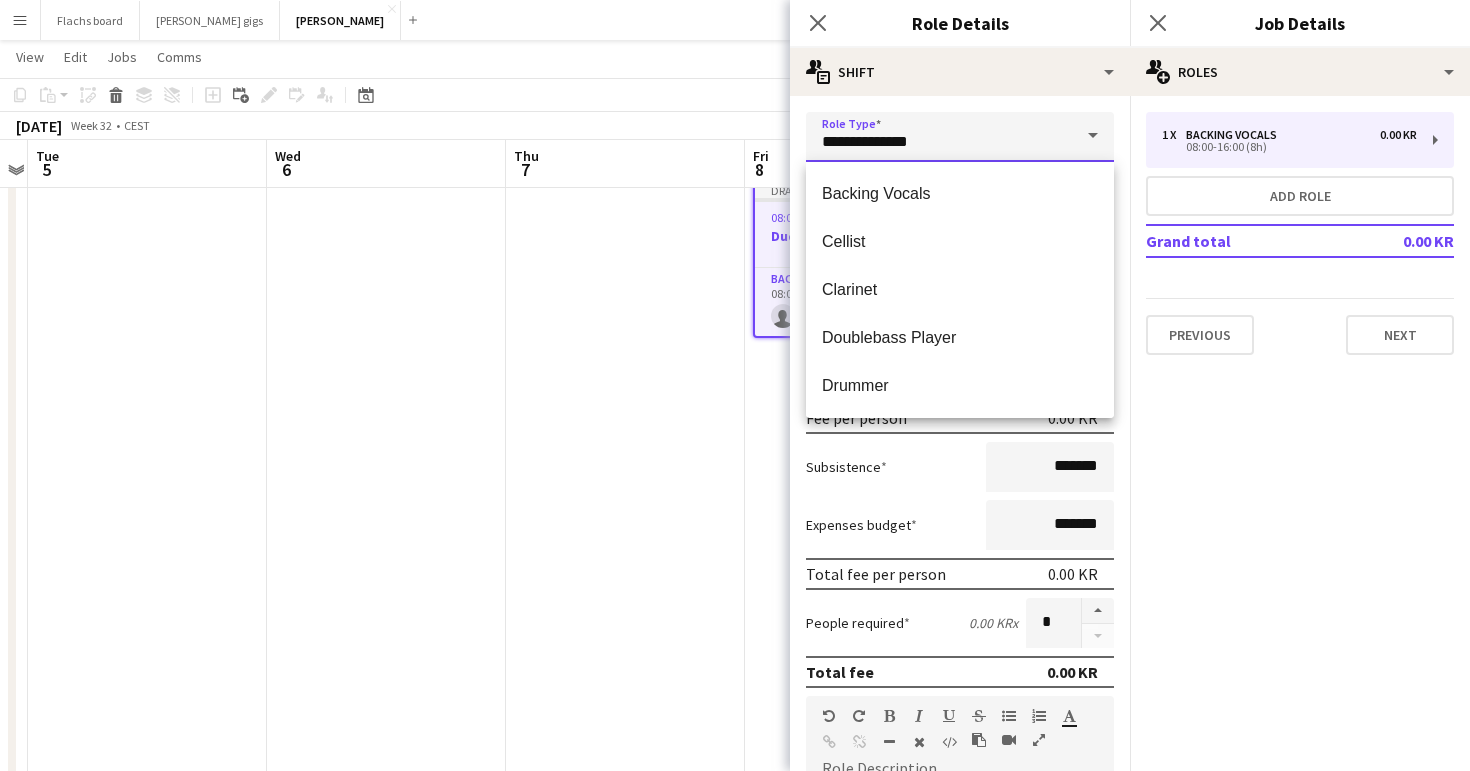 click on "**********" at bounding box center [960, 137] 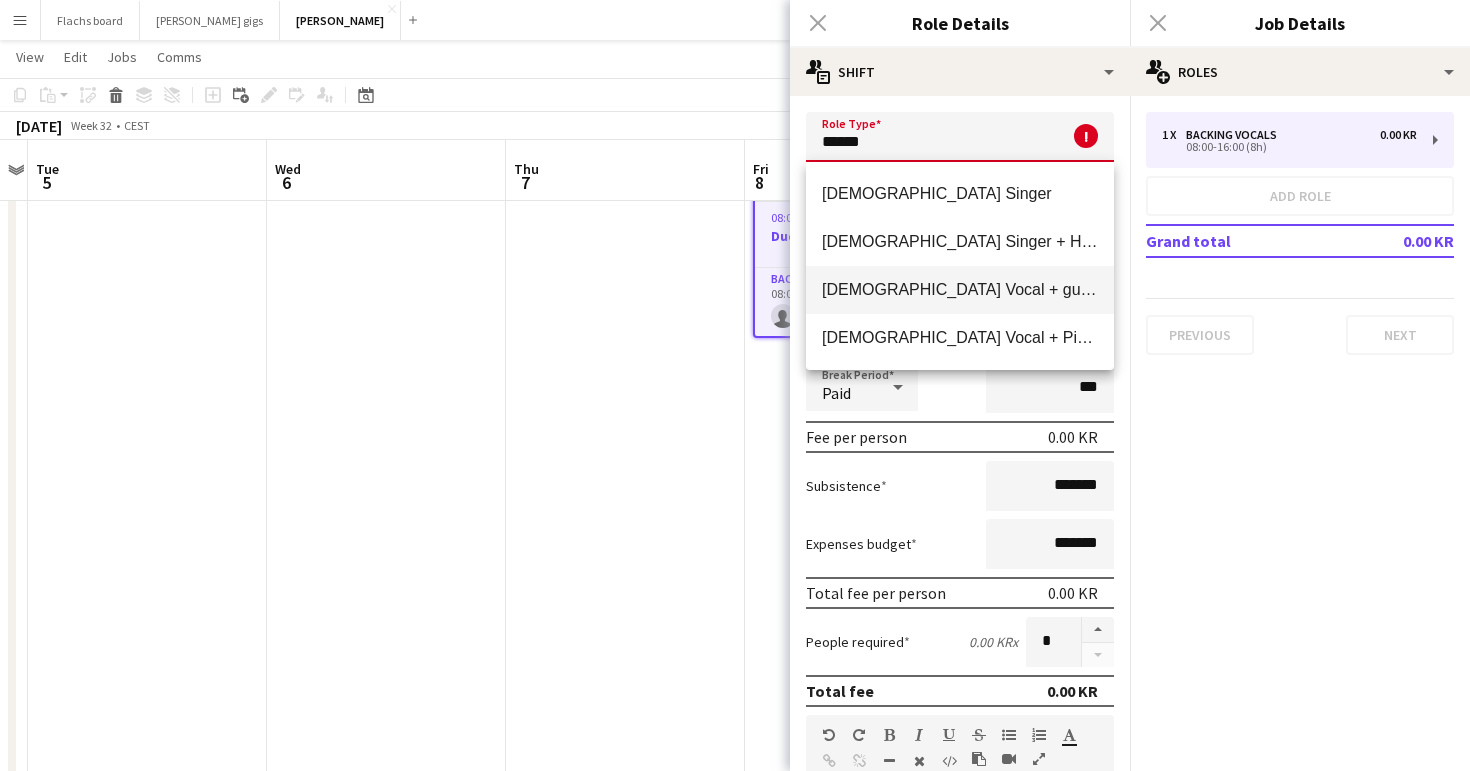 scroll, scrollTop: 69, scrollLeft: 0, axis: vertical 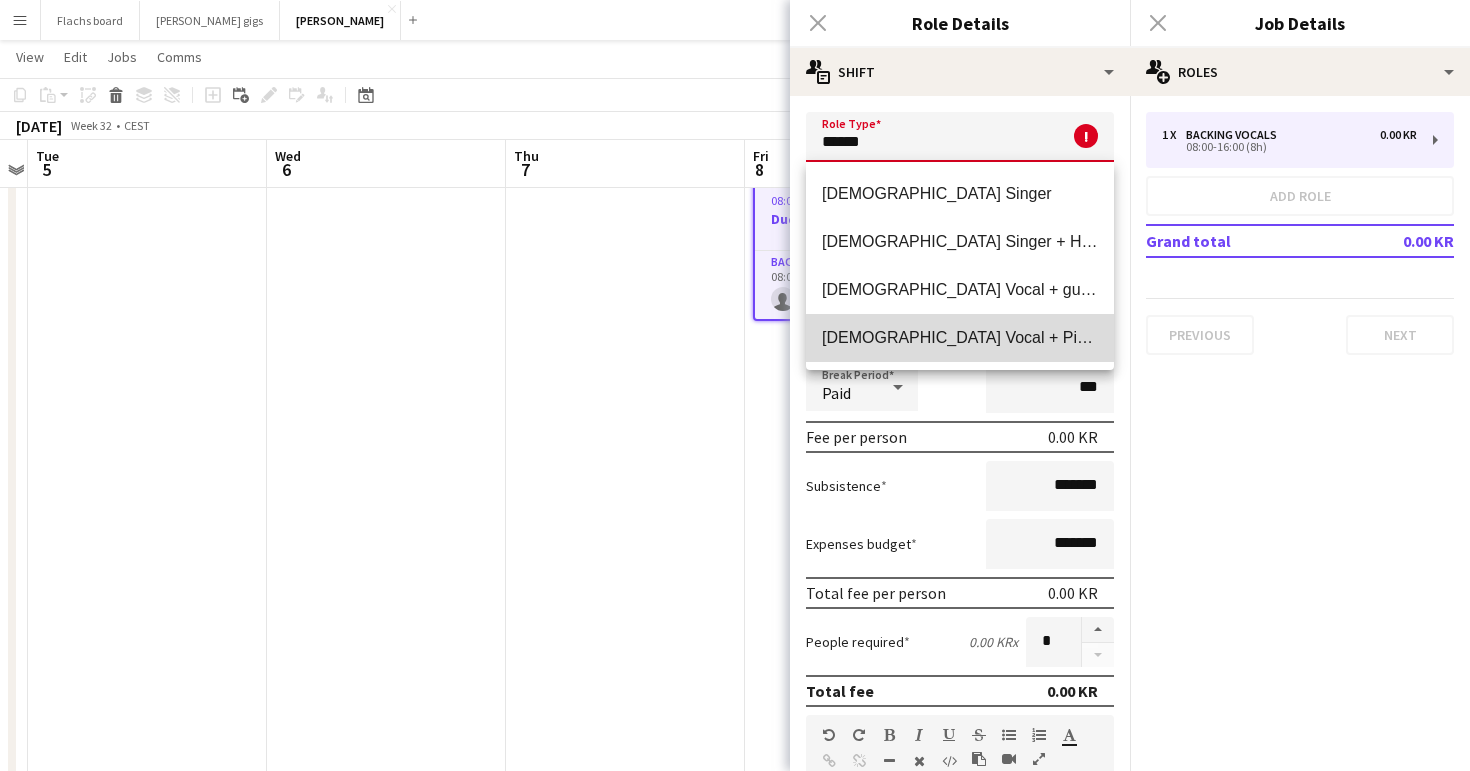 click on "[DEMOGRAPHIC_DATA] Vocal + Piano" at bounding box center [960, 337] 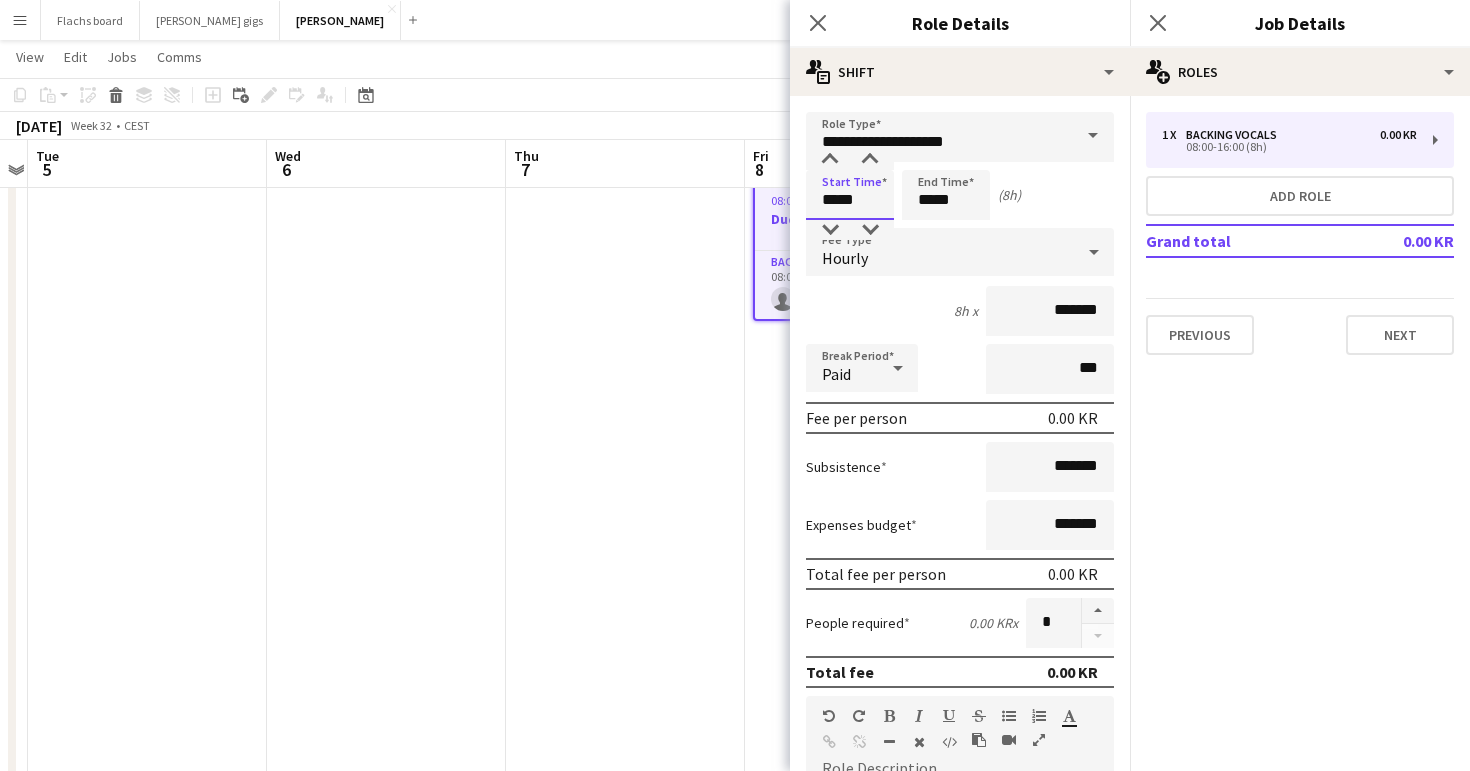 click on "*****" at bounding box center [850, 195] 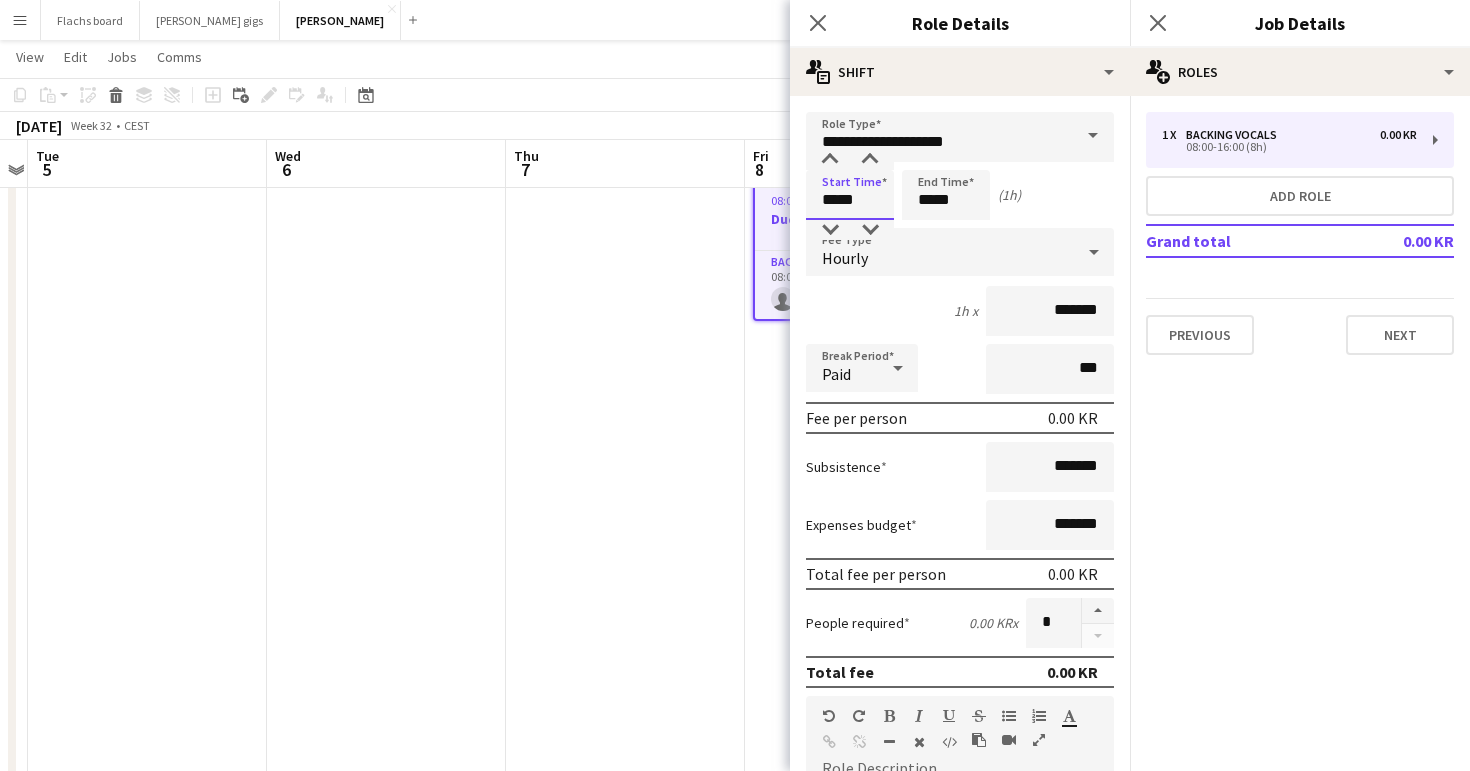 type on "*****" 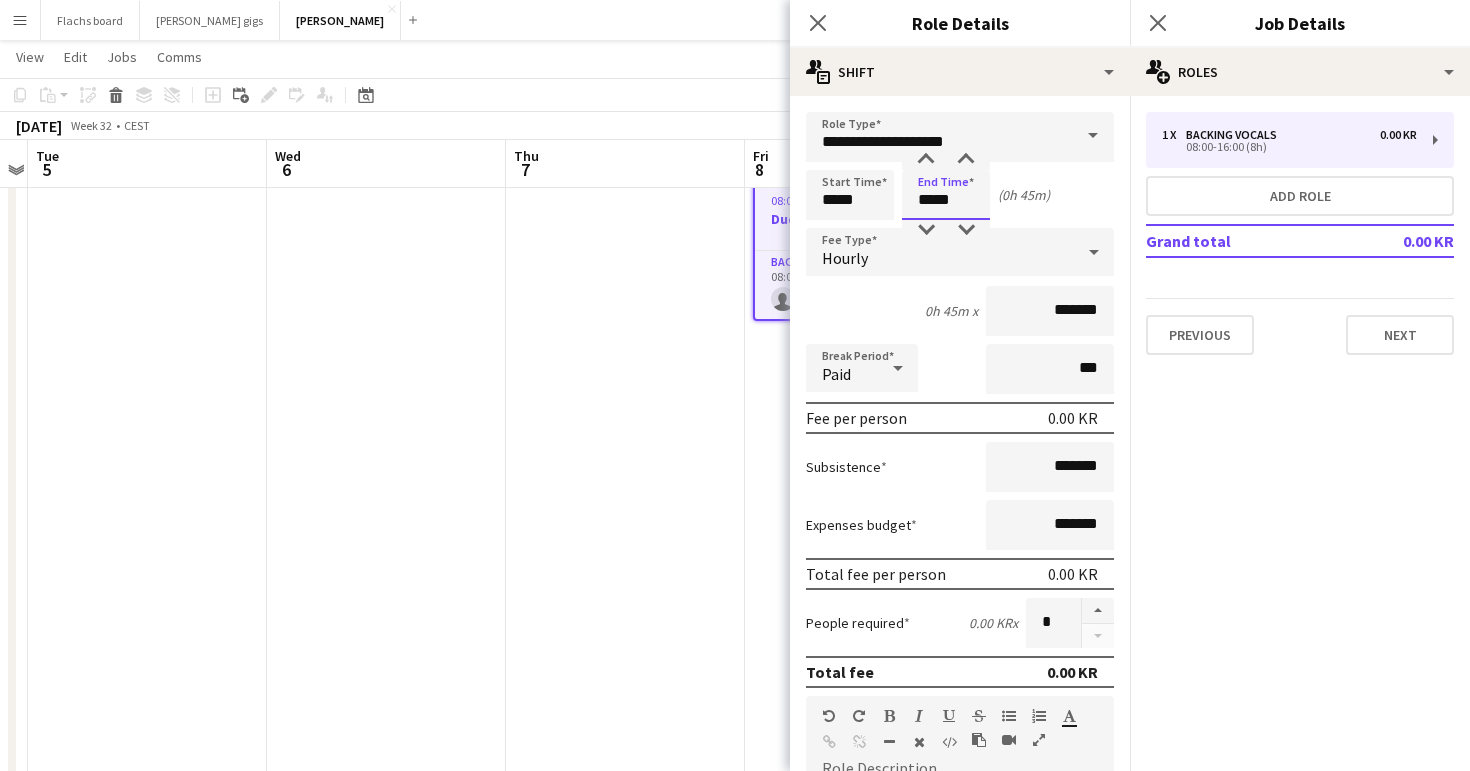 type on "*****" 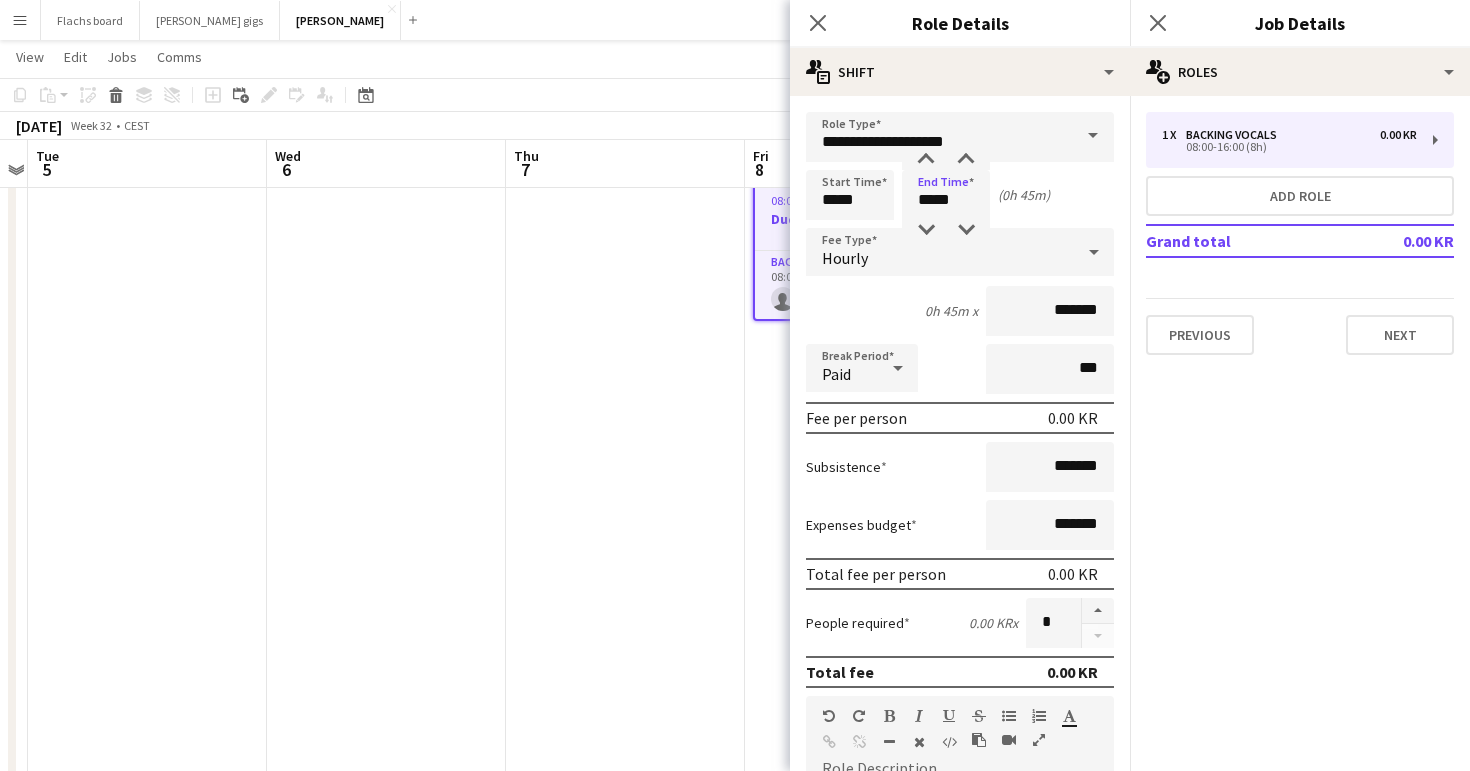 click on "Hourly" at bounding box center [940, 252] 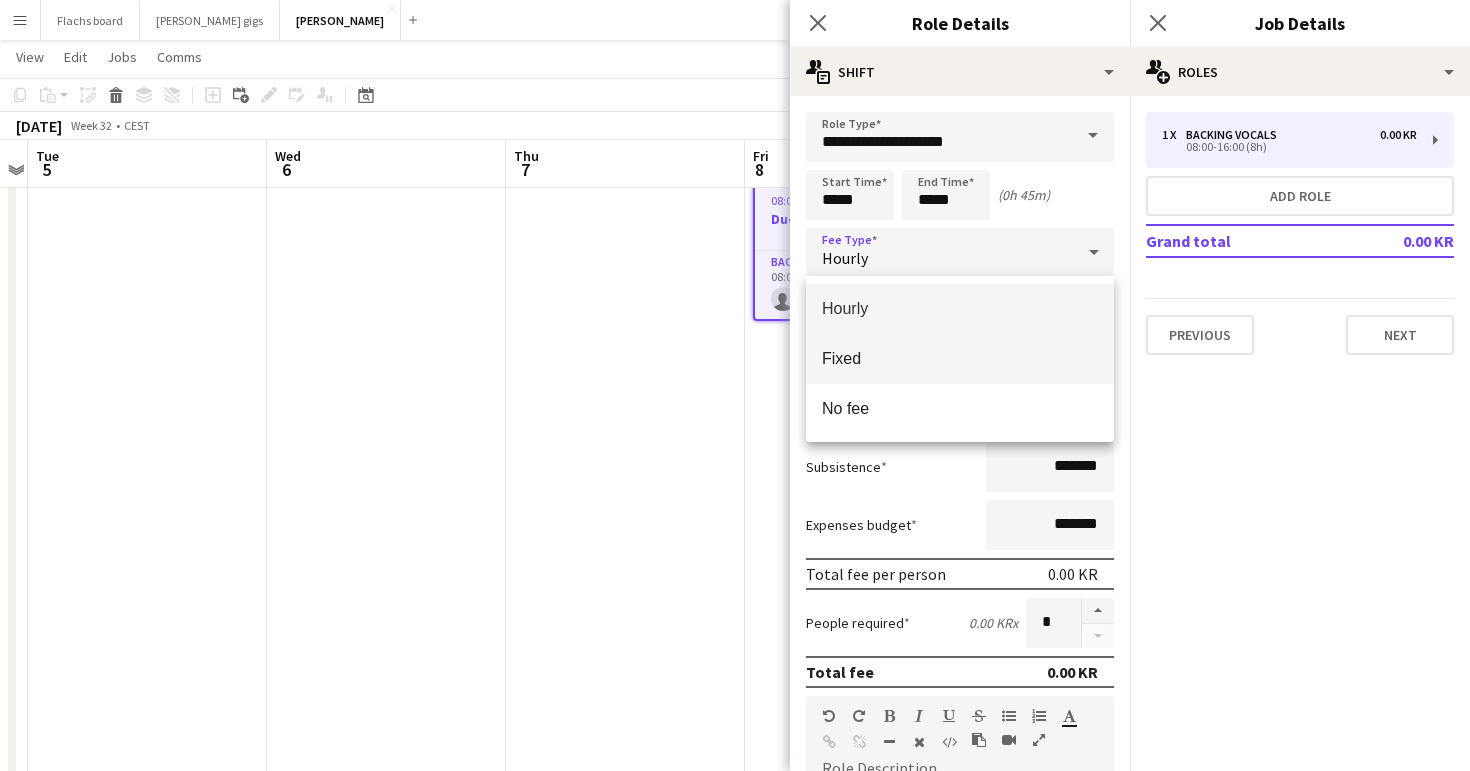 click on "Fixed" at bounding box center [960, 358] 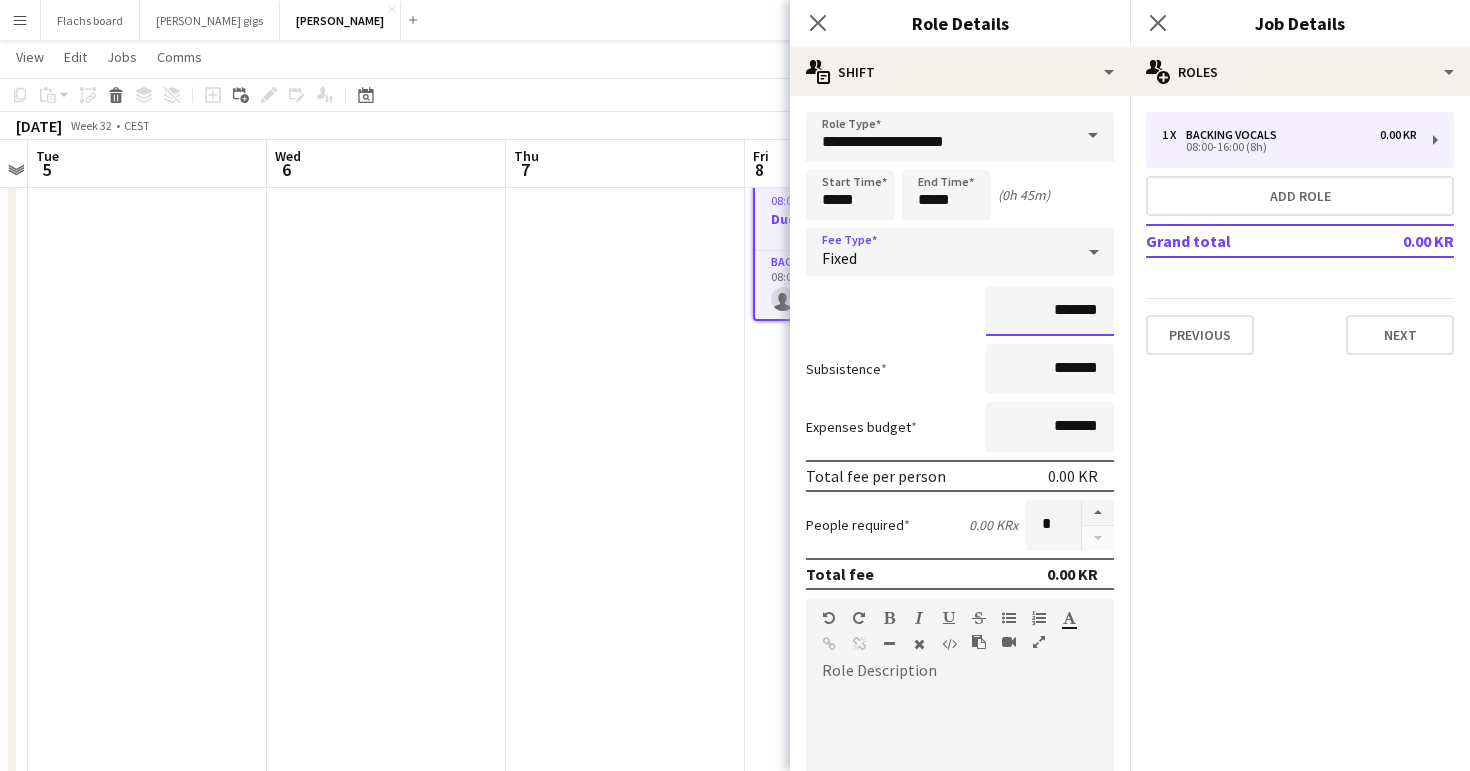 click on "*******" at bounding box center (1050, 311) 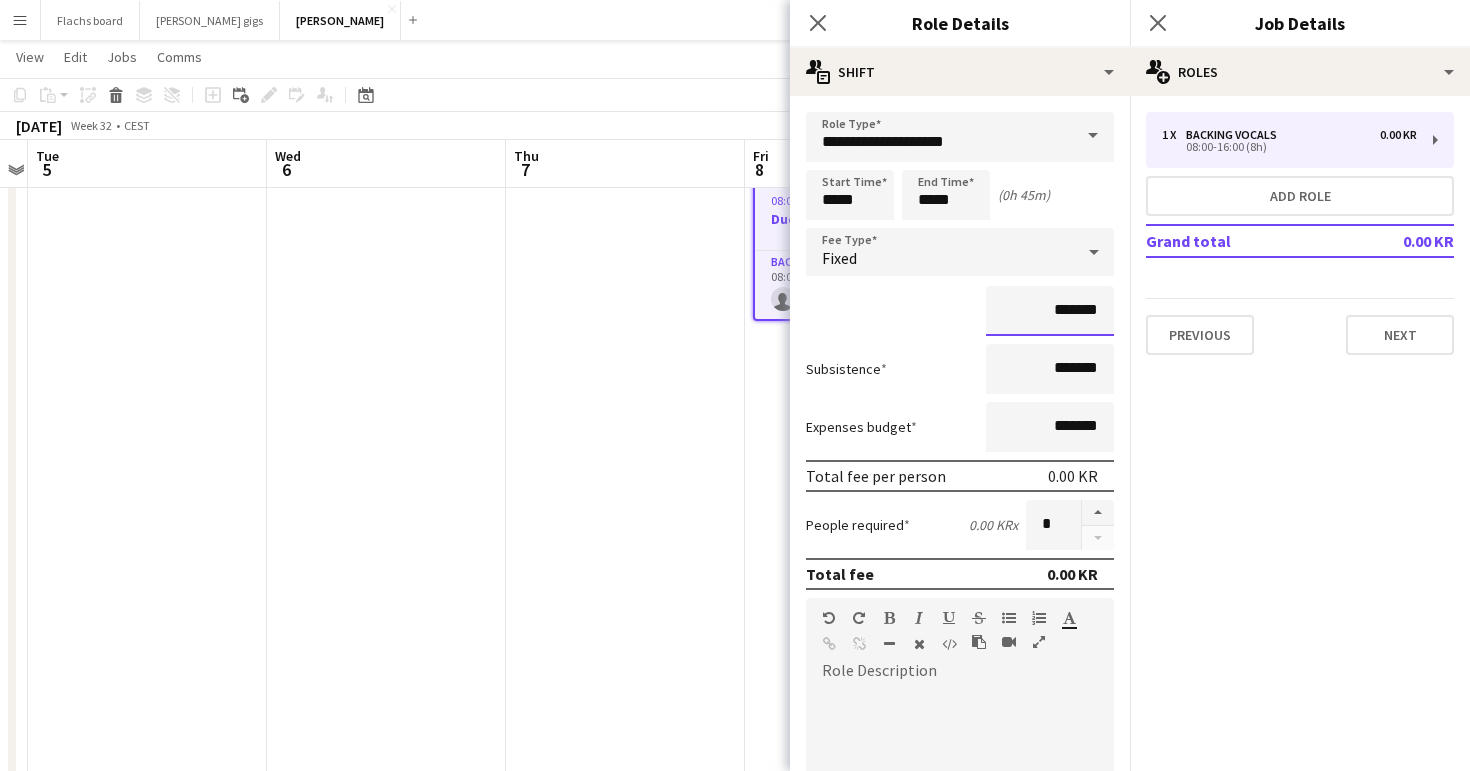 click on "*******" at bounding box center [1050, 311] 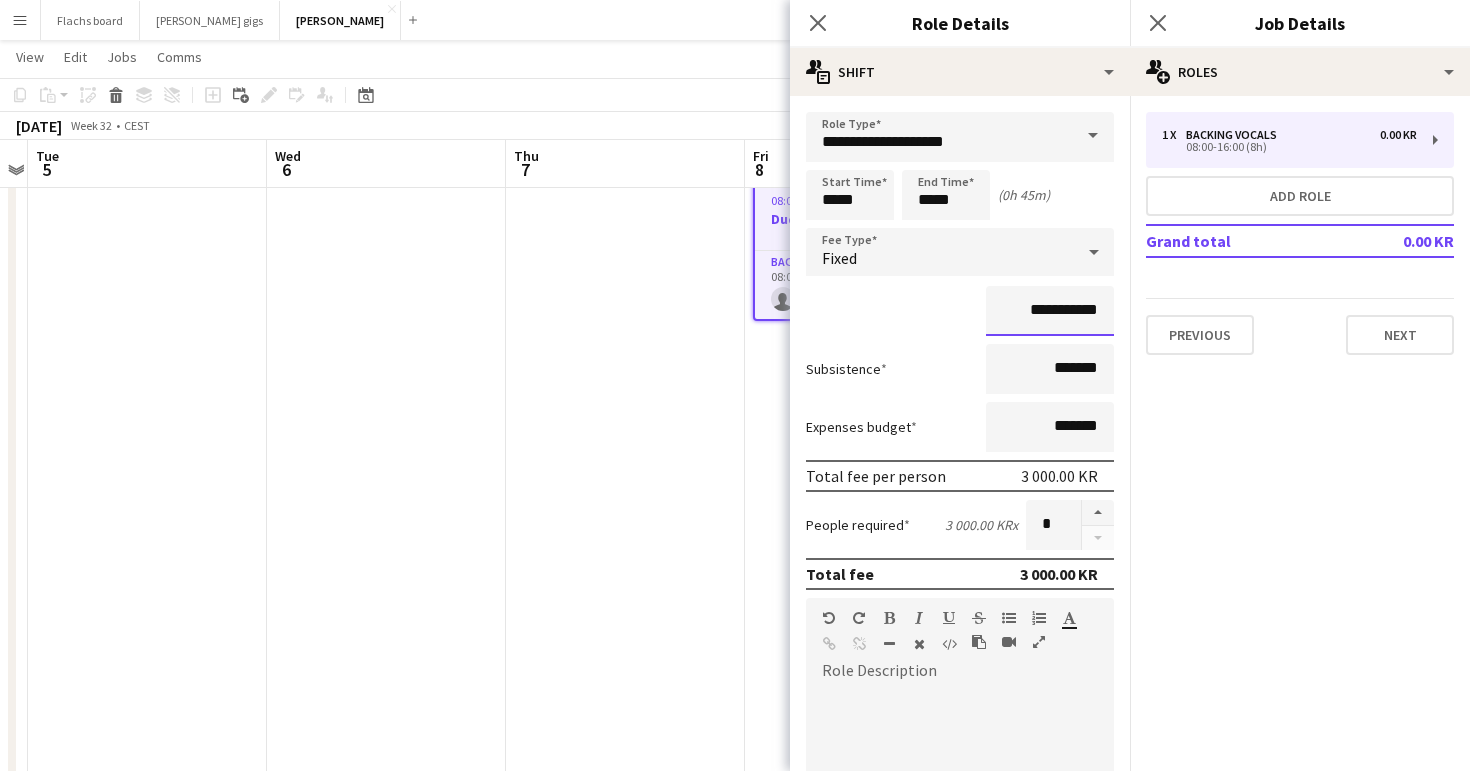 type on "**********" 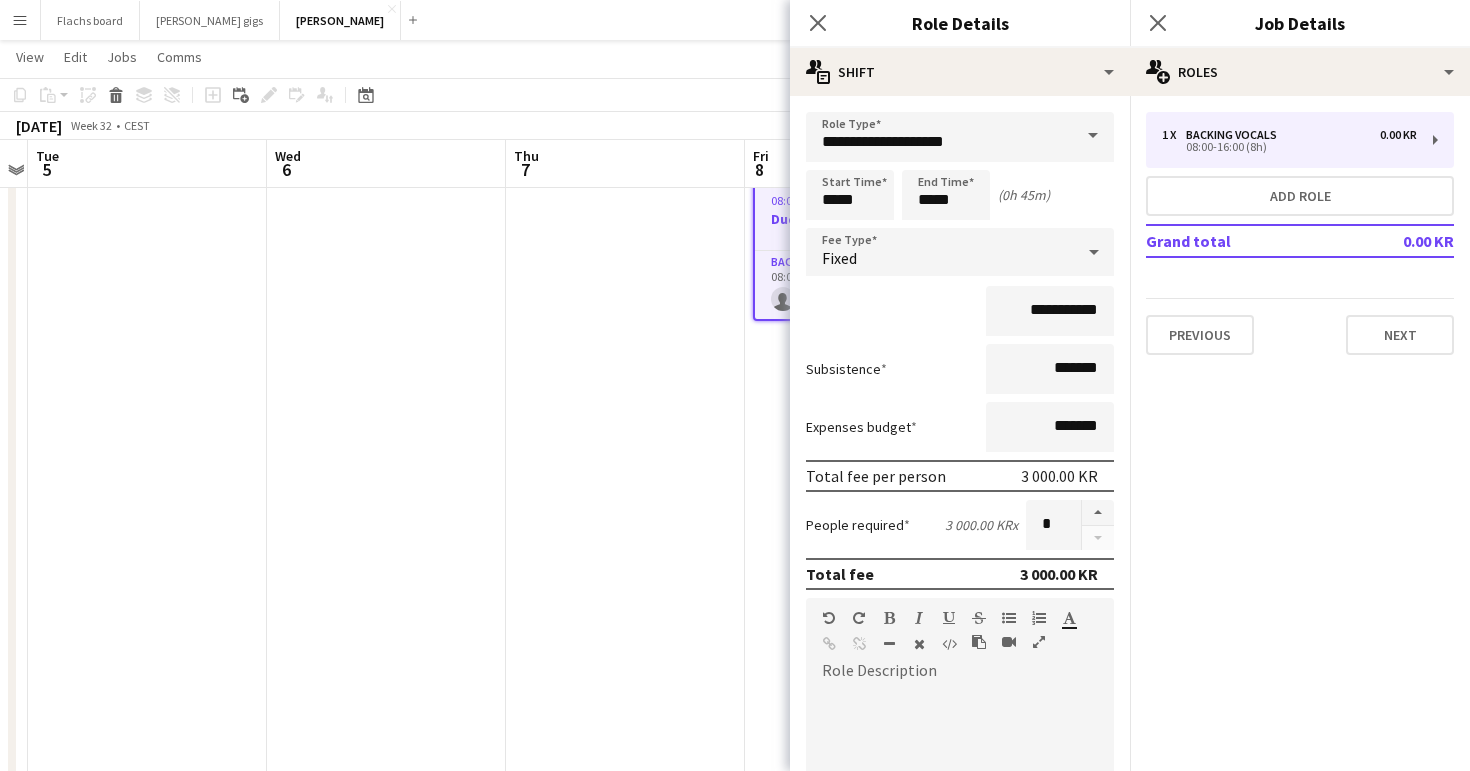 click on "Subsistence  *******" at bounding box center (960, 369) 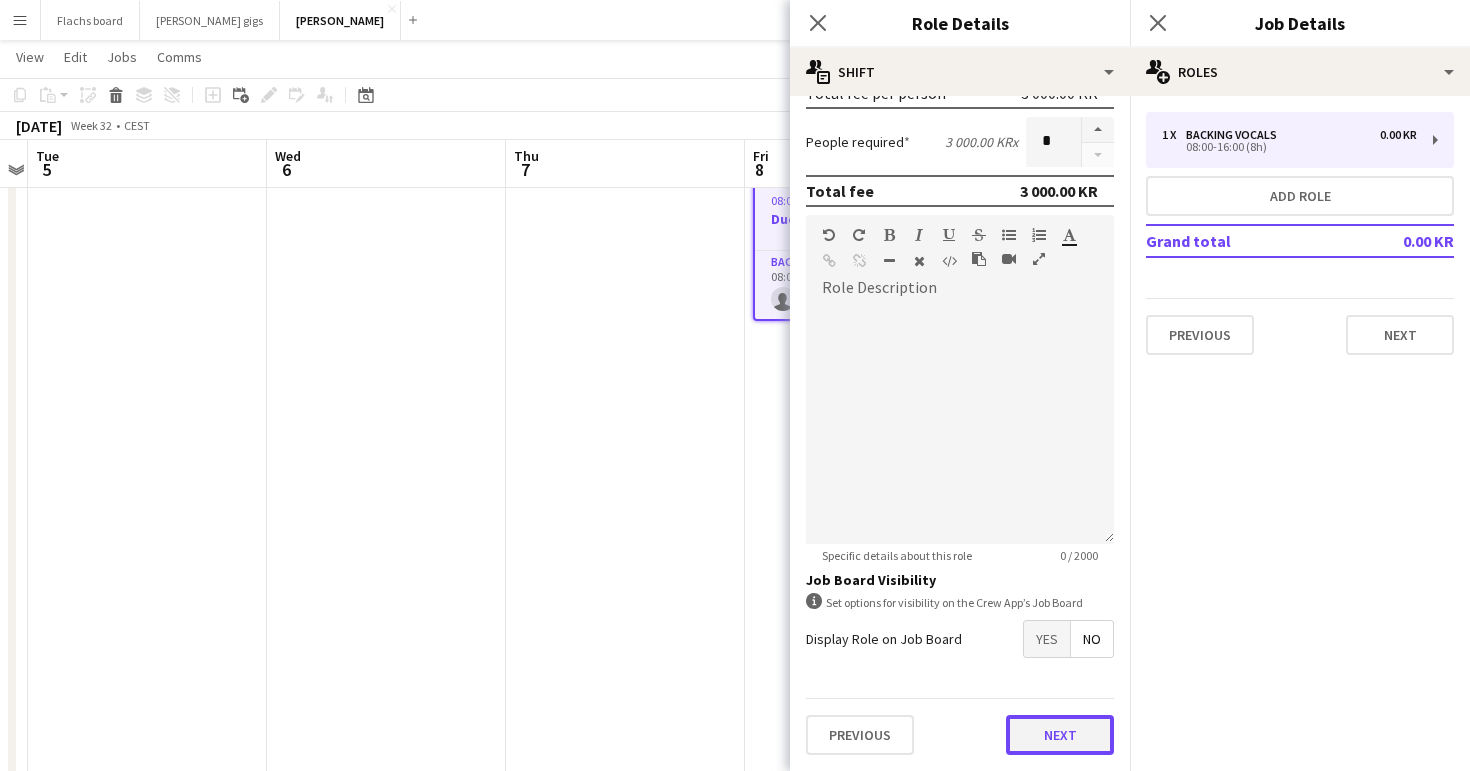 click on "Next" at bounding box center (1060, 735) 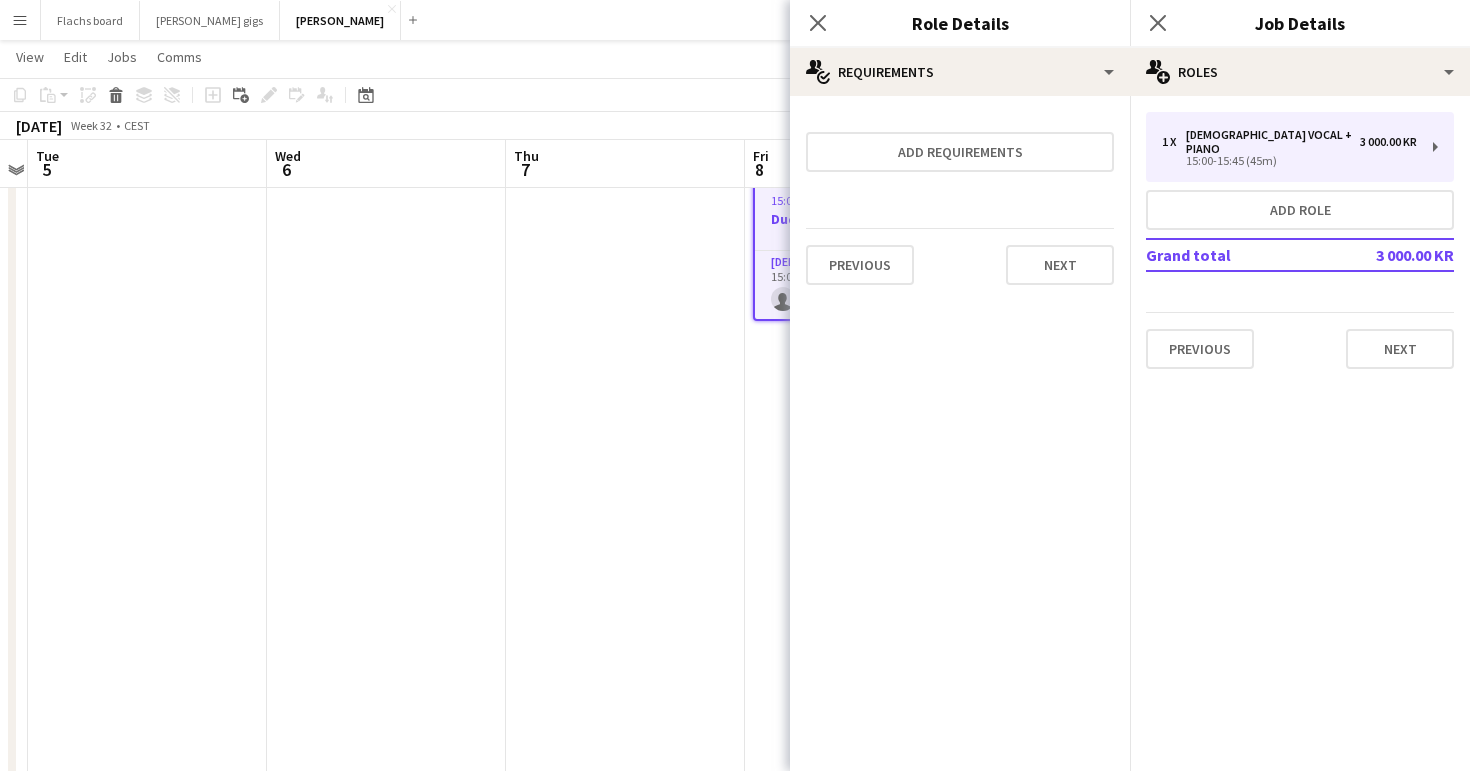 scroll, scrollTop: 0, scrollLeft: 0, axis: both 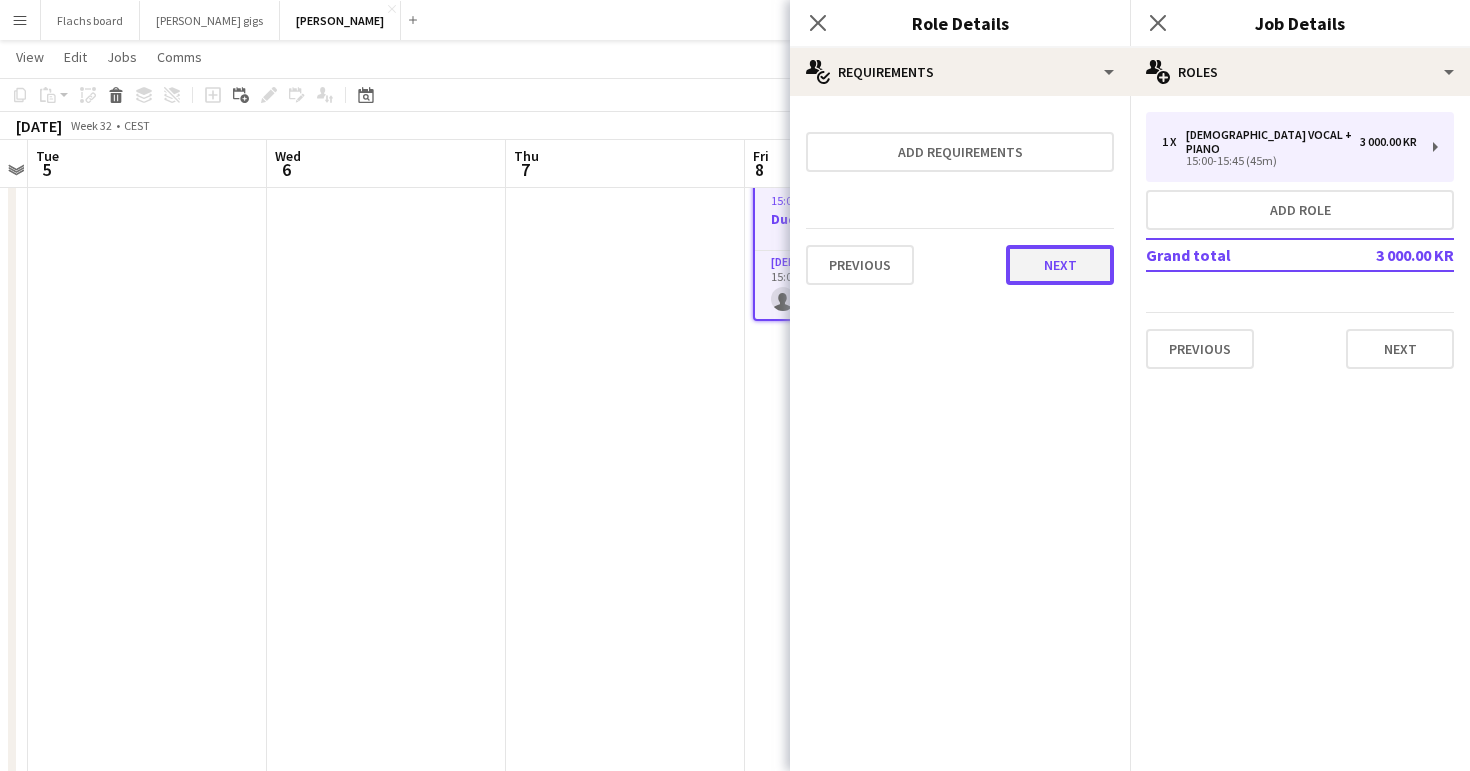click on "Next" at bounding box center [1060, 265] 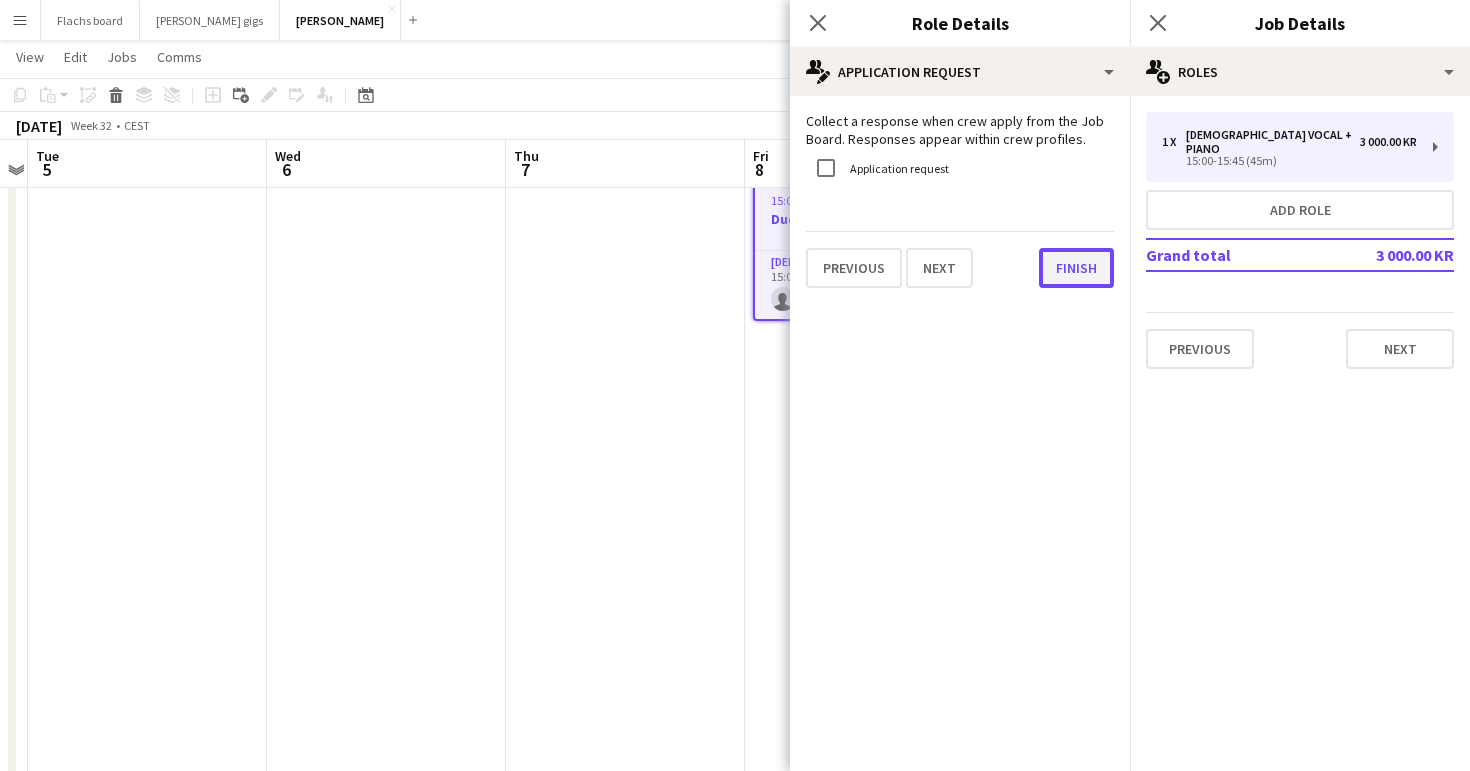 click on "Finish" at bounding box center (1076, 268) 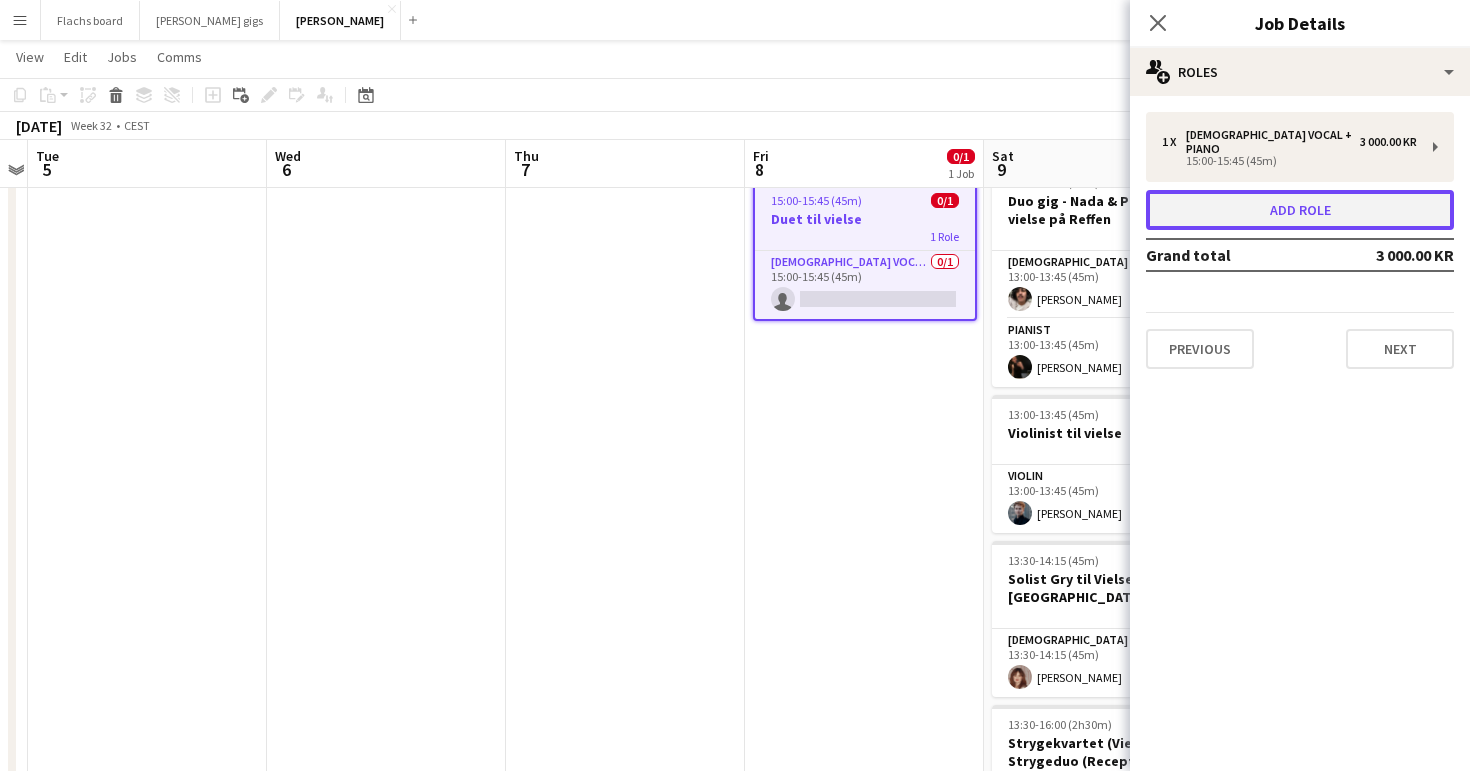 click on "Add role" at bounding box center (1300, 210) 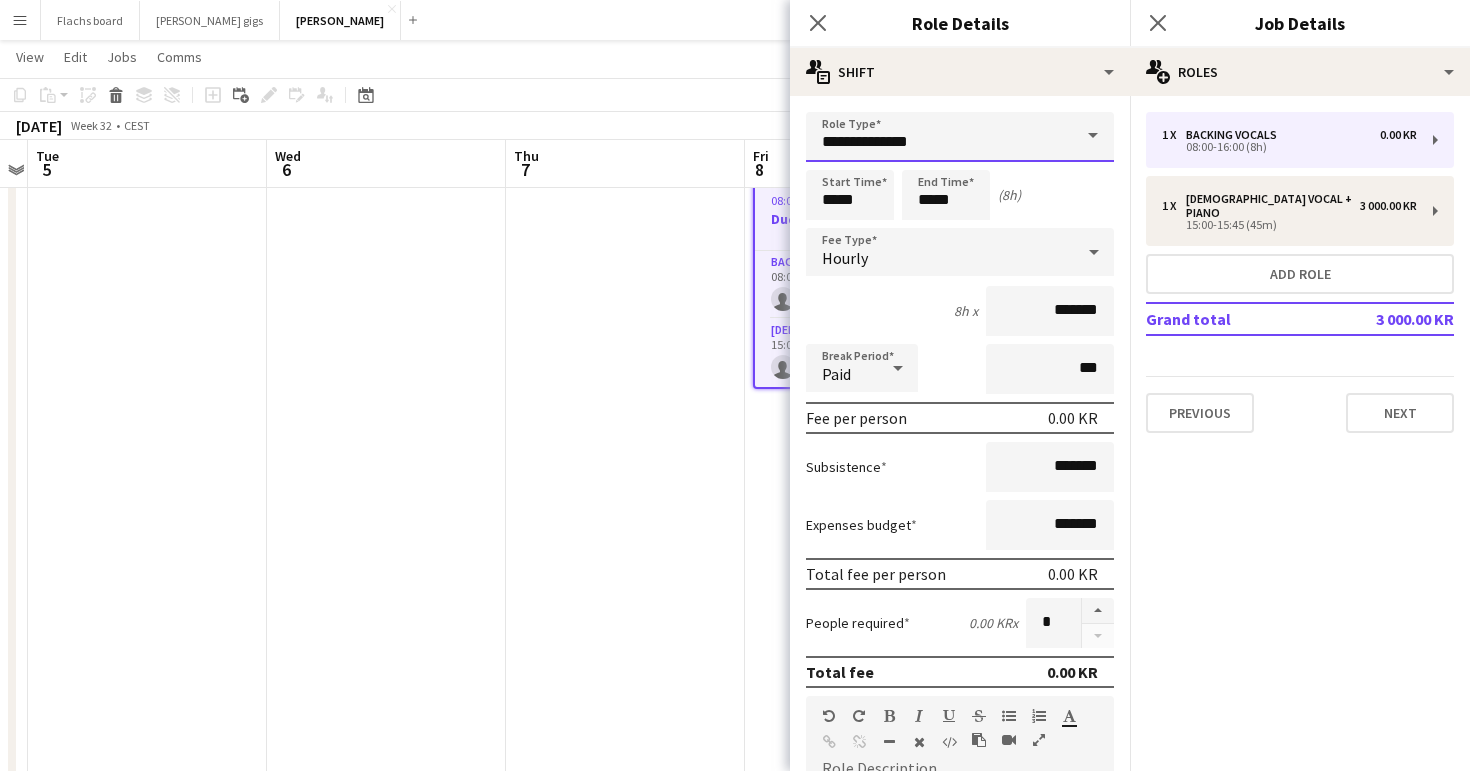 click on "**********" at bounding box center (960, 137) 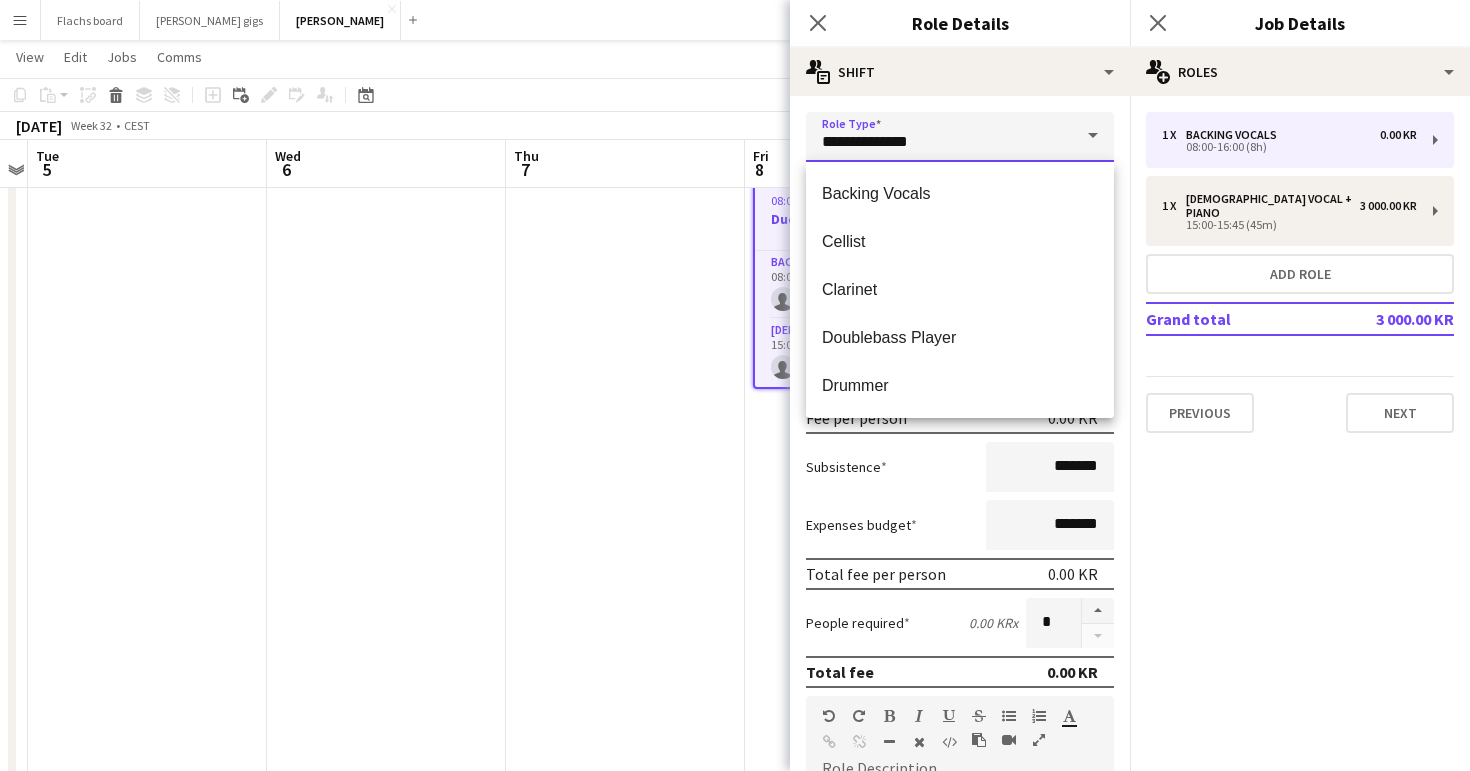 click on "**********" at bounding box center [960, 137] 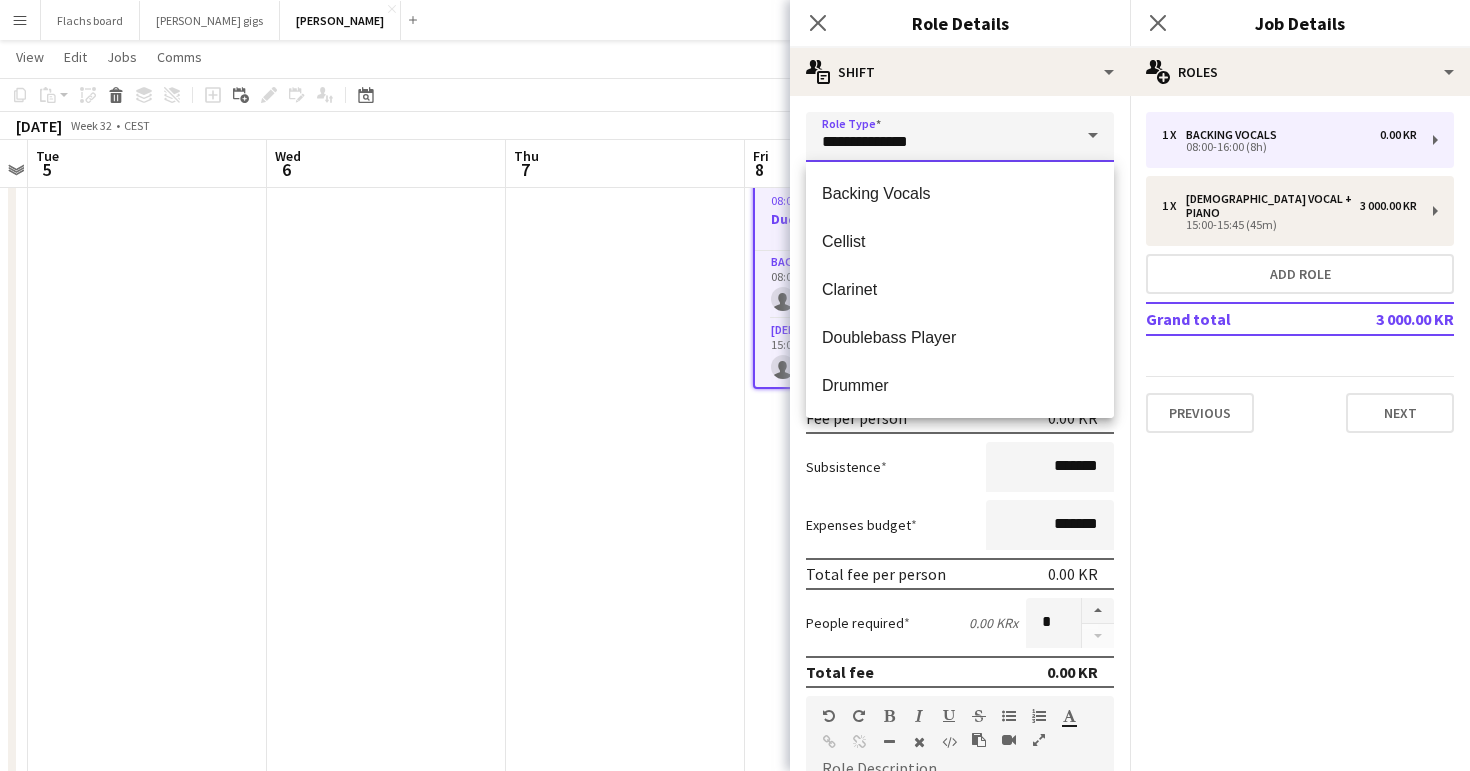 click on "**********" at bounding box center (960, 137) 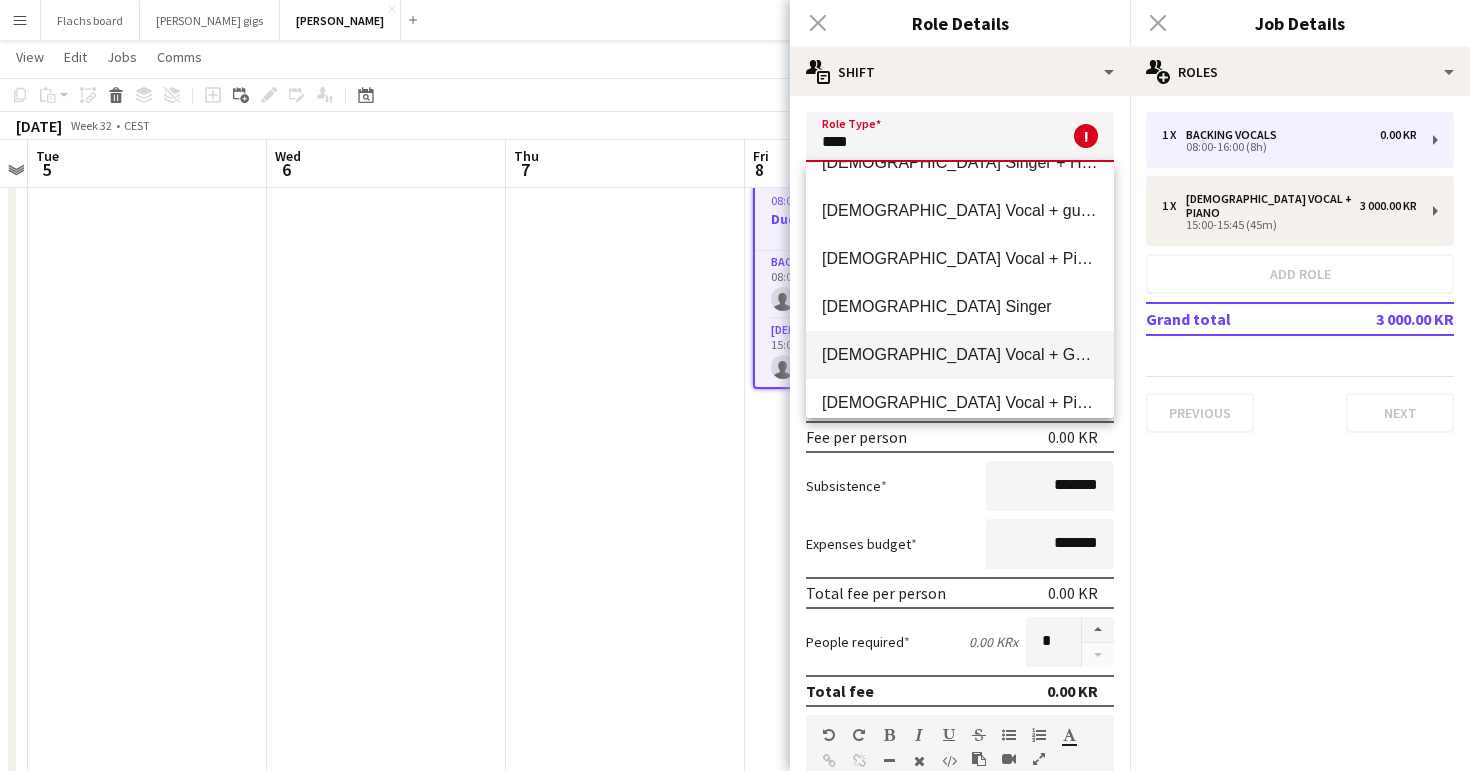 scroll, scrollTop: 96, scrollLeft: 0, axis: vertical 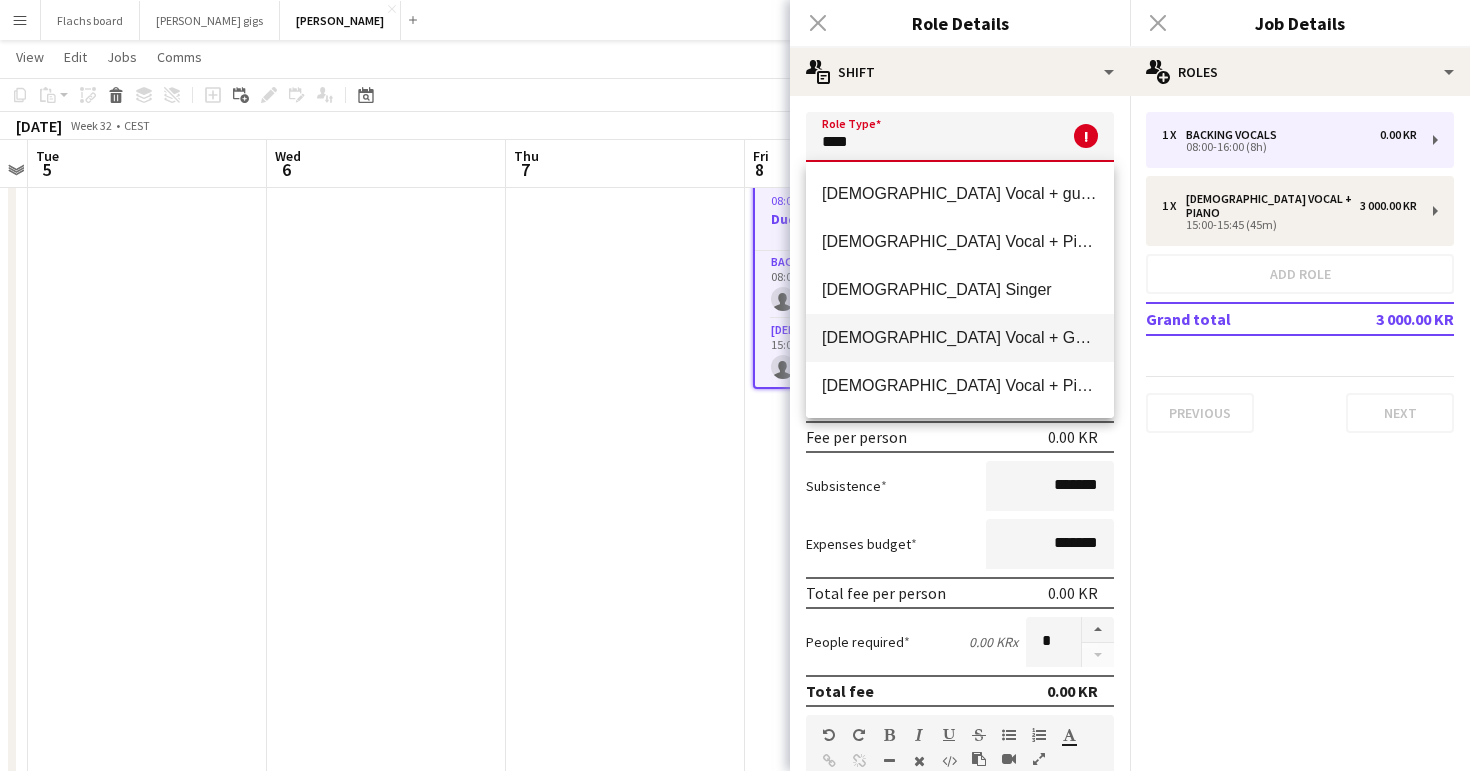 click on "[DEMOGRAPHIC_DATA] Vocal + Guitar" at bounding box center (960, 337) 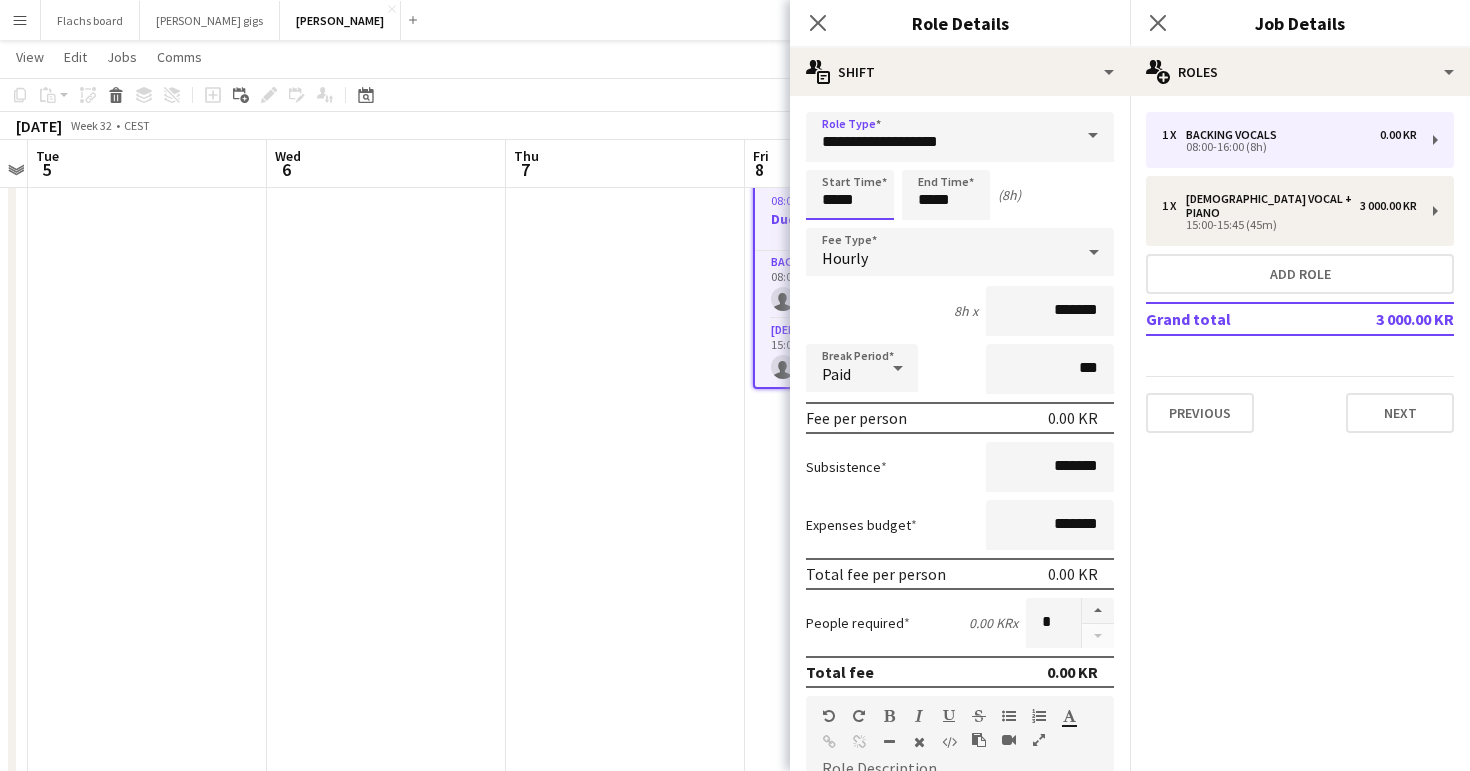 click on "*****" at bounding box center (850, 195) 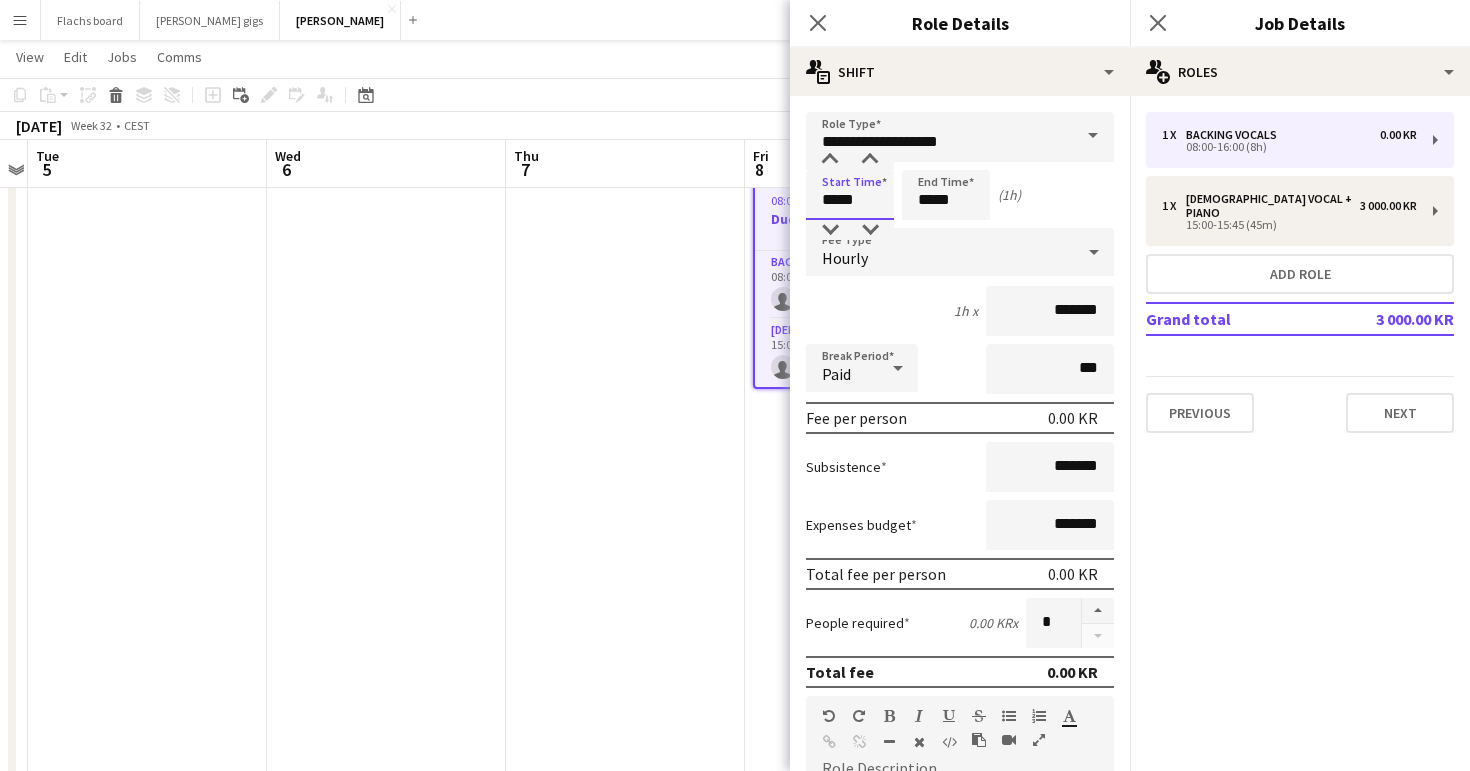type on "*****" 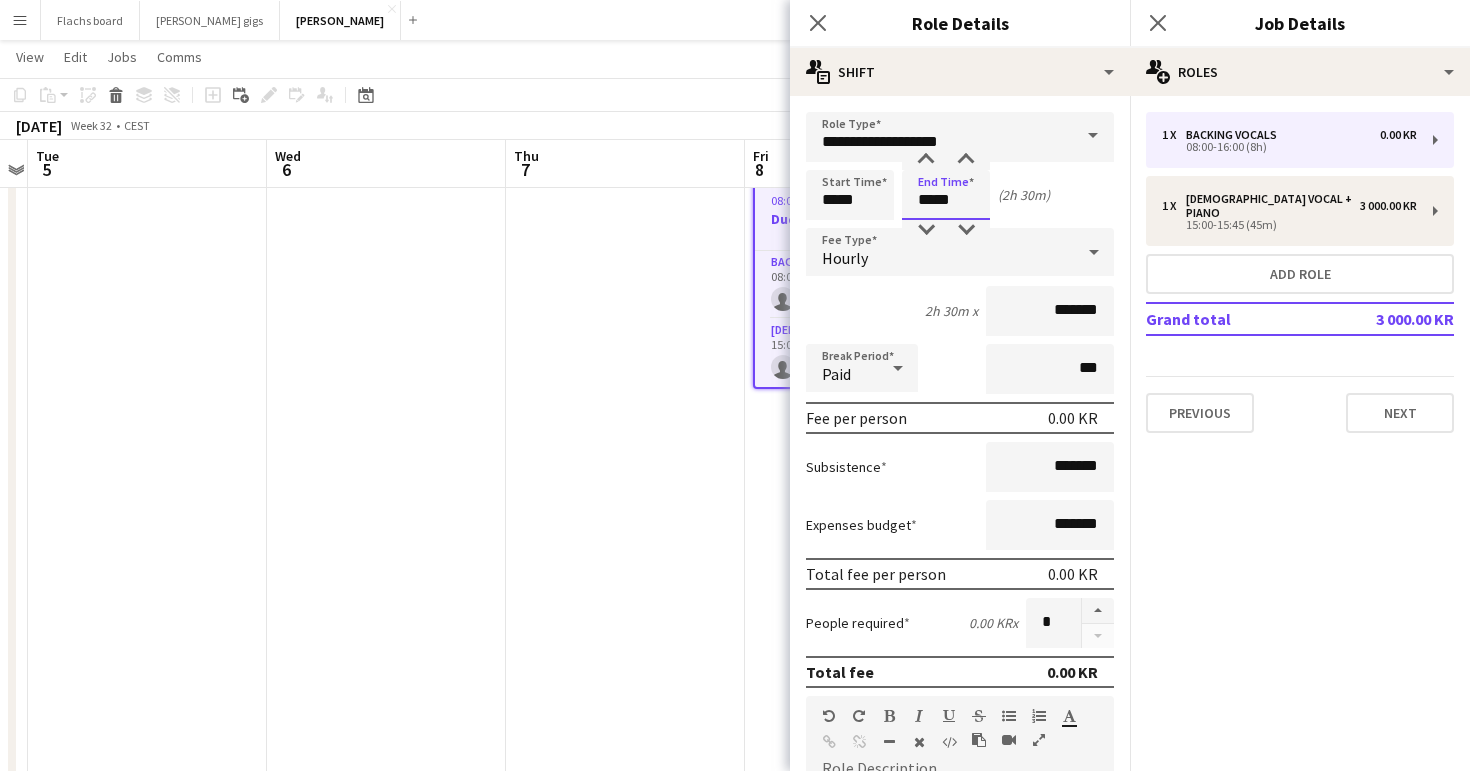 type on "*****" 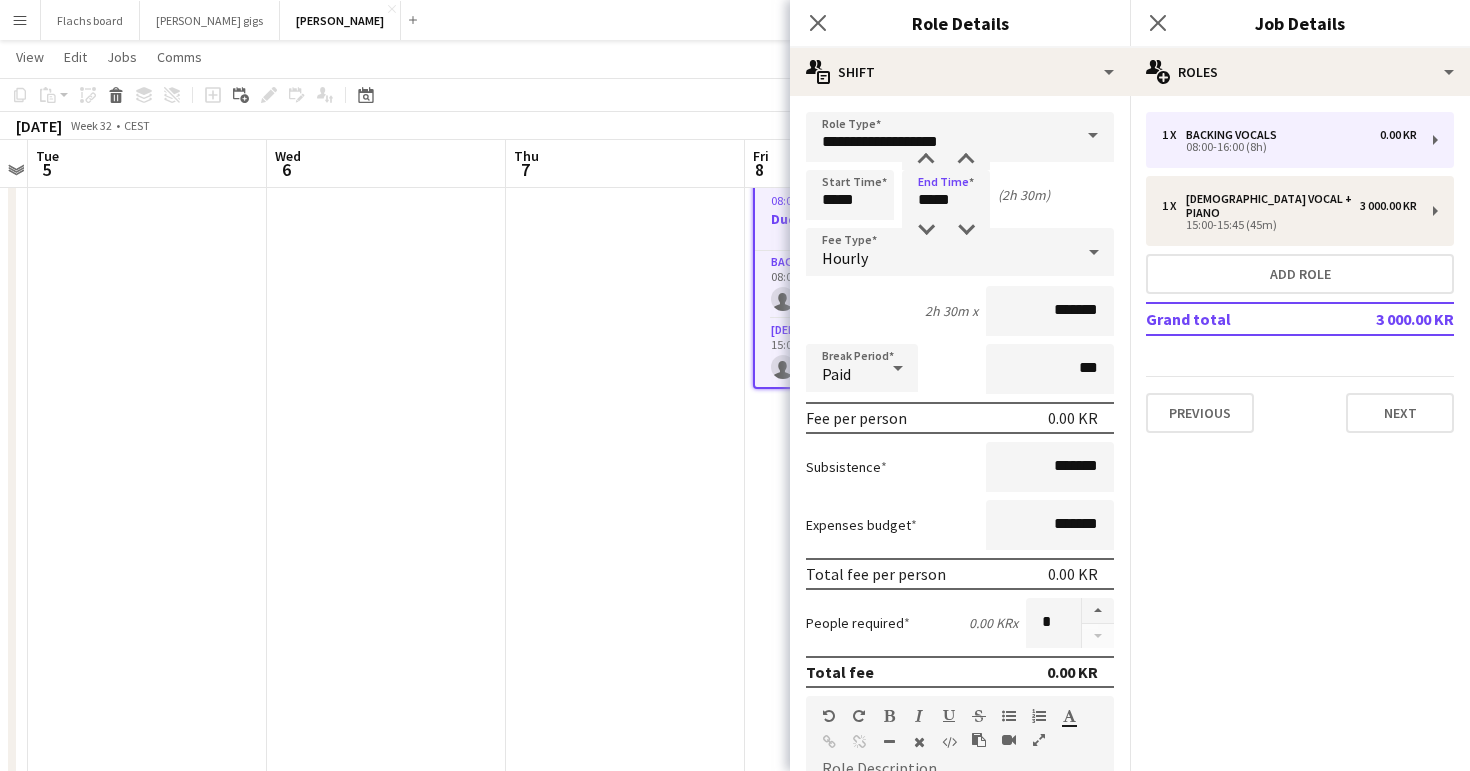 click on "Hourly" at bounding box center [940, 252] 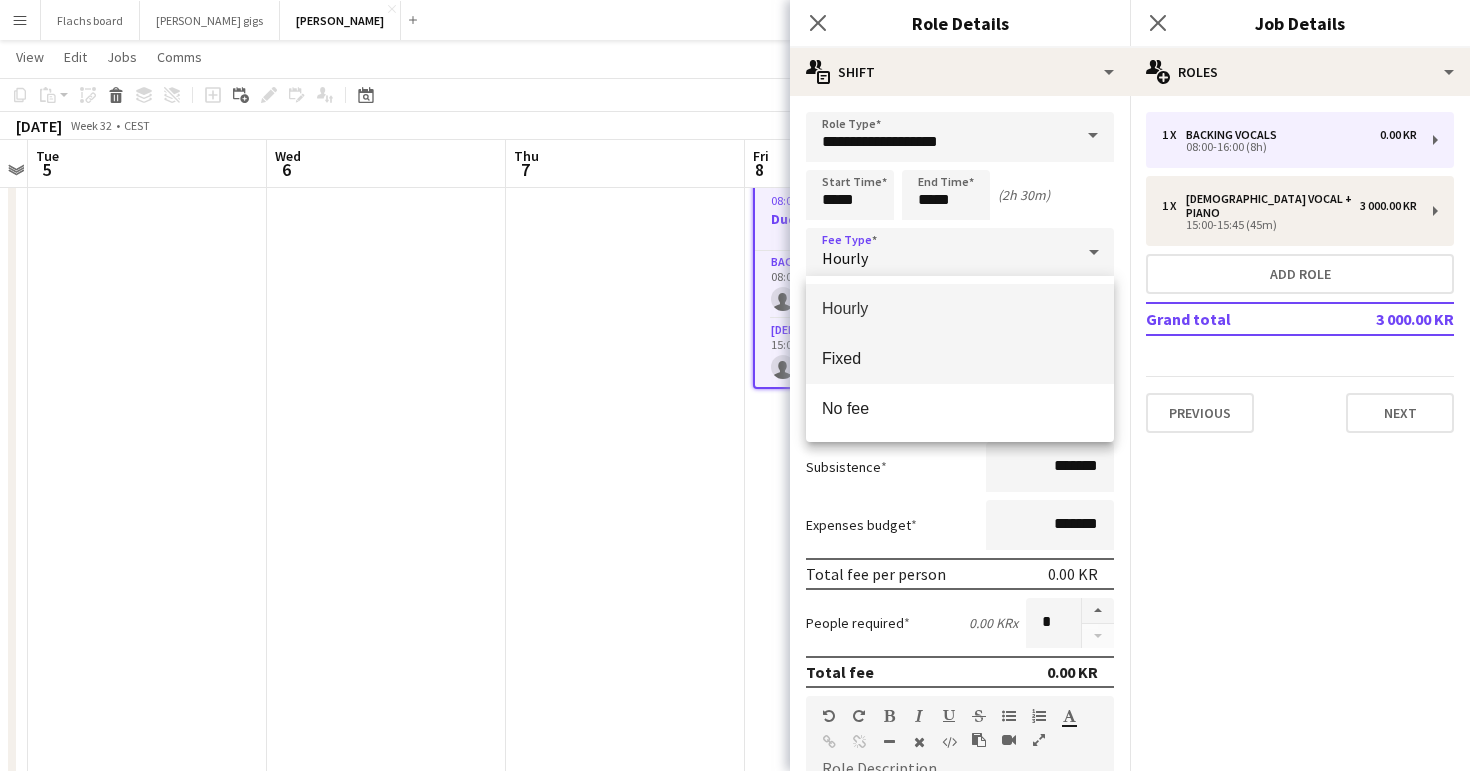 click on "Fixed" at bounding box center (960, 358) 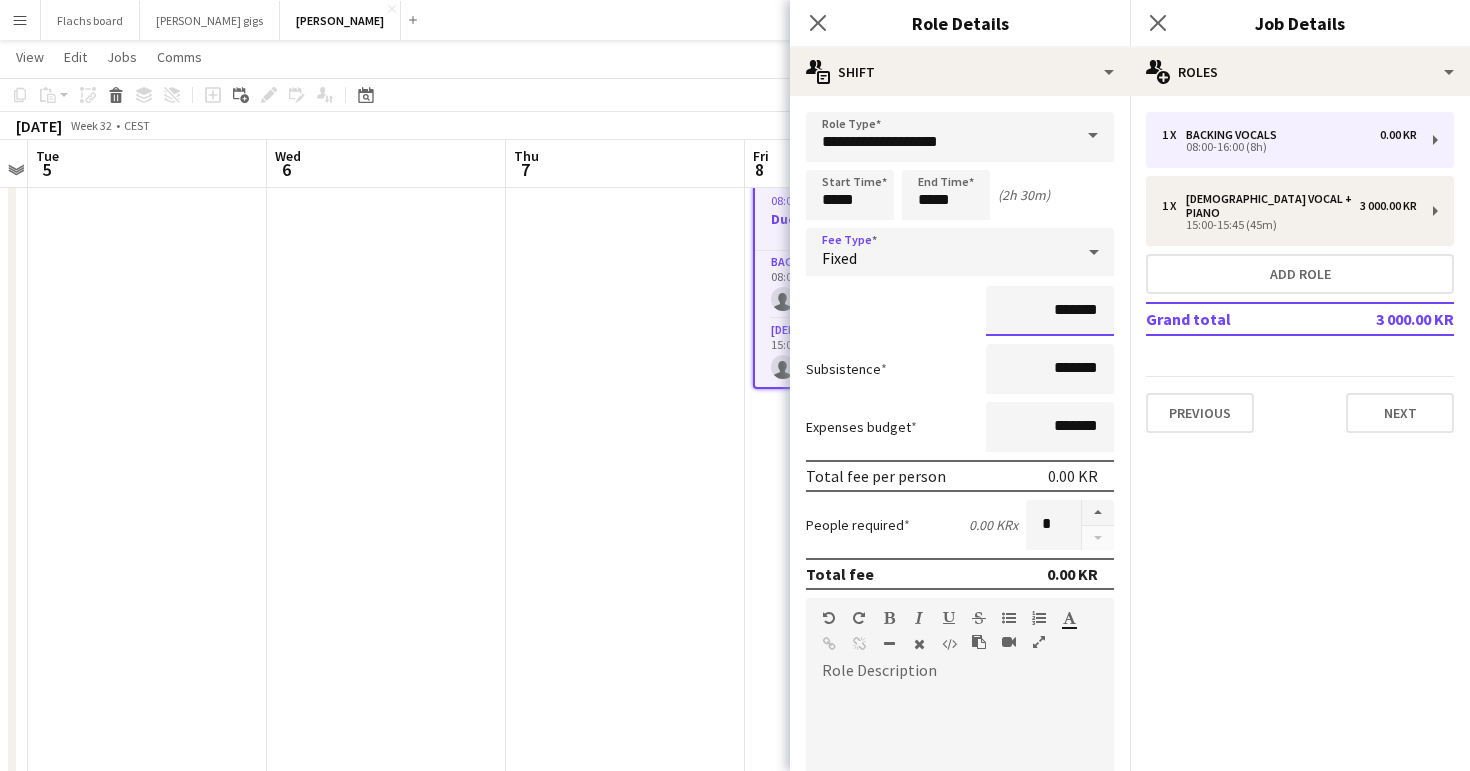 click on "*******" at bounding box center (1050, 311) 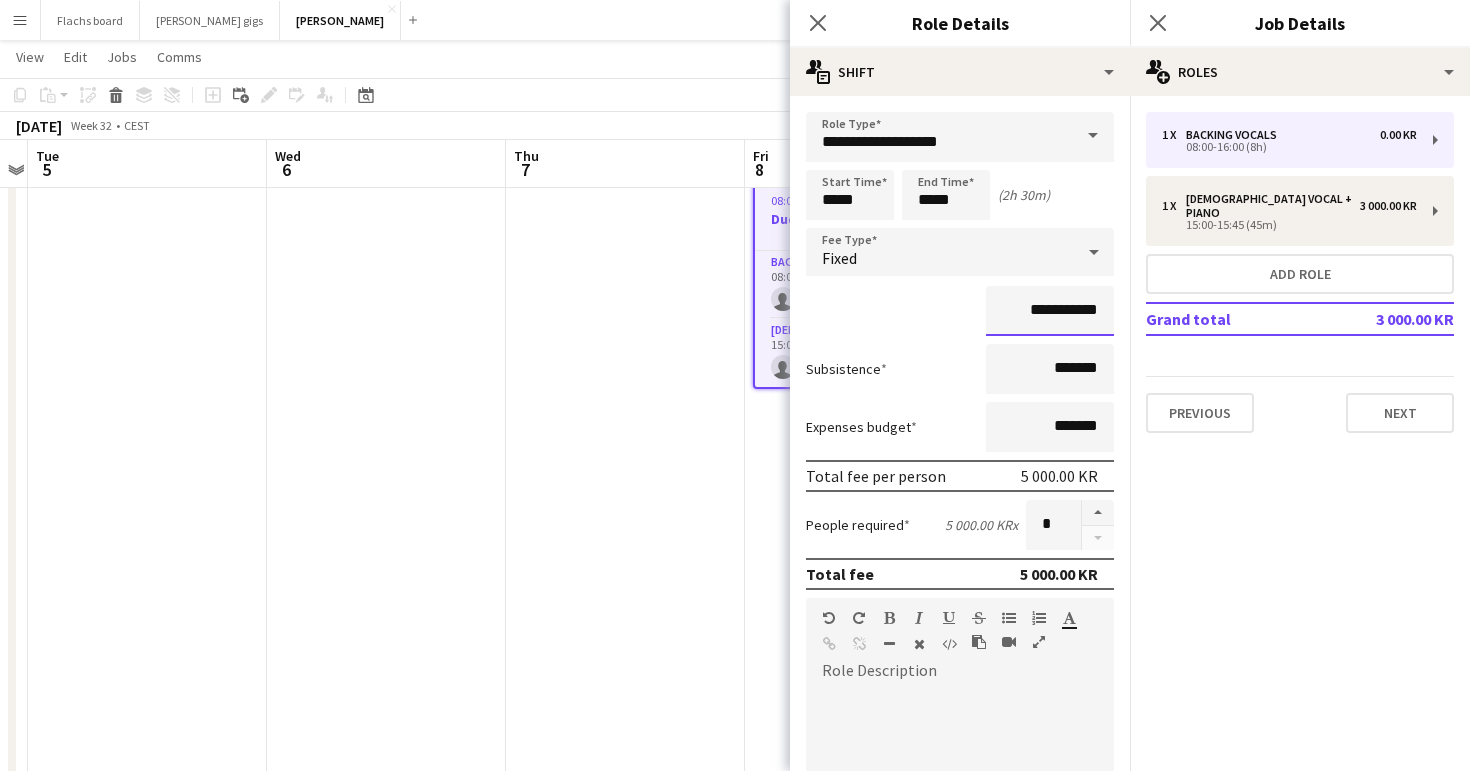 type on "**********" 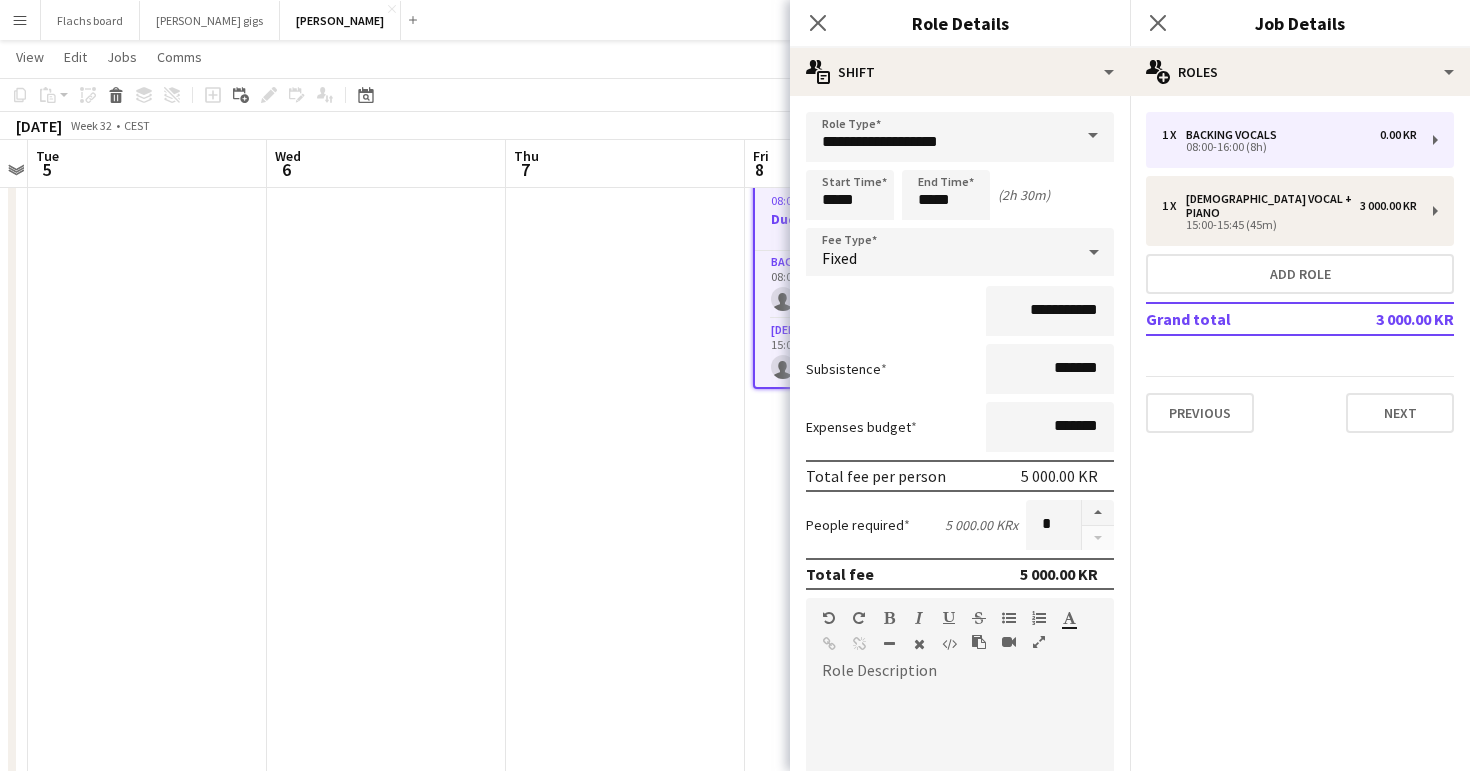 click on "Subsistence  *******" at bounding box center [960, 369] 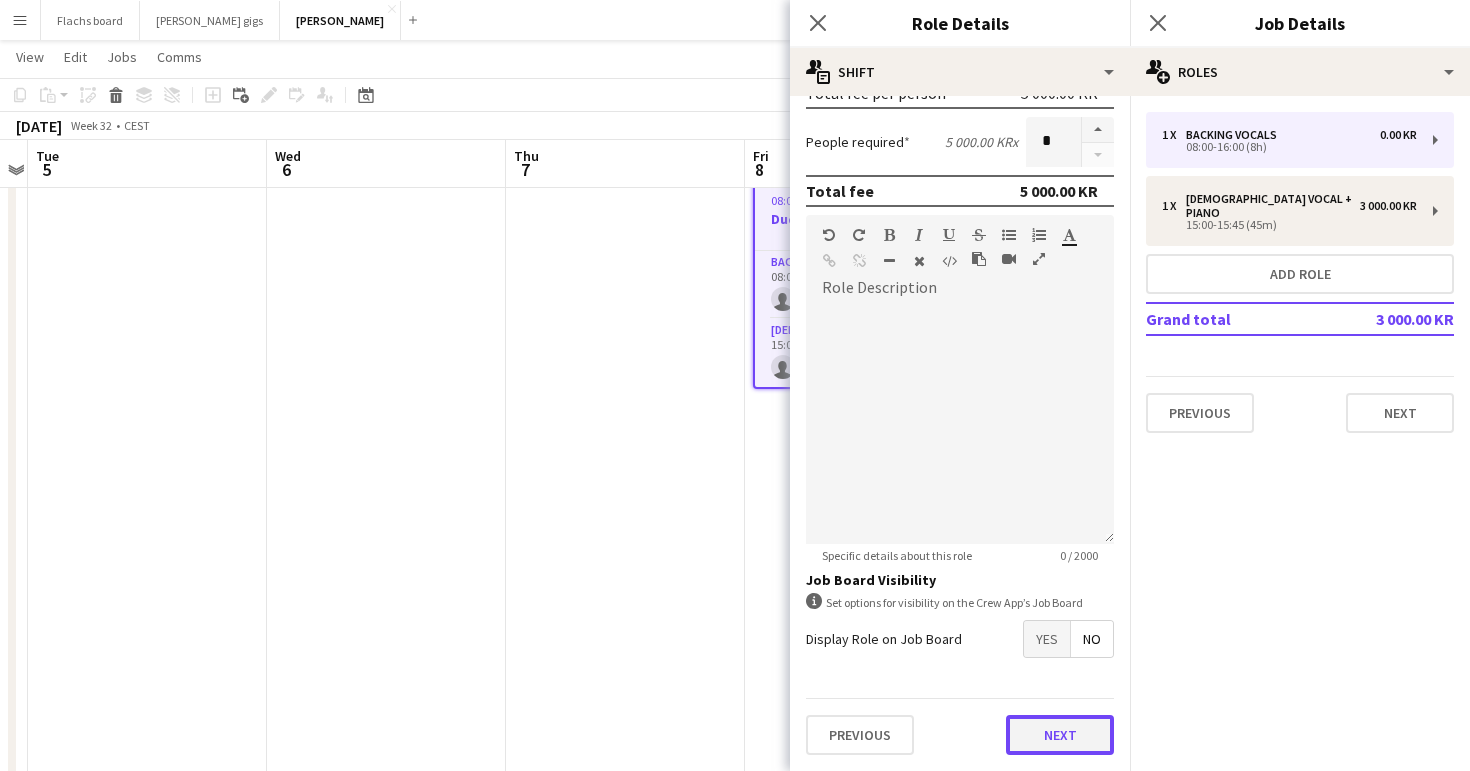 click on "Next" at bounding box center (1060, 735) 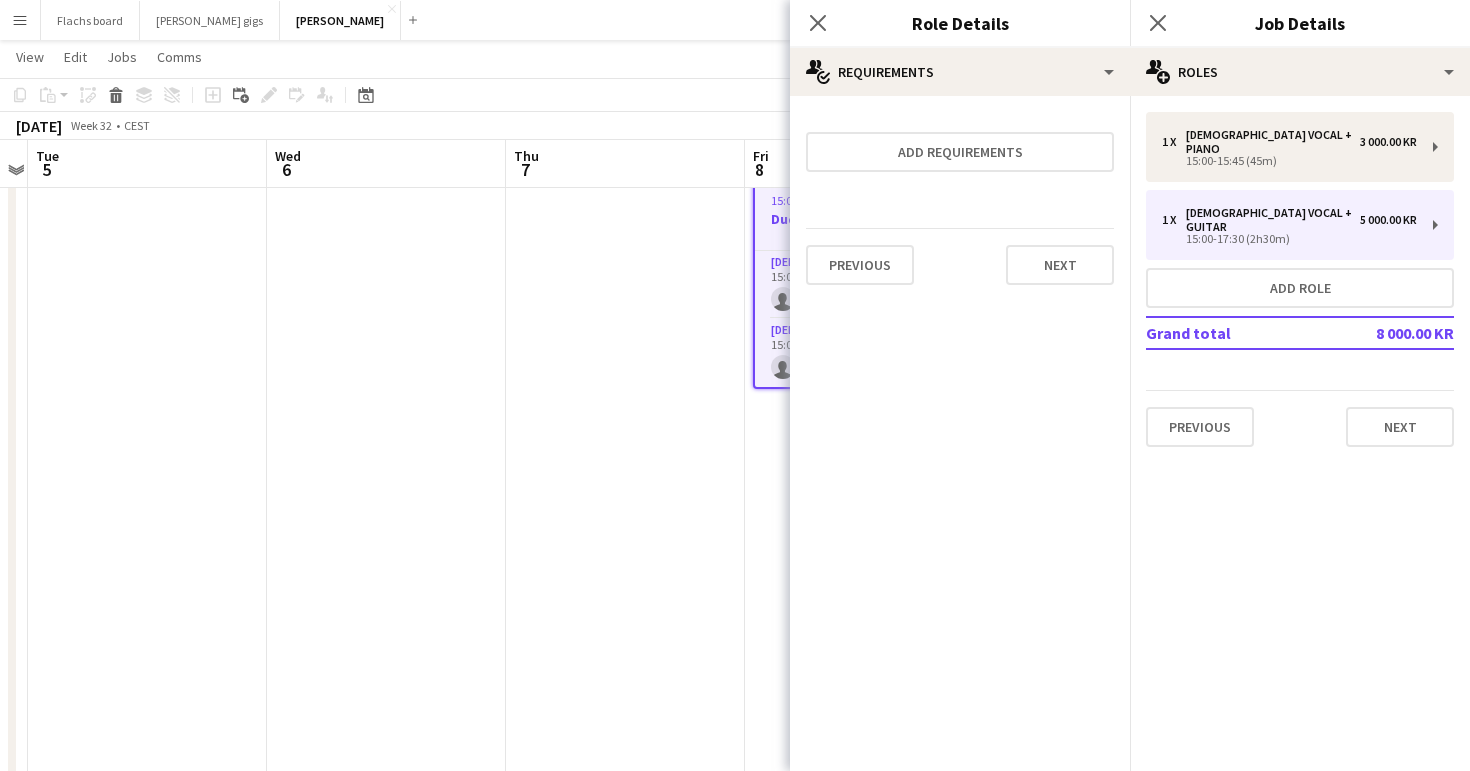 scroll, scrollTop: 0, scrollLeft: 0, axis: both 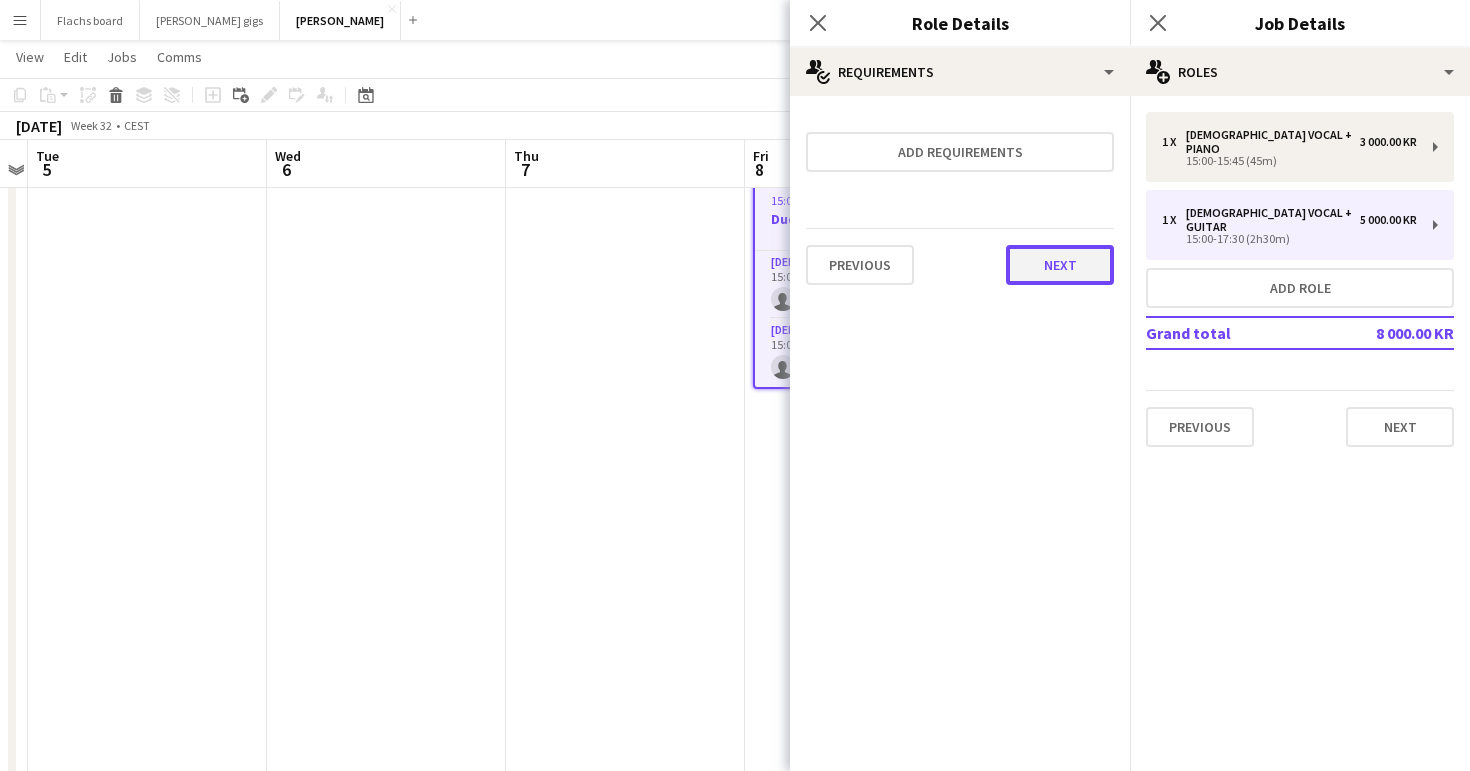 click on "Next" at bounding box center [1060, 265] 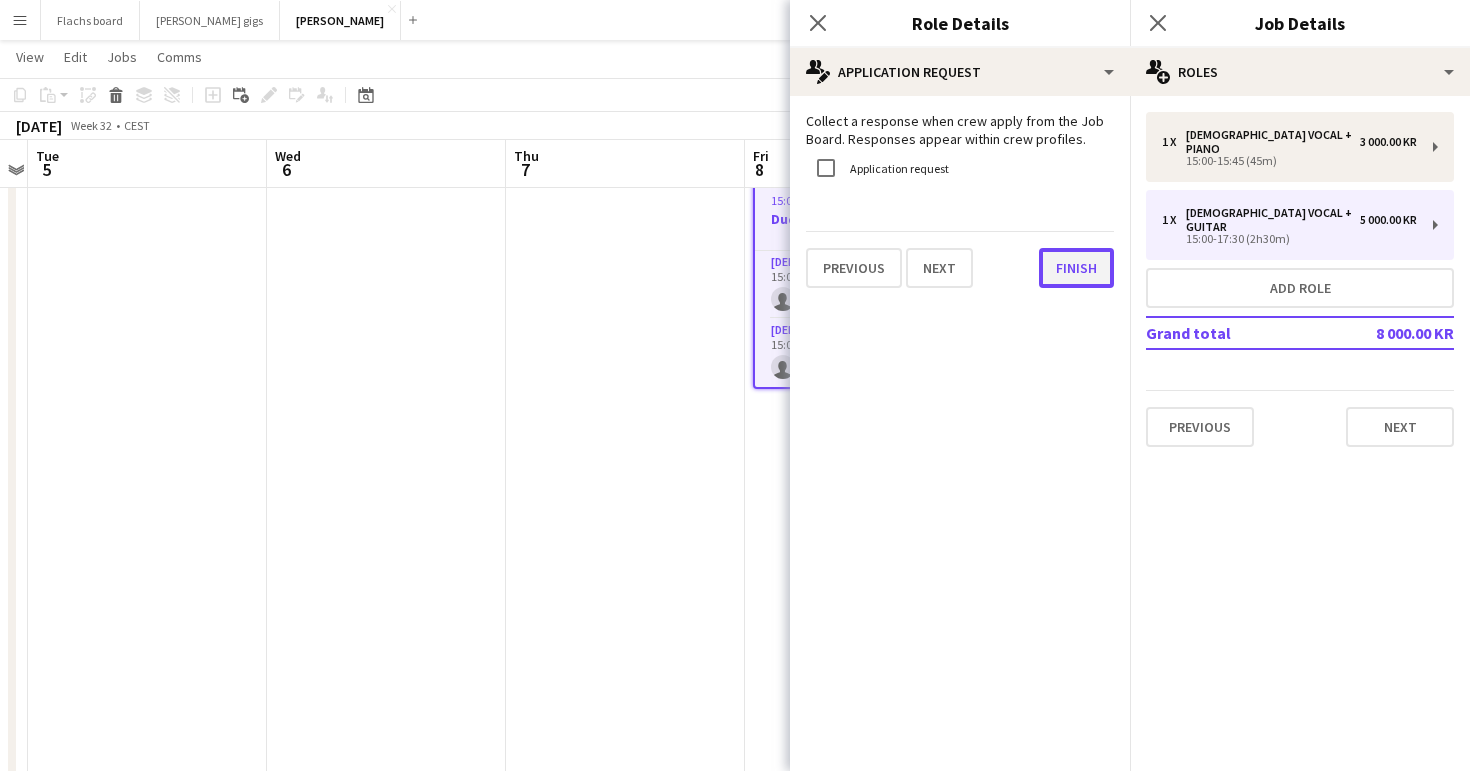 click on "Finish" at bounding box center (1076, 268) 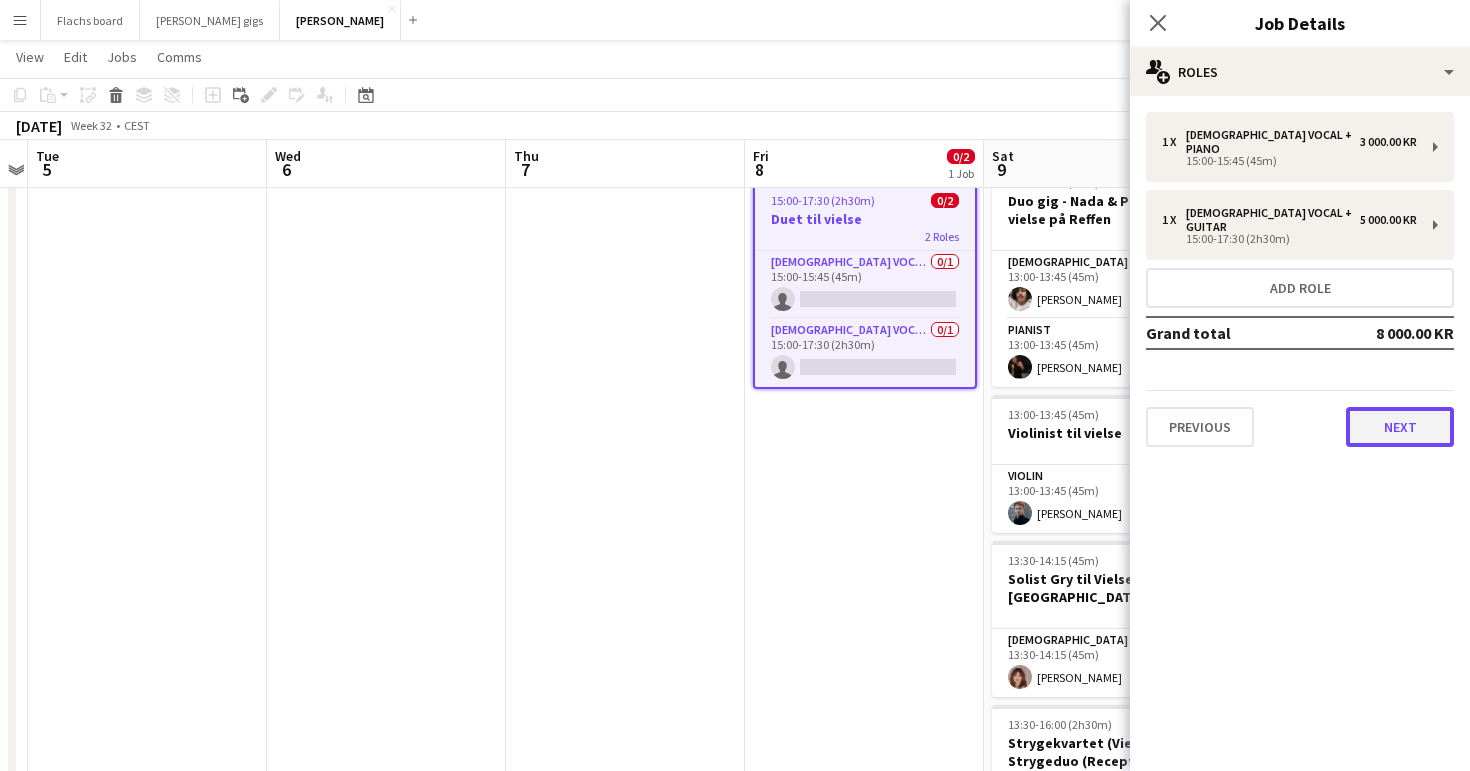 click on "Next" at bounding box center [1400, 427] 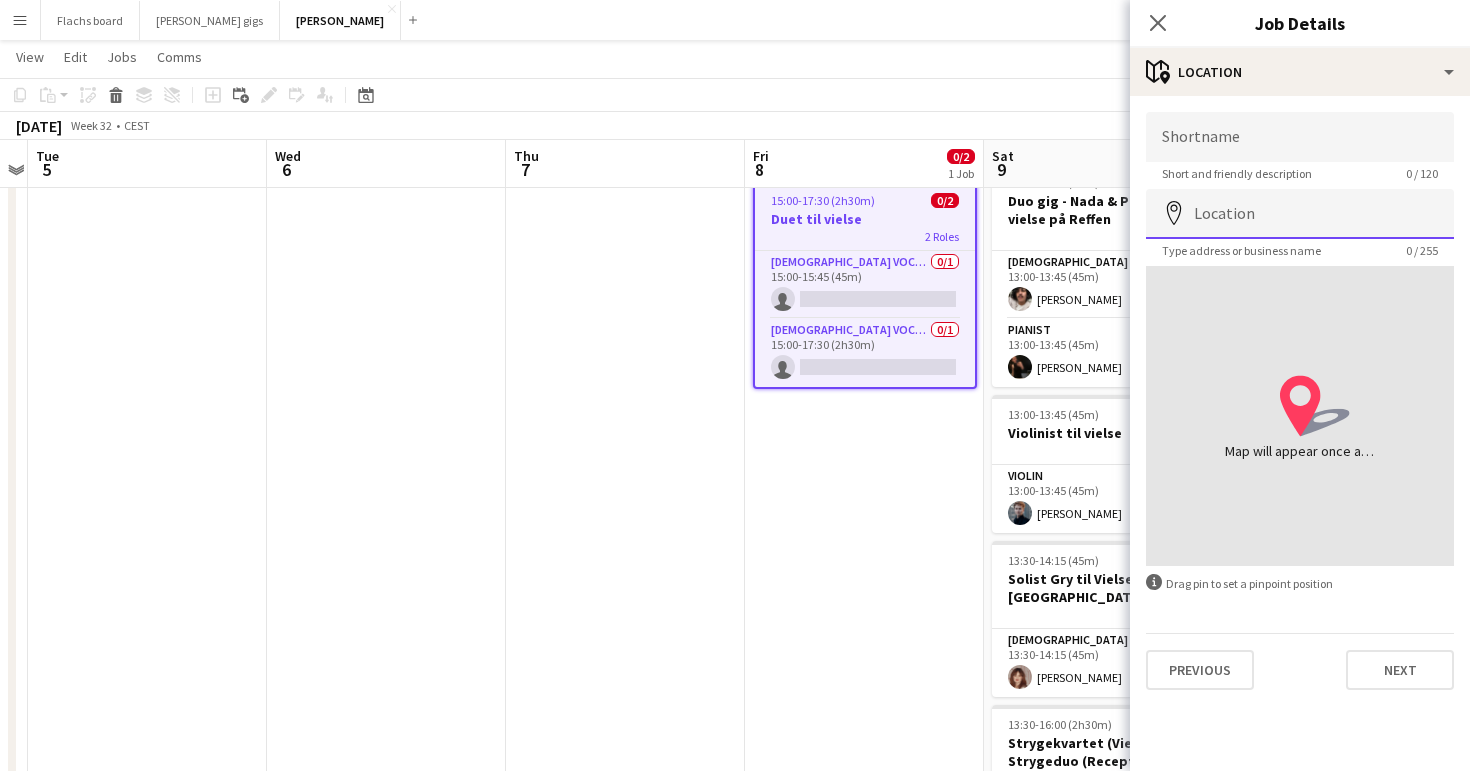 click on "Location" at bounding box center [1300, 214] 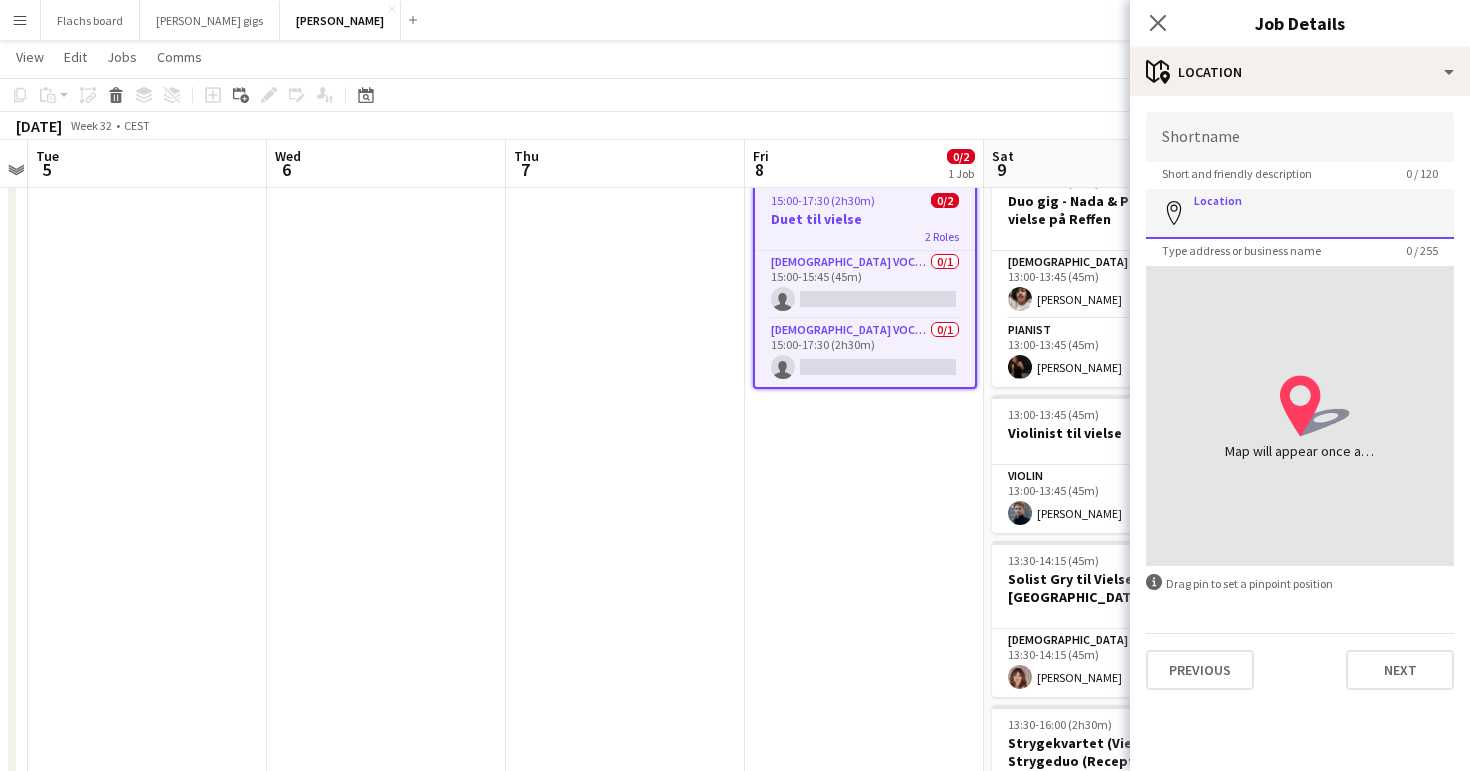 paste on "**********" 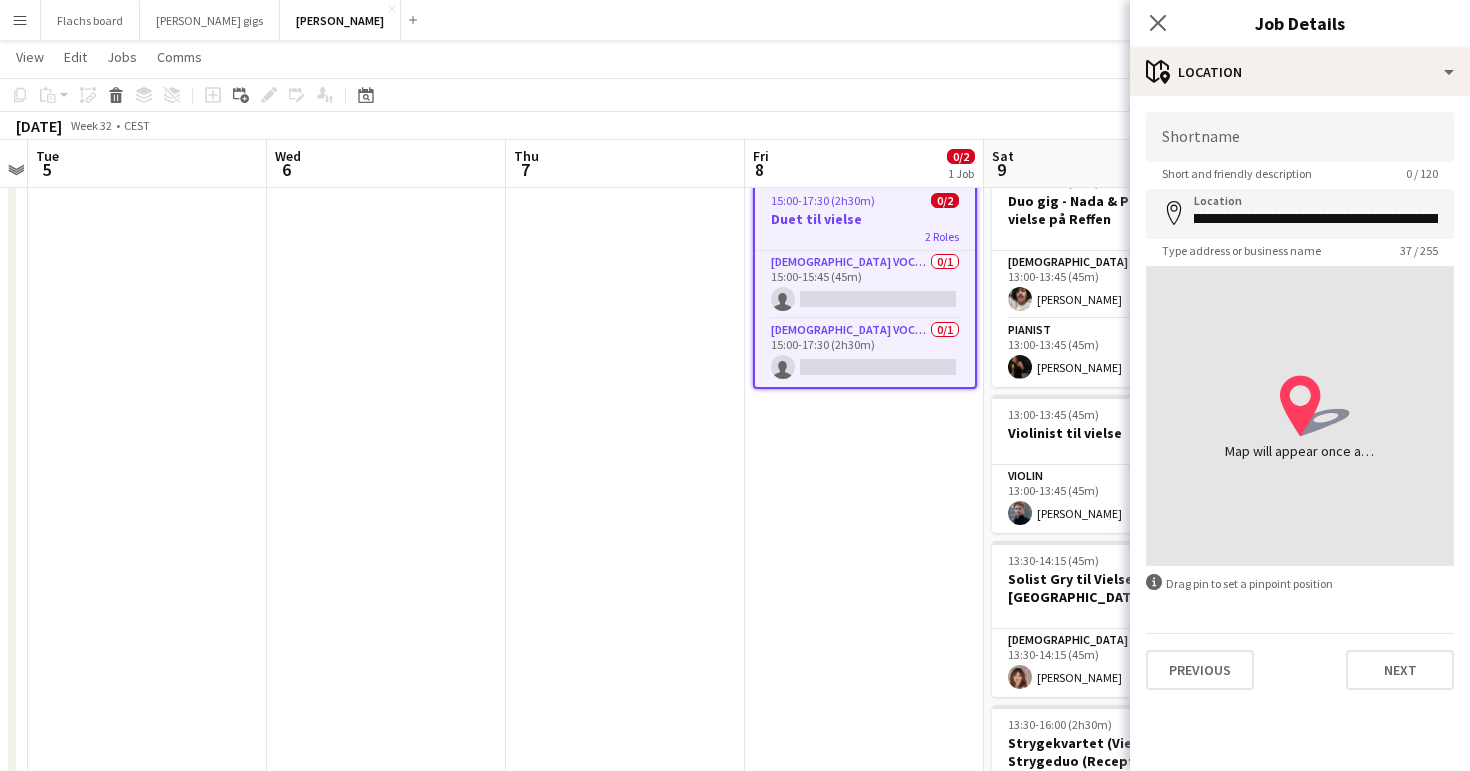 scroll, scrollTop: 0, scrollLeft: 0, axis: both 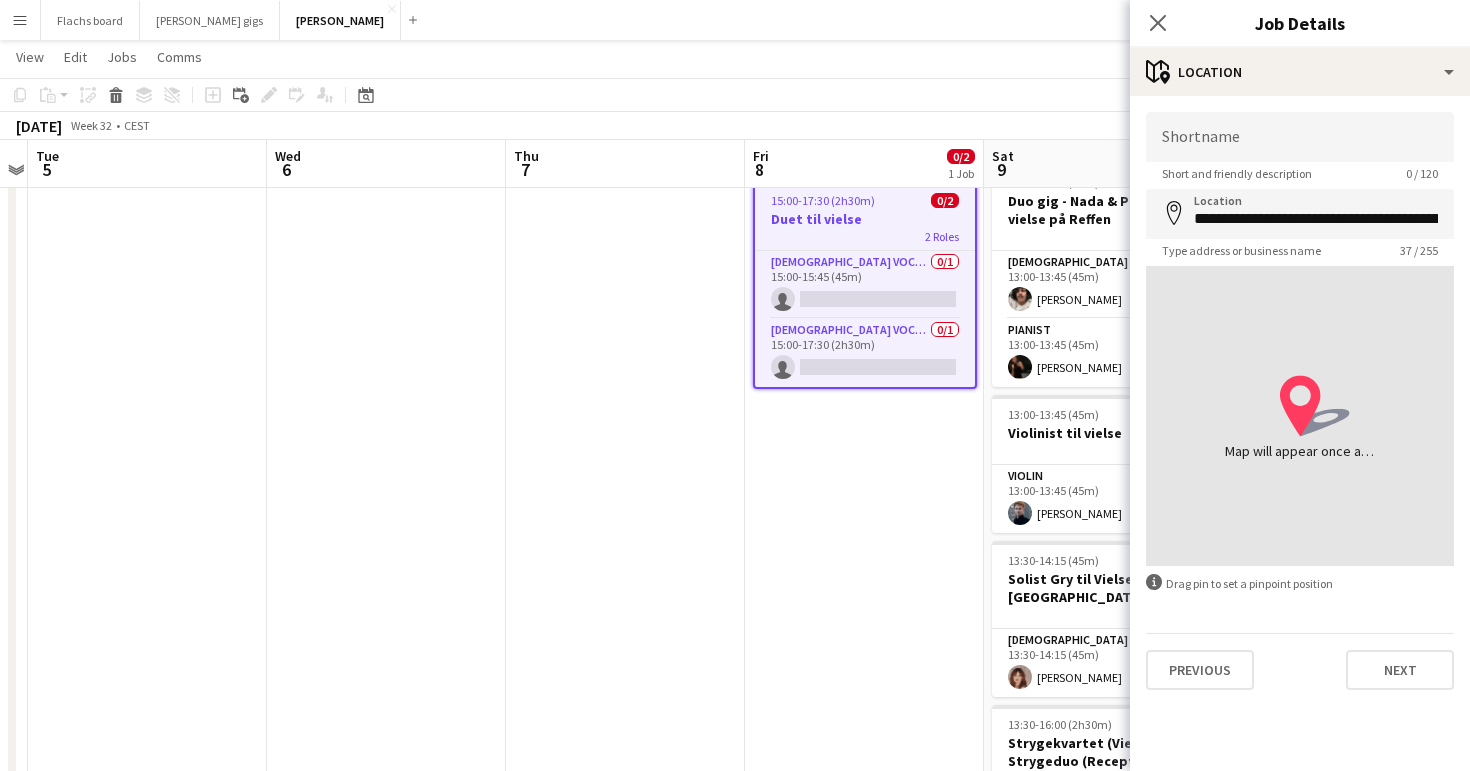 type on "**********" 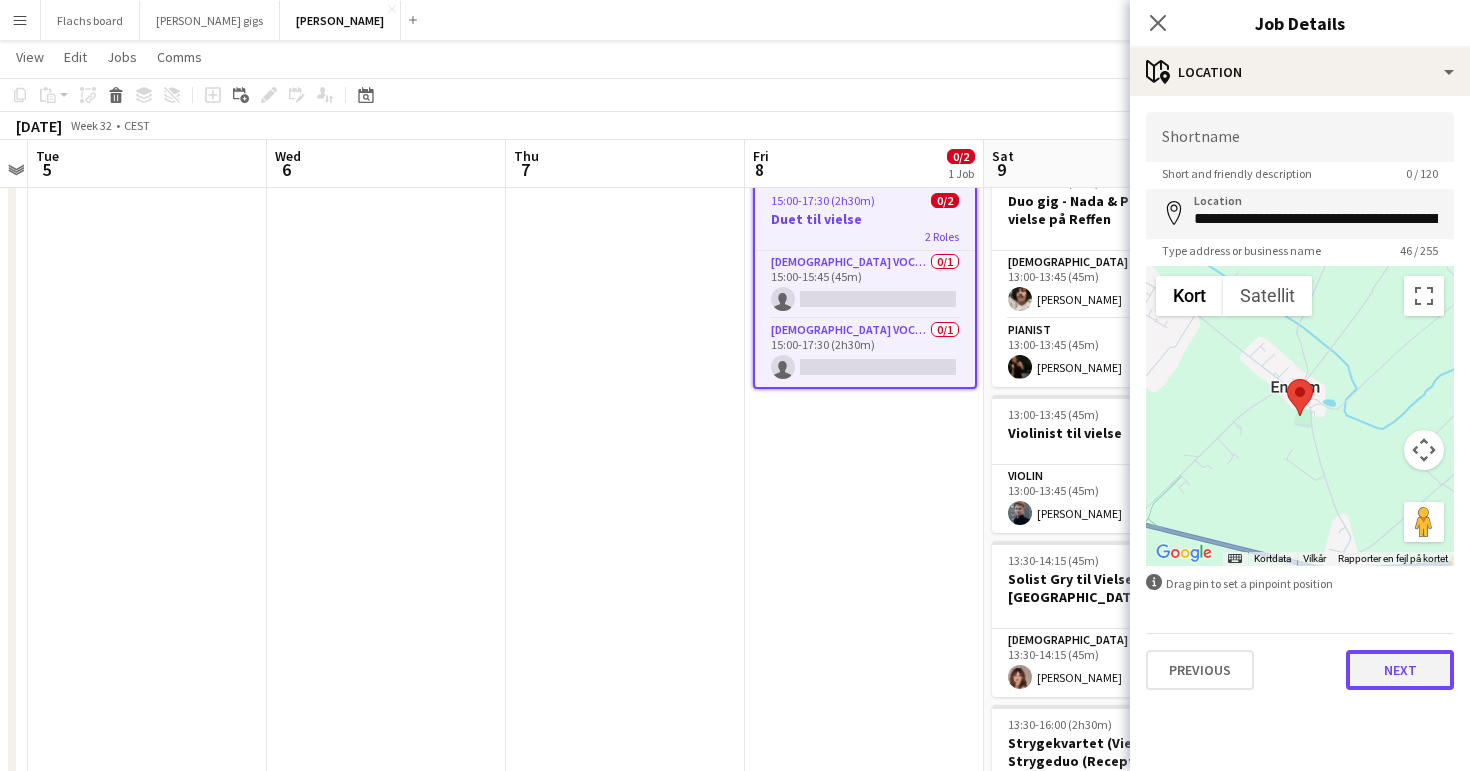 click on "Next" at bounding box center (1400, 670) 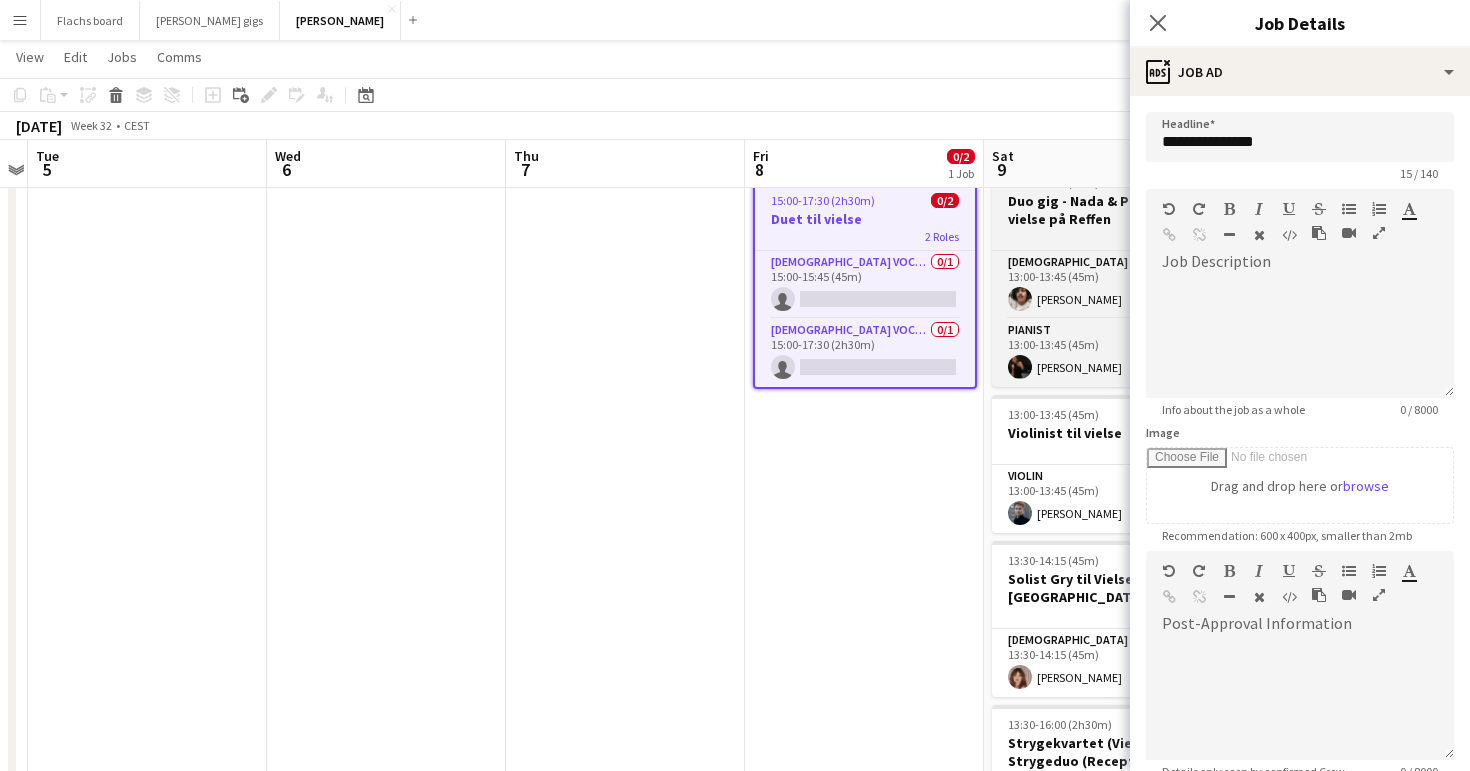 click on "Duo gig - Nada & Pianist til vielse på Reffen" at bounding box center (1104, 210) 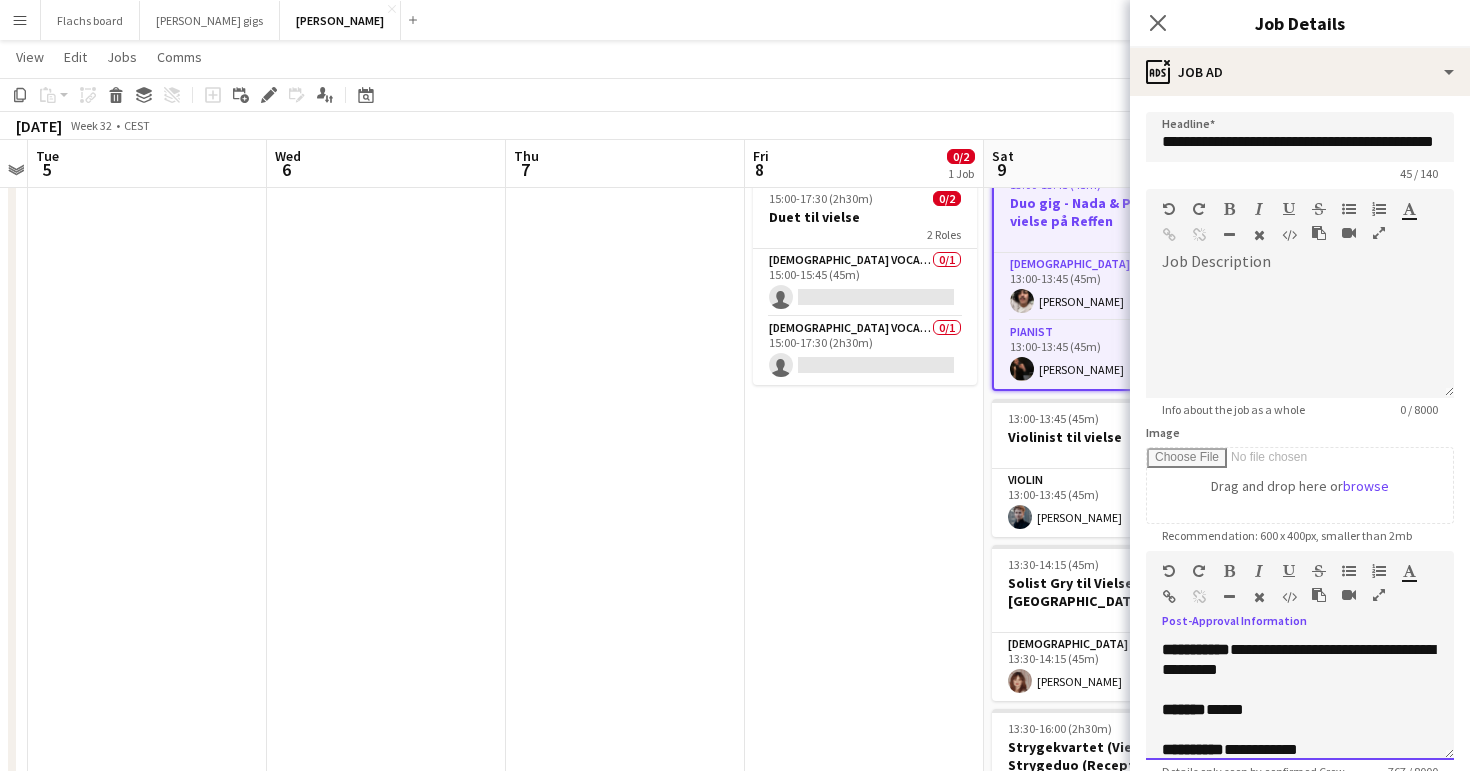 scroll, scrollTop: 656, scrollLeft: 0, axis: vertical 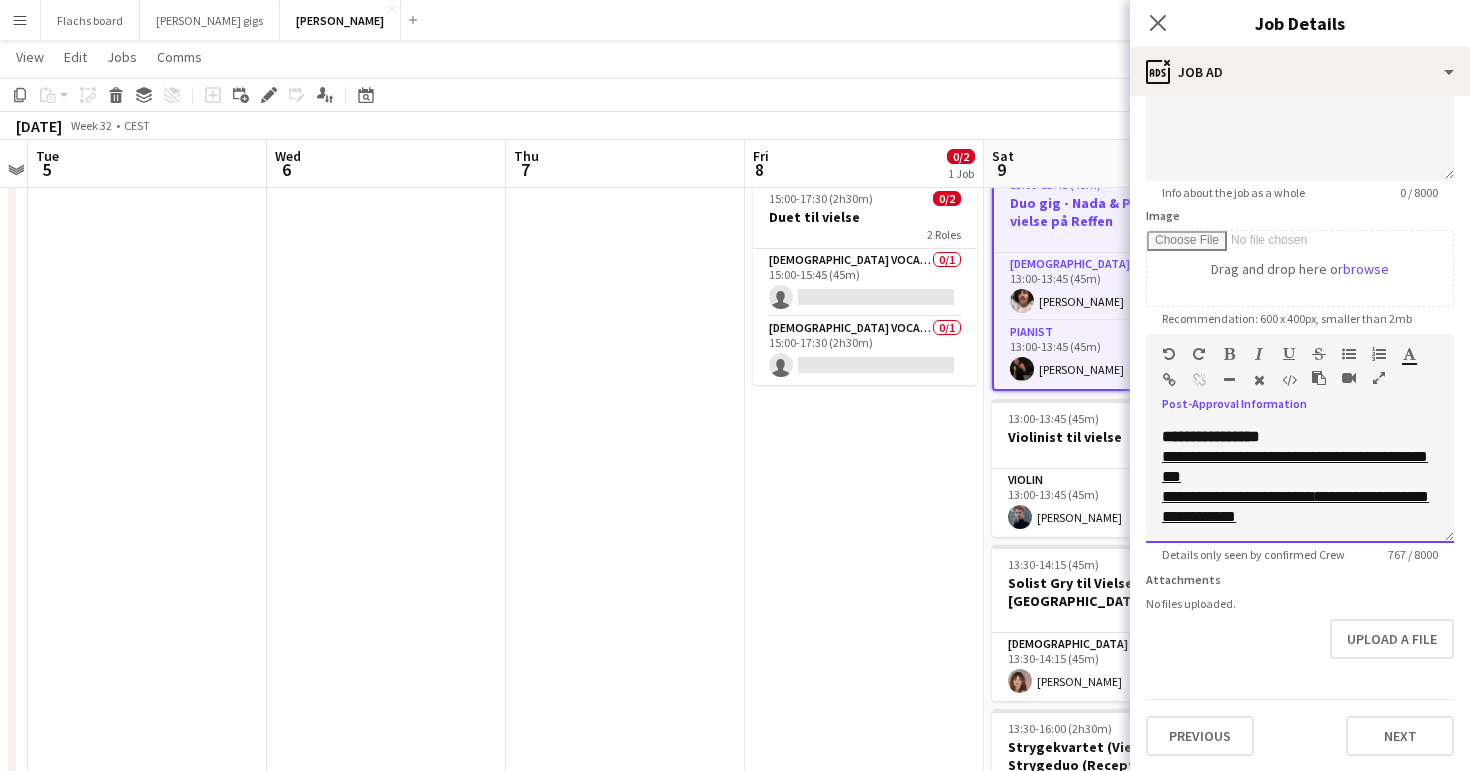 drag, startPoint x: 1167, startPoint y: 648, endPoint x: 1303, endPoint y: 830, distance: 227.20035 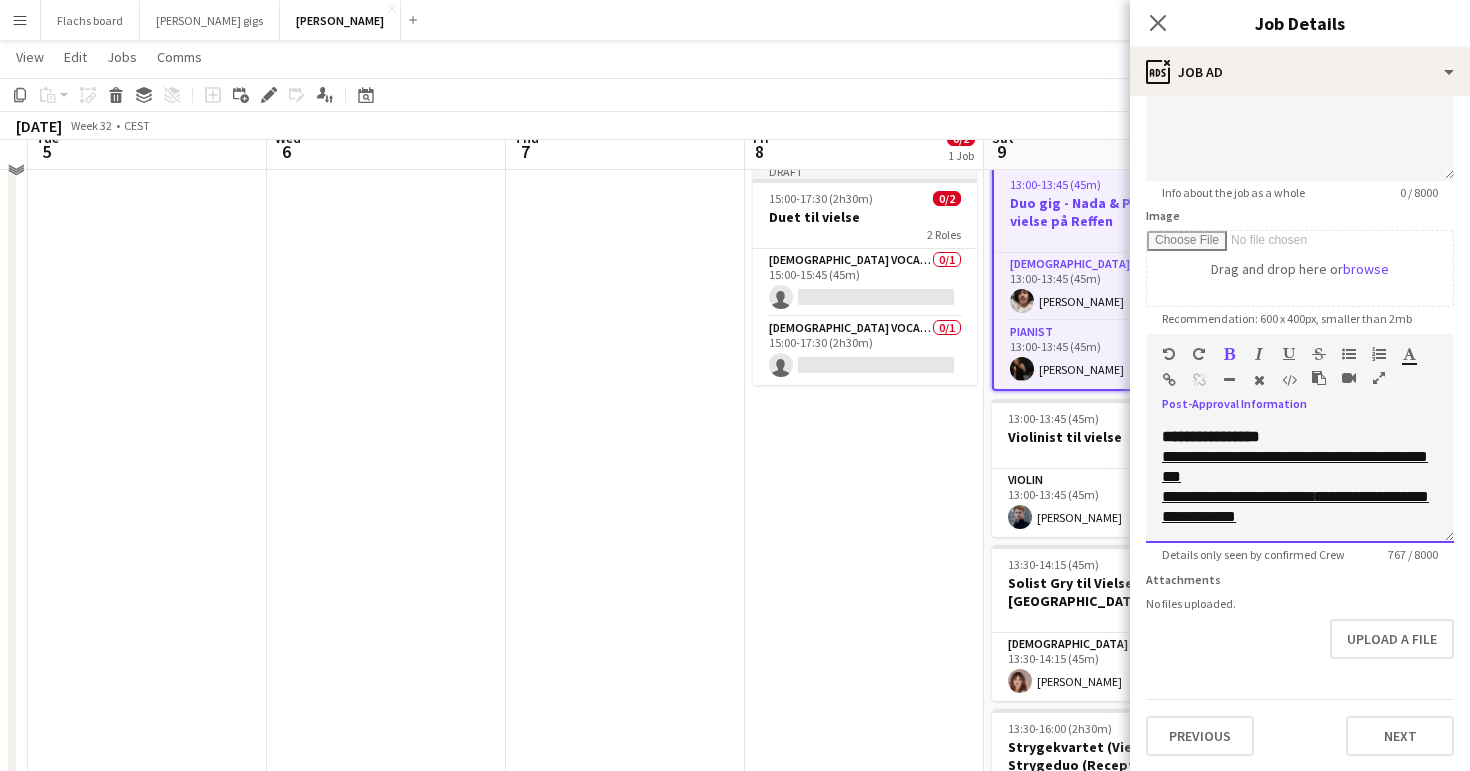 scroll, scrollTop: 0, scrollLeft: 0, axis: both 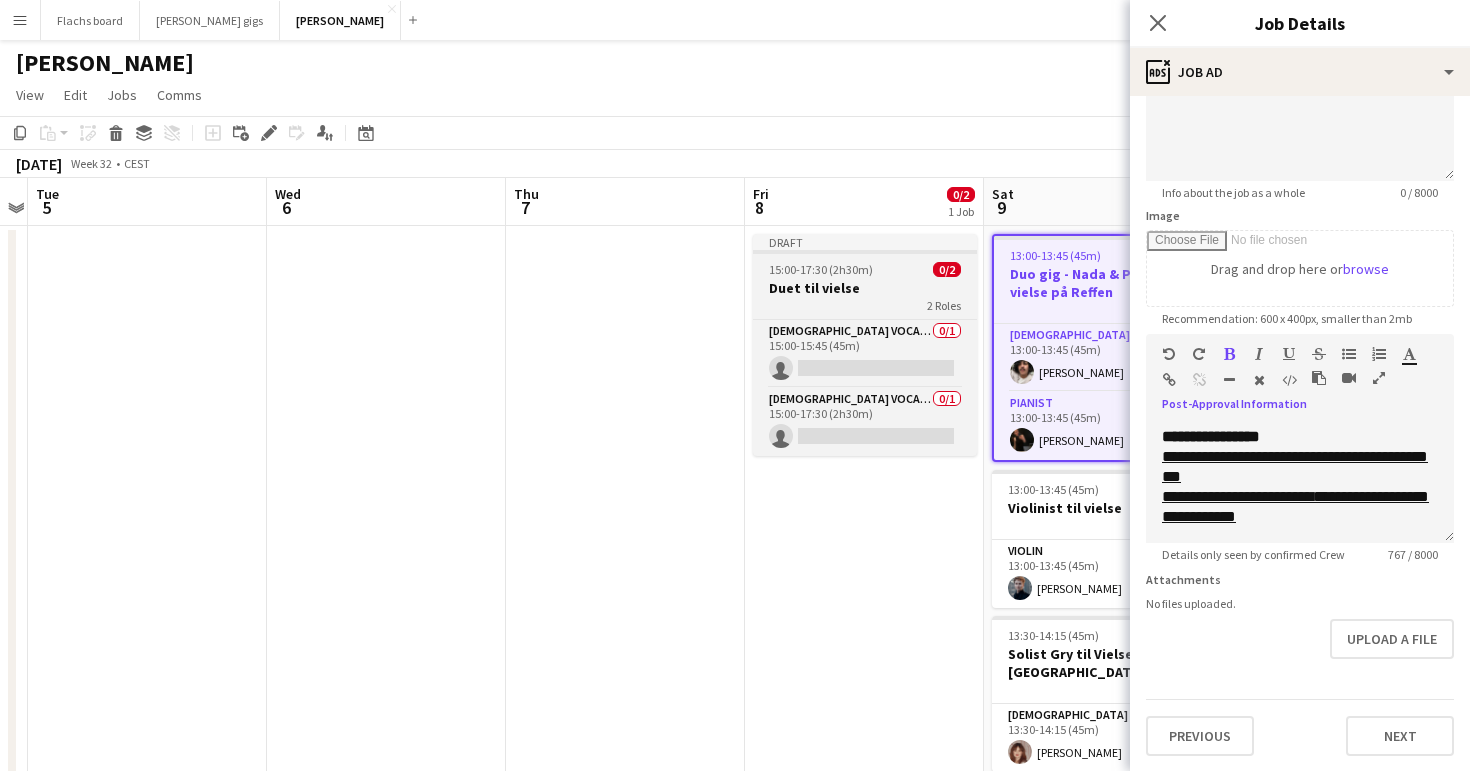 click on "Duet til vielse" at bounding box center (865, 288) 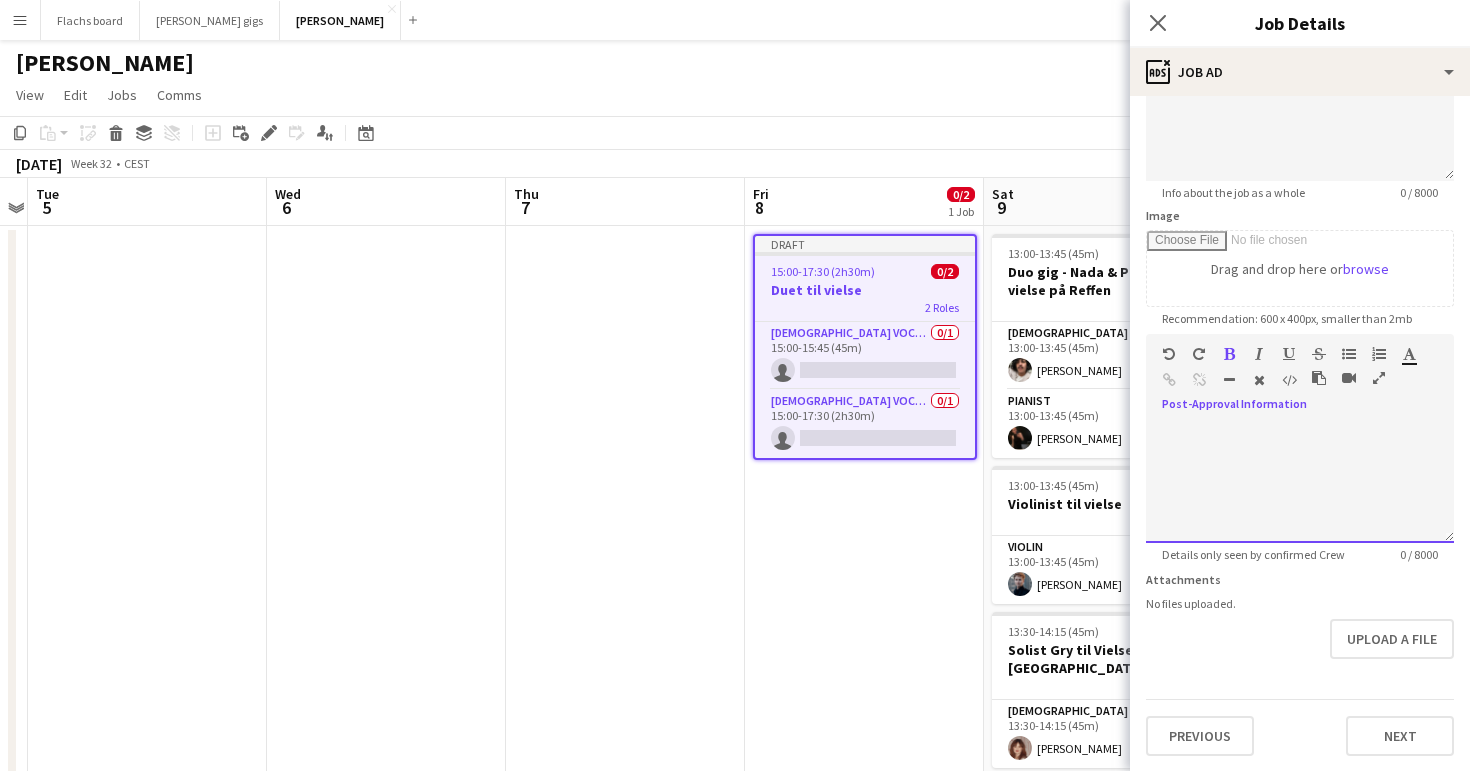 click at bounding box center (1300, 483) 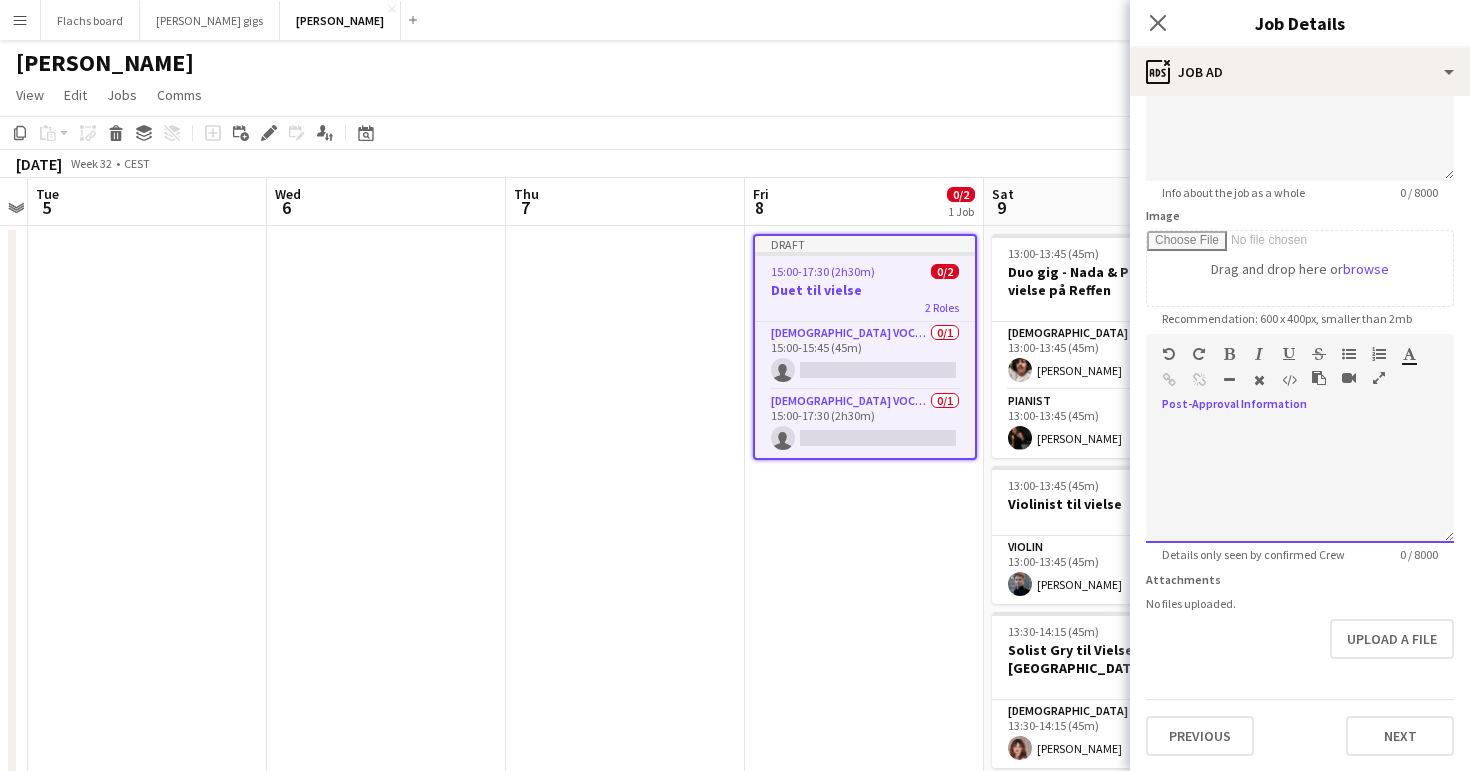 paste 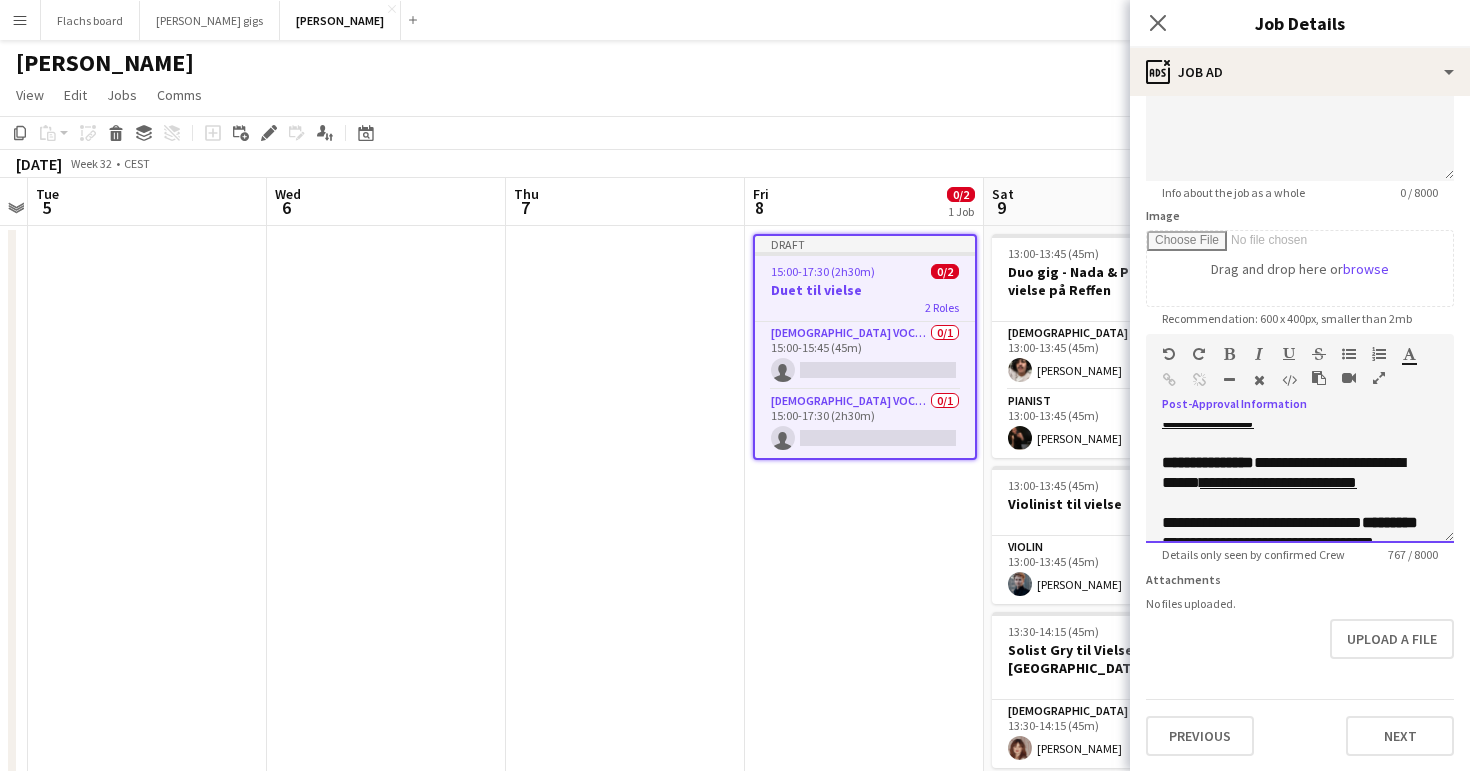 scroll, scrollTop: 0, scrollLeft: 0, axis: both 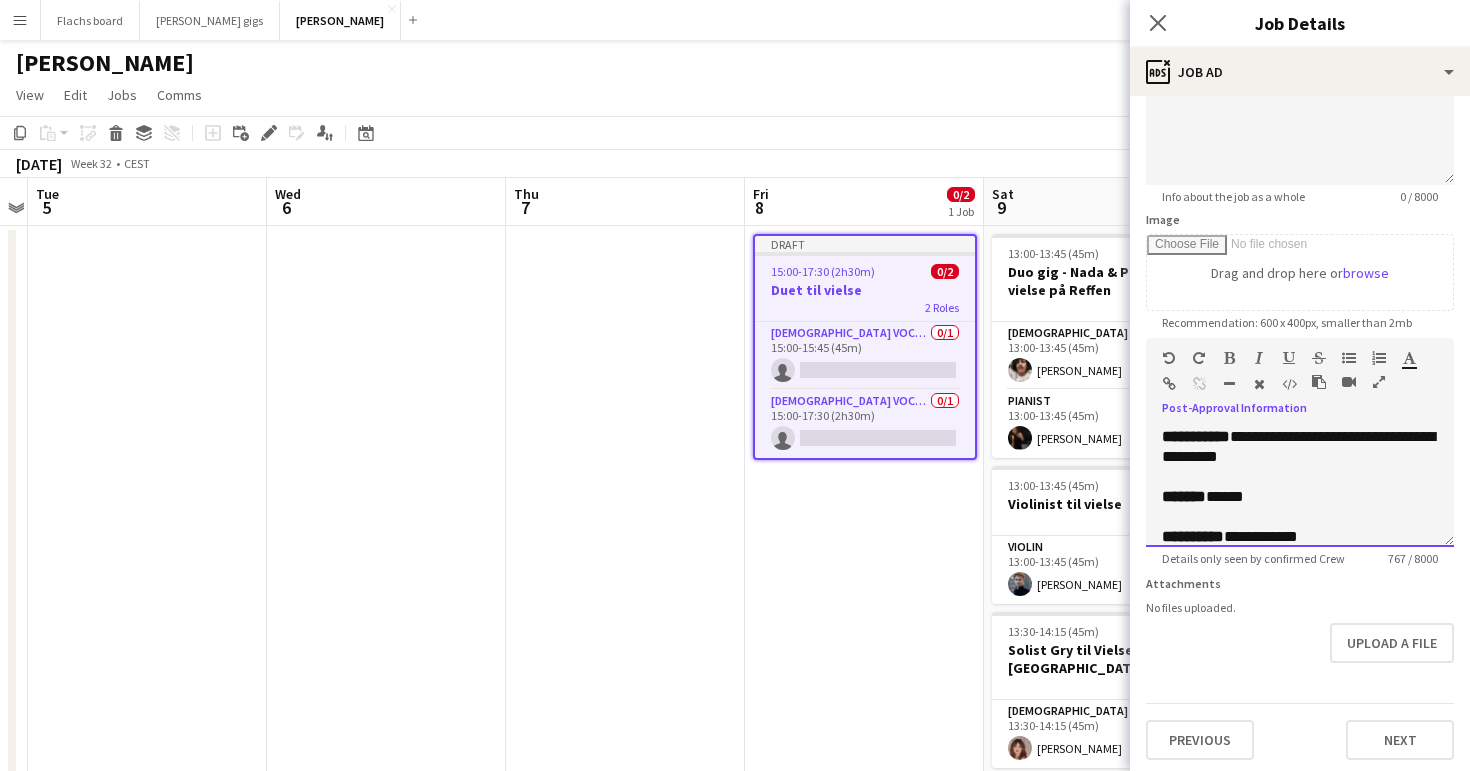 drag, startPoint x: 1267, startPoint y: 438, endPoint x: 1305, endPoint y: 478, distance: 55.17246 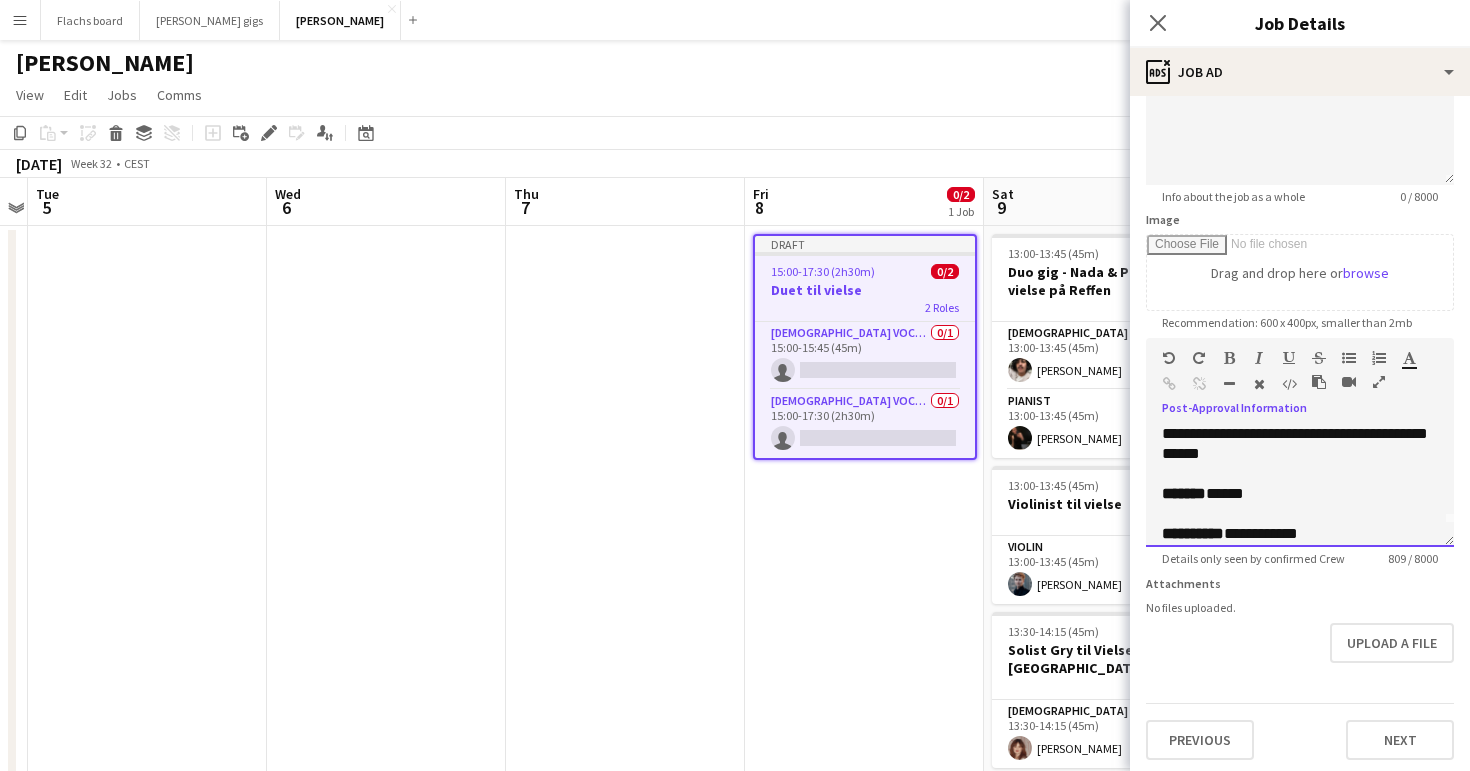 scroll, scrollTop: 40, scrollLeft: 0, axis: vertical 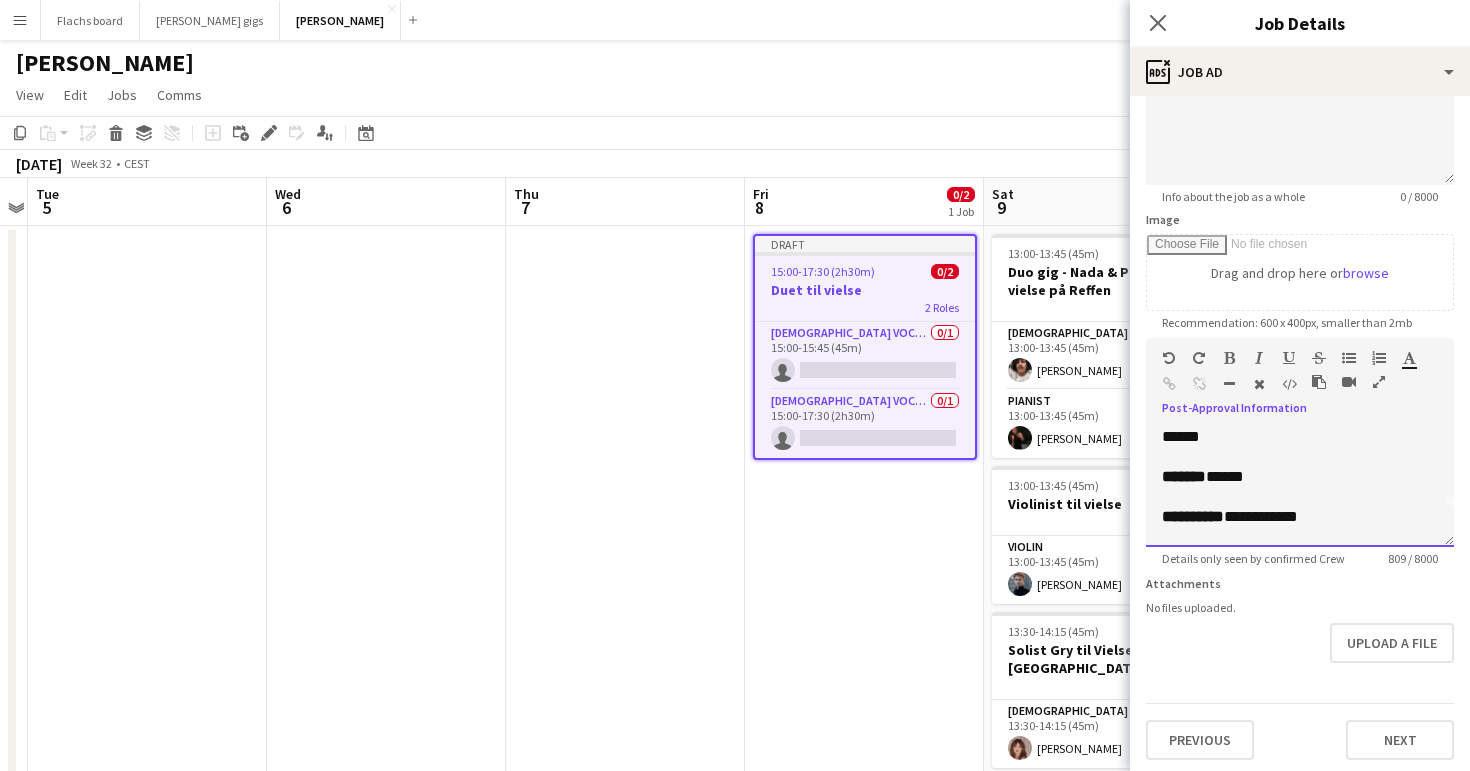 click on "*******" at bounding box center (1184, 476) 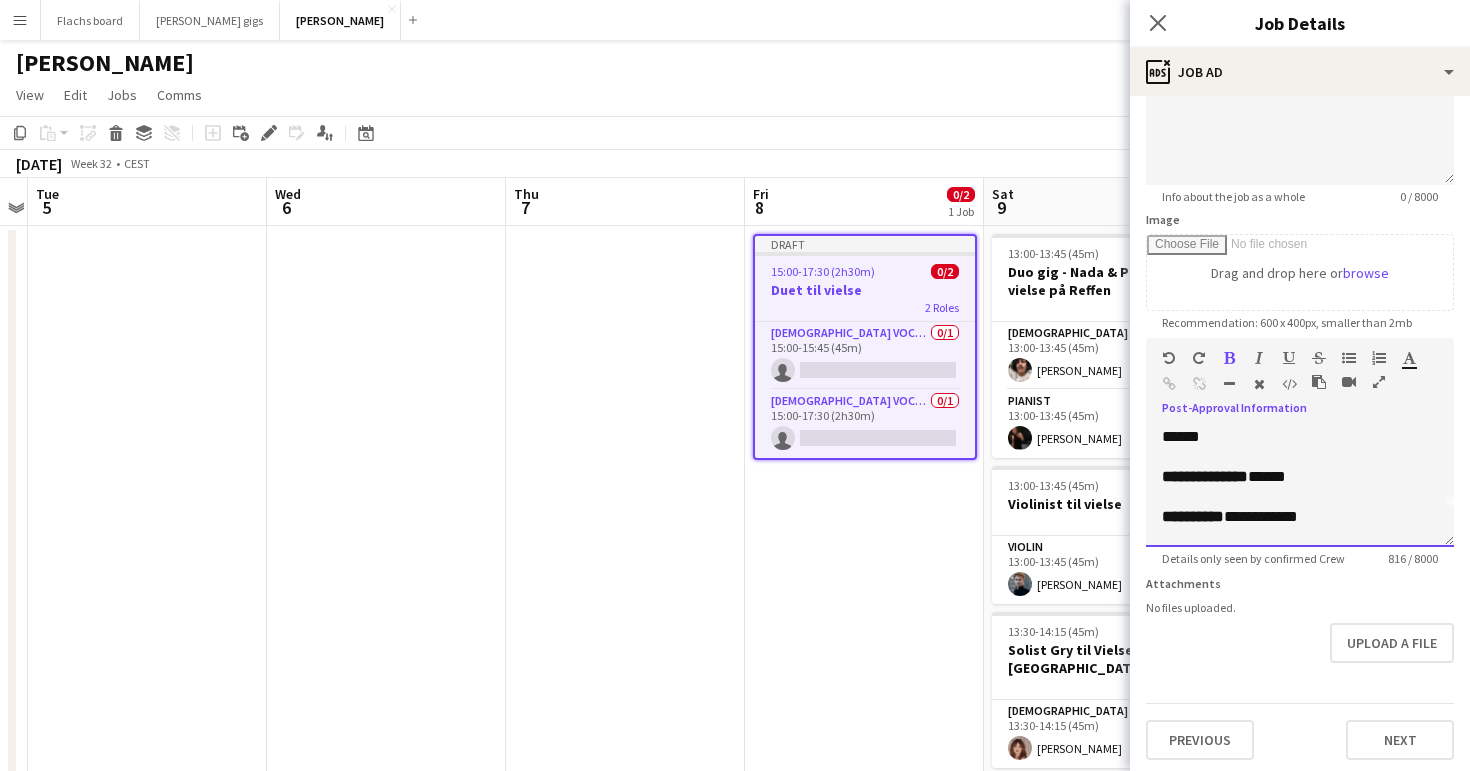 click on "*****" at bounding box center [1267, 476] 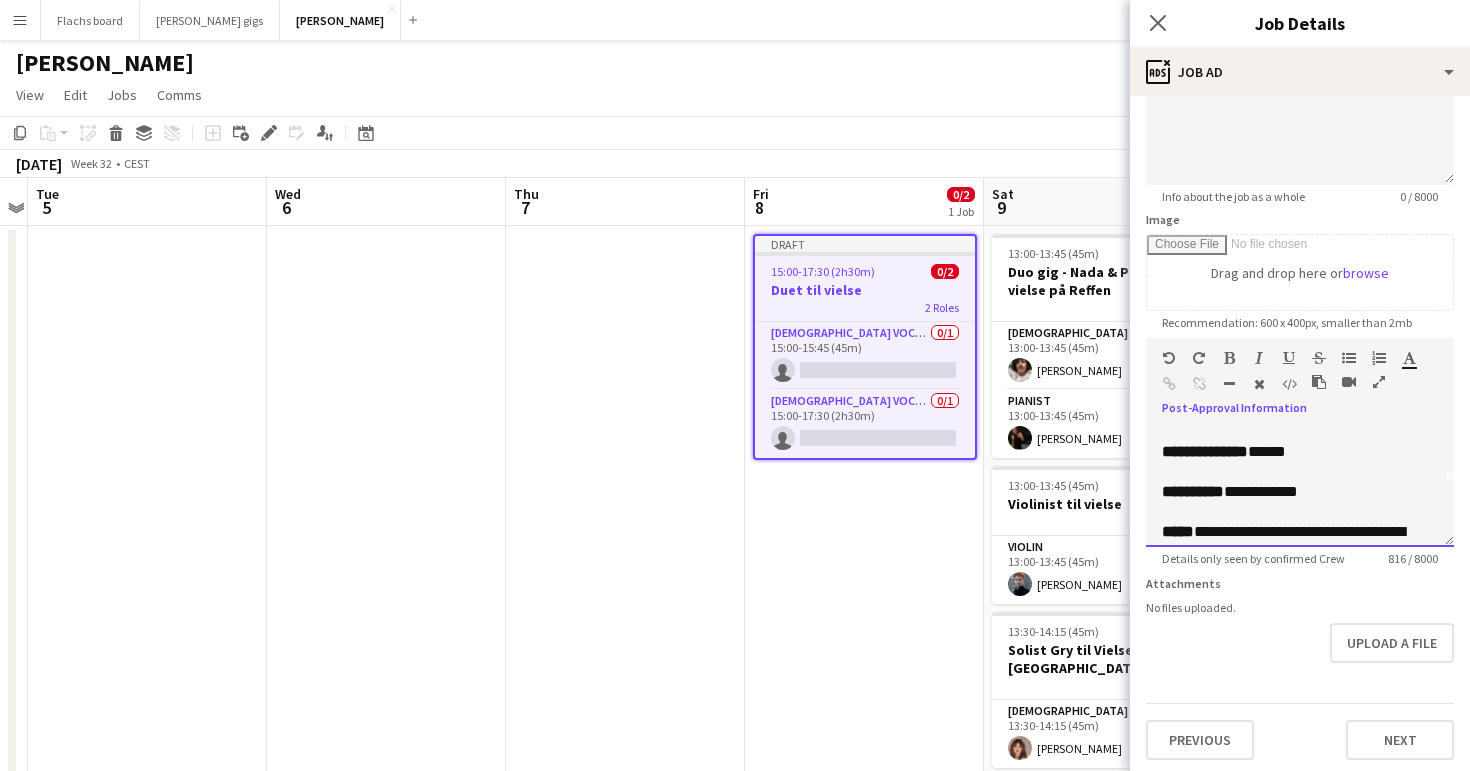 scroll, scrollTop: 66, scrollLeft: 0, axis: vertical 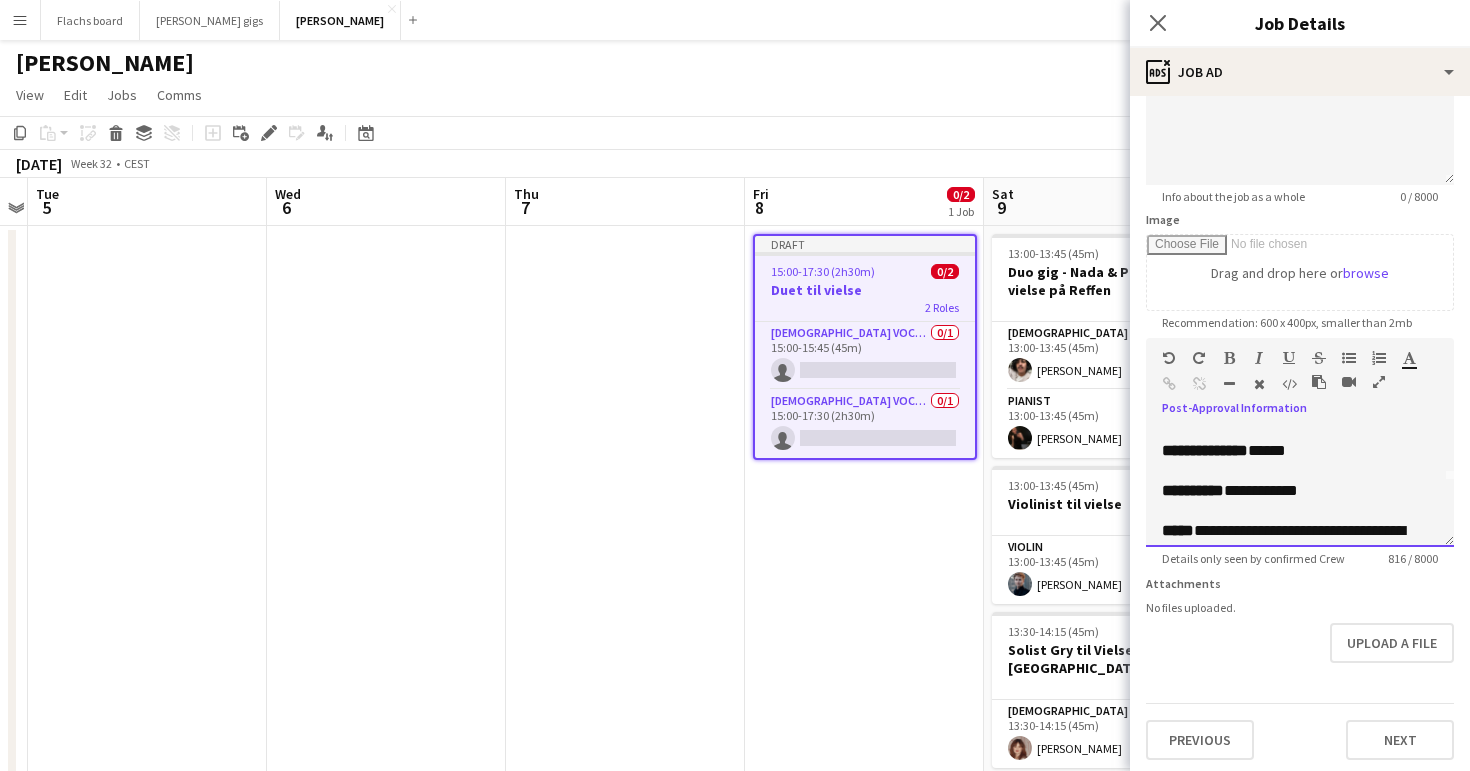 click on "**********" at bounding box center (1193, 490) 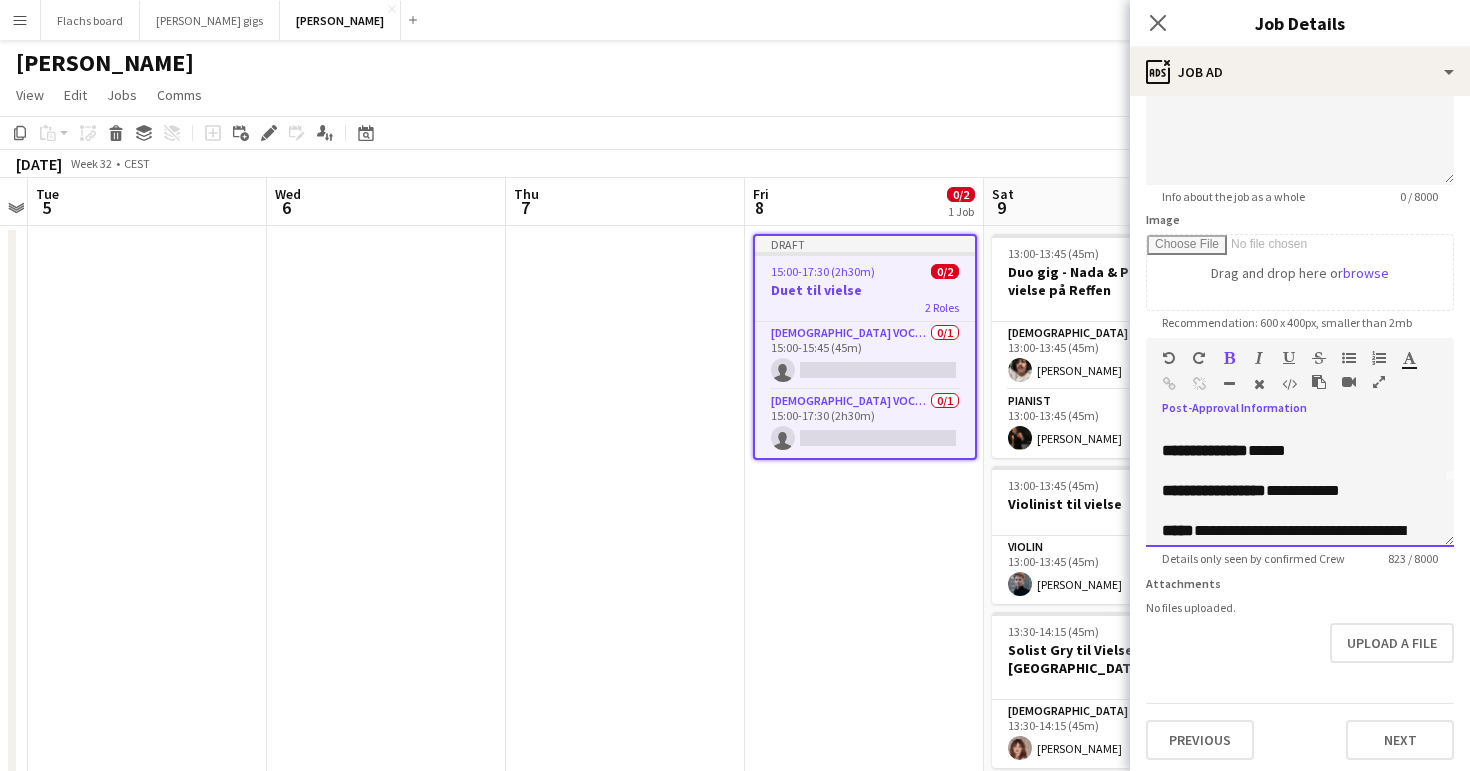 click on "**********" at bounding box center (1303, 490) 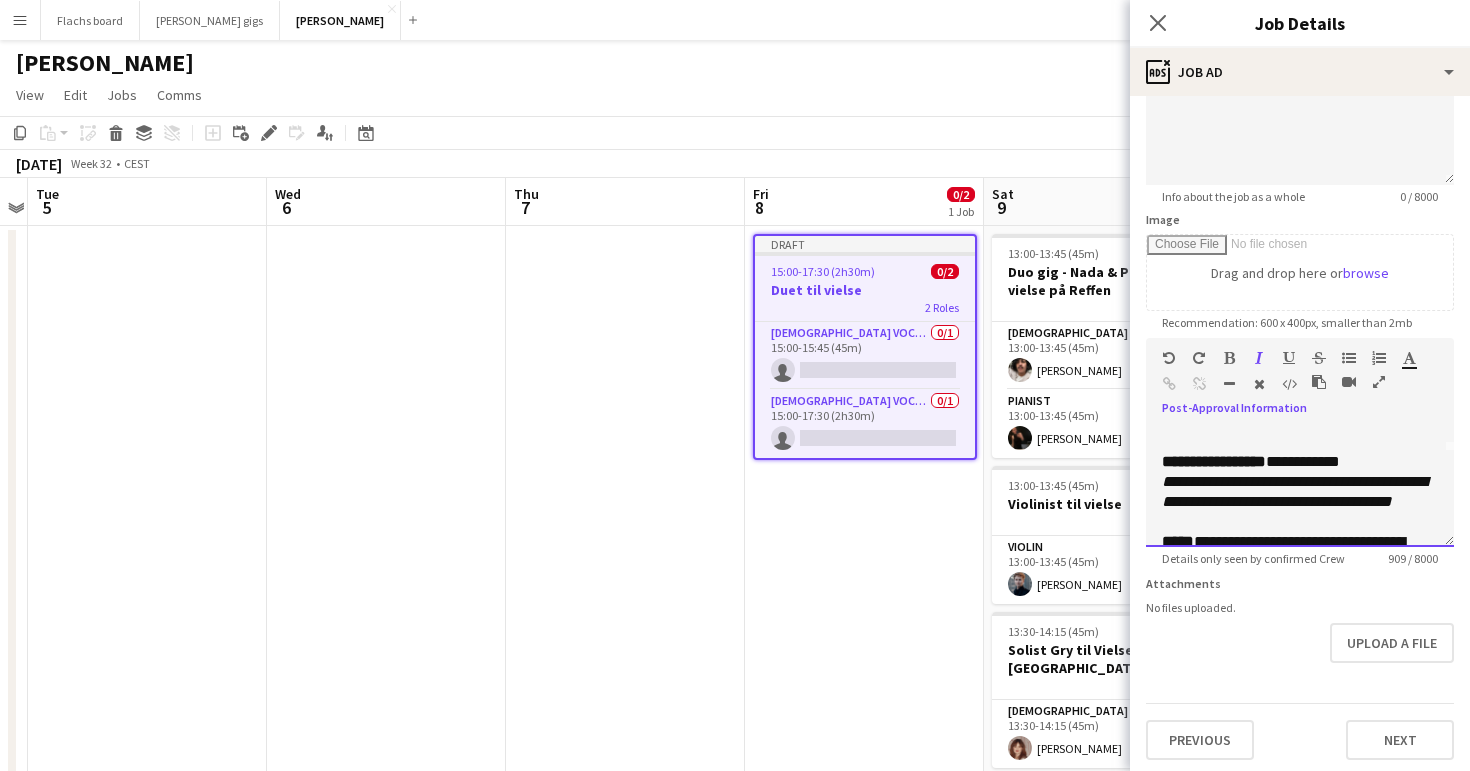scroll, scrollTop: 64, scrollLeft: 0, axis: vertical 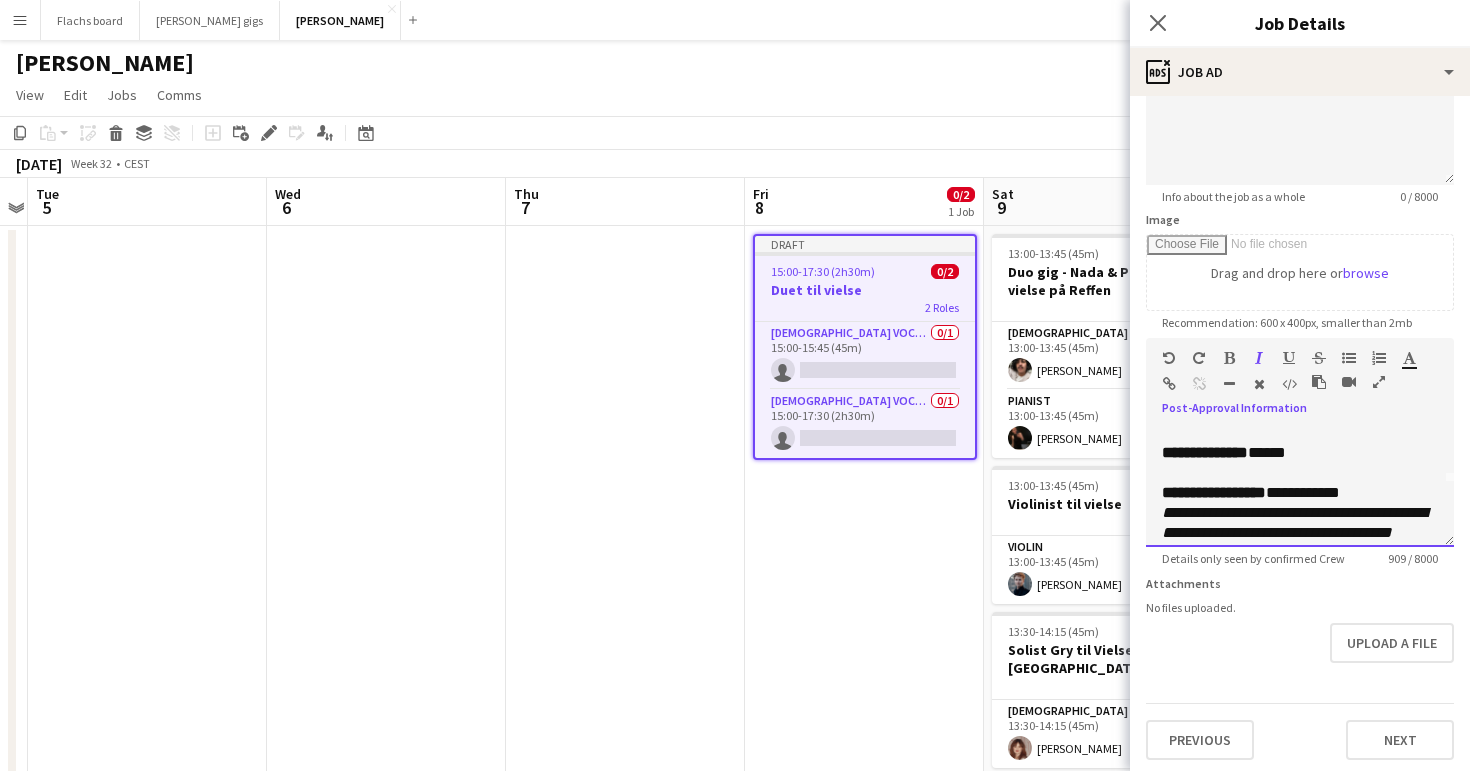drag, startPoint x: 1162, startPoint y: 454, endPoint x: 1274, endPoint y: 491, distance: 117.953384 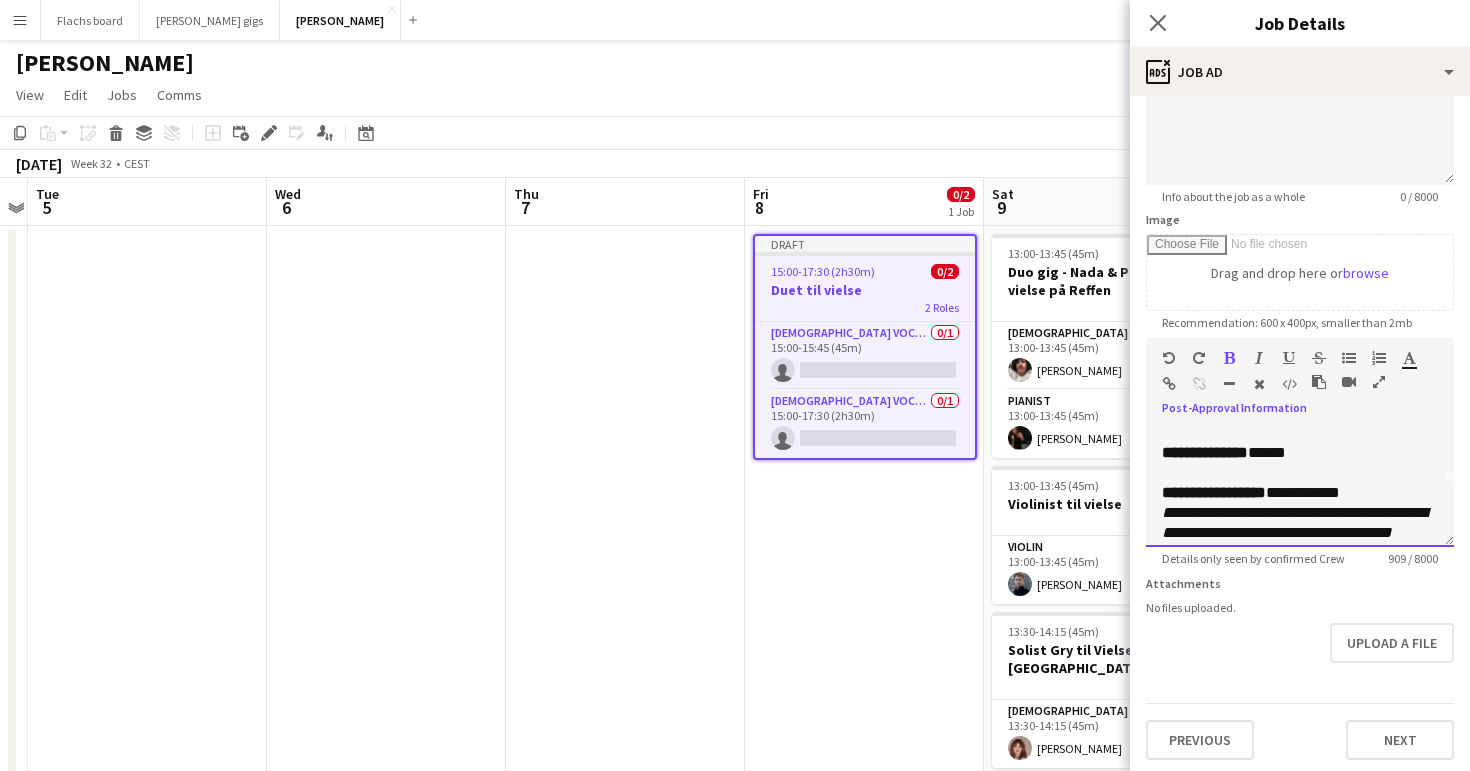 copy on "**********" 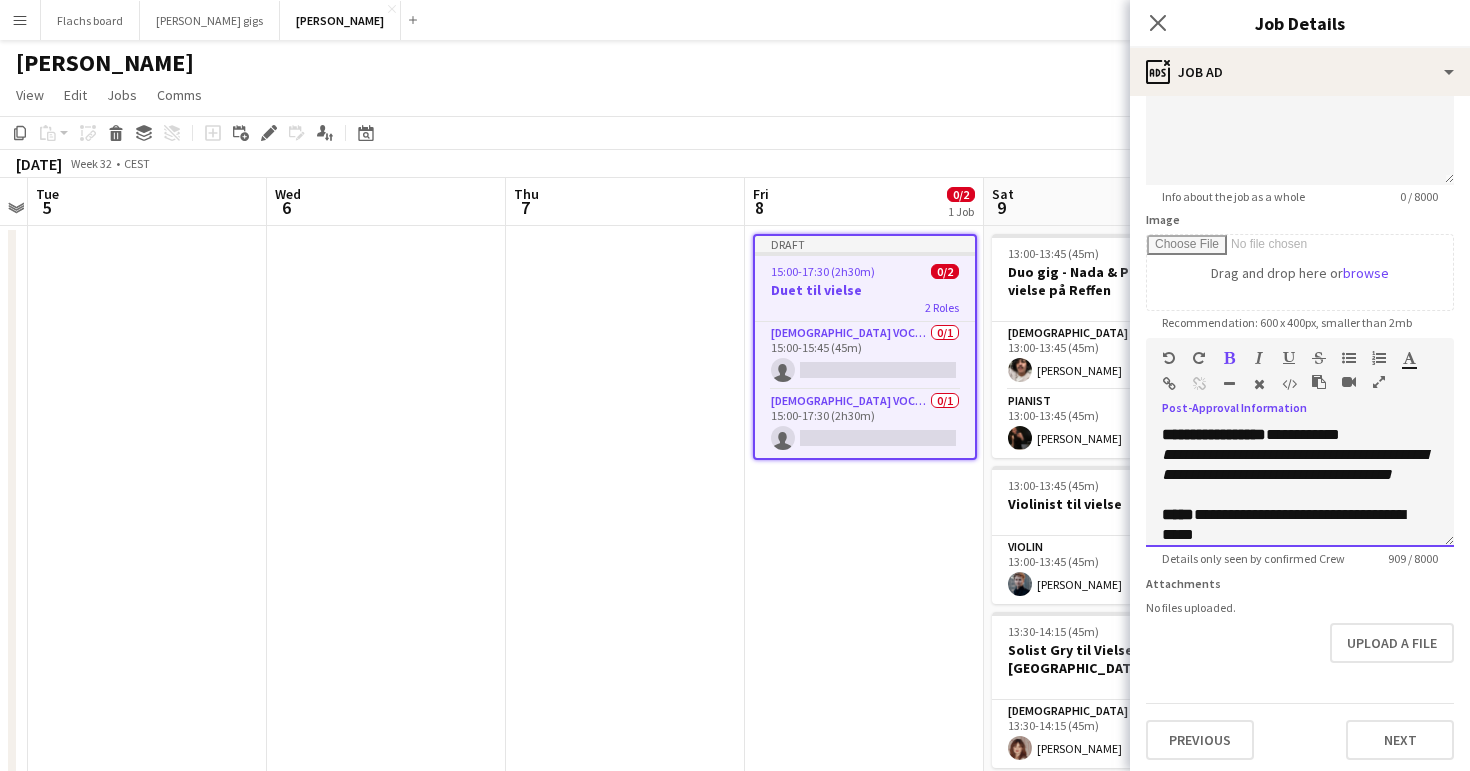 scroll, scrollTop: 129, scrollLeft: 0, axis: vertical 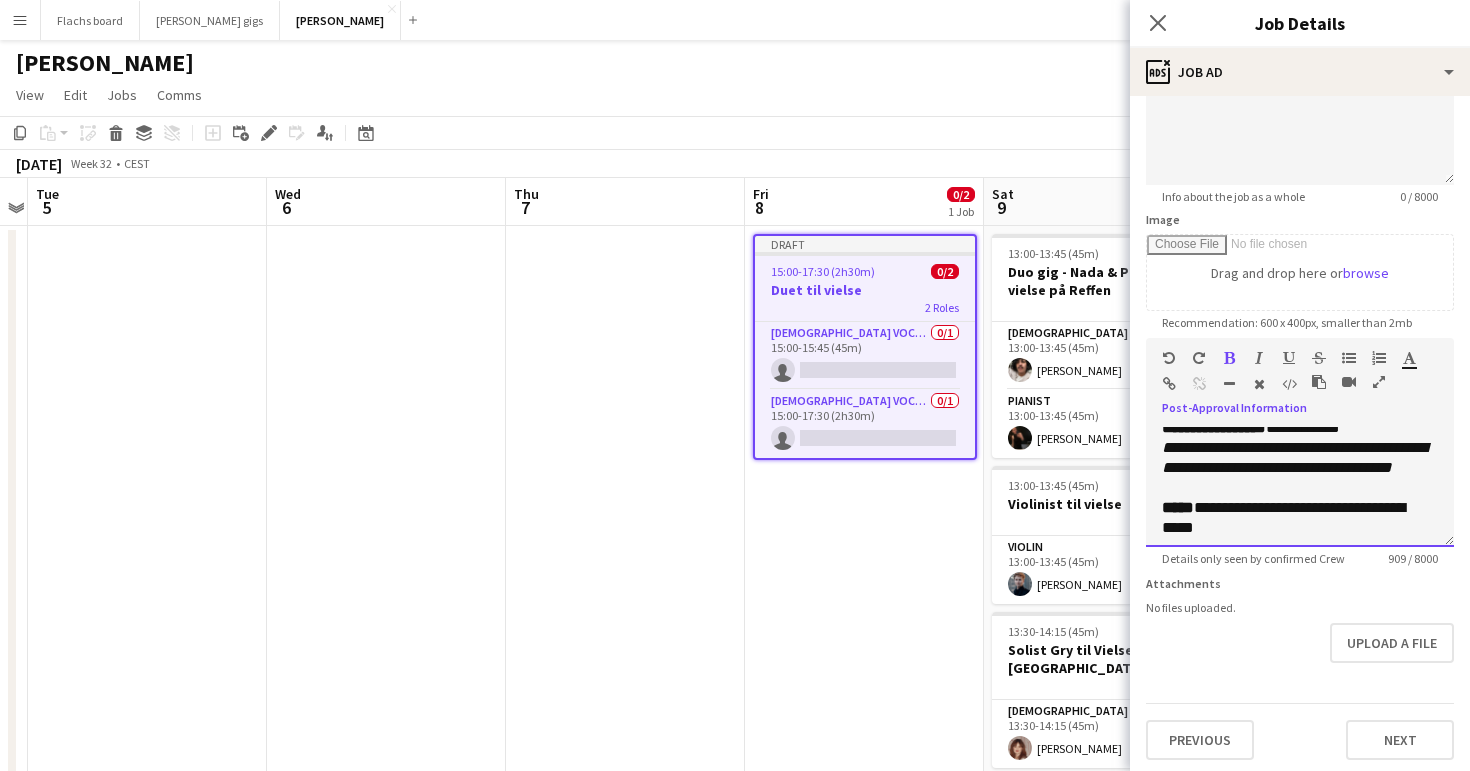 click at bounding box center [1300, 488] 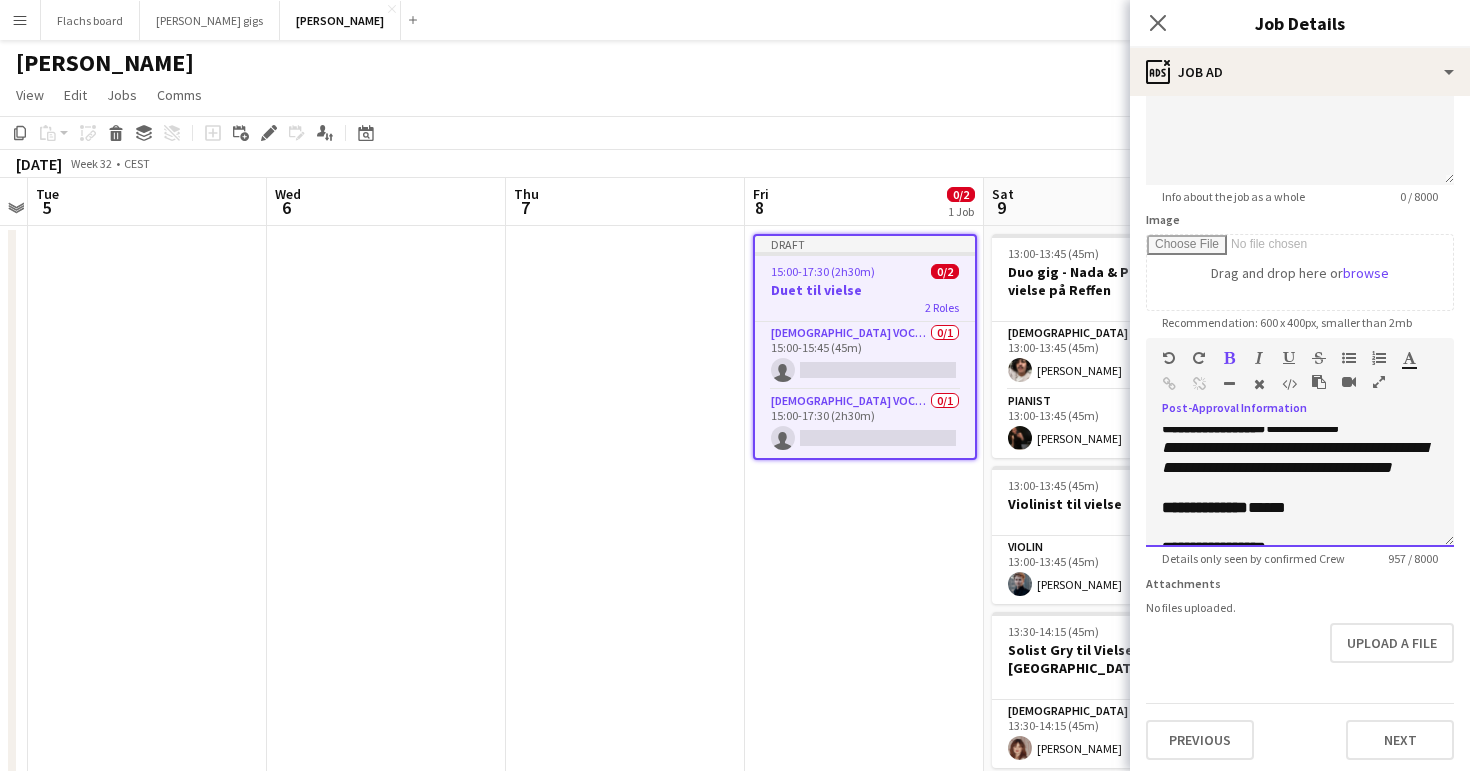 scroll, scrollTop: 142, scrollLeft: 0, axis: vertical 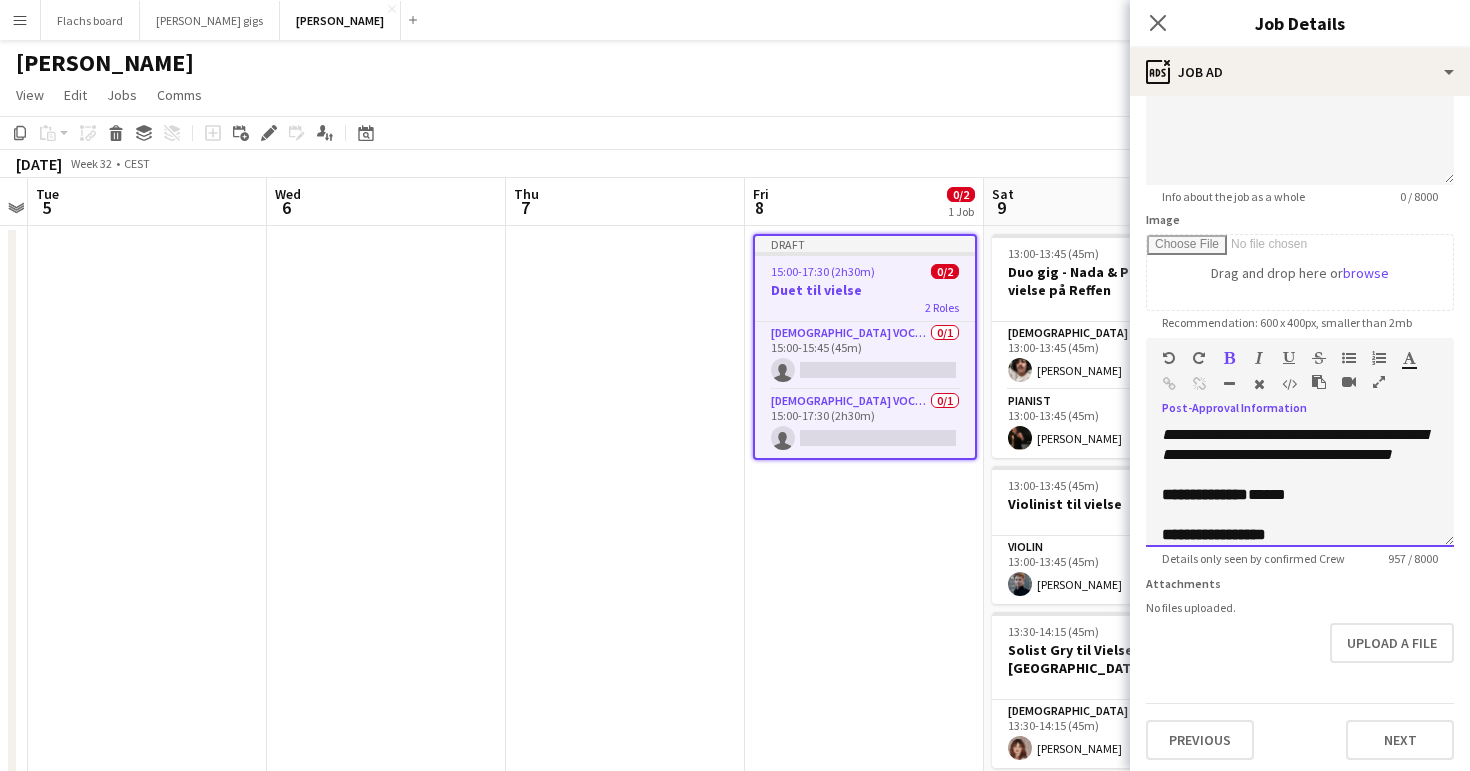 drag, startPoint x: 1208, startPoint y: 498, endPoint x: 1255, endPoint y: 498, distance: 47 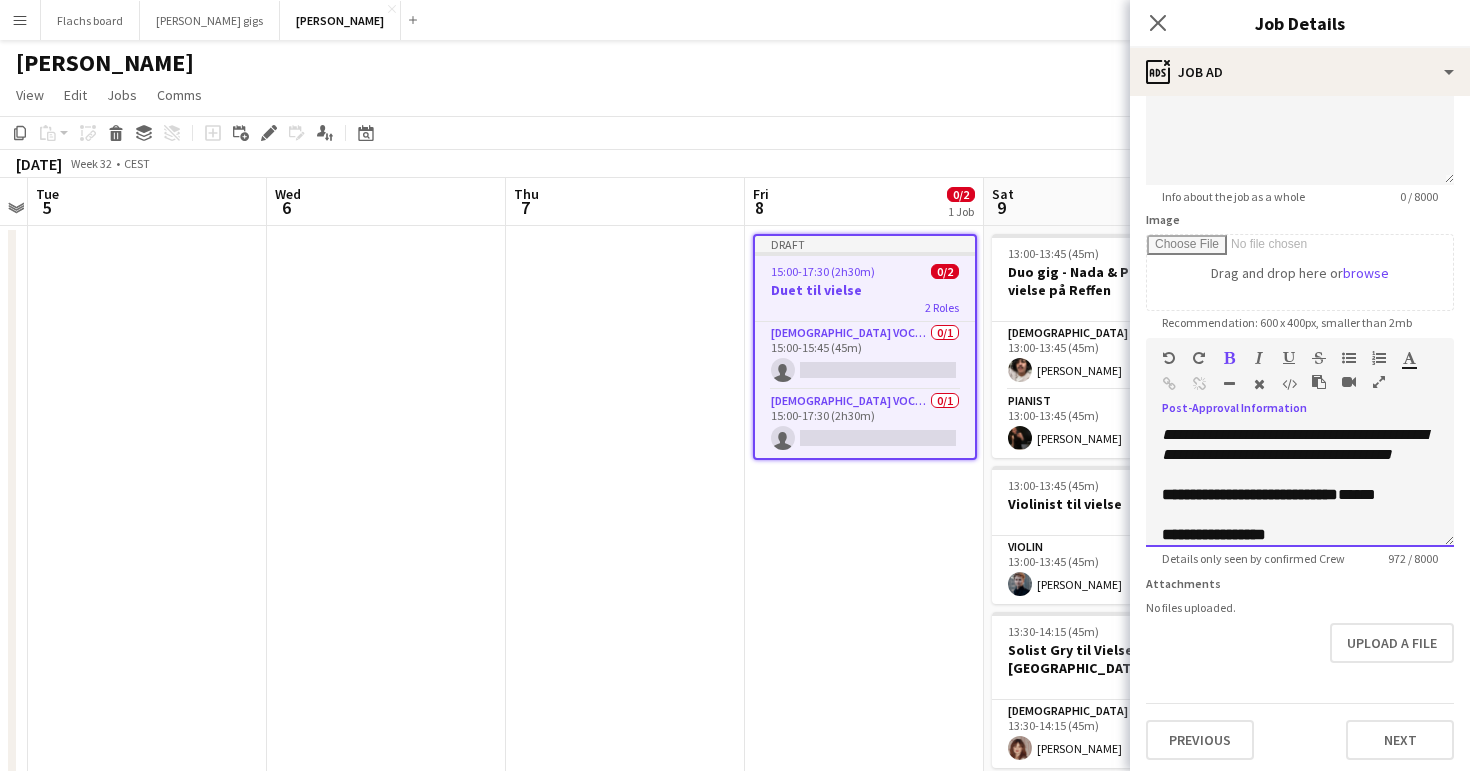 drag, startPoint x: 1377, startPoint y: 495, endPoint x: 1412, endPoint y: 499, distance: 35.22783 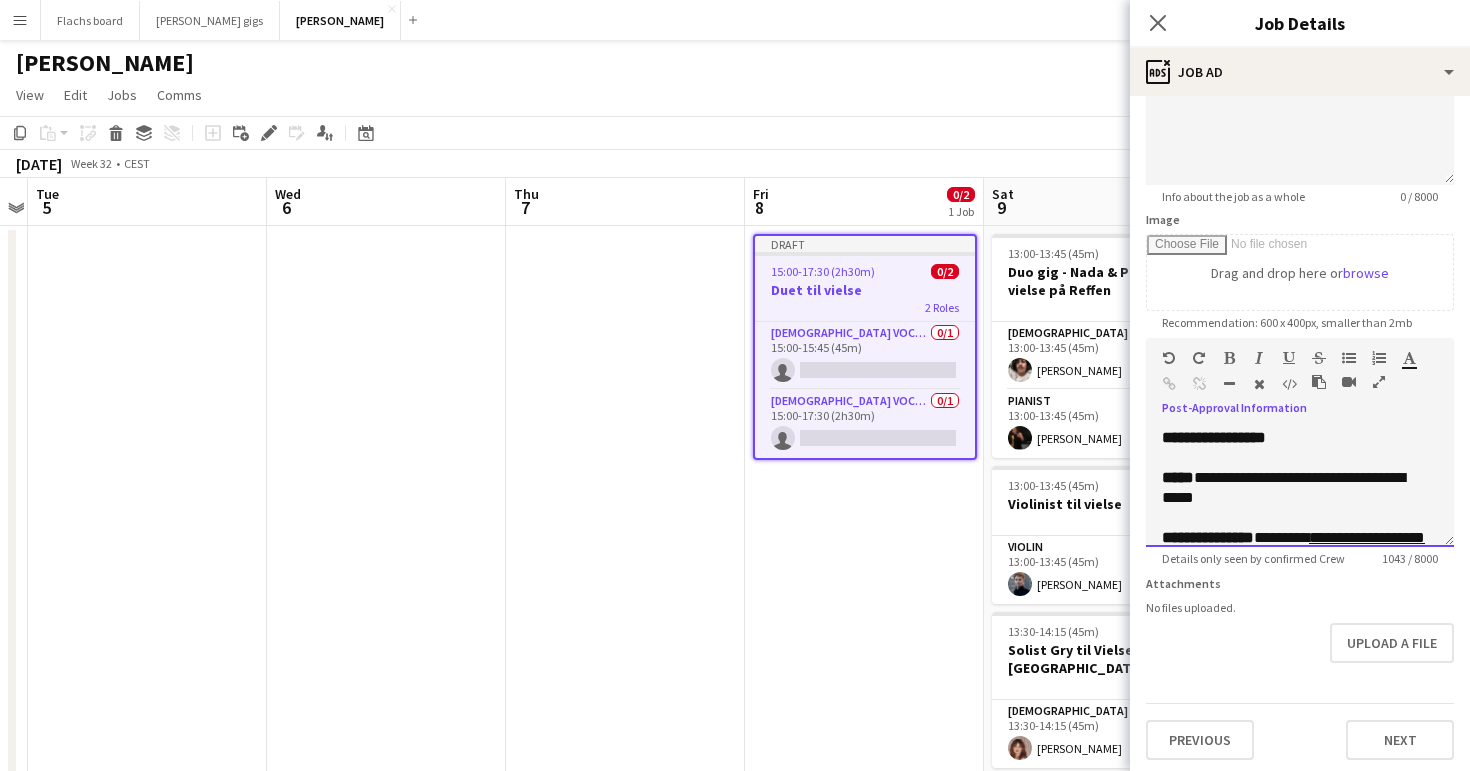 scroll, scrollTop: 300, scrollLeft: 0, axis: vertical 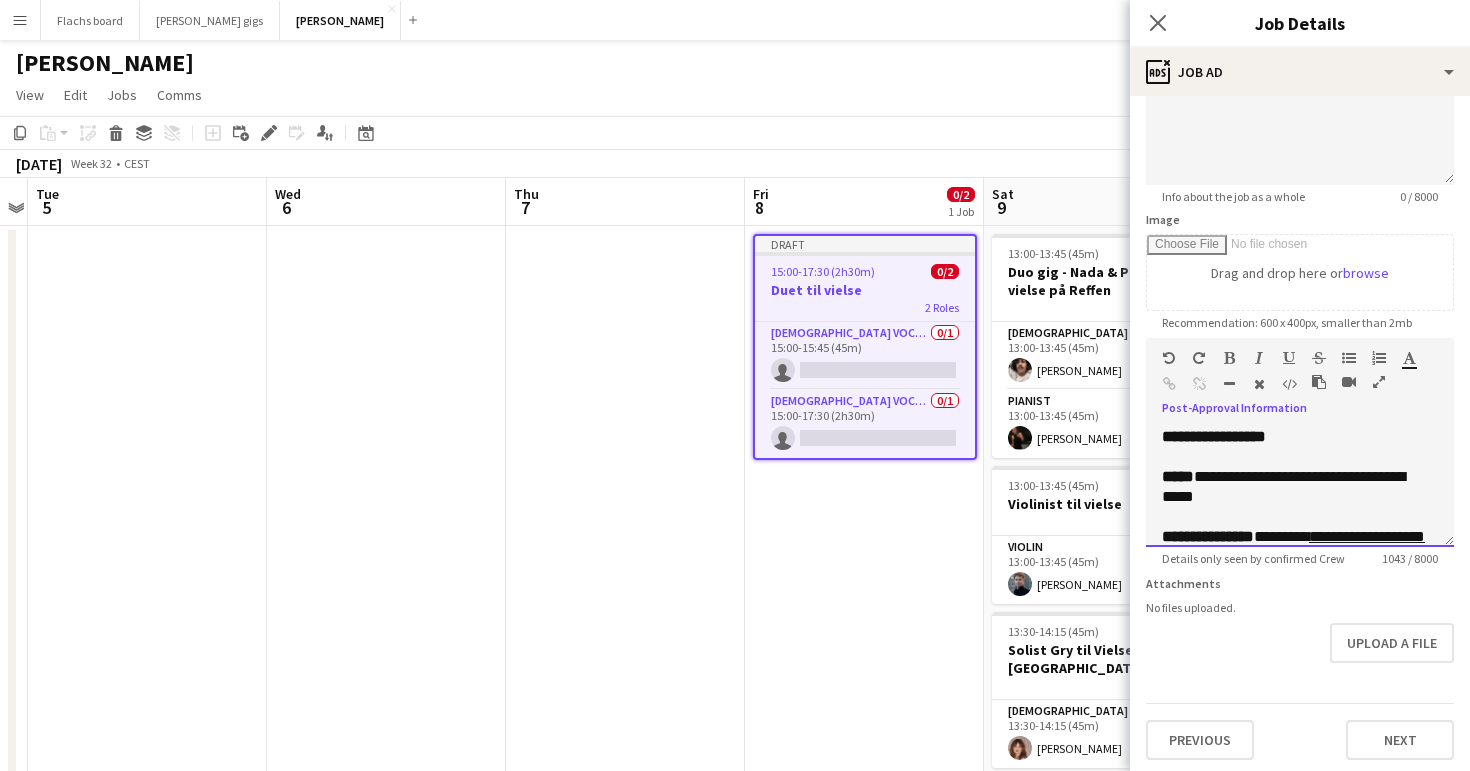 drag, startPoint x: 1219, startPoint y: 454, endPoint x: 1269, endPoint y: 458, distance: 50.159744 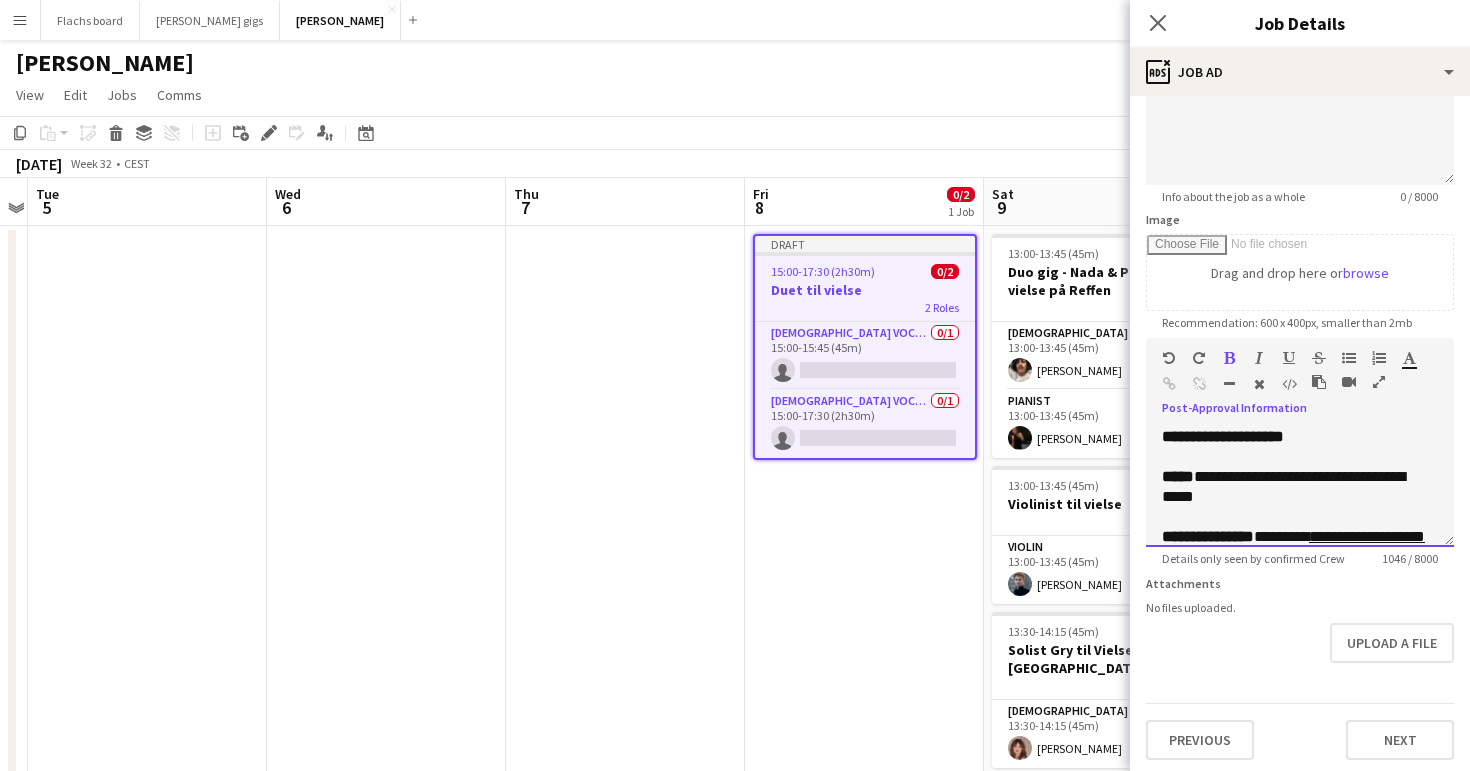 click on "**********" at bounding box center [1300, 437] 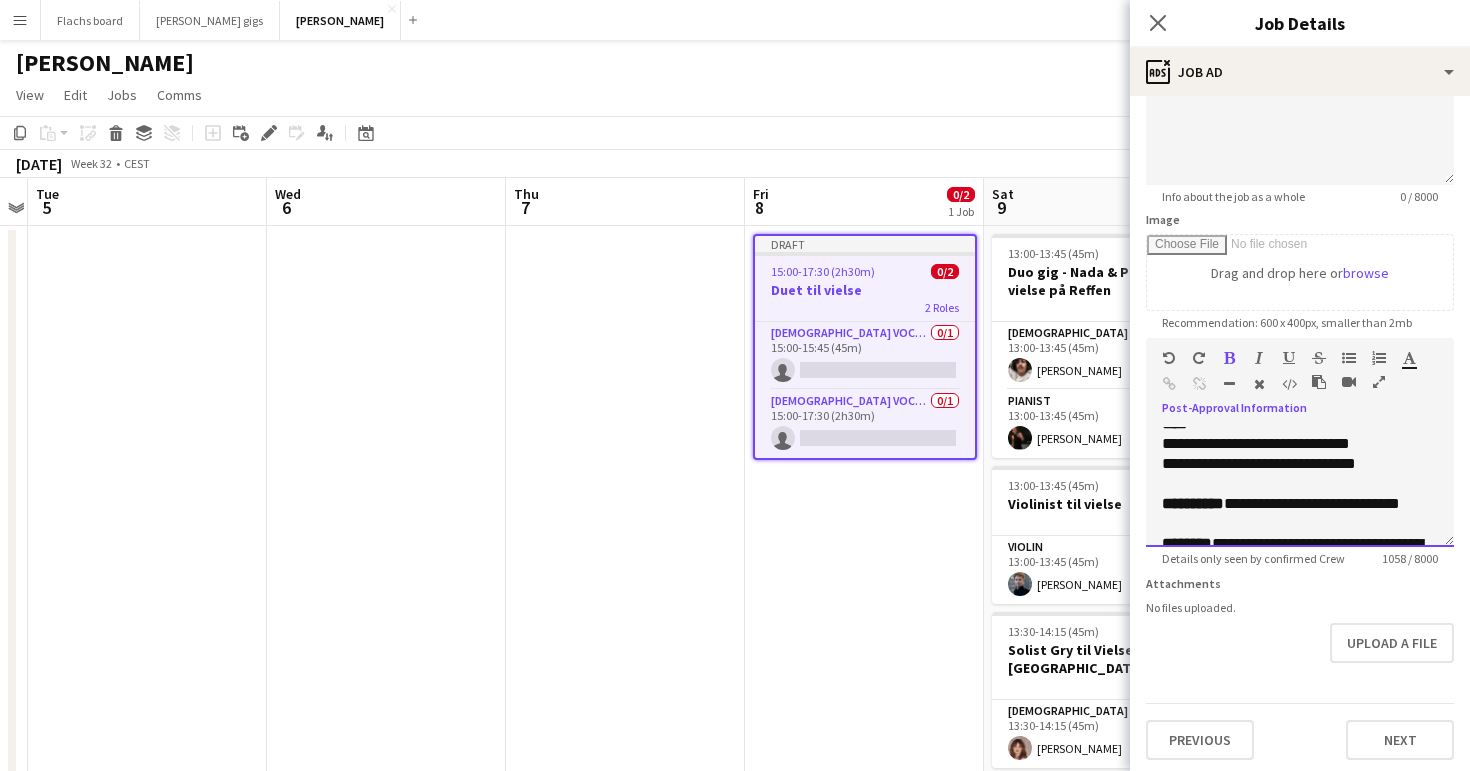 scroll, scrollTop: 651, scrollLeft: 0, axis: vertical 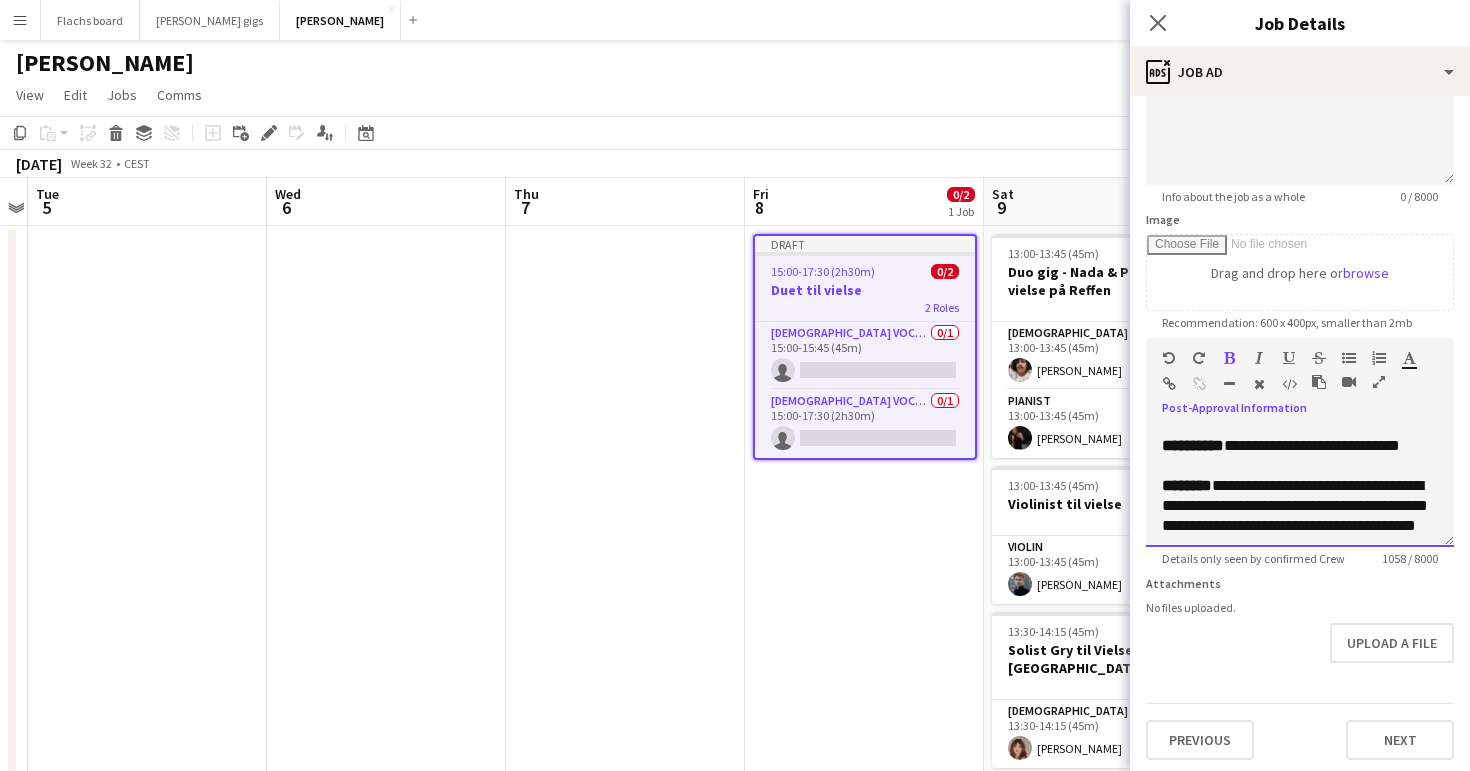 drag, startPoint x: 1158, startPoint y: 442, endPoint x: 1382, endPoint y: 463, distance: 224.98222 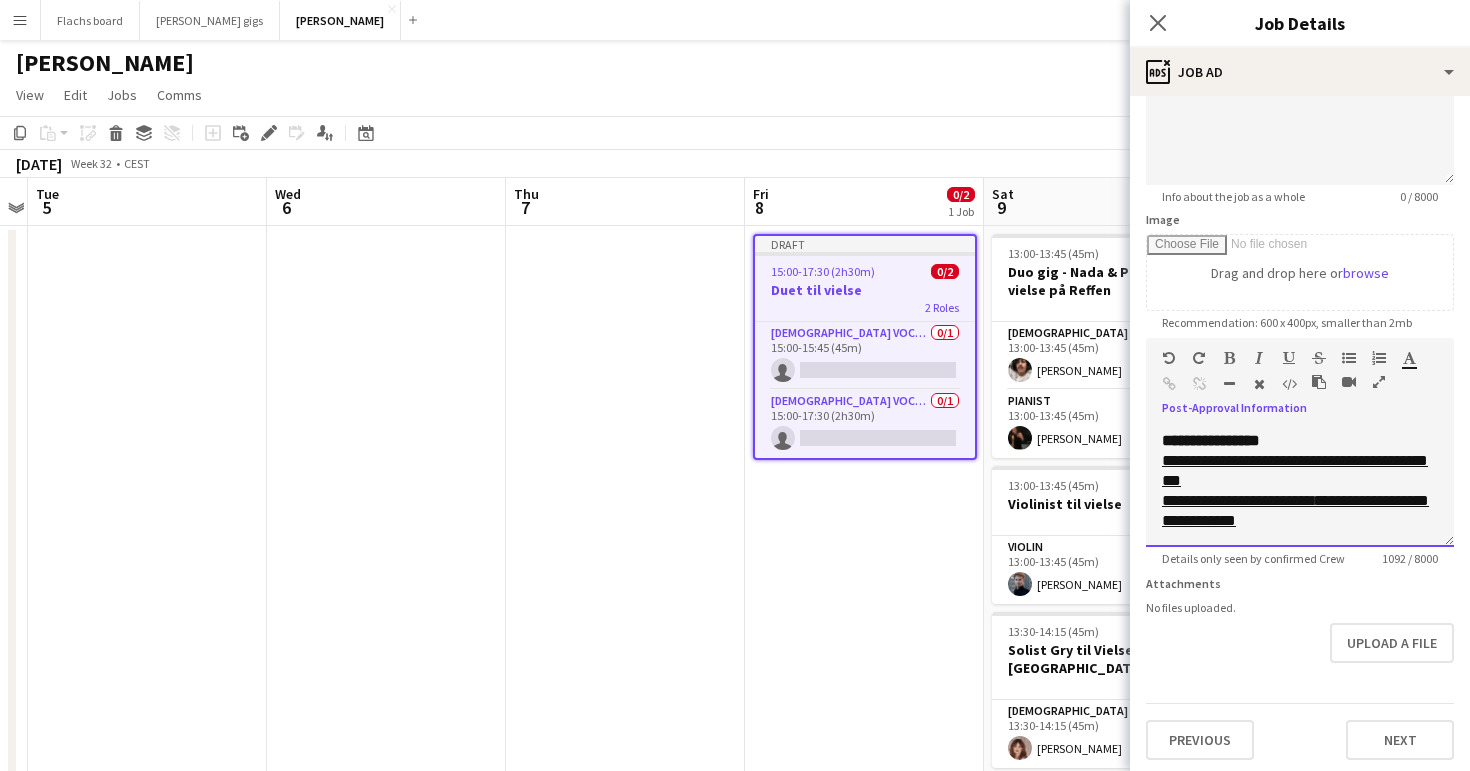scroll, scrollTop: 916, scrollLeft: 0, axis: vertical 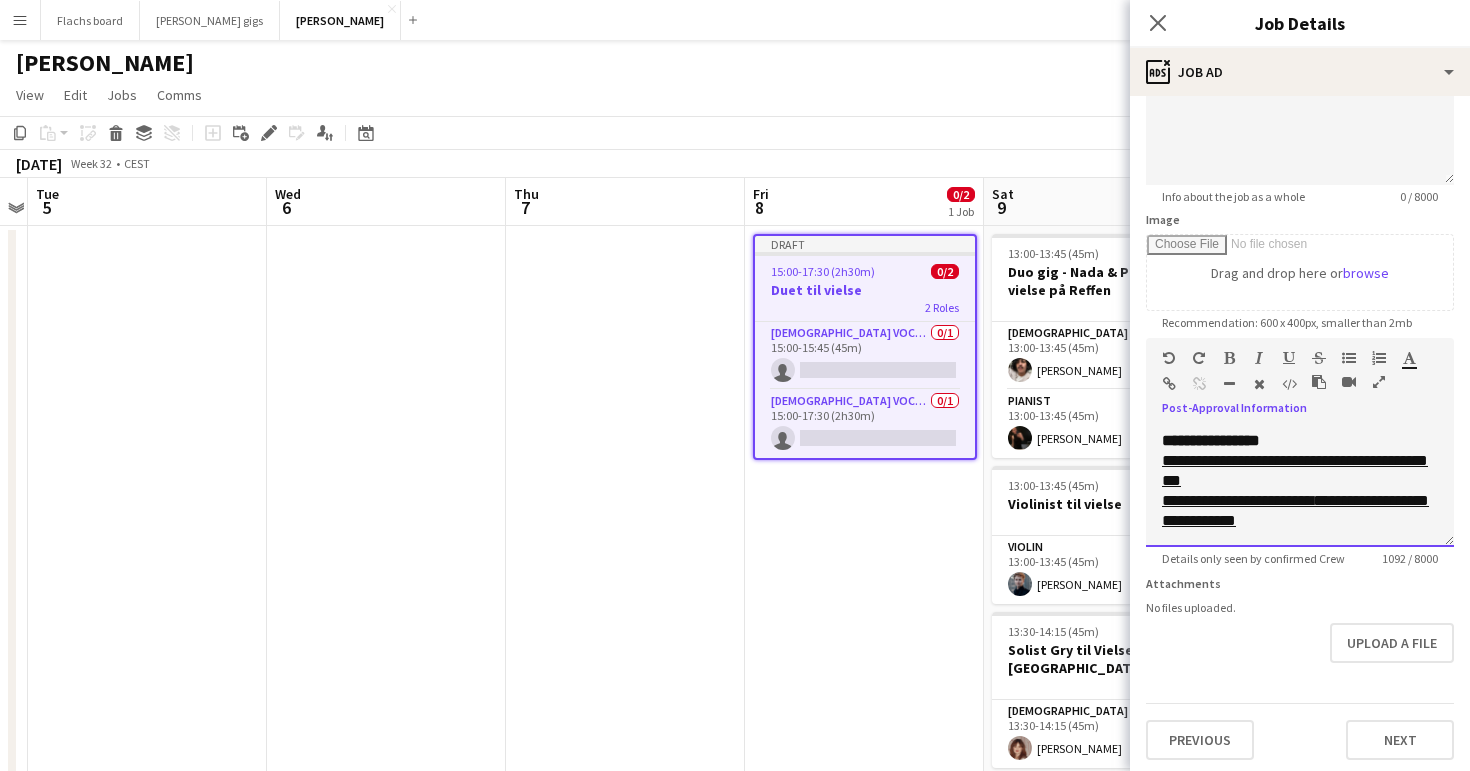 drag, startPoint x: 1300, startPoint y: 516, endPoint x: 1128, endPoint y: 463, distance: 179.98056 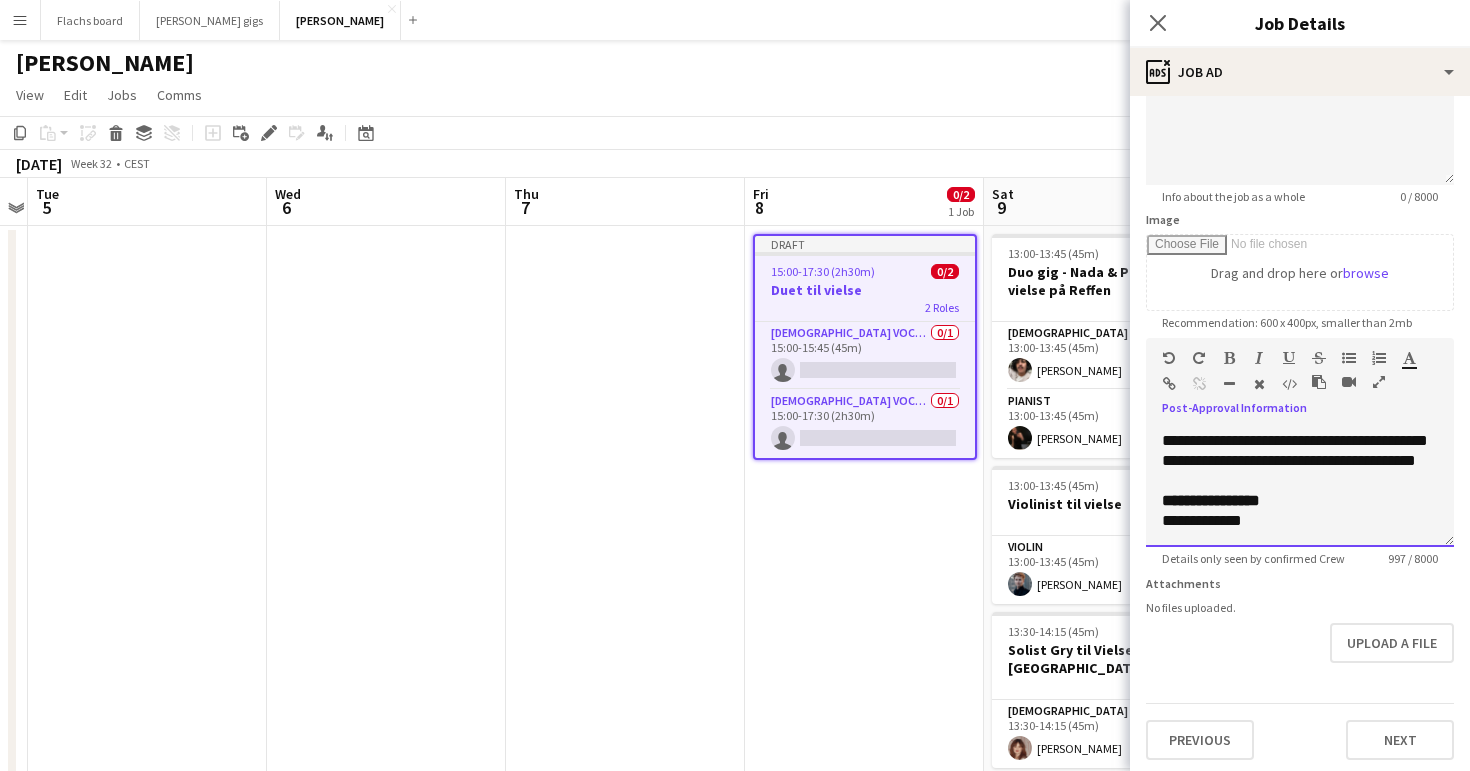 click at bounding box center [1300, 481] 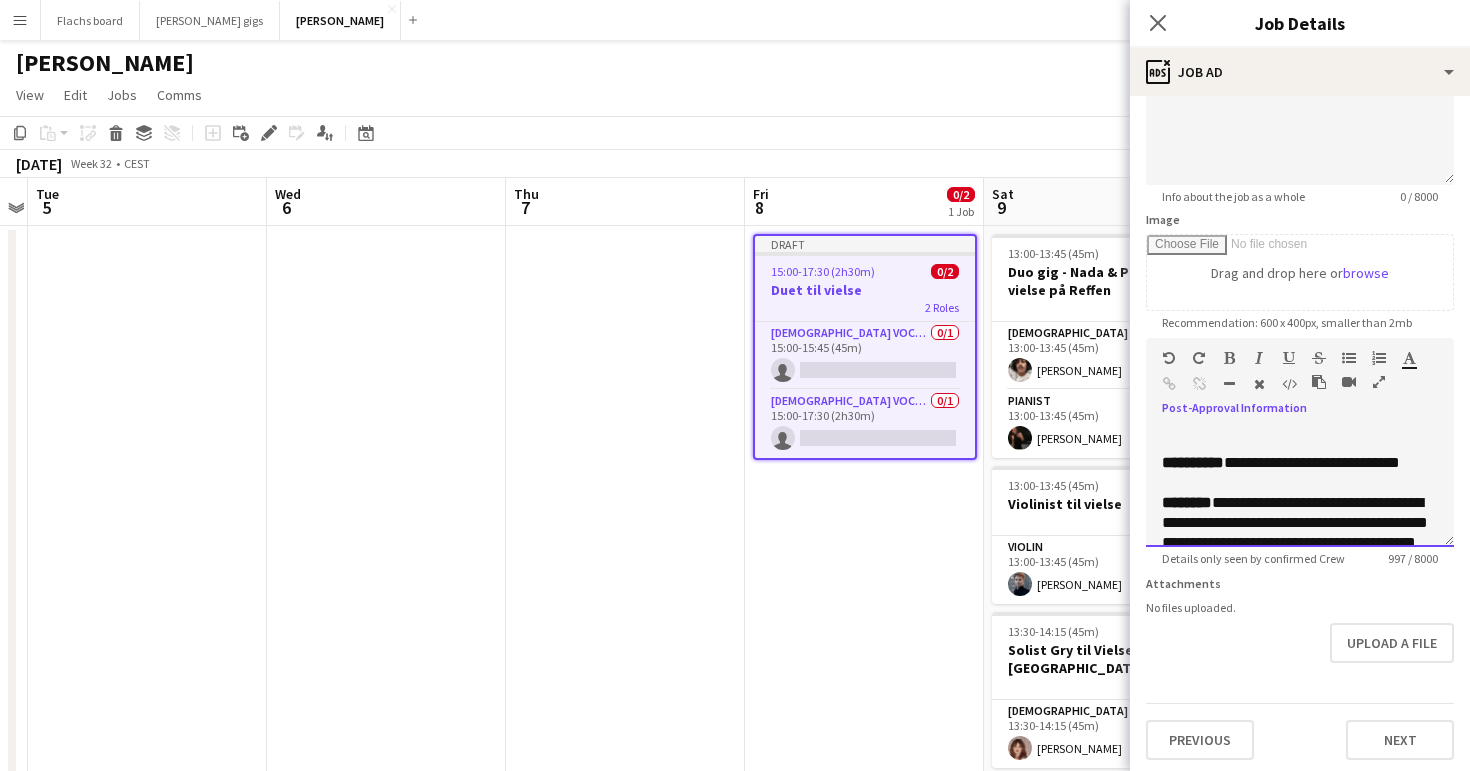 scroll, scrollTop: 856, scrollLeft: 0, axis: vertical 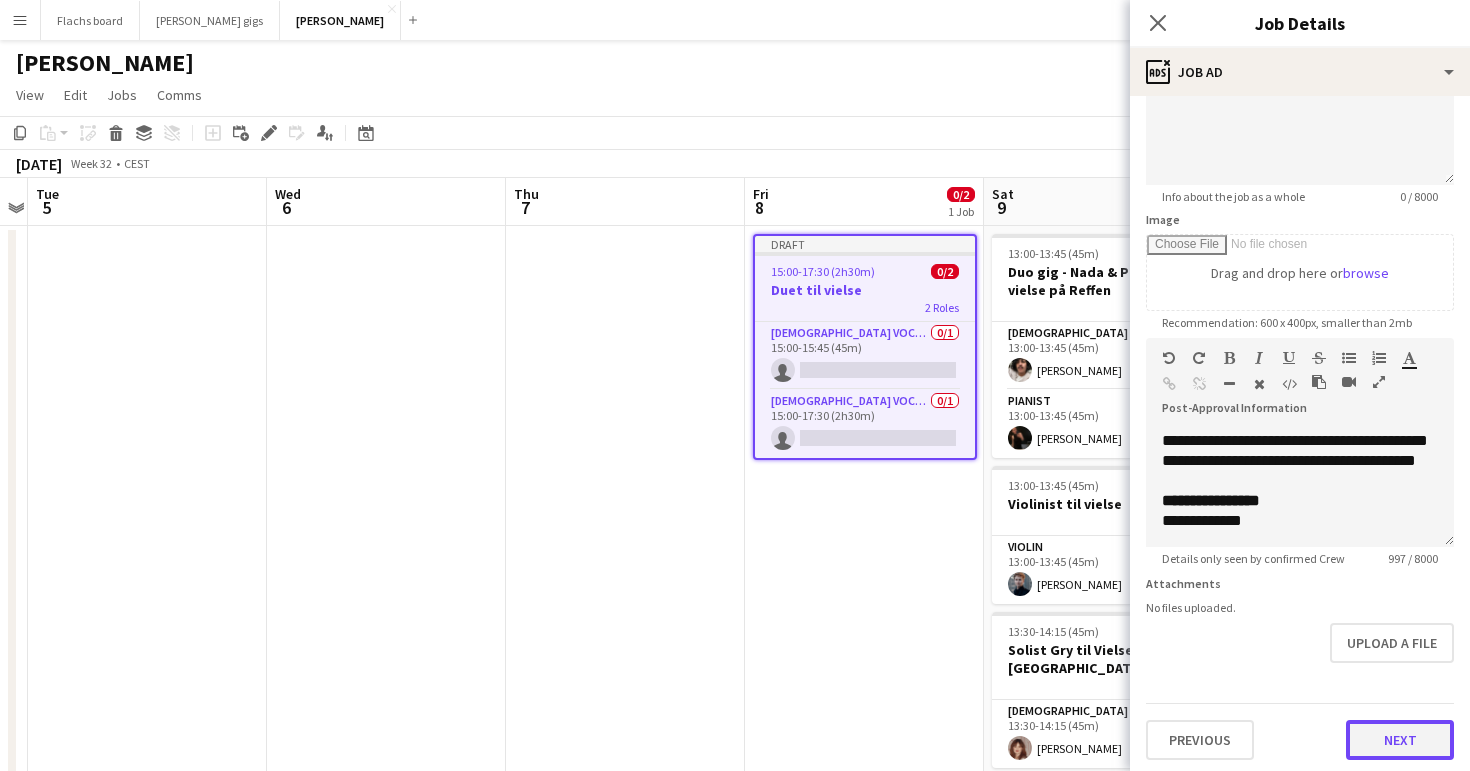 click on "Next" at bounding box center [1400, 740] 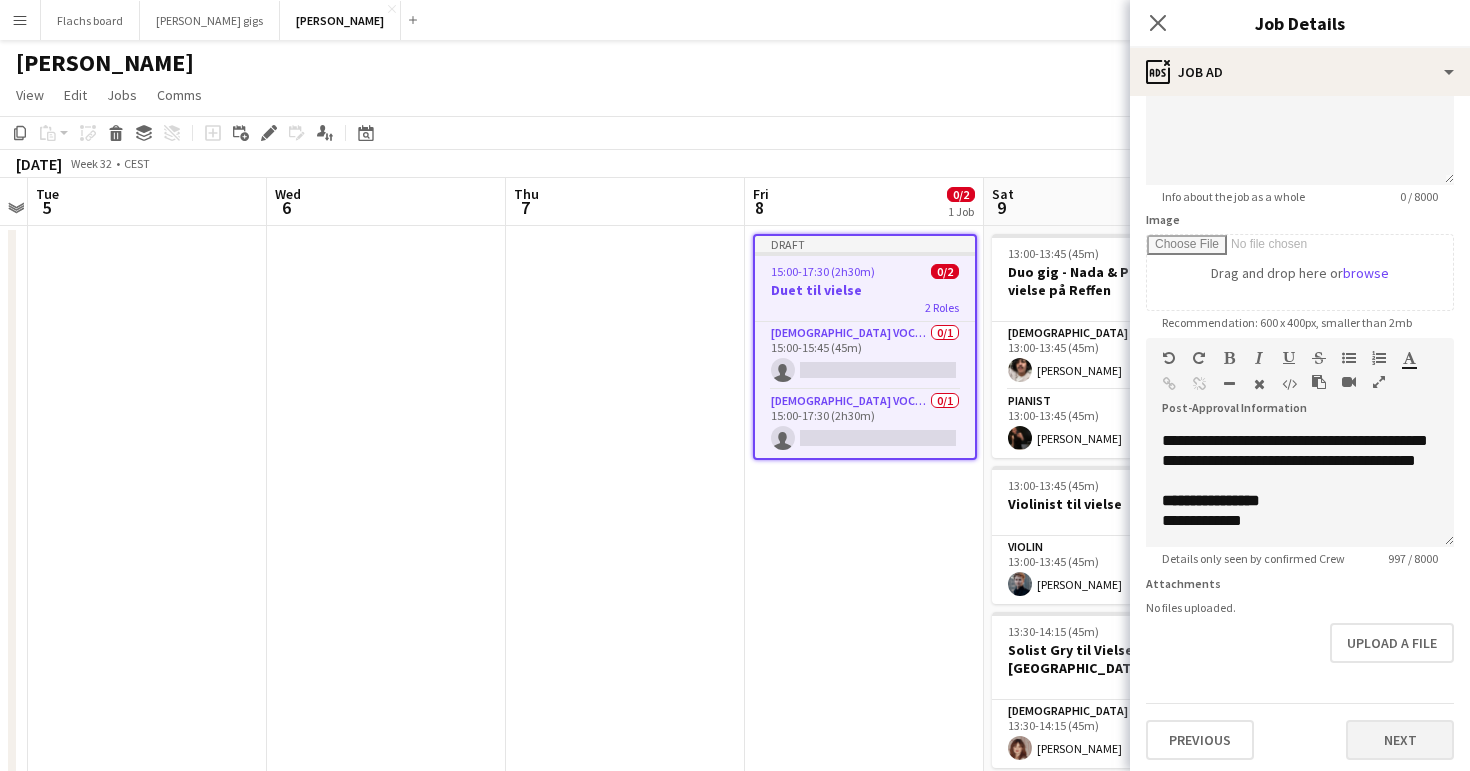 scroll, scrollTop: 0, scrollLeft: 0, axis: both 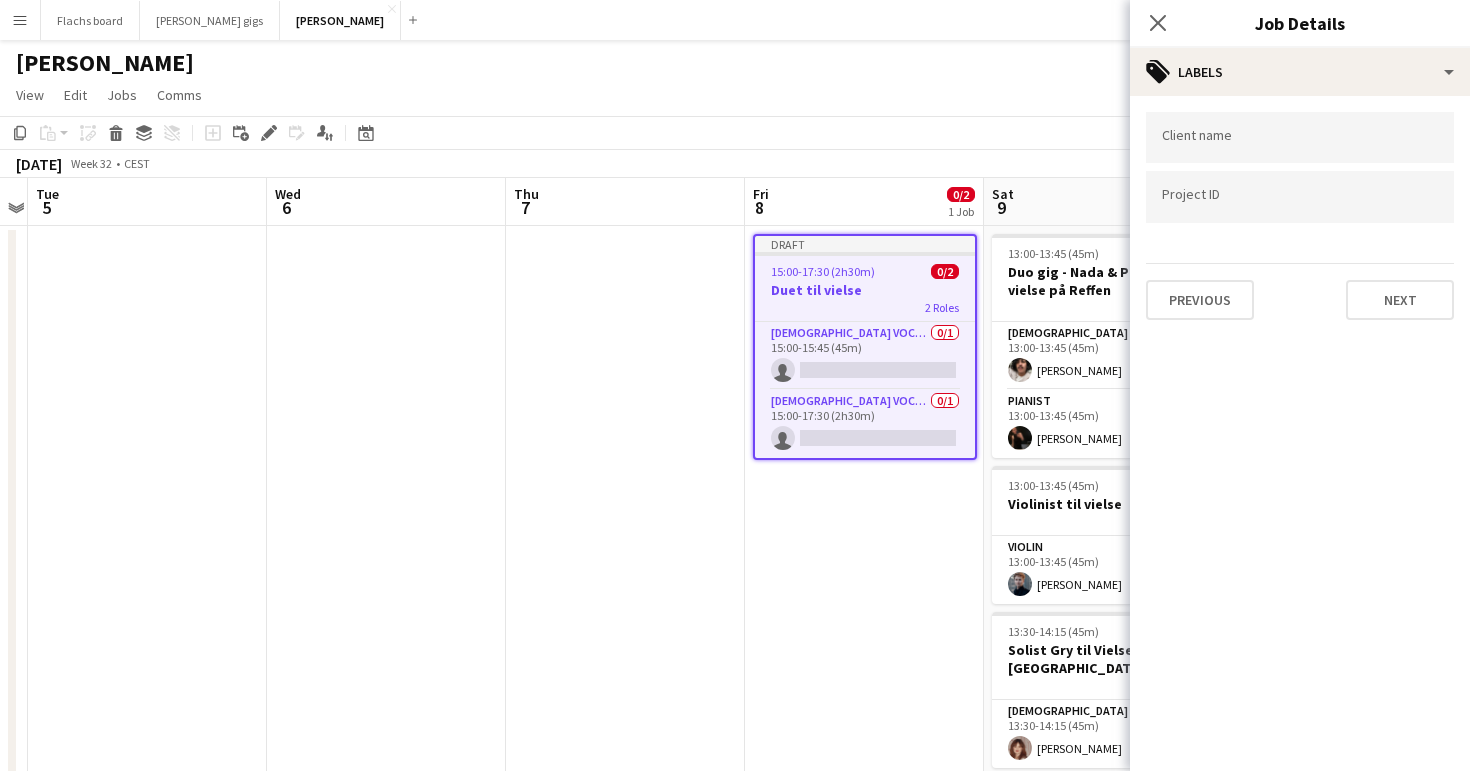 click at bounding box center [1300, 196] 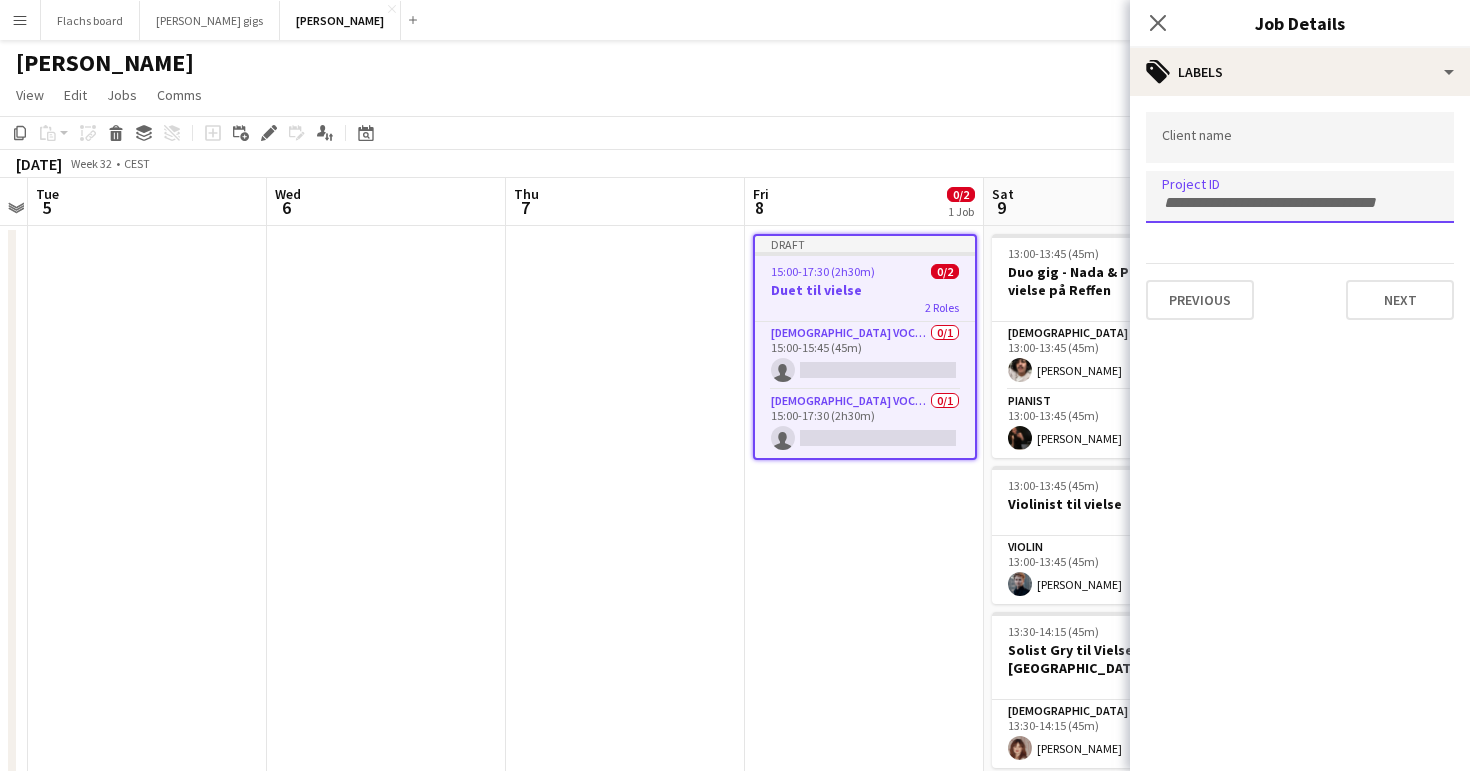 paste on "**********" 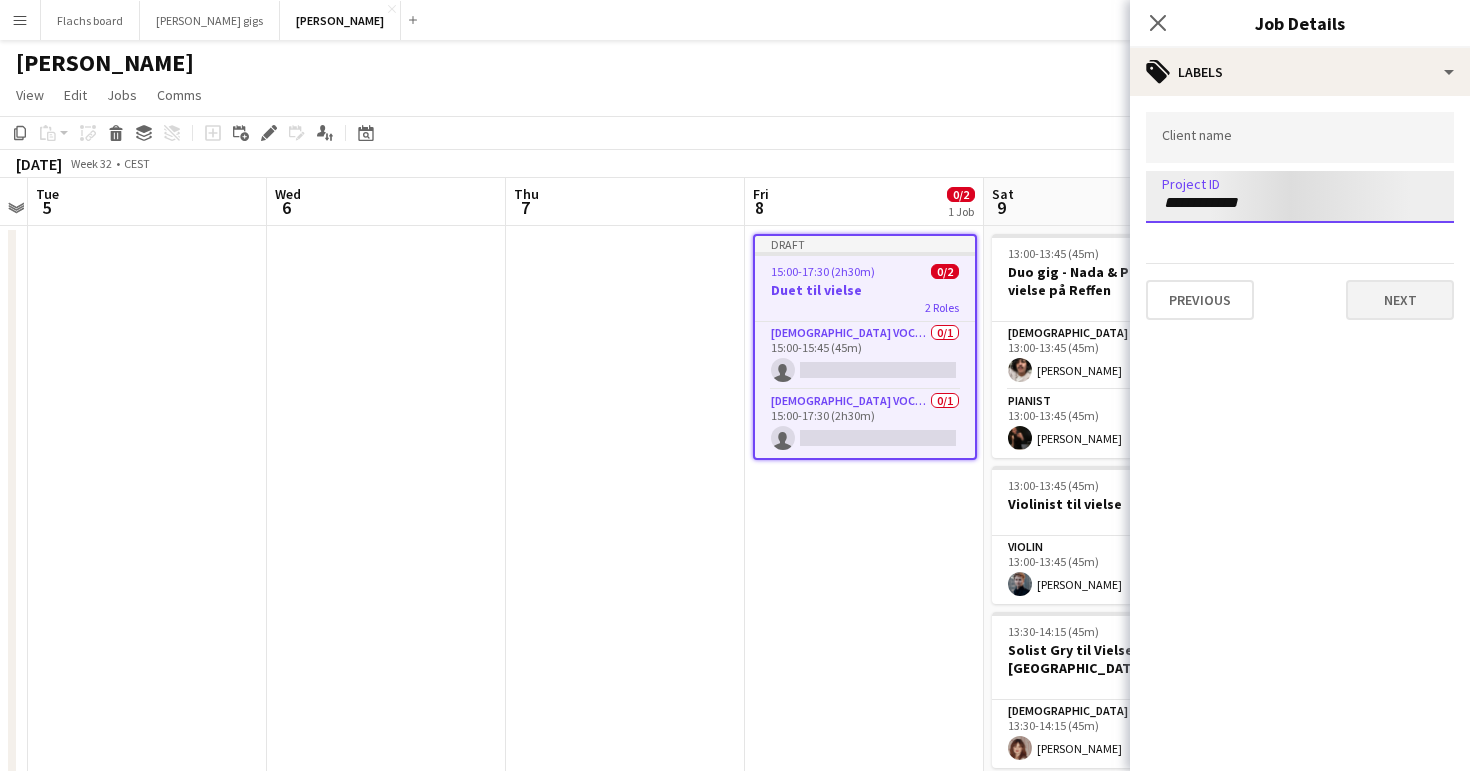 type on "**********" 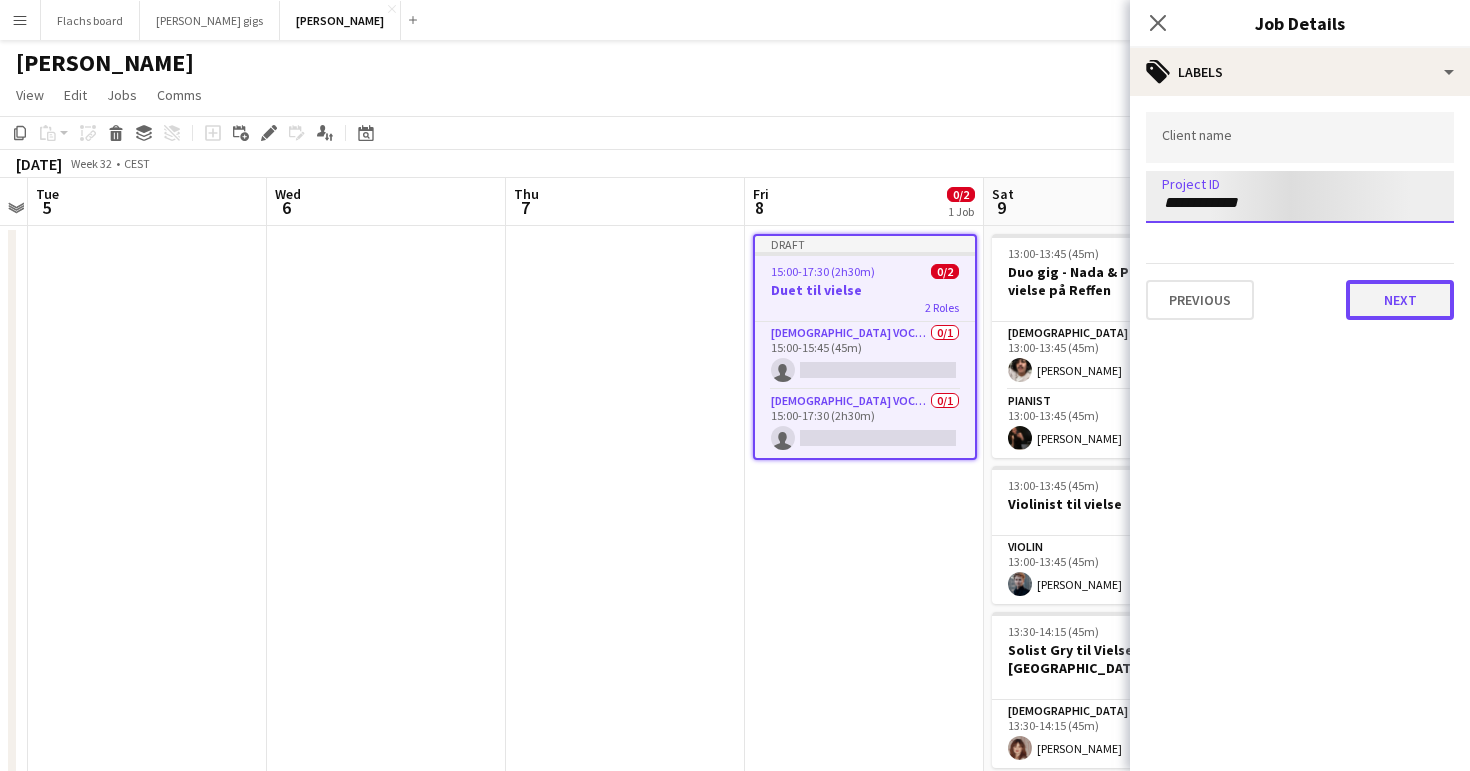 click on "Next" at bounding box center [1400, 300] 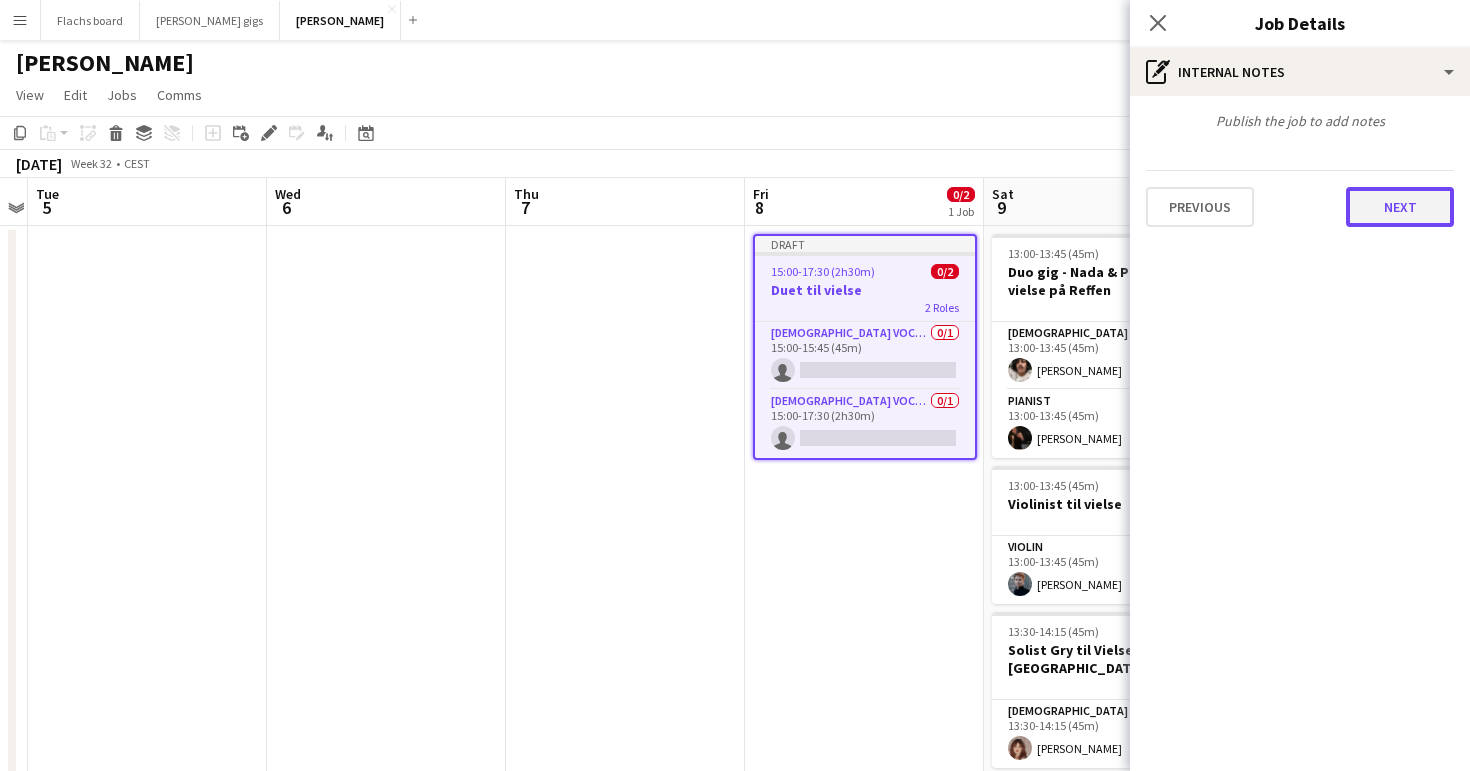 click on "Next" at bounding box center (1400, 207) 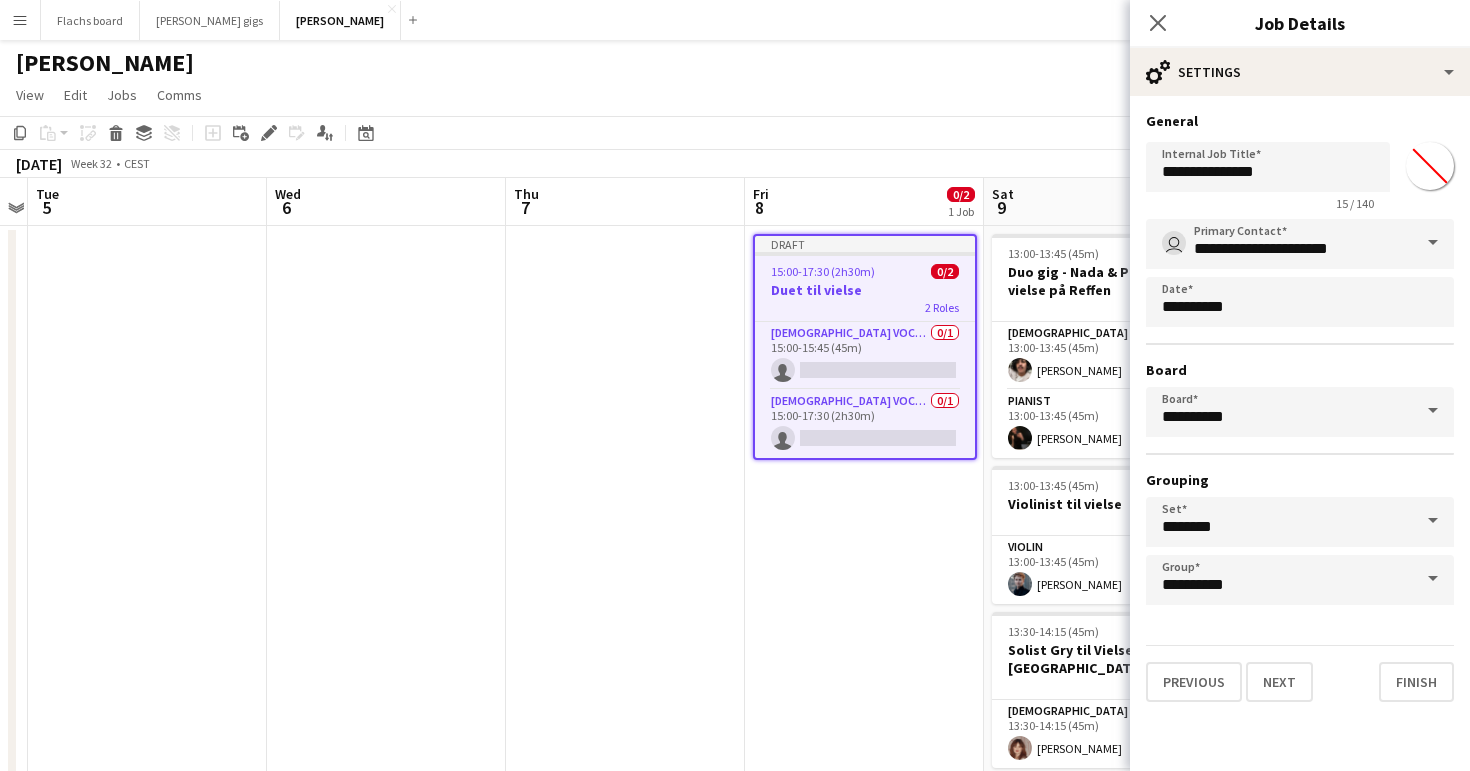click on "Draft   15:00-17:30 (2h30m)    0/2   Duet til vielse   2 Roles   [DEMOGRAPHIC_DATA] Vocal + Piano   0/1   15:00-15:45 (45m)
single-neutral-actions
[DEMOGRAPHIC_DATA] Vocal + Guitar   0/1   15:00-17:30 (2h30m)
single-neutral-actions" at bounding box center (864, 1036) 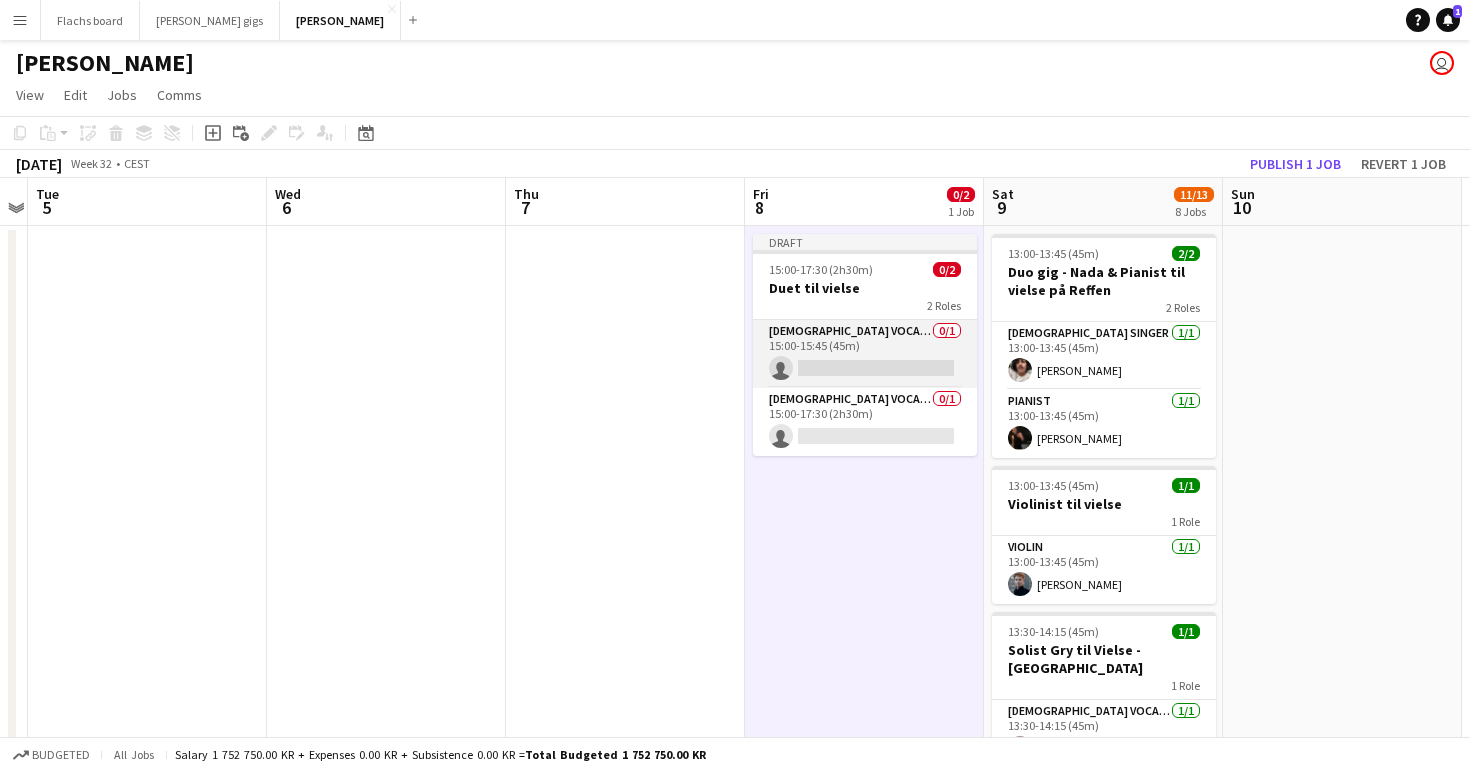 click on "[DEMOGRAPHIC_DATA] Vocal + Piano   0/1   15:00-15:45 (45m)
single-neutral-actions" at bounding box center [865, 354] 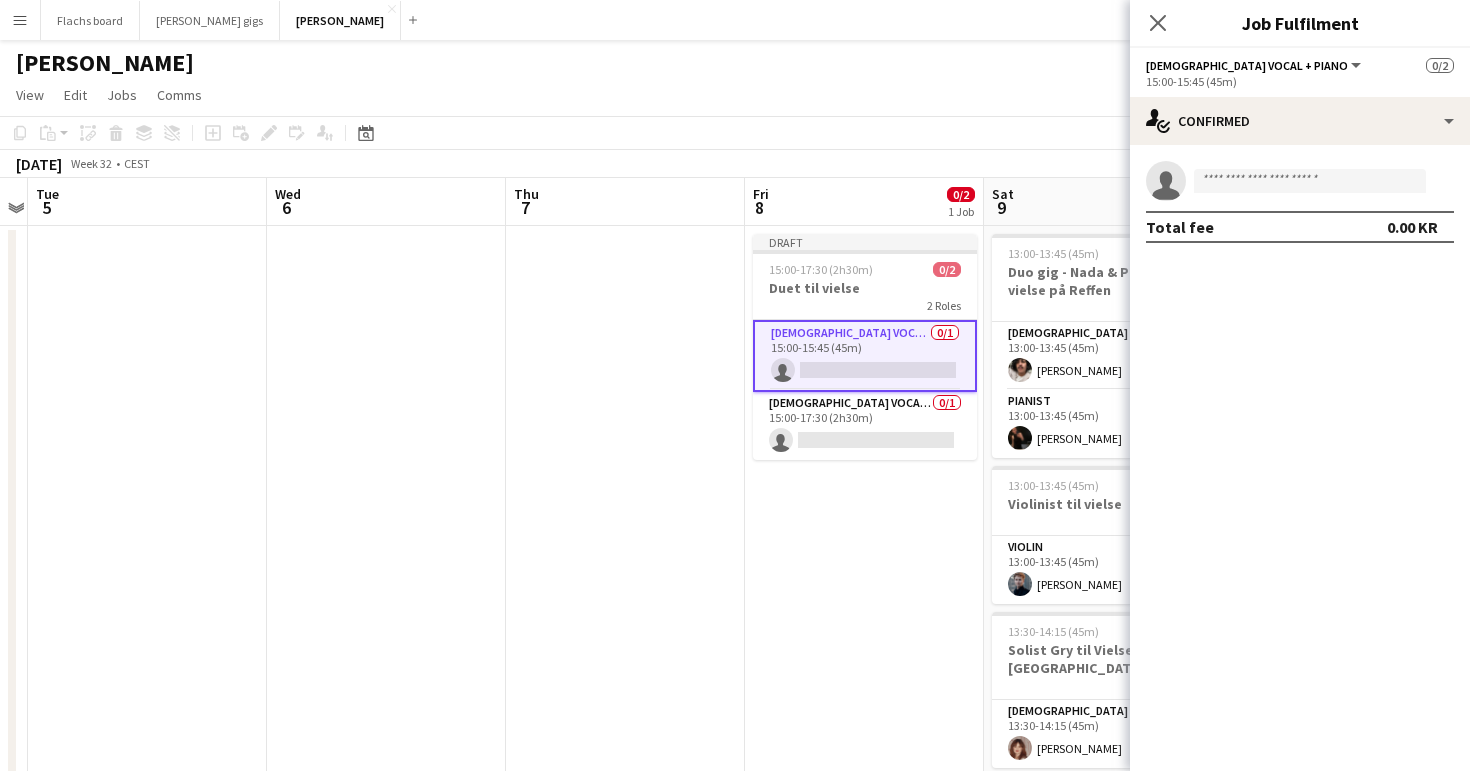 click at bounding box center [625, 1036] 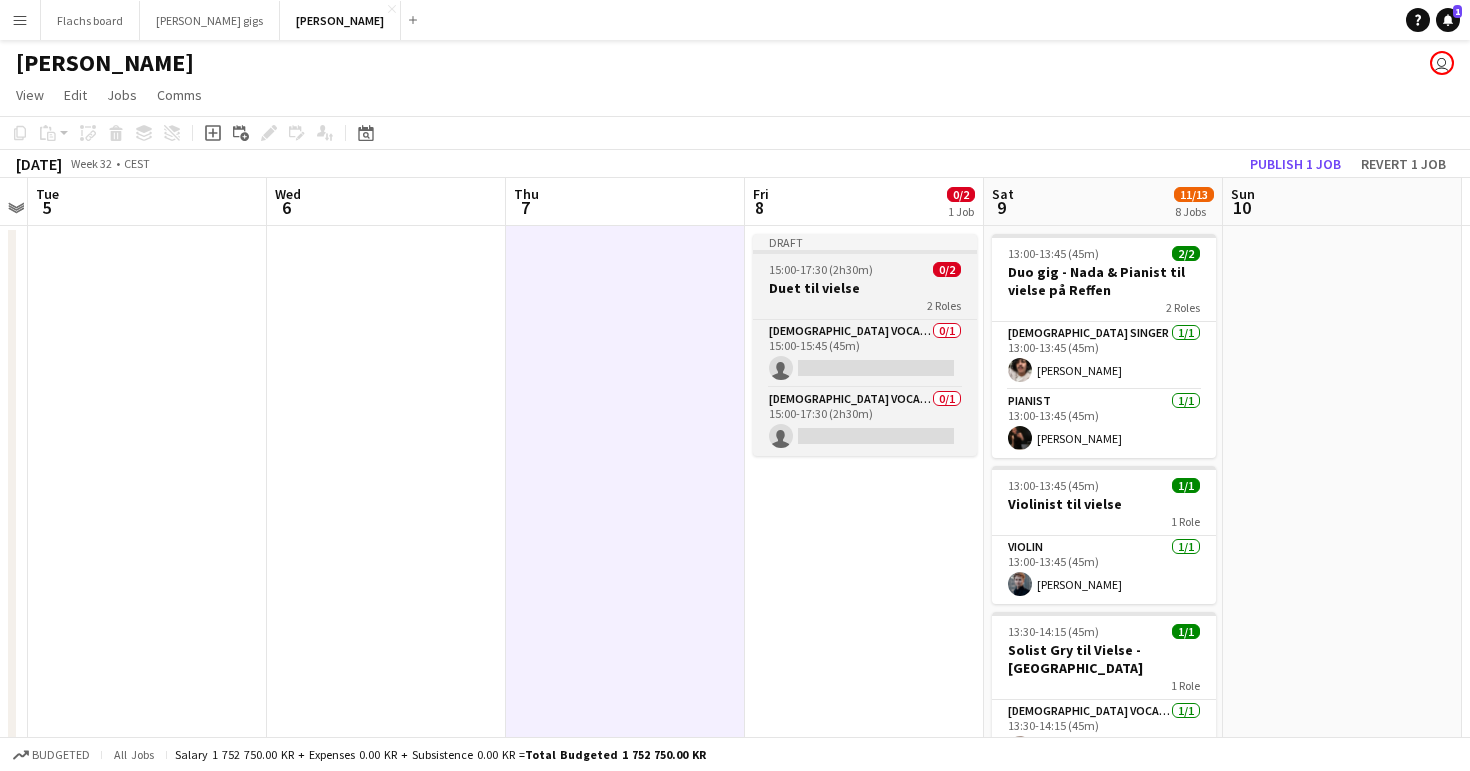 click on "2 Roles" at bounding box center (865, 305) 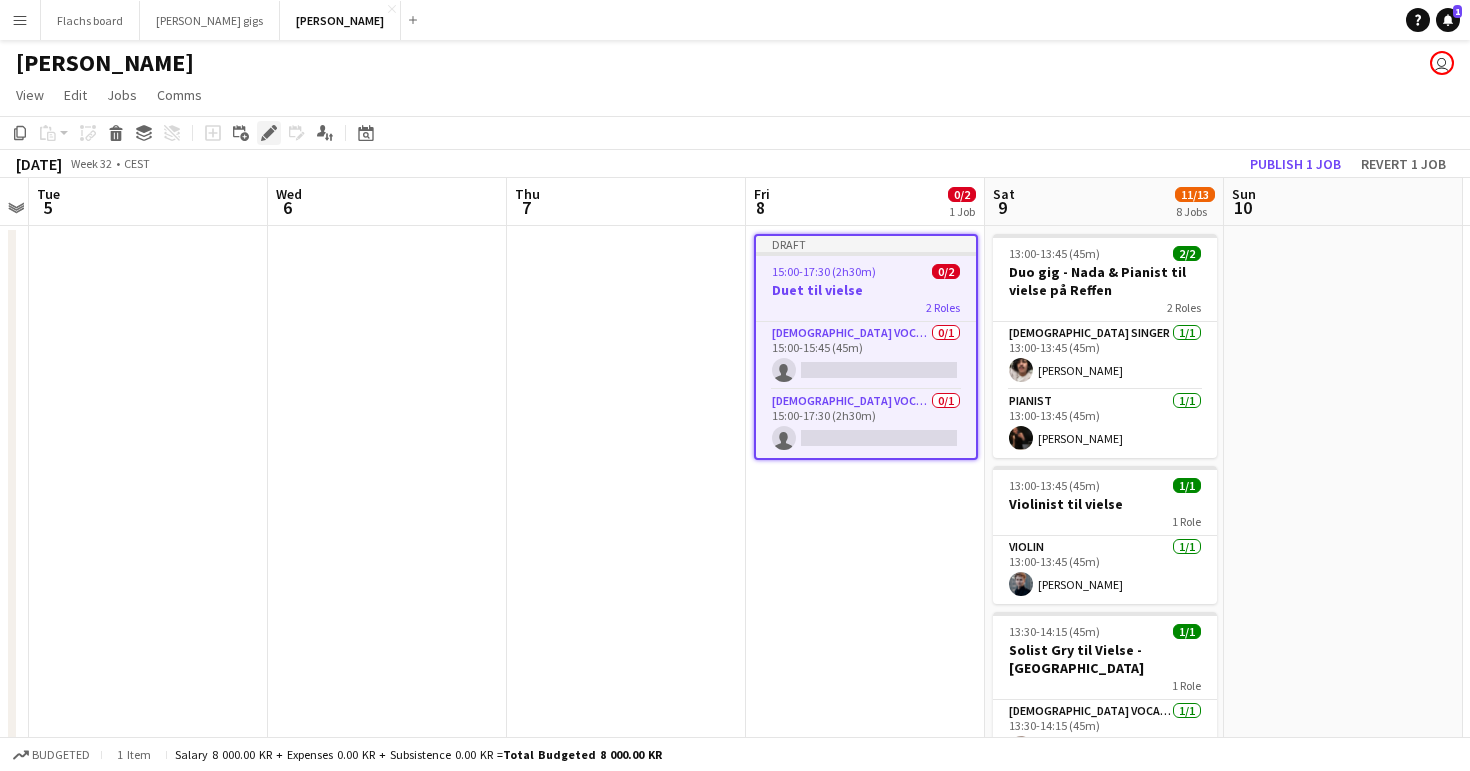 click on "Edit" 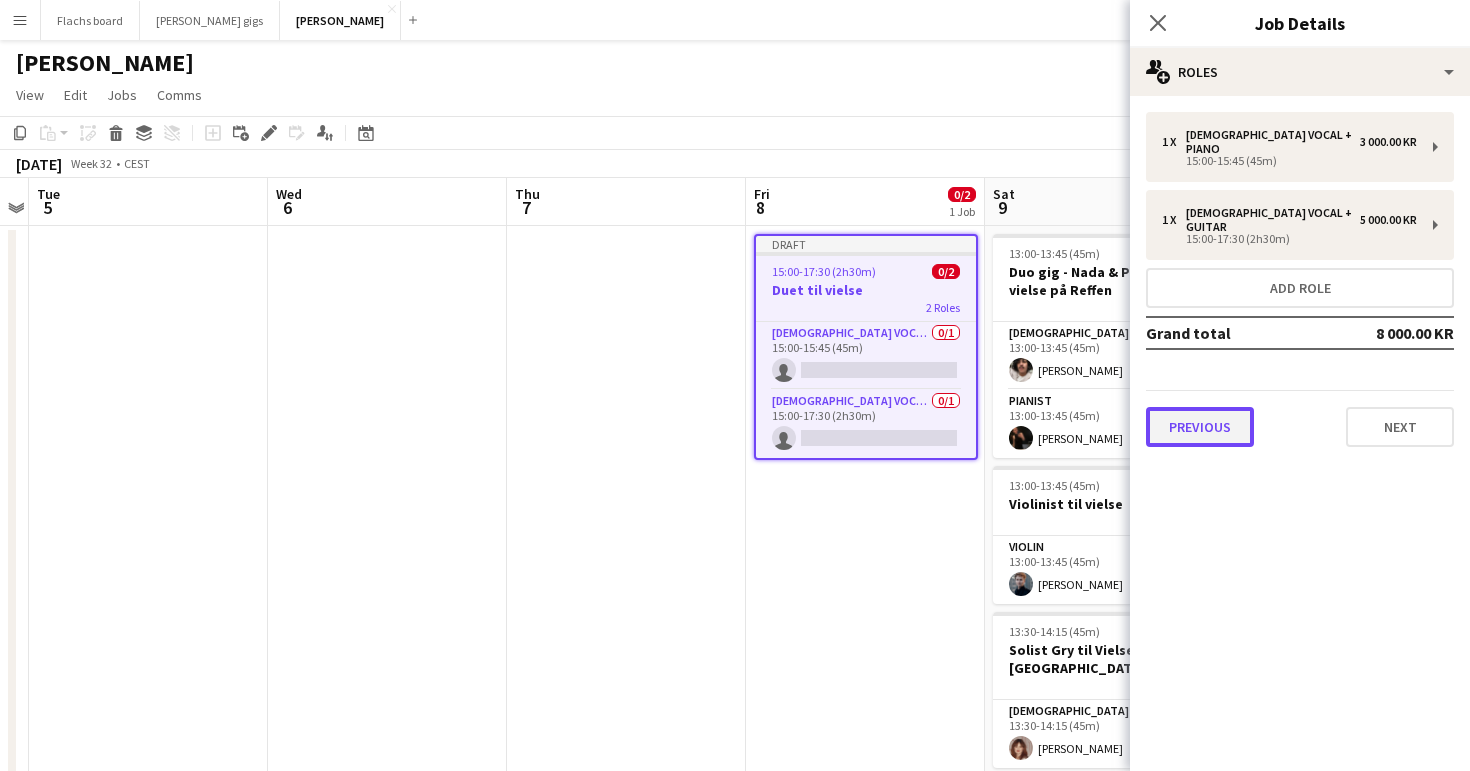 click on "Previous" at bounding box center [1200, 427] 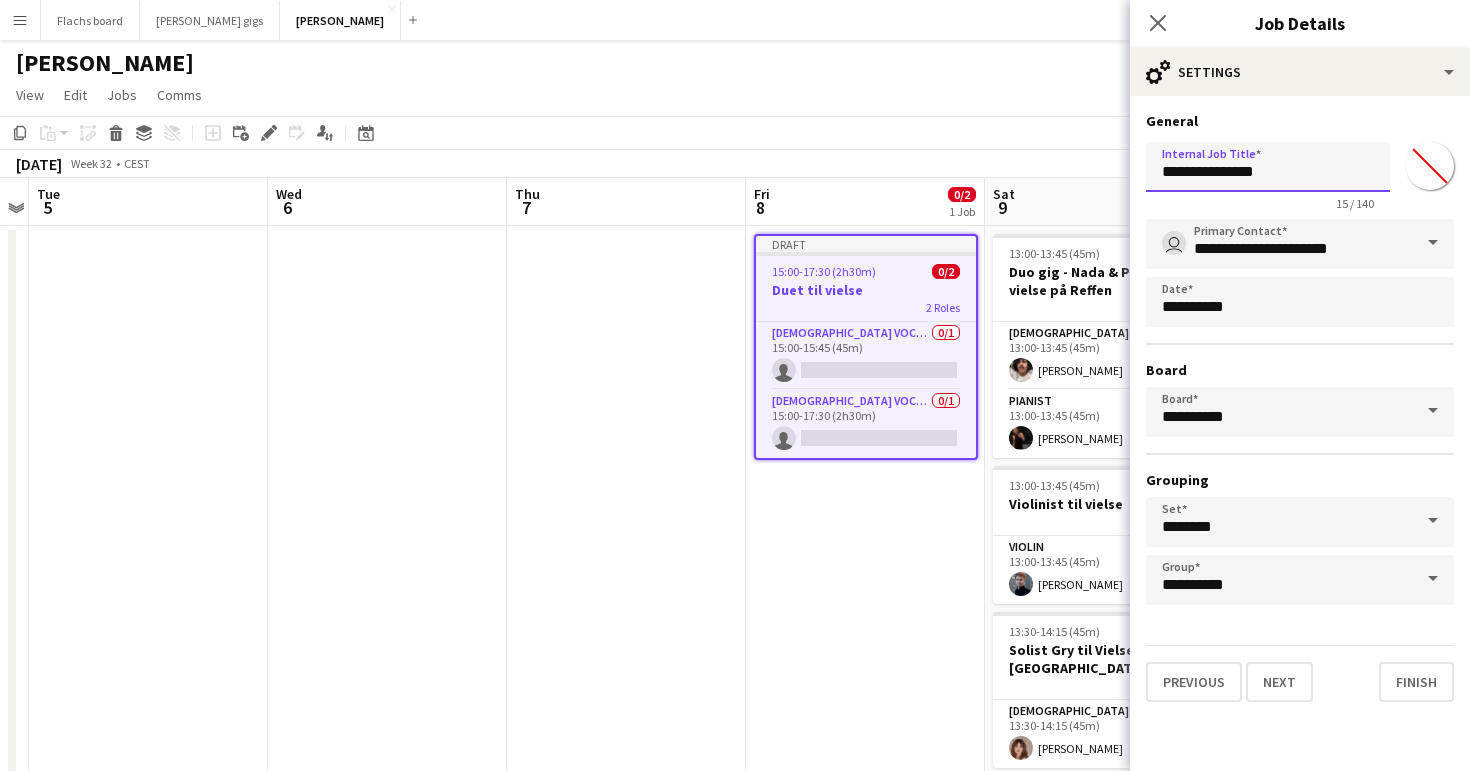 click on "**********" at bounding box center (1268, 167) 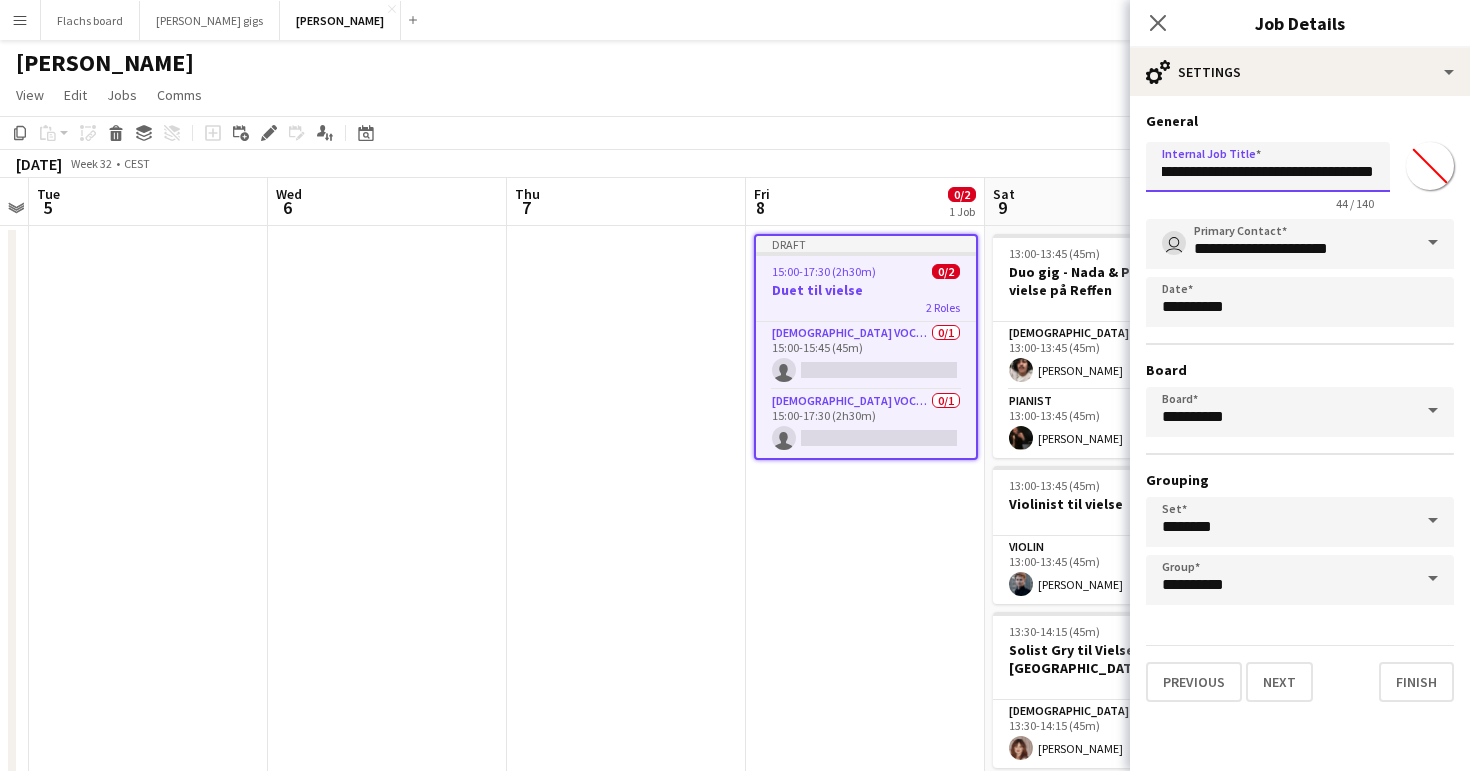 scroll, scrollTop: 0, scrollLeft: 68, axis: horizontal 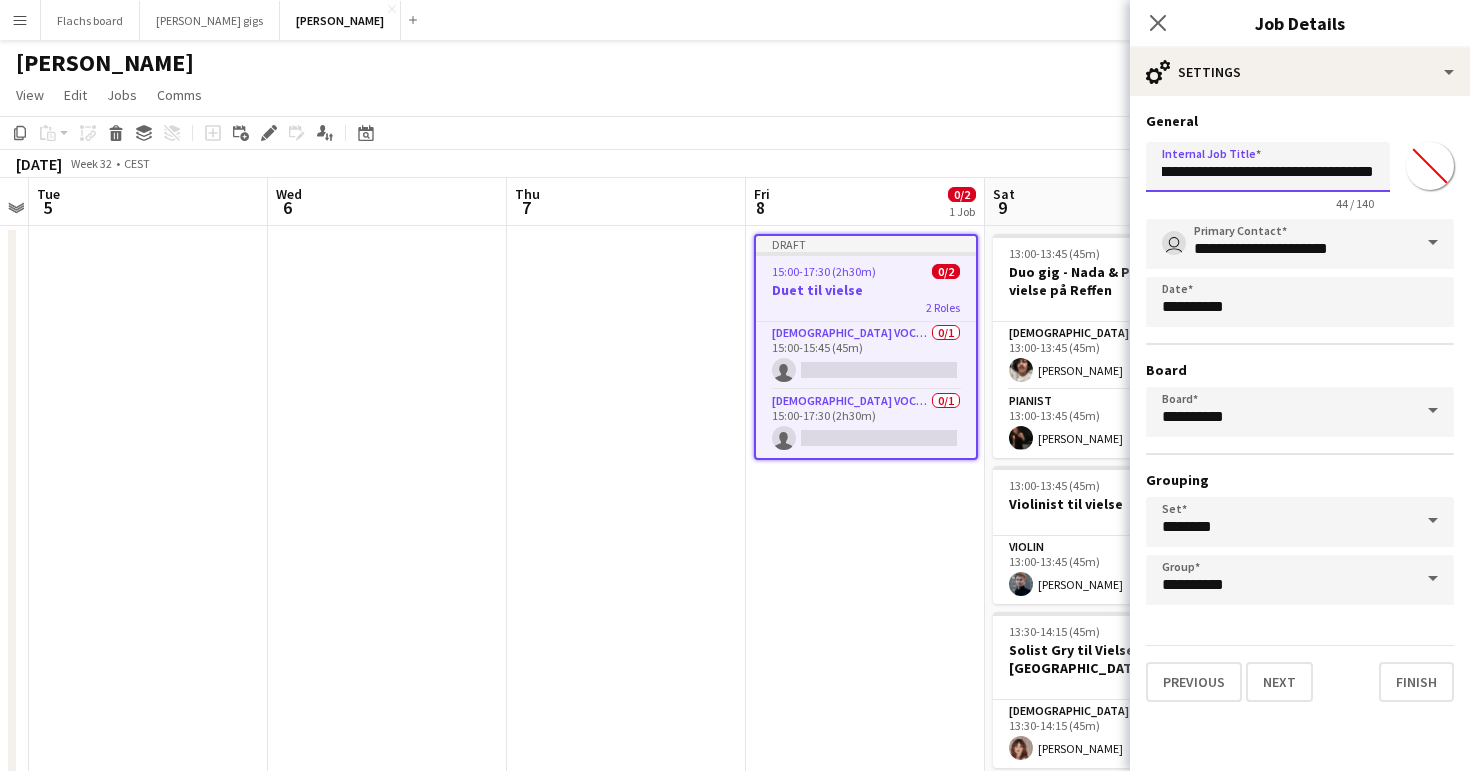 type on "**********" 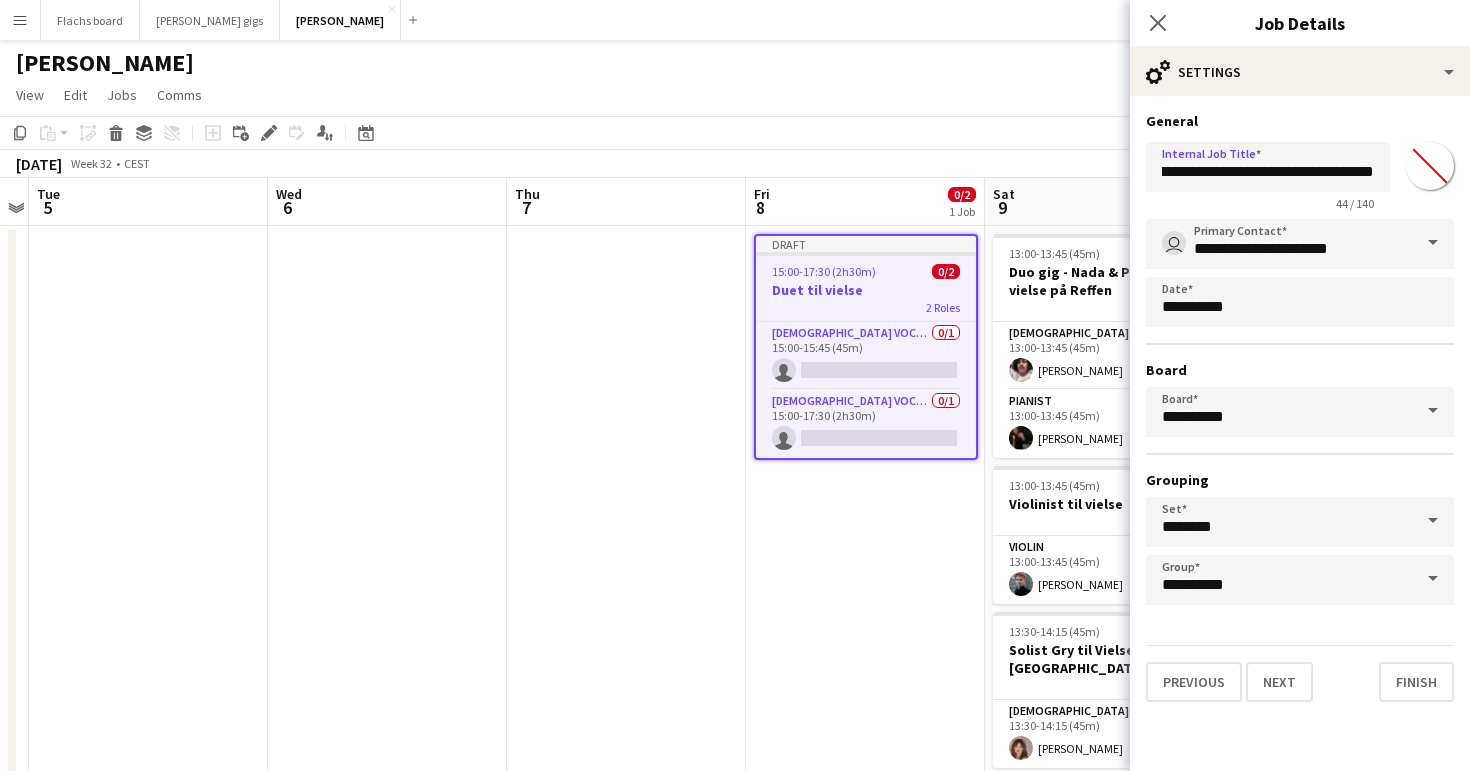 click on "Draft   15:00-17:30 (2h30m)    0/2   Duet til vielse   2 Roles   [DEMOGRAPHIC_DATA] Vocal + Piano   0/1   15:00-15:45 (45m)
single-neutral-actions
[DEMOGRAPHIC_DATA] Vocal + Guitar   0/1   15:00-17:30 (2h30m)
single-neutral-actions" at bounding box center [865, 1036] 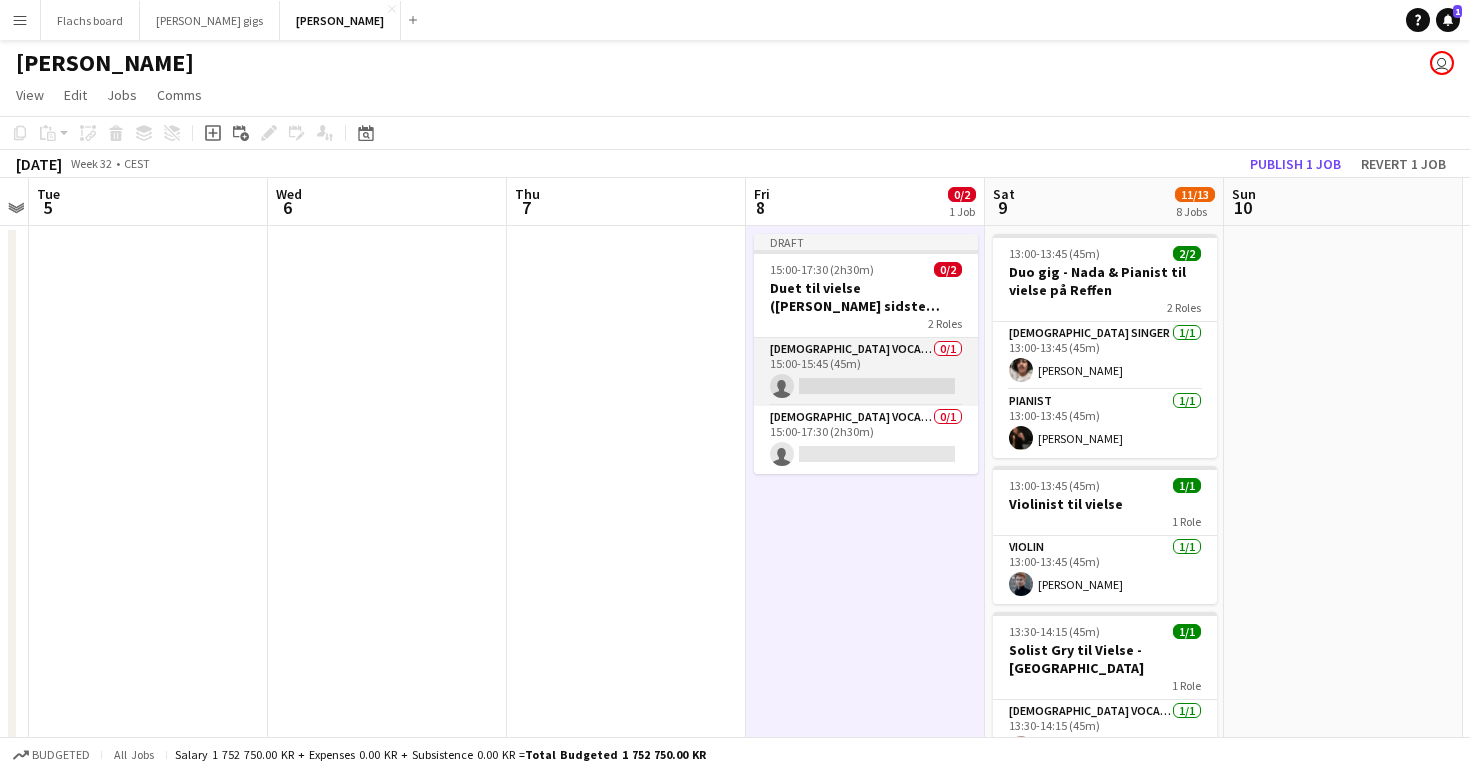 click on "[DEMOGRAPHIC_DATA] Vocal + Piano   0/1   15:00-15:45 (45m)
single-neutral-actions" at bounding box center [866, 372] 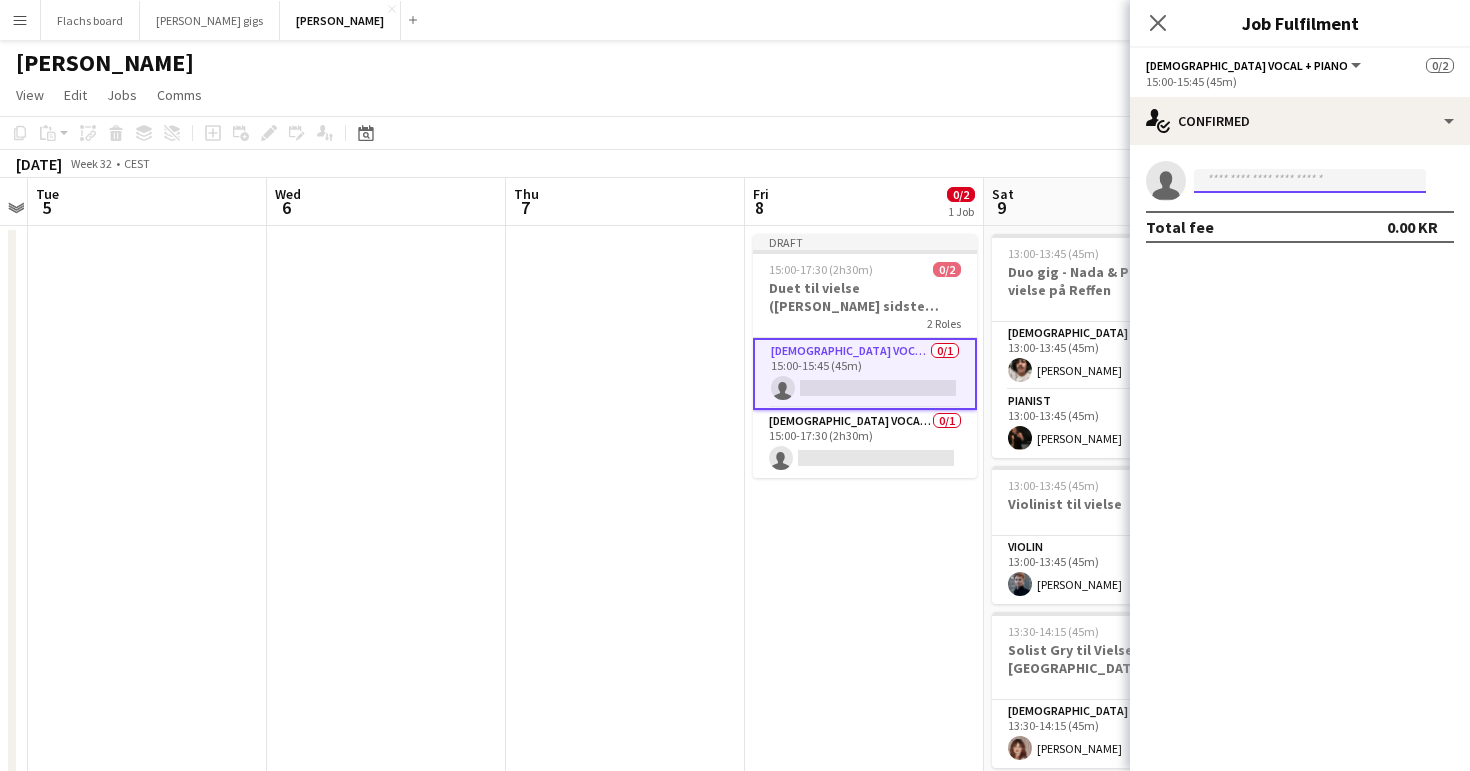 click at bounding box center (1310, 181) 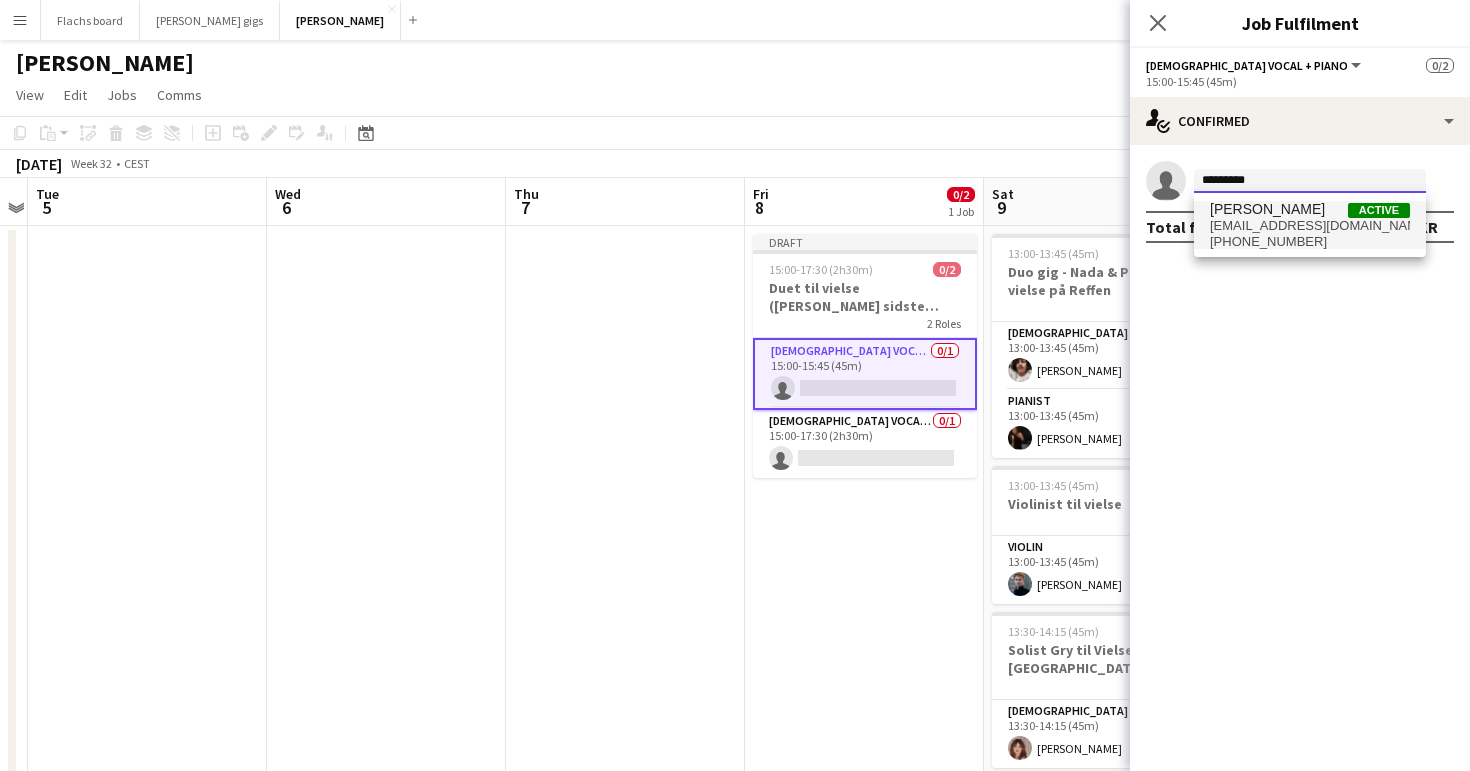 type on "*********" 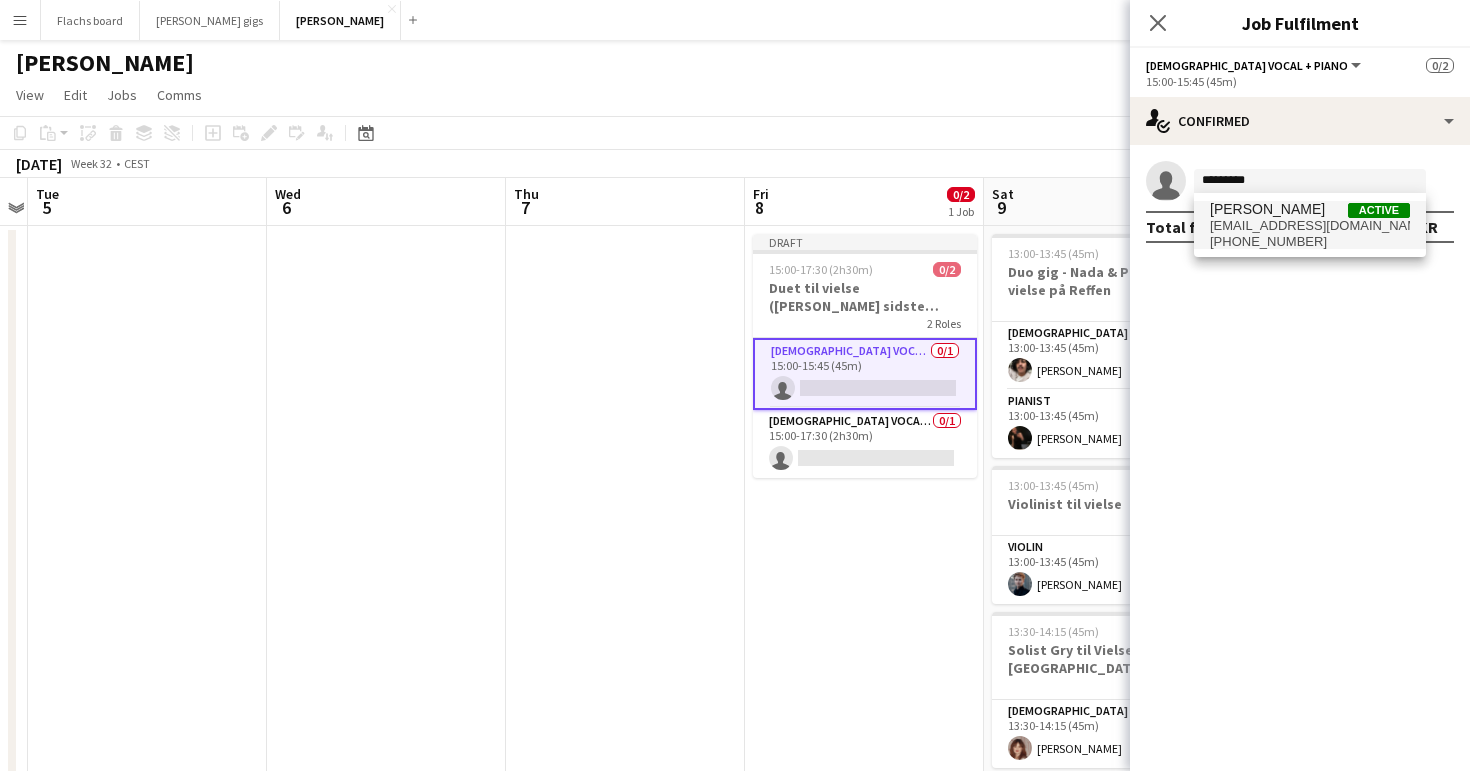 click on "[EMAIL_ADDRESS][DOMAIN_NAME]" at bounding box center (1310, 226) 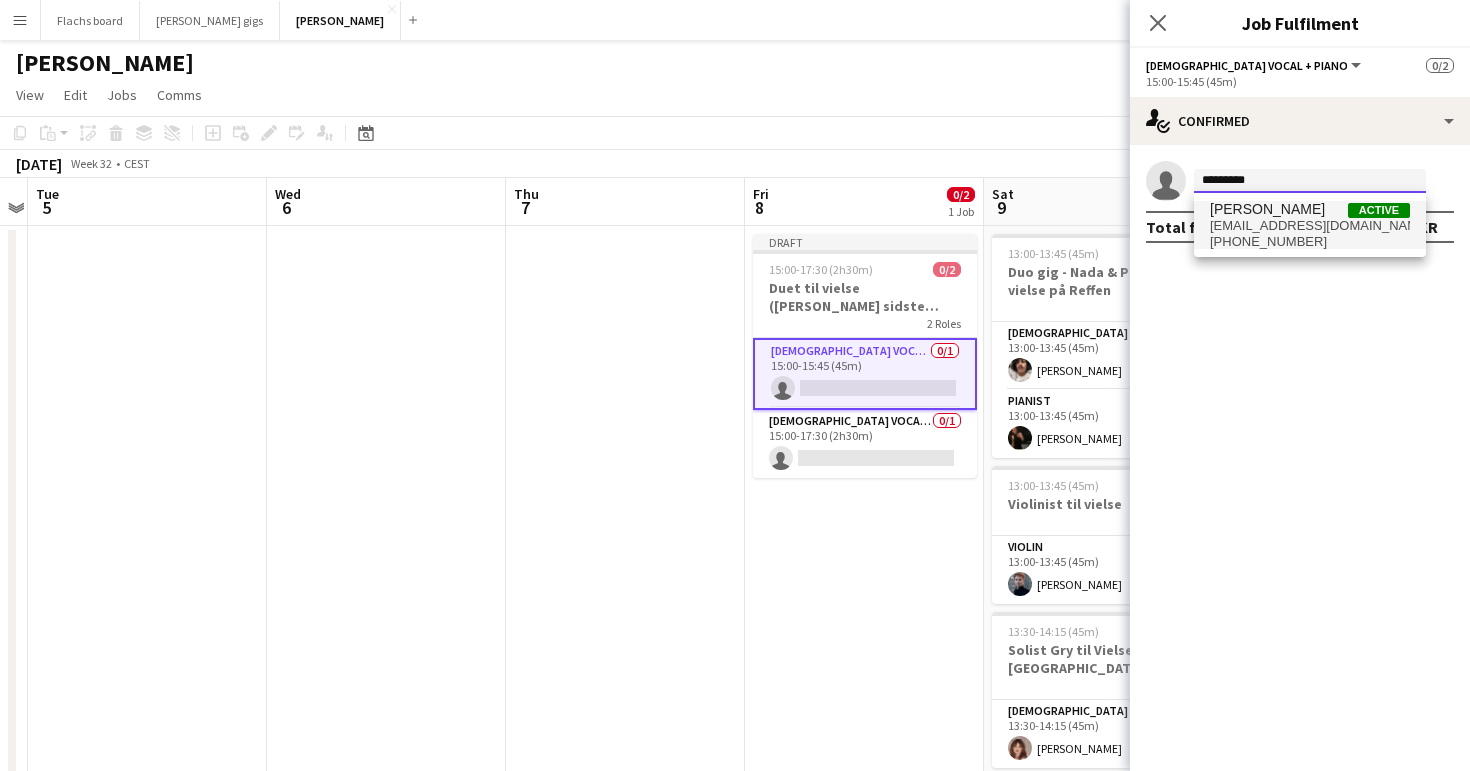 type 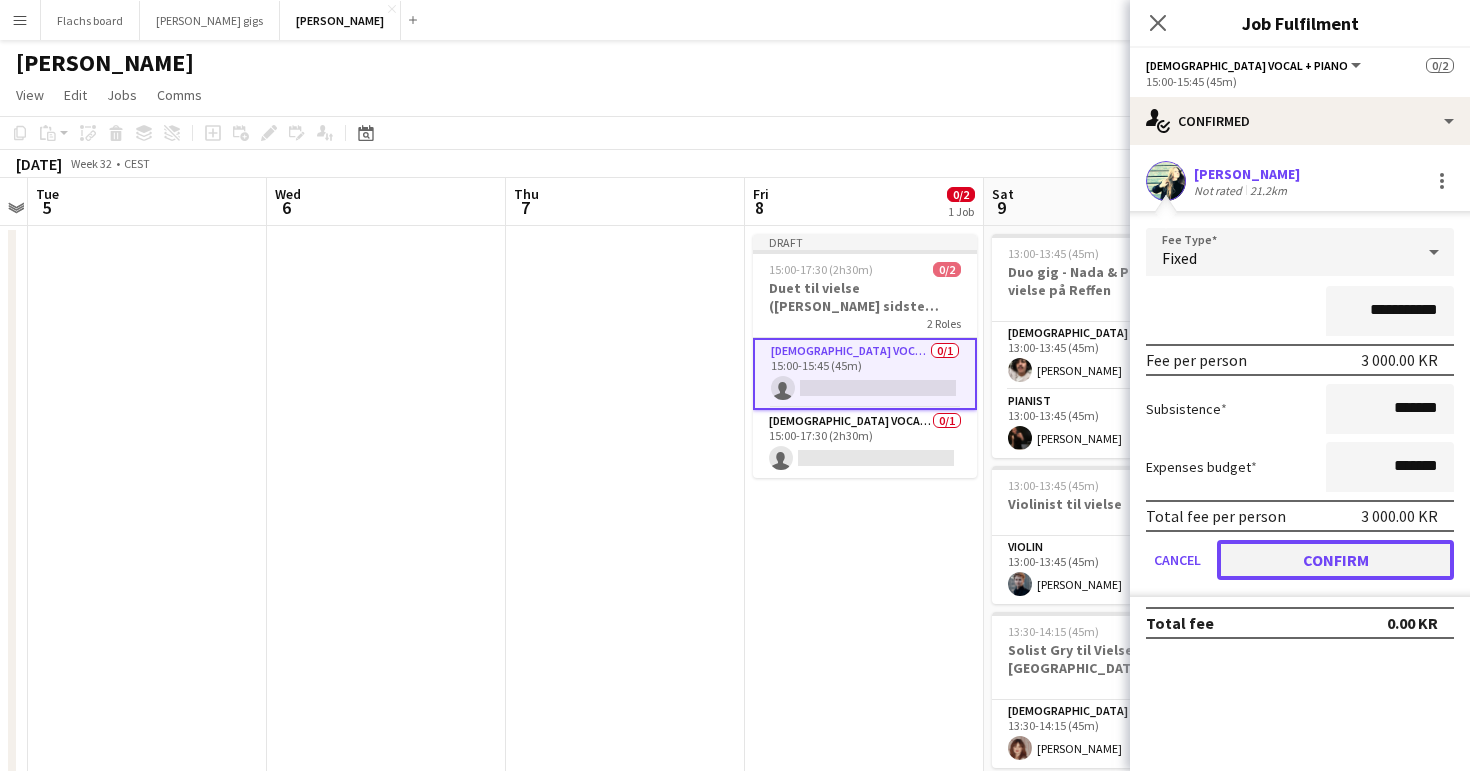 click on "Confirm" at bounding box center (1335, 560) 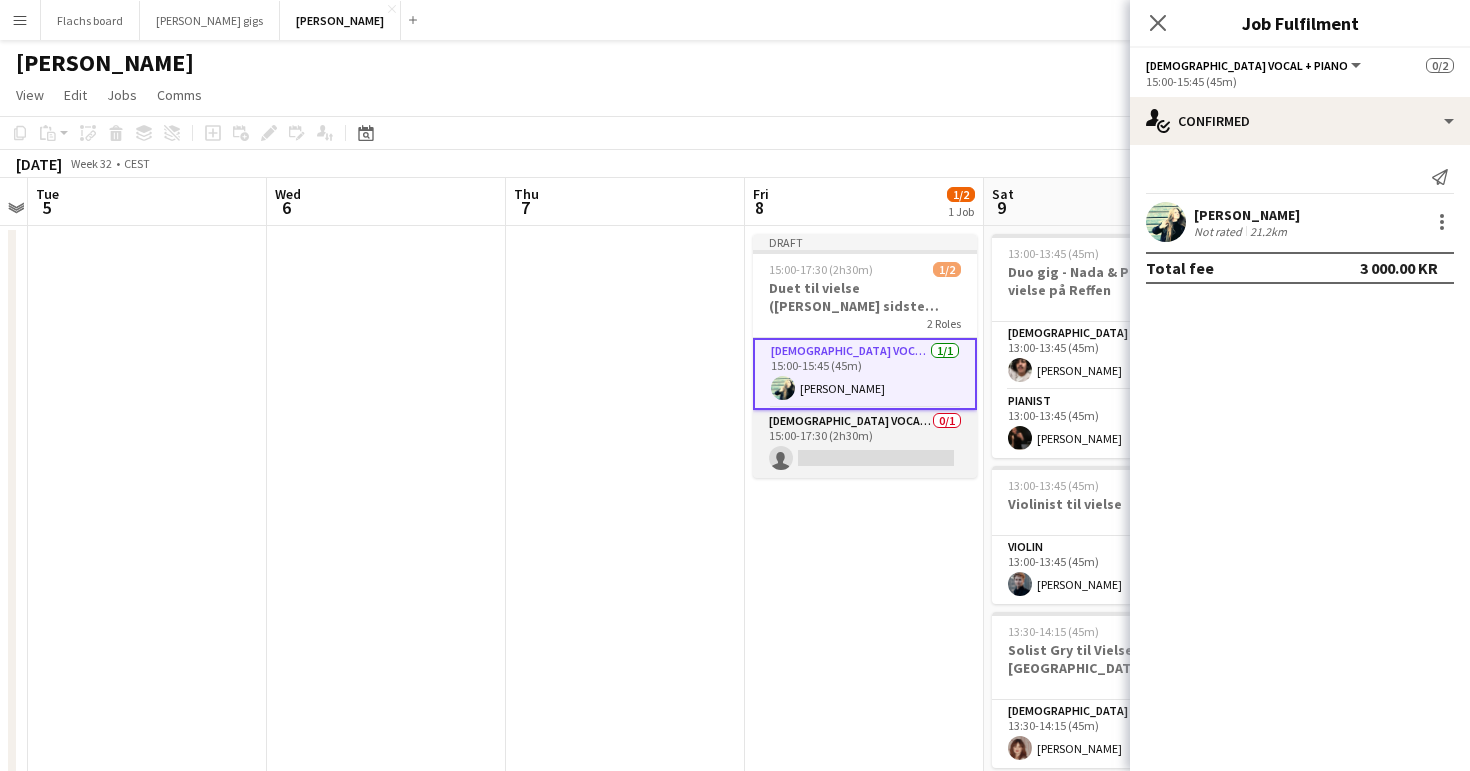 click on "[DEMOGRAPHIC_DATA] Vocal + Guitar   0/1   15:00-17:30 (2h30m)
single-neutral-actions" at bounding box center [865, 444] 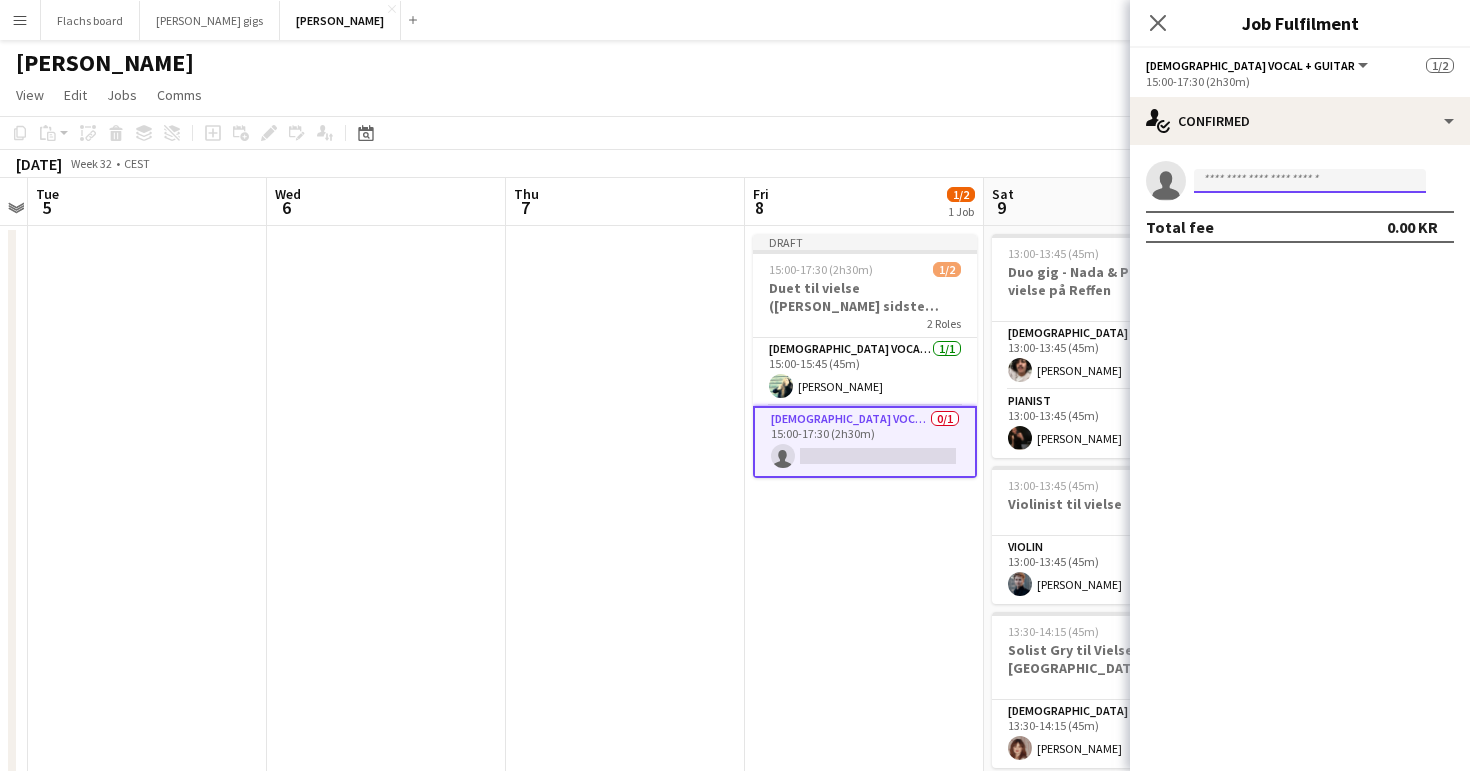 click at bounding box center [1310, 181] 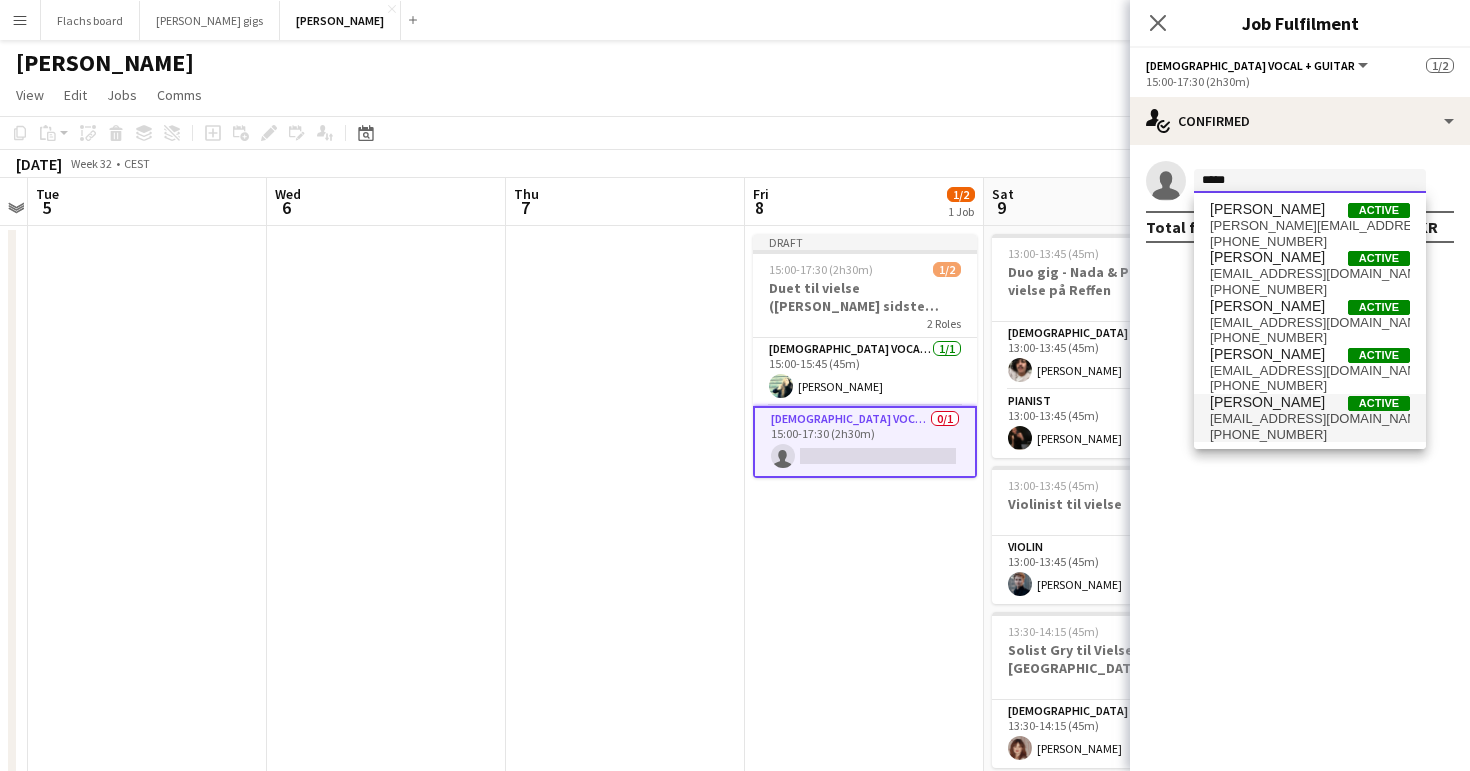 type on "*****" 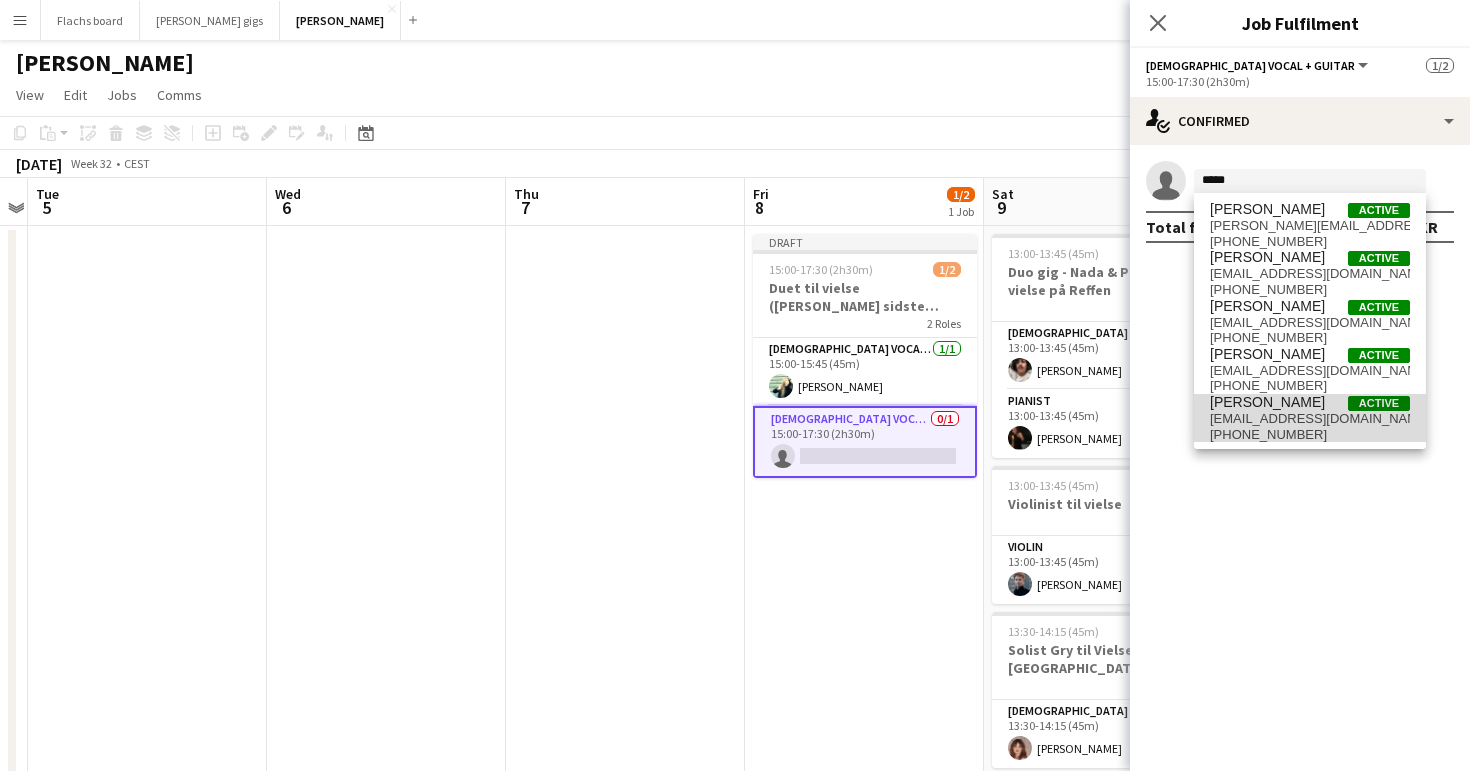 click on "[EMAIL_ADDRESS][DOMAIN_NAME]" at bounding box center (1310, 419) 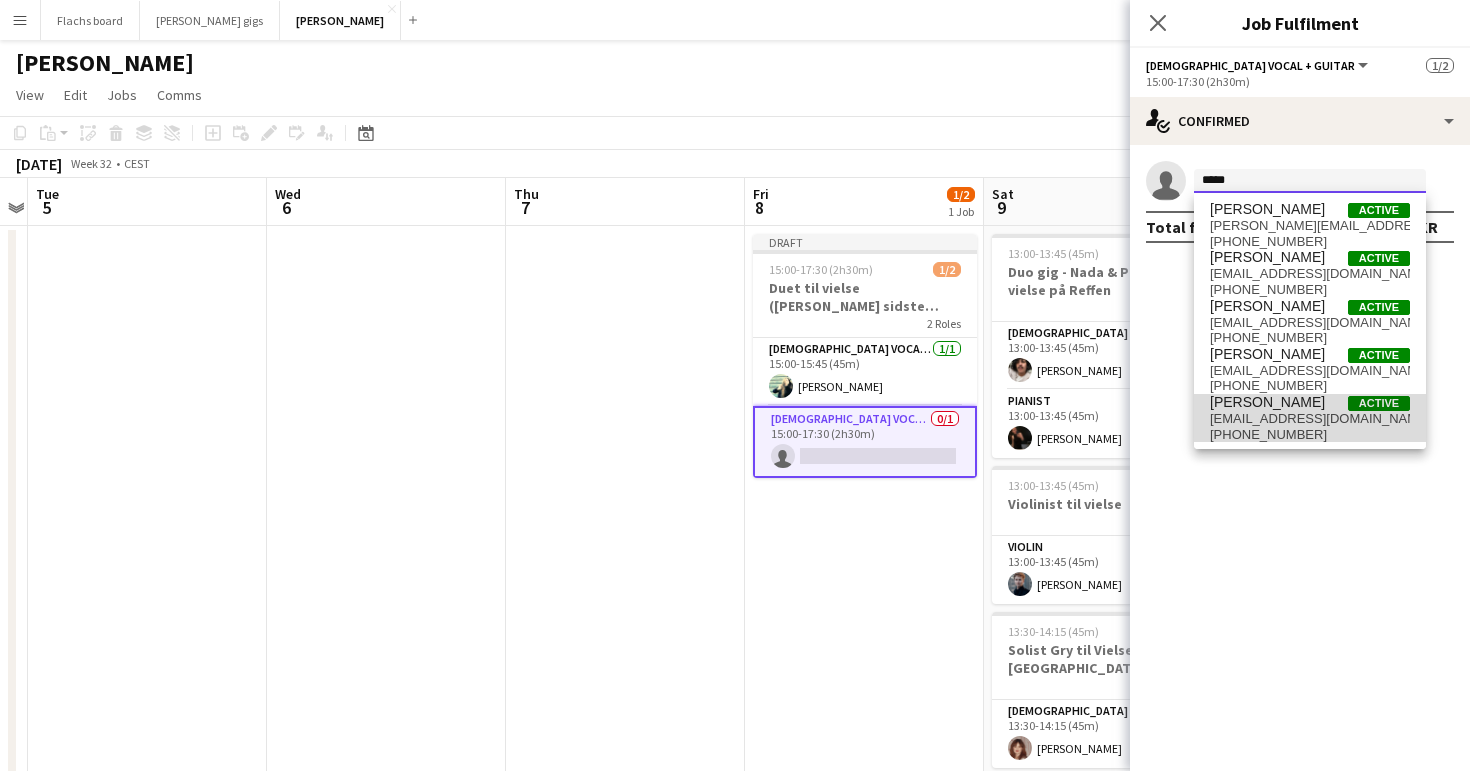 type 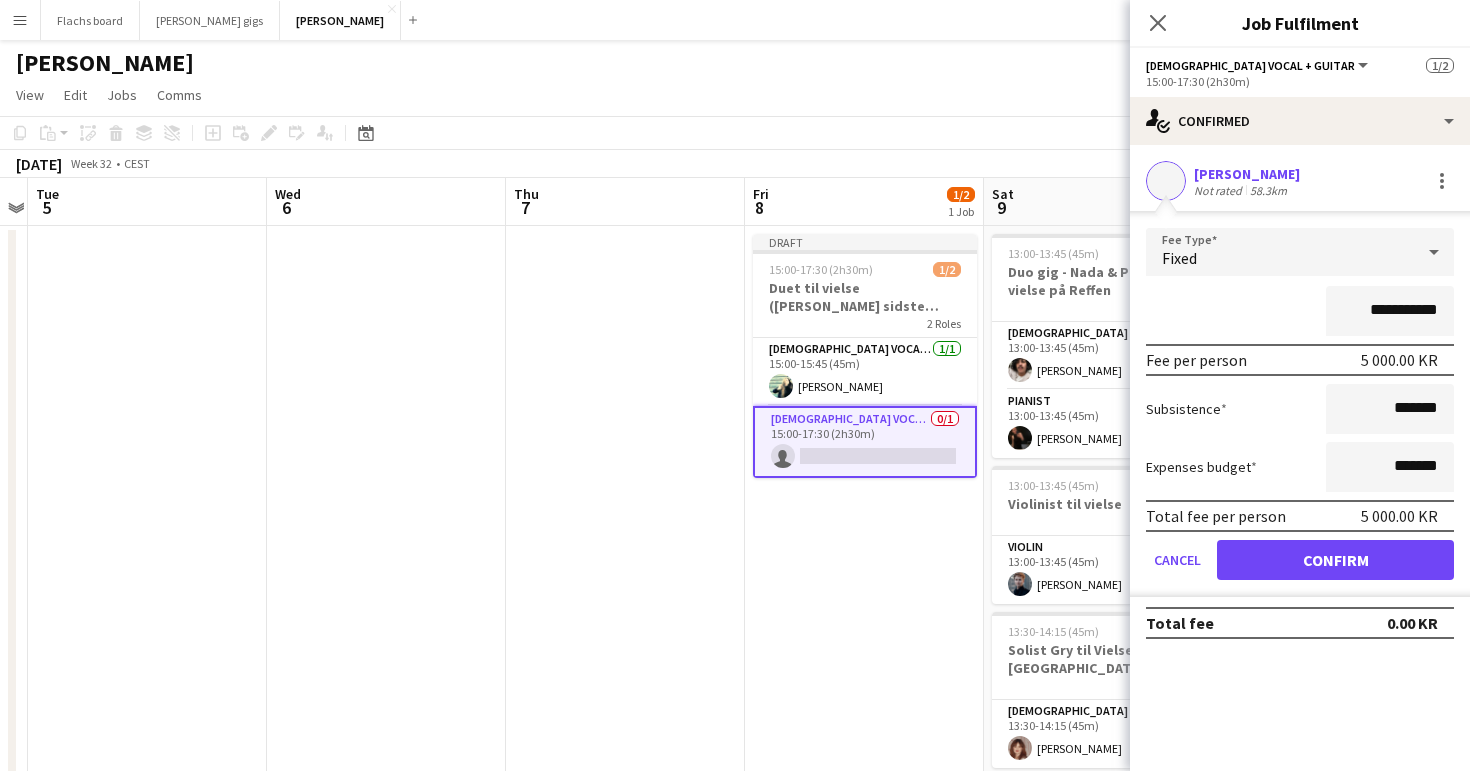 click on "Not rated" at bounding box center [1220, 190] 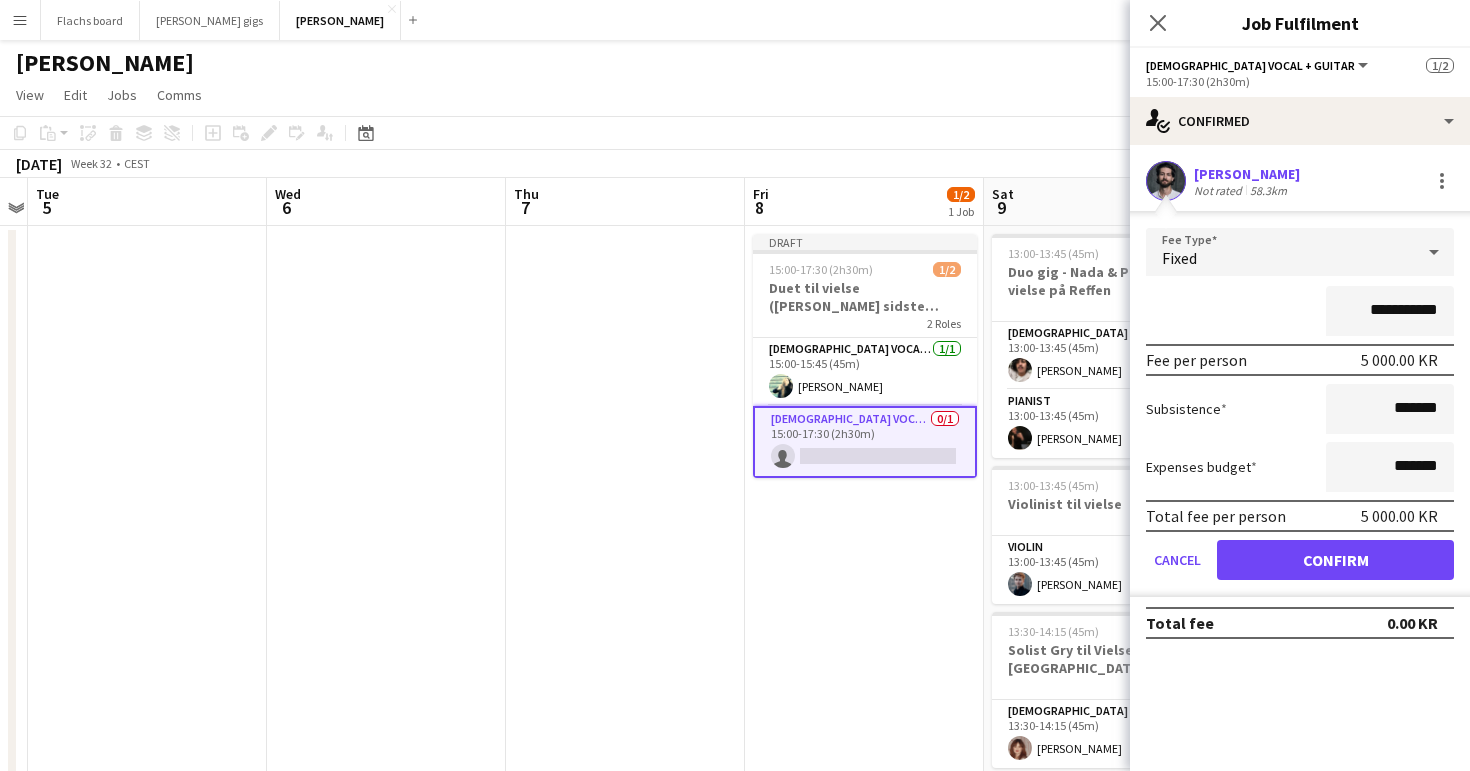 click on "[PERSON_NAME]" at bounding box center [1247, 174] 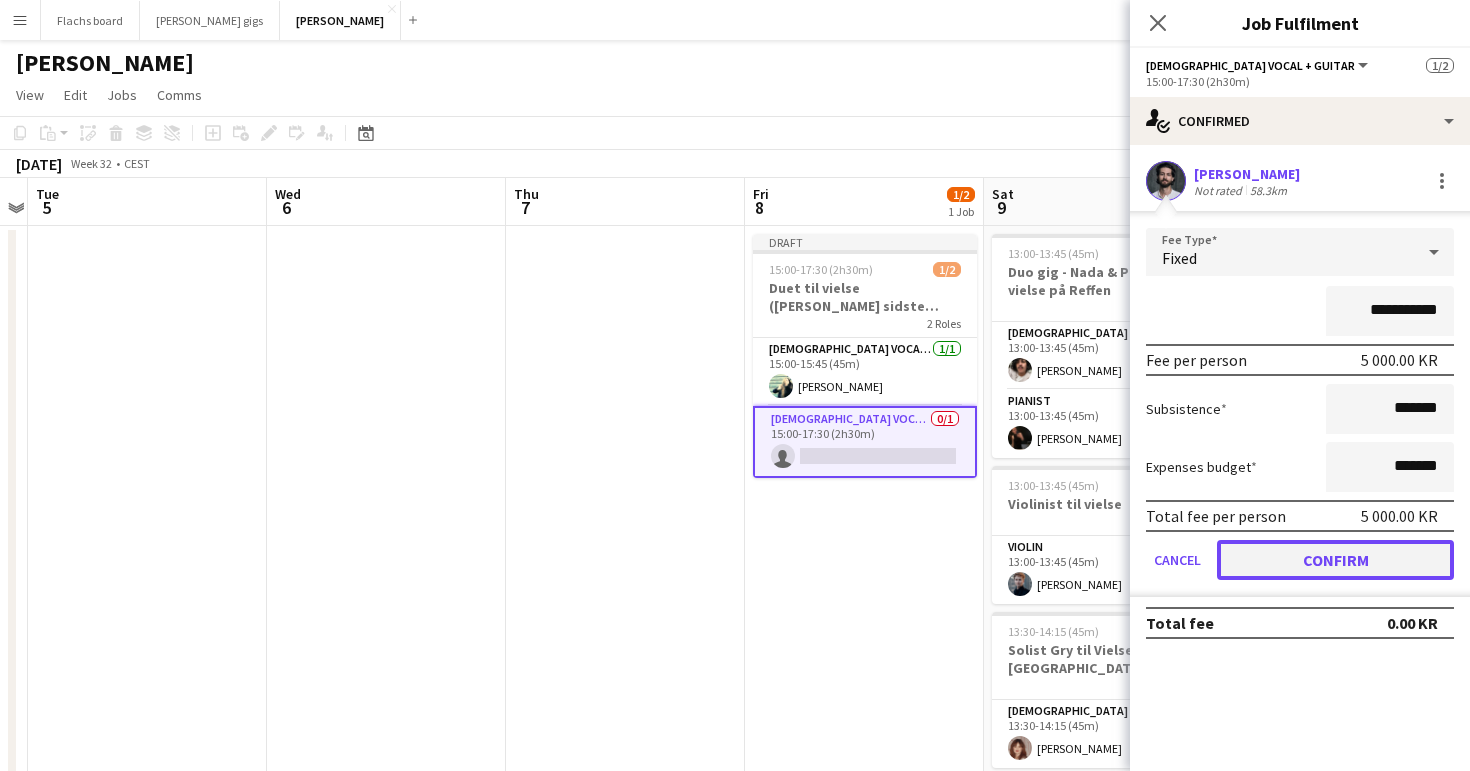 click on "Confirm" at bounding box center (1335, 560) 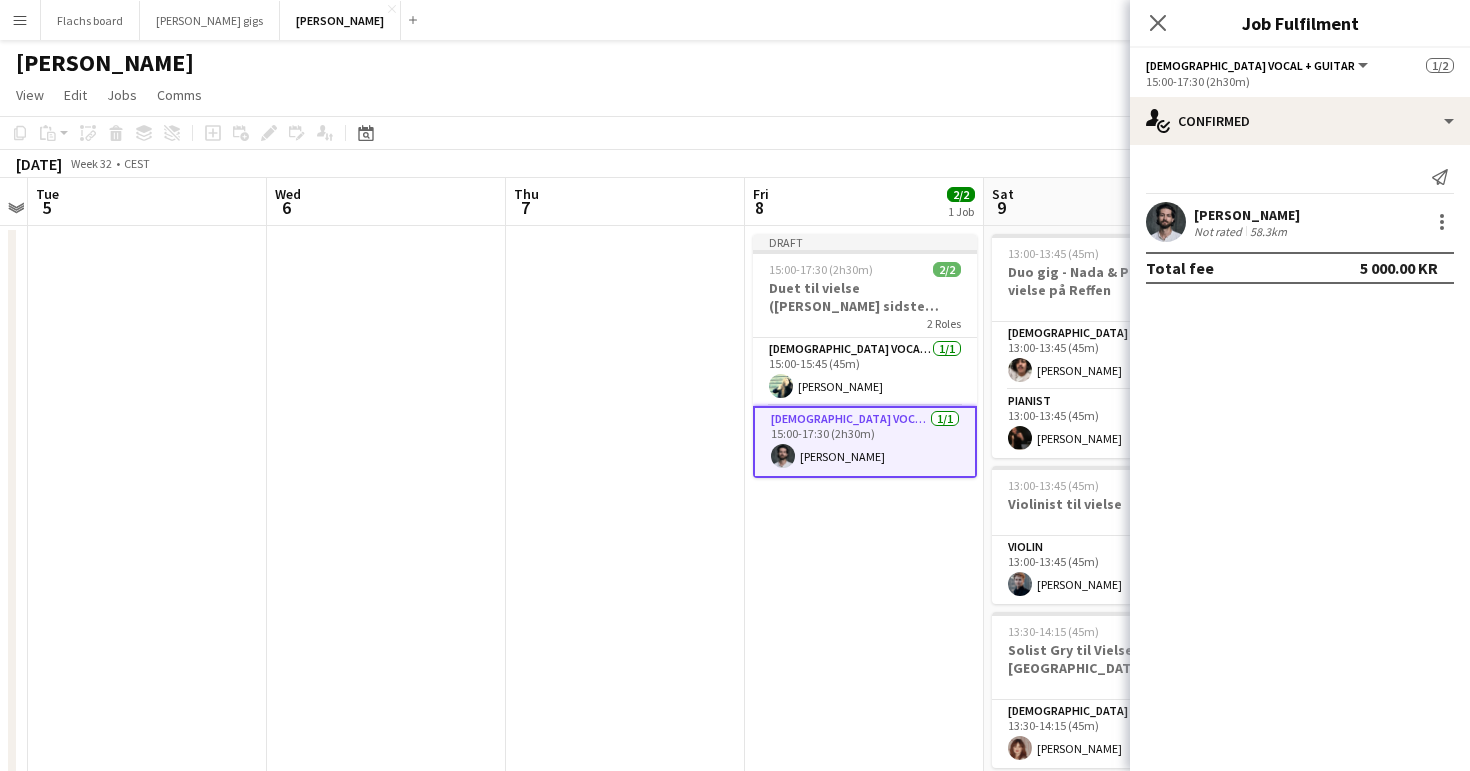 click on "Draft   15:00-17:30 (2h30m)    2/2   Duet til vielse ([PERSON_NAME] sidste bekræftelse)   2 Roles   [DEMOGRAPHIC_DATA] Vocal + Piano   [DATE]   15:00-15:45 (45m)
[PERSON_NAME]  [DEMOGRAPHIC_DATA] Vocal + Guitar   [DATE]   15:00-17:30 (2h30m)
[PERSON_NAME]" at bounding box center (864, 1036) 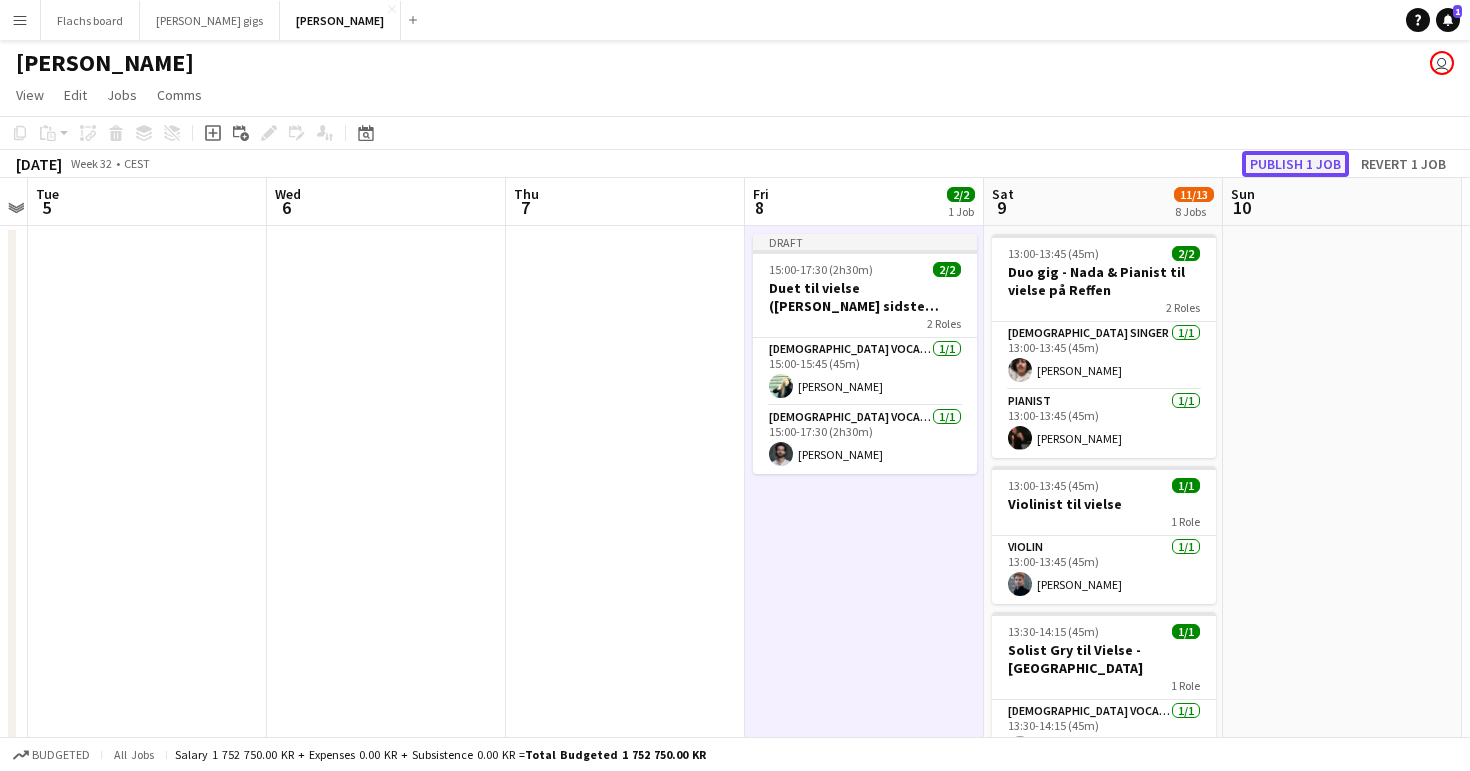click on "Publish 1 job" 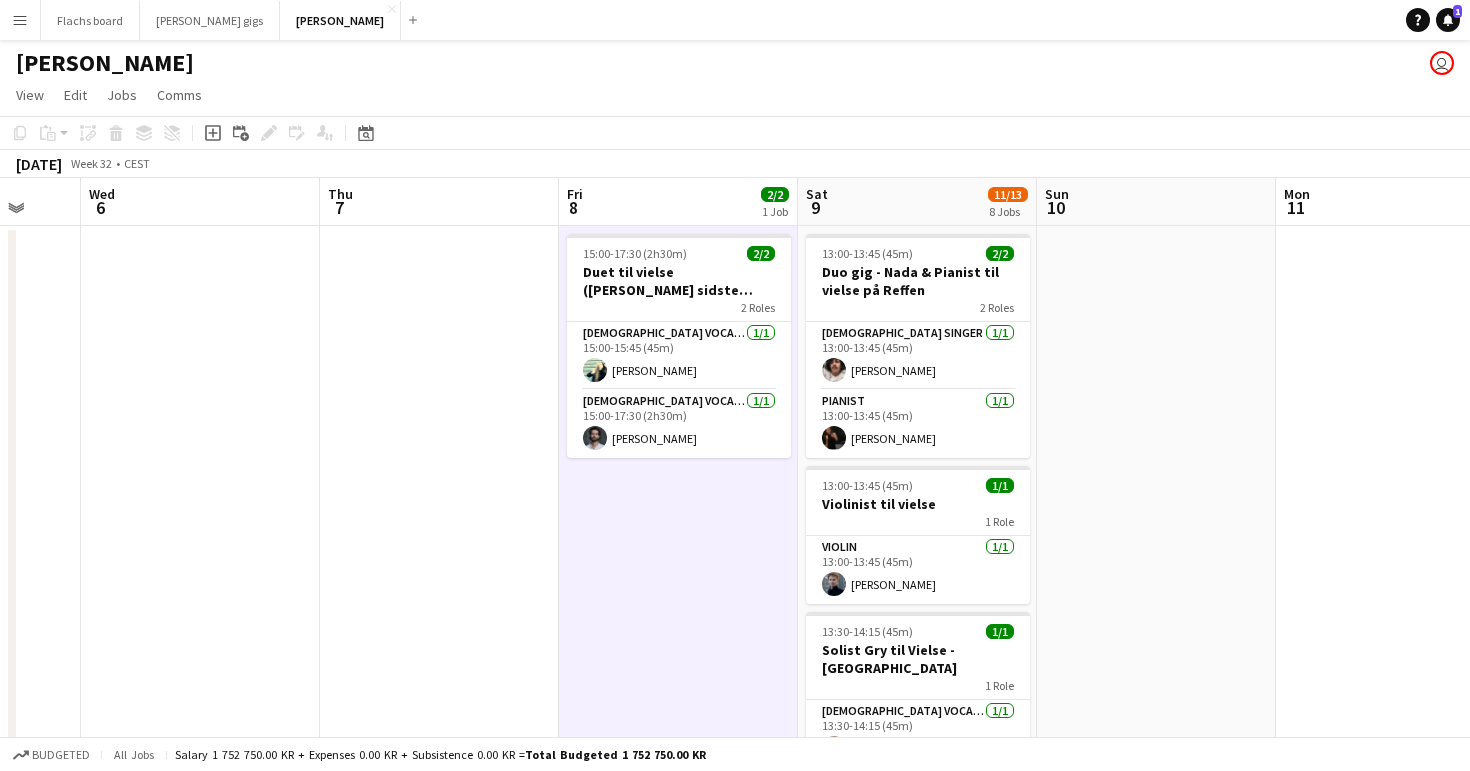 scroll, scrollTop: 0, scrollLeft: 793, axis: horizontal 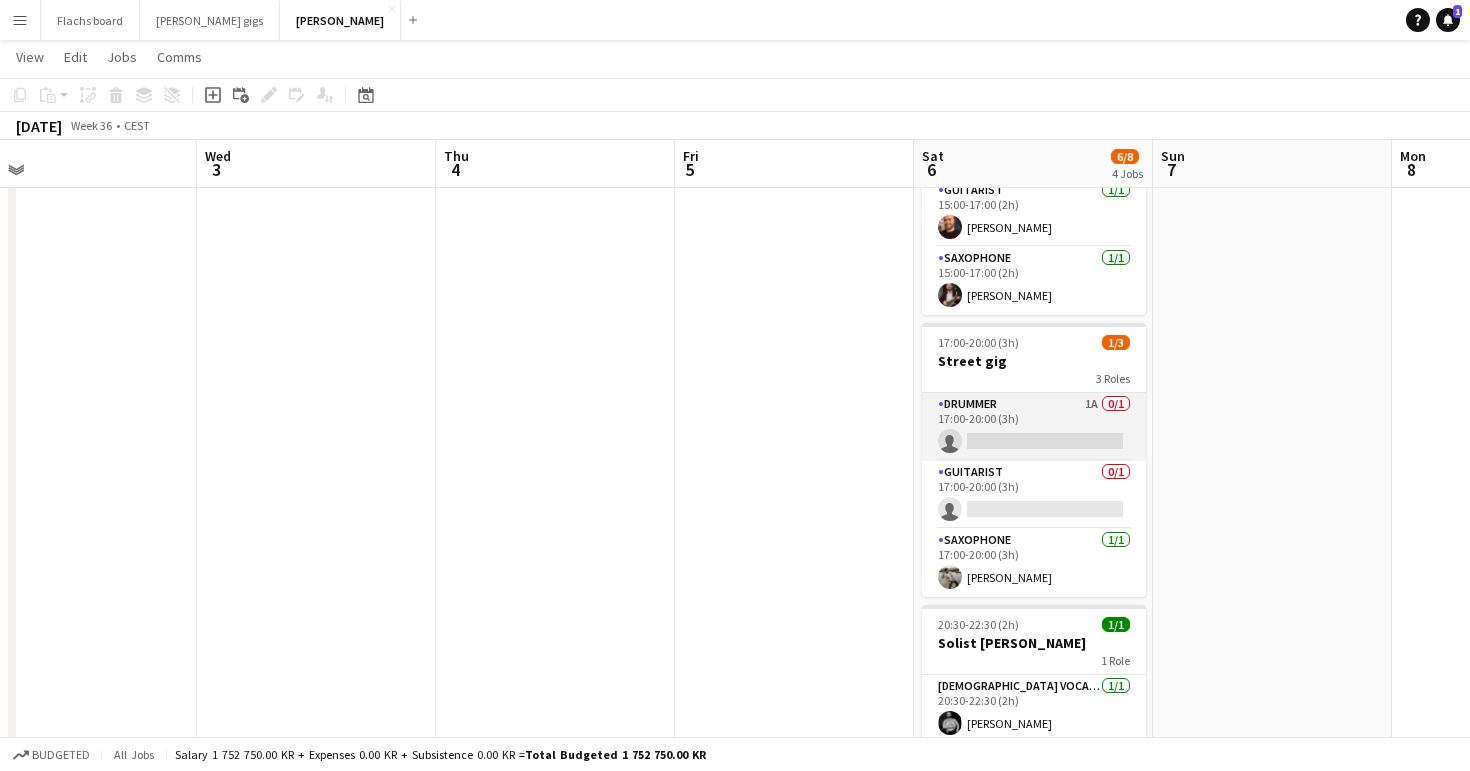 click on "Drummer   1A   0/1   17:00-20:00 (3h)
single-neutral-actions" at bounding box center (1034, 427) 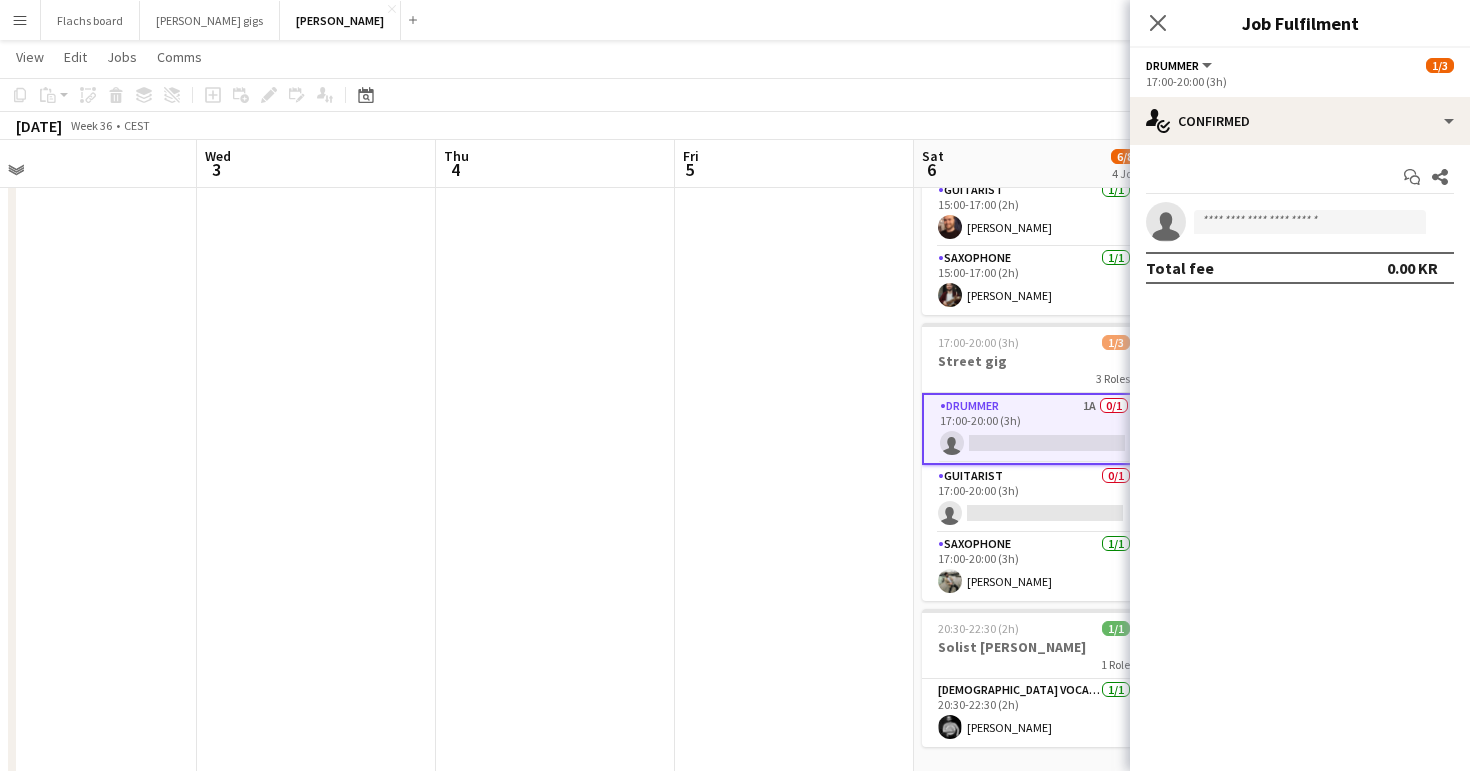click at bounding box center (794, 975) 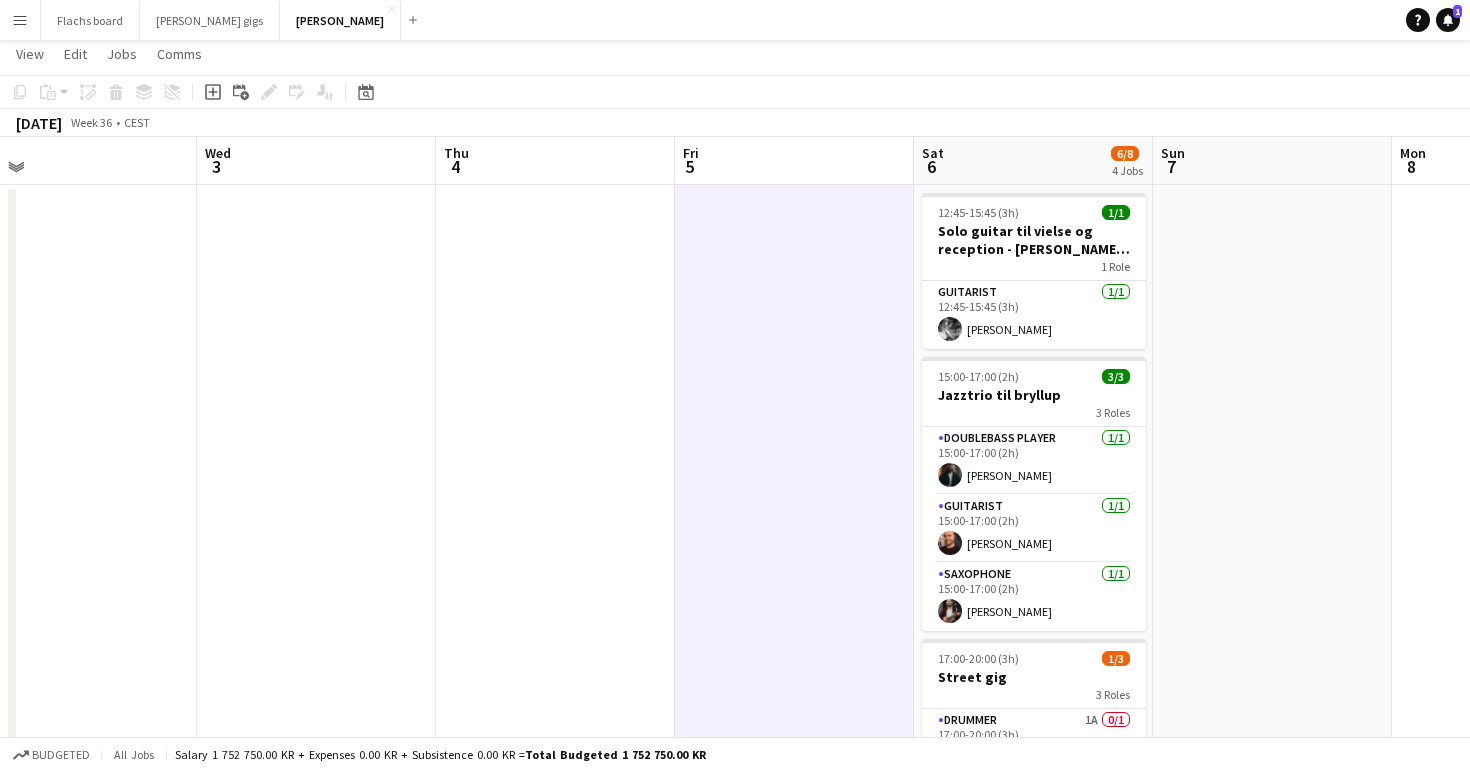 scroll, scrollTop: 0, scrollLeft: 0, axis: both 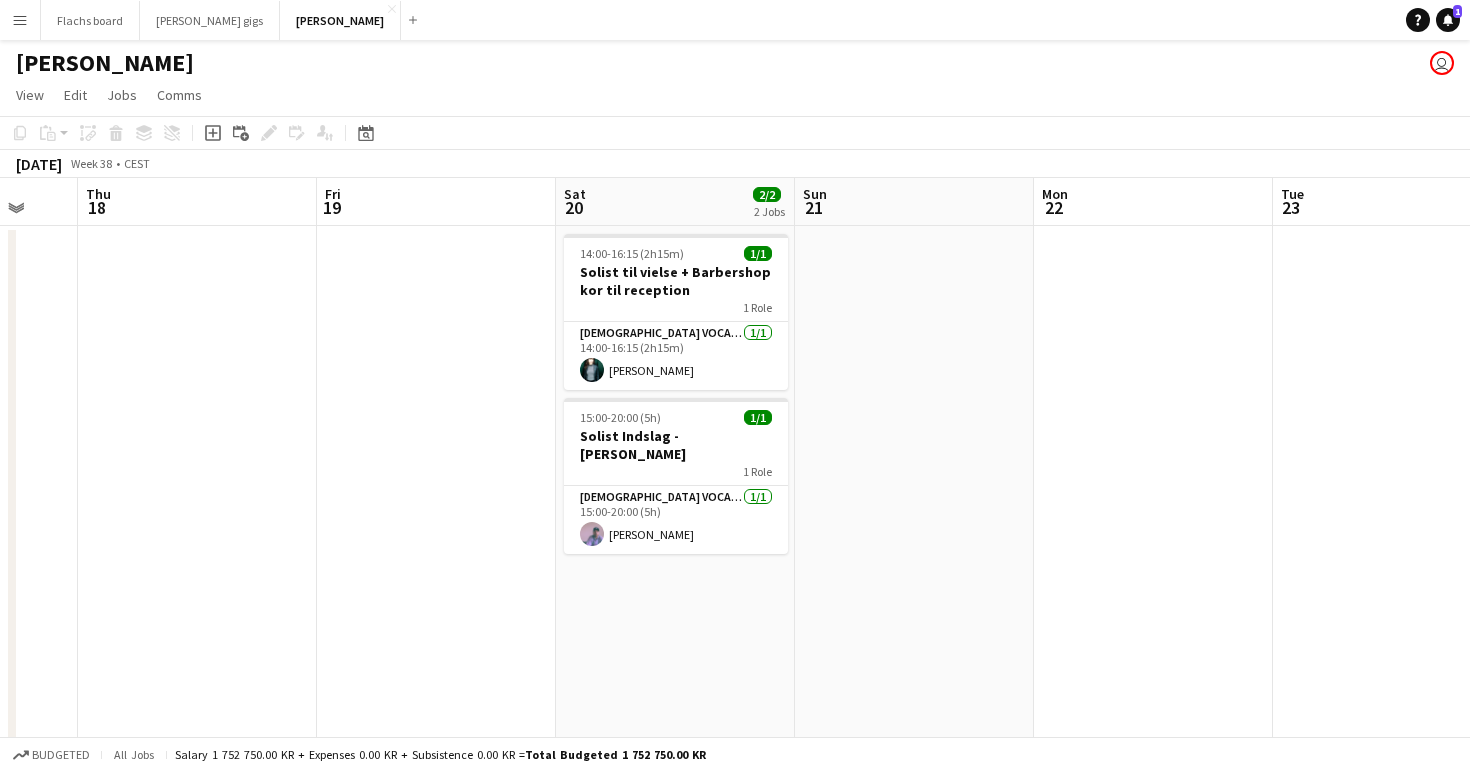click on "14:00-16:15 (2h15m)    1/1   Solist til vielse + Barbershop kor til reception   1 Role   [DEMOGRAPHIC_DATA] Vocal + Piano   [DATE]   14:00-16:15 (2h15m)
[PERSON_NAME]     15:00-20:00 (5h)    1/1   Solist Indslag - Anton   1 Role   [DEMOGRAPHIC_DATA] Vocal + Guitar   [DATE]   15:00-20:00 (5h)
[PERSON_NAME]" at bounding box center [675, 1332] 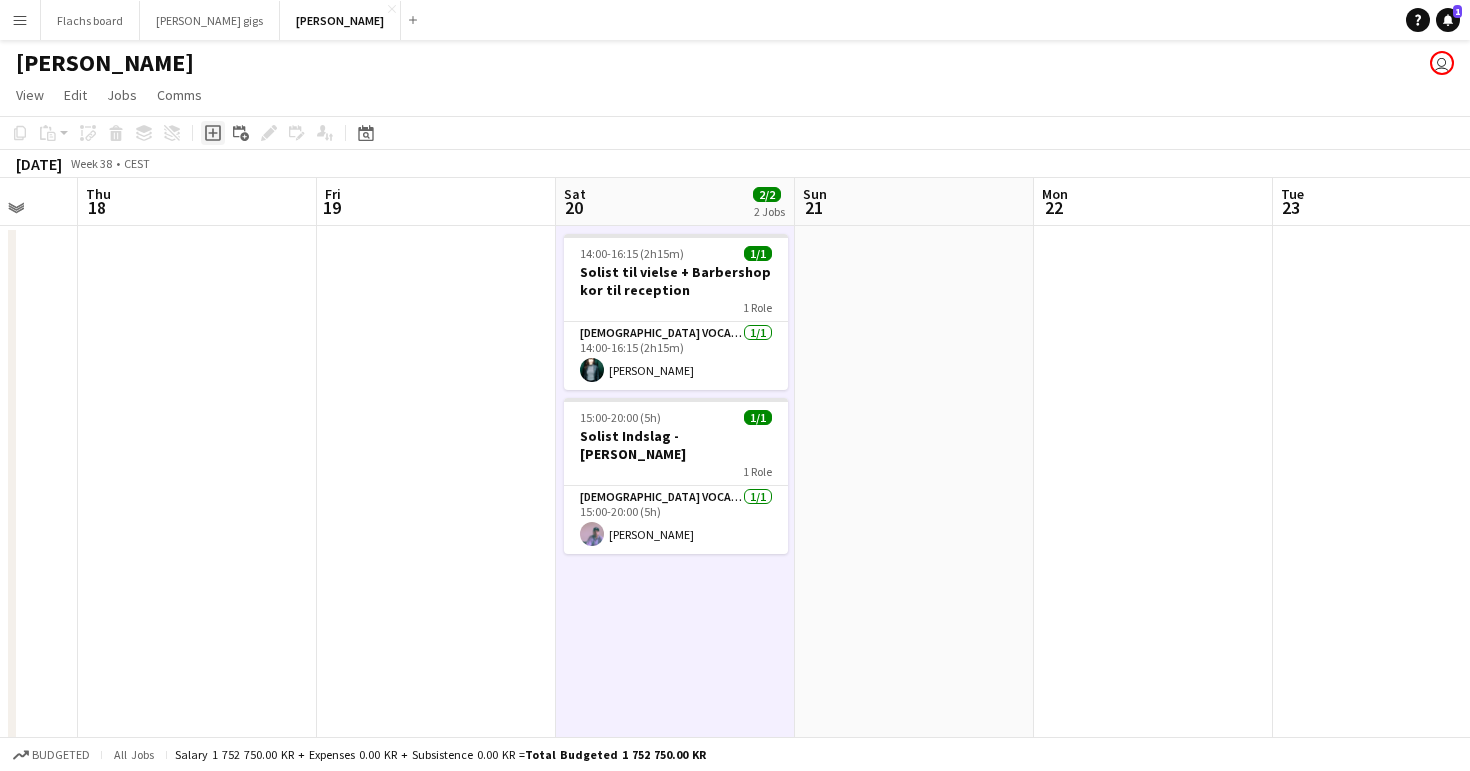 click on "Add job" 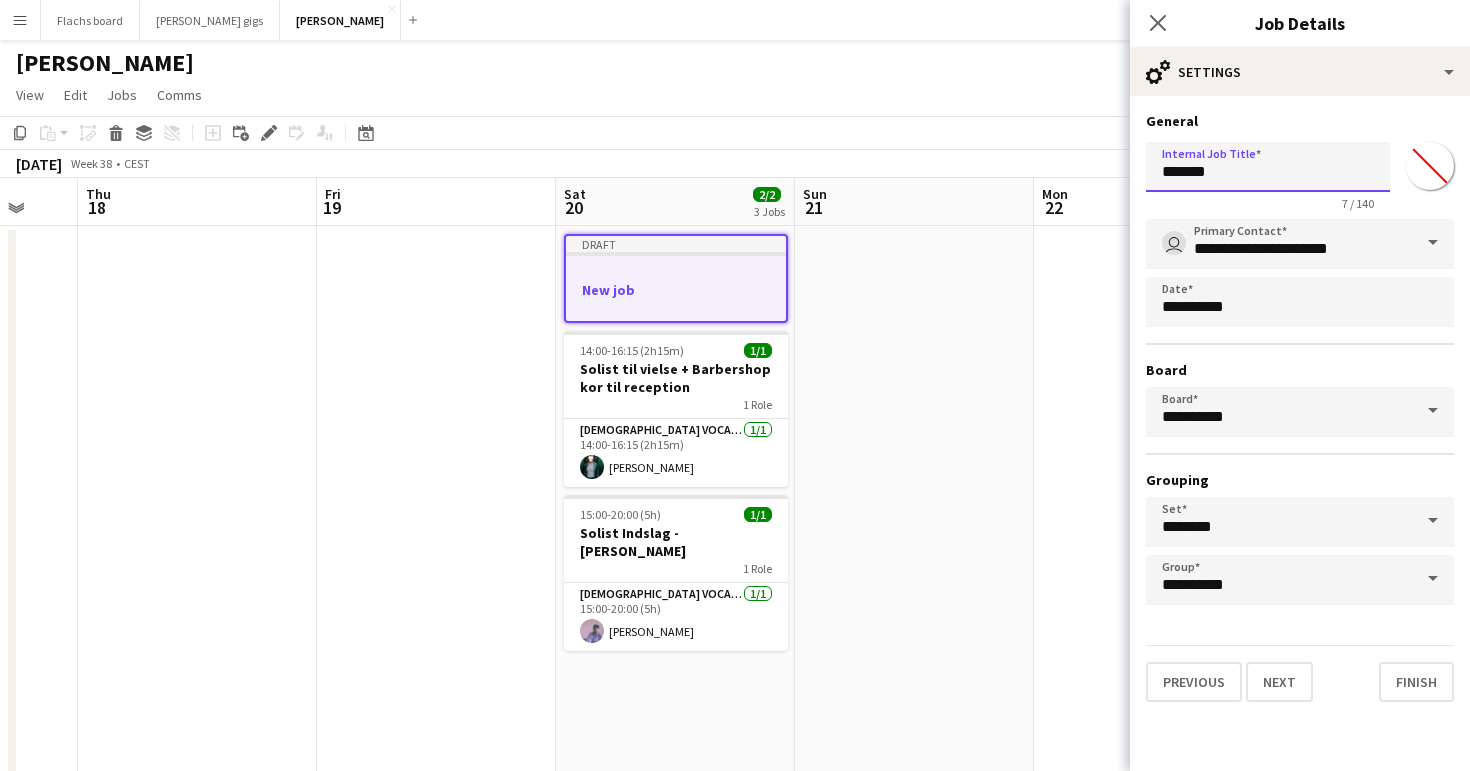 click on "*******" at bounding box center [1268, 167] 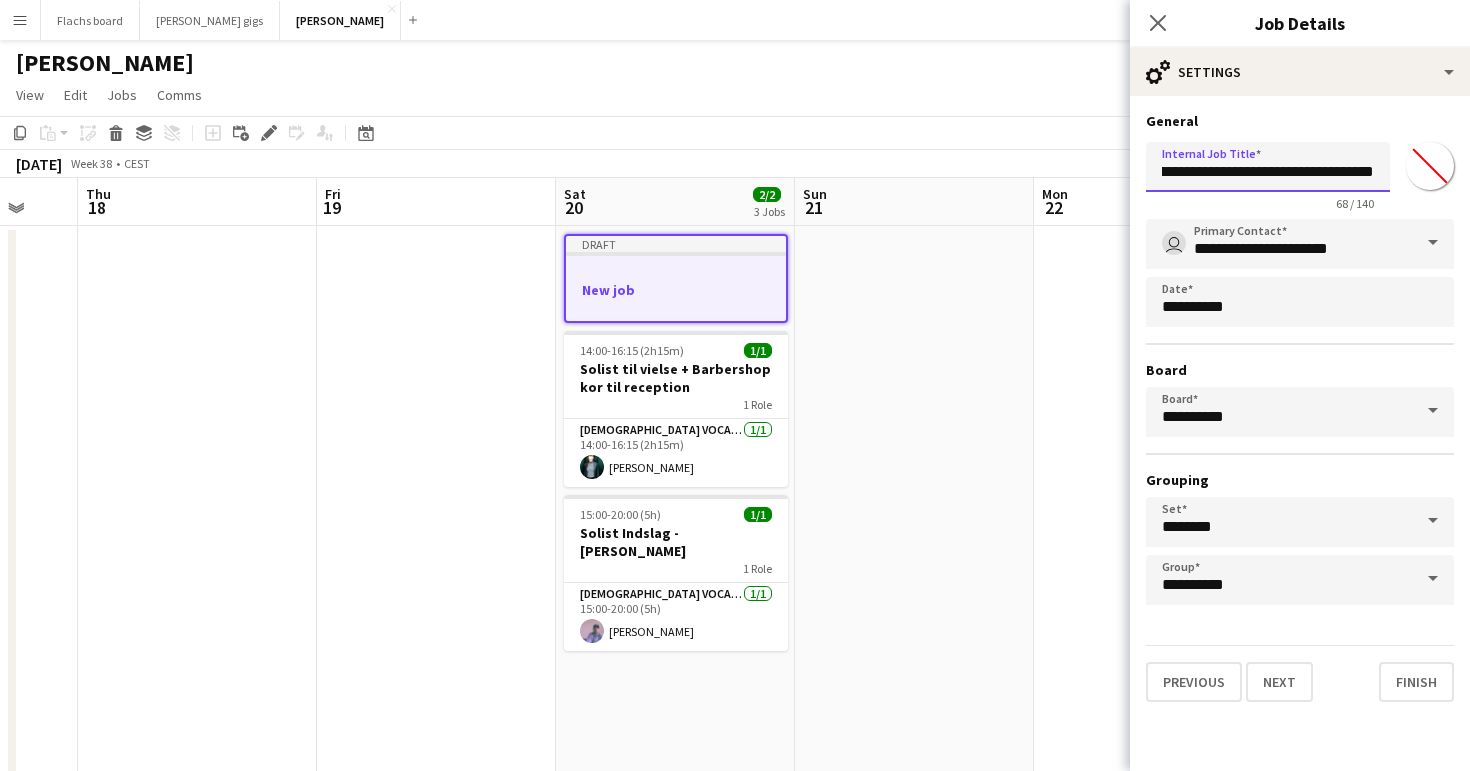 scroll, scrollTop: 0, scrollLeft: 233, axis: horizontal 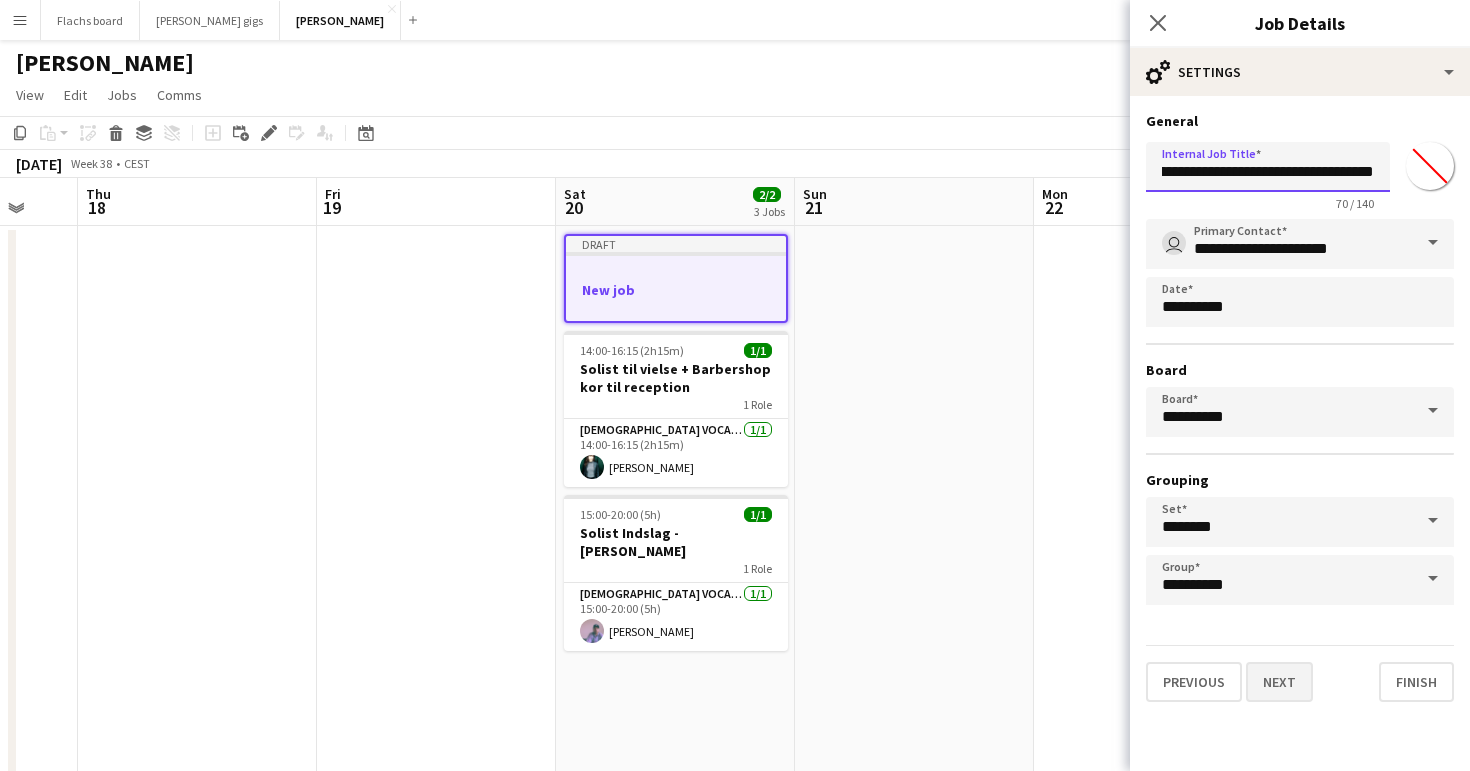 type on "**********" 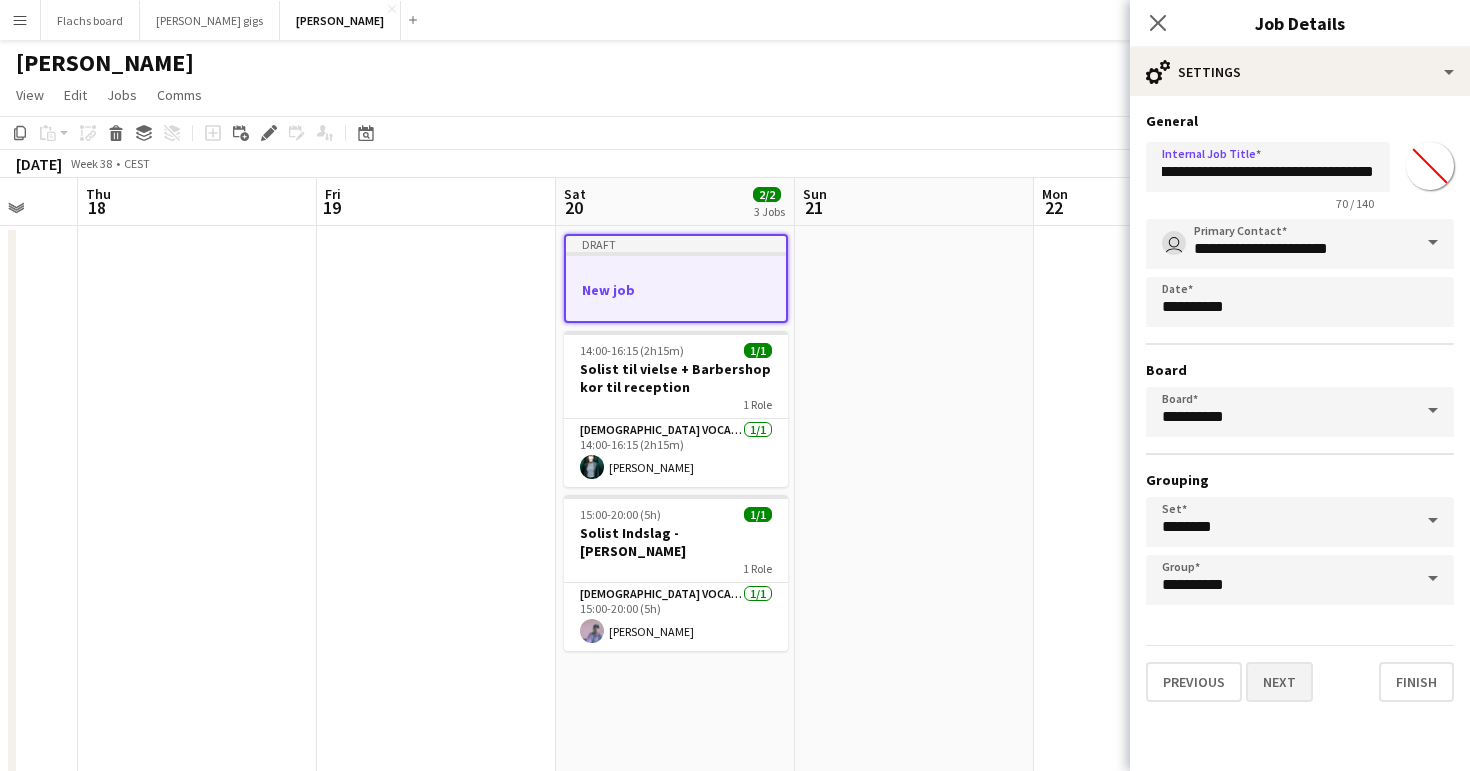 click on "**********" at bounding box center (1300, 407) 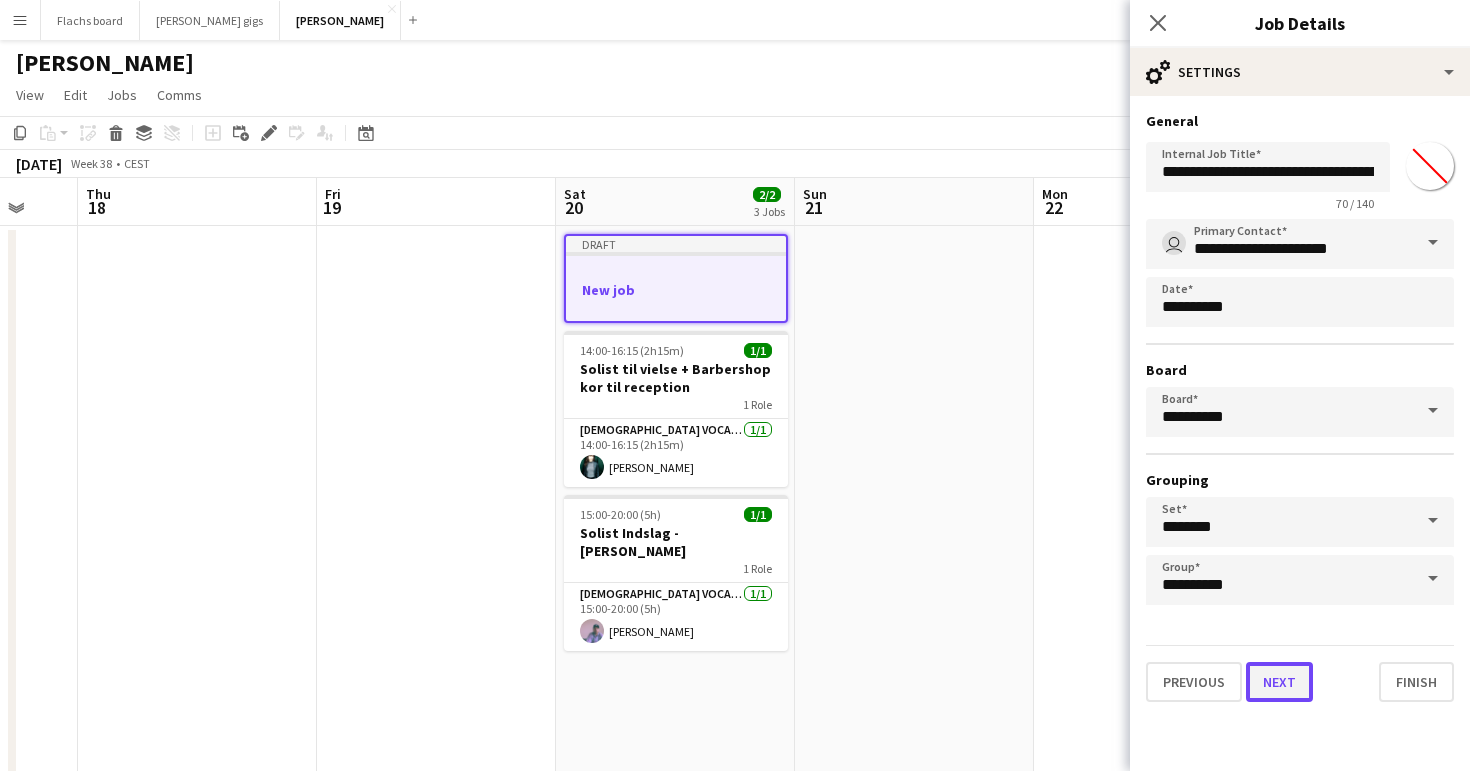 click on "Next" at bounding box center (1279, 682) 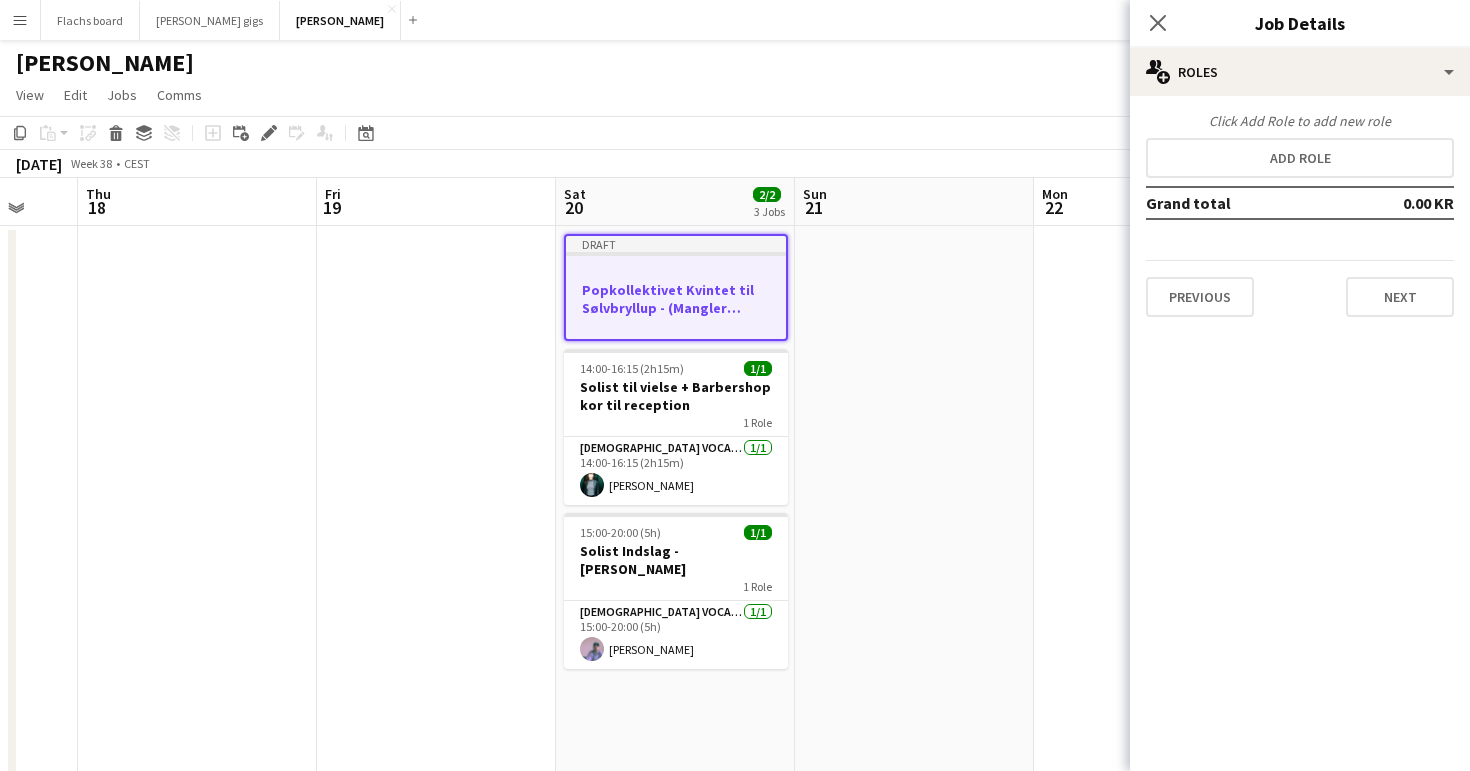 click on "Click Add Role to add new role   Add role   Grand total   0.00 KR   Previous   Next" at bounding box center [1300, 214] 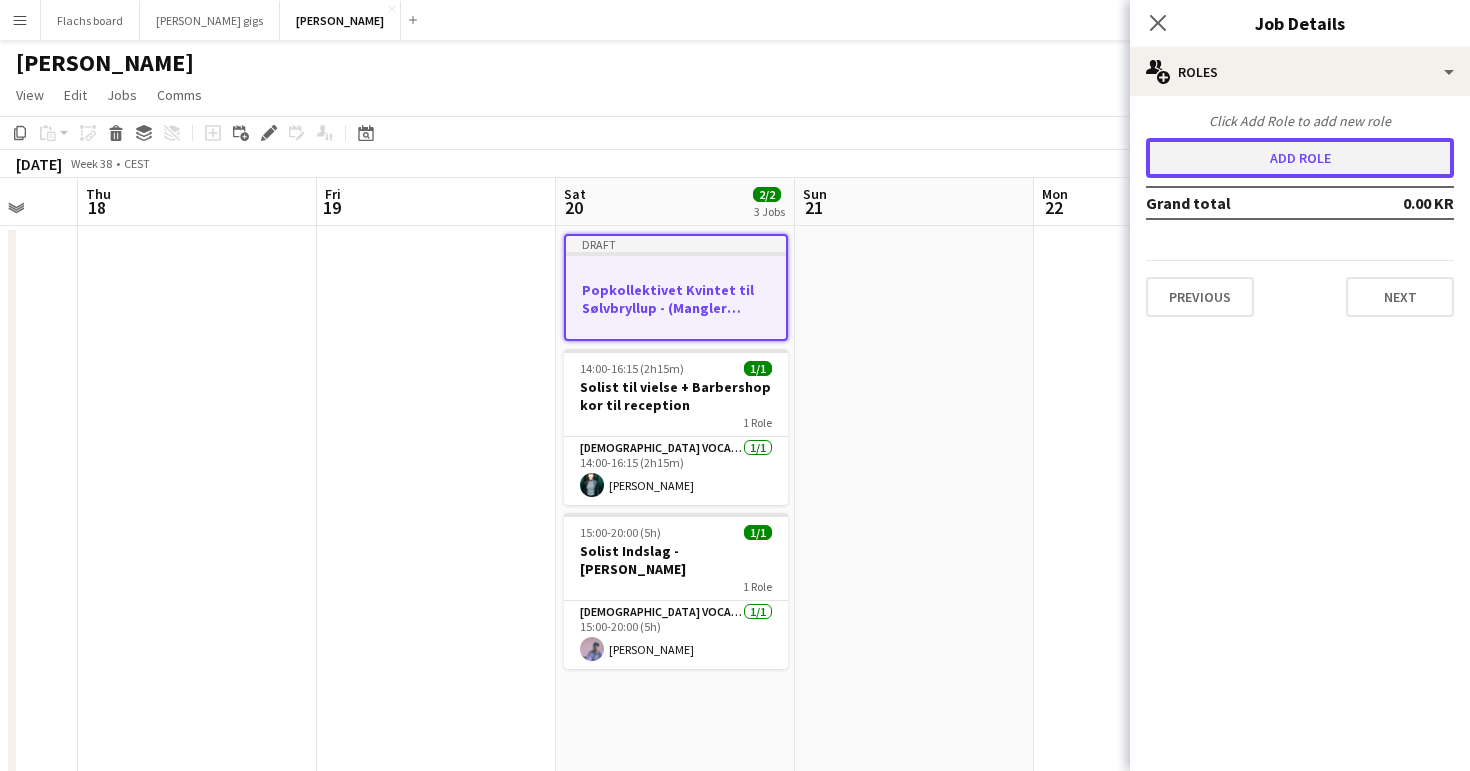 click on "Add role" at bounding box center [1300, 158] 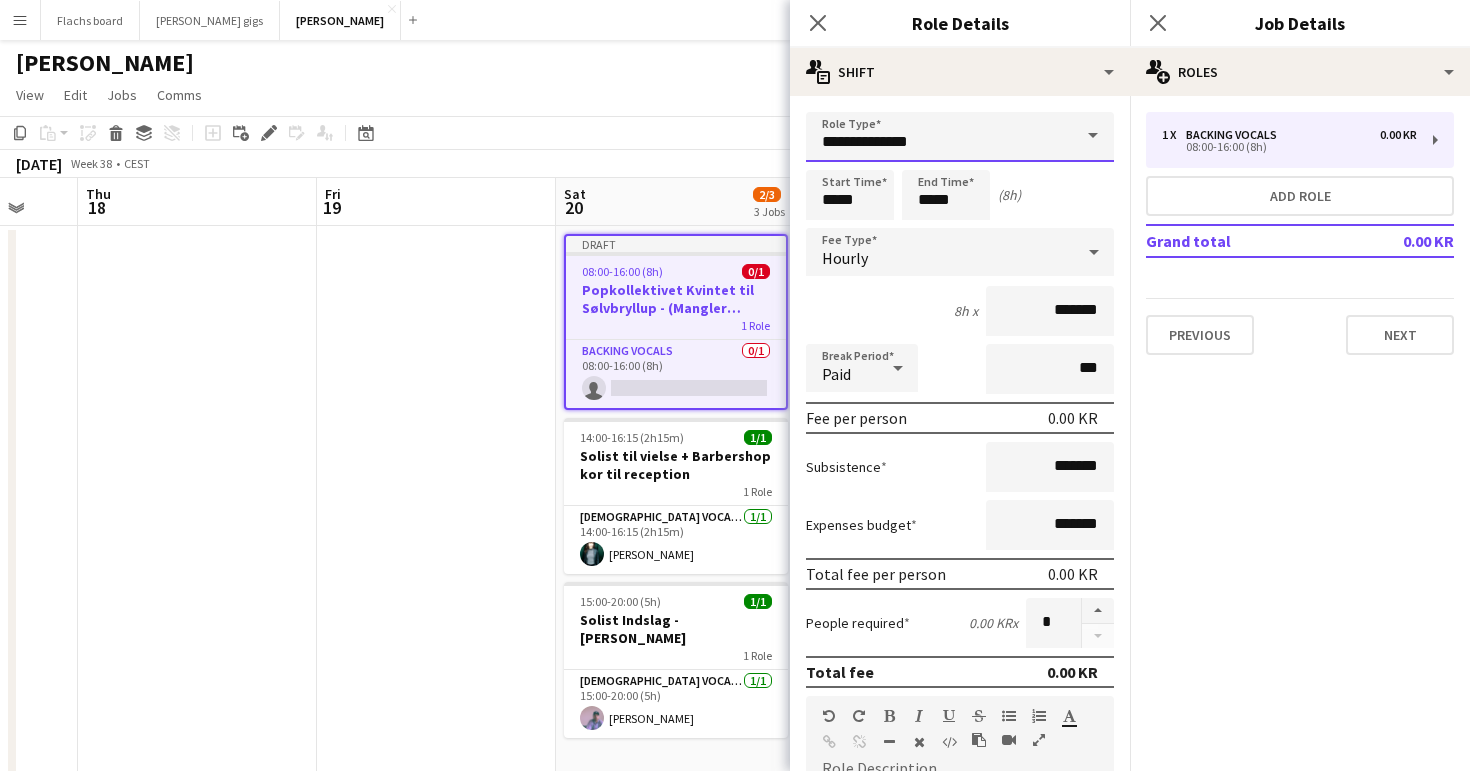 click on "**********" at bounding box center (960, 137) 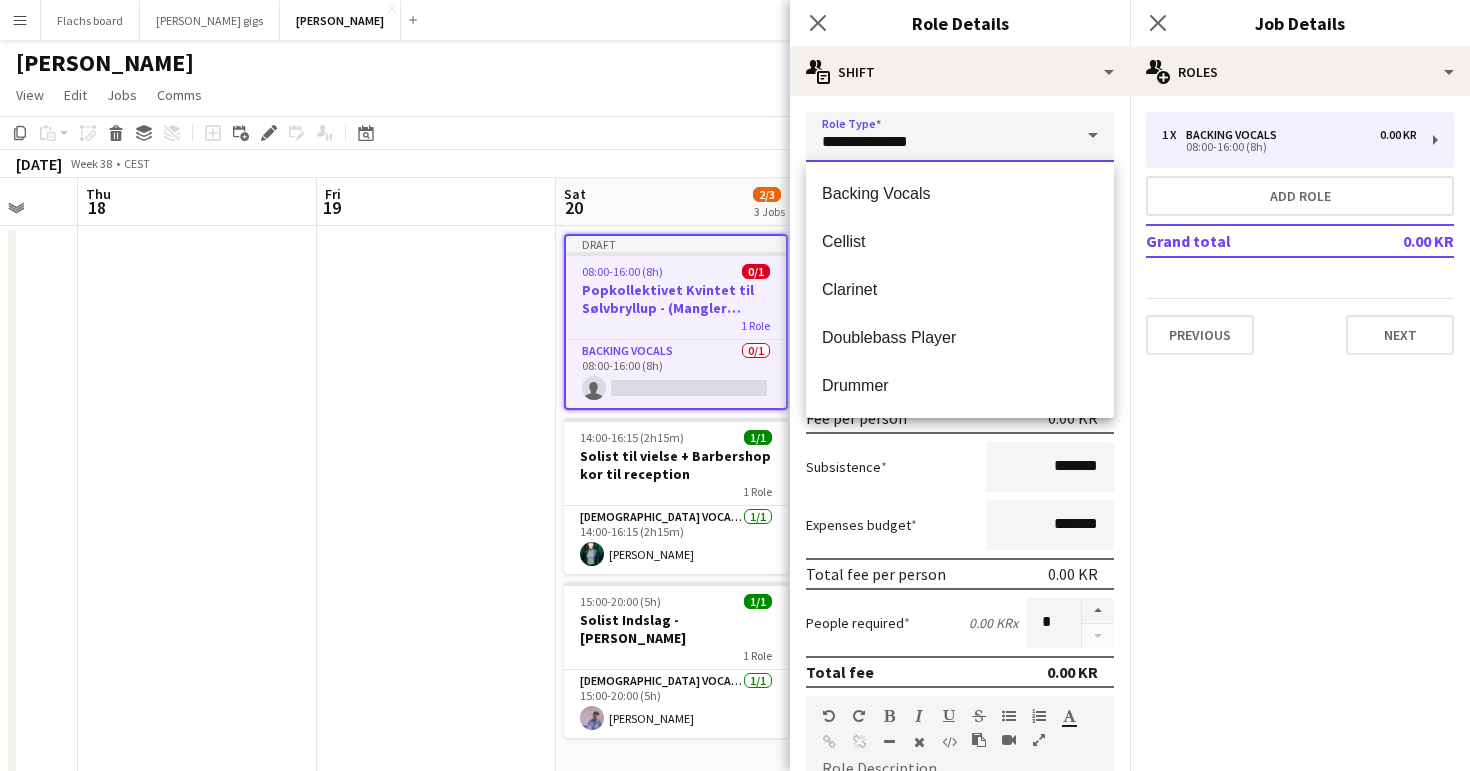 click on "**********" at bounding box center [960, 137] 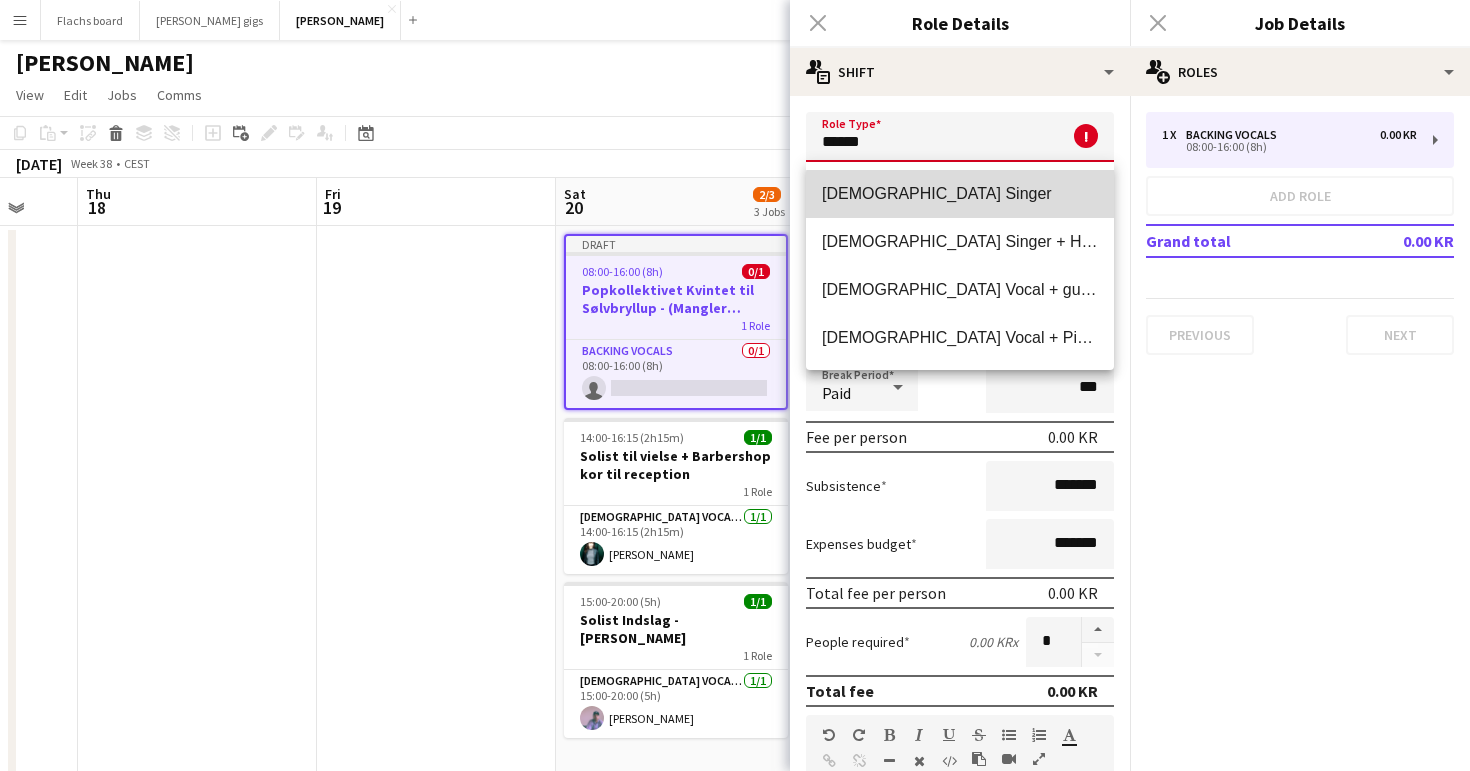 click on "[DEMOGRAPHIC_DATA] Singer" at bounding box center (960, 194) 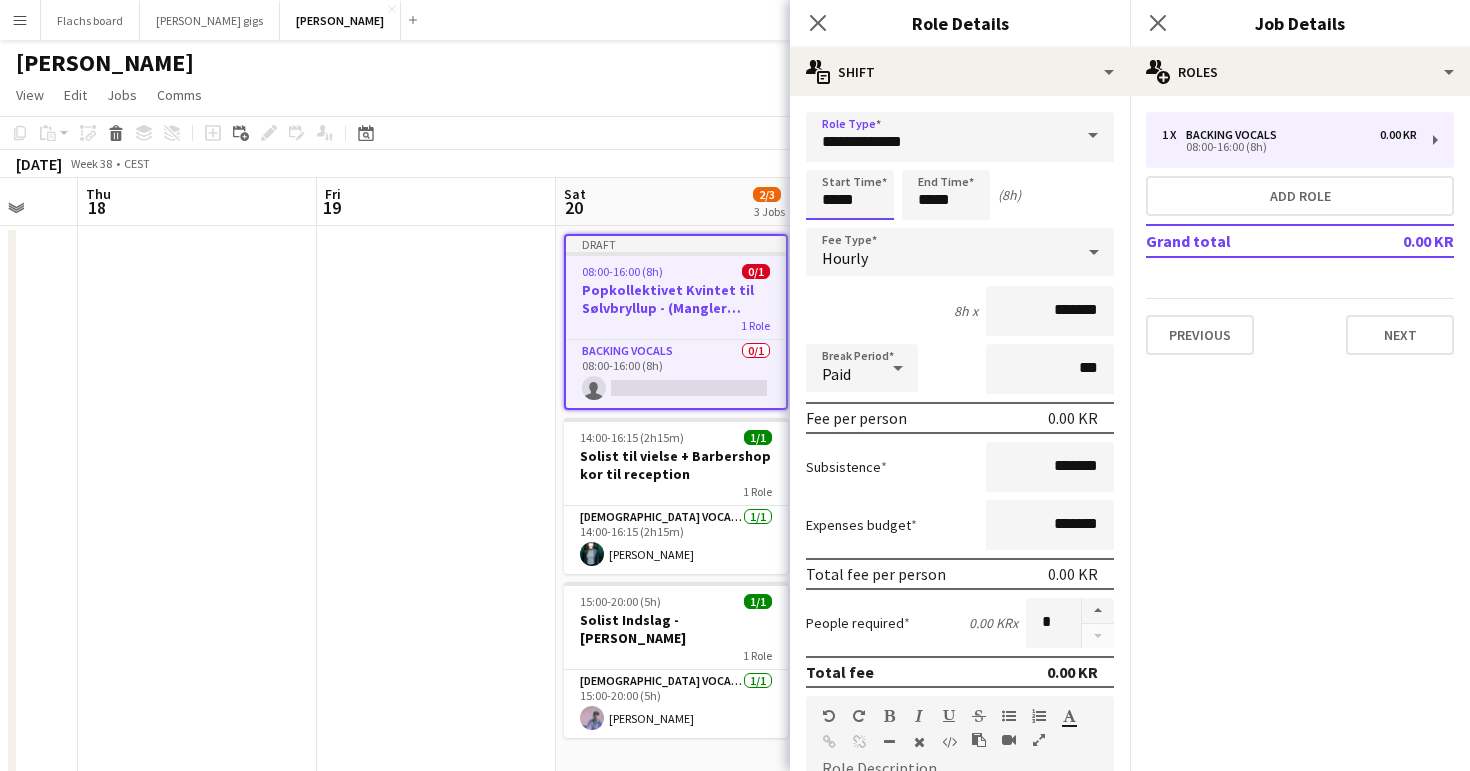 click on "*****" at bounding box center (850, 195) 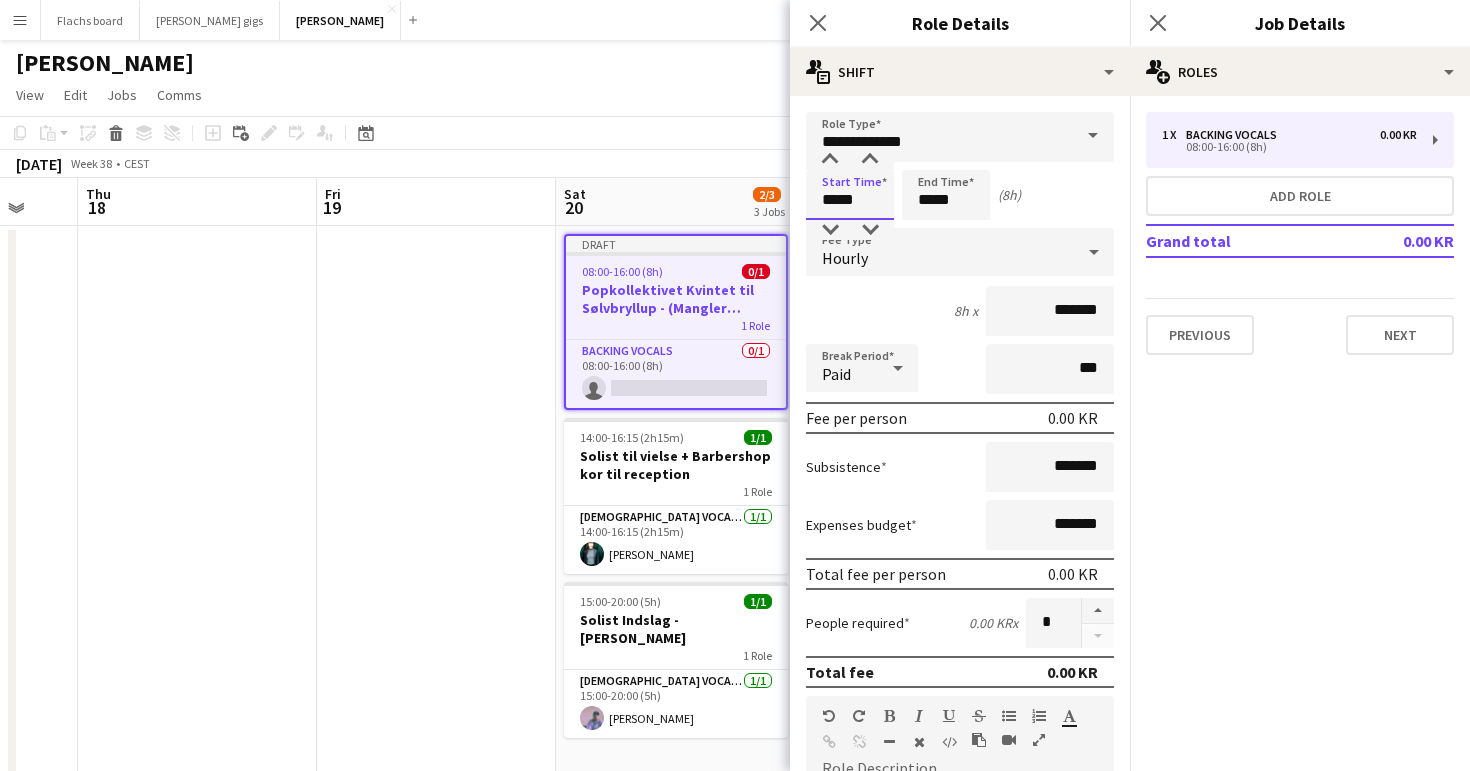 click on "*****" at bounding box center (850, 195) 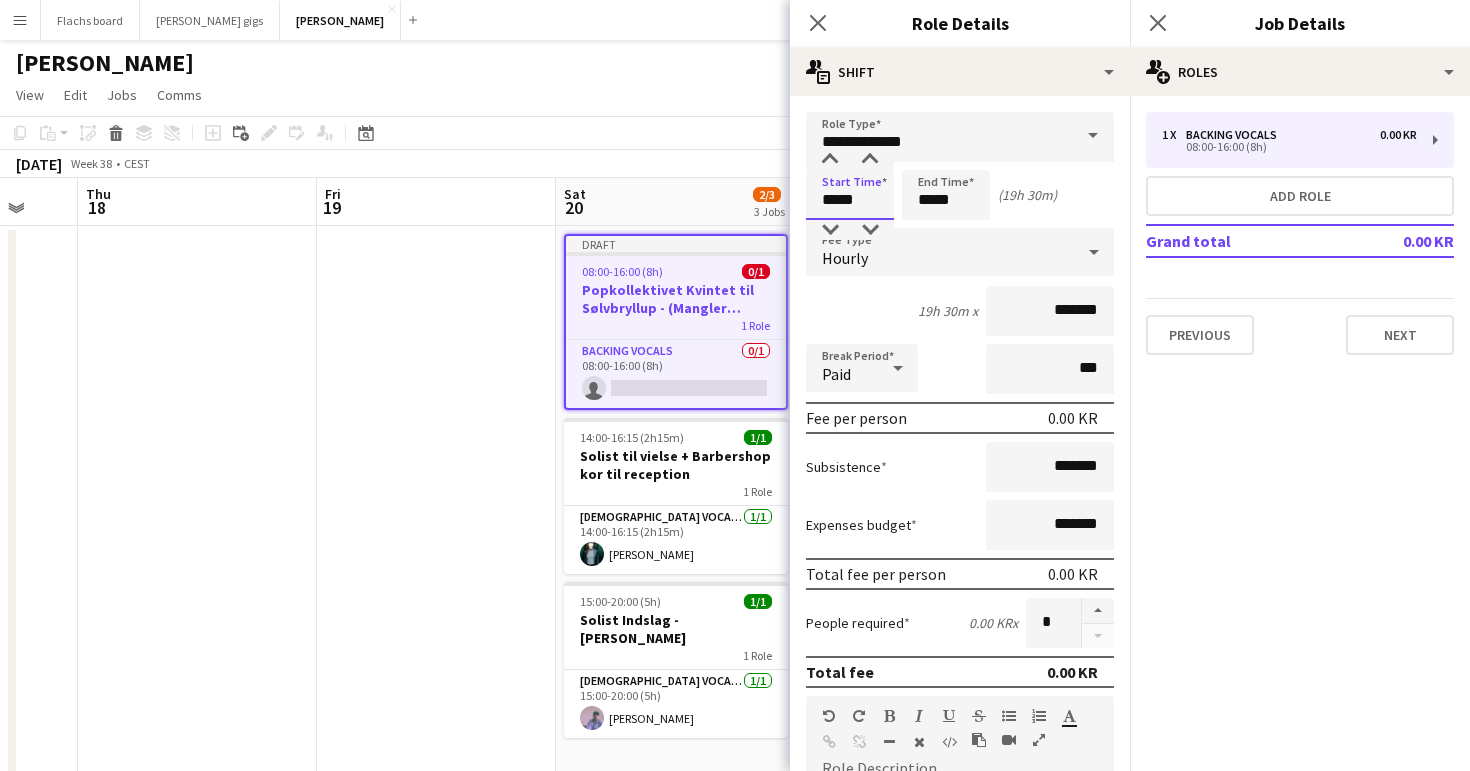 type on "*****" 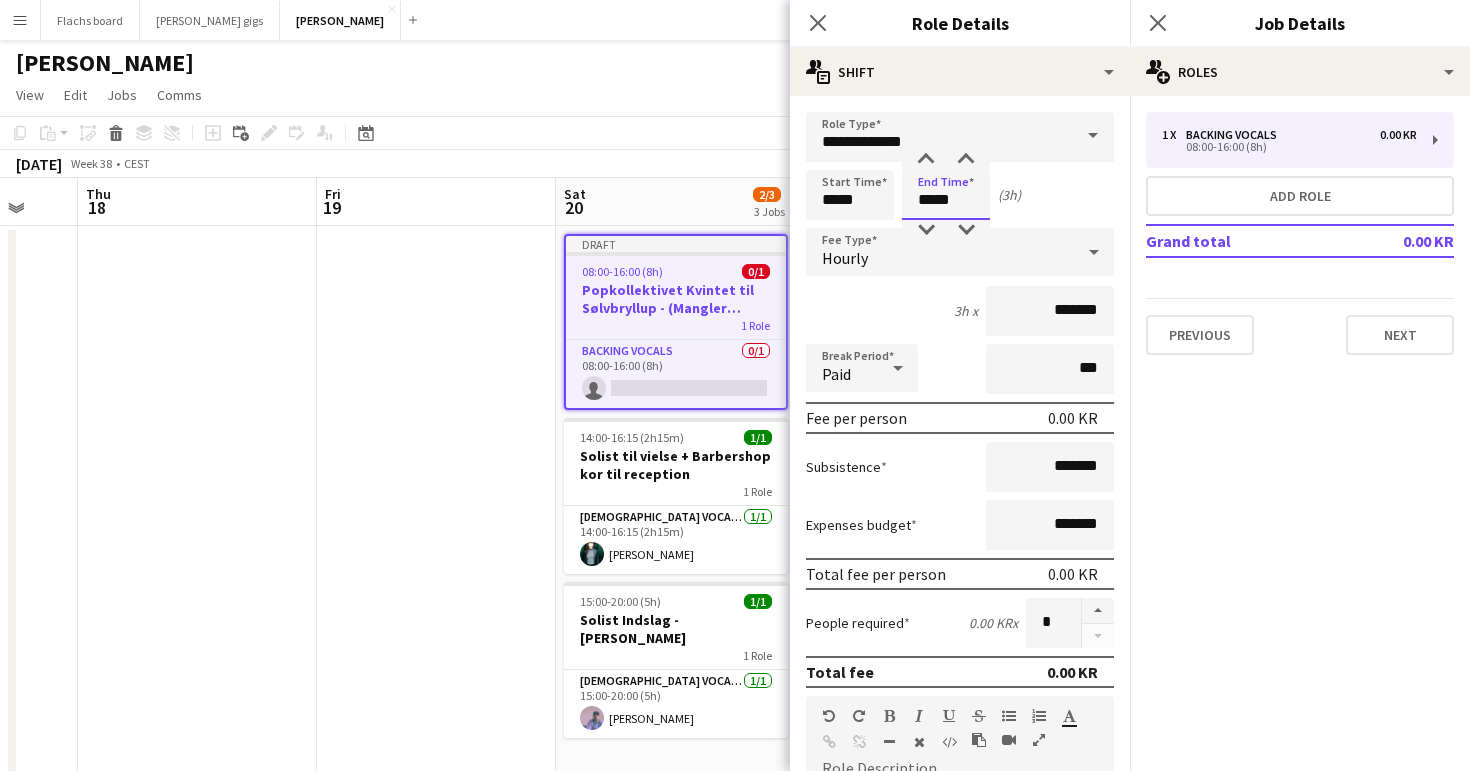 type on "*****" 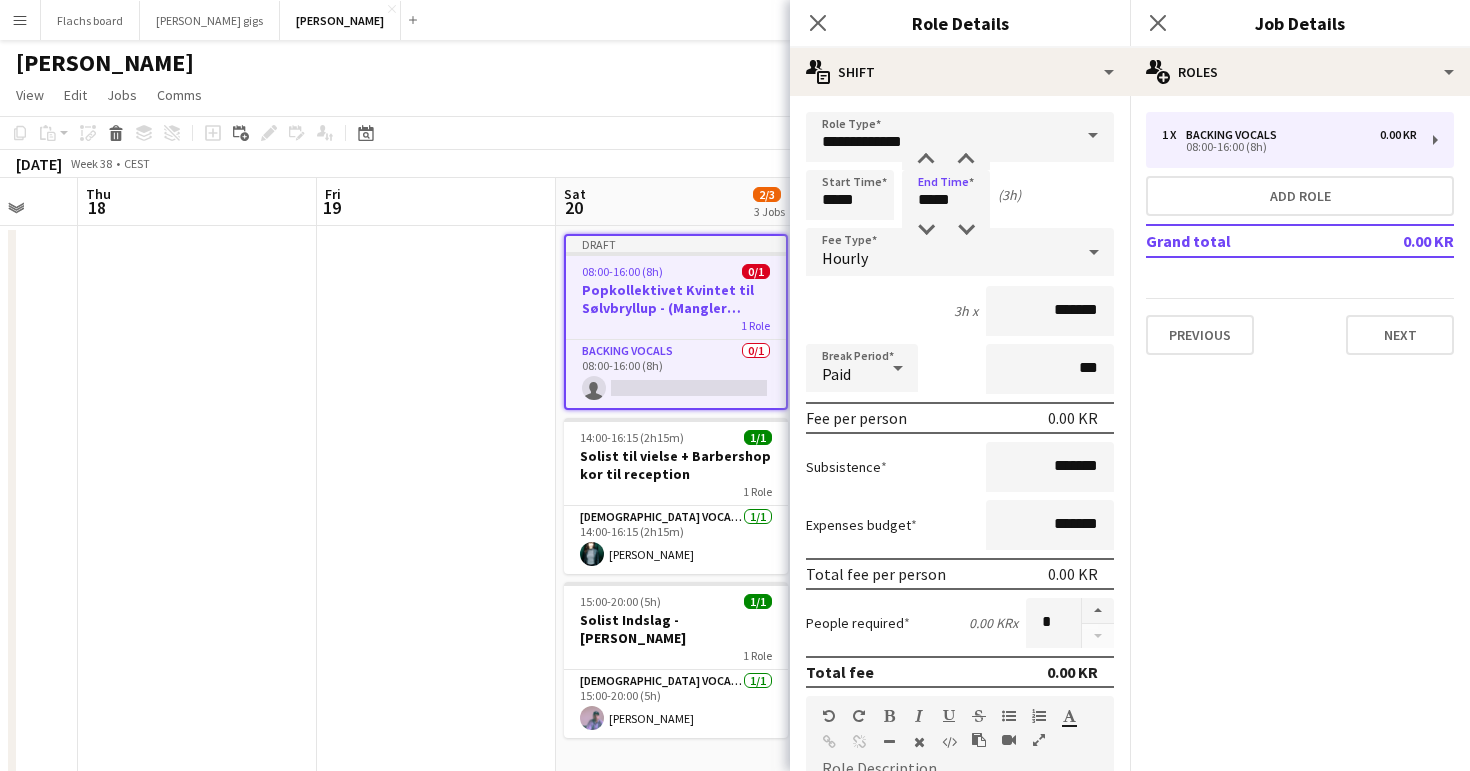 click on "Hourly" at bounding box center [845, 258] 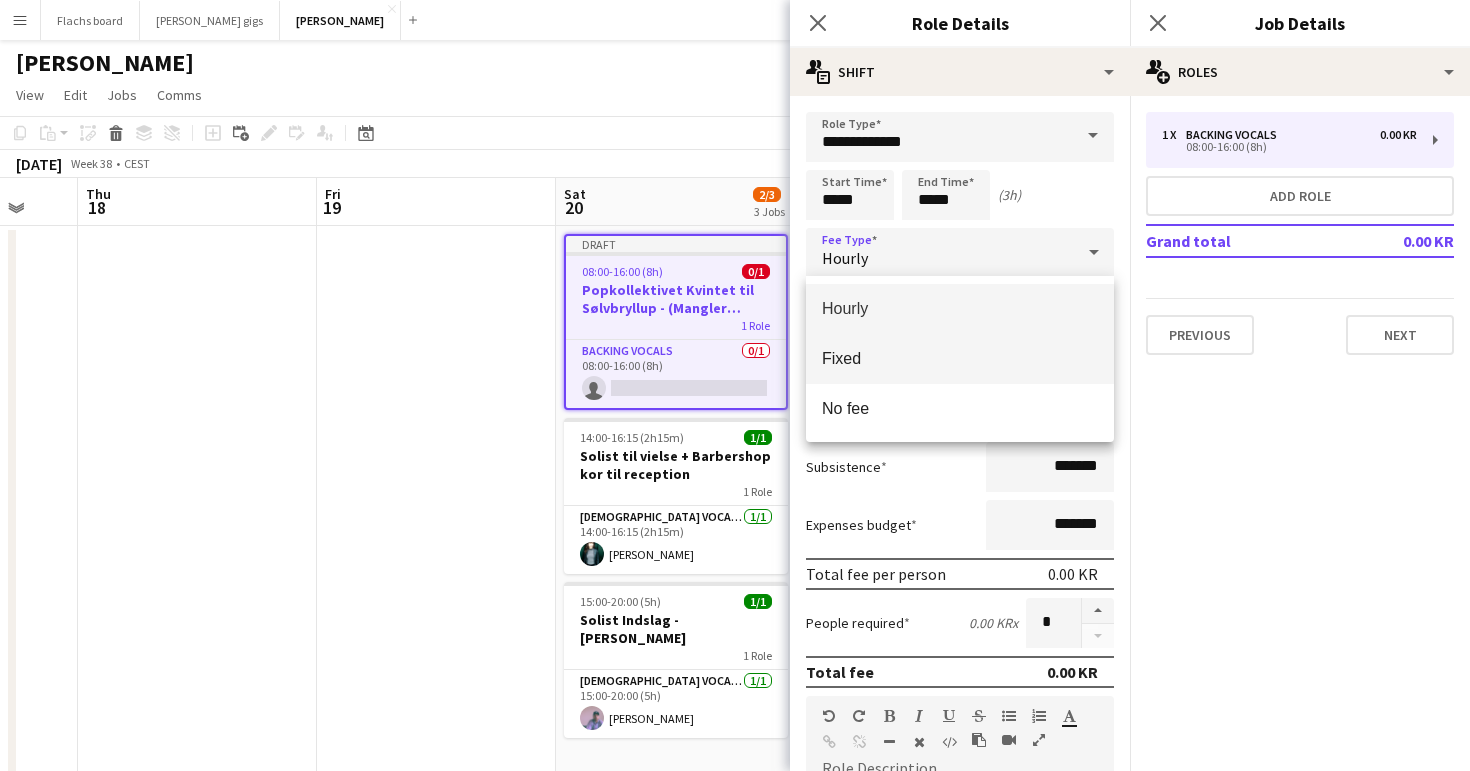click on "Fixed" at bounding box center [960, 359] 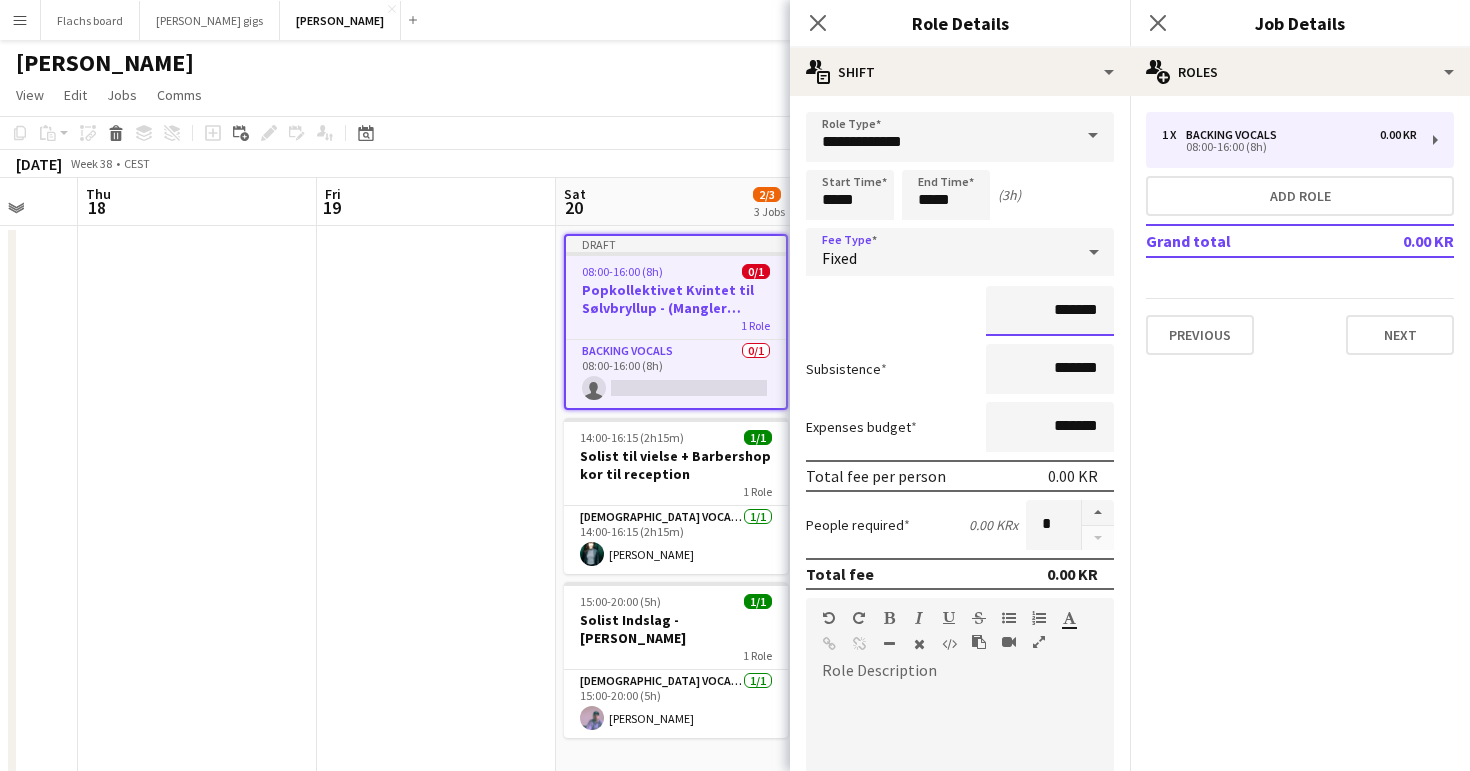 click on "*******" at bounding box center (1050, 311) 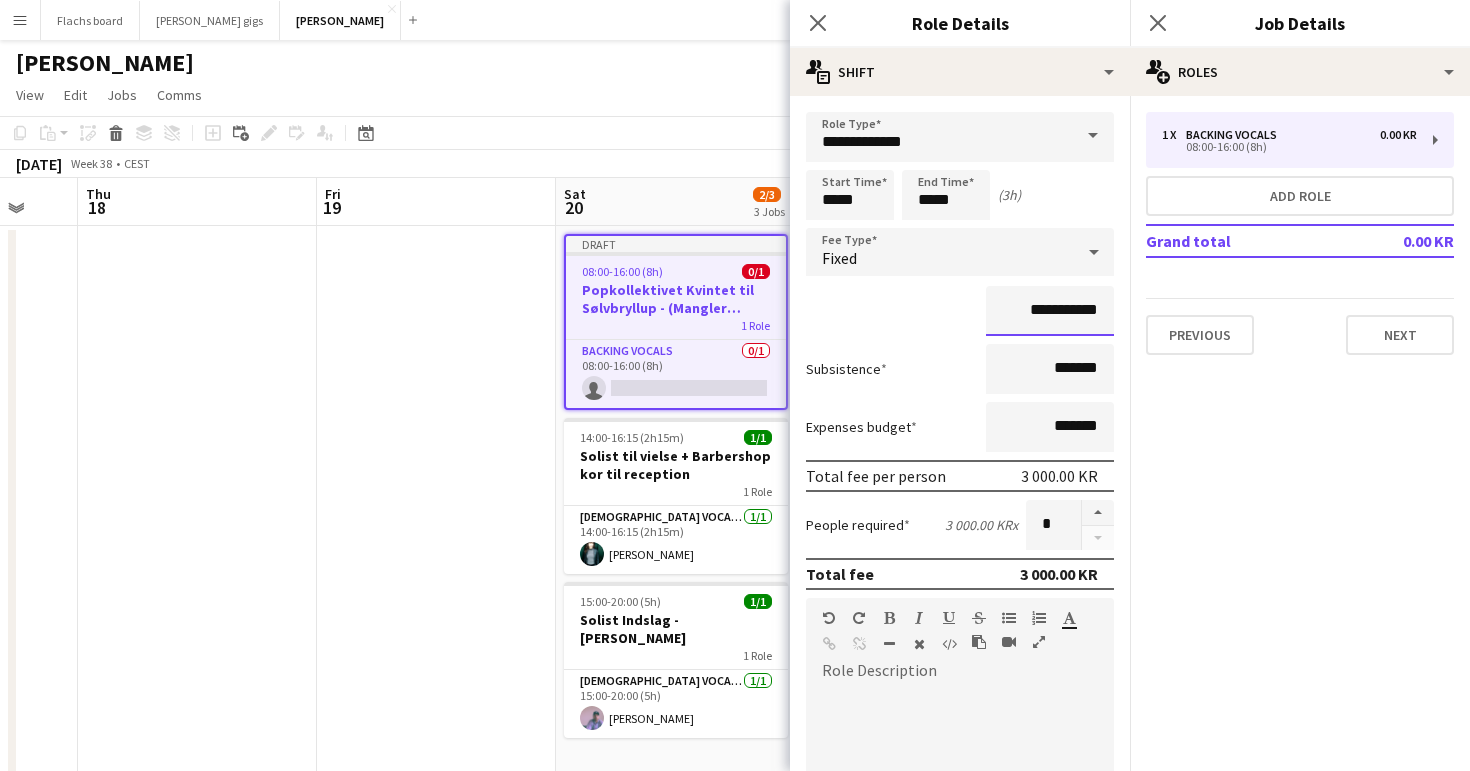 type on "**********" 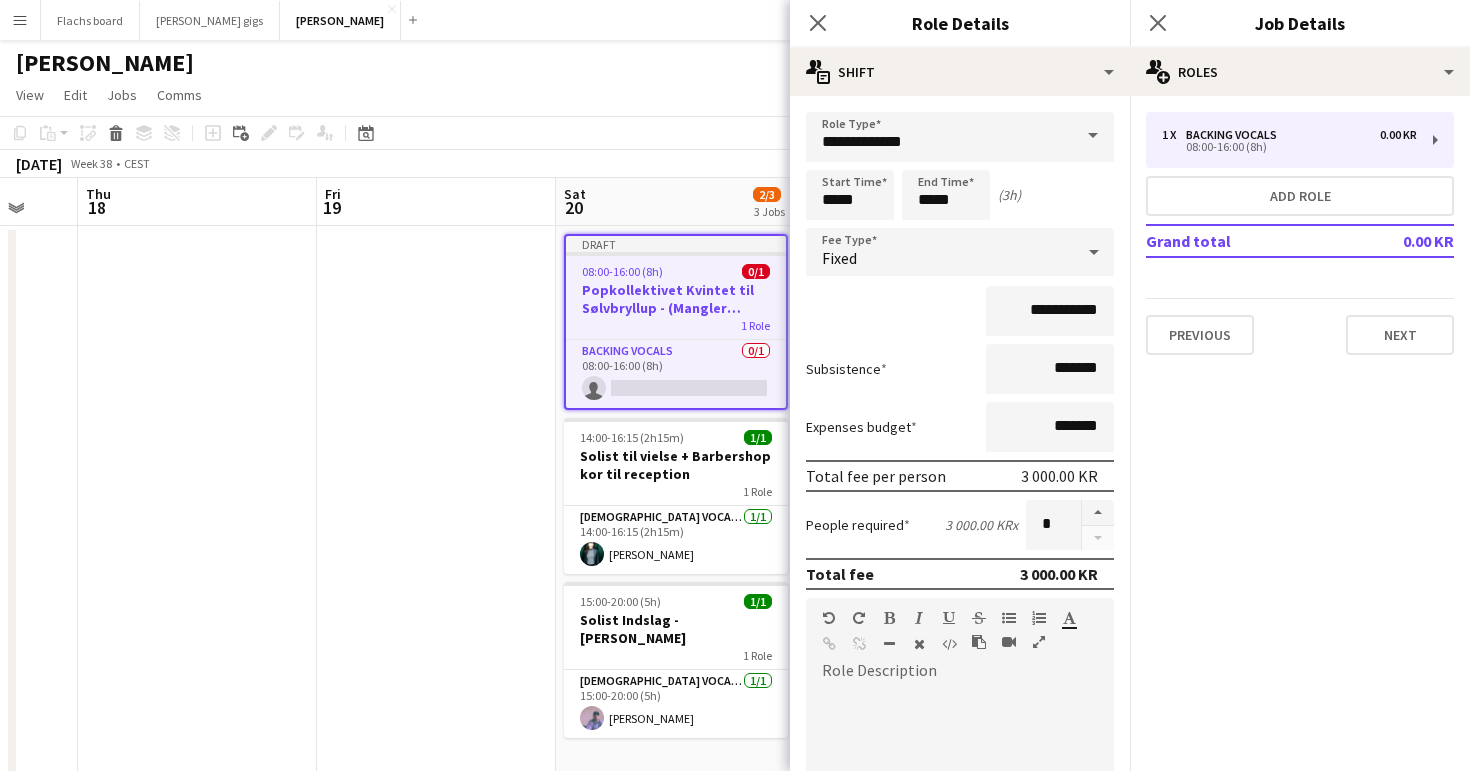 click on "**********" at bounding box center (960, 311) 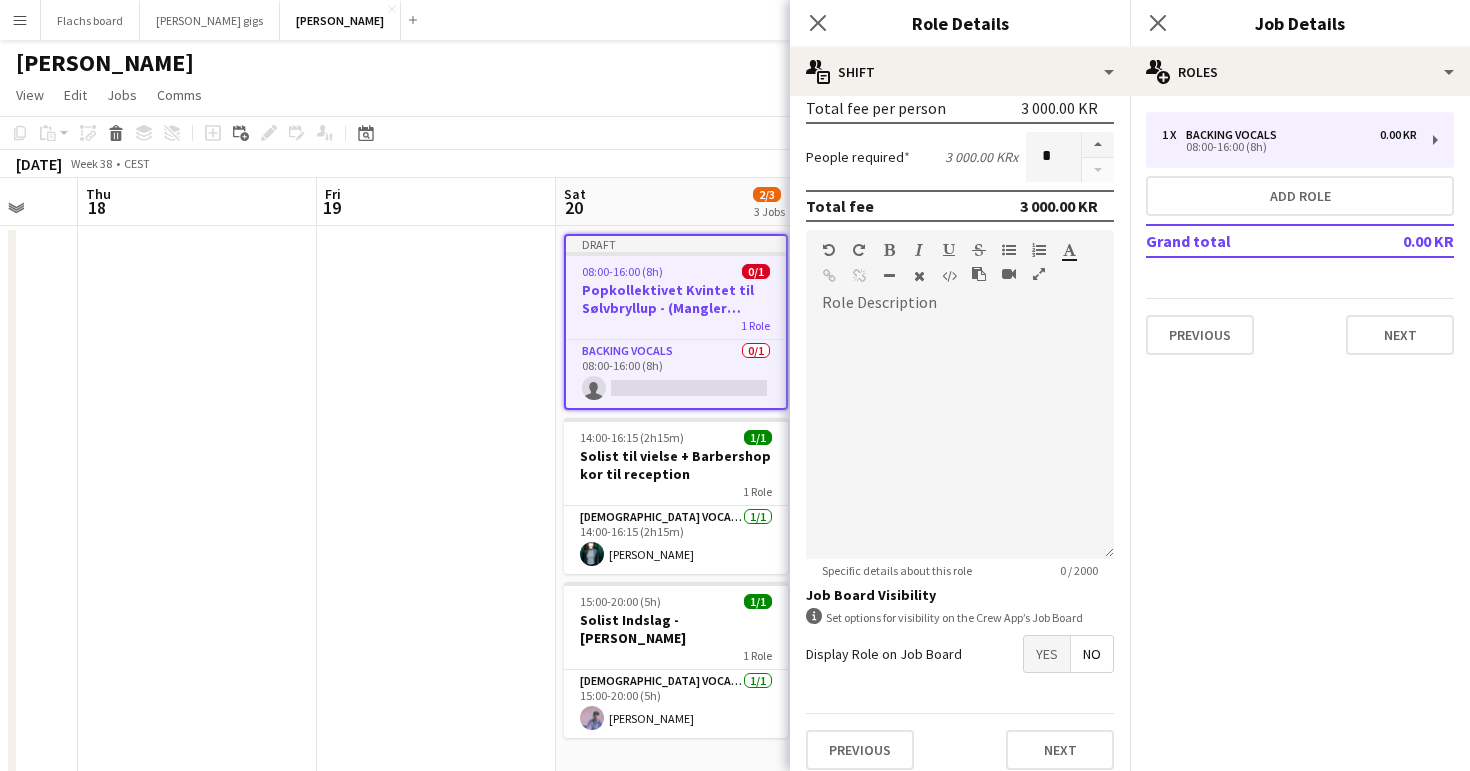 scroll, scrollTop: 383, scrollLeft: 0, axis: vertical 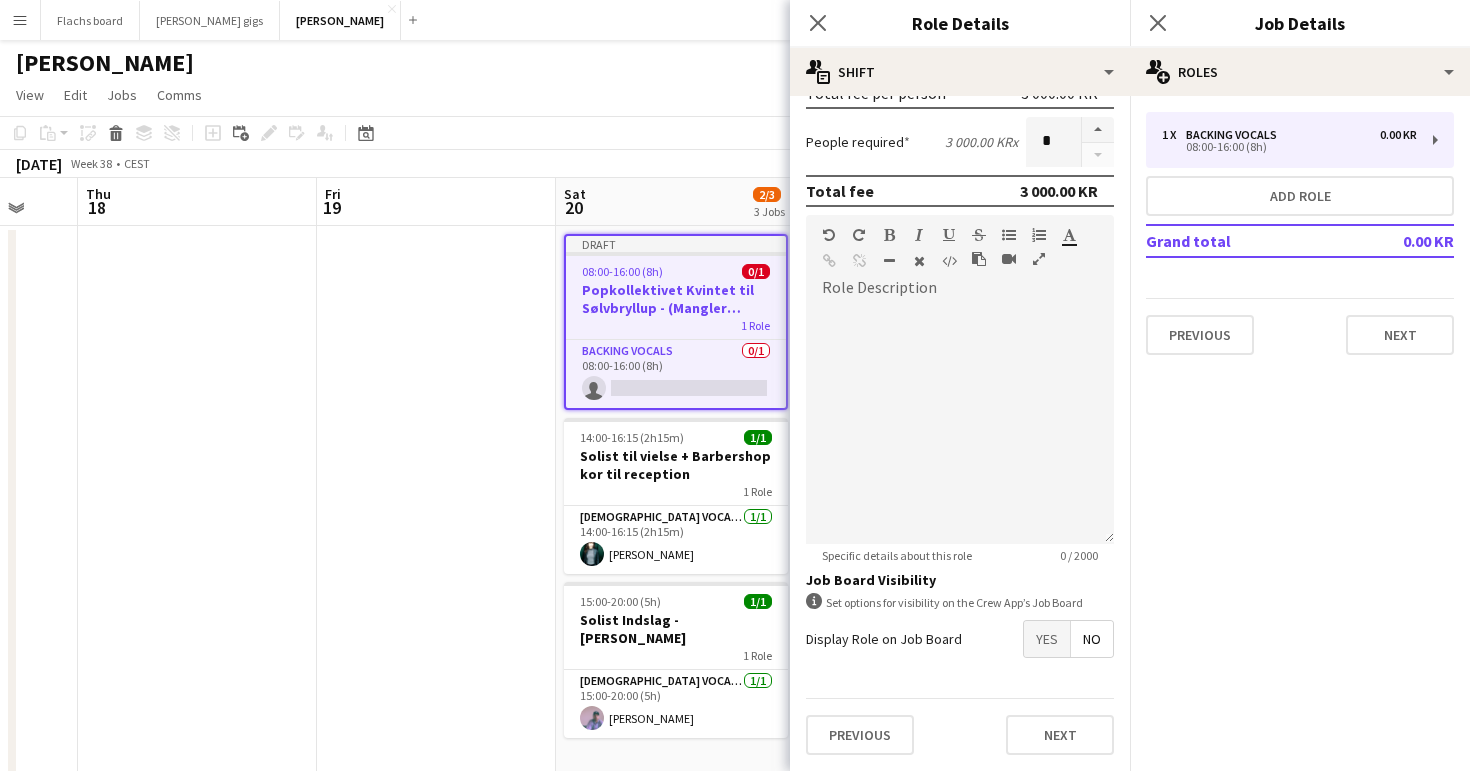 click on "Yes" at bounding box center (1047, 639) 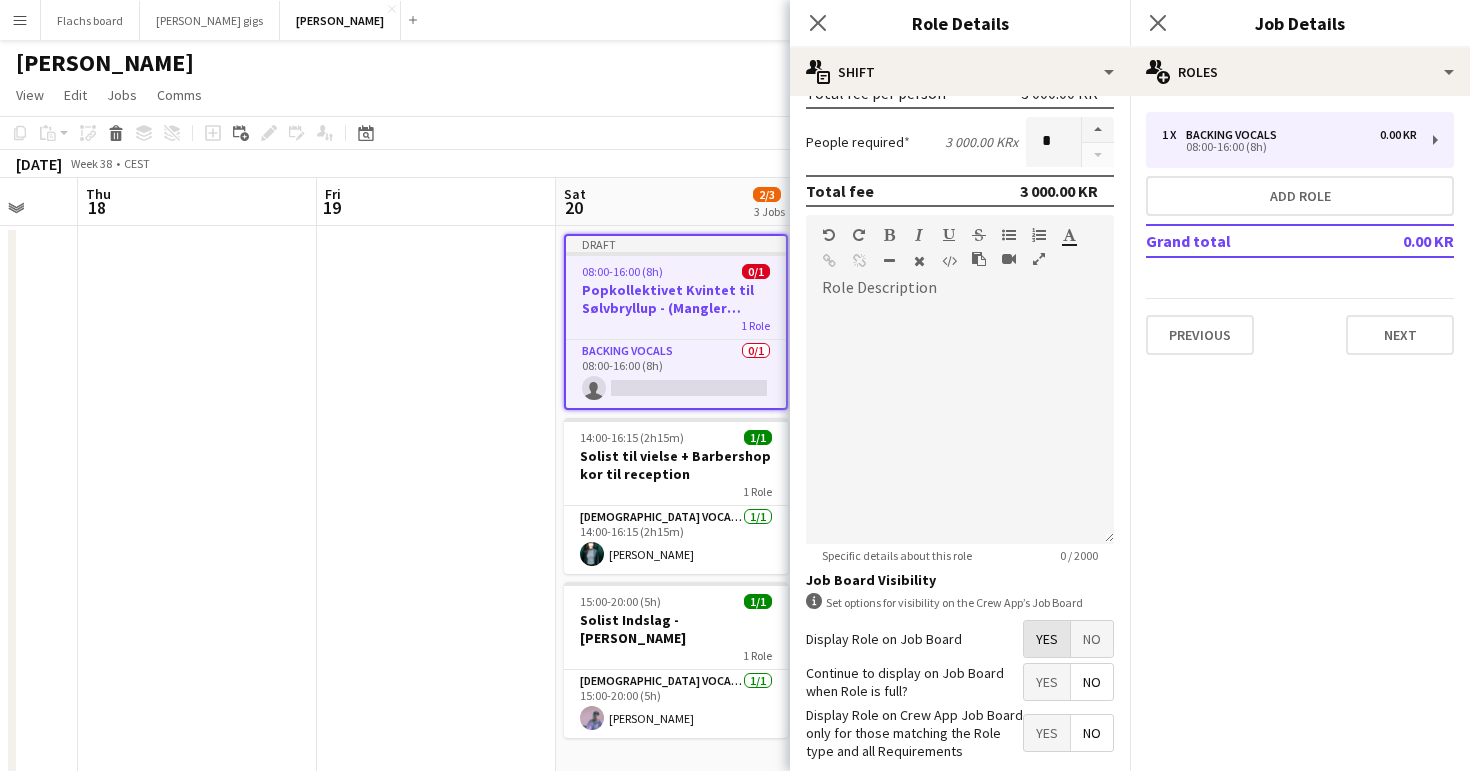 scroll, scrollTop: 485, scrollLeft: 0, axis: vertical 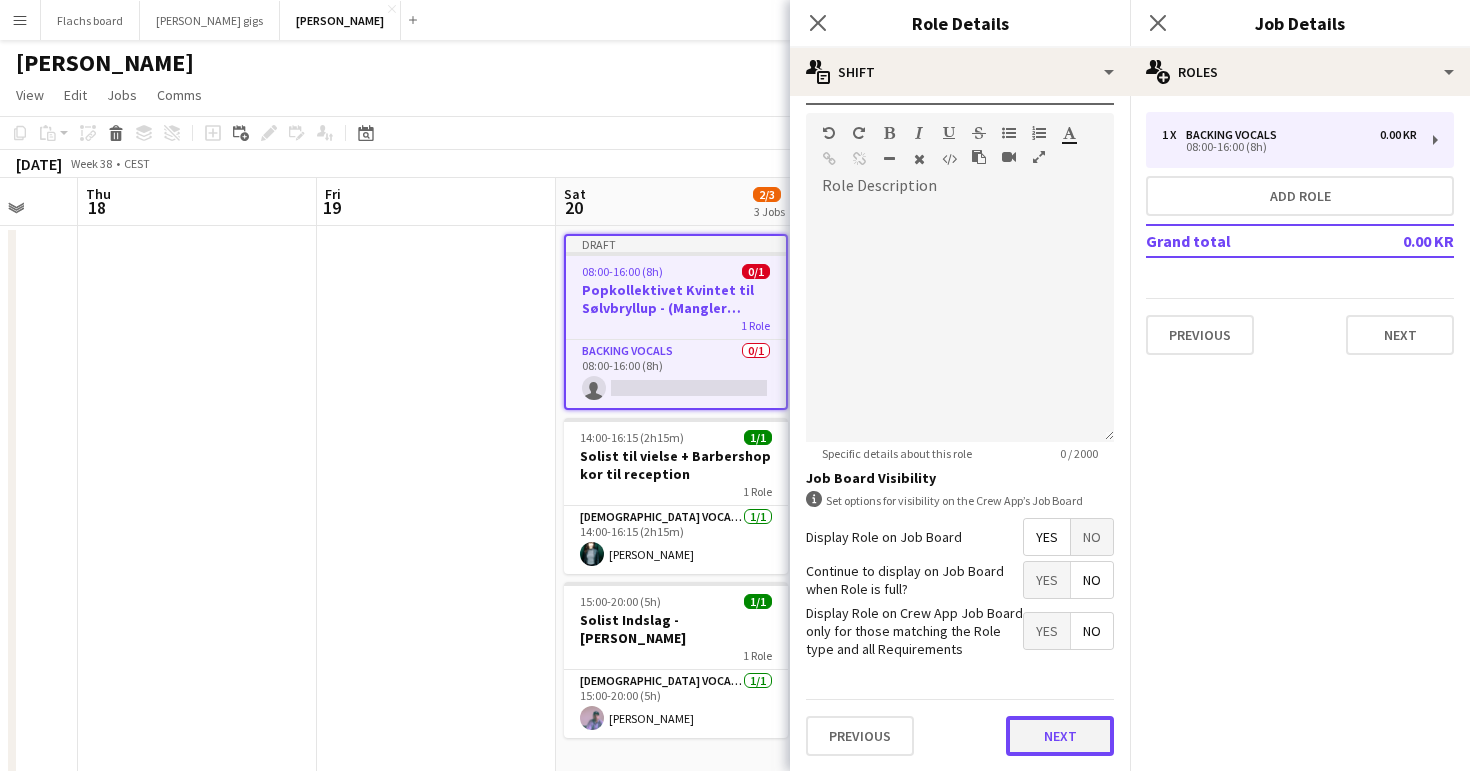 click on "Next" at bounding box center (1060, 736) 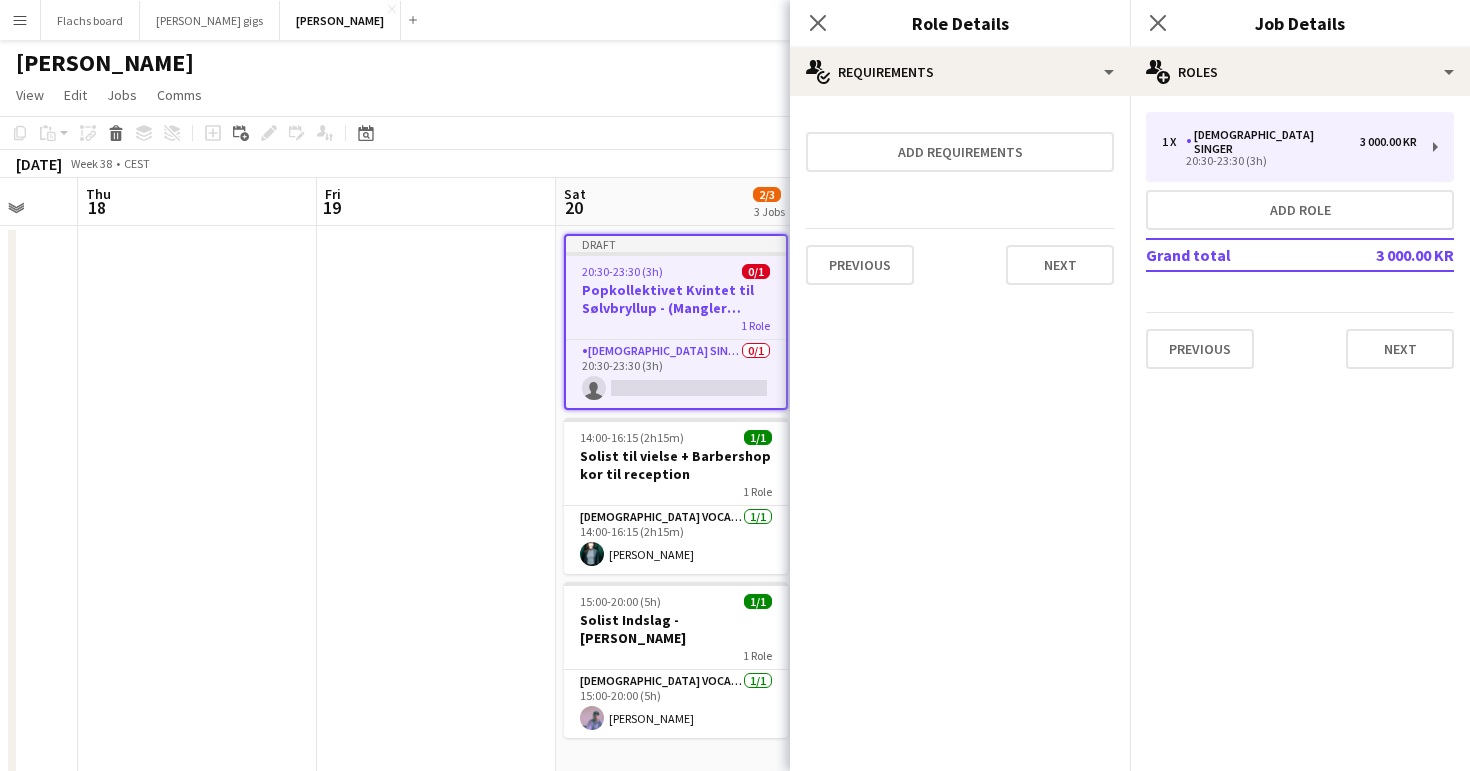 scroll, scrollTop: 0, scrollLeft: 0, axis: both 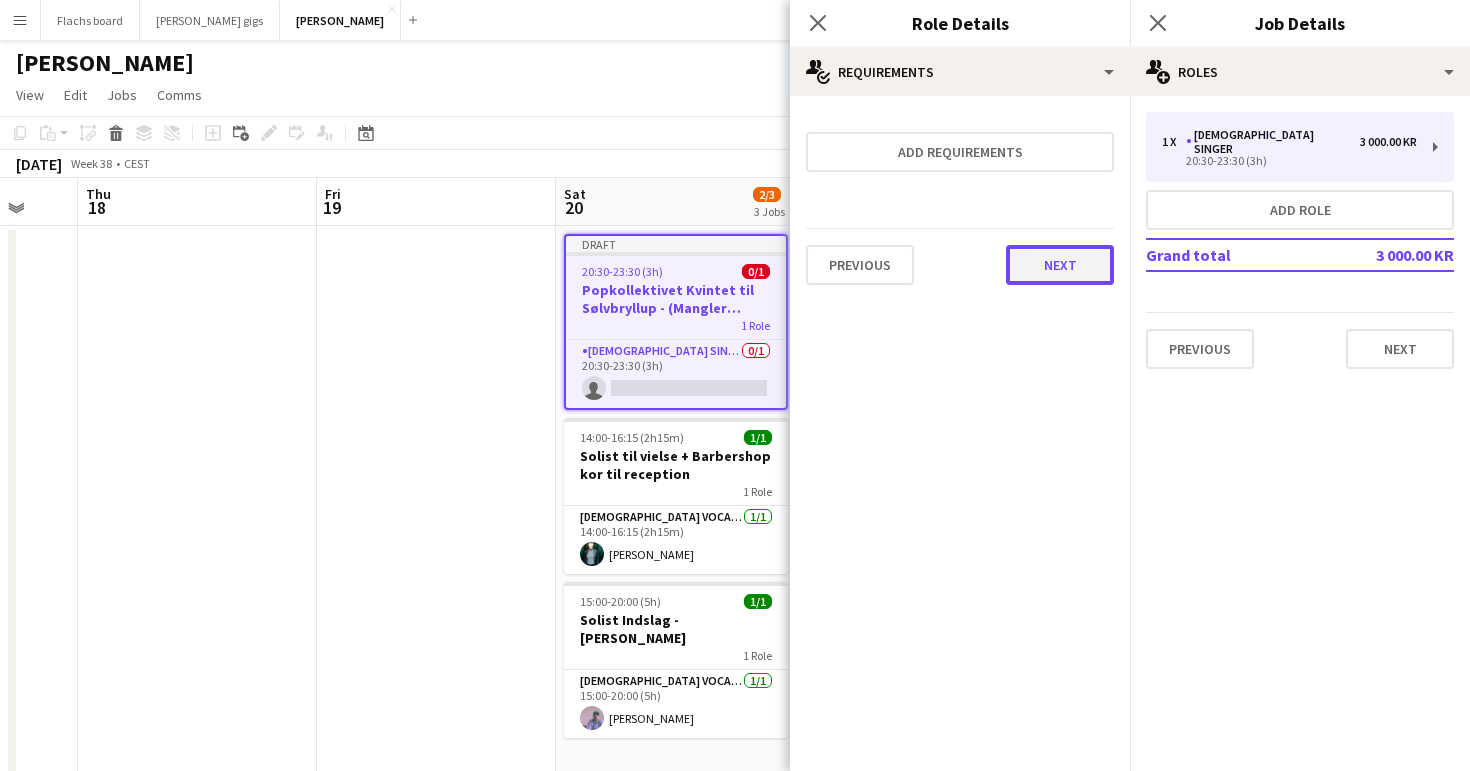 click on "Next" at bounding box center (1060, 265) 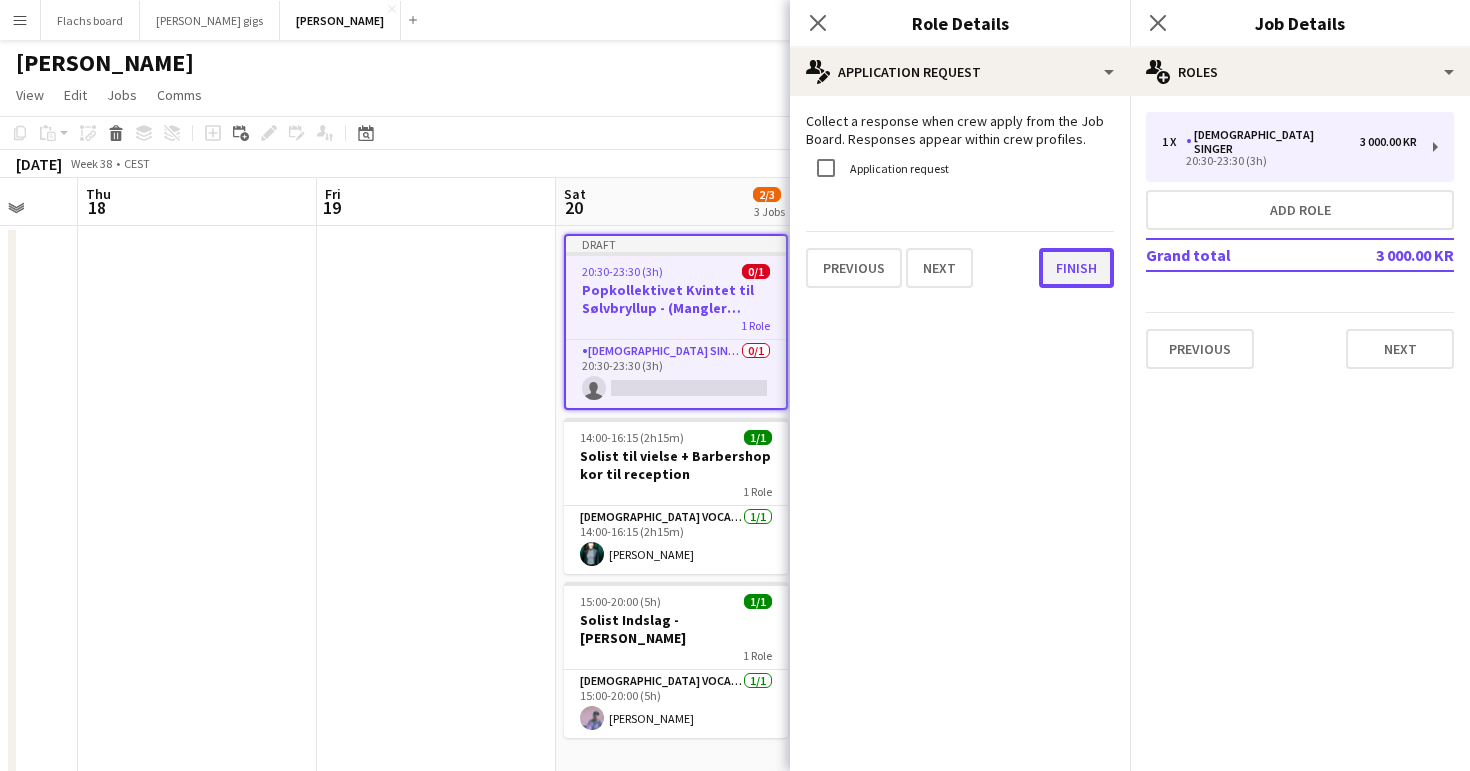 click on "Finish" at bounding box center [1076, 268] 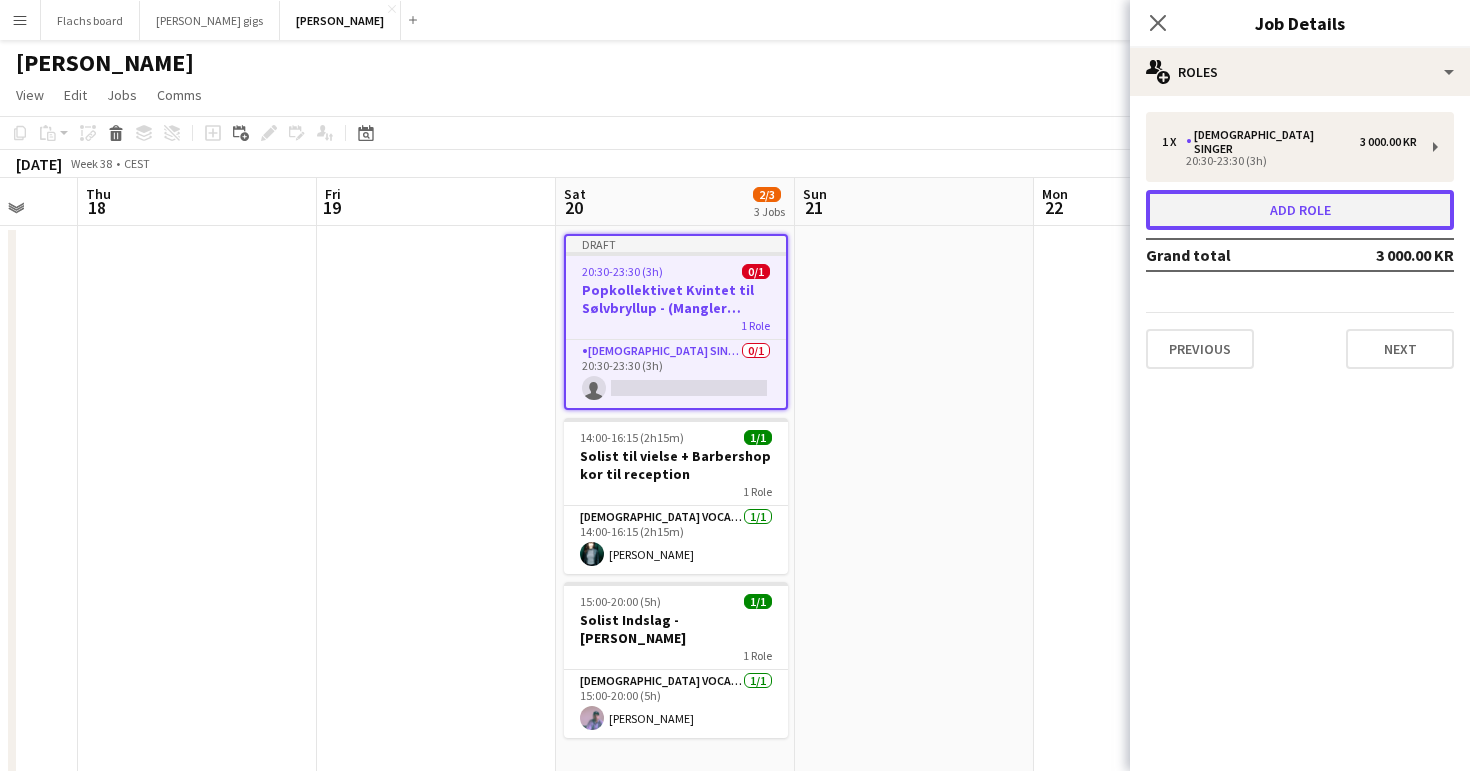 click on "Add role" at bounding box center [1300, 210] 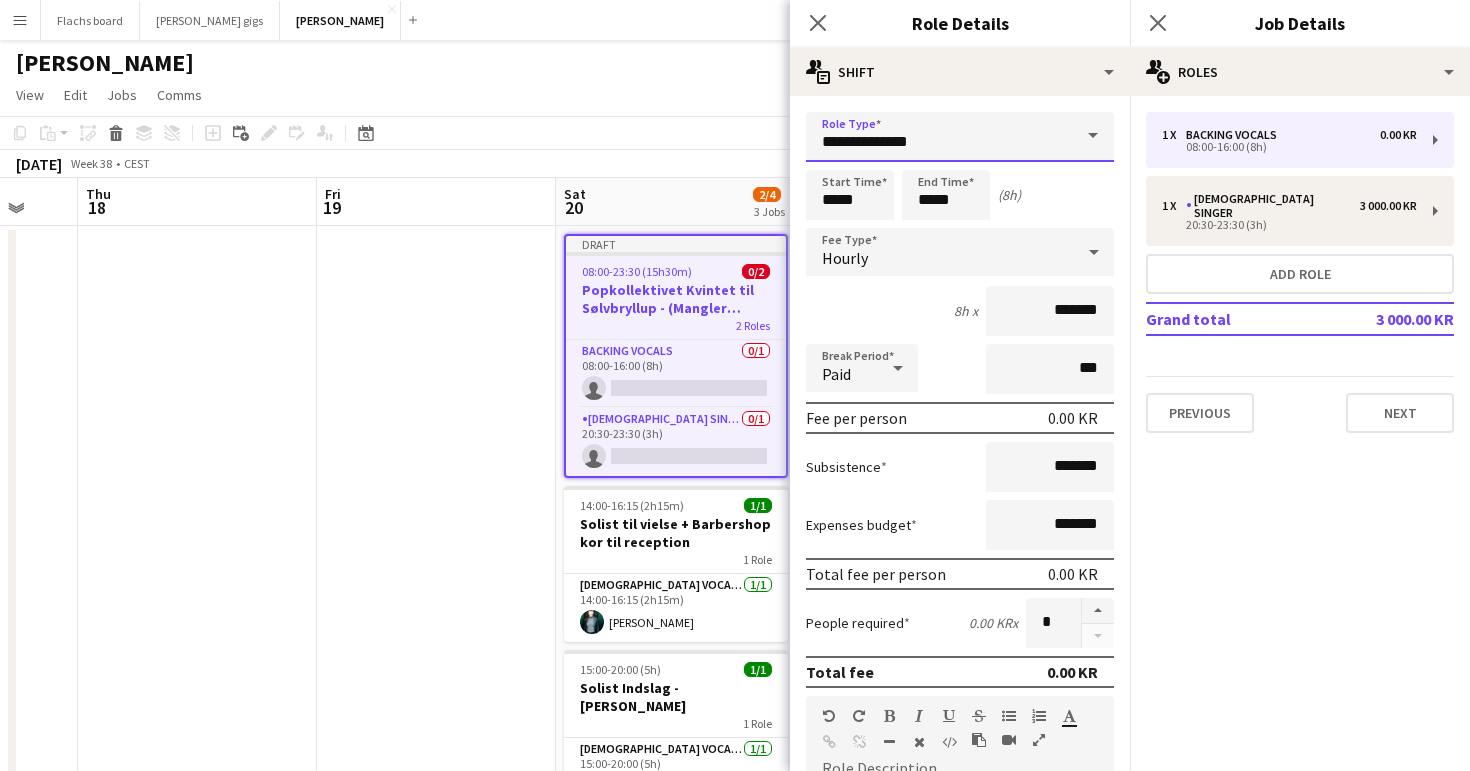 click on "**********" at bounding box center [960, 137] 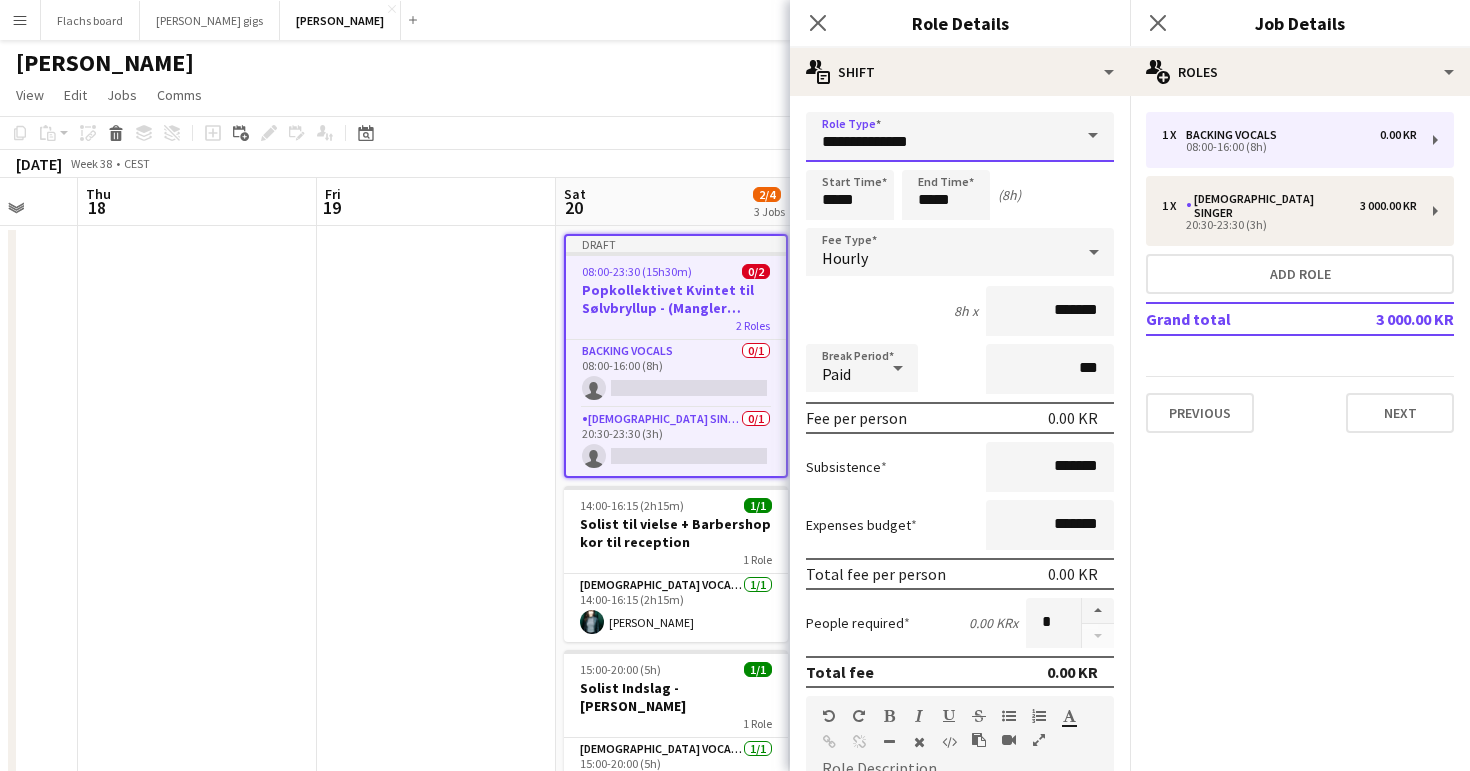 click on "**********" at bounding box center [960, 137] 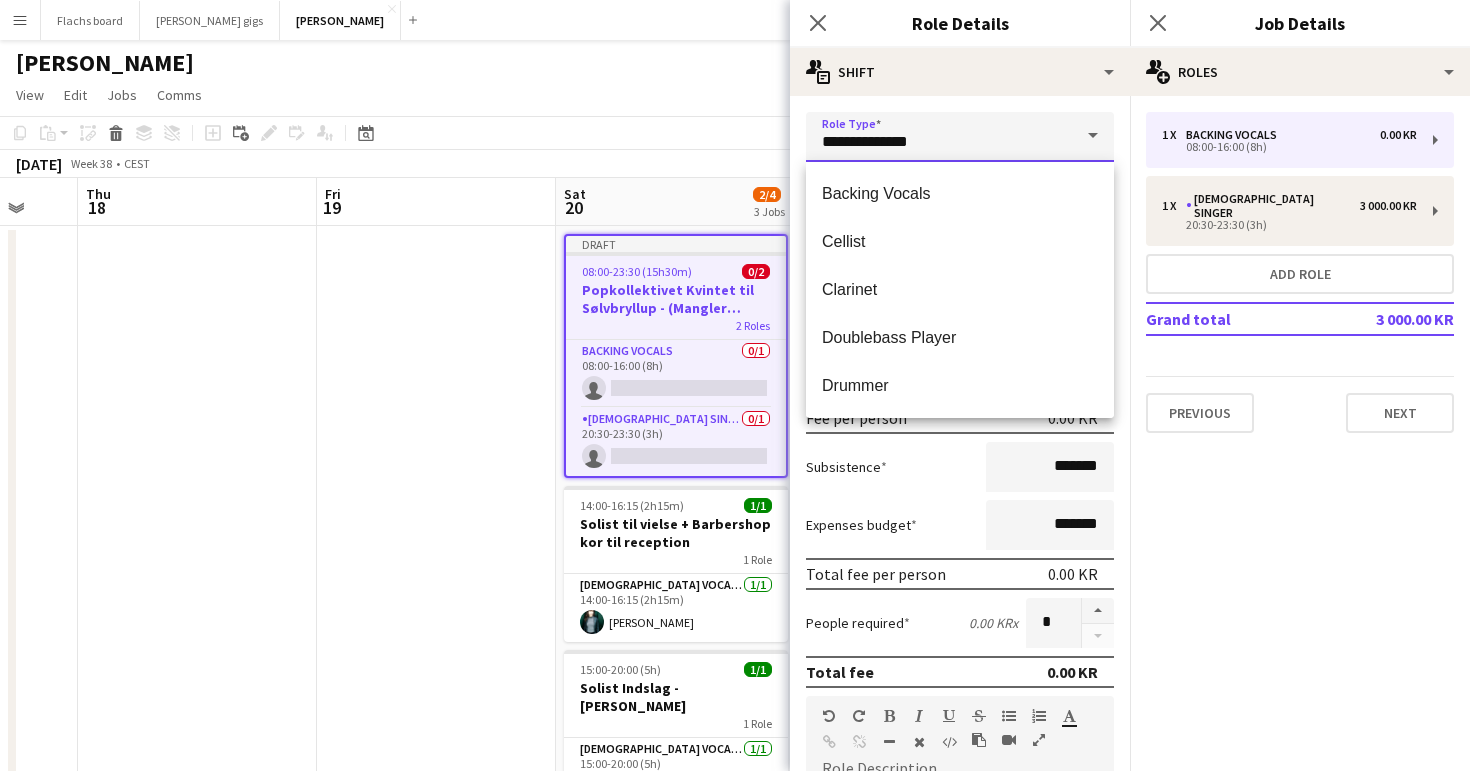 click on "**********" at bounding box center [960, 137] 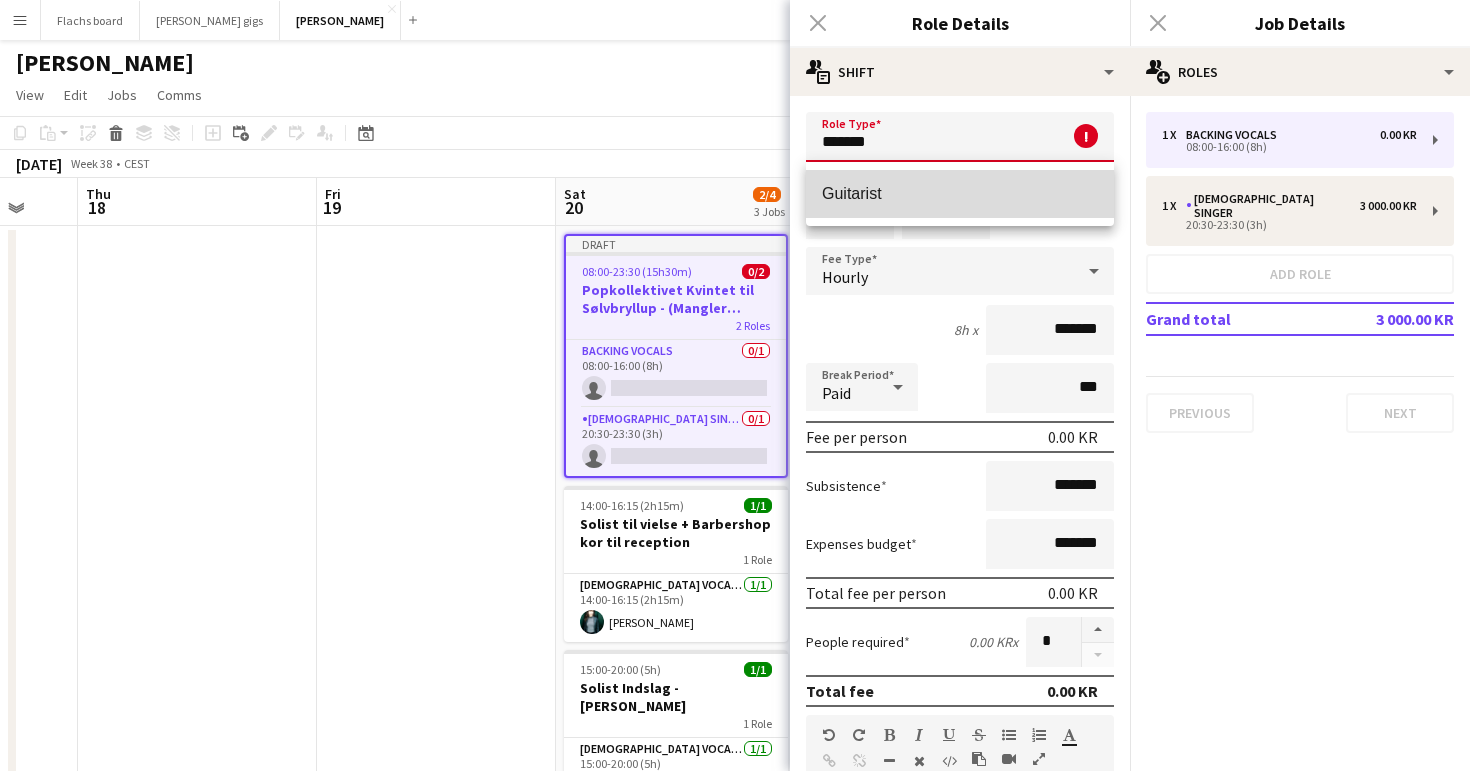 click on "Guitarist" at bounding box center (960, 194) 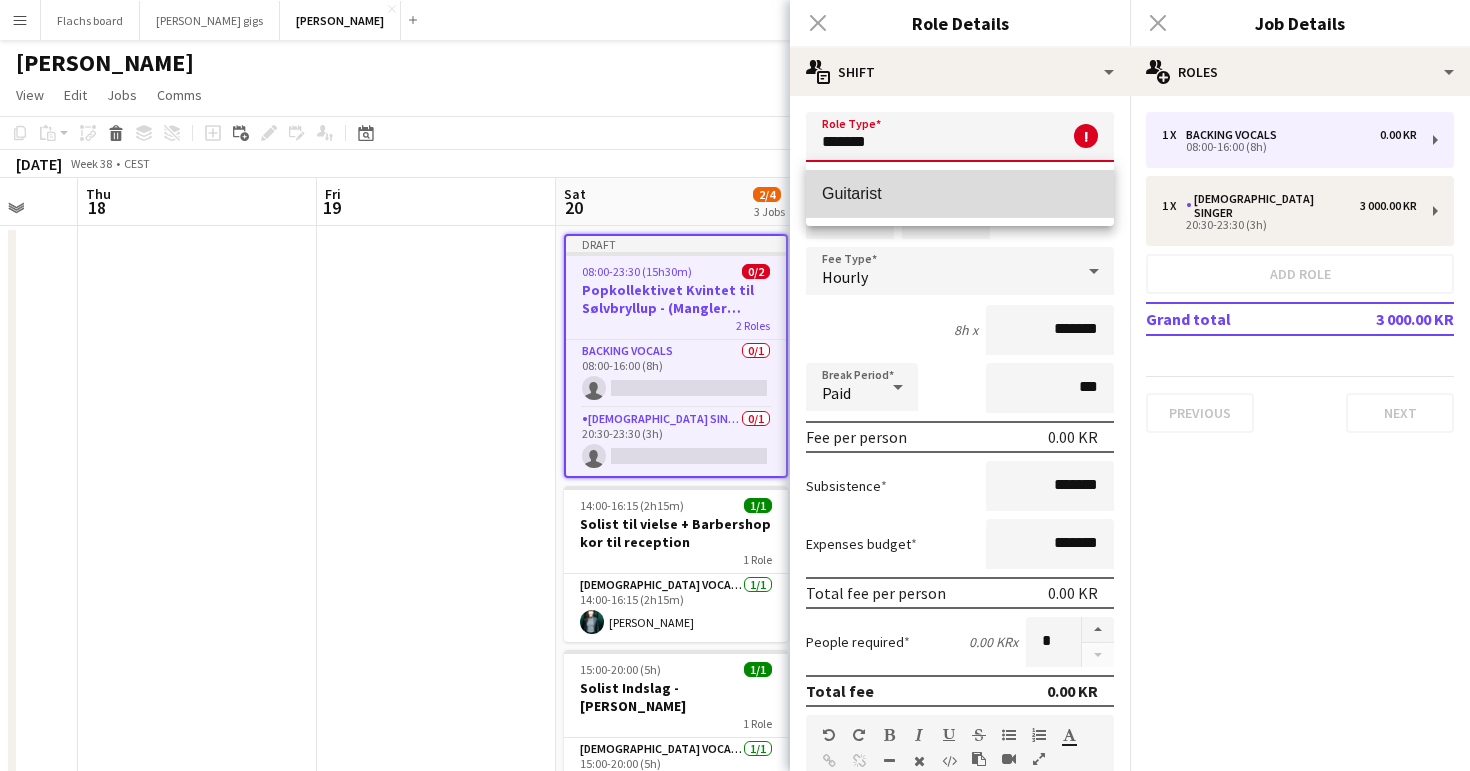 type on "*********" 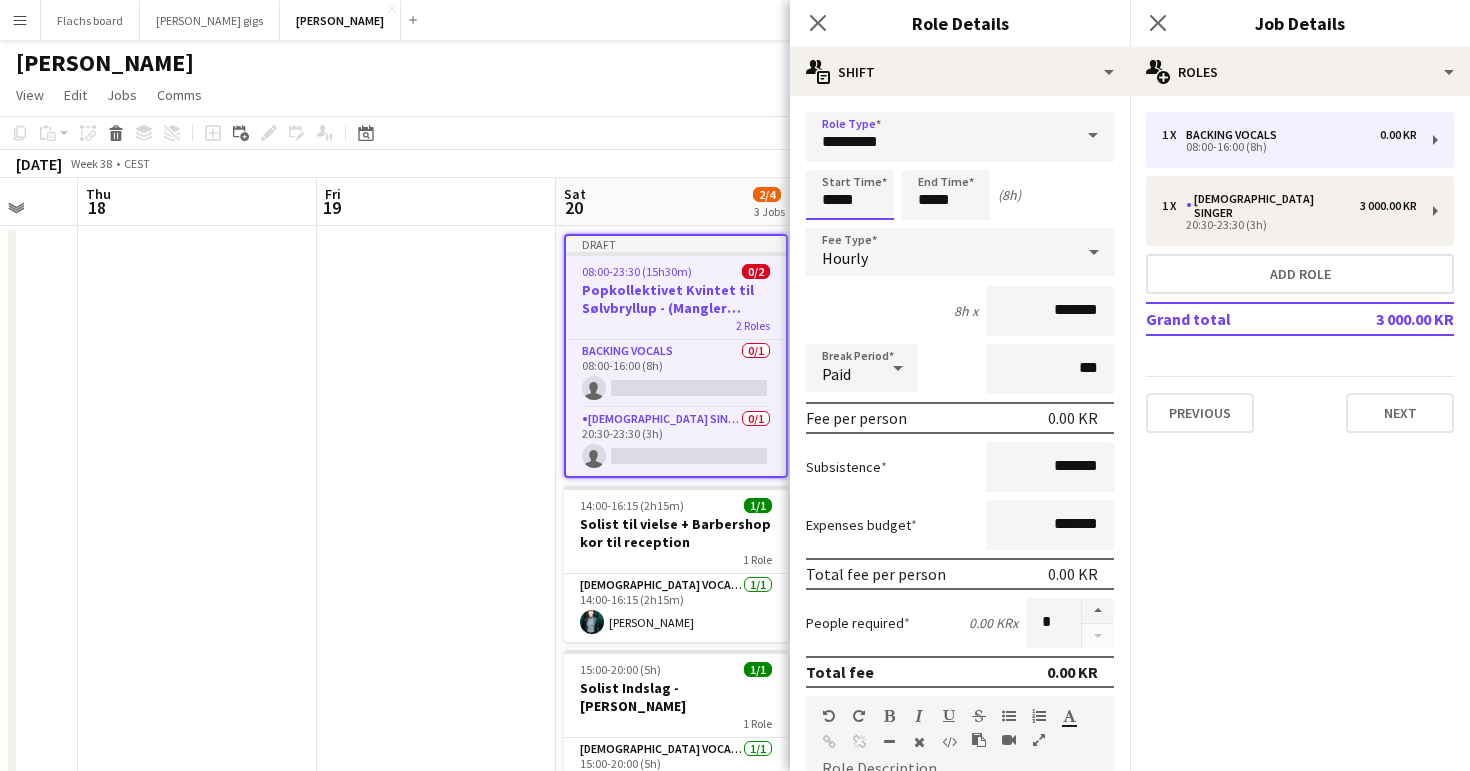 click on "*****" at bounding box center [850, 195] 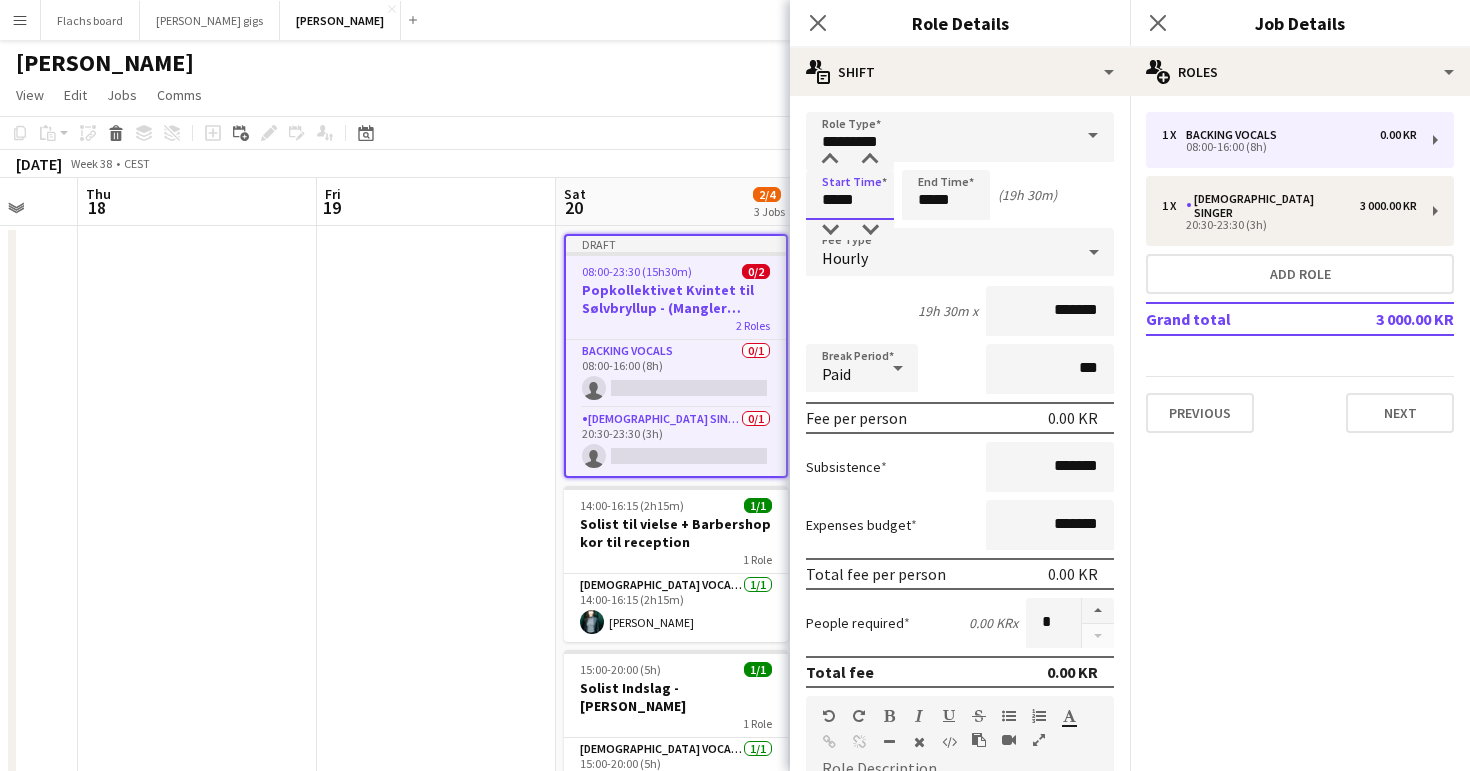 type on "*****" 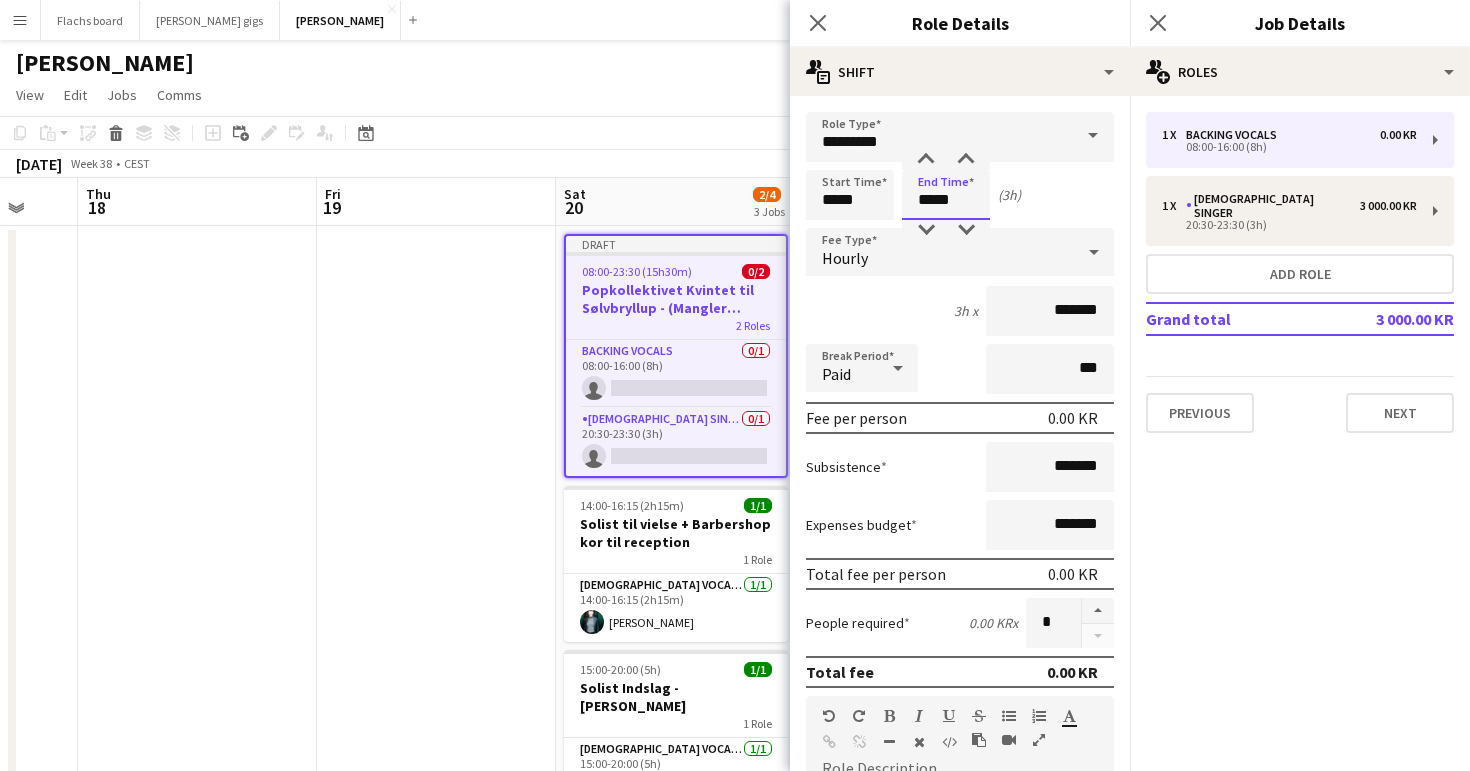 type on "*****" 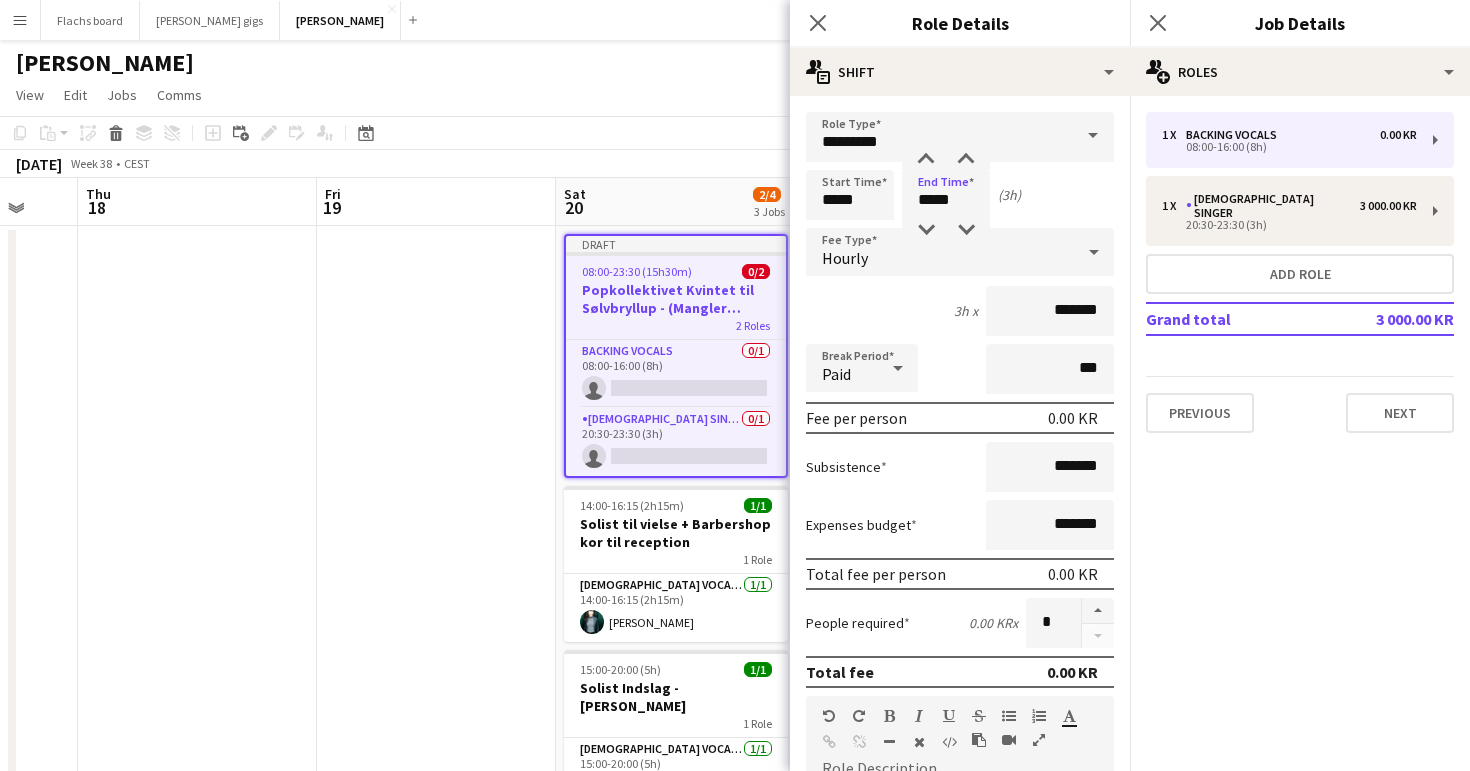 click on "Hourly" at bounding box center (940, 252) 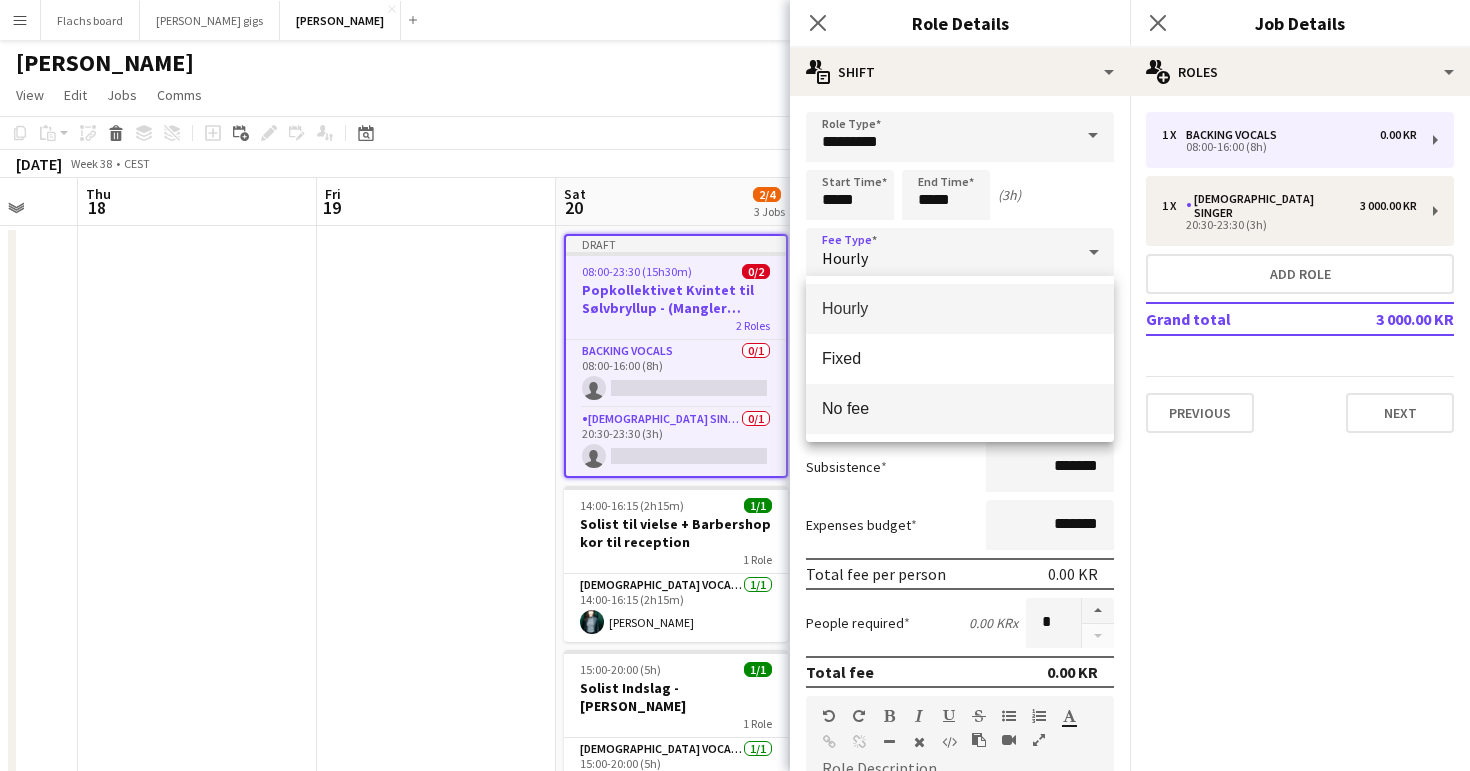 click on "No fee" at bounding box center [960, 409] 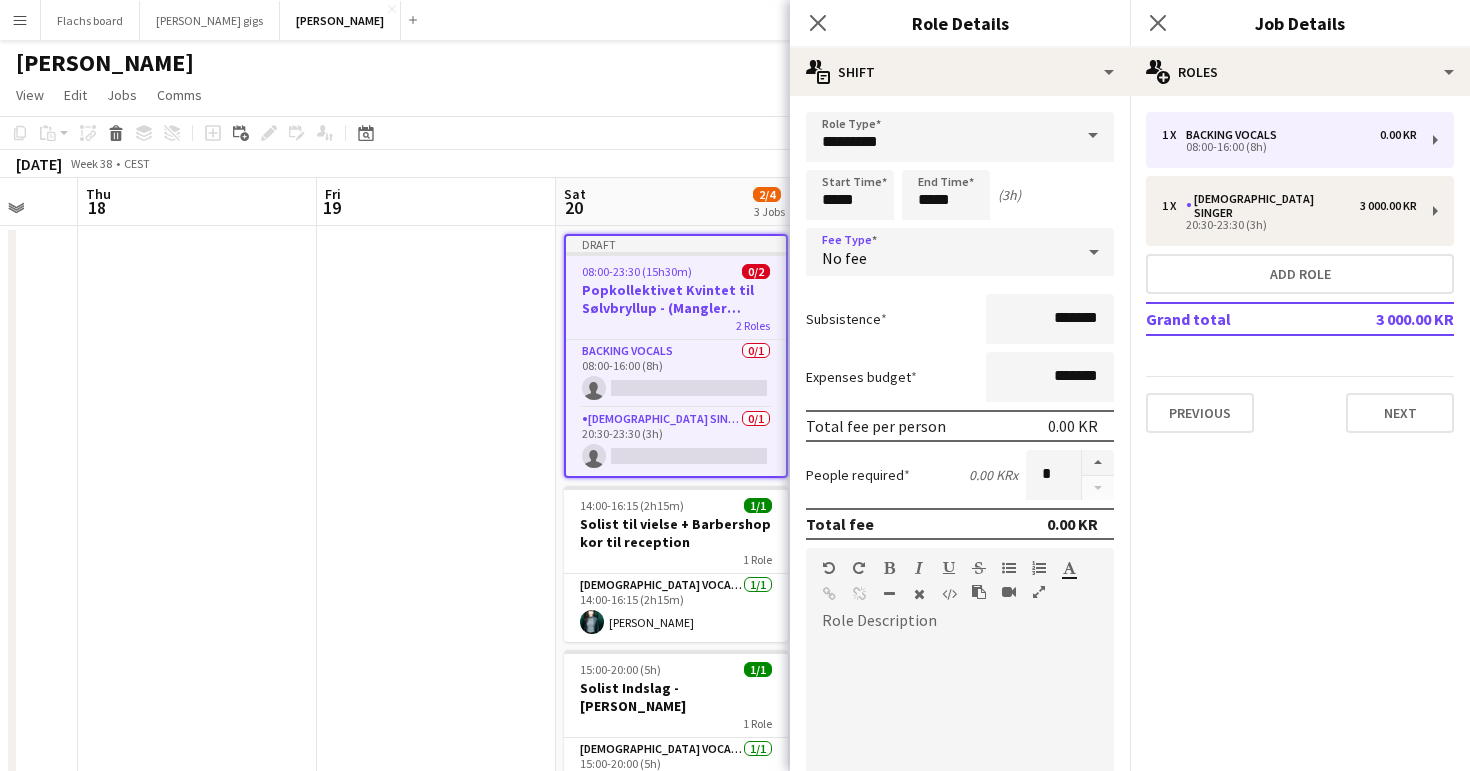click on "No fee" at bounding box center [844, 258] 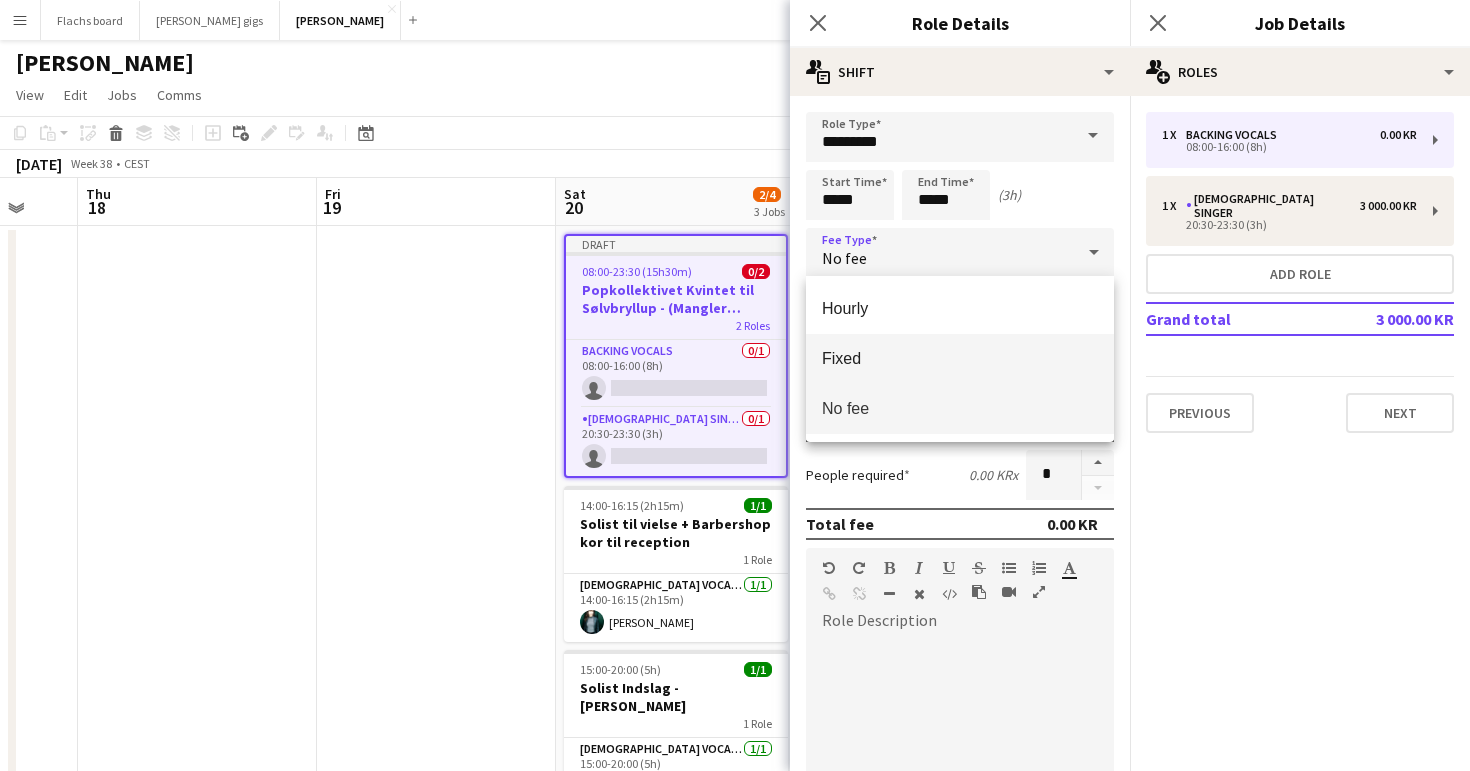 click on "Fixed" at bounding box center [960, 359] 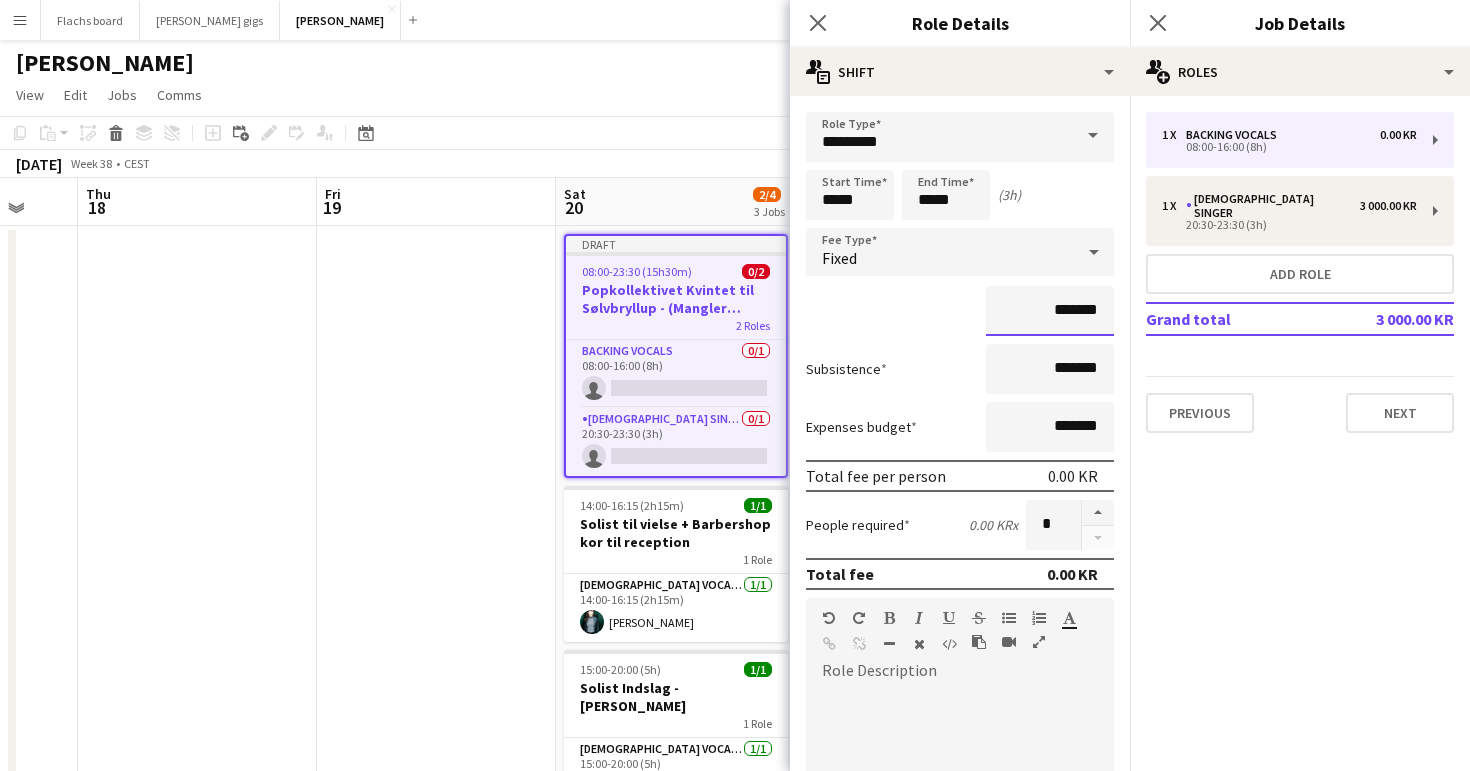 click on "*******" at bounding box center [1050, 311] 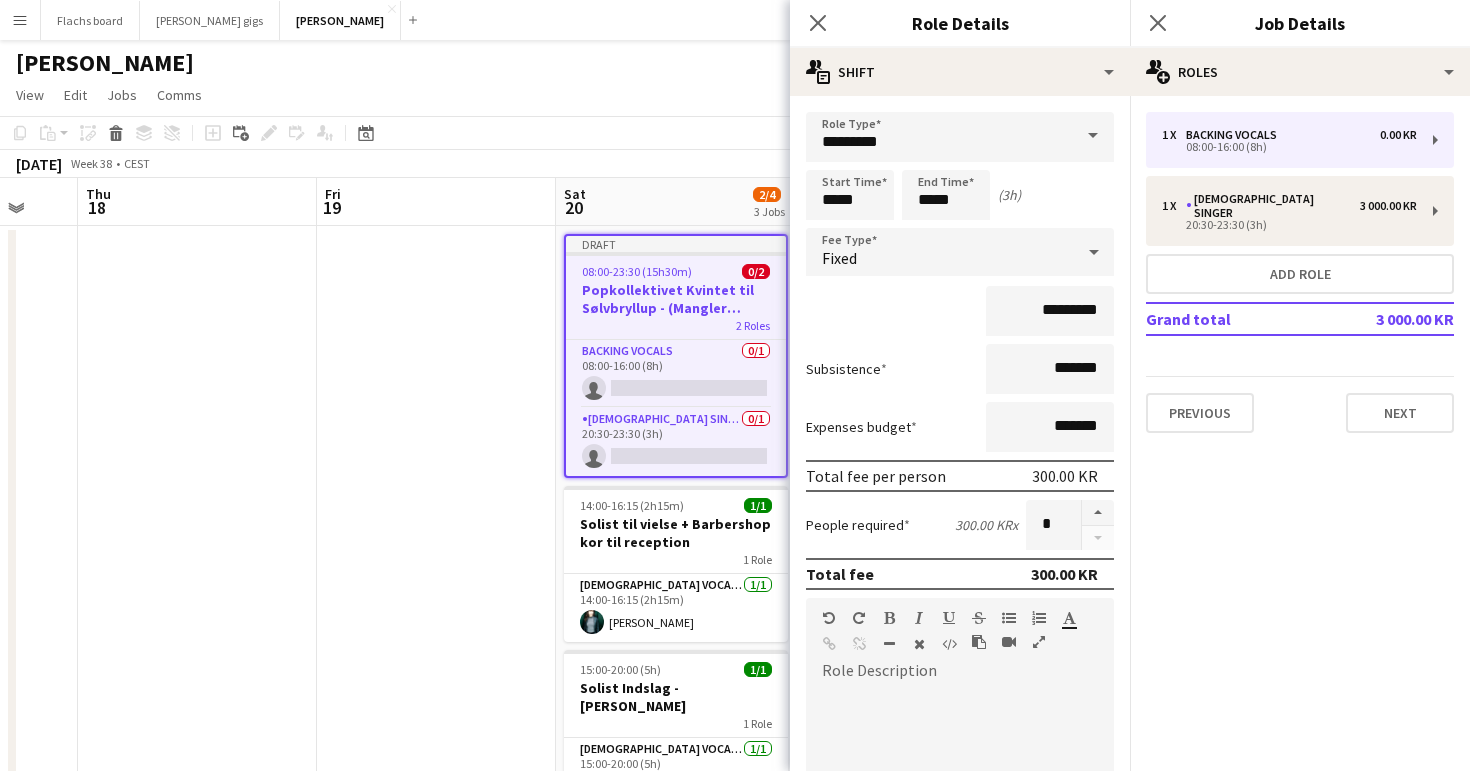 click on "*********" at bounding box center [960, 311] 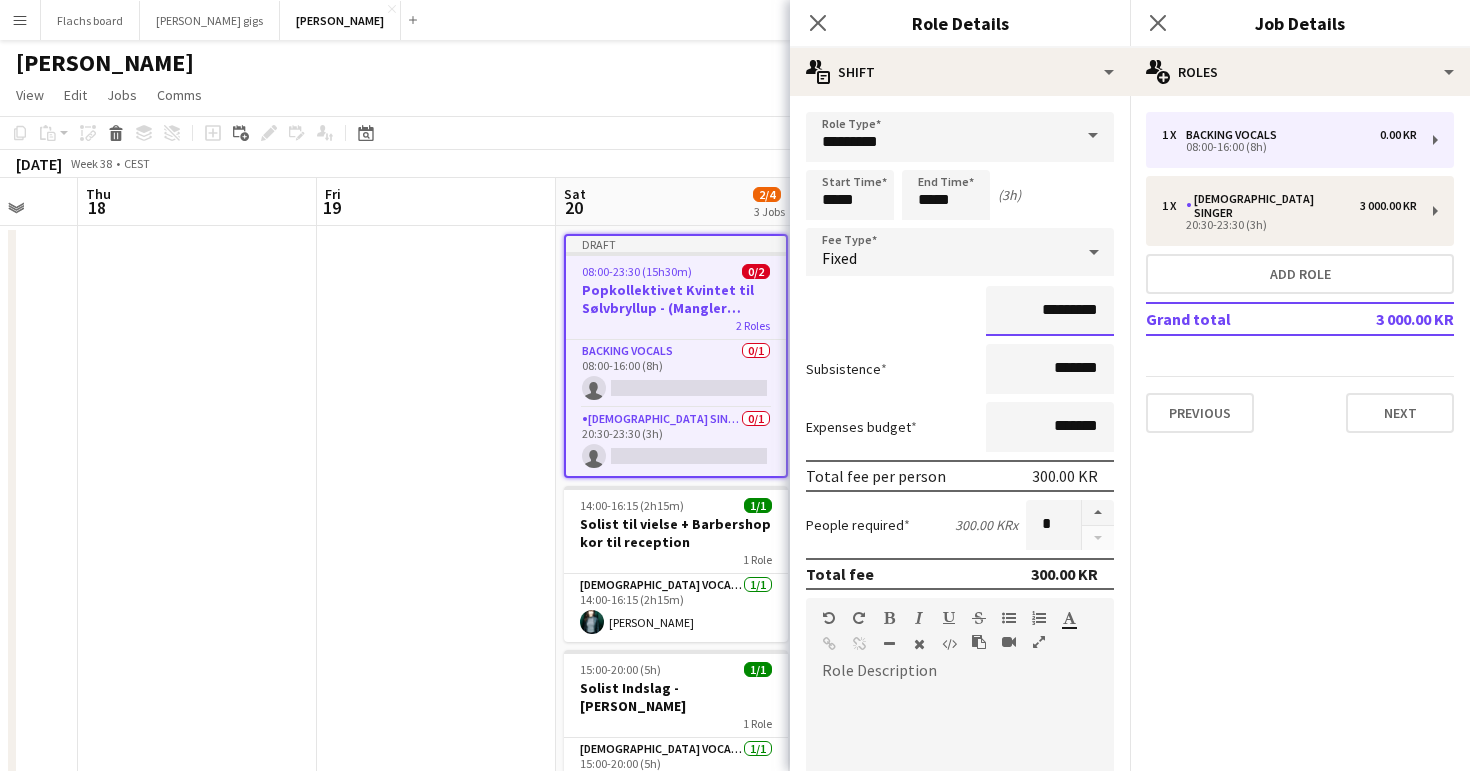 click on "*********" at bounding box center (1050, 311) 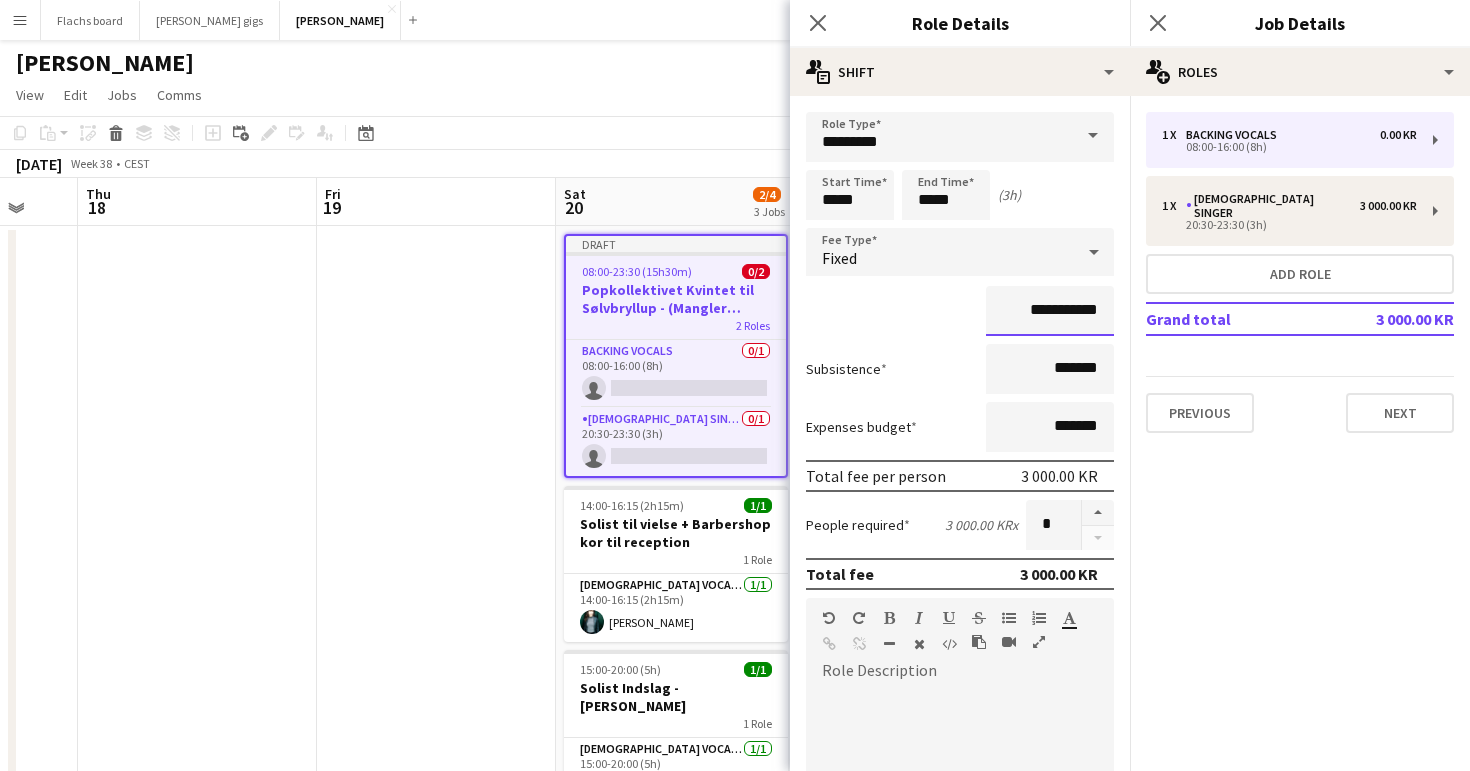 type on "**********" 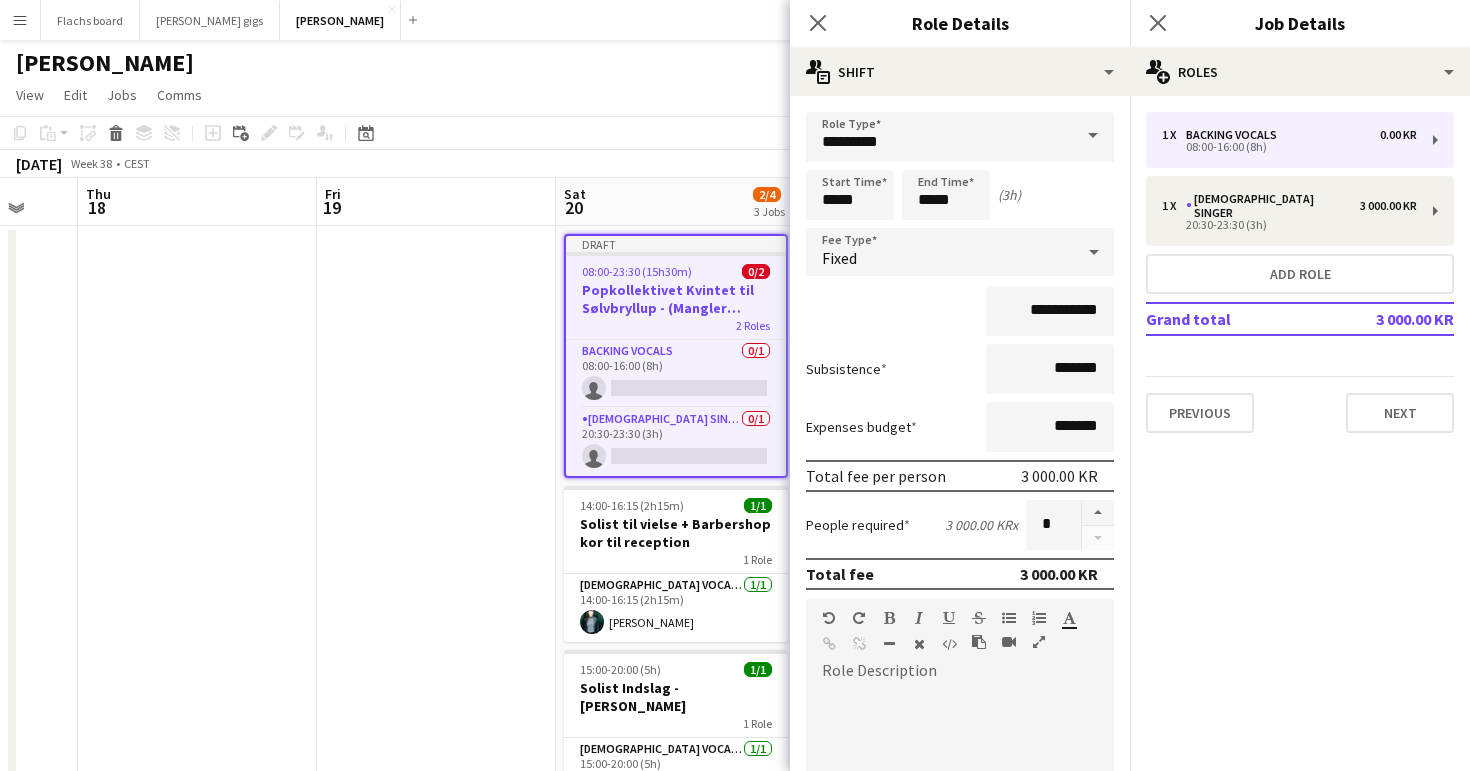 click on "**********" at bounding box center (960, 633) 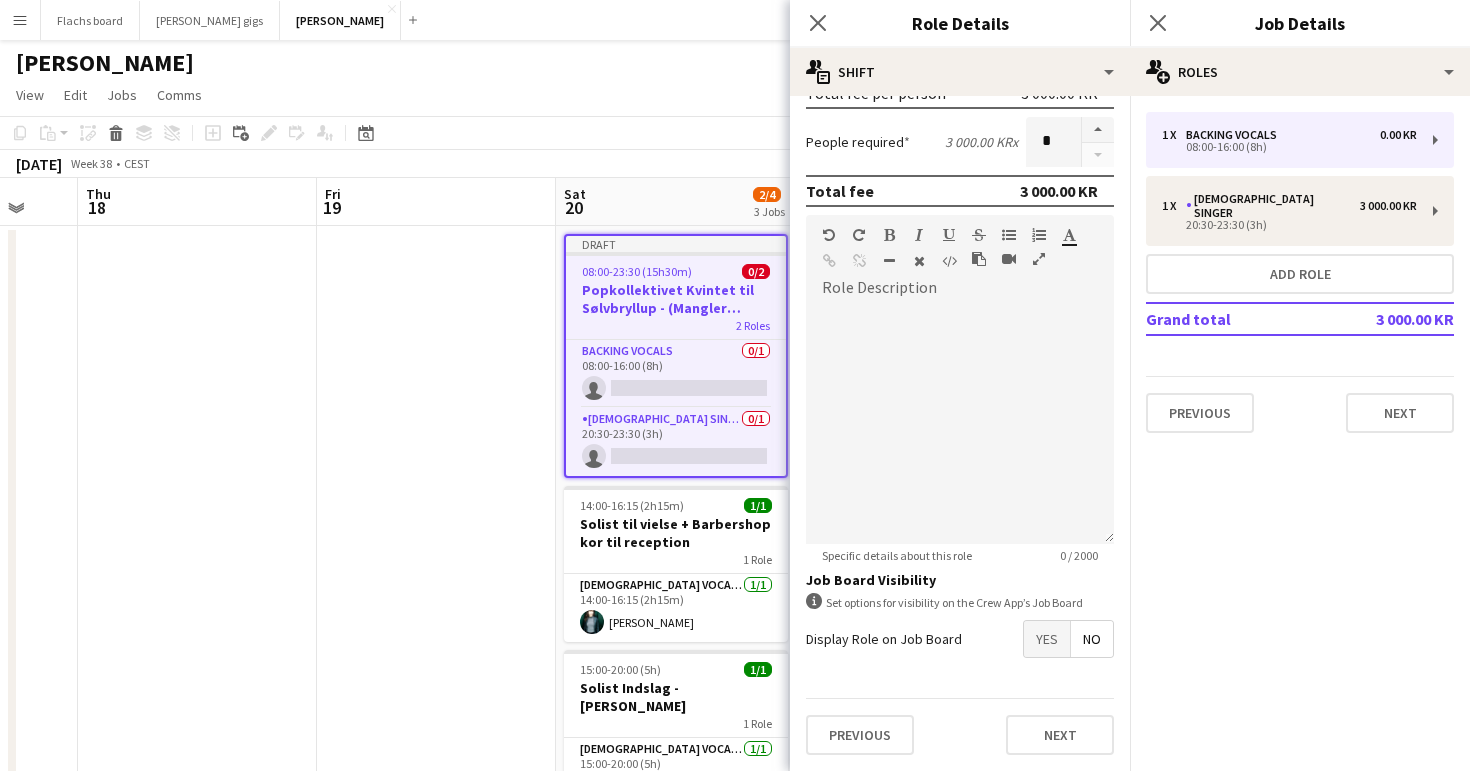 click on "Yes" at bounding box center [1047, 639] 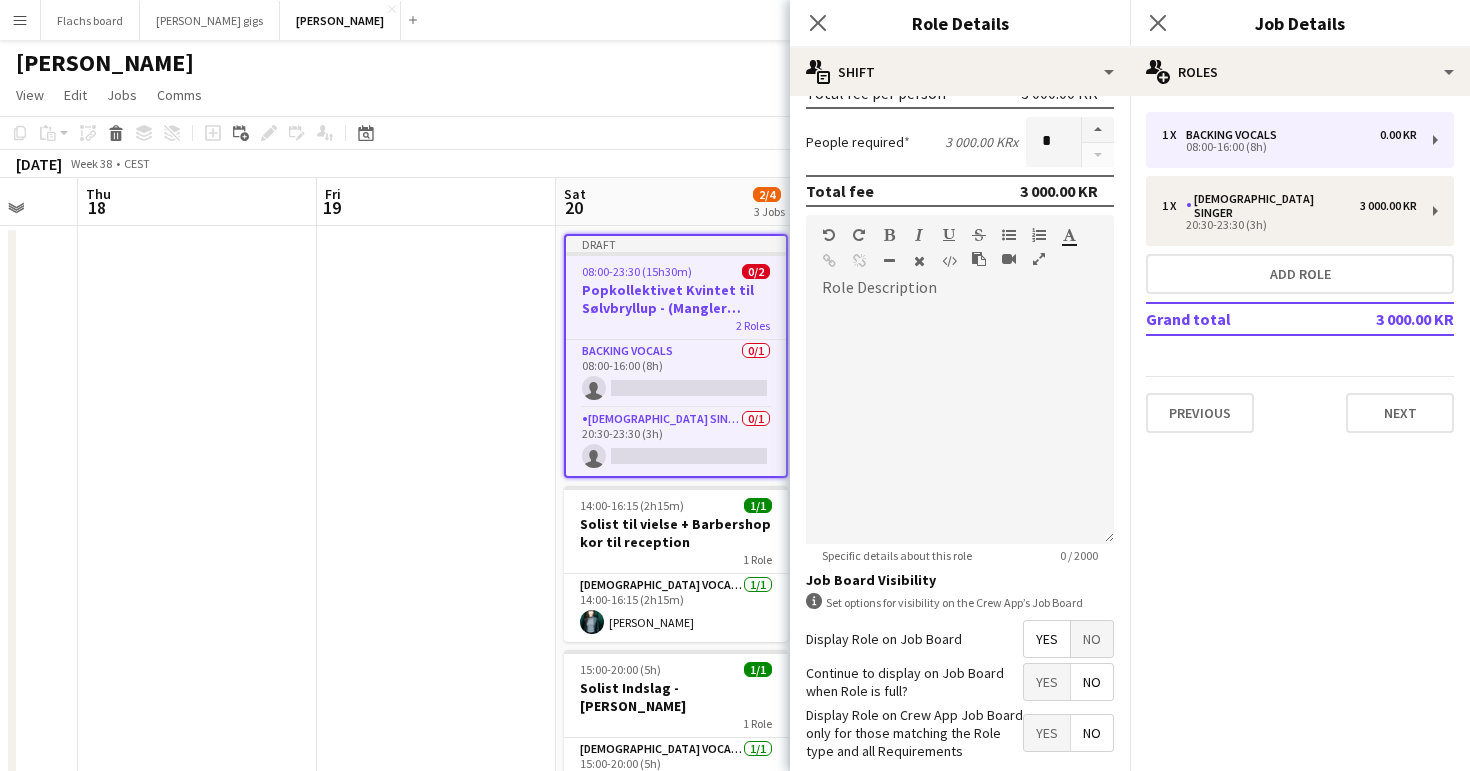scroll, scrollTop: 485, scrollLeft: 0, axis: vertical 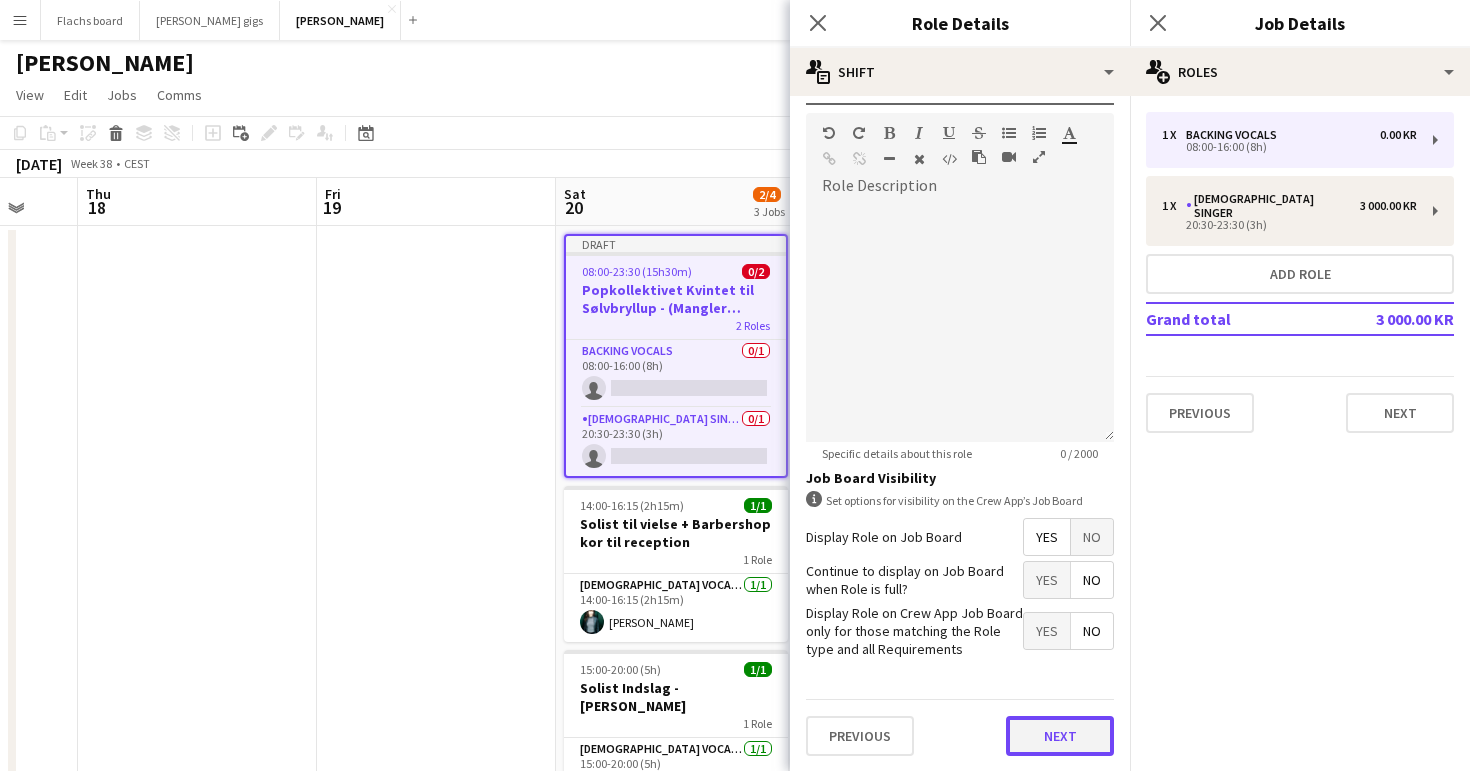 click on "Next" at bounding box center (1060, 736) 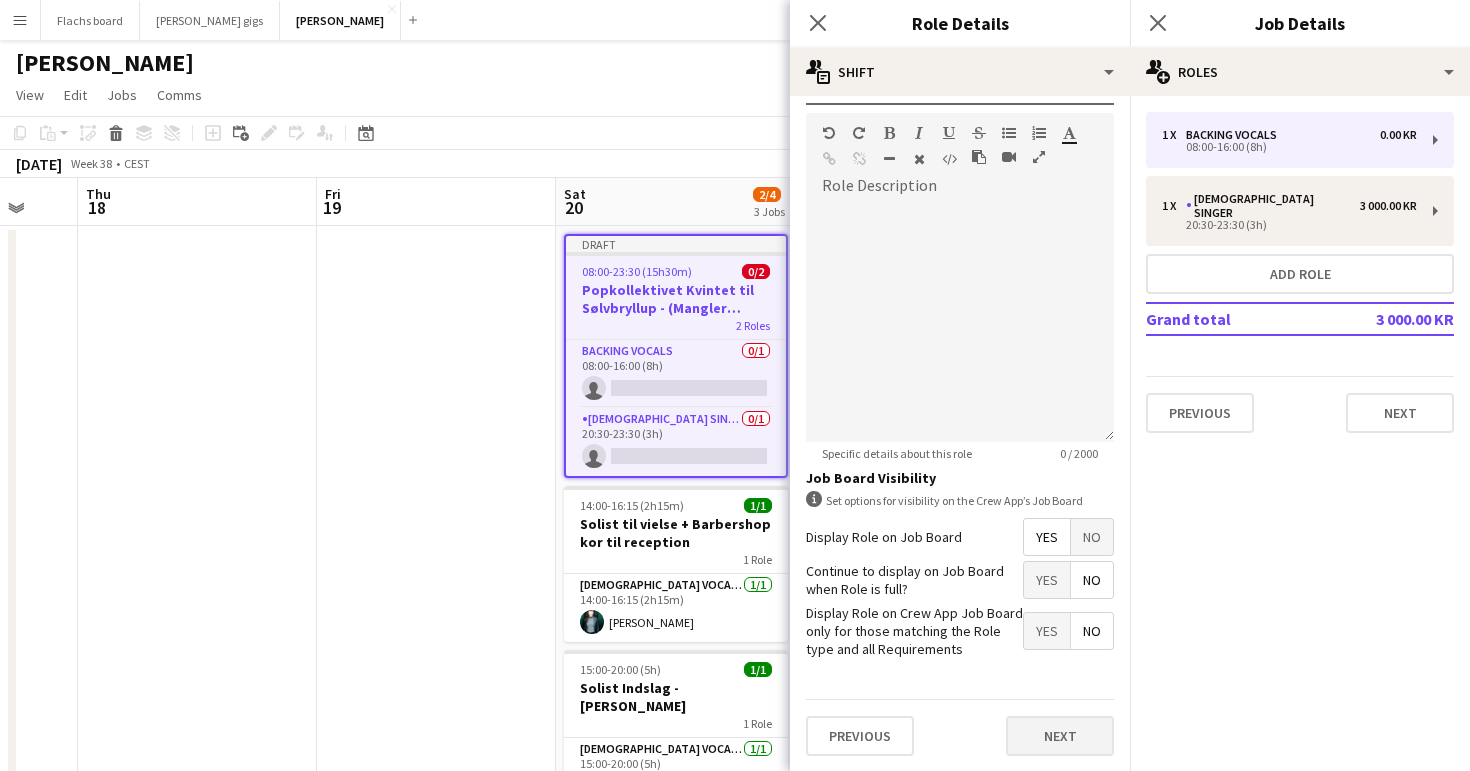 scroll, scrollTop: 0, scrollLeft: 0, axis: both 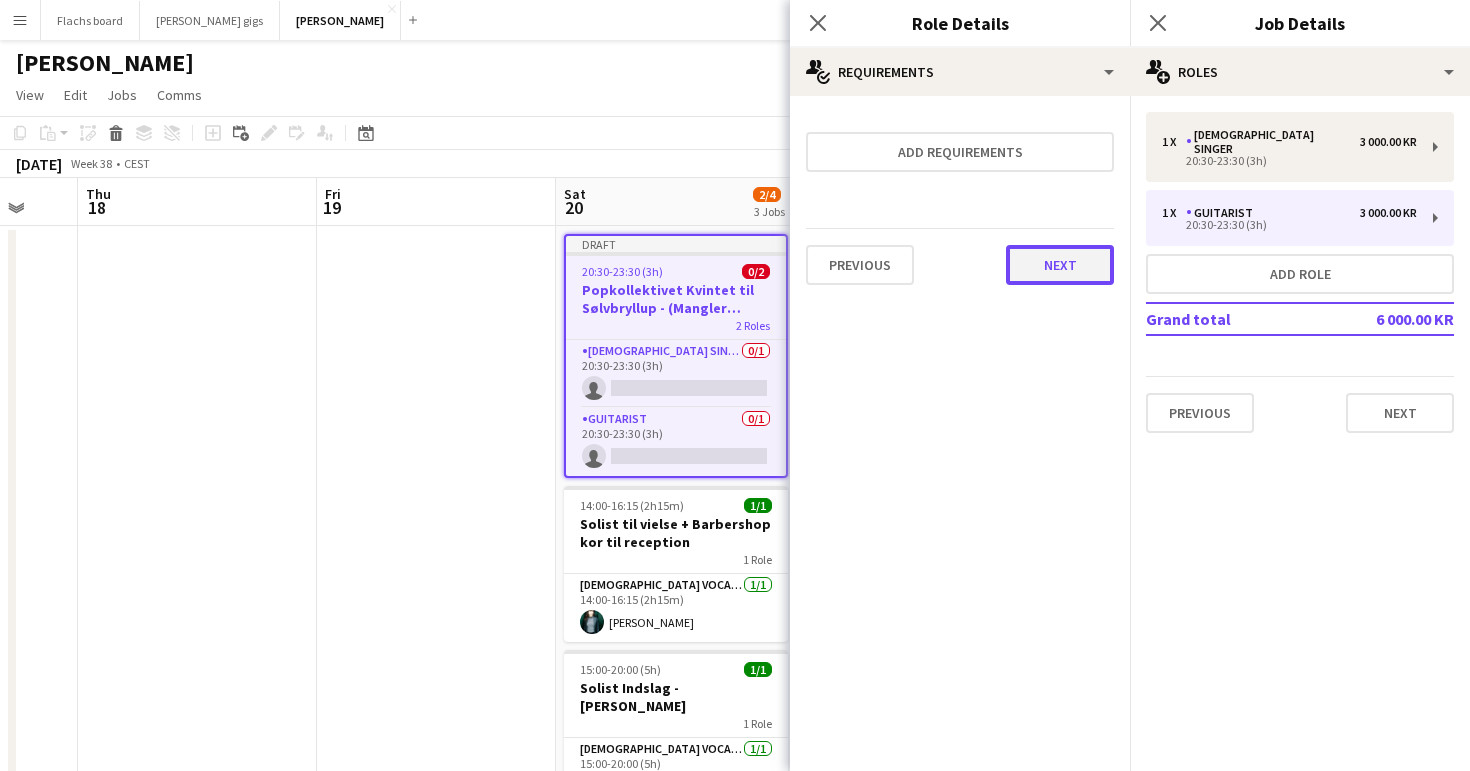 click on "Next" at bounding box center (1060, 265) 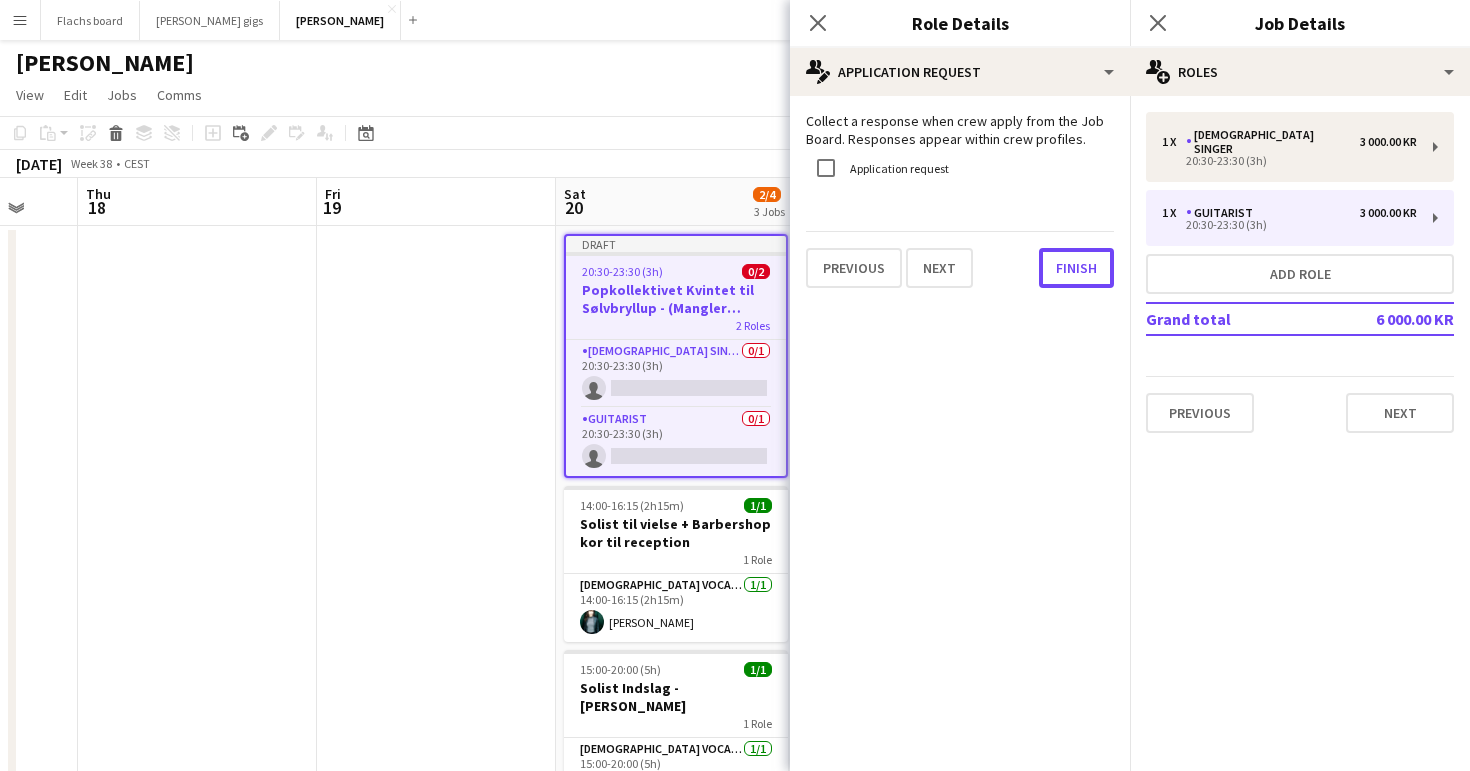 click on "Finish" at bounding box center (1076, 268) 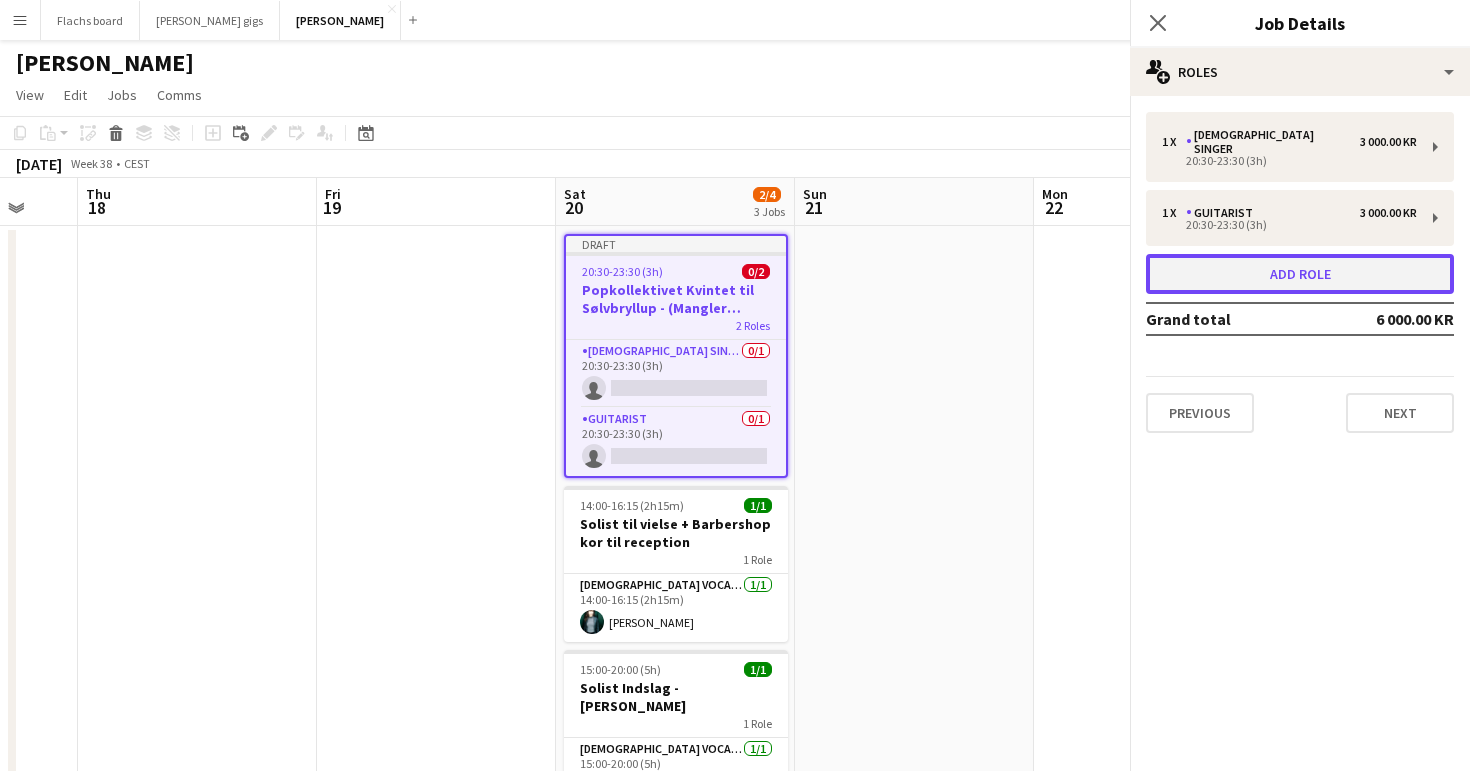 click on "Add role" at bounding box center (1300, 274) 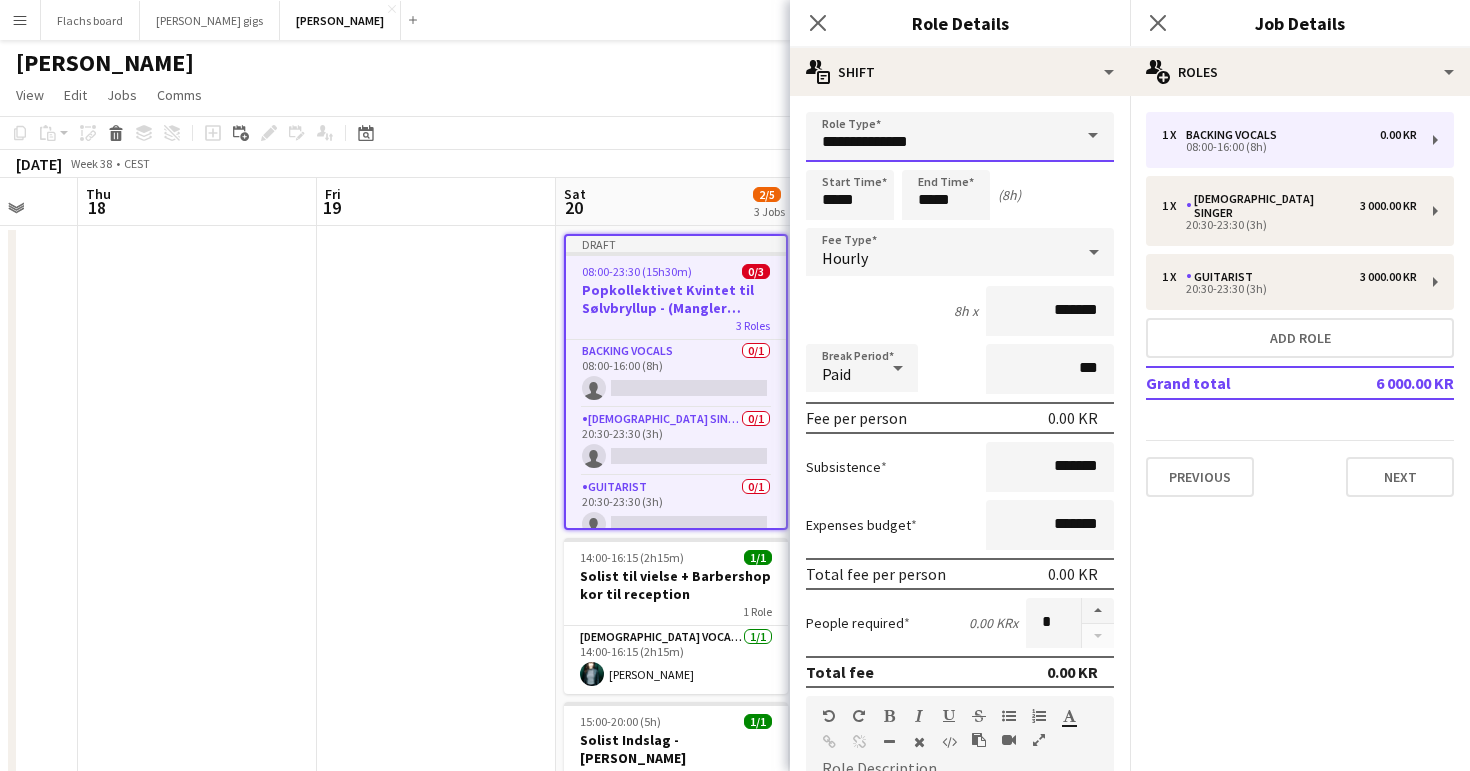 click on "**********" at bounding box center [960, 137] 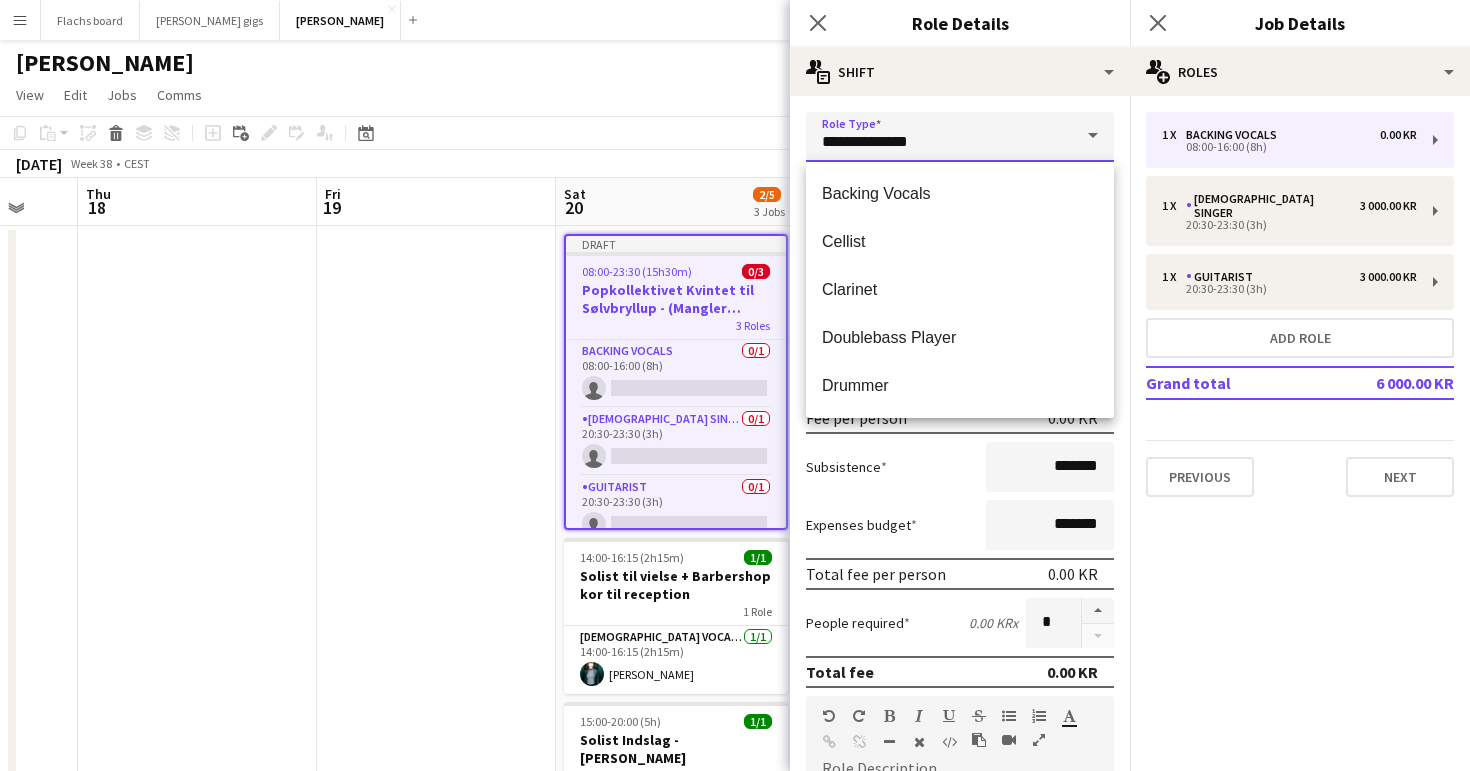 click on "**********" at bounding box center [960, 137] 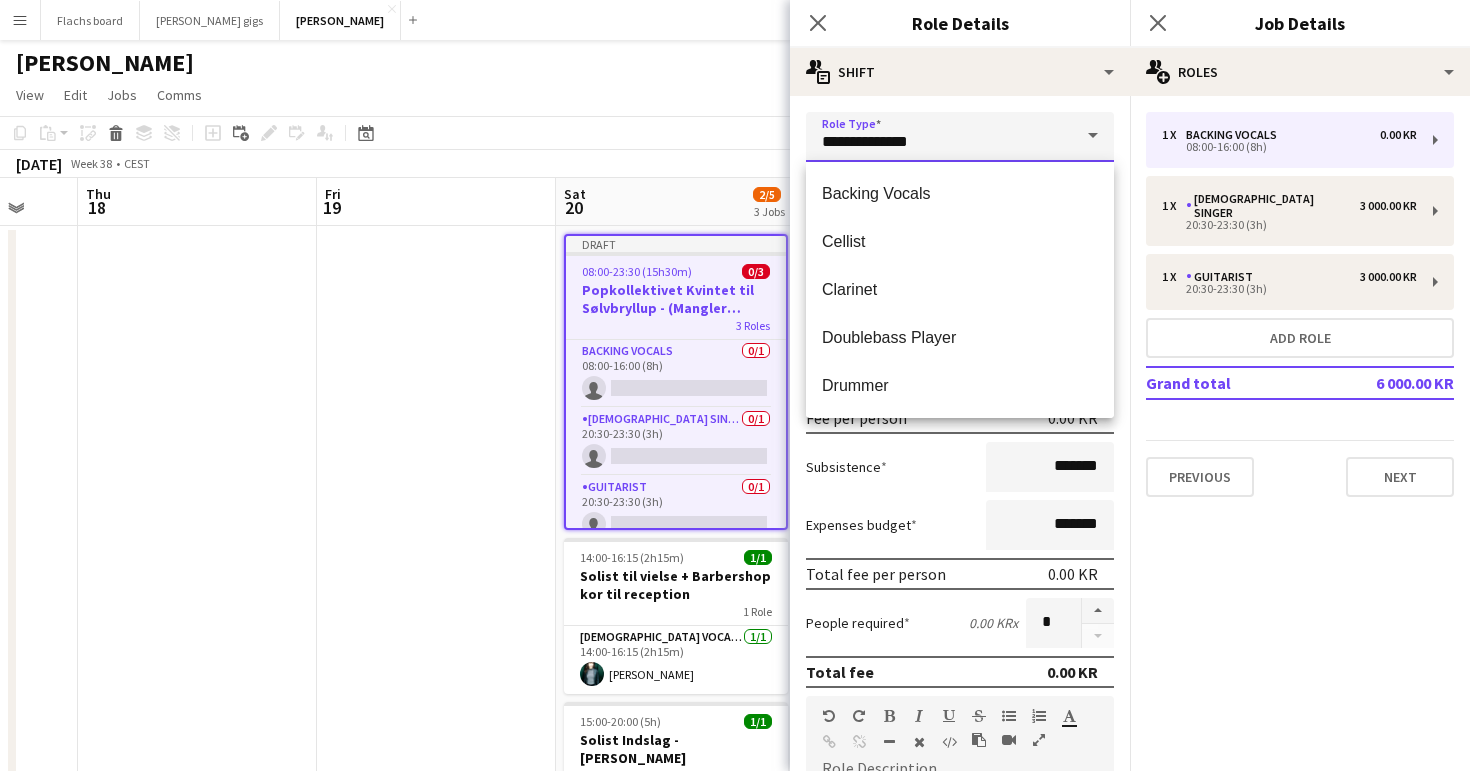 click on "**********" at bounding box center (960, 137) 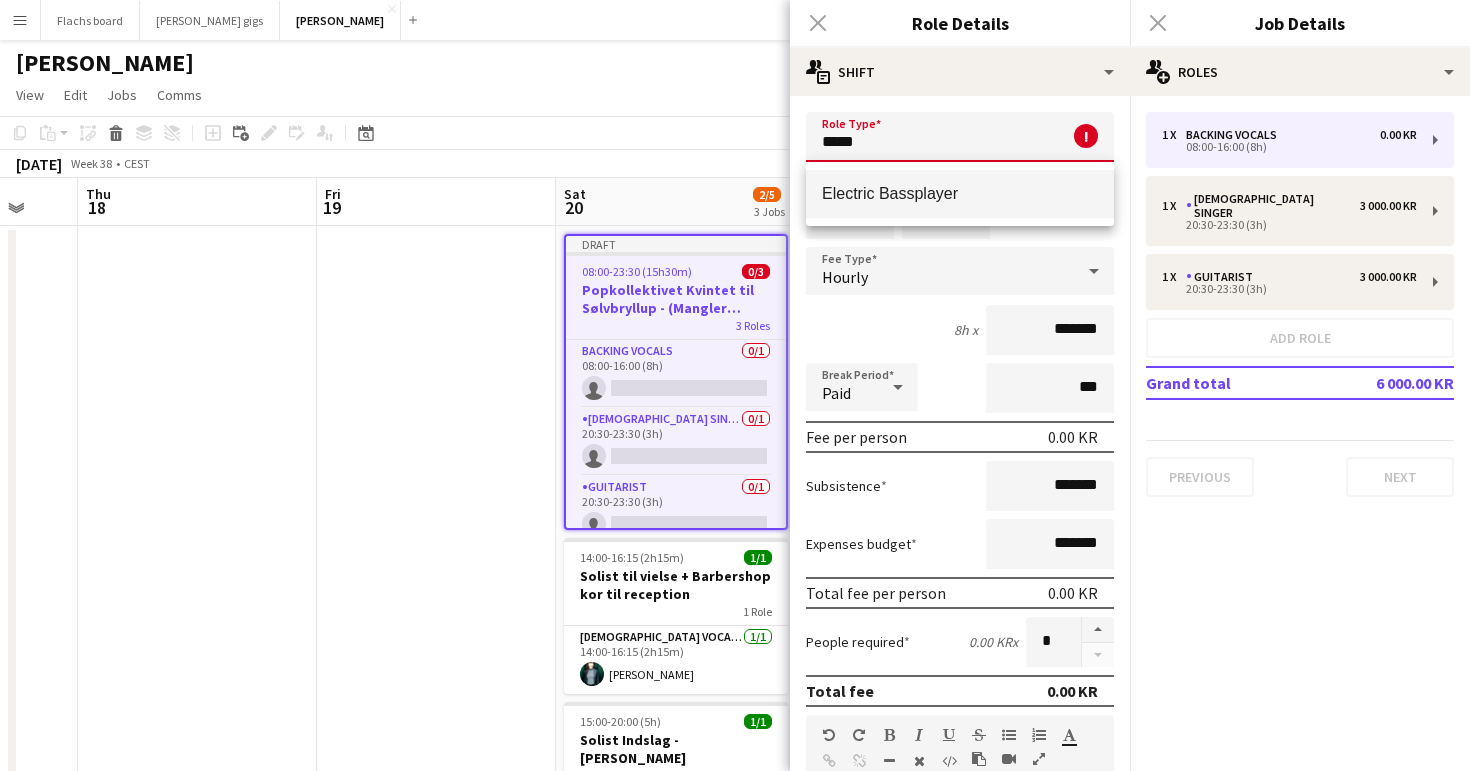 click on "Electric Bassplayer" at bounding box center [960, 193] 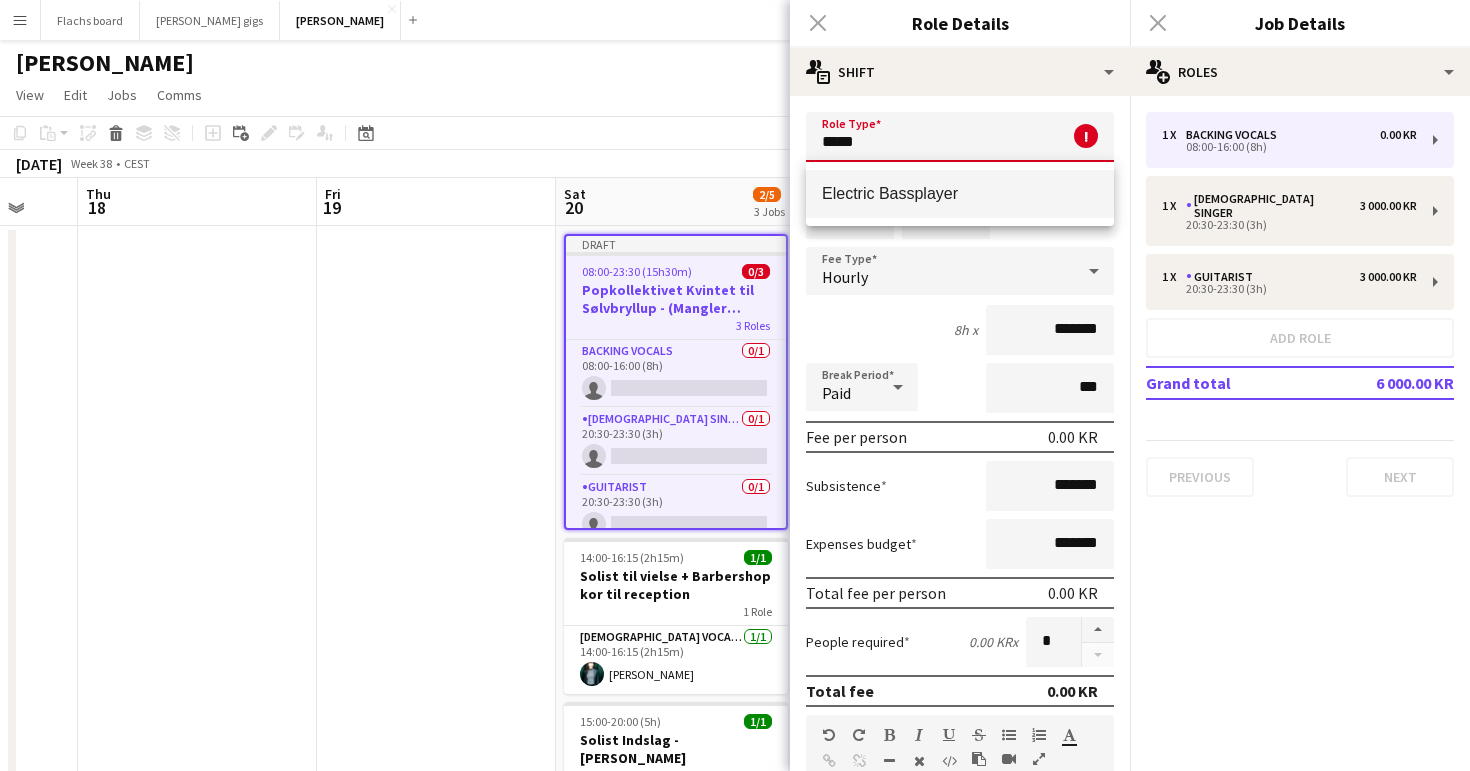 type on "**********" 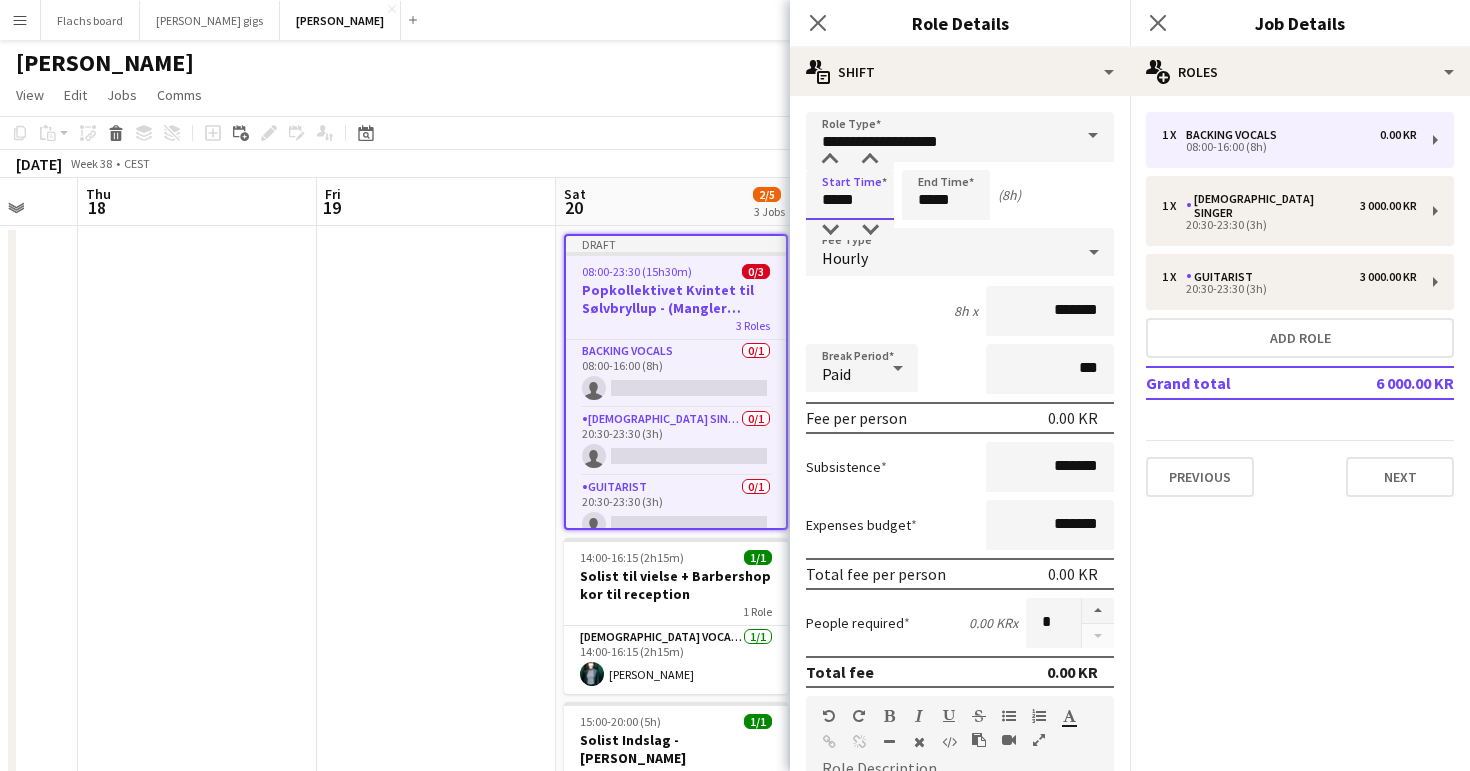 click on "*****" at bounding box center (850, 195) 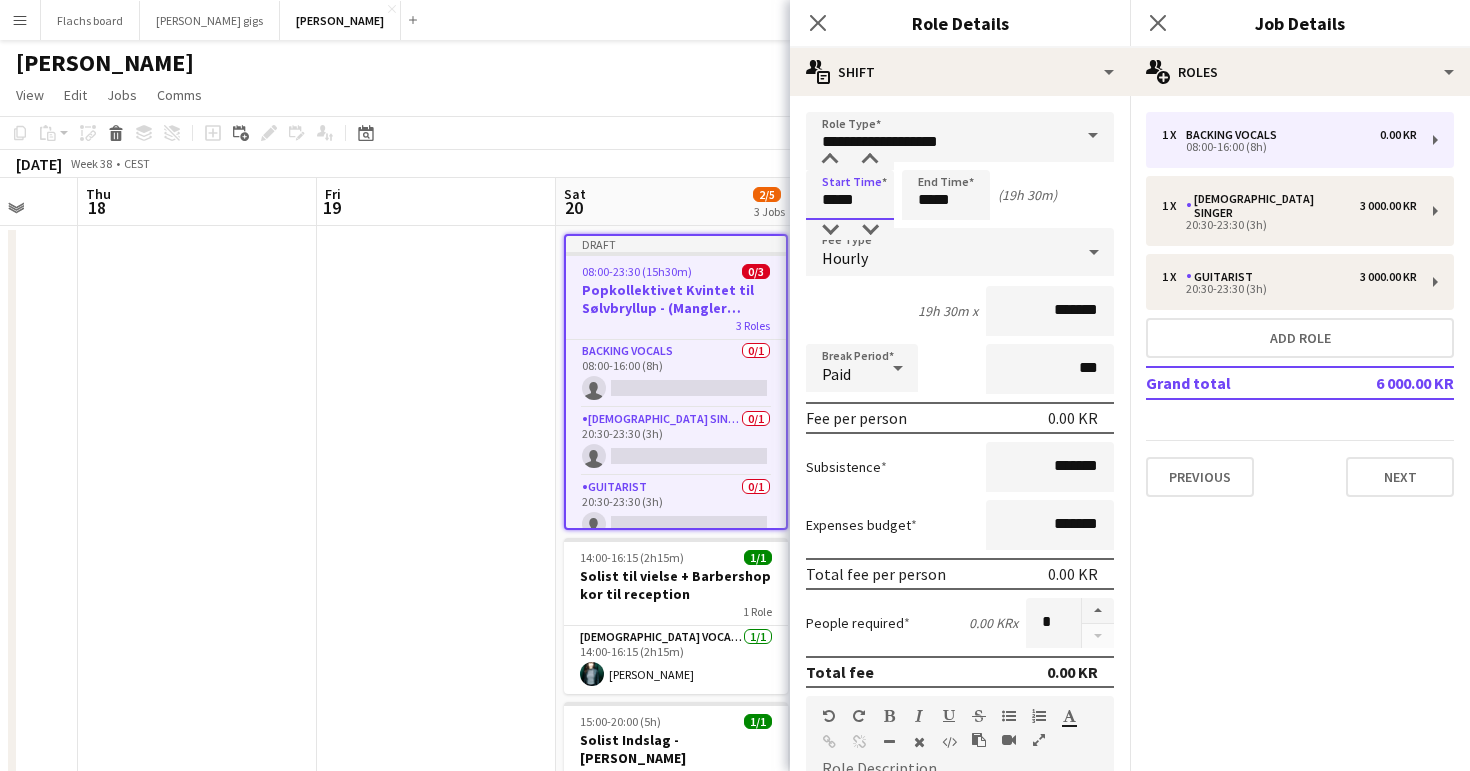 type on "*****" 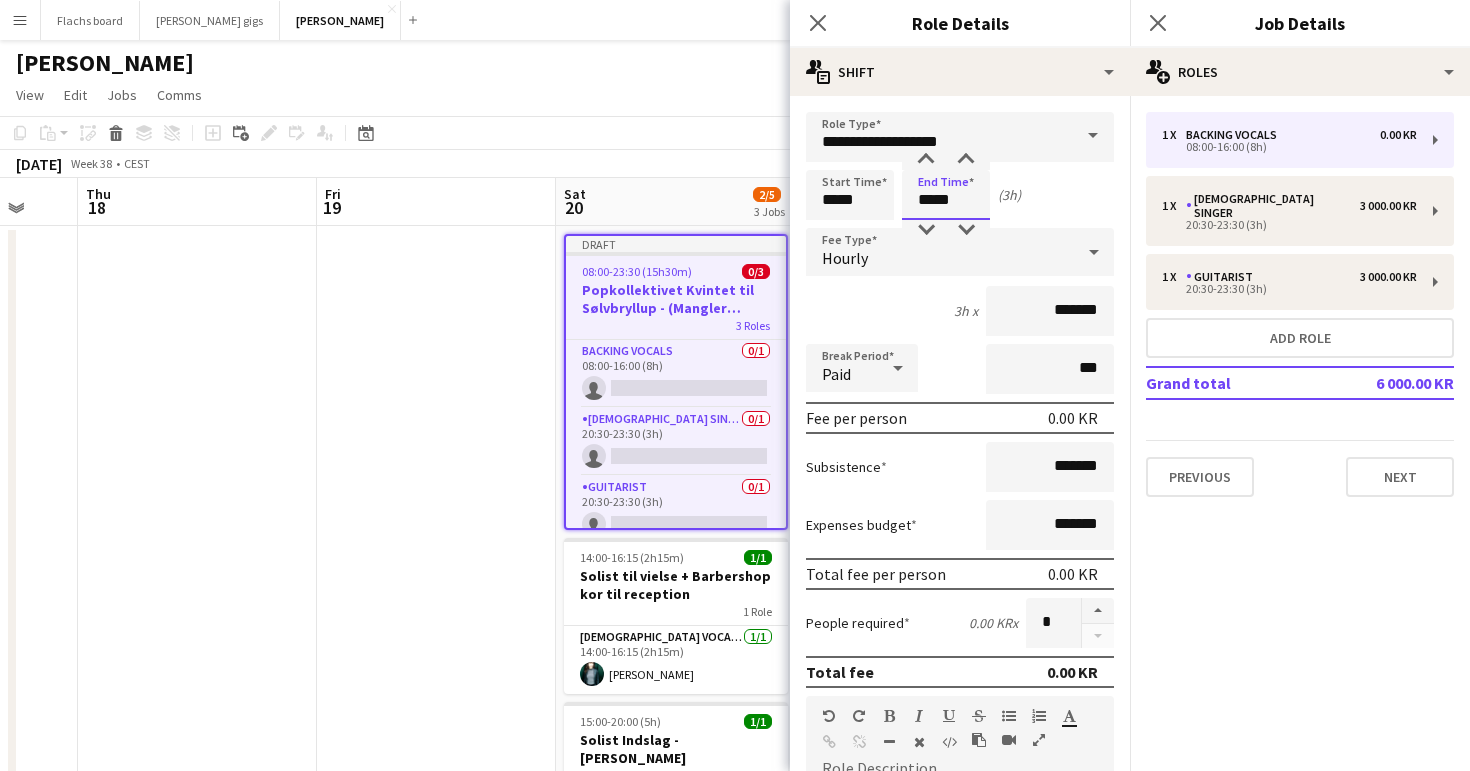 type on "*****" 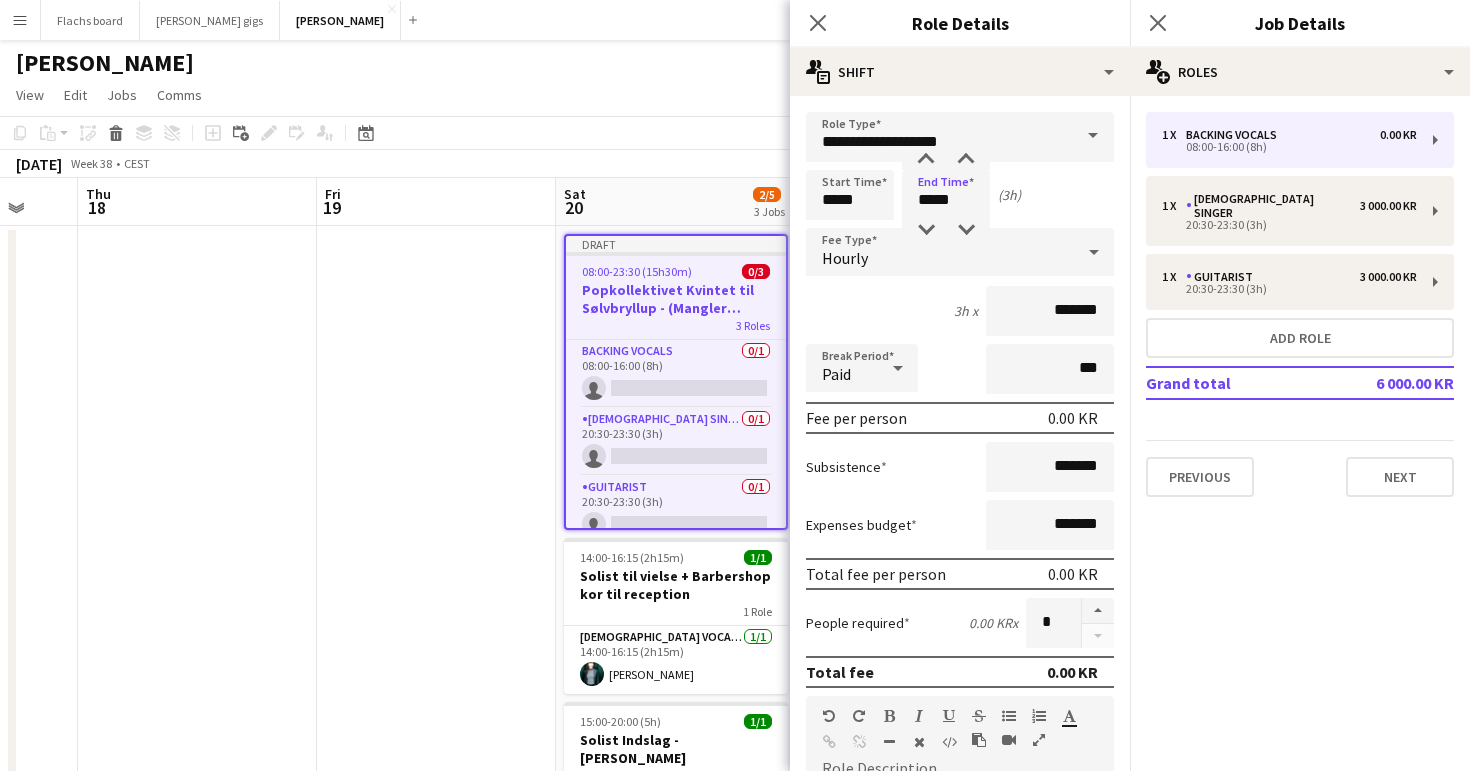 click on "Hourly" at bounding box center [845, 258] 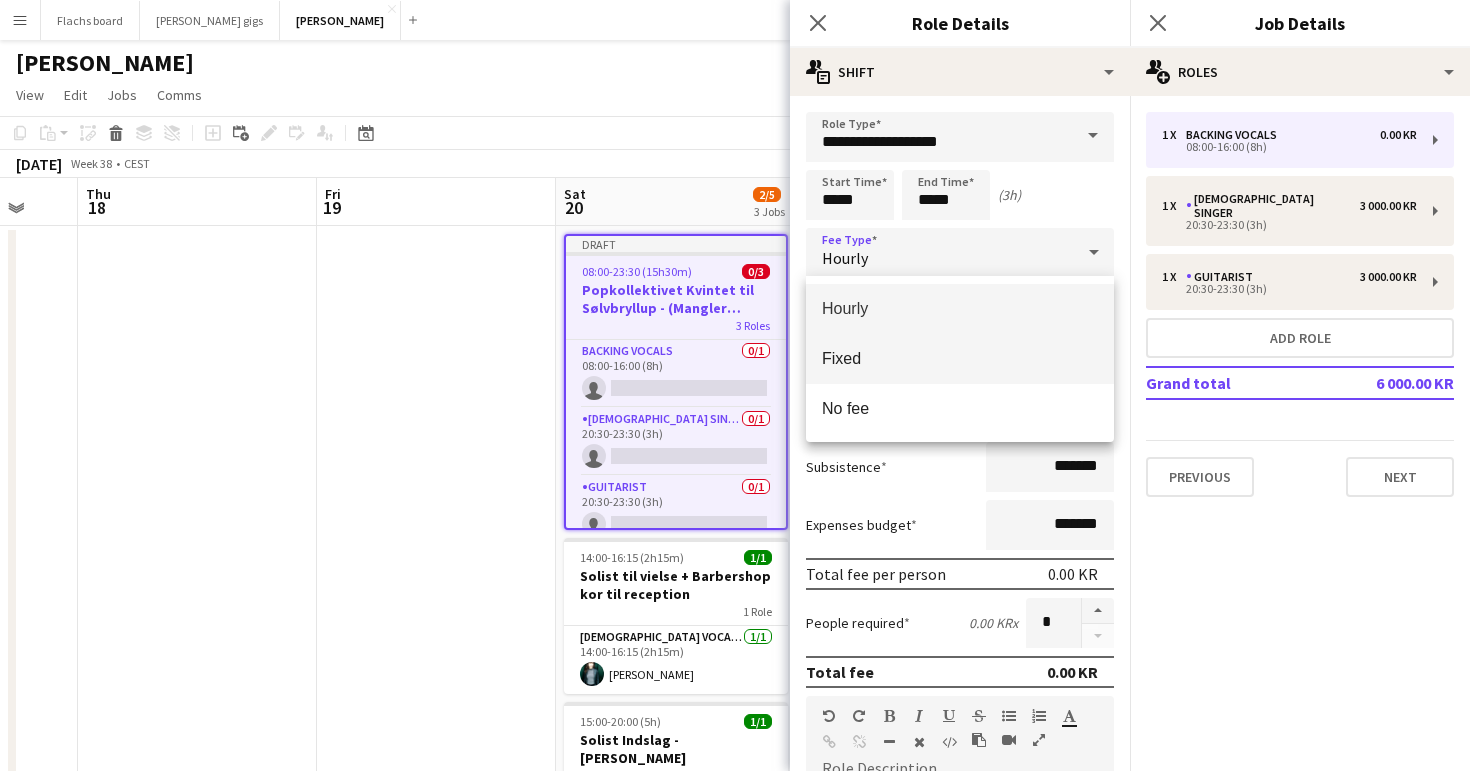 click on "Fixed" at bounding box center (960, 358) 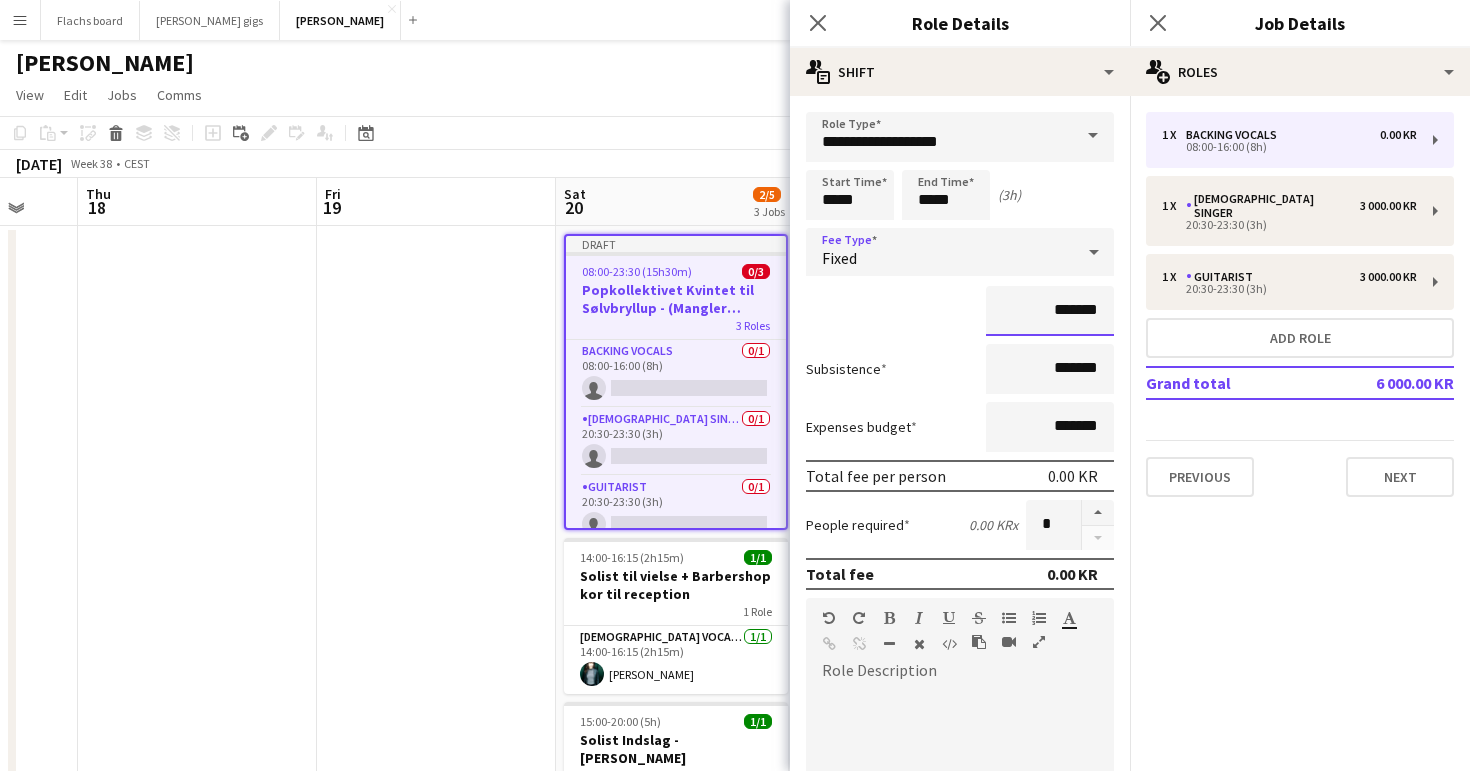 click on "*******" at bounding box center [1050, 311] 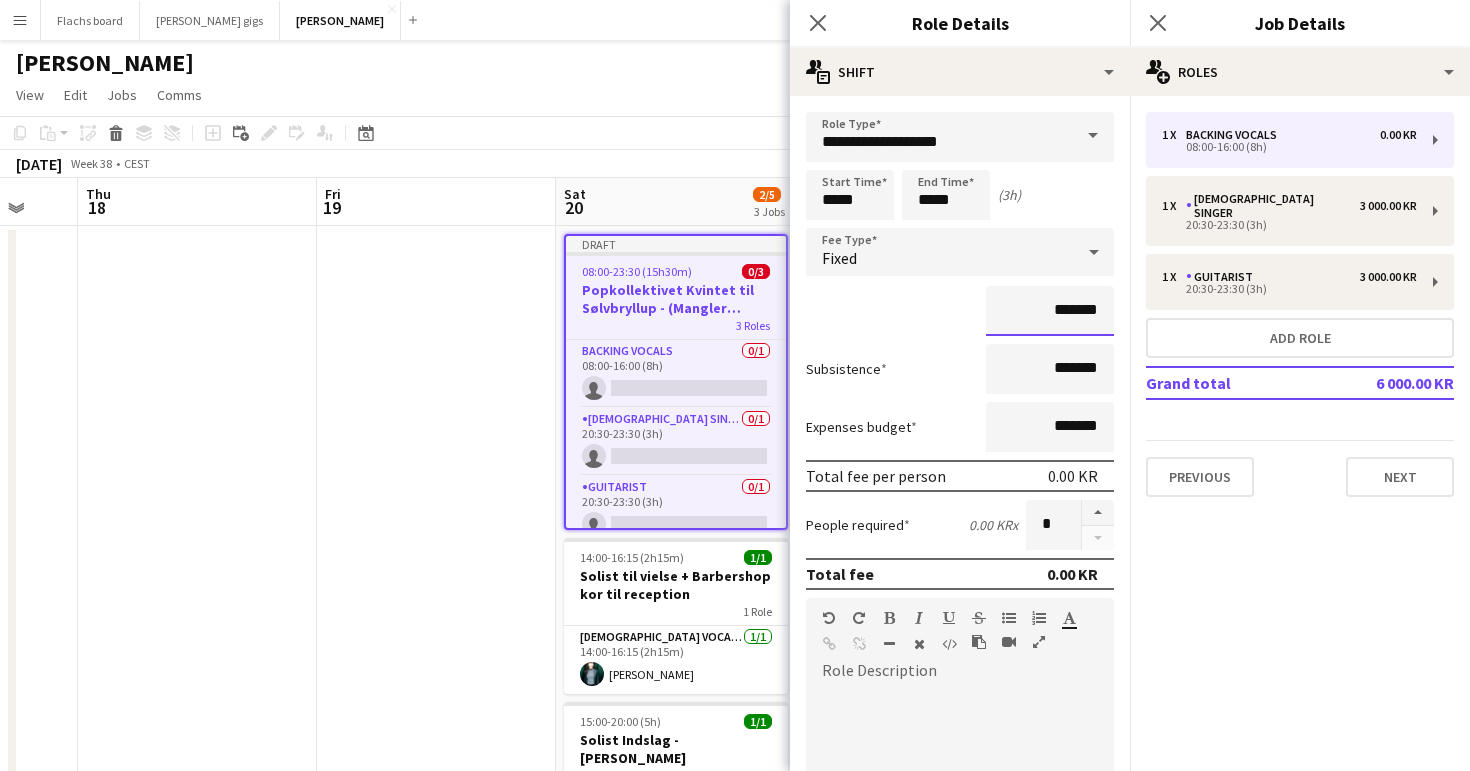 click on "*******" at bounding box center (1050, 311) 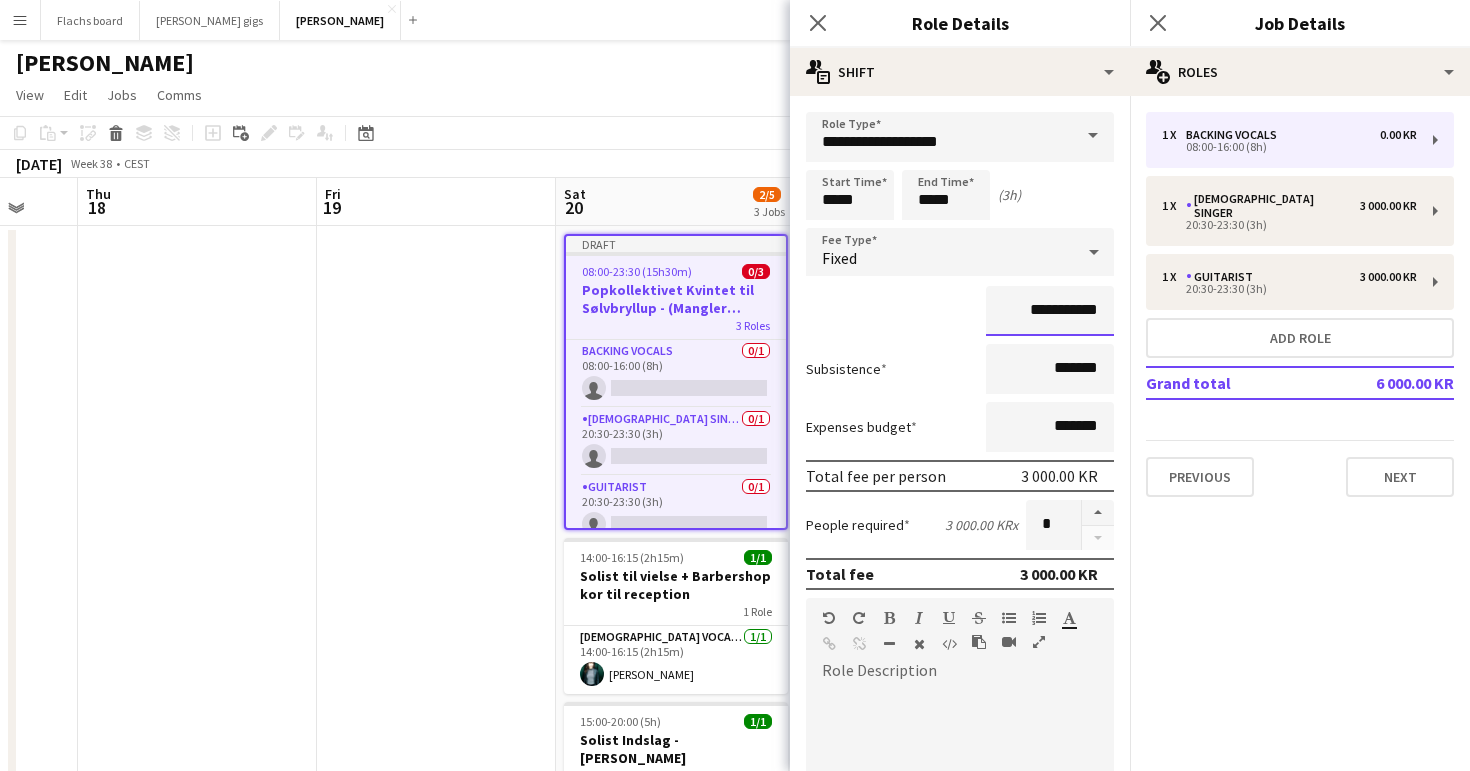 type on "**********" 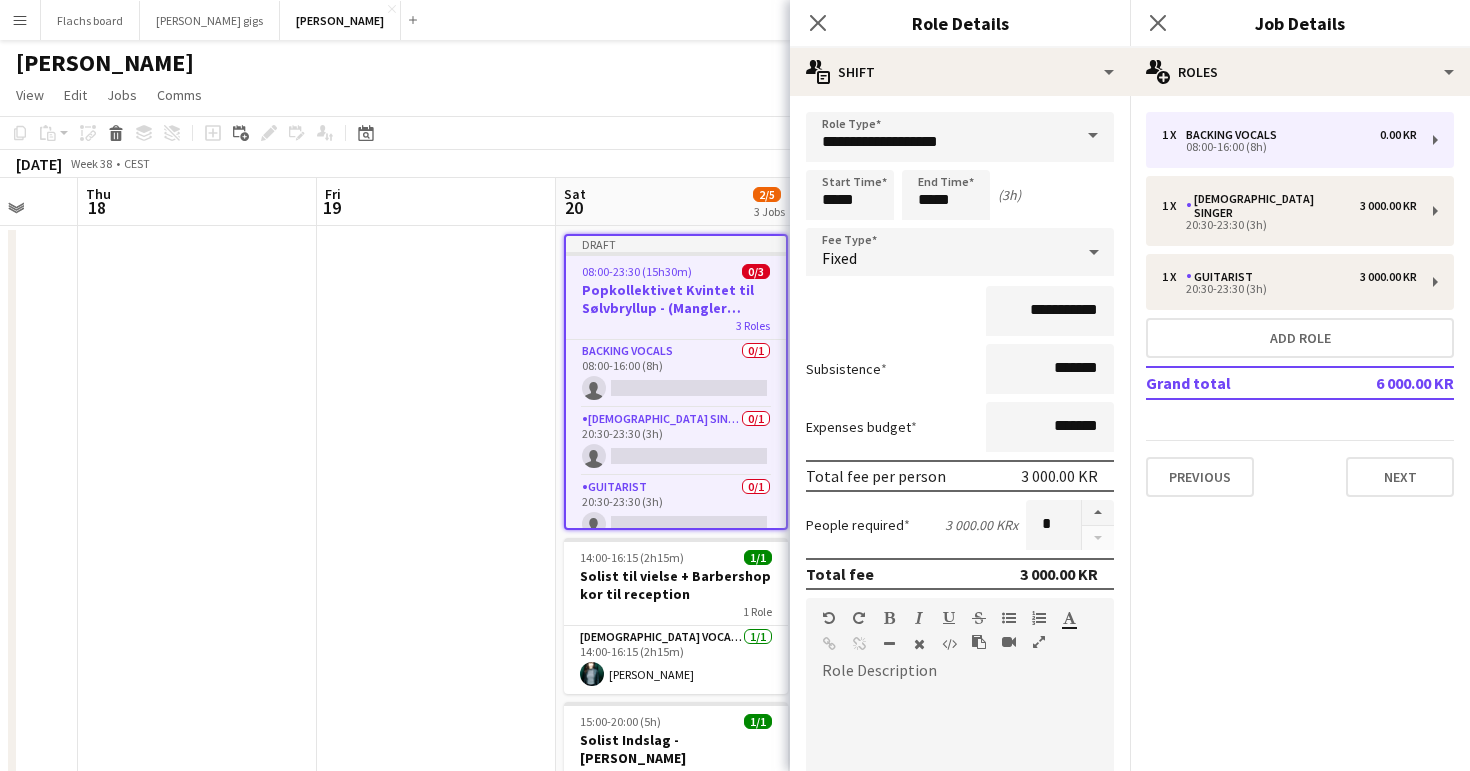 click on "Subsistence  *******" at bounding box center (960, 369) 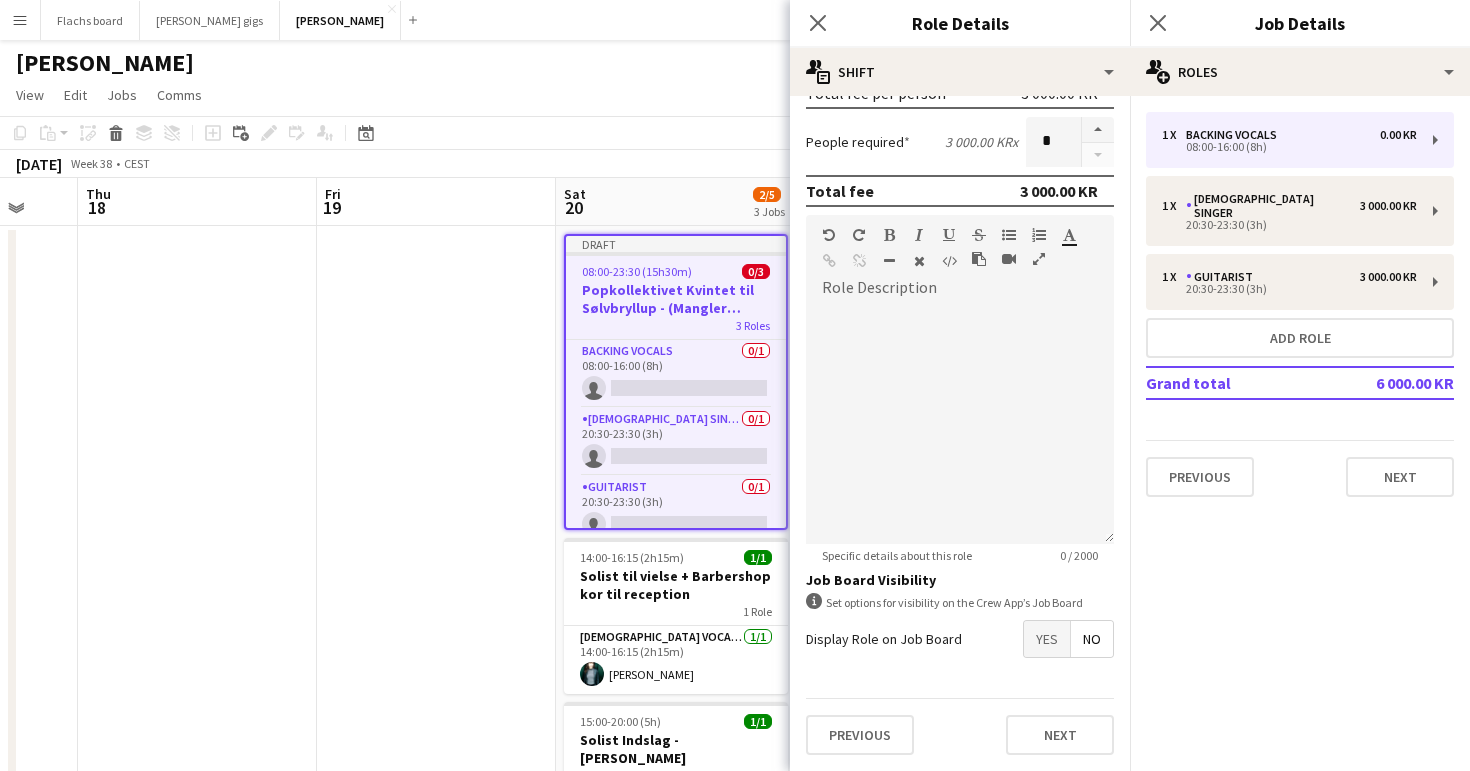 click on "Yes" at bounding box center [1047, 639] 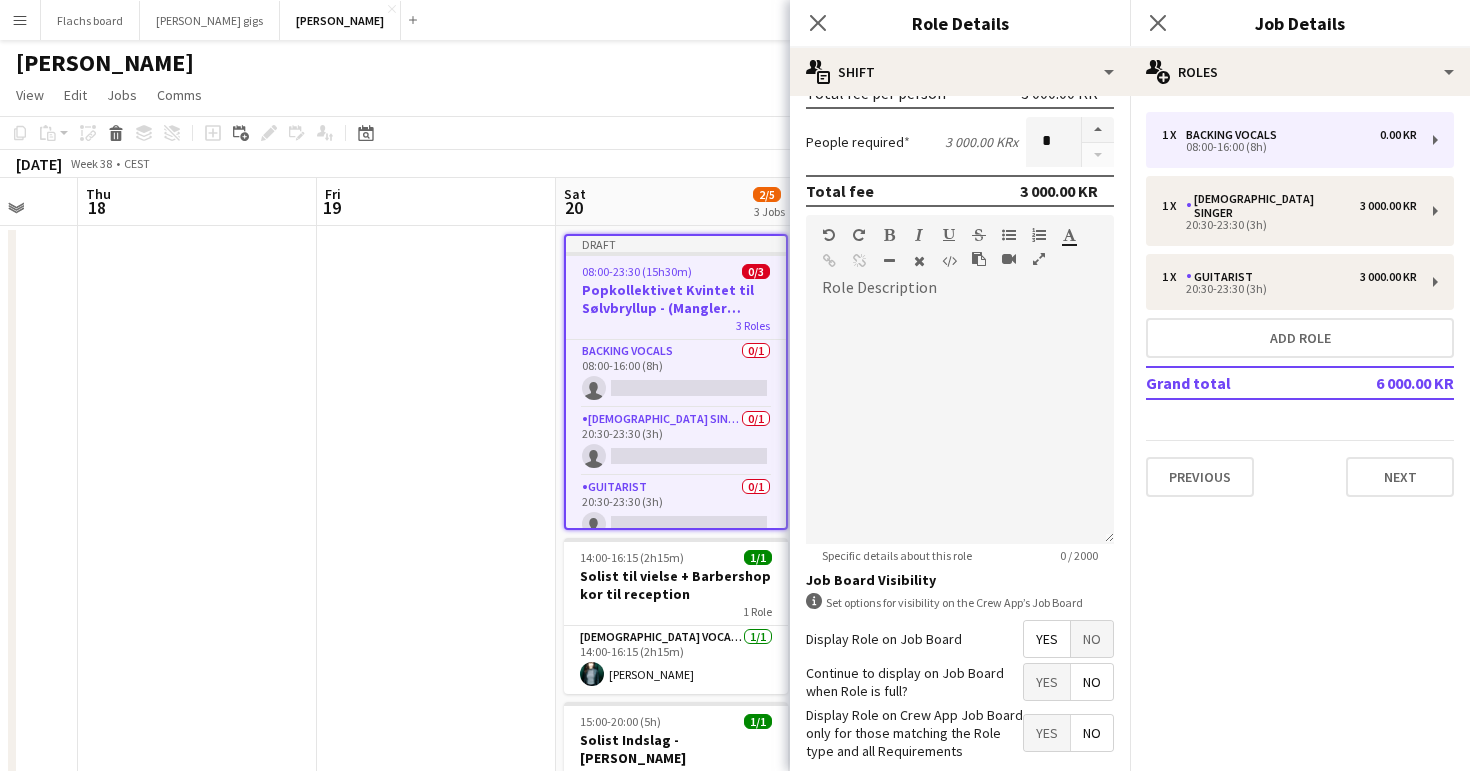 scroll, scrollTop: 485, scrollLeft: 0, axis: vertical 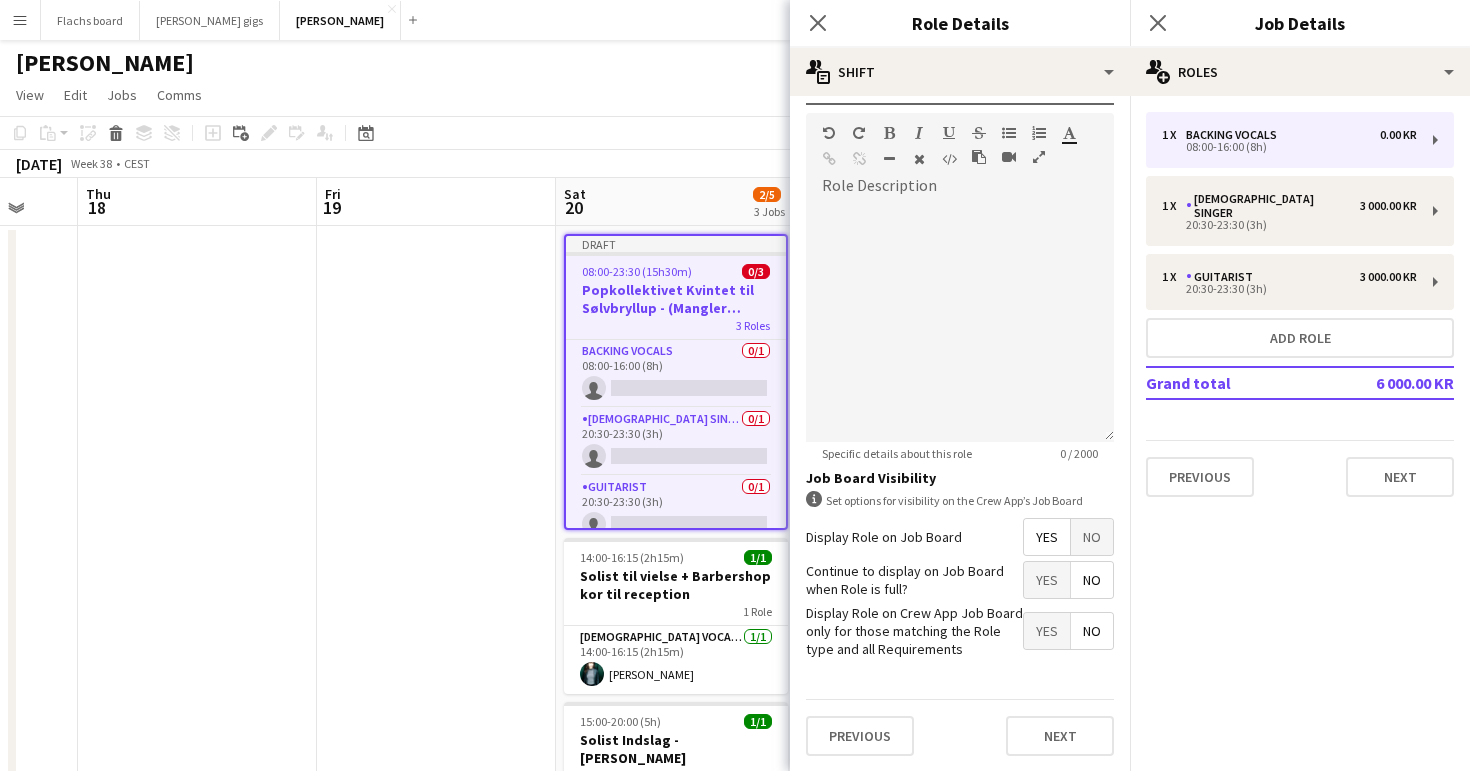 click on "**********" at bounding box center [960, 199] 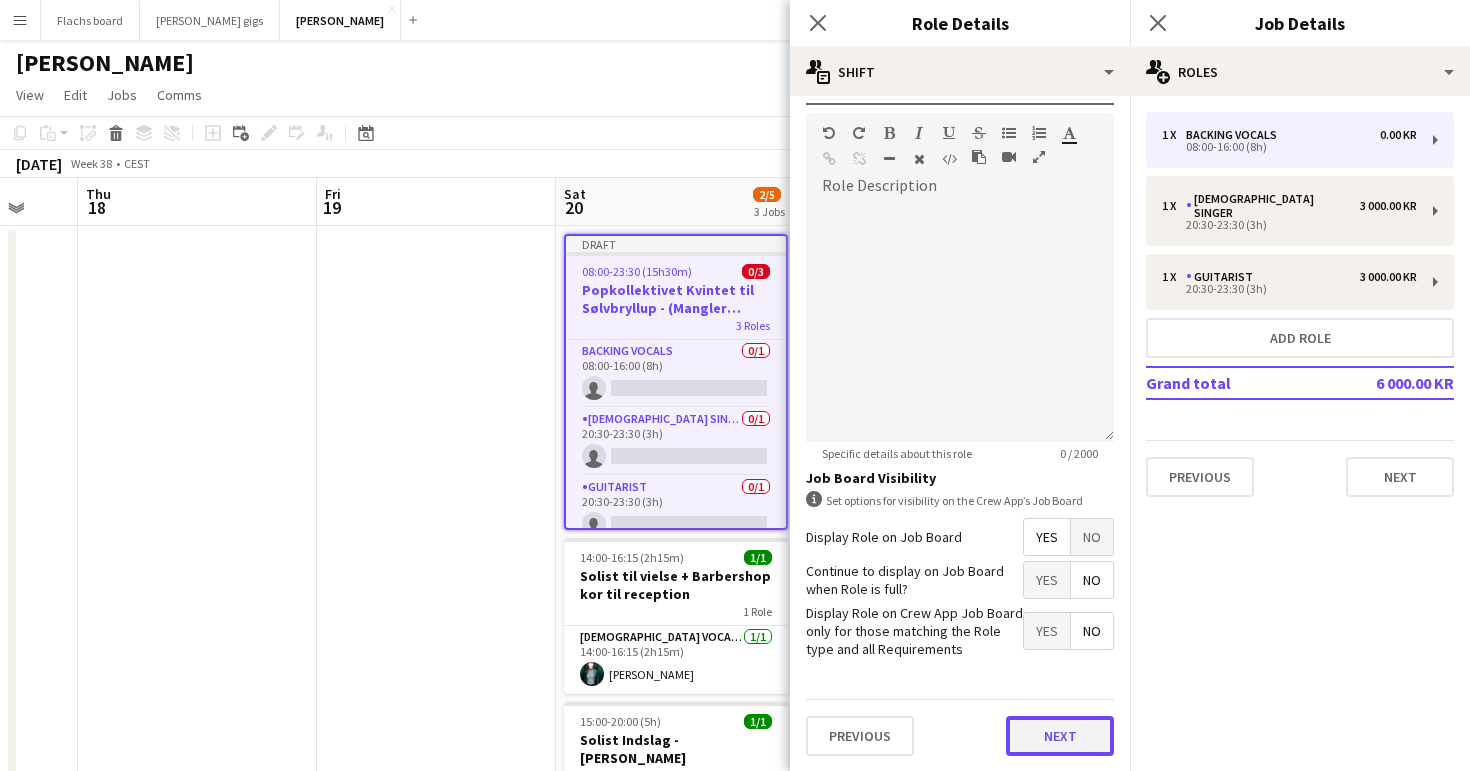 click on "Next" at bounding box center [1060, 736] 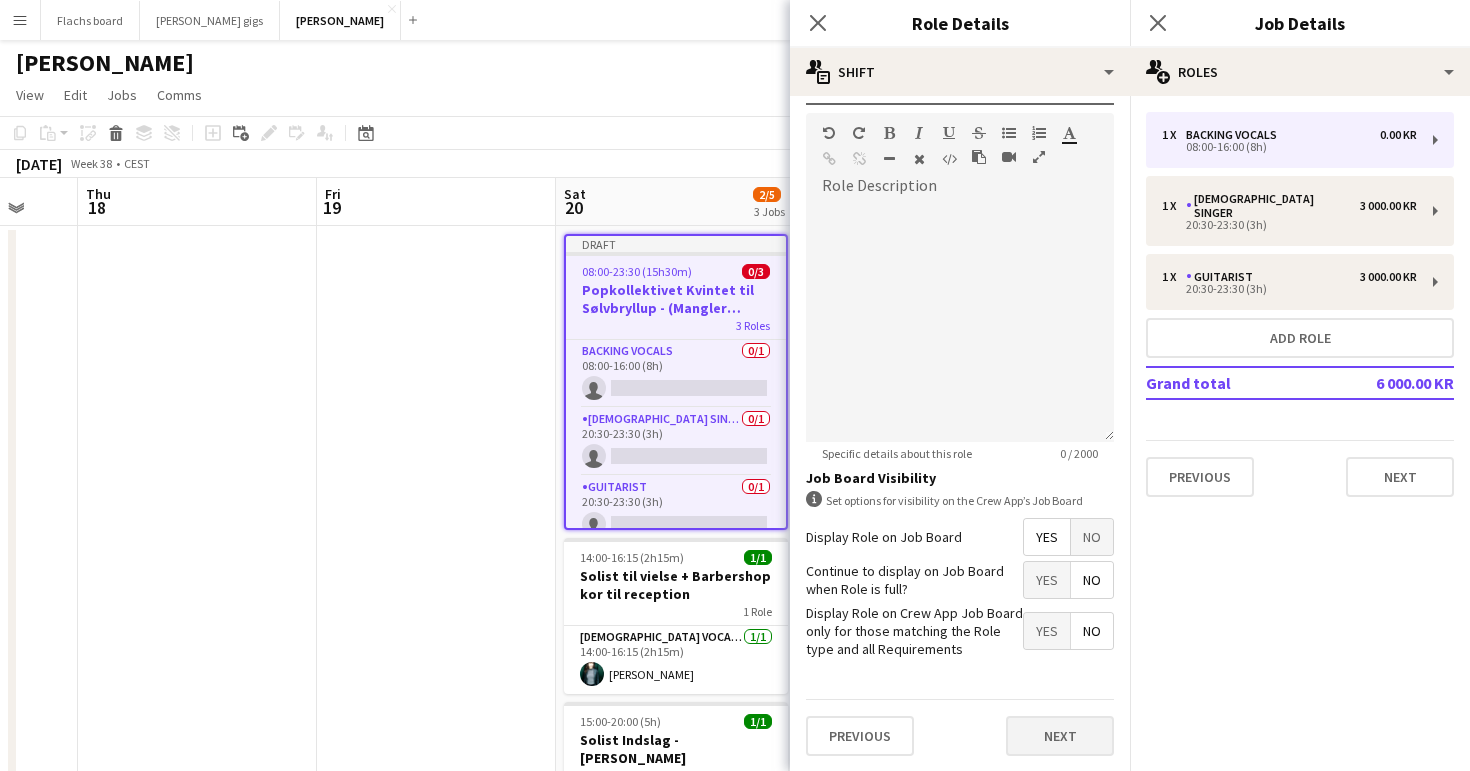 scroll, scrollTop: 0, scrollLeft: 0, axis: both 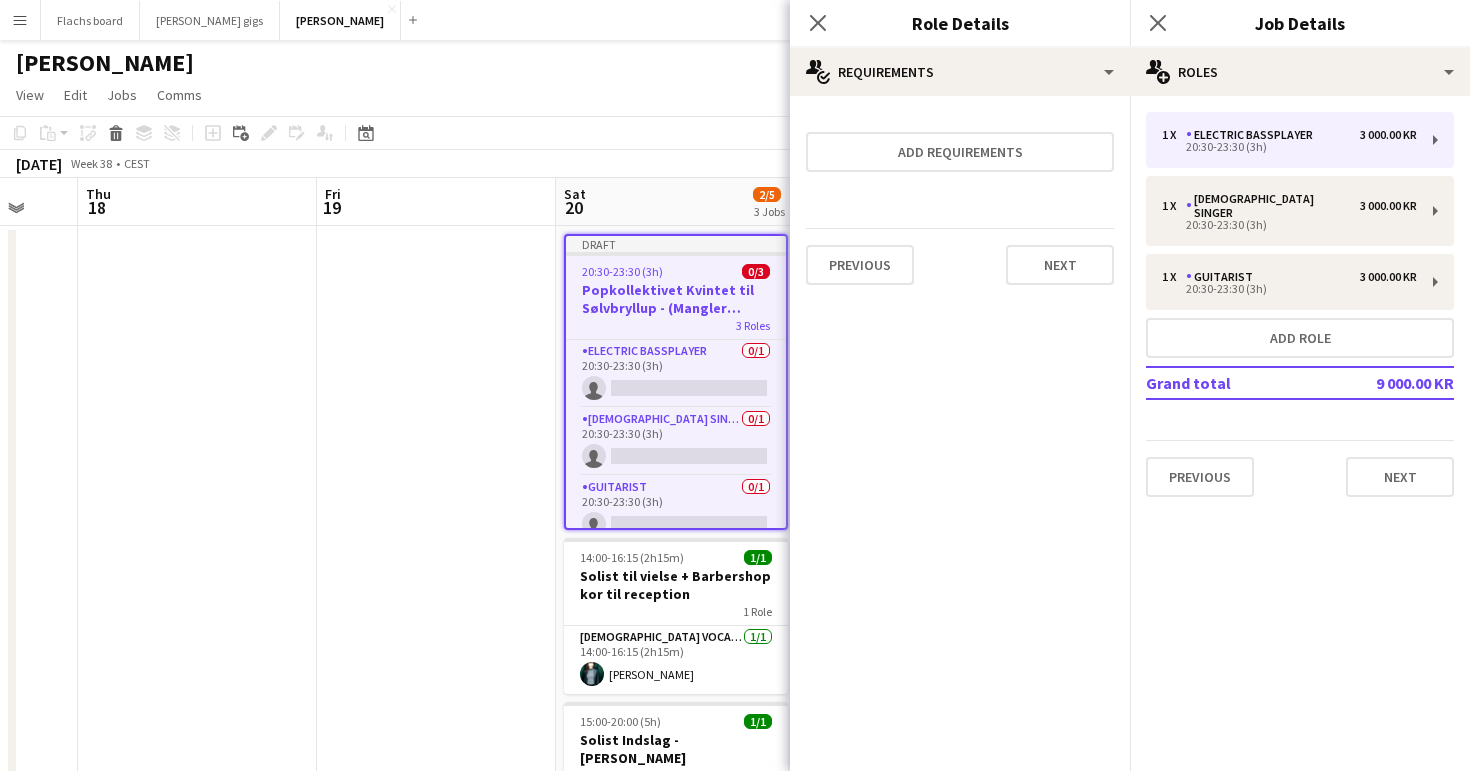 click on "Previous   Next" at bounding box center (960, 264) 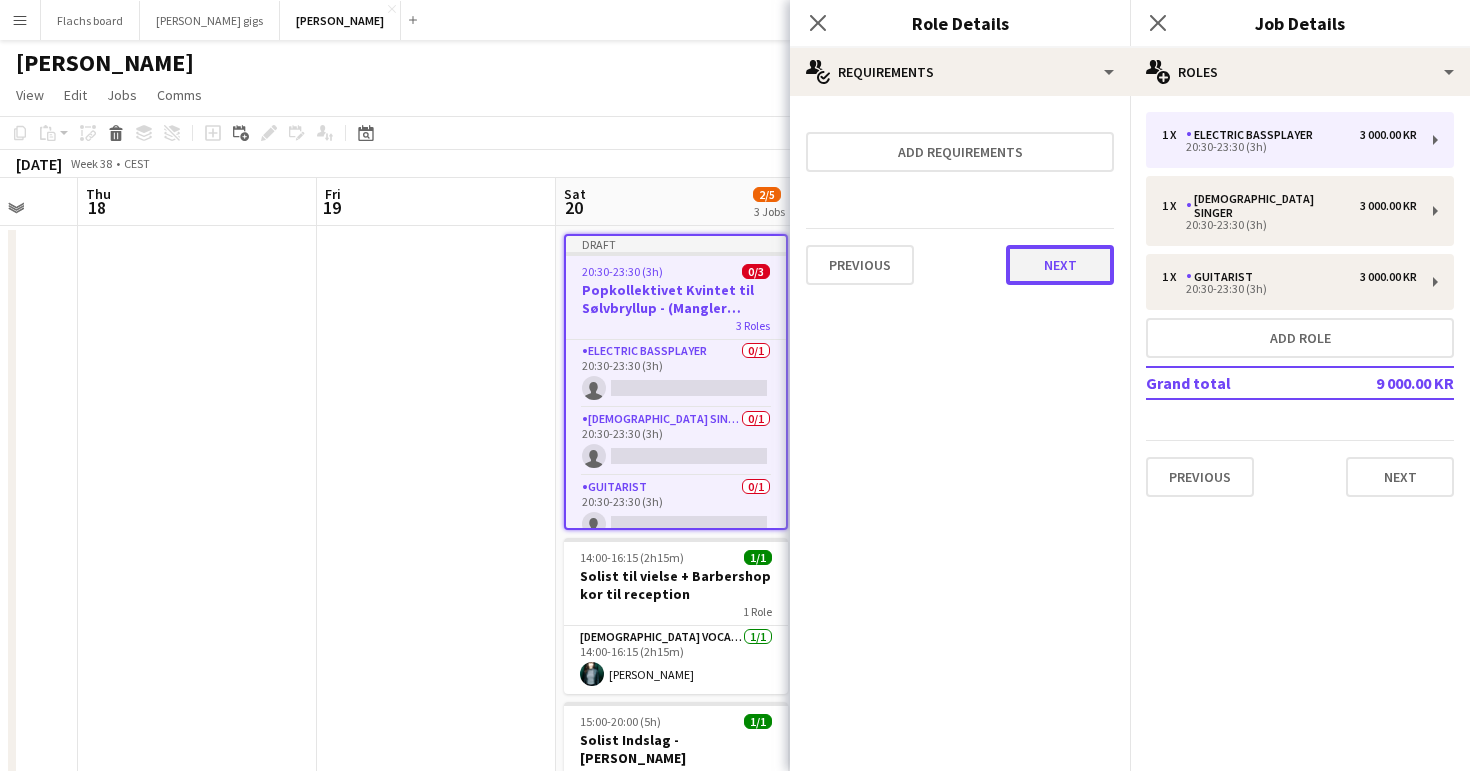 click on "Next" at bounding box center [1060, 265] 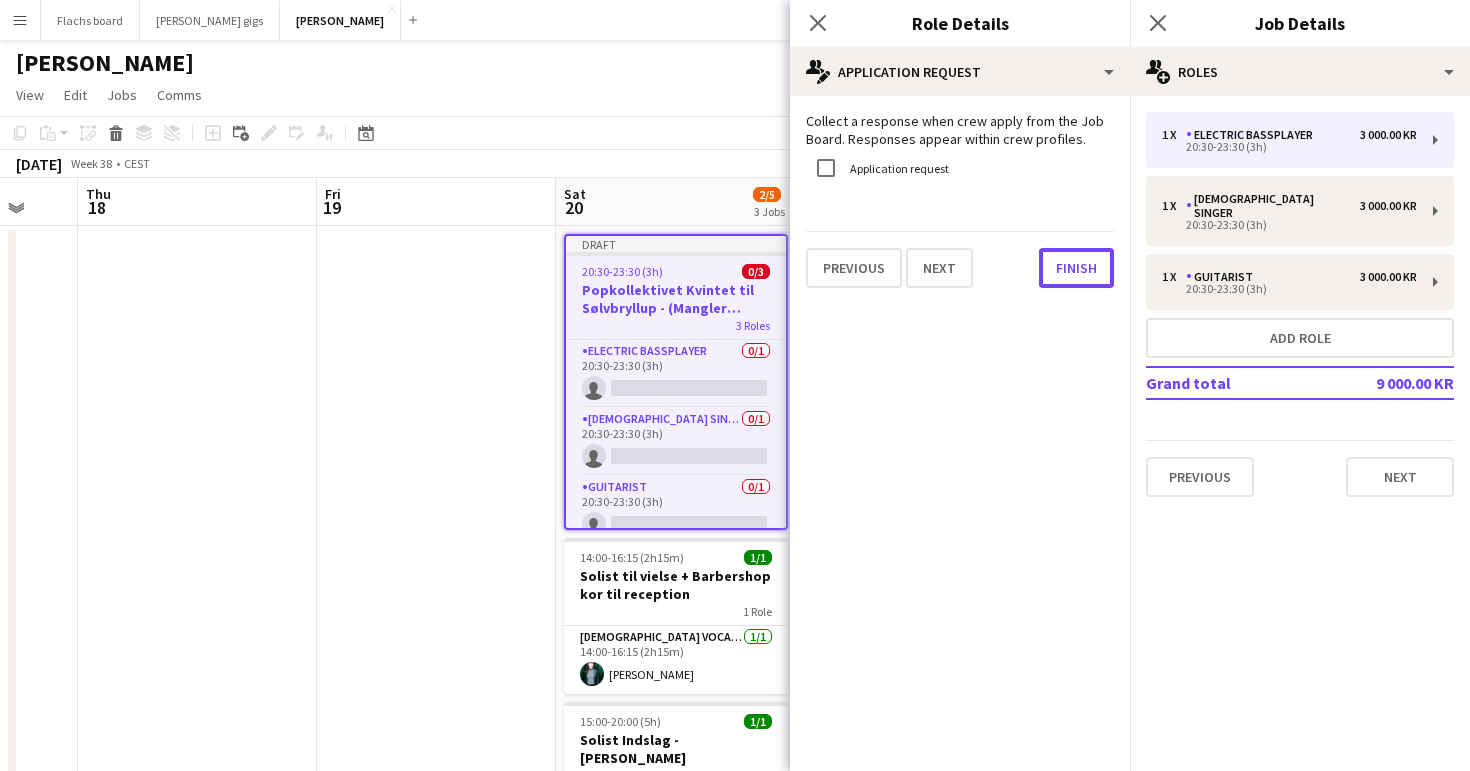 click on "Finish" at bounding box center (1076, 268) 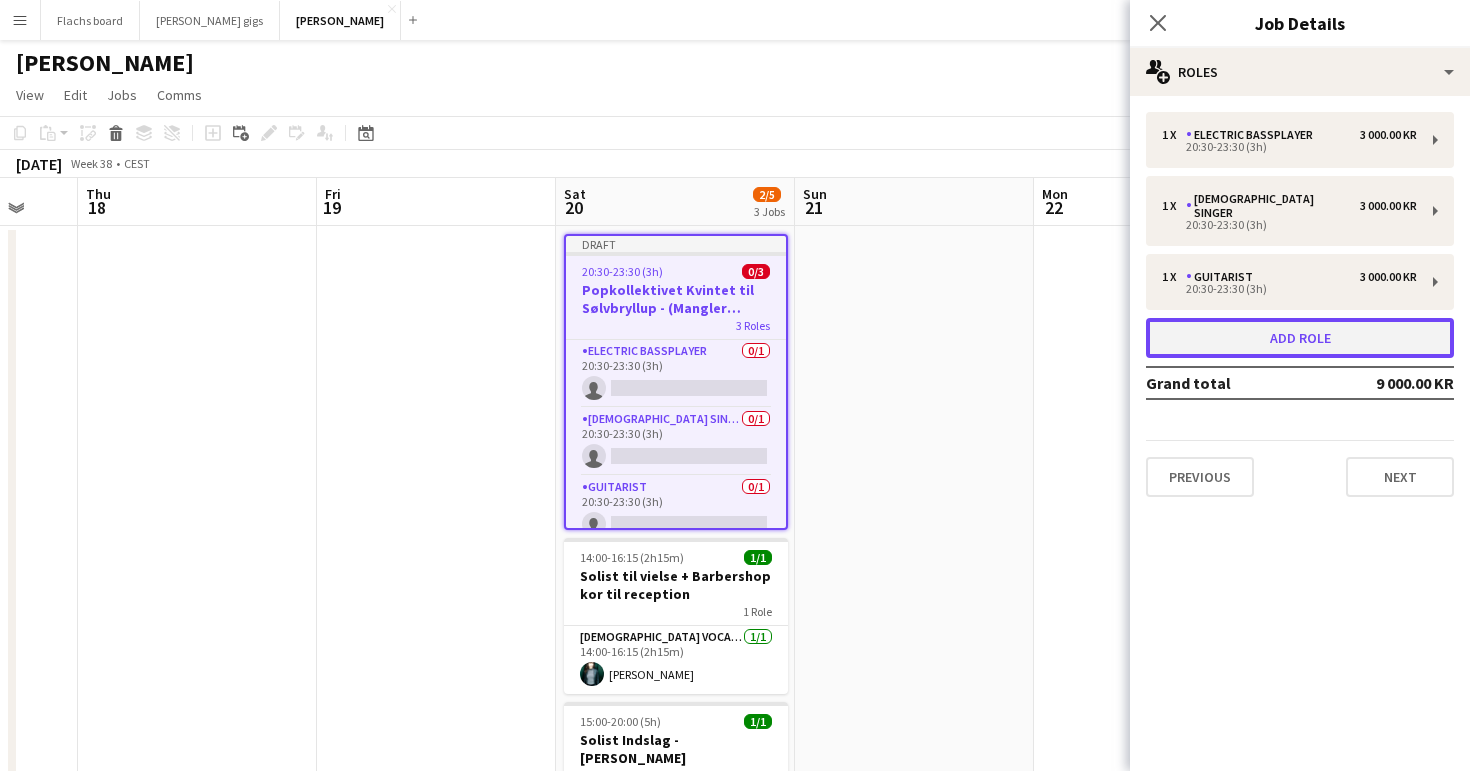 click on "Add role" at bounding box center [1300, 338] 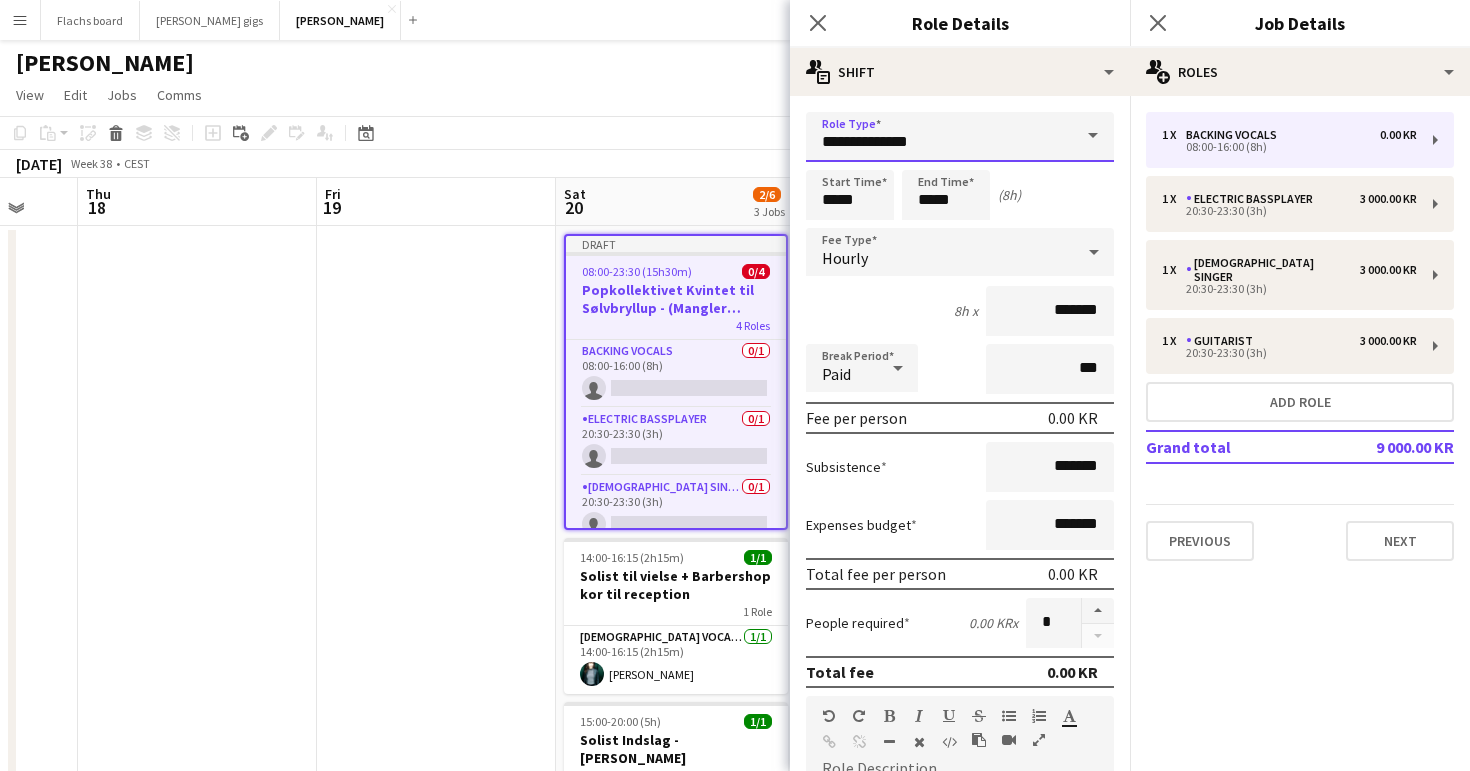 click on "**********" at bounding box center [960, 137] 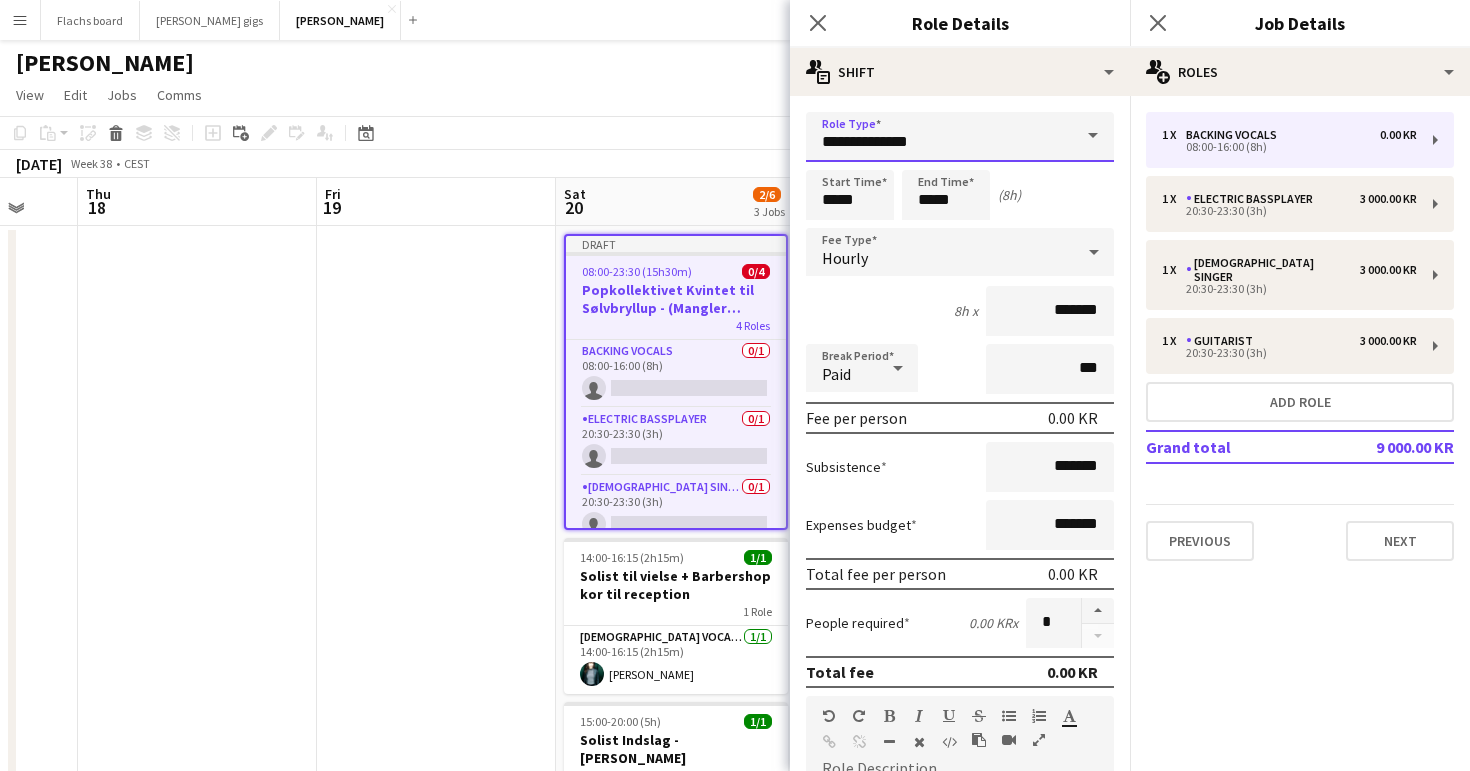 click on "**********" at bounding box center [960, 137] 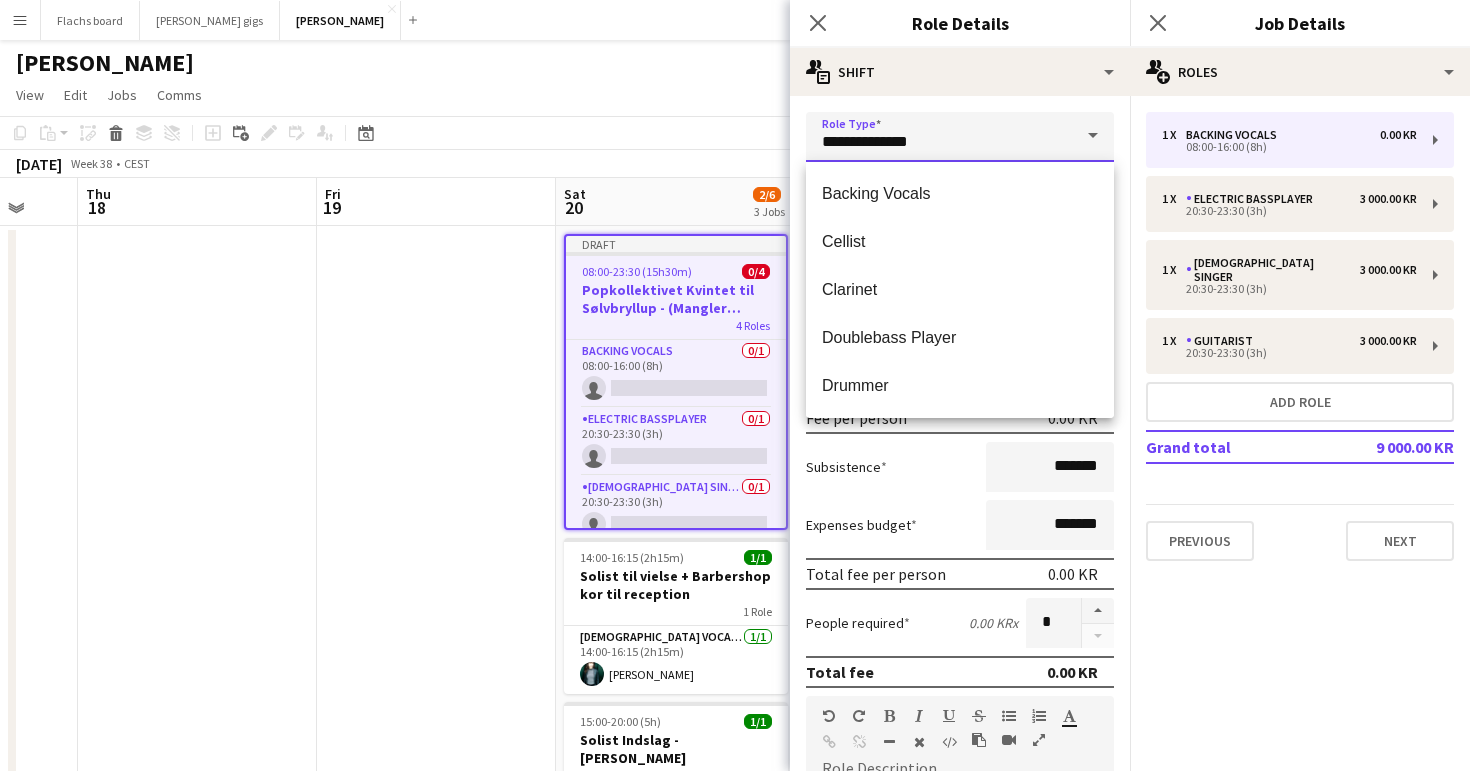 click on "**********" at bounding box center [960, 137] 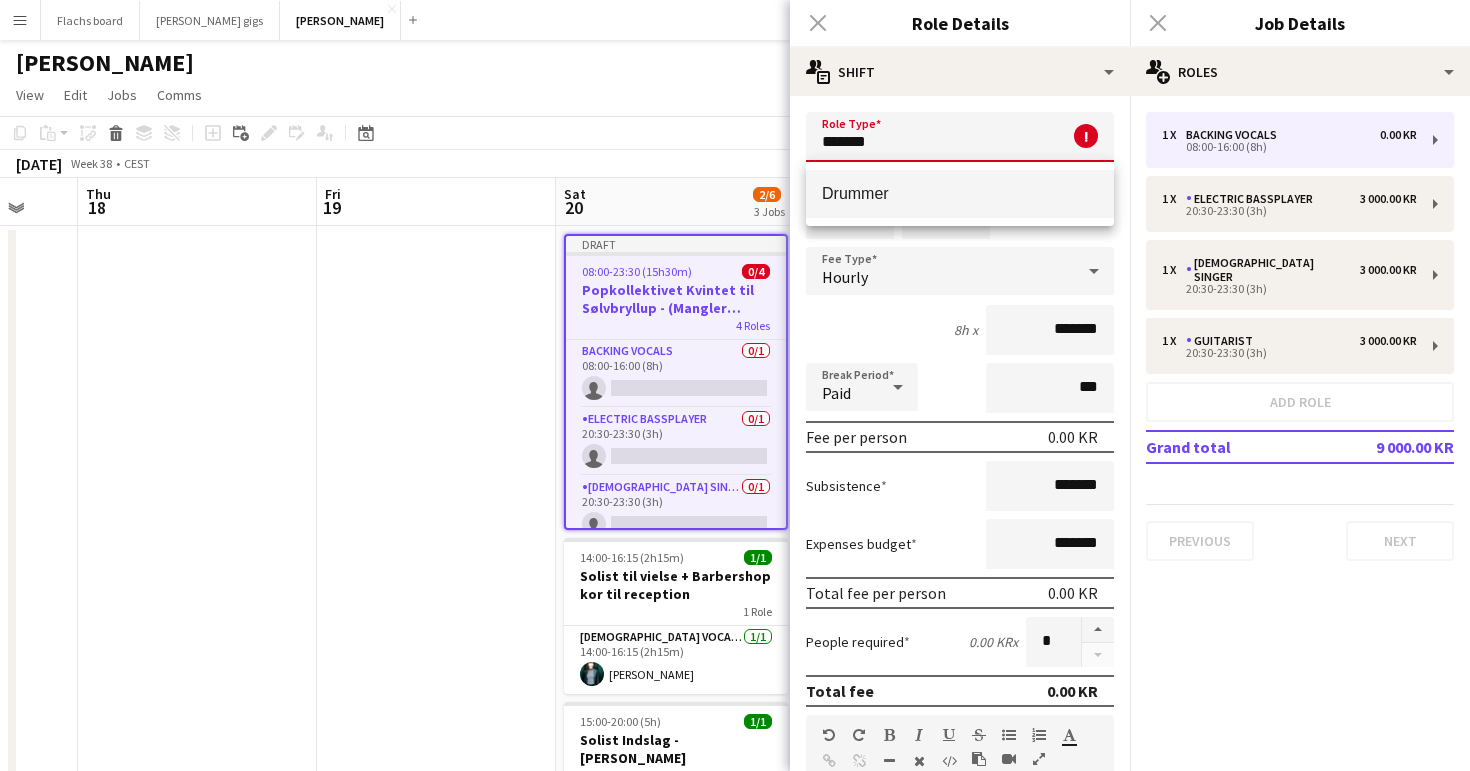click on "Drummer" at bounding box center [960, 194] 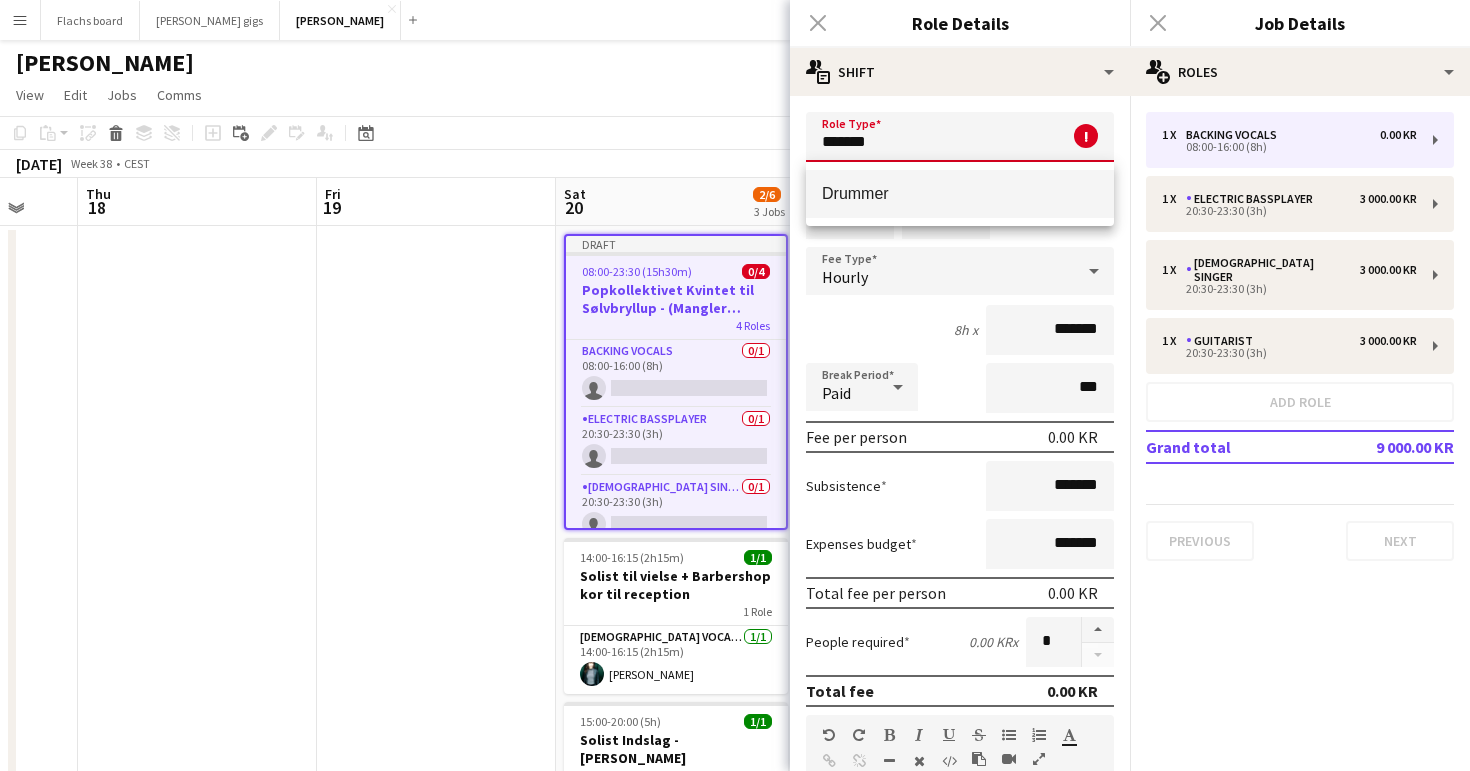 type on "*******" 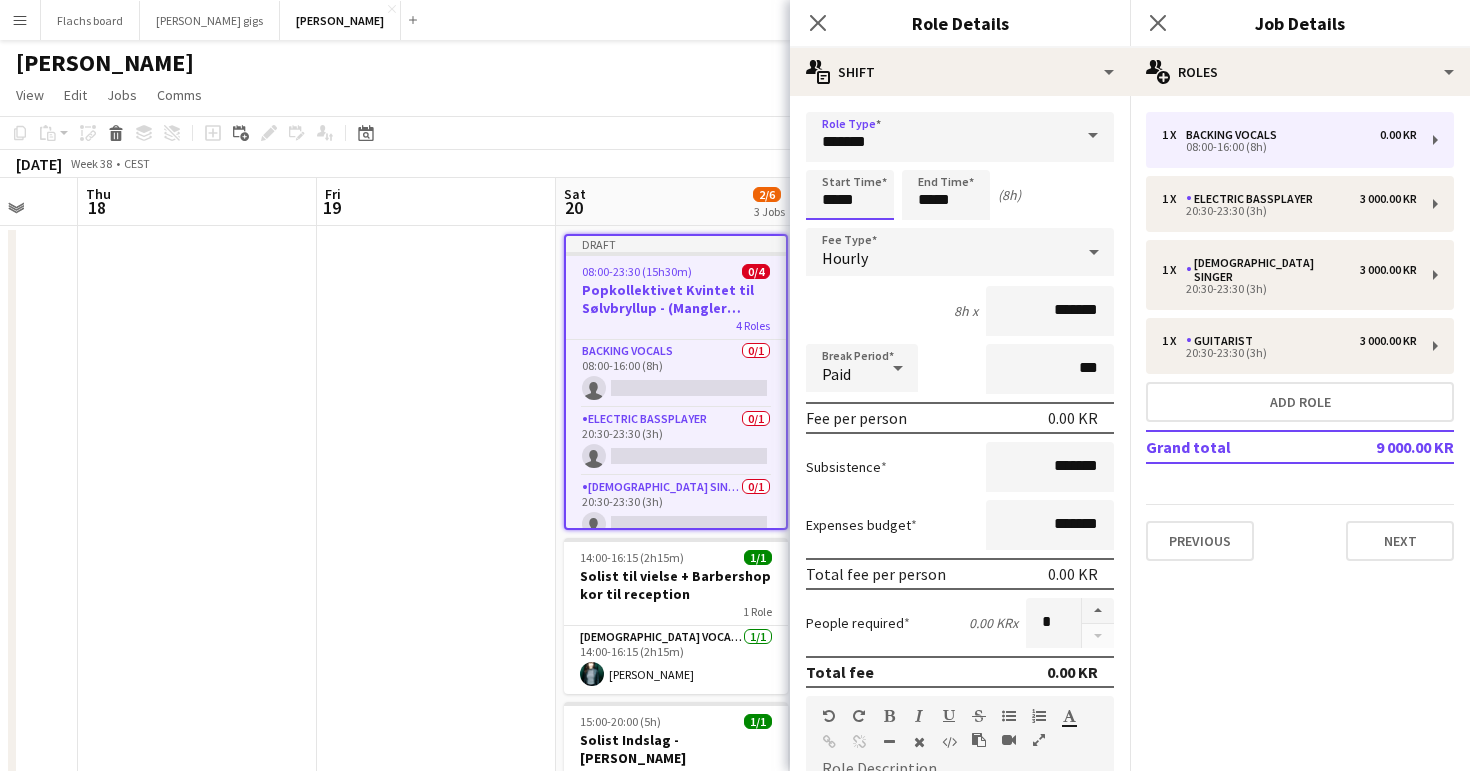 click on "*****" at bounding box center [850, 195] 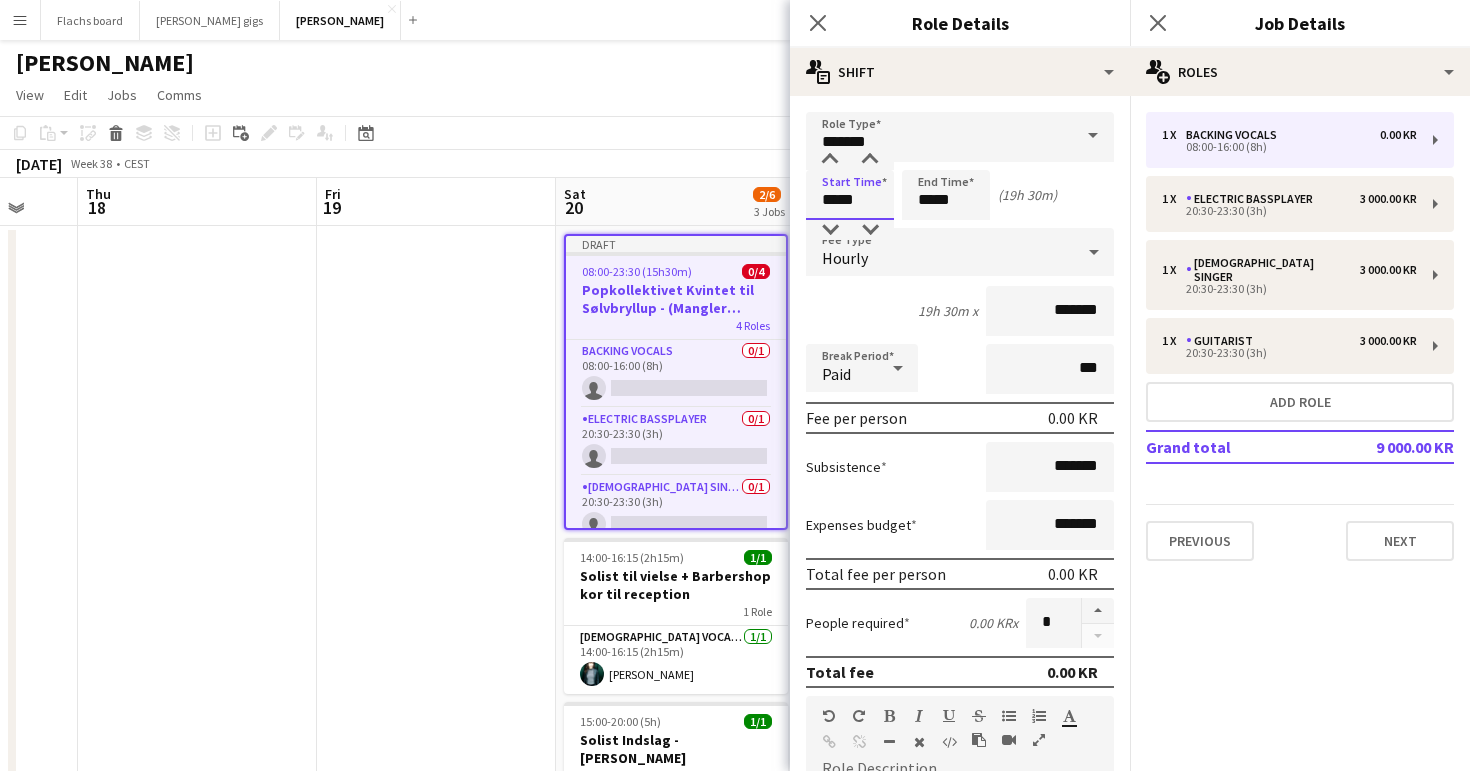 type on "*****" 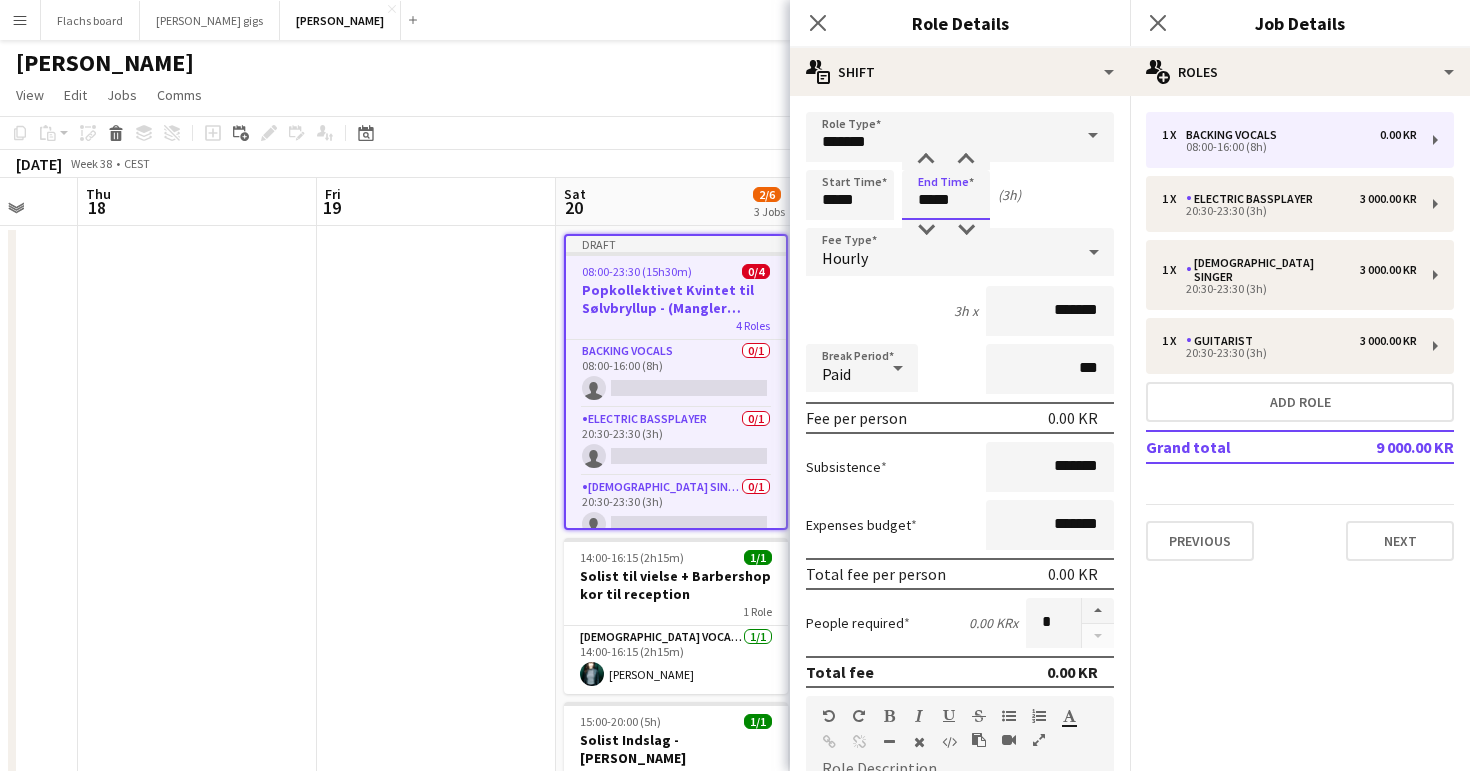 type on "*****" 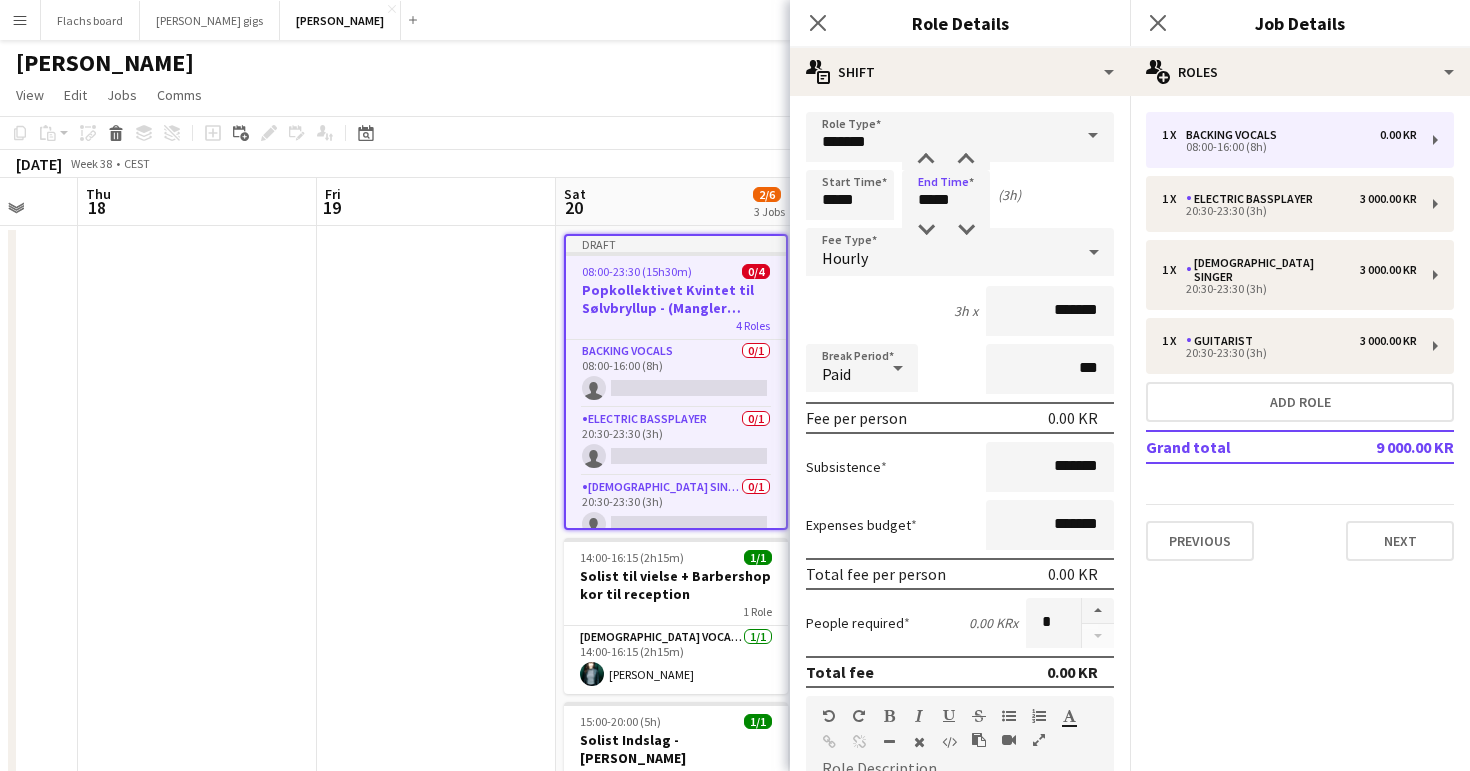 click on "Hourly" at bounding box center (845, 258) 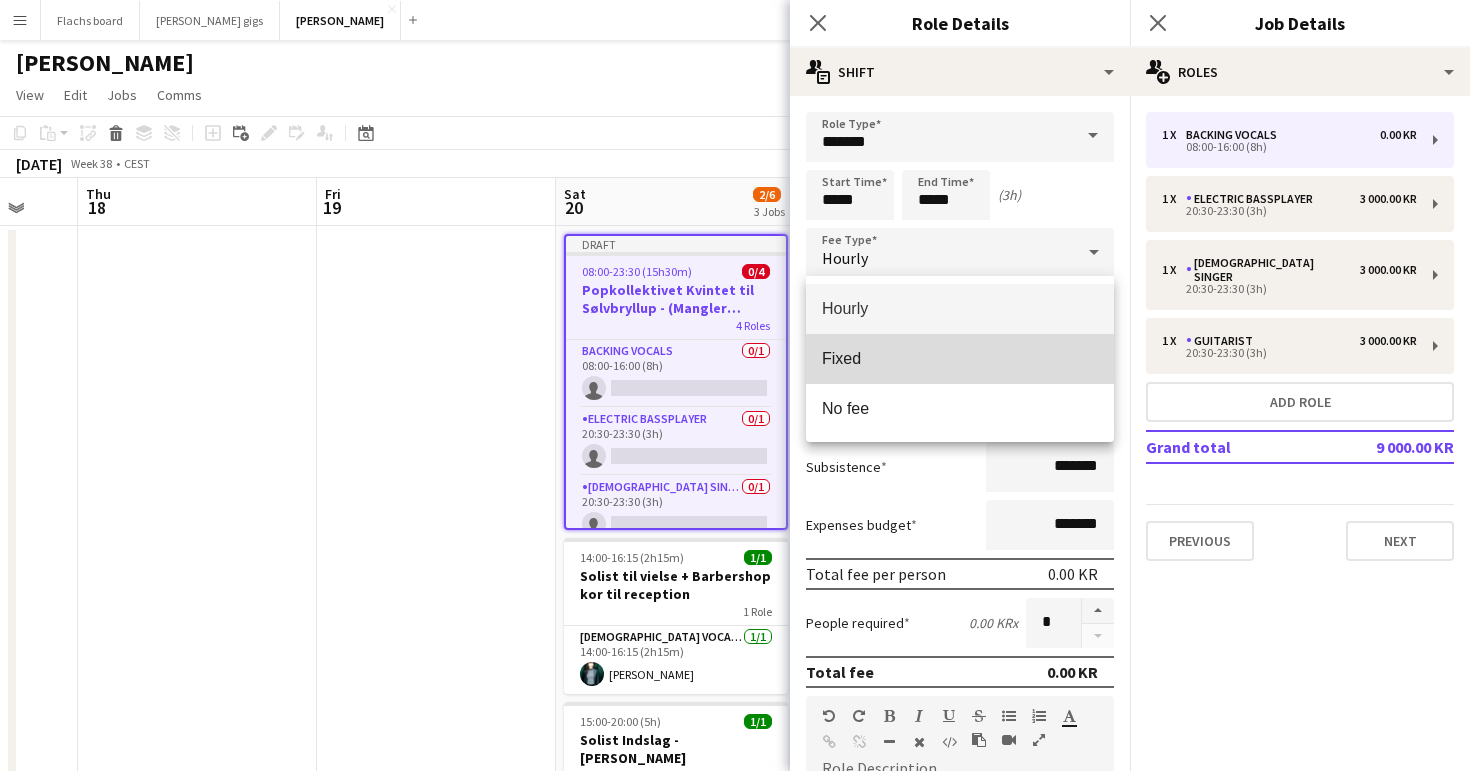 click on "Fixed" at bounding box center [960, 358] 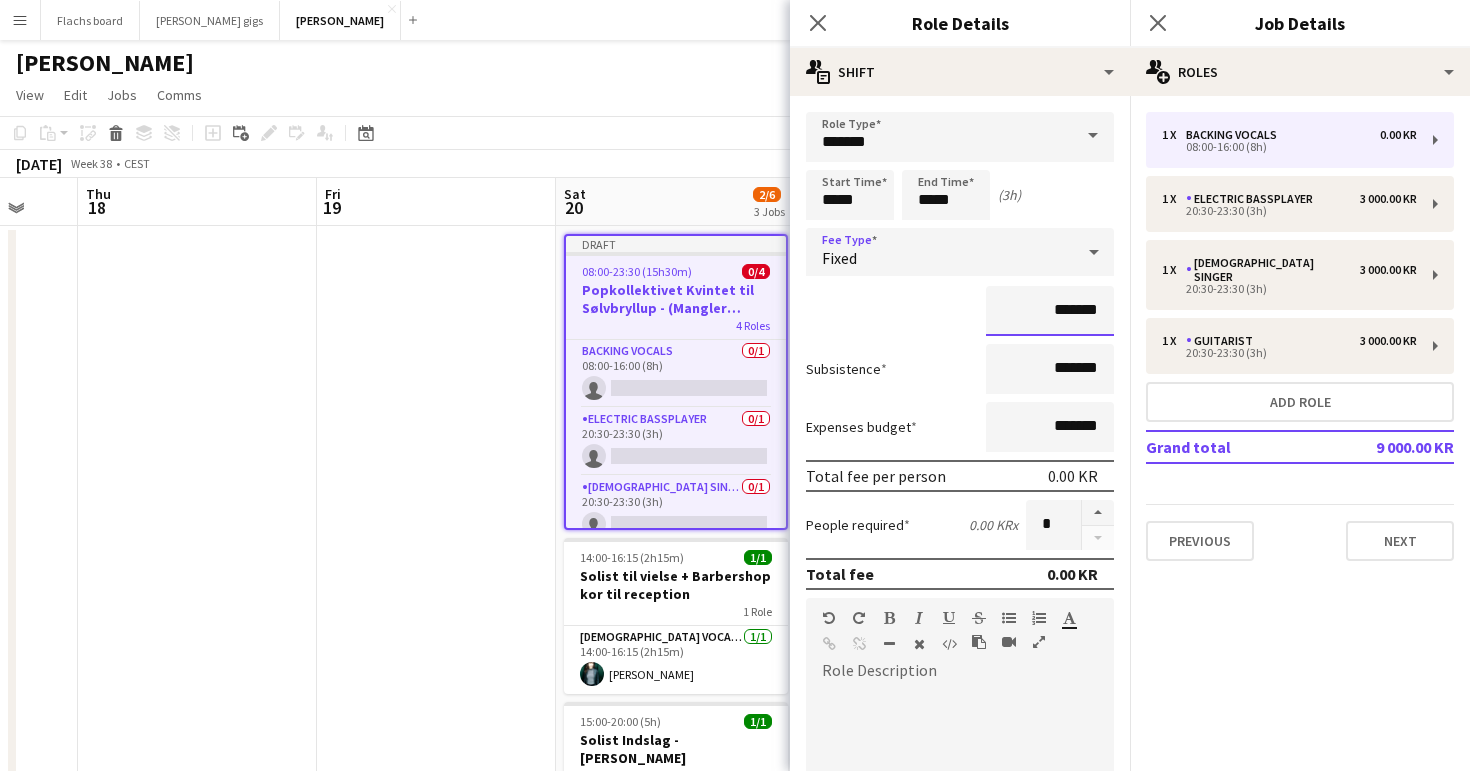 click on "*******" at bounding box center (1050, 311) 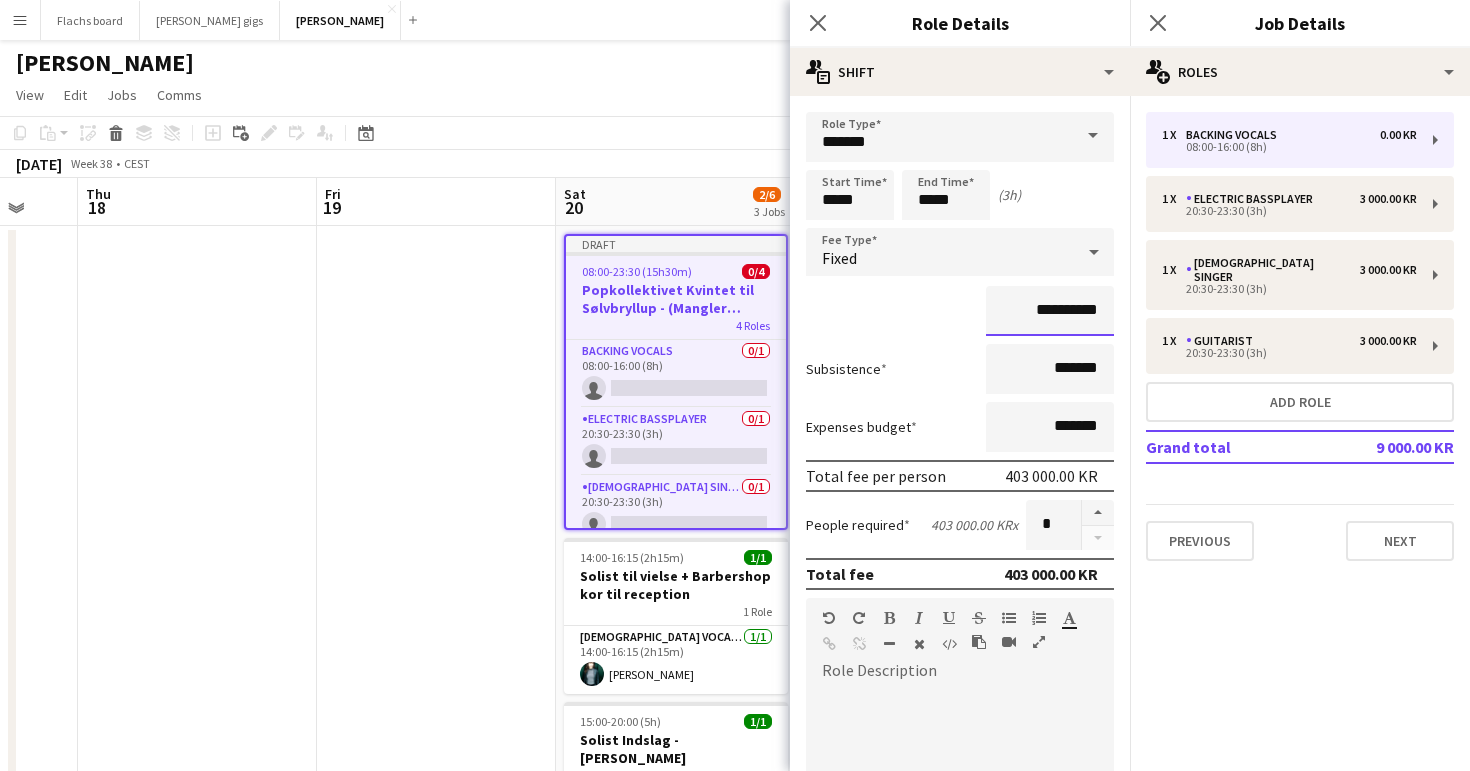 click on "**********" at bounding box center [1050, 311] 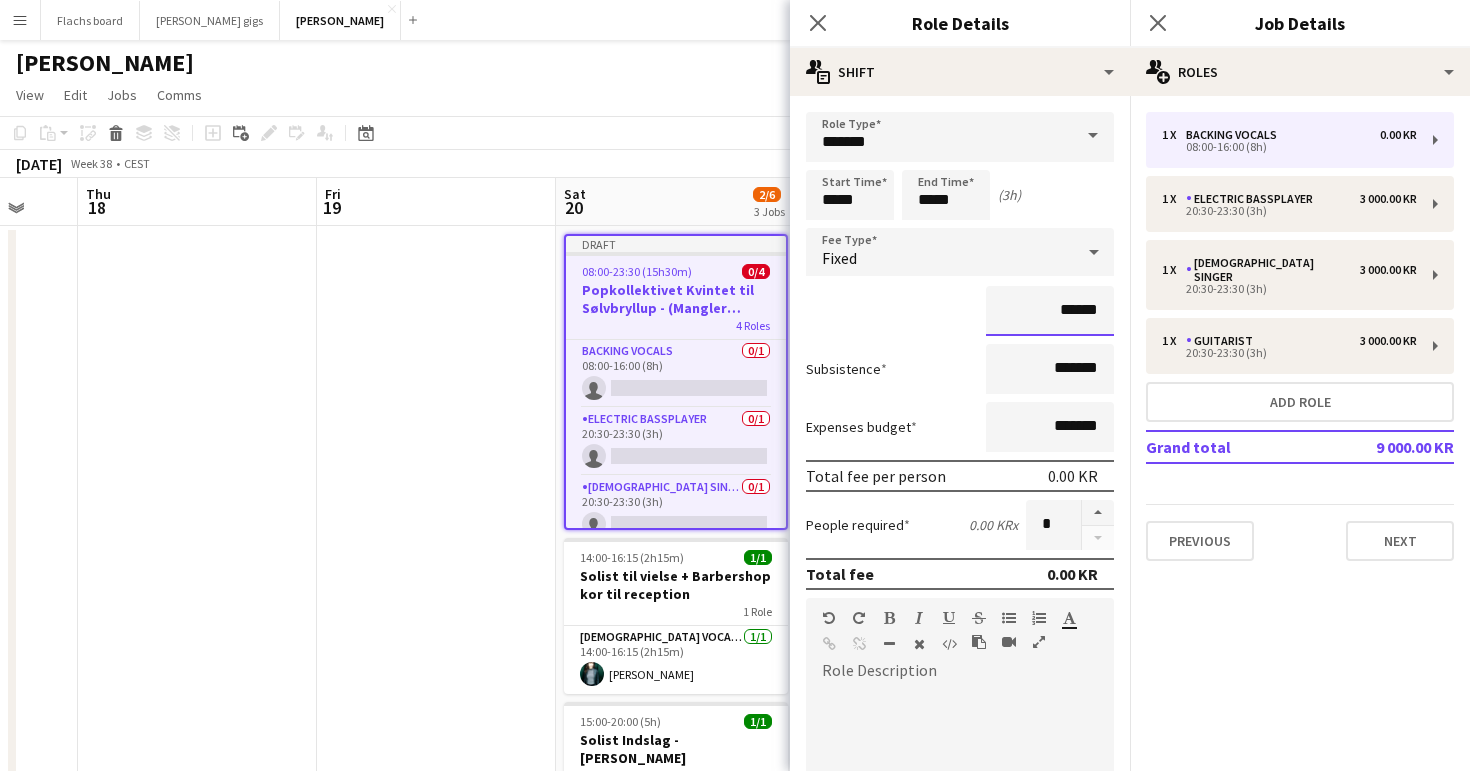 click on "******" at bounding box center (1050, 311) 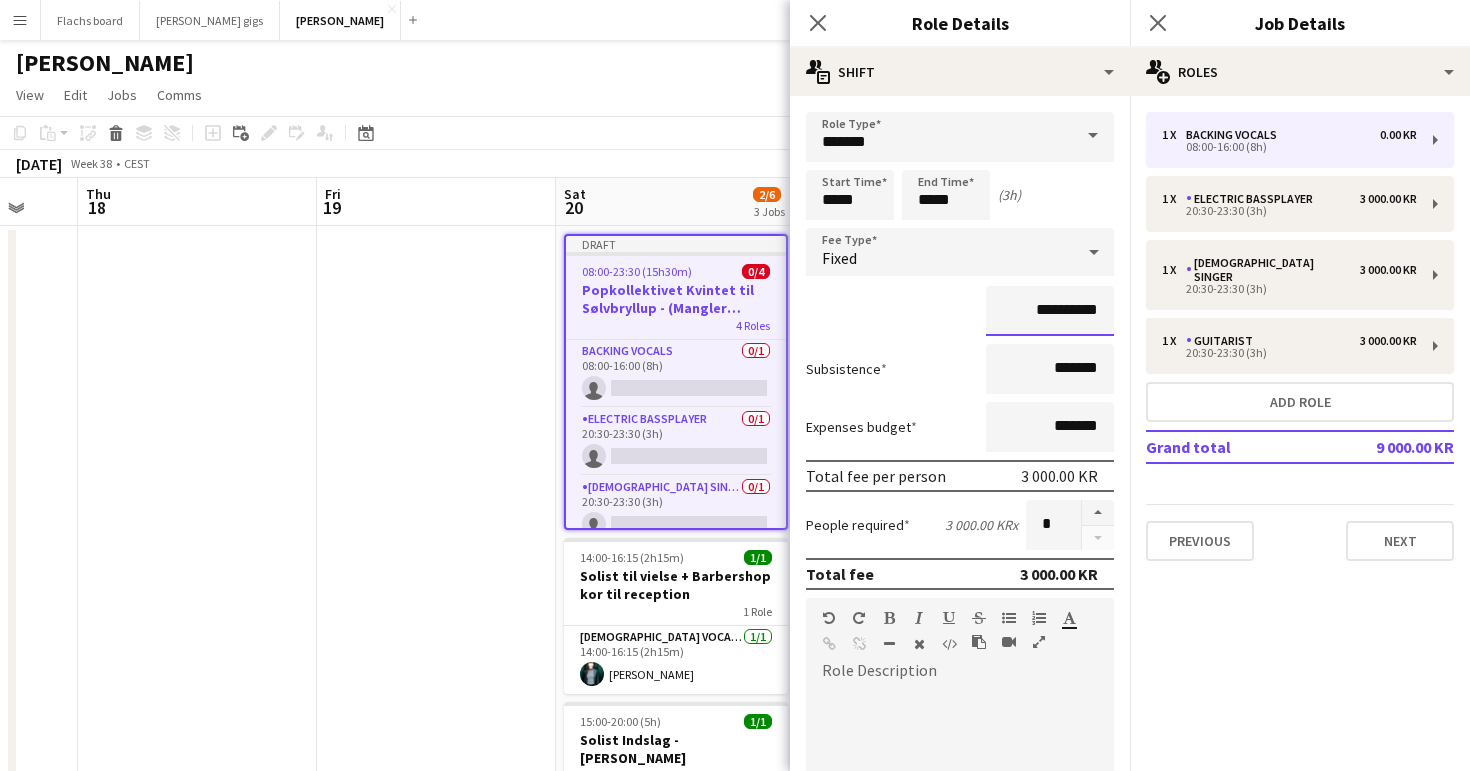 type on "**********" 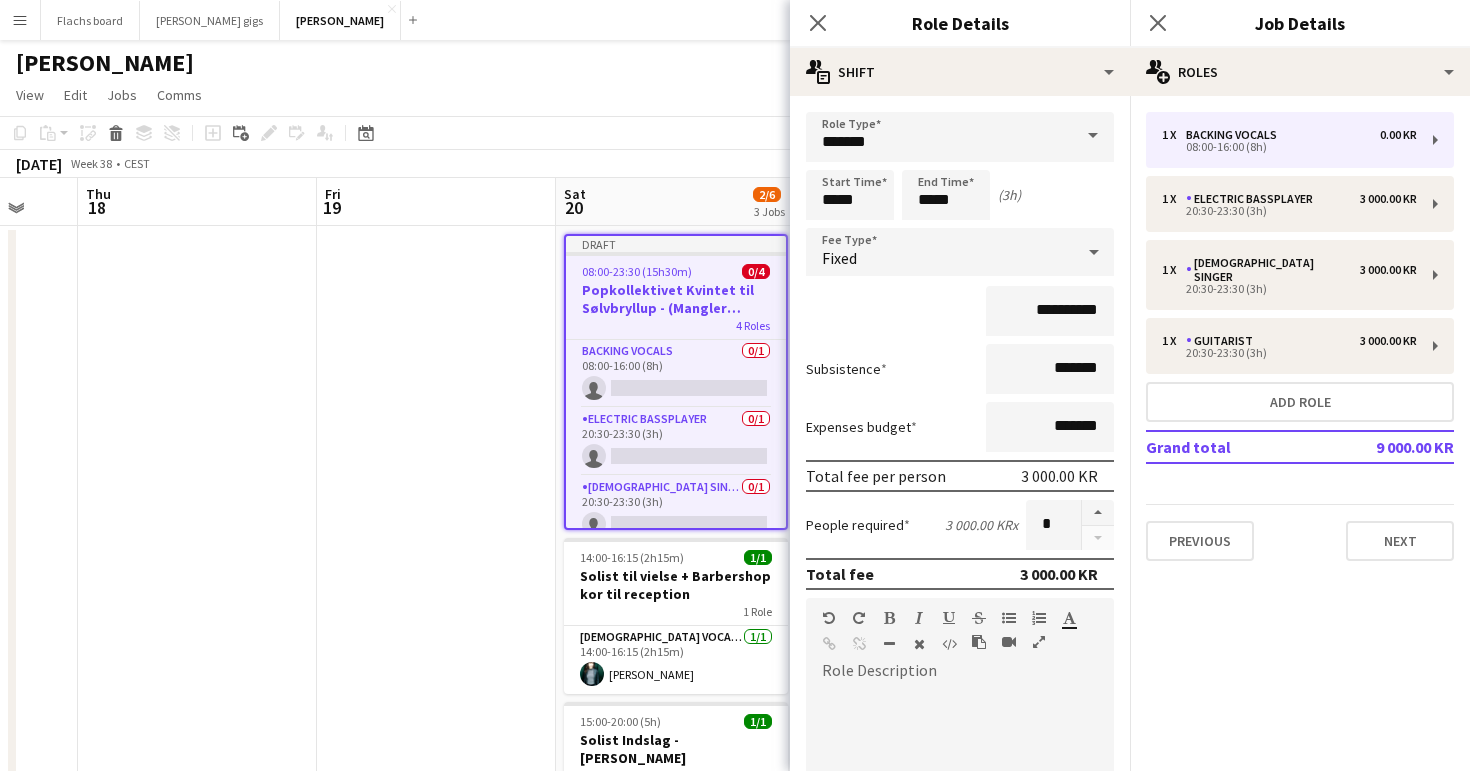 click on "**********" at bounding box center [960, 311] 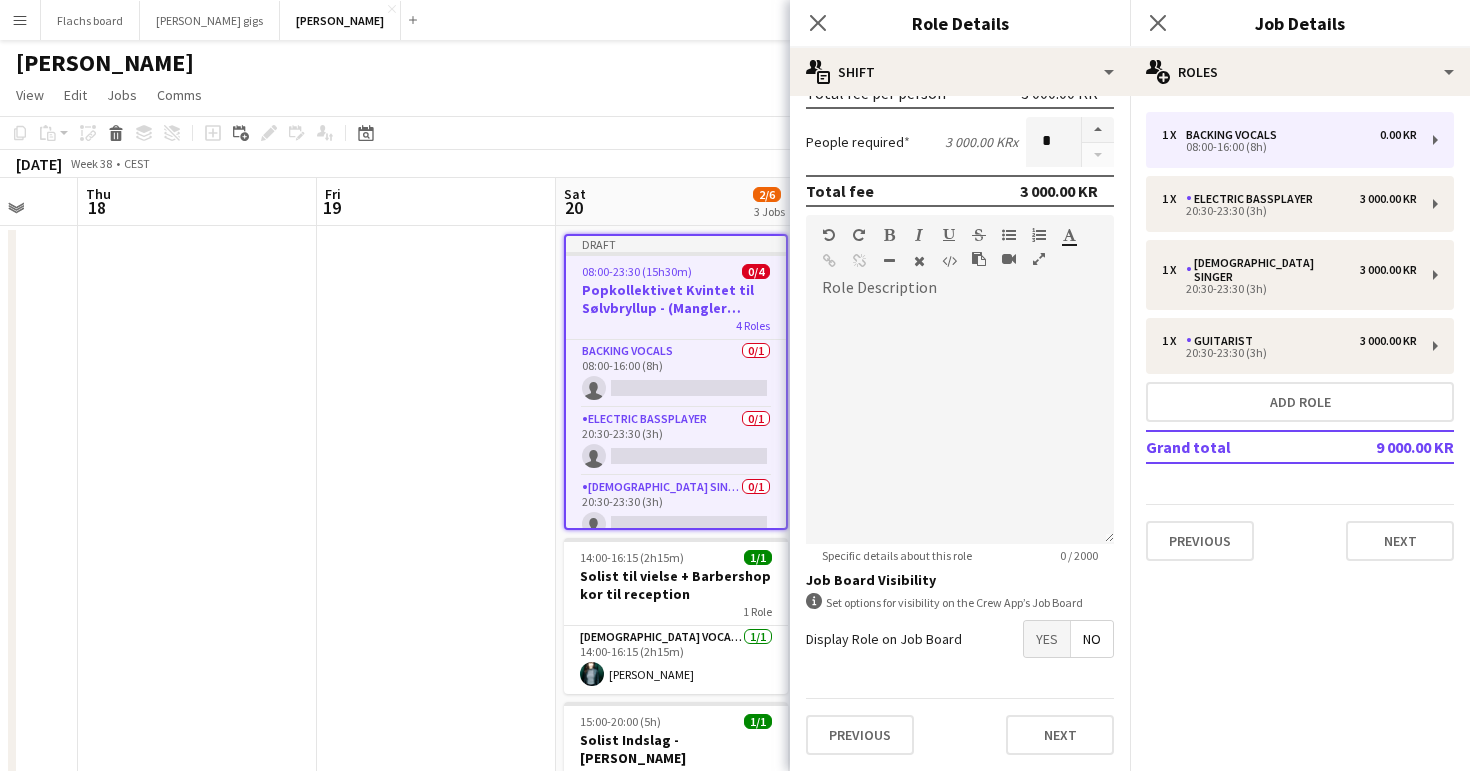 click on "Yes" at bounding box center (1047, 639) 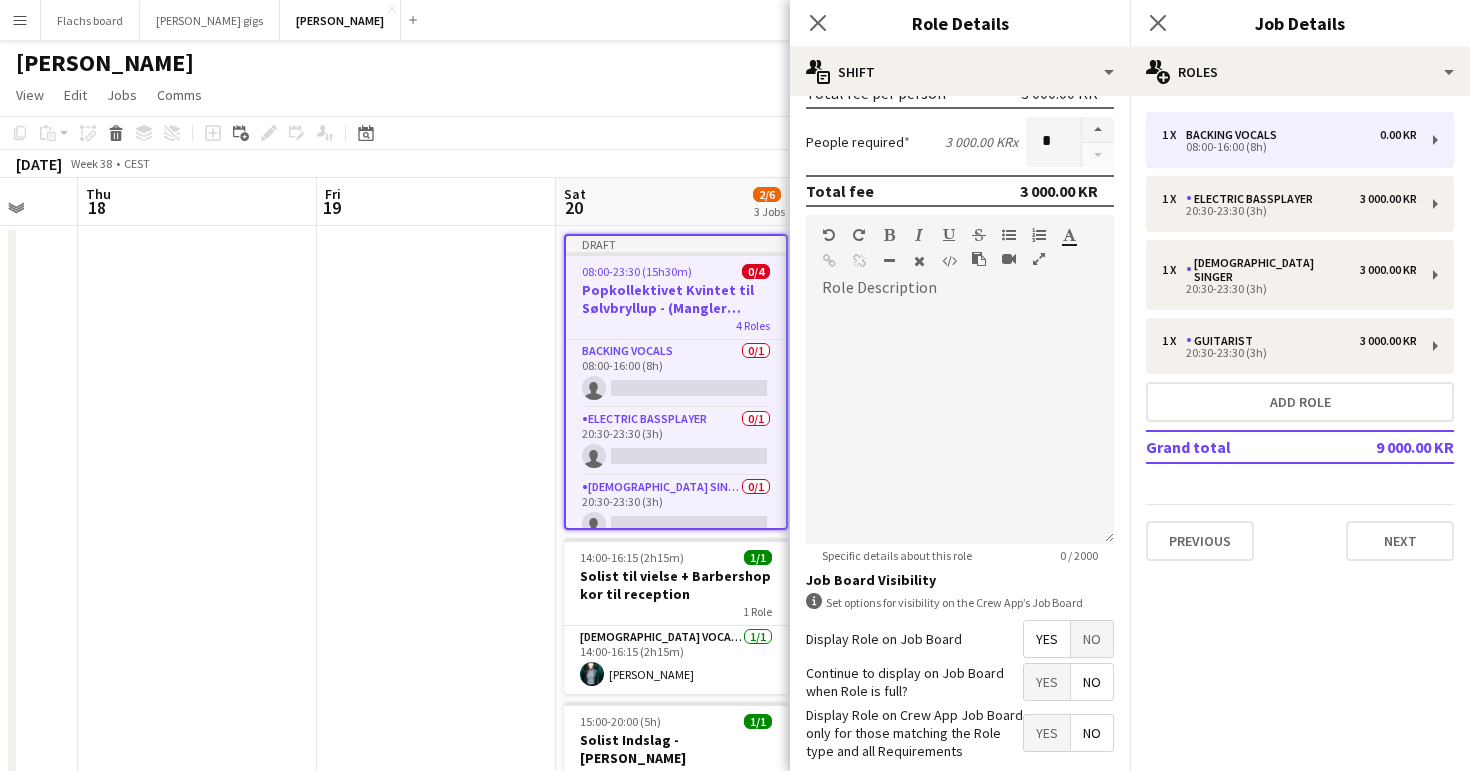 scroll, scrollTop: 485, scrollLeft: 0, axis: vertical 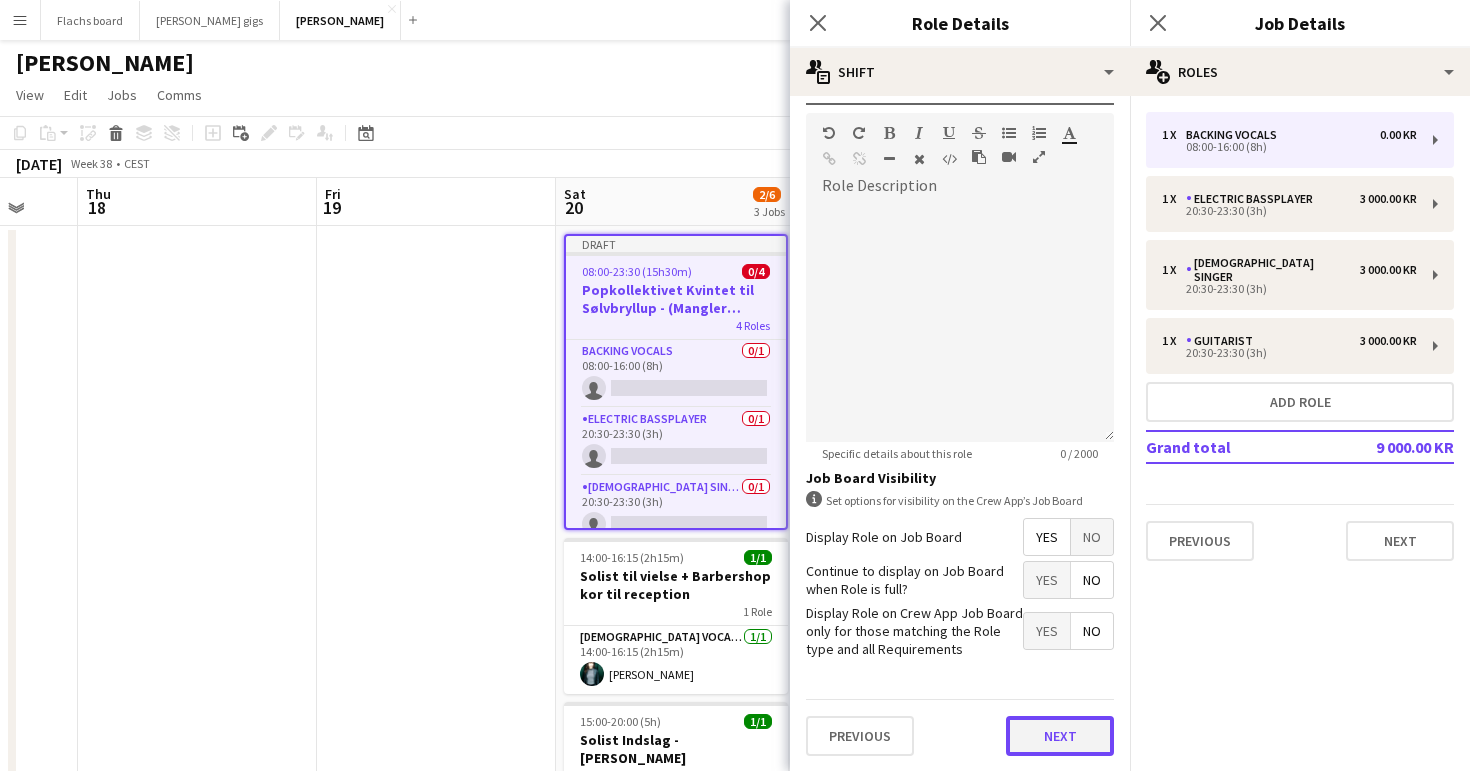 click on "Next" at bounding box center [1060, 736] 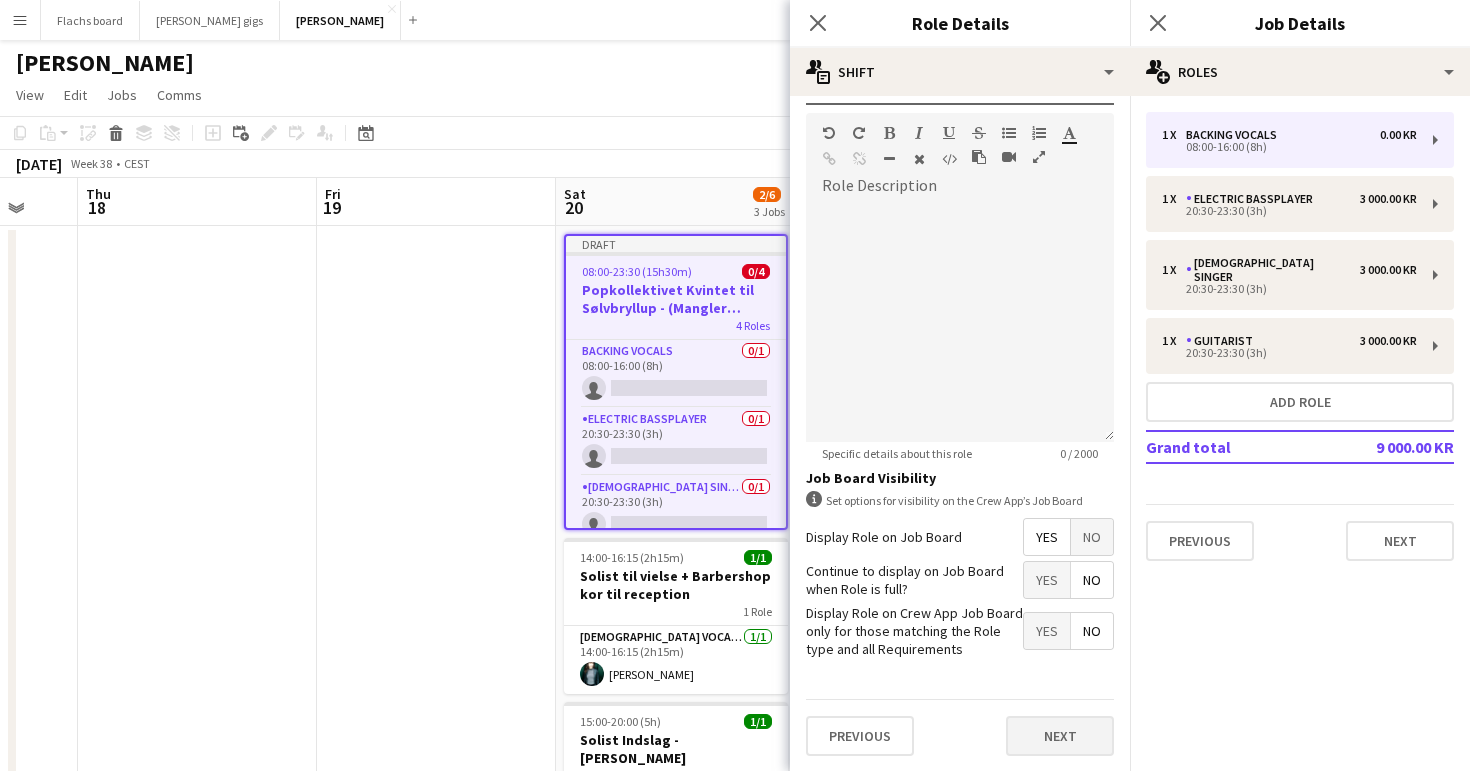 scroll, scrollTop: 0, scrollLeft: 0, axis: both 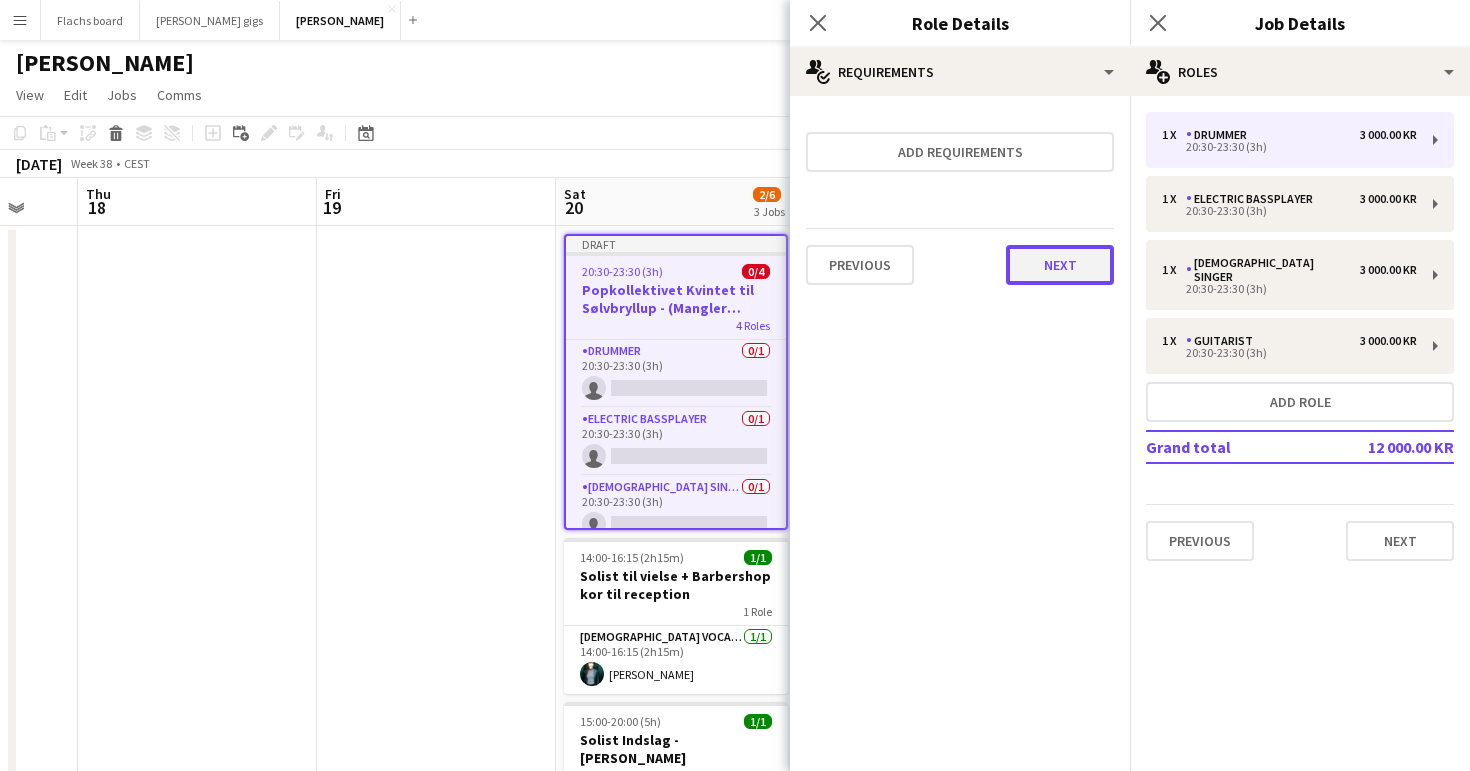 click on "Next" at bounding box center [1060, 265] 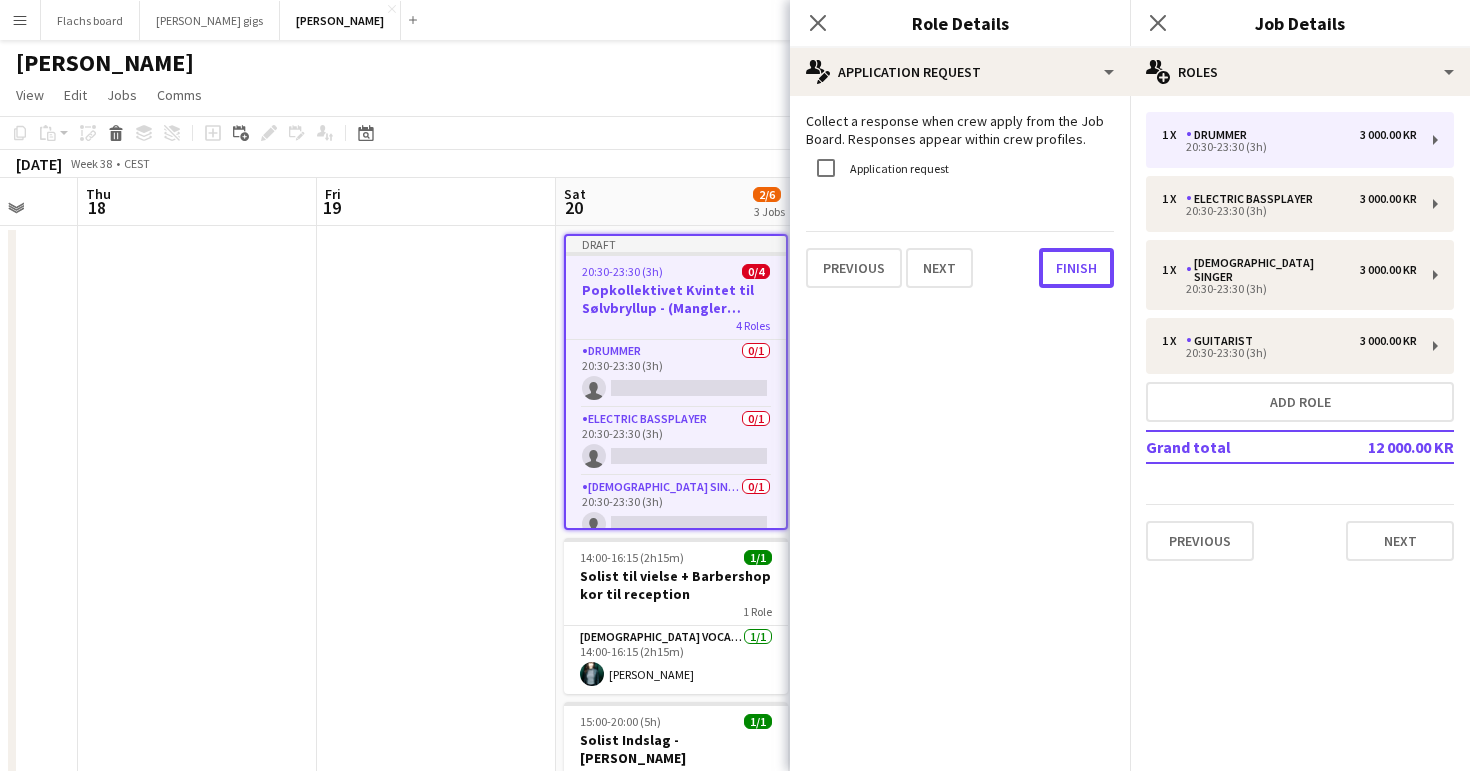click on "Finish" at bounding box center [1076, 268] 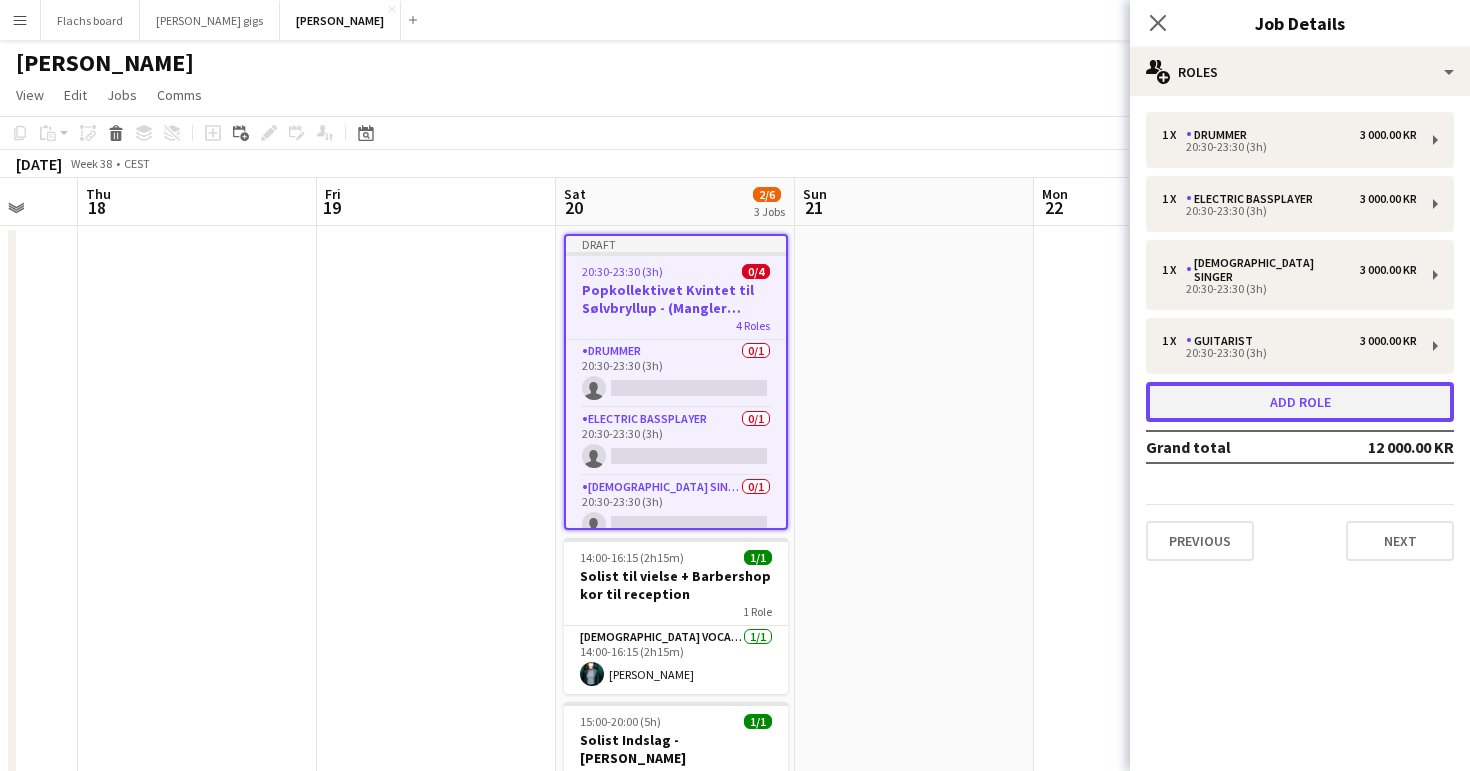 click on "Add role" at bounding box center [1300, 402] 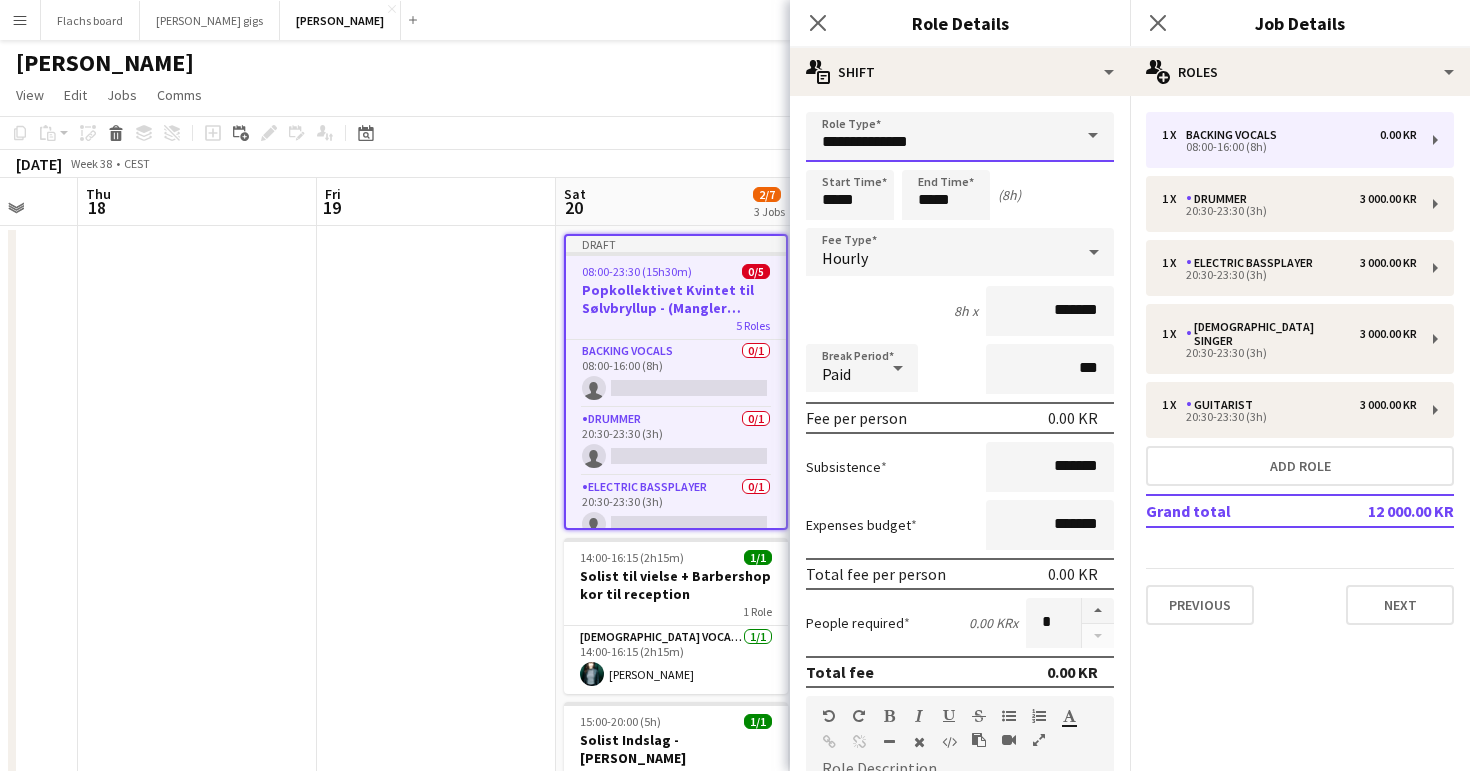 click on "**********" at bounding box center (960, 137) 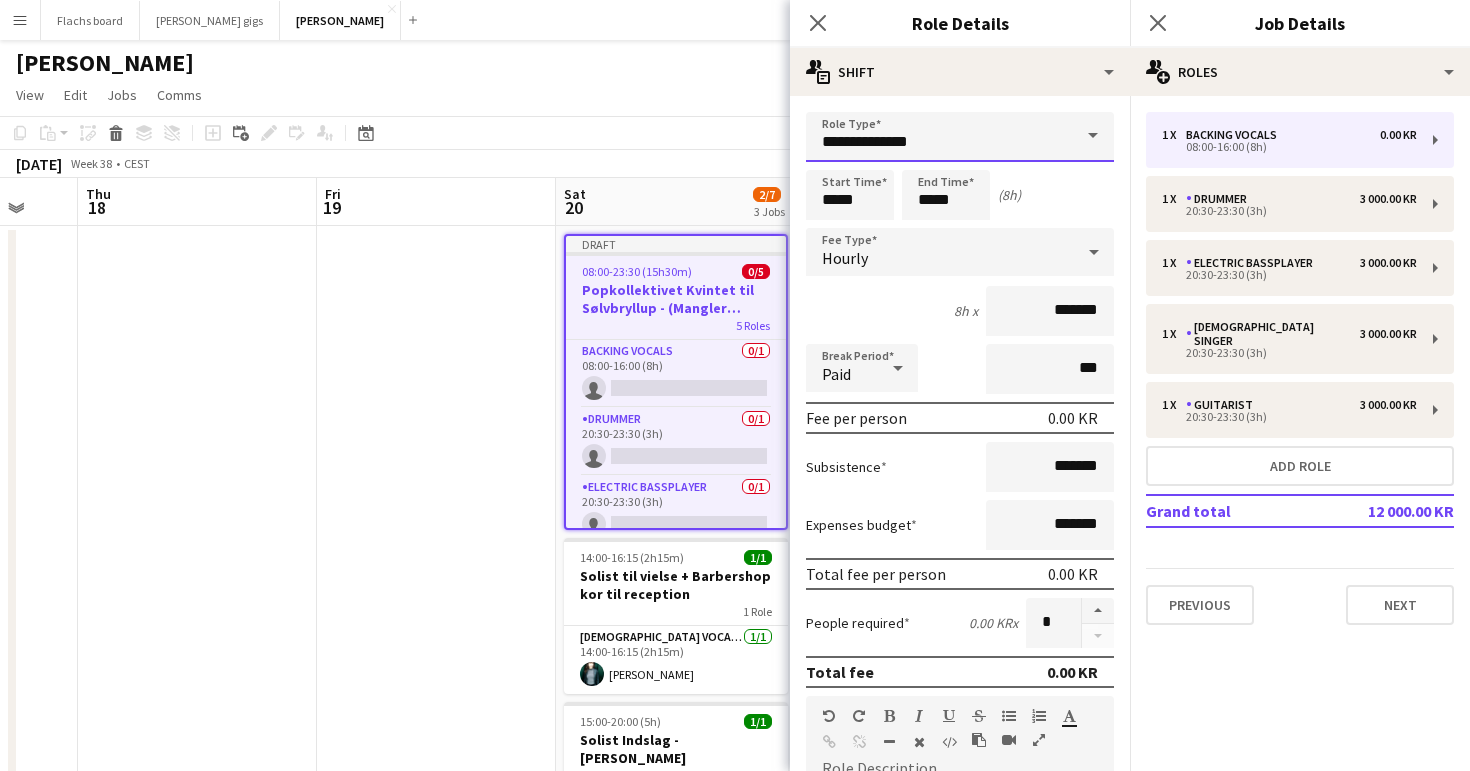 click on "**********" at bounding box center [960, 137] 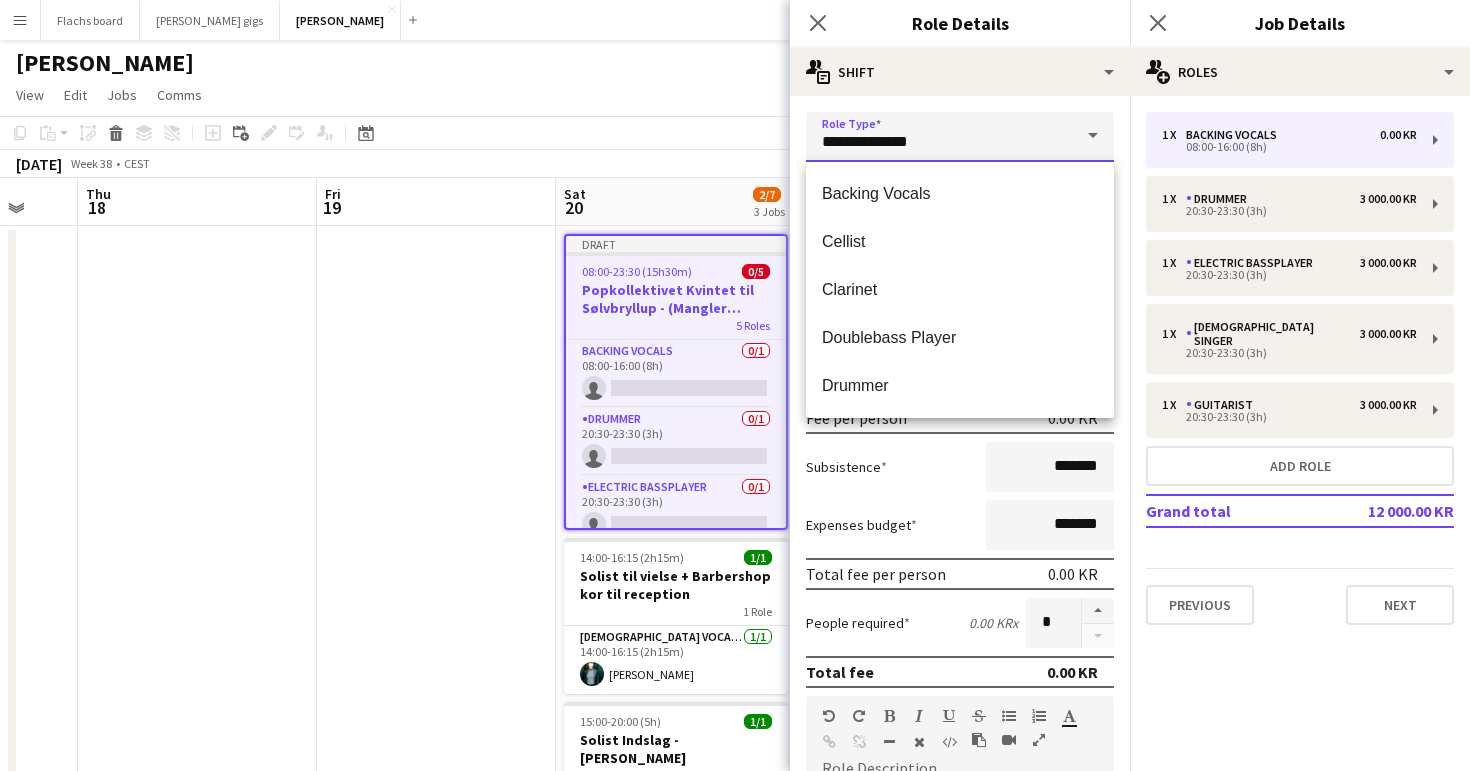click on "**********" at bounding box center [960, 137] 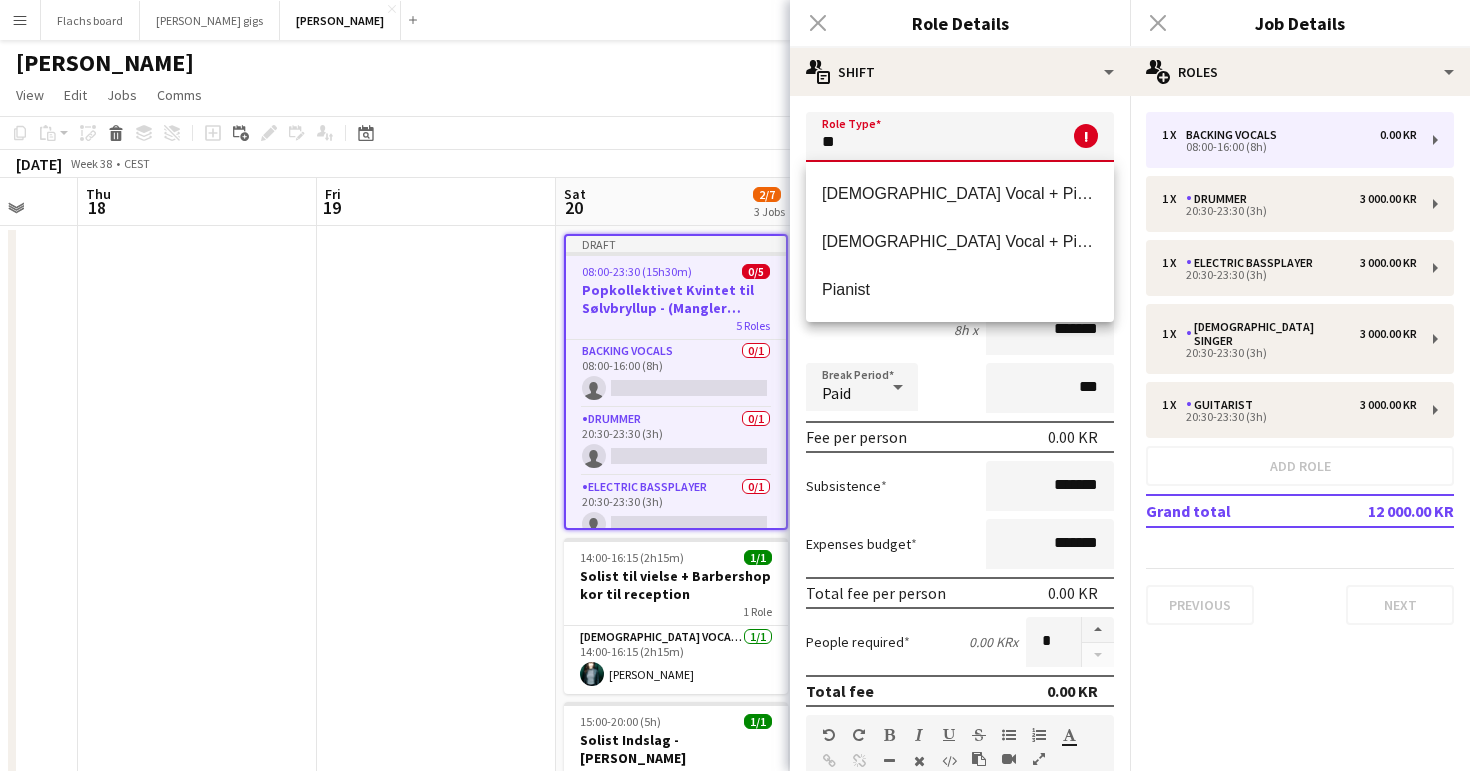 type on "*" 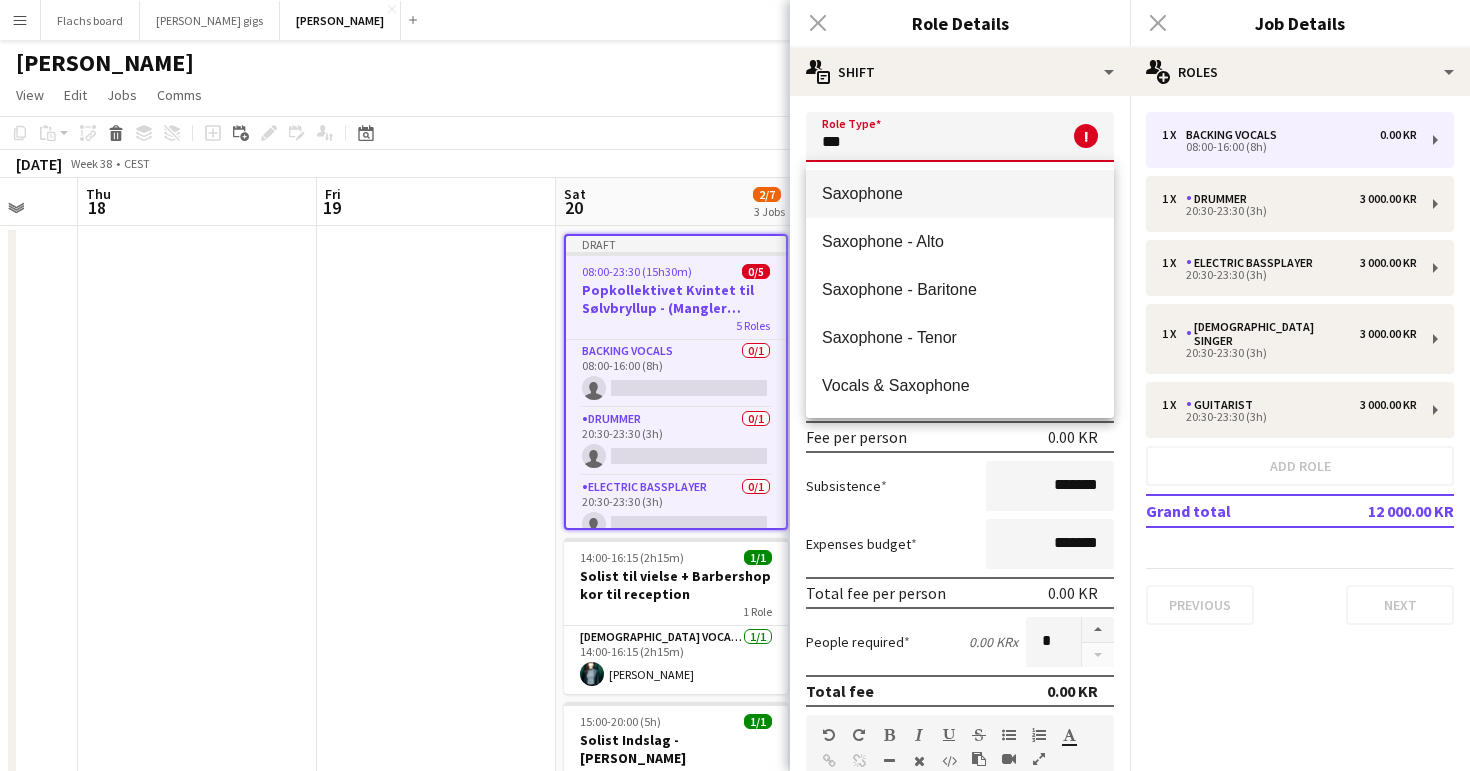 click on "Saxophone" at bounding box center (960, 194) 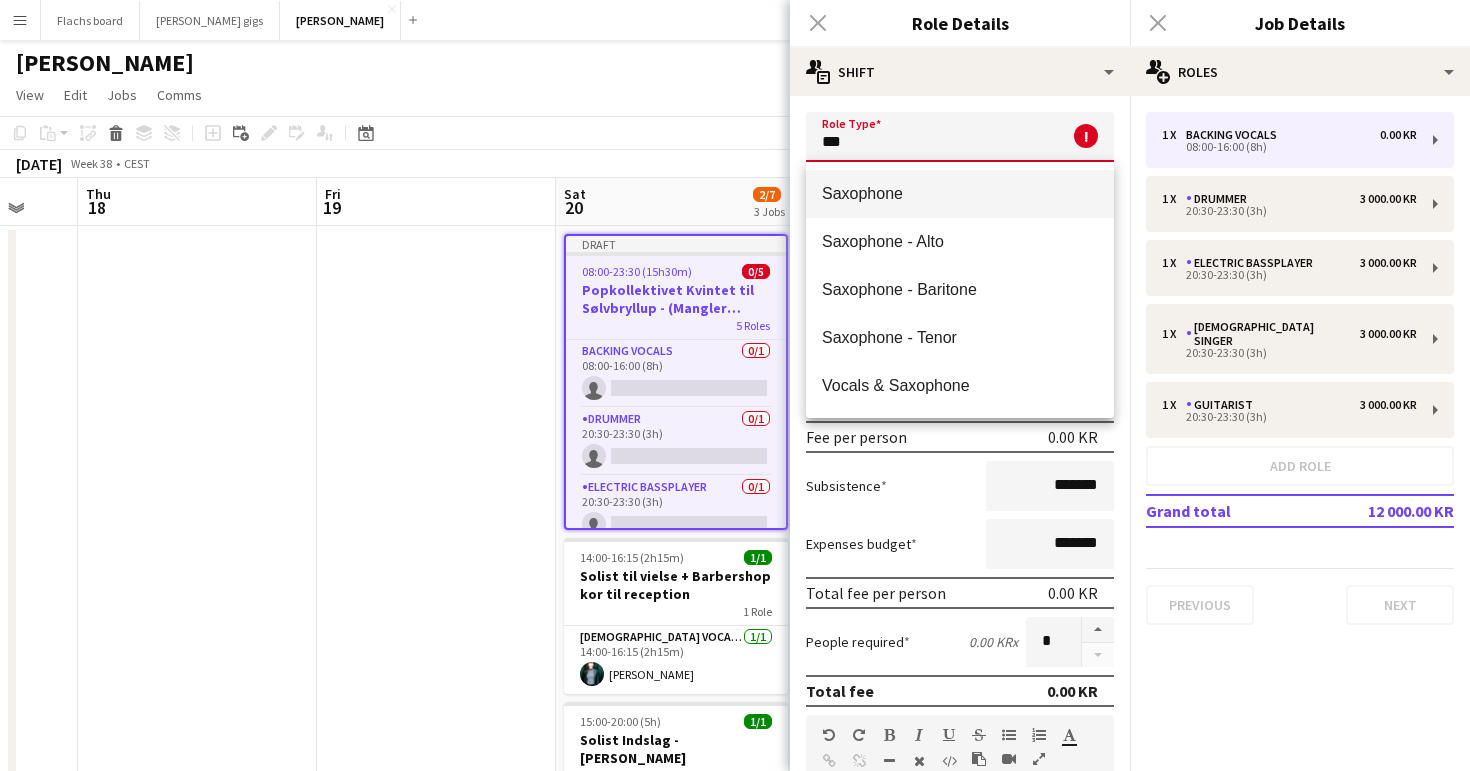 type on "*********" 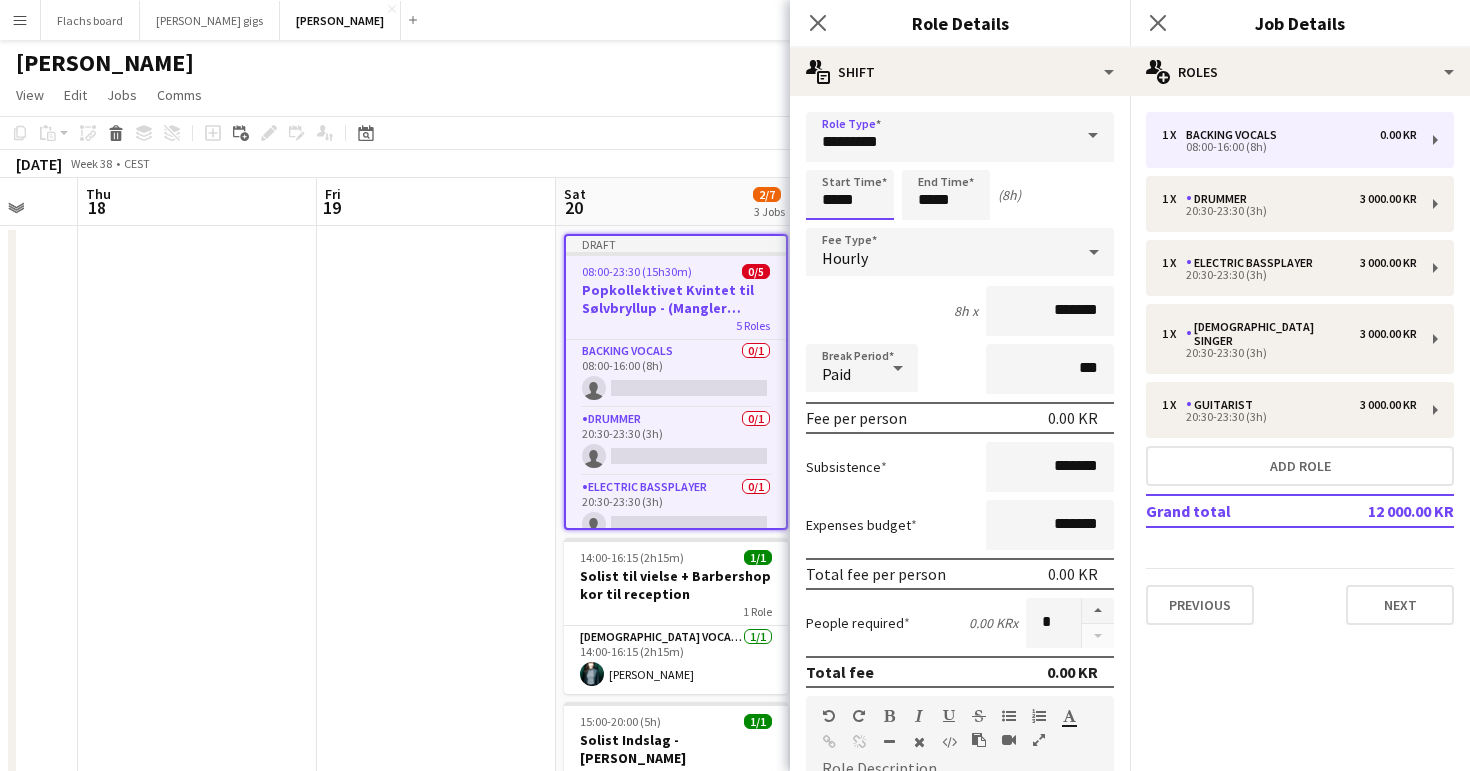 click on "*****" at bounding box center [850, 195] 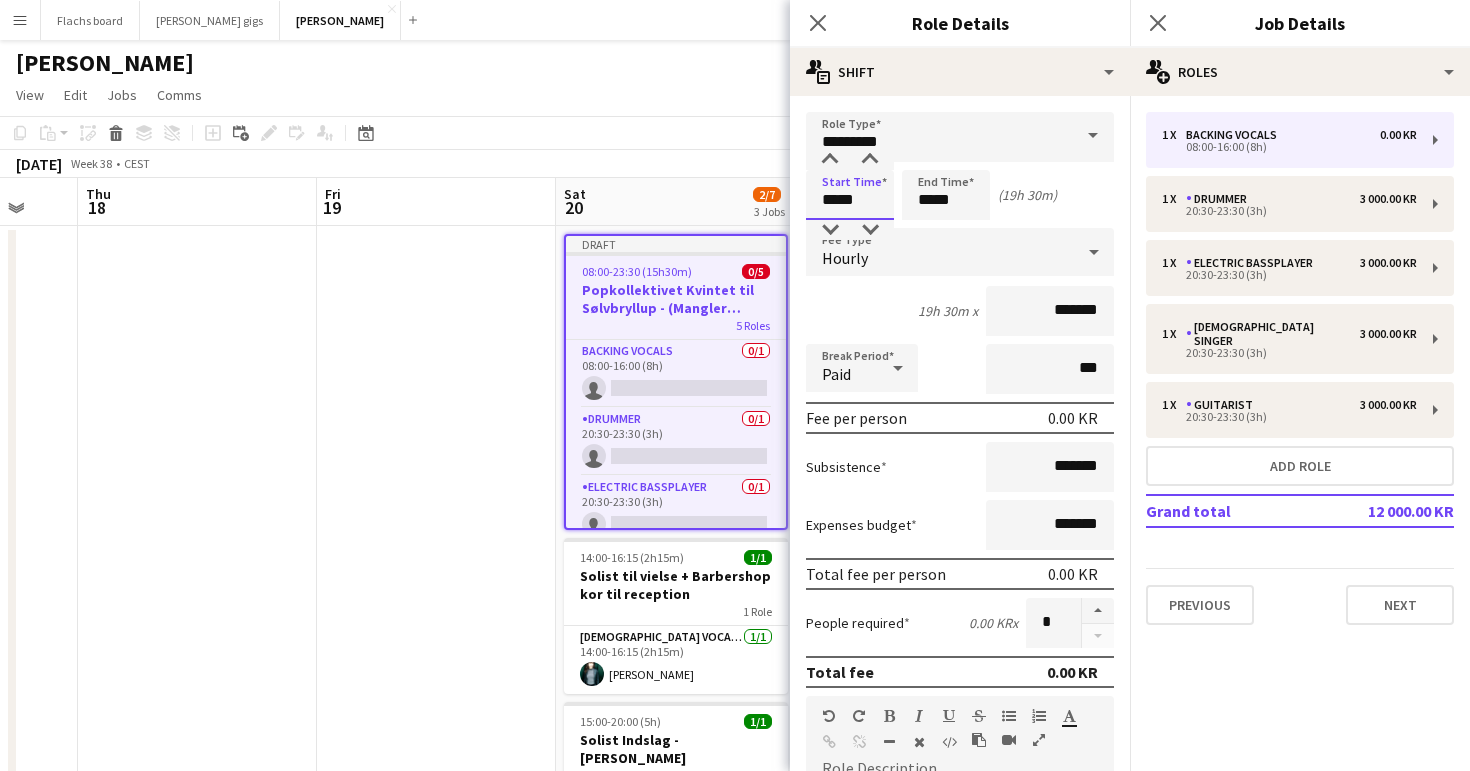 type on "*****" 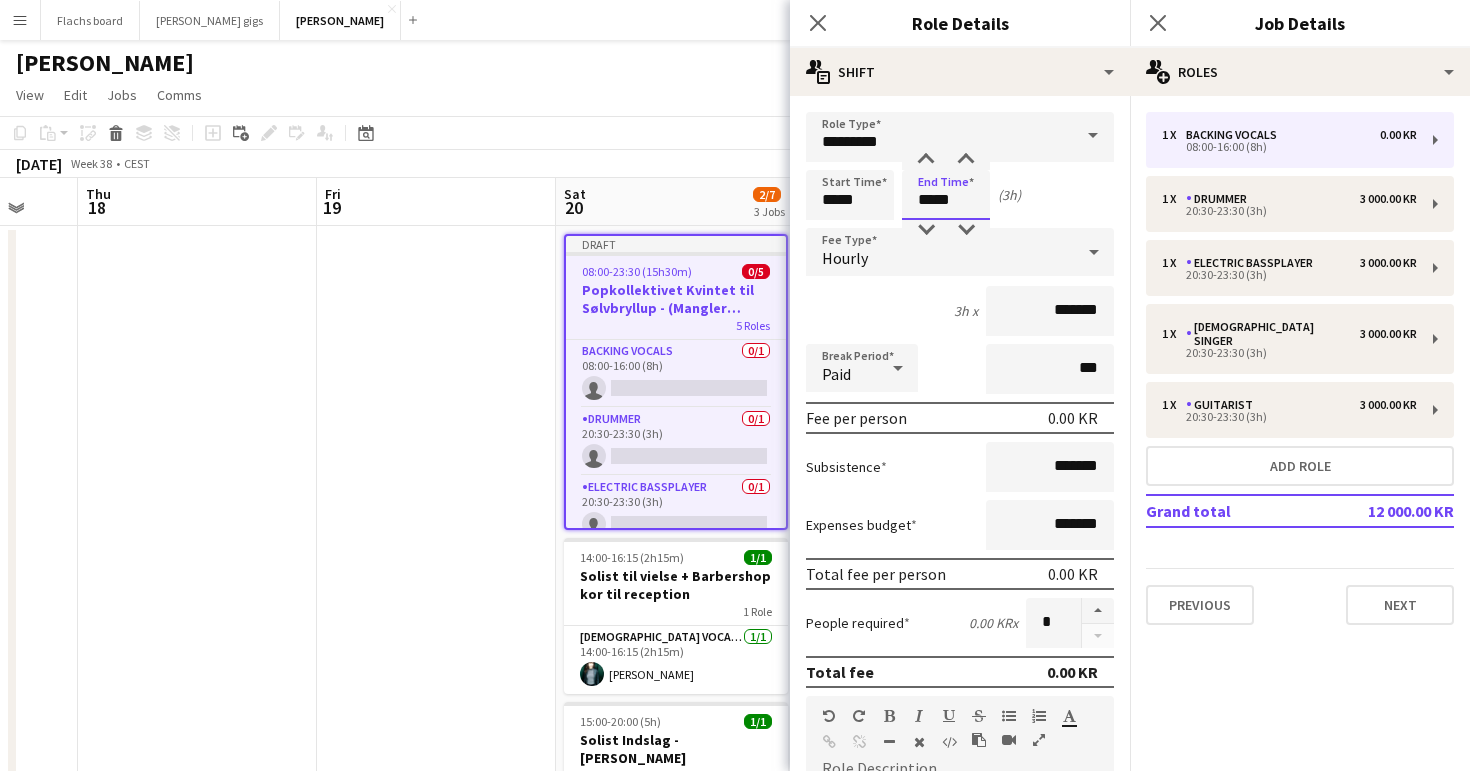 type on "*****" 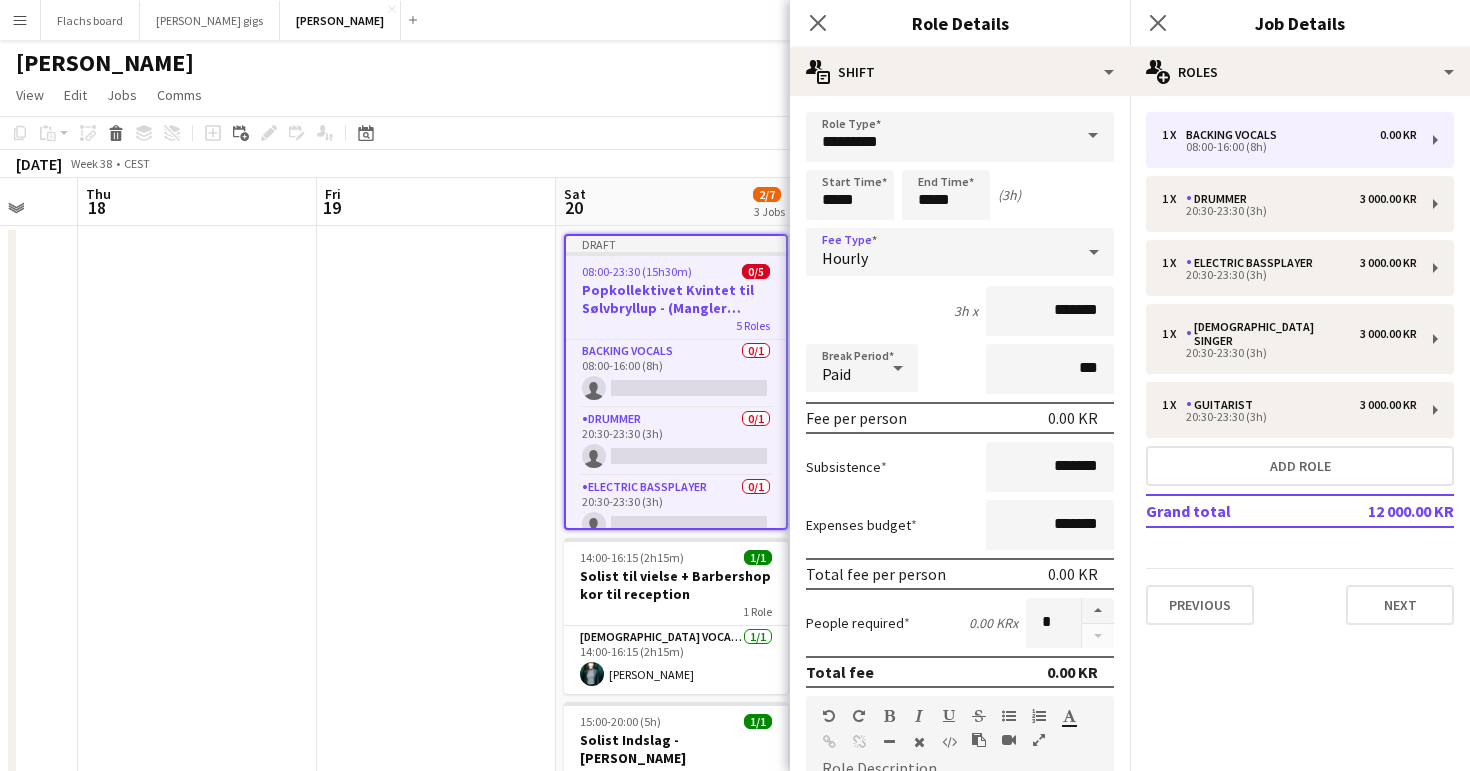 click on "Hourly" at bounding box center (845, 258) 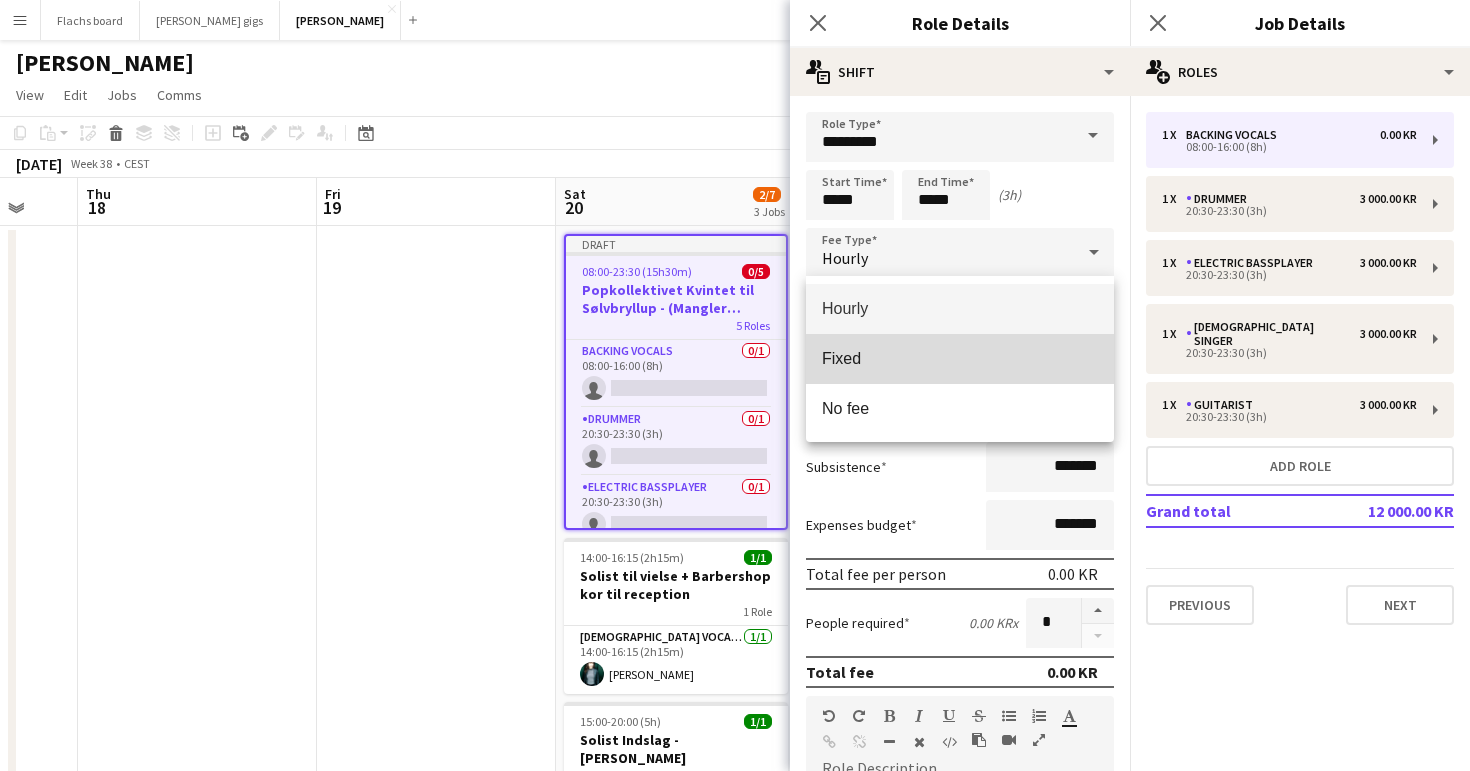 click on "Fixed" at bounding box center [960, 359] 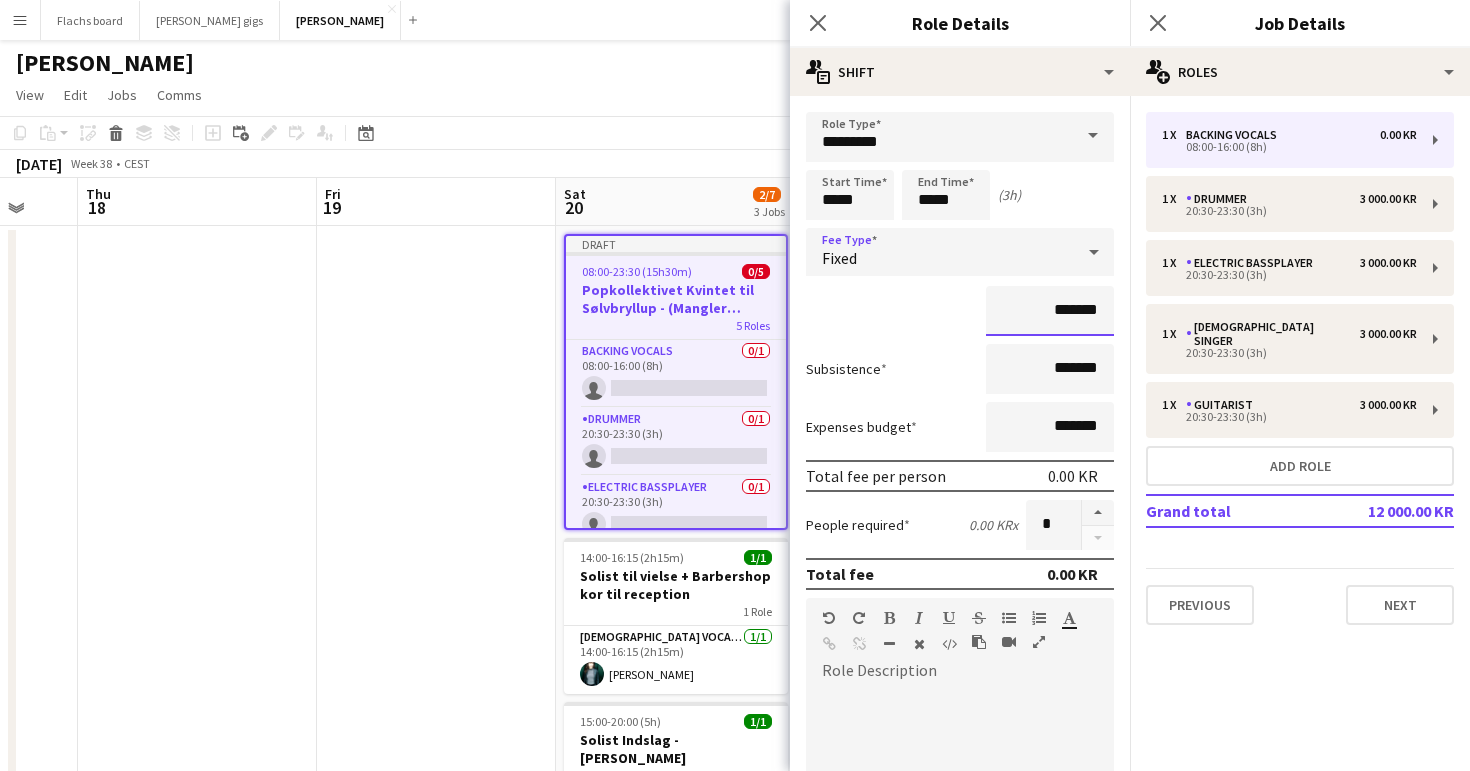 click on "*******" at bounding box center [1050, 311] 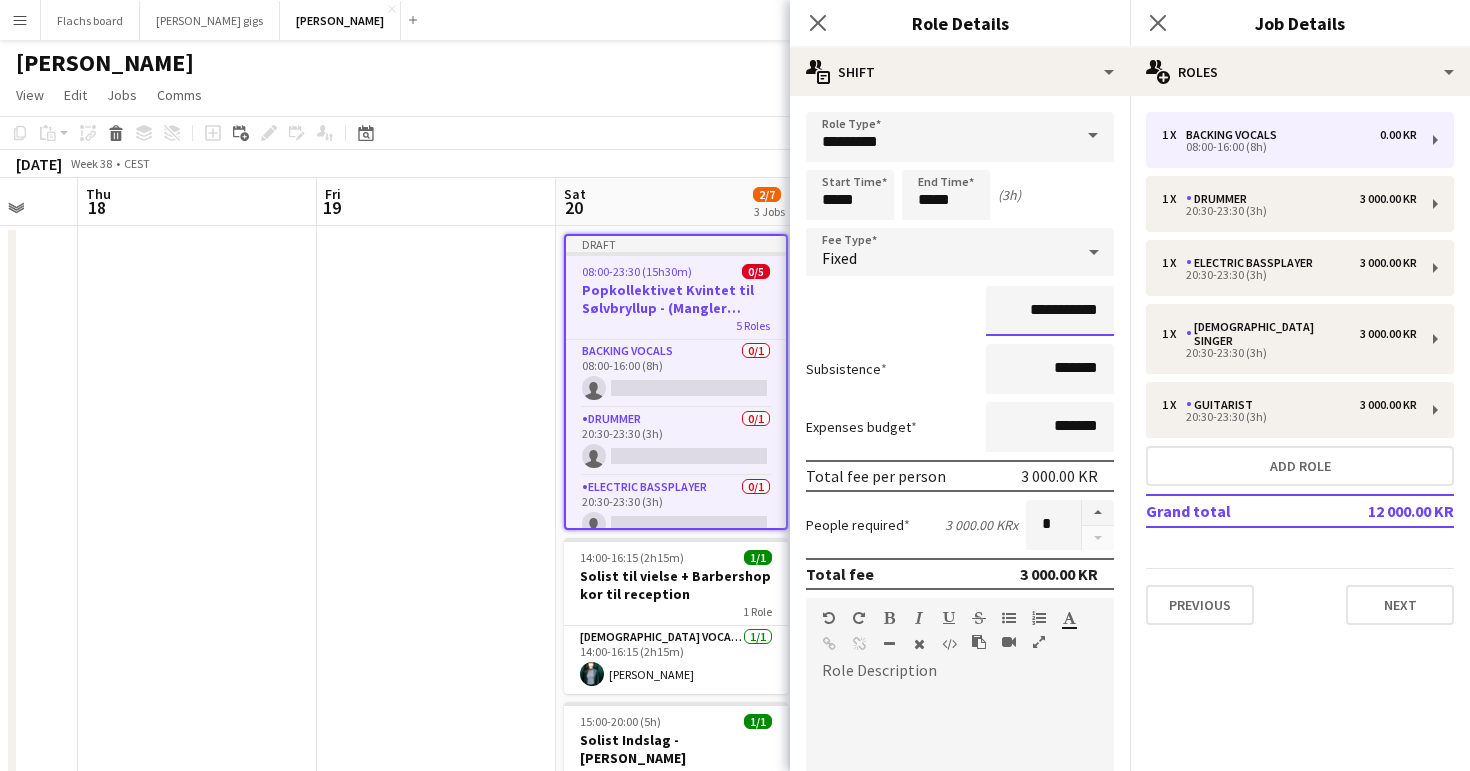 type on "**********" 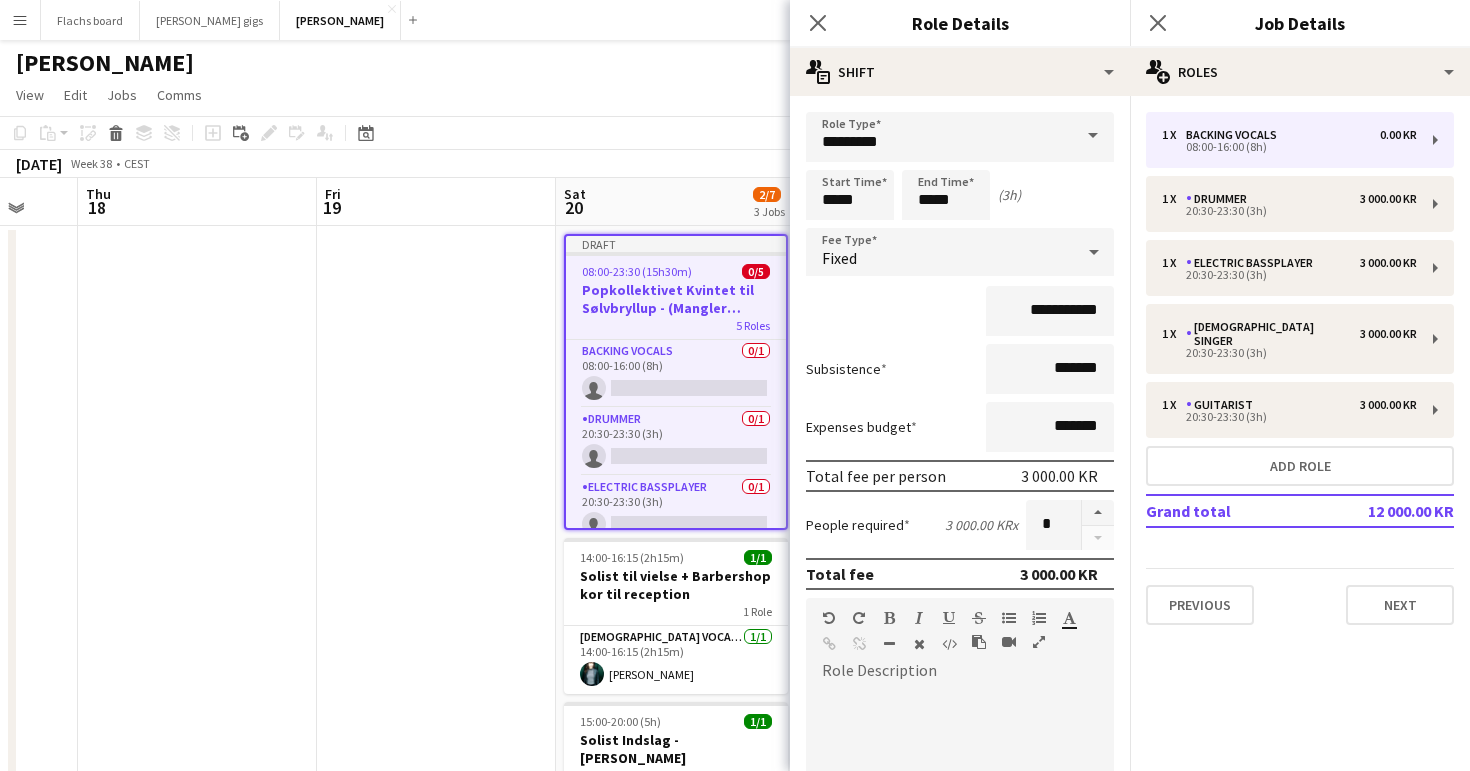 click on "**********" at bounding box center [960, 311] 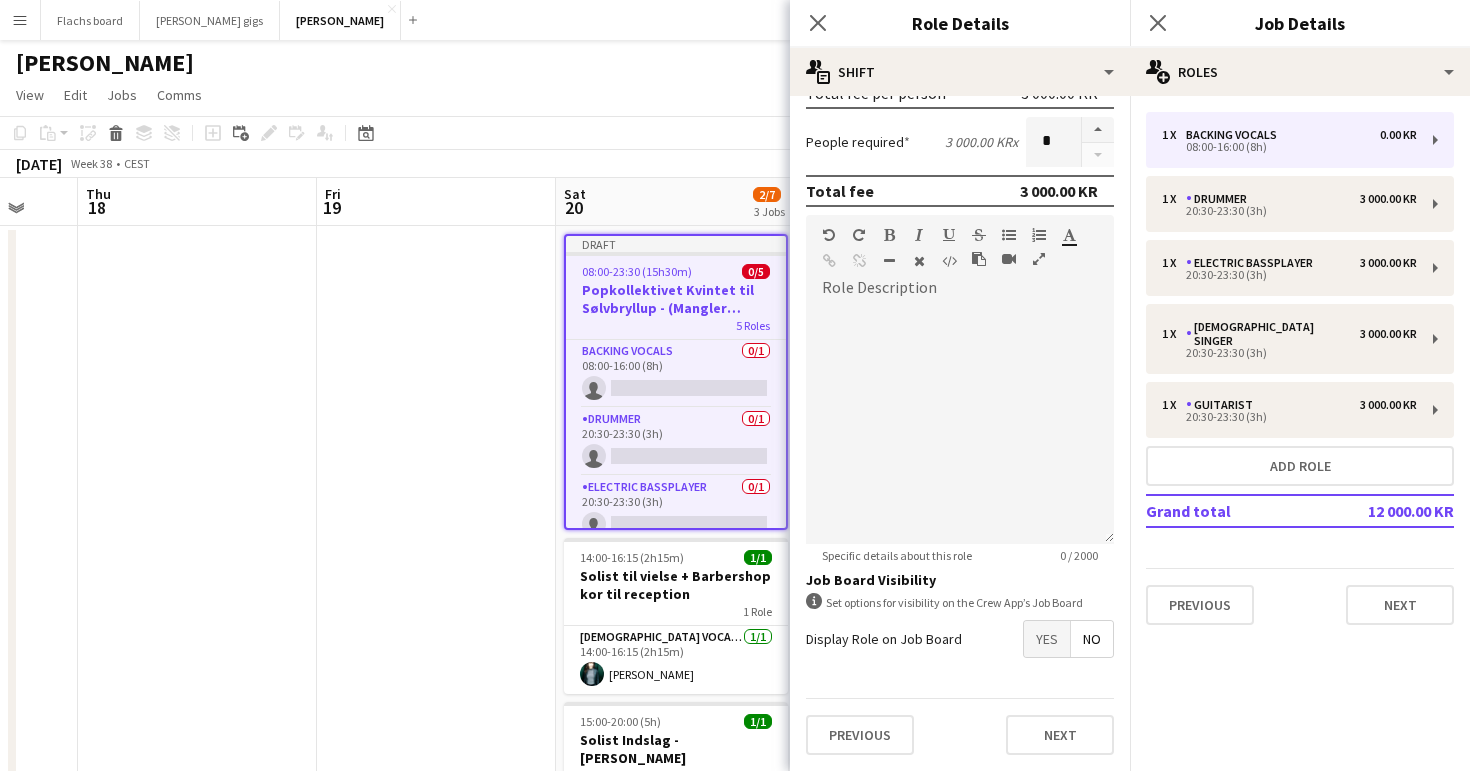 click on "Yes" at bounding box center [1047, 639] 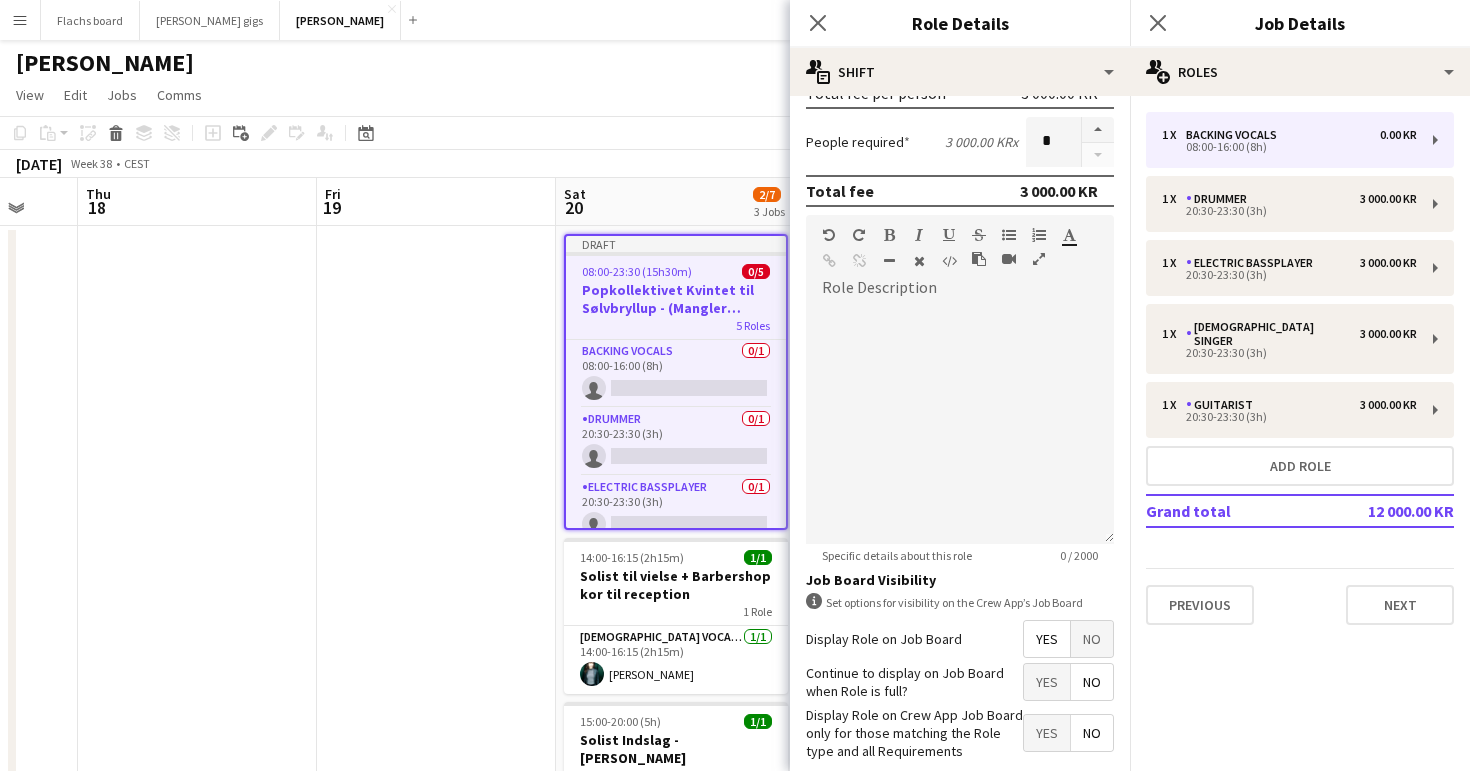 scroll, scrollTop: 485, scrollLeft: 0, axis: vertical 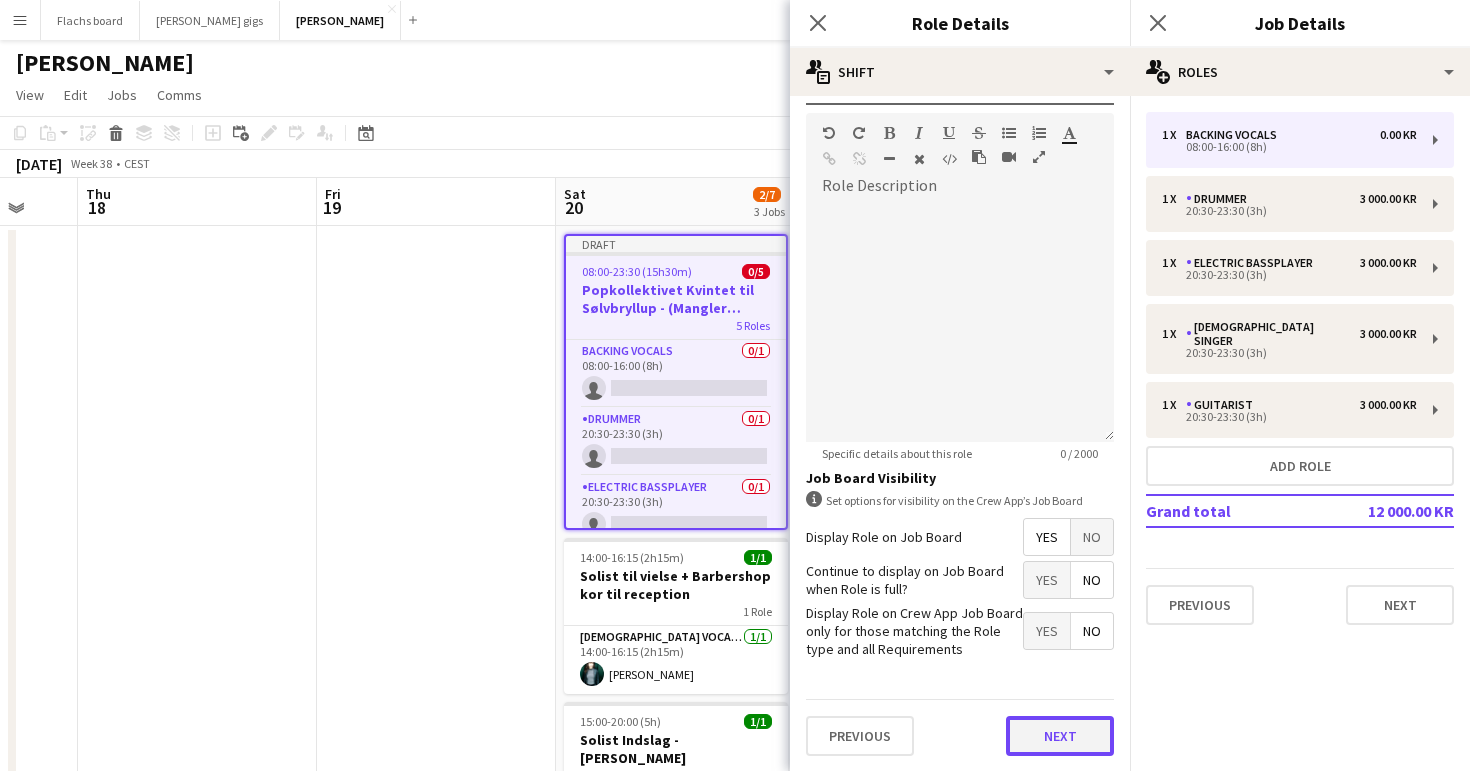 click on "Next" at bounding box center [1060, 736] 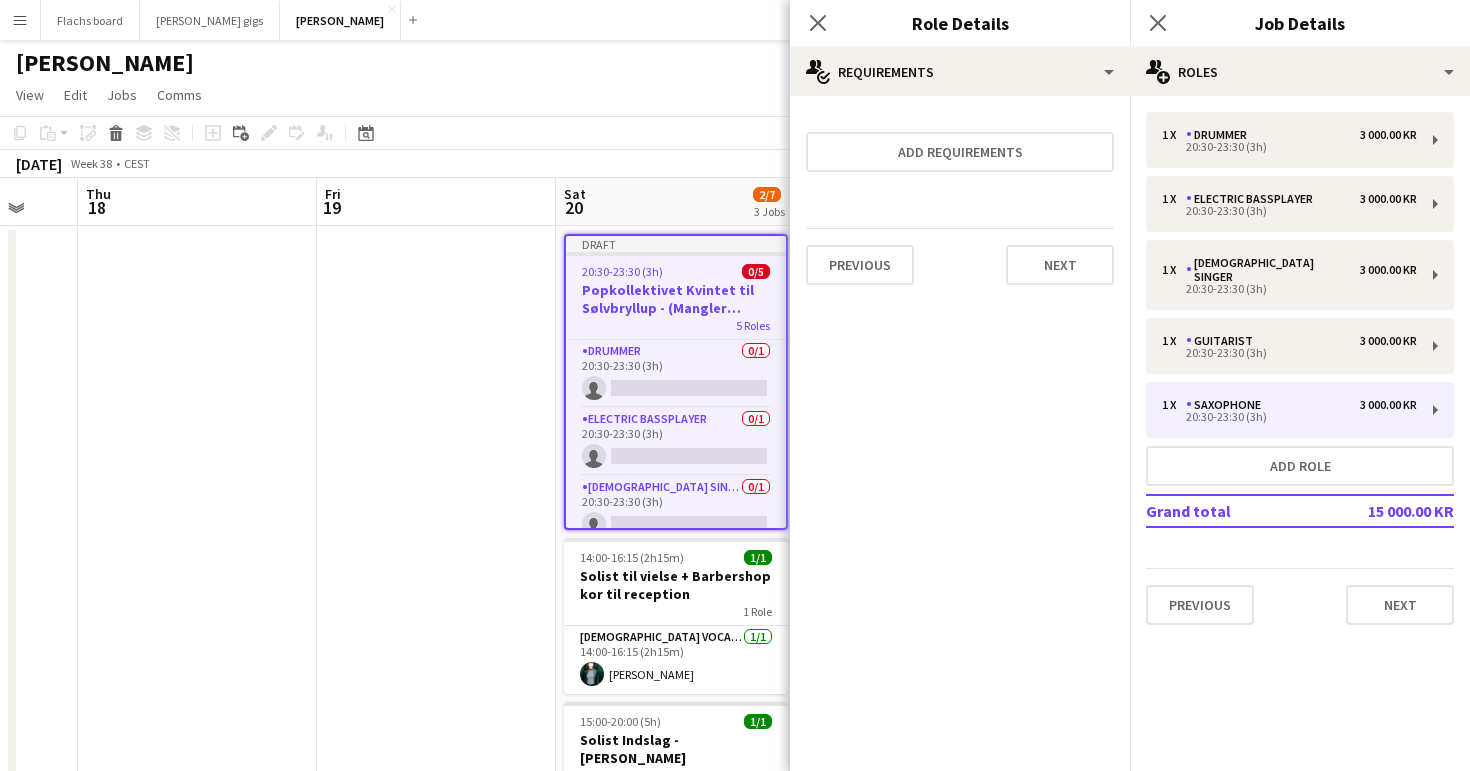 scroll, scrollTop: 0, scrollLeft: 0, axis: both 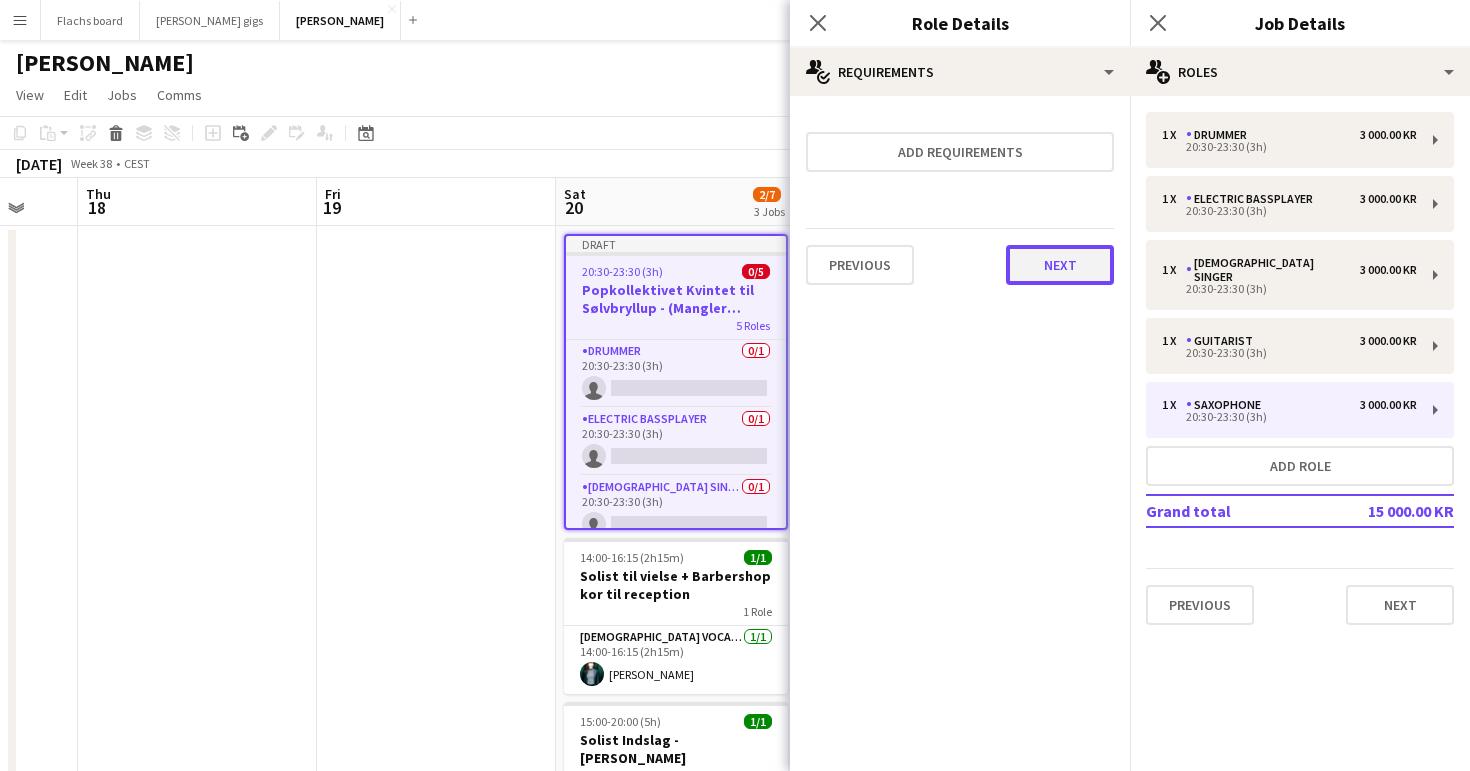 click on "Next" at bounding box center (1060, 265) 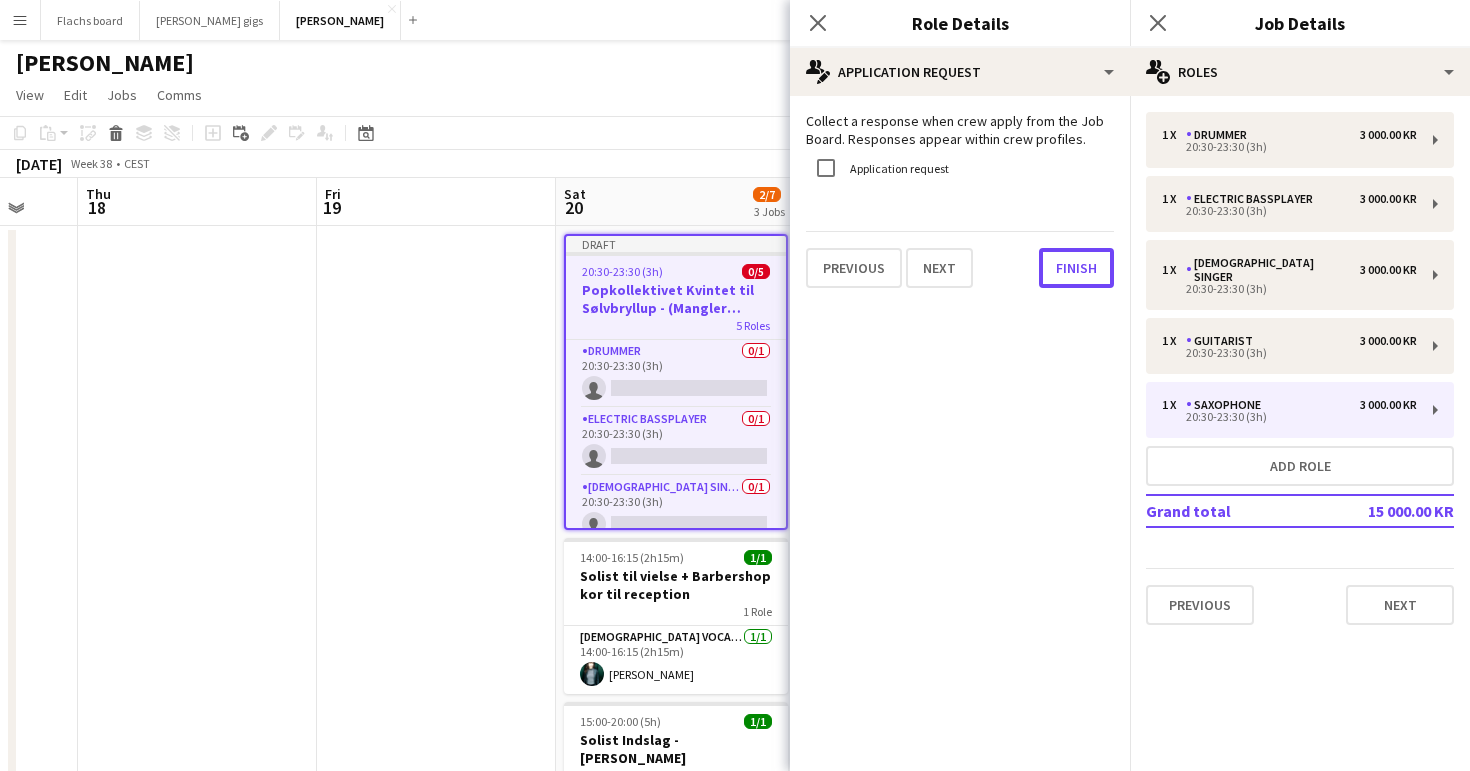click on "Finish" at bounding box center [1076, 268] 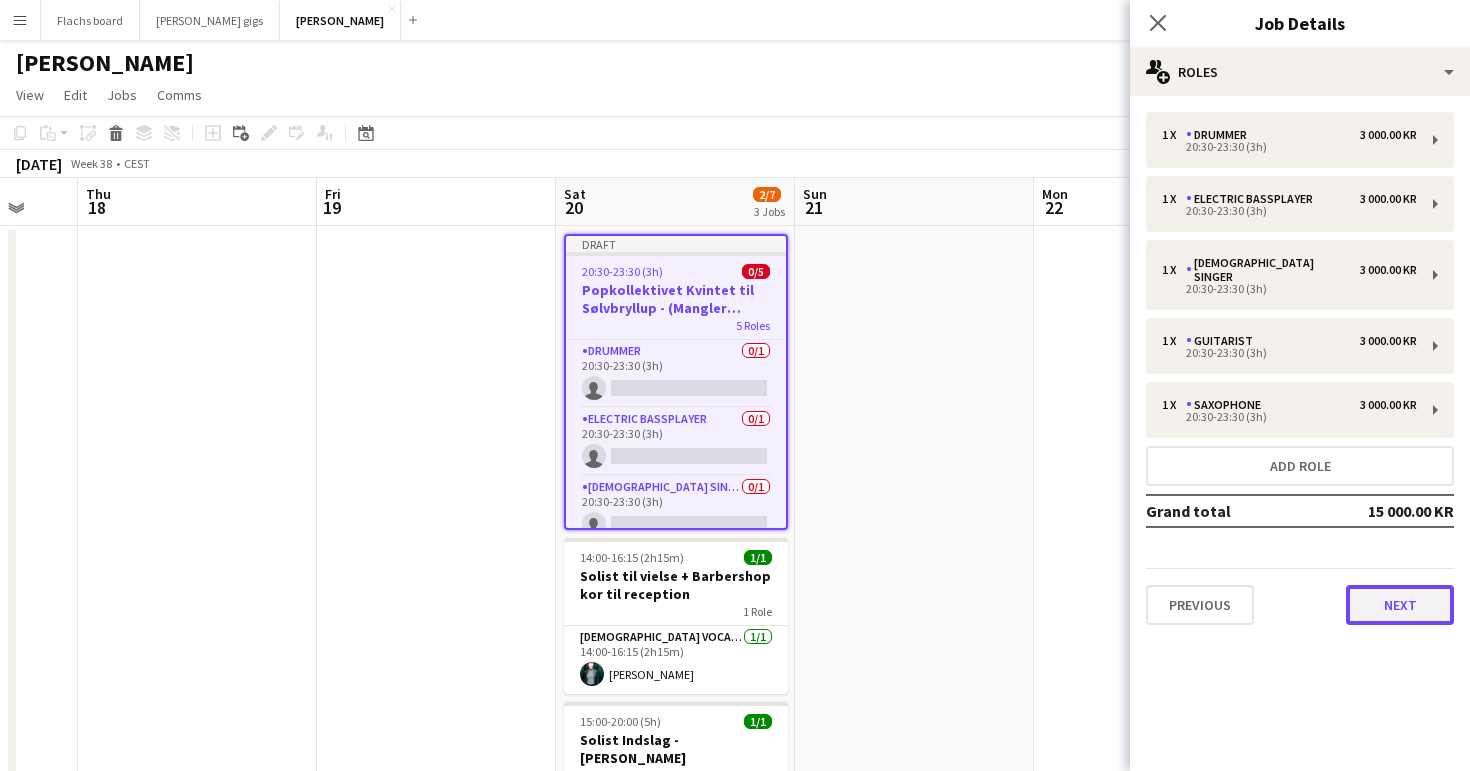 click on "Next" at bounding box center (1400, 605) 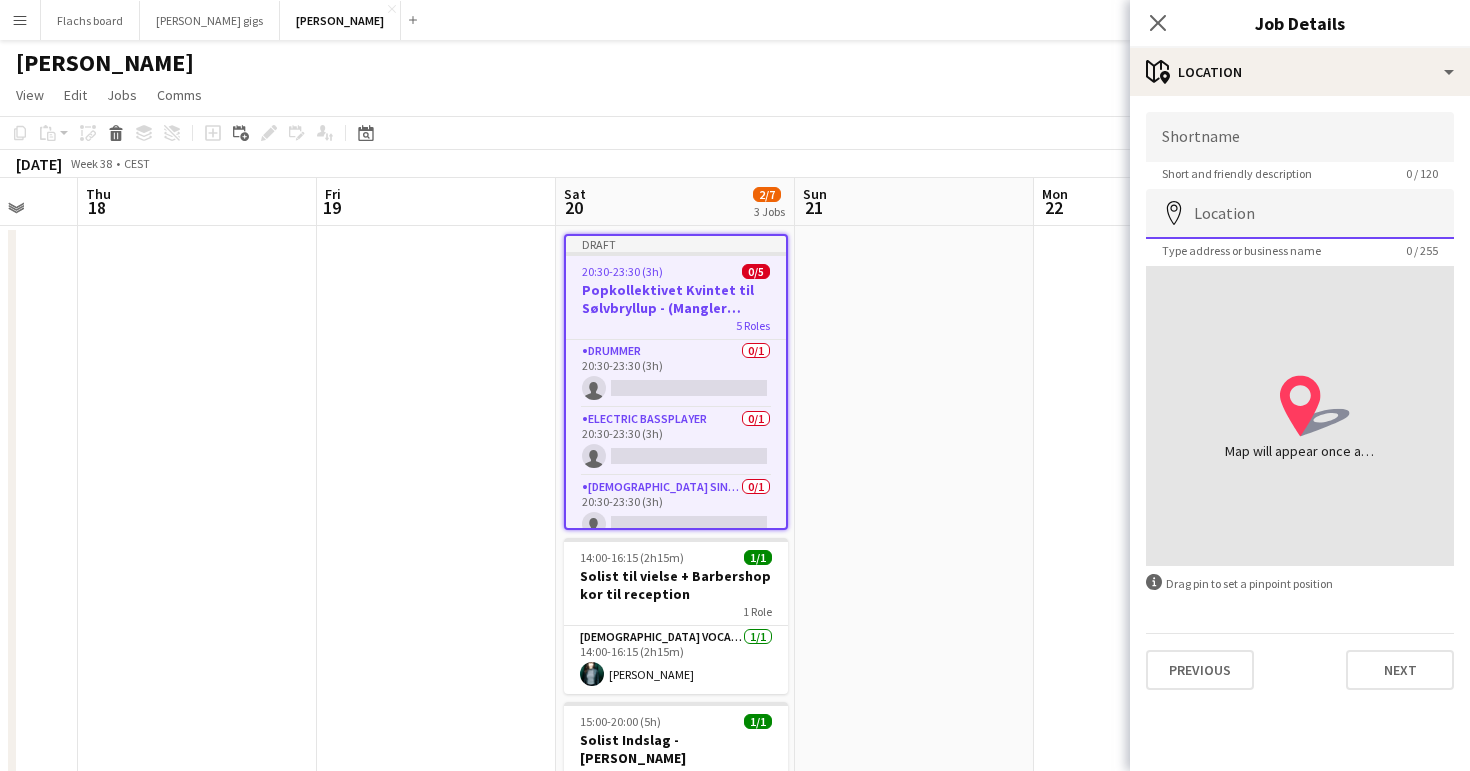 click on "Location" at bounding box center (1300, 214) 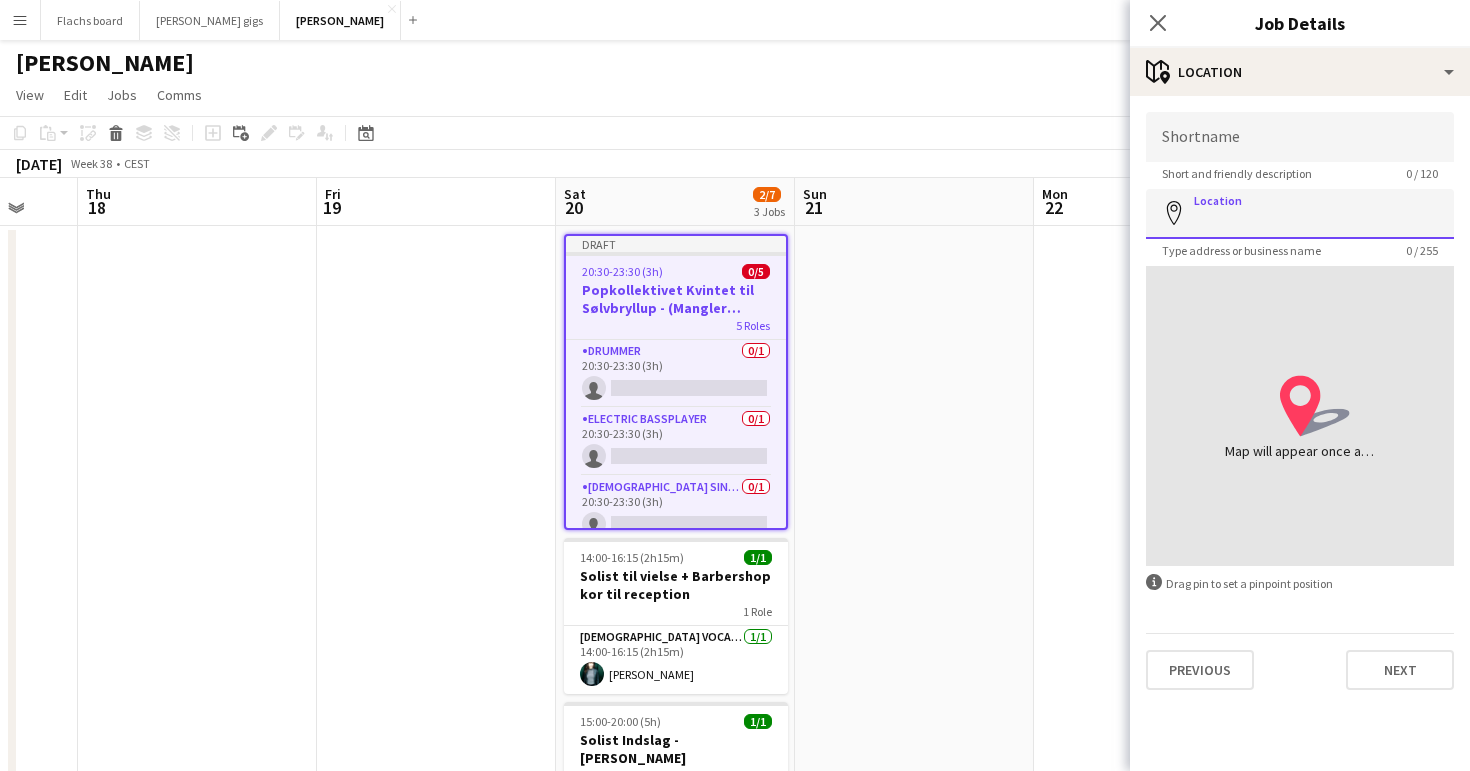 paste on "**********" 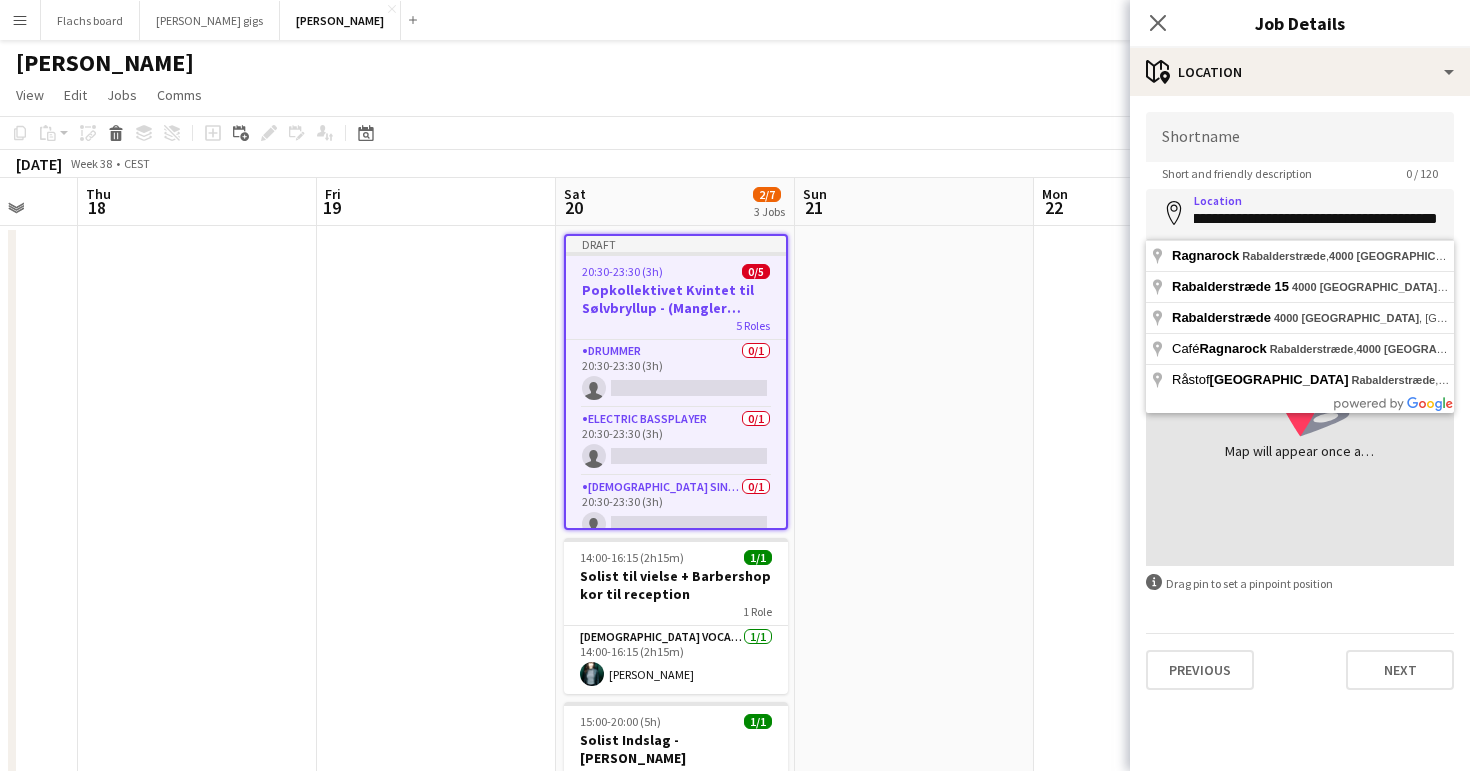 scroll, scrollTop: 0, scrollLeft: 0, axis: both 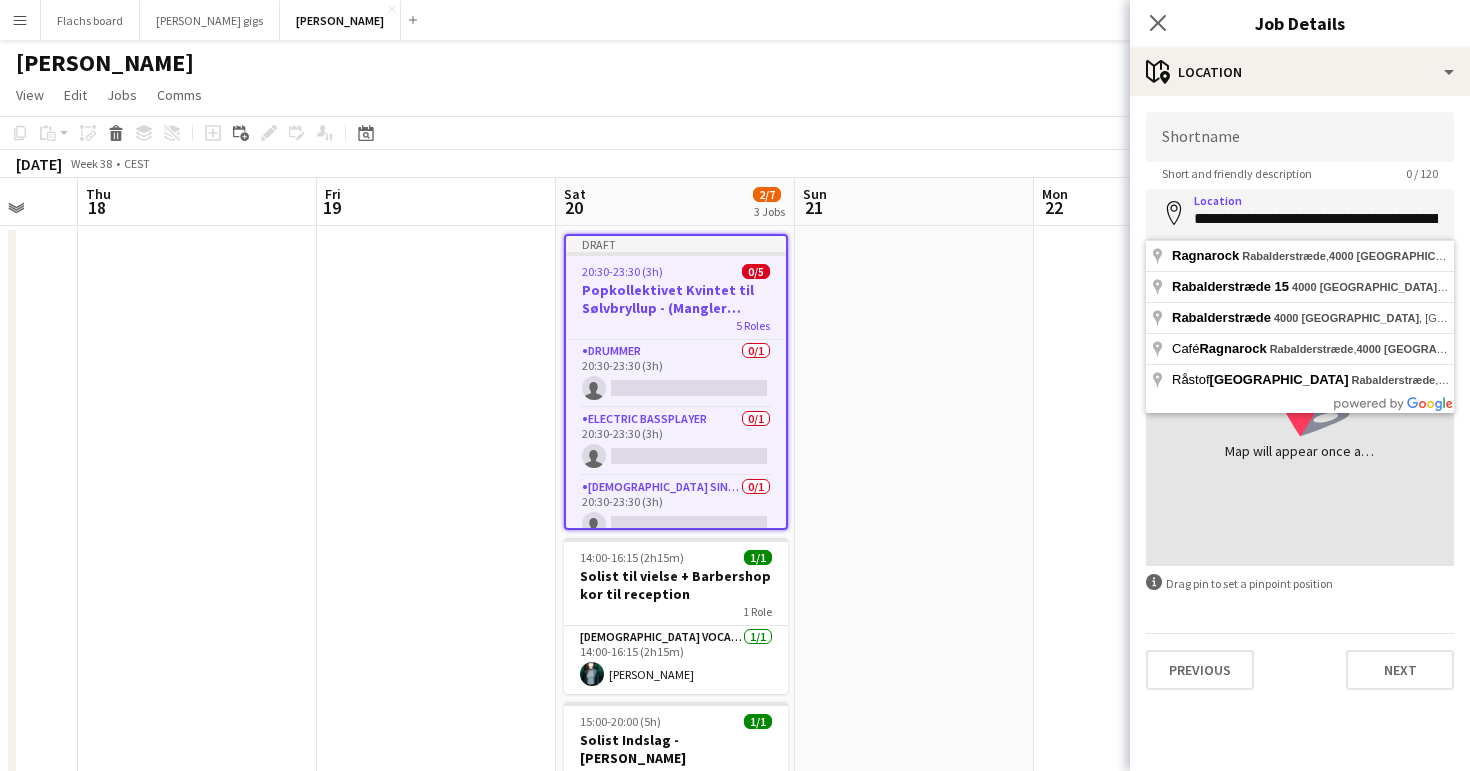 type on "**********" 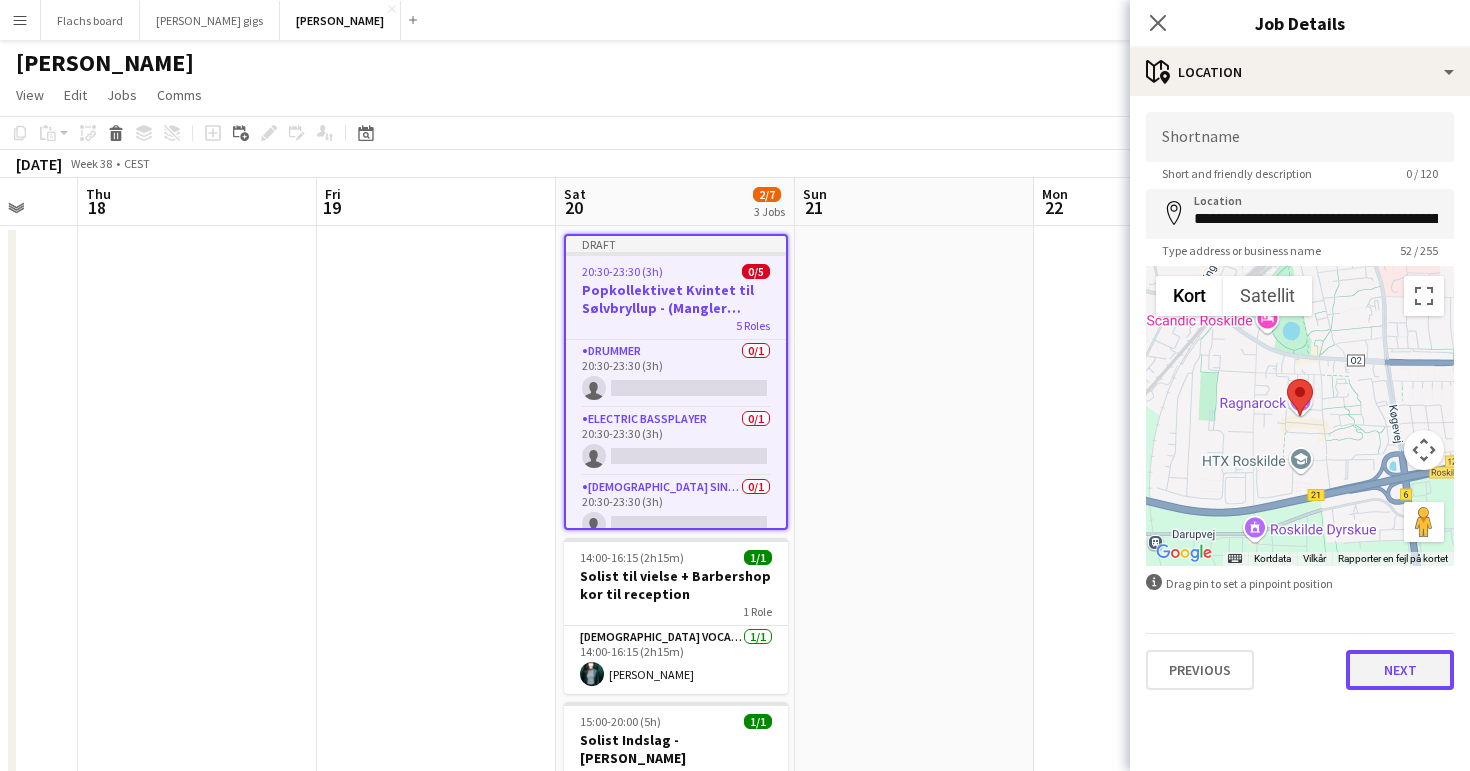 click on "Next" at bounding box center (1400, 670) 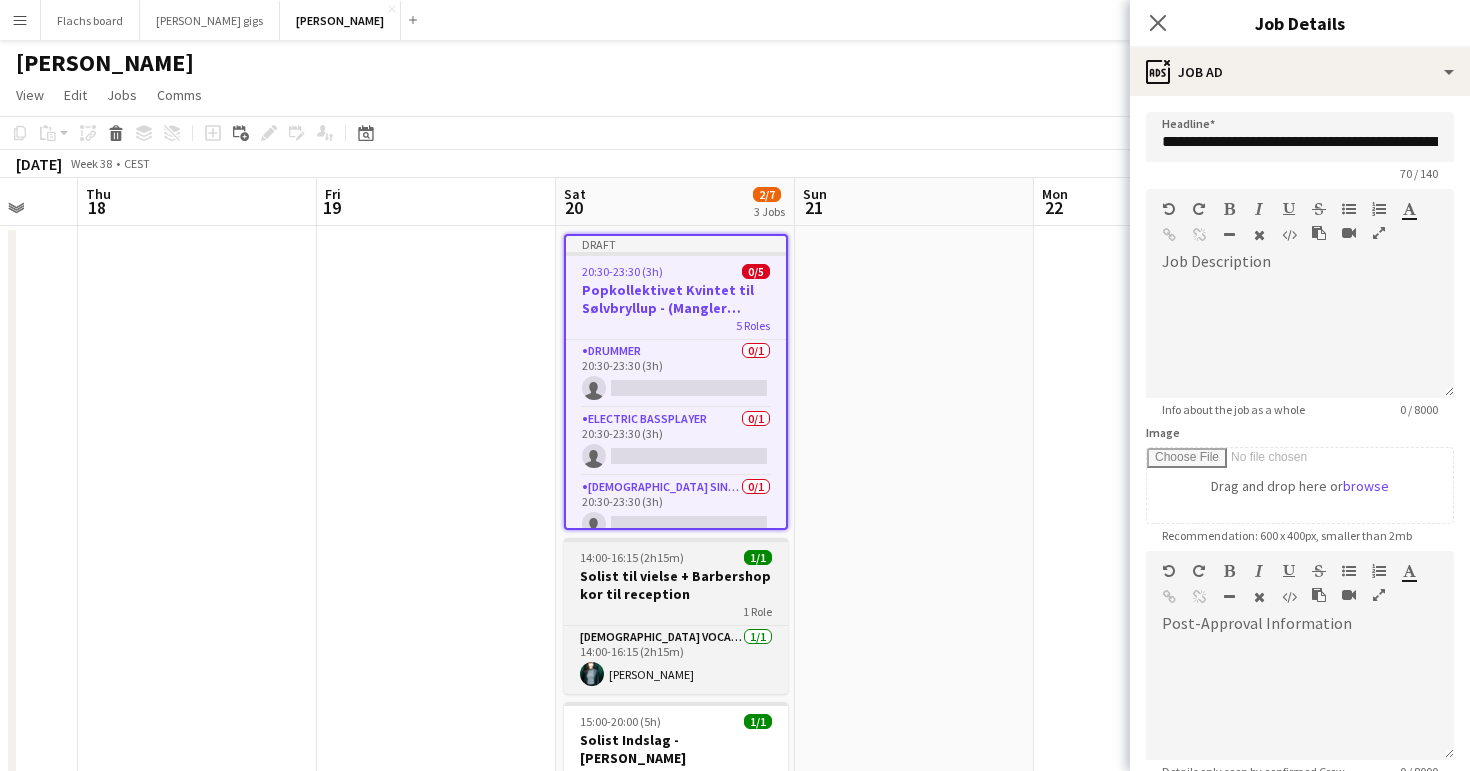 click on "Solist til vielse + Barbershop kor til reception" at bounding box center [676, 585] 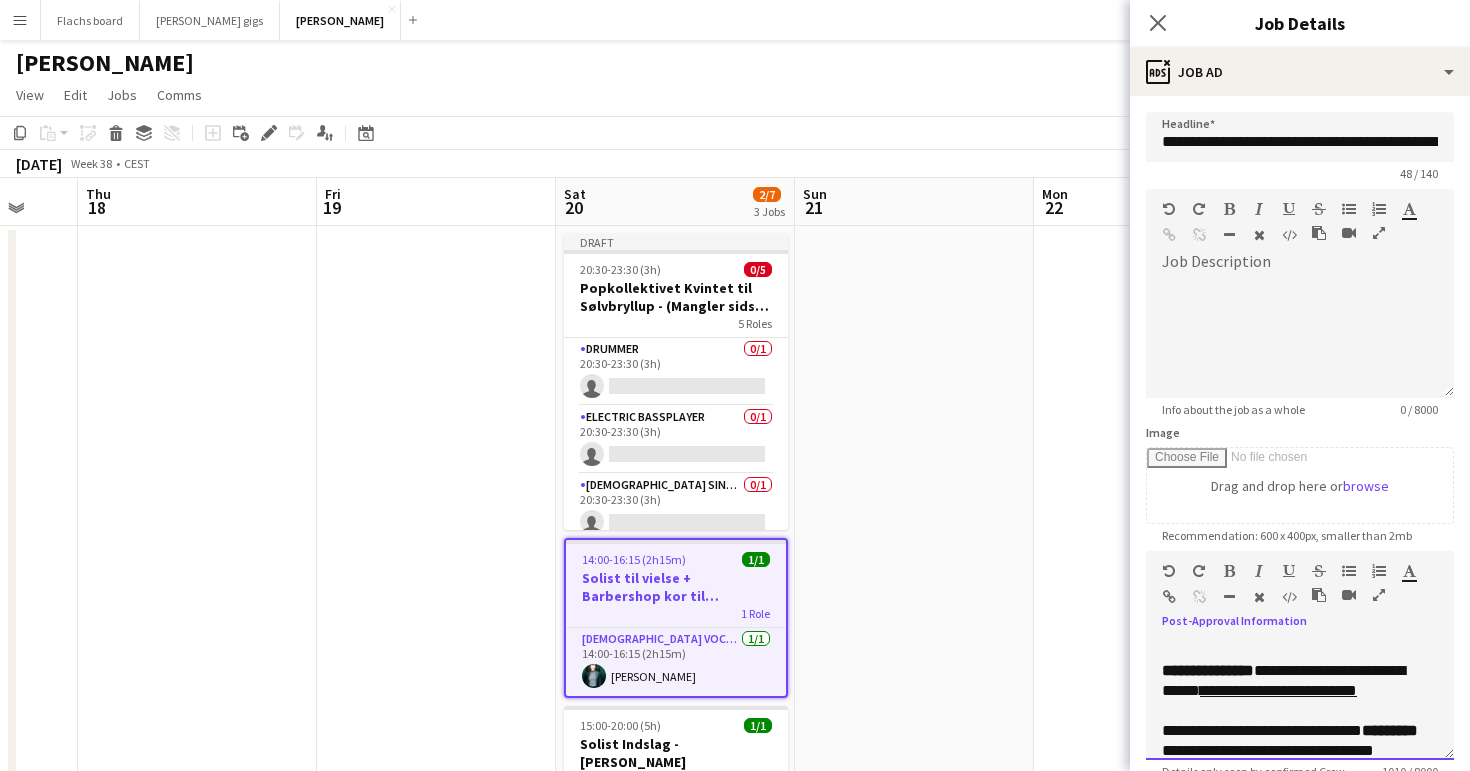 scroll, scrollTop: 856, scrollLeft: 0, axis: vertical 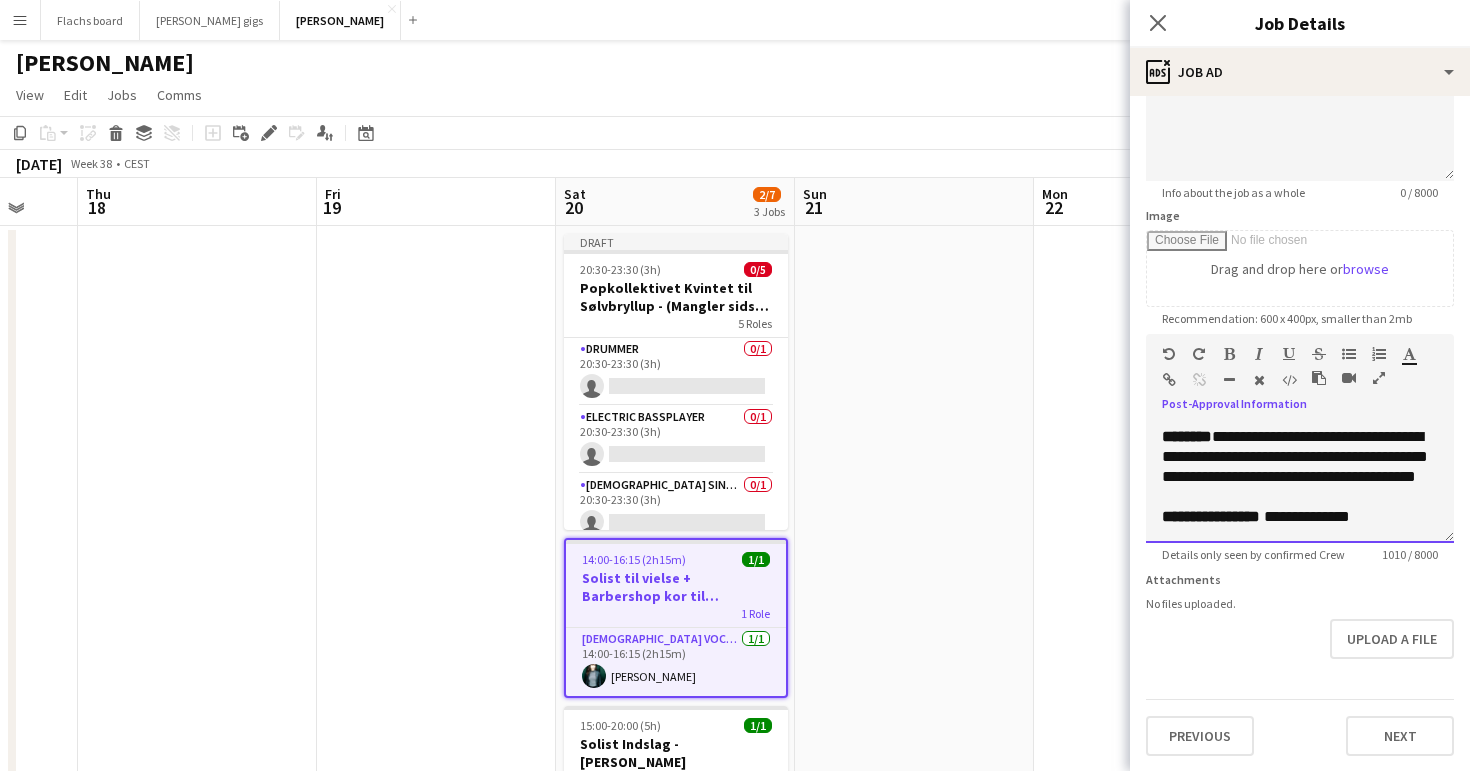 drag, startPoint x: 1151, startPoint y: 652, endPoint x: 1267, endPoint y: 830, distance: 212.46176 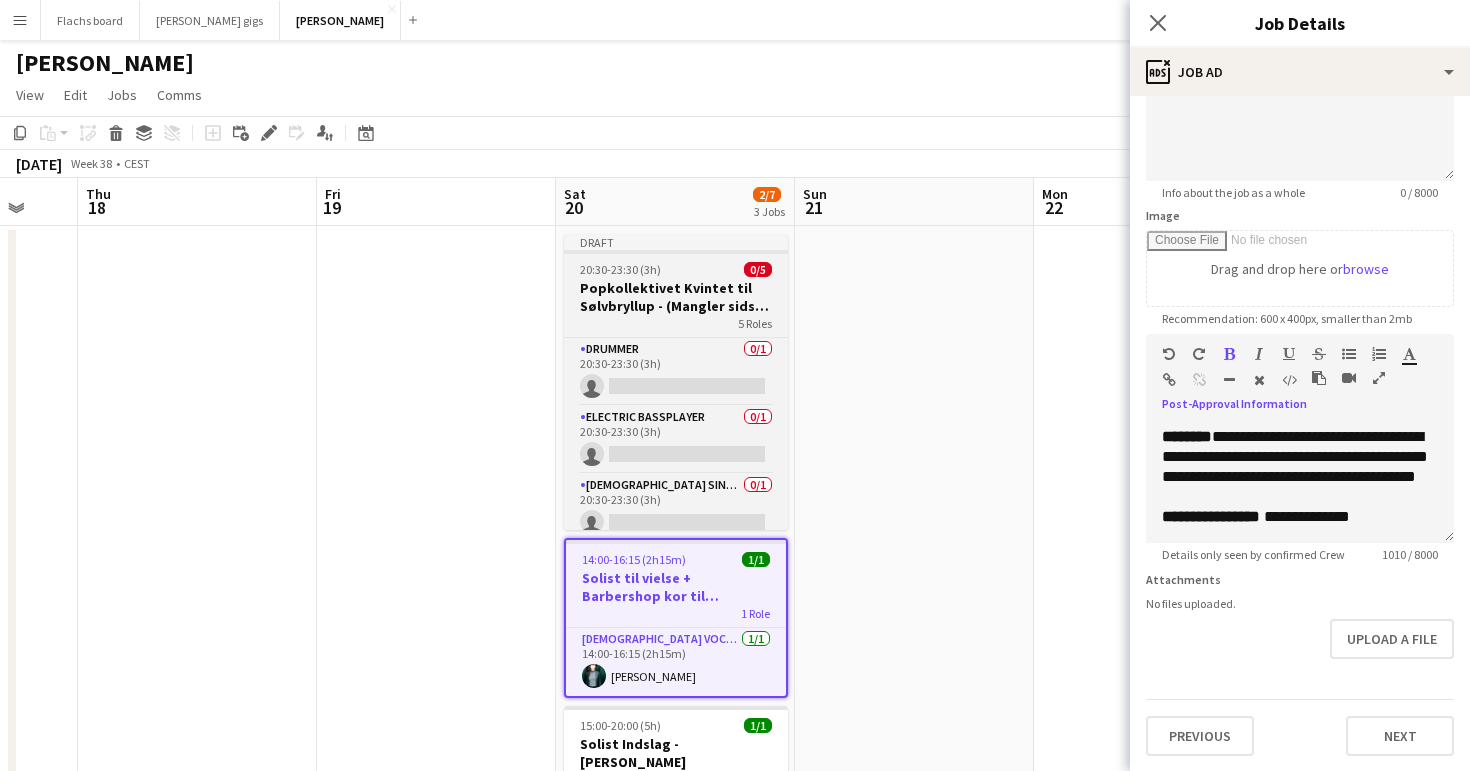 click on "Popkollektivet Kvintet til Sølvbryllup - (Mangler sidste bekræftelse)" at bounding box center (676, 297) 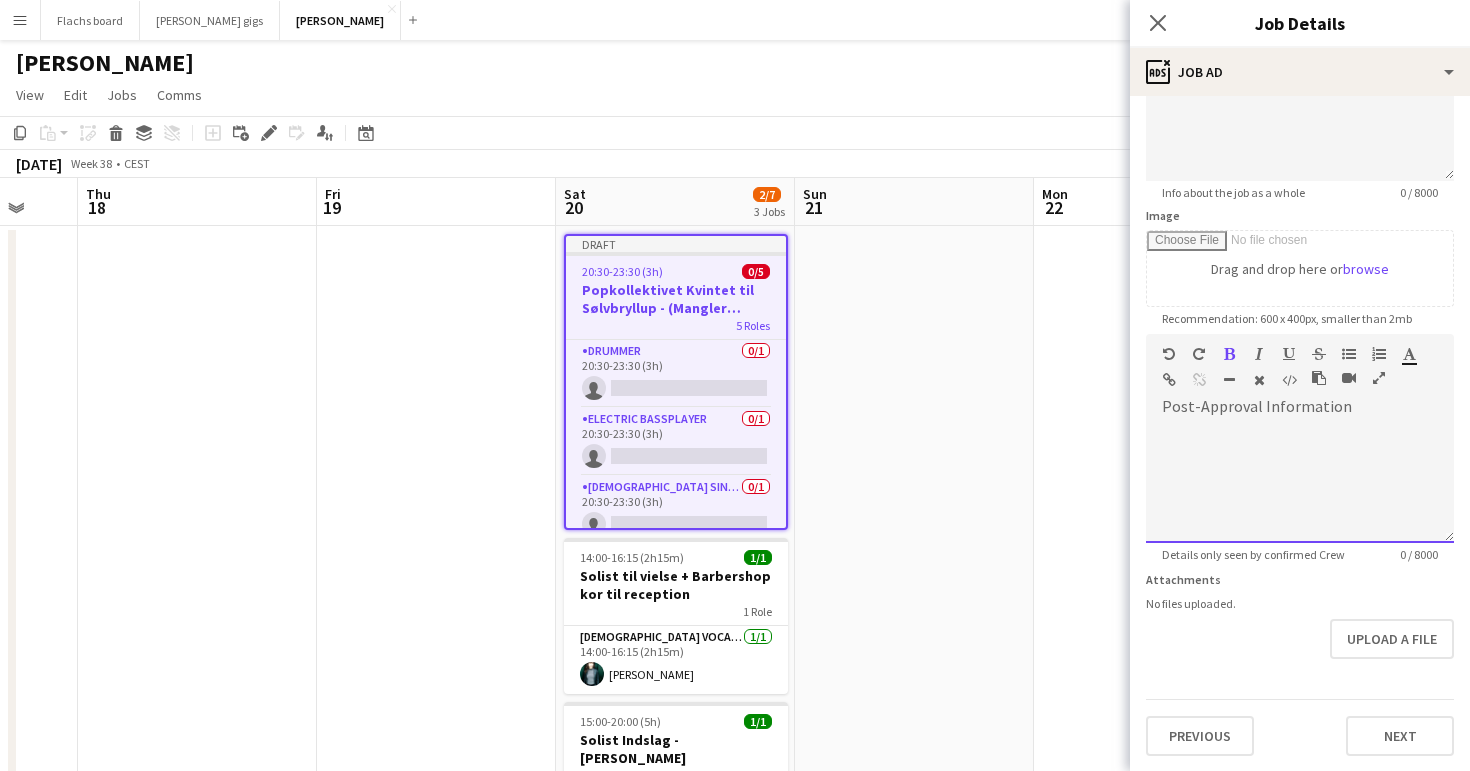 click at bounding box center [1300, 483] 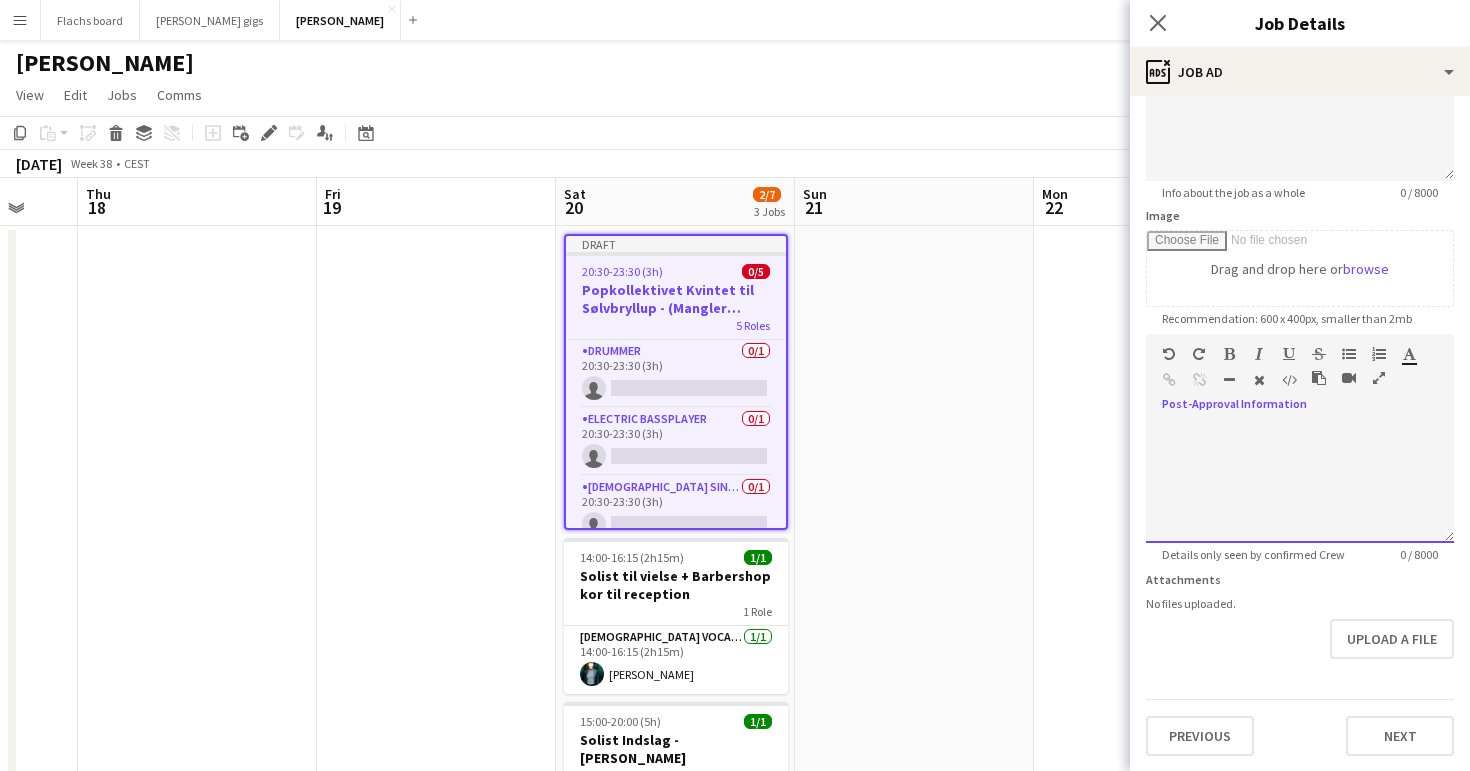 paste 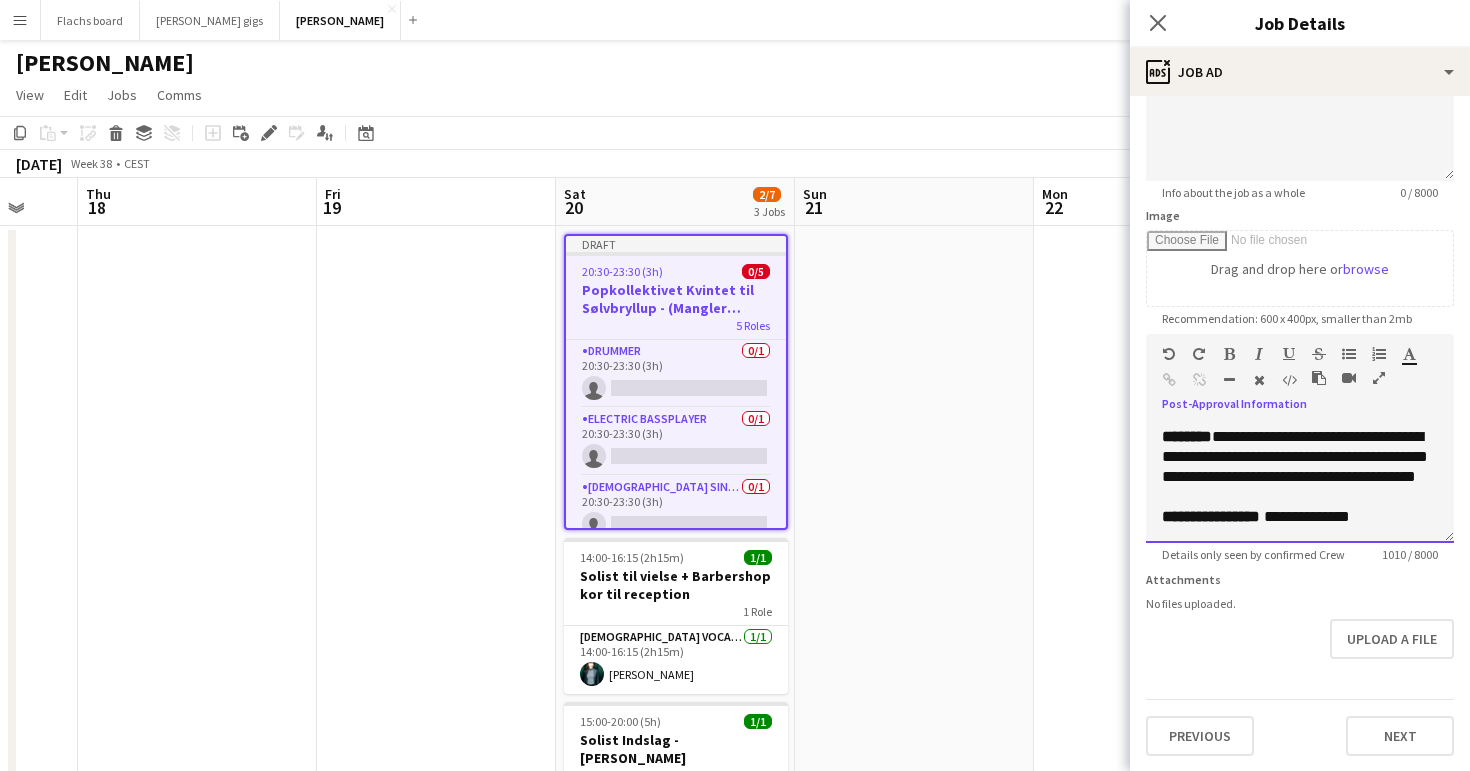 scroll, scrollTop: 0, scrollLeft: 0, axis: both 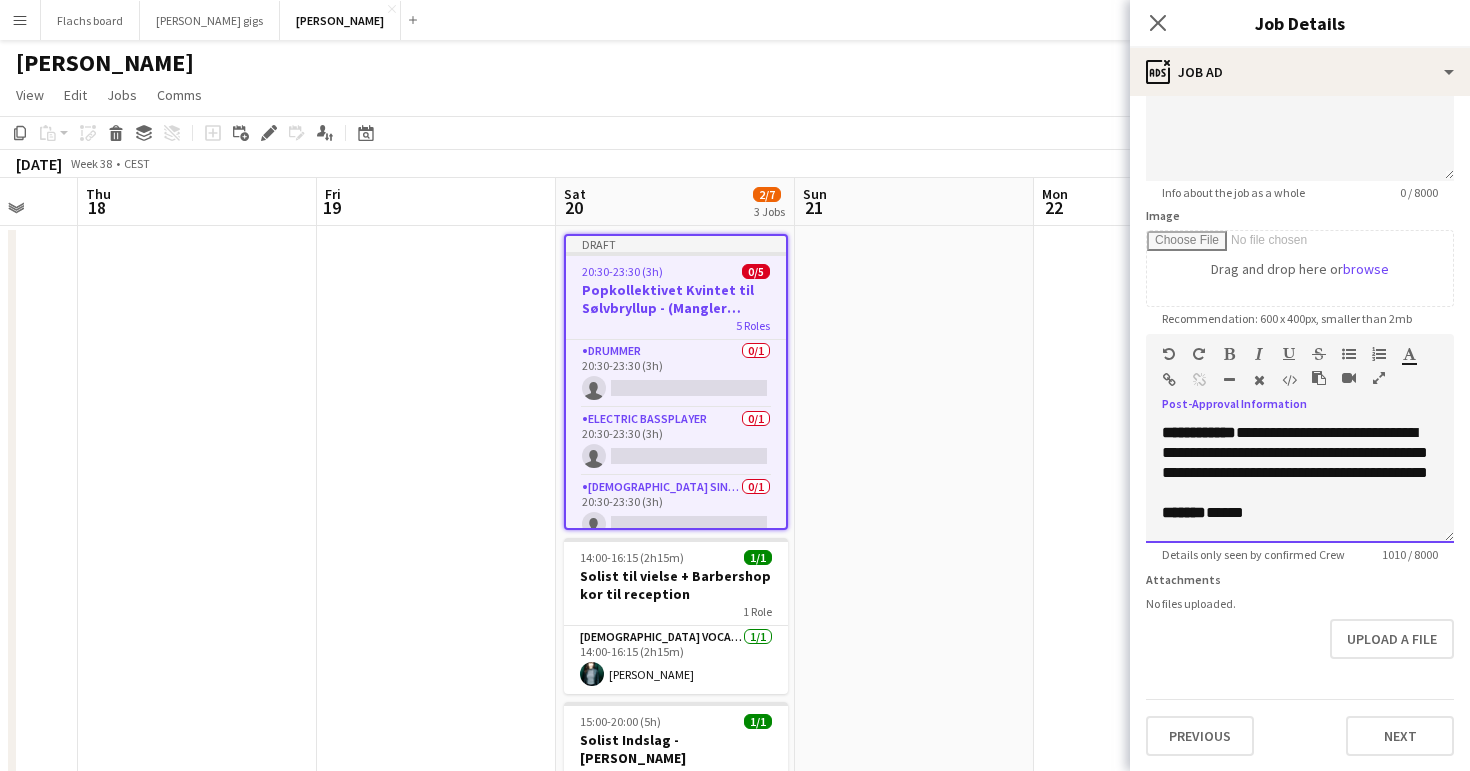 drag, startPoint x: 1267, startPoint y: 432, endPoint x: 1315, endPoint y: 501, distance: 84.05355 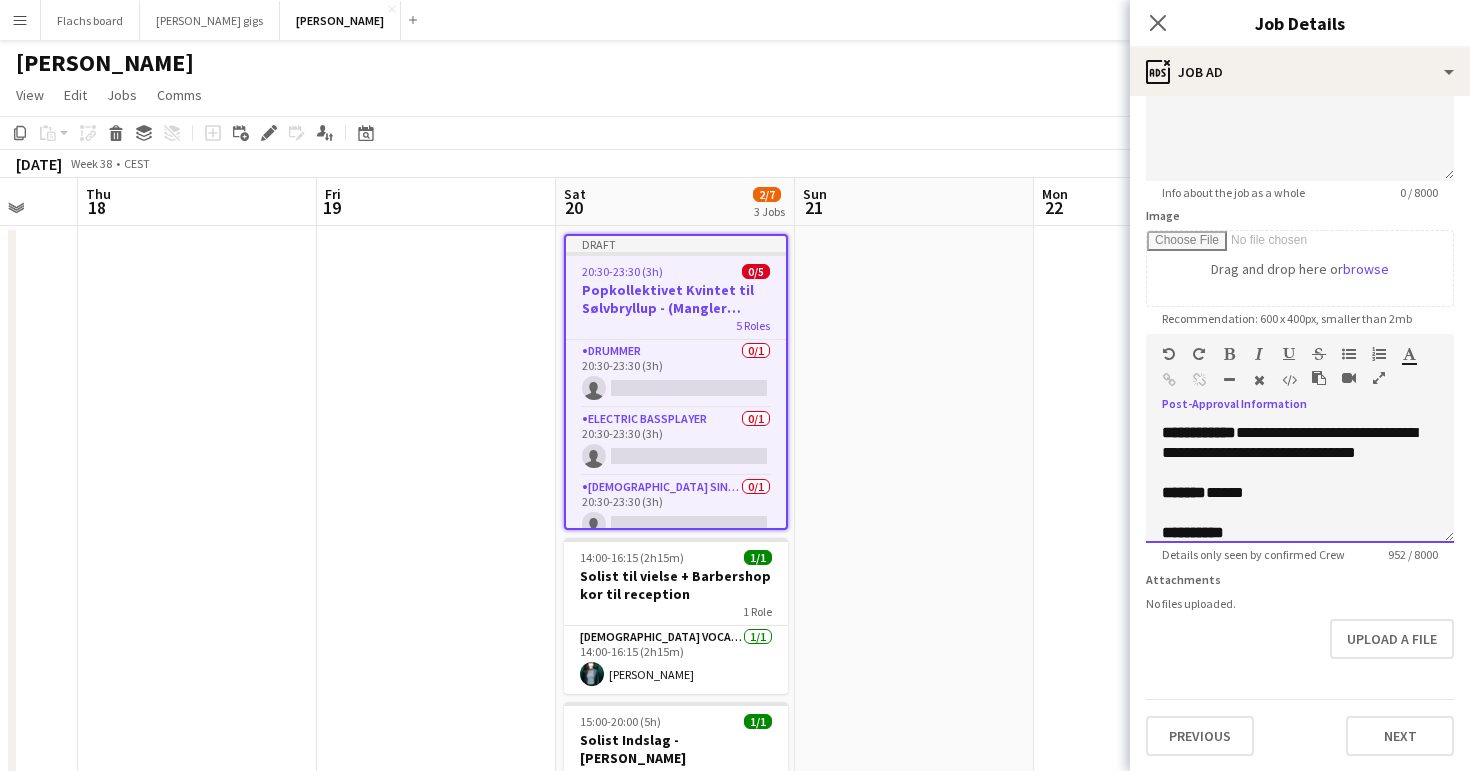 drag, startPoint x: 1292, startPoint y: 457, endPoint x: 1310, endPoint y: 458, distance: 18.027756 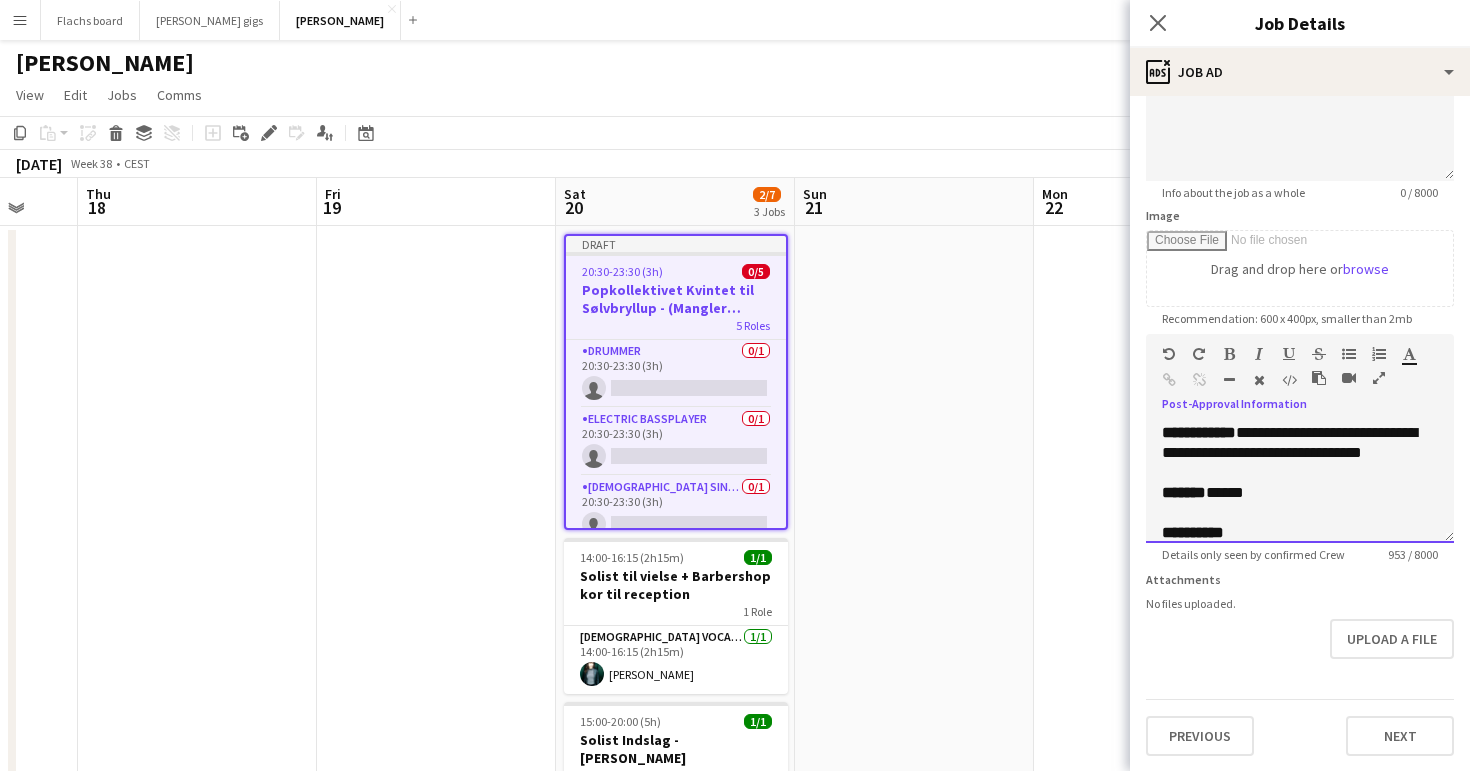 click on "*****" at bounding box center [1225, 492] 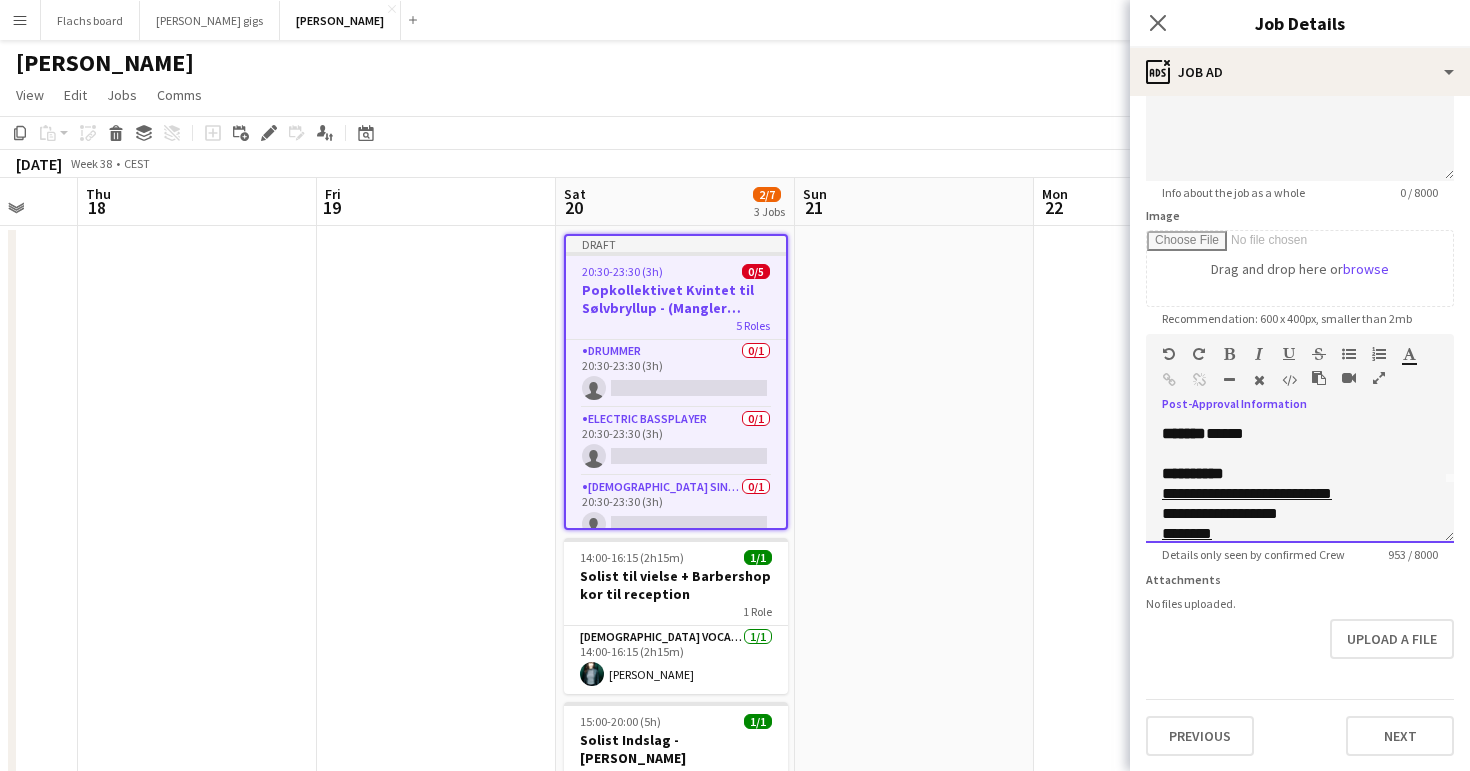 scroll, scrollTop: 60, scrollLeft: 0, axis: vertical 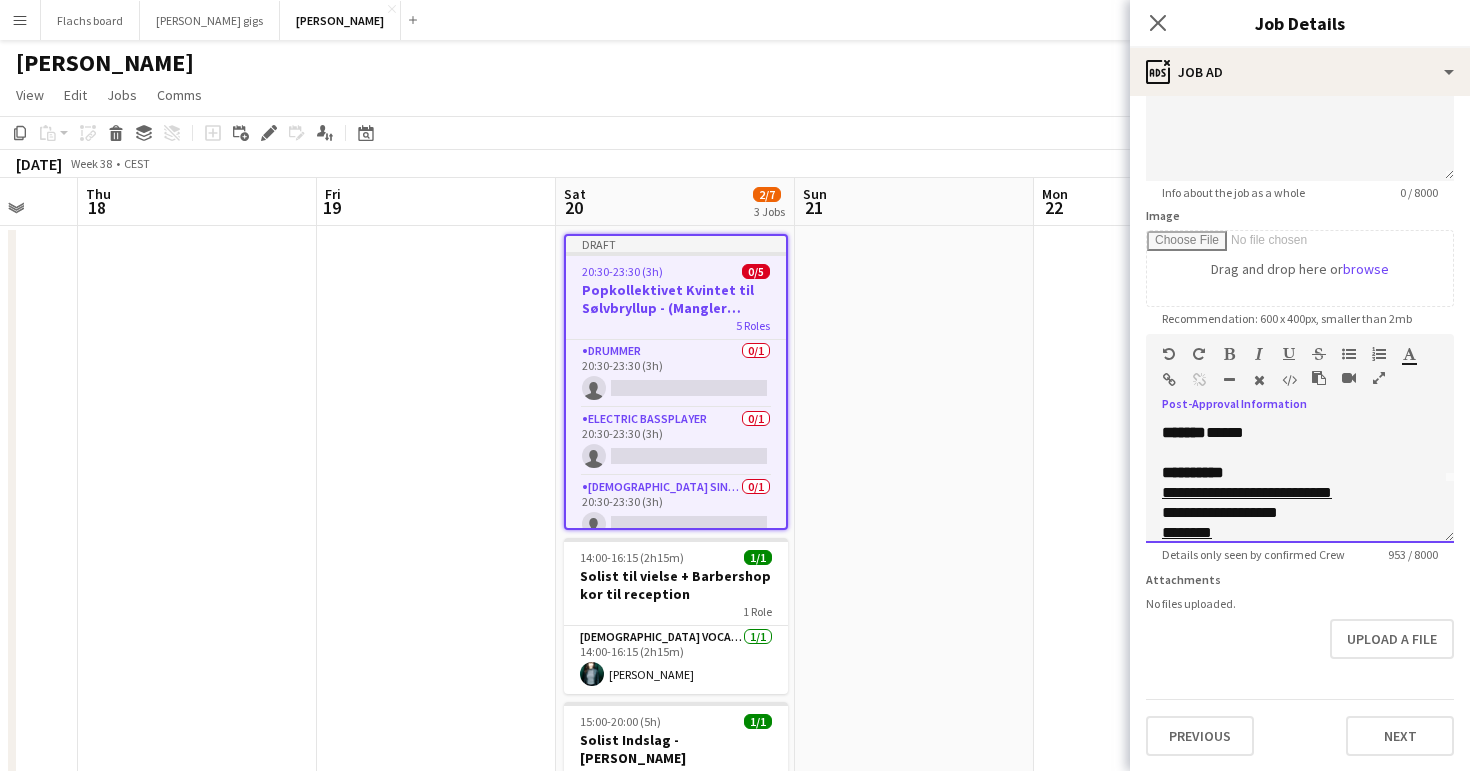 drag, startPoint x: 1155, startPoint y: 487, endPoint x: 1264, endPoint y: 527, distance: 116.10771 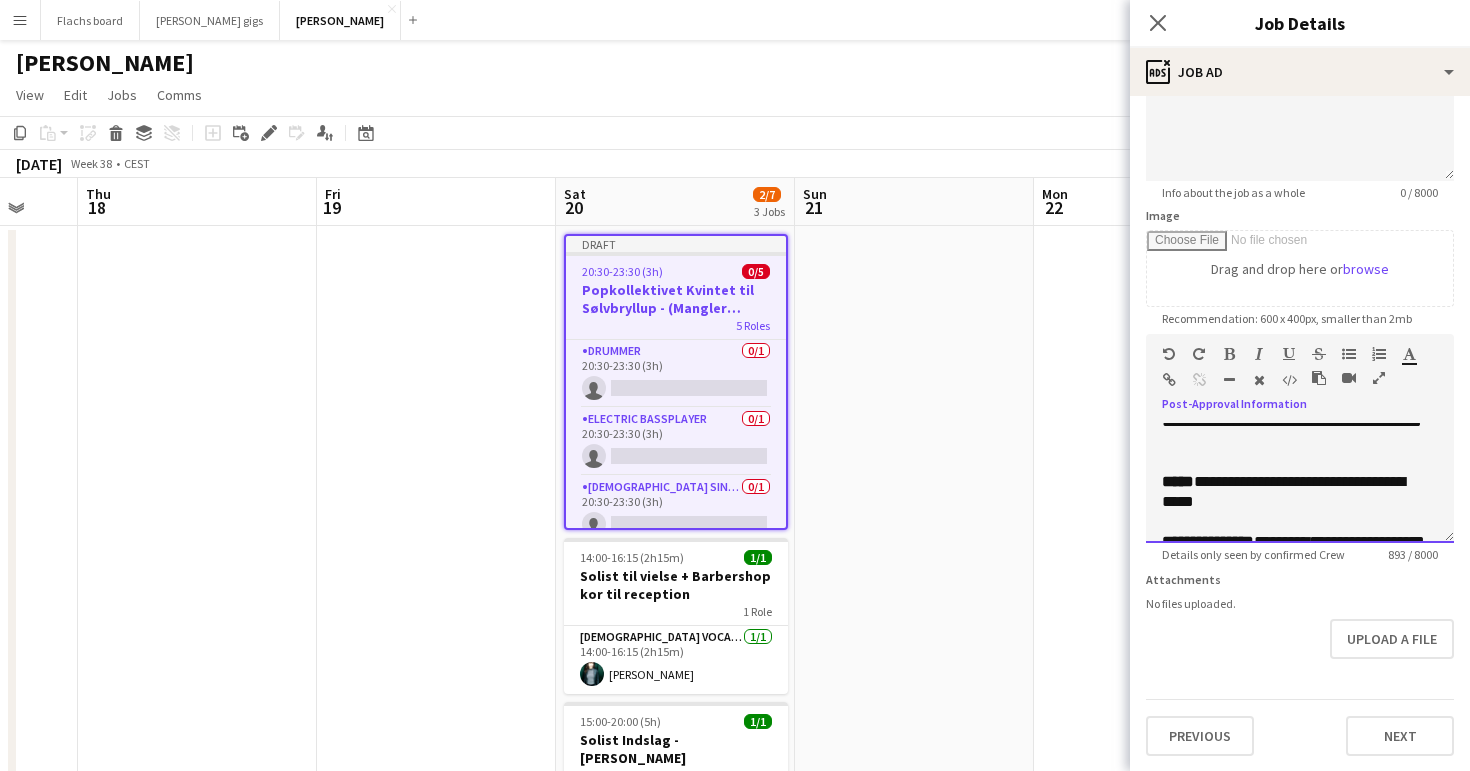 scroll, scrollTop: 91, scrollLeft: 0, axis: vertical 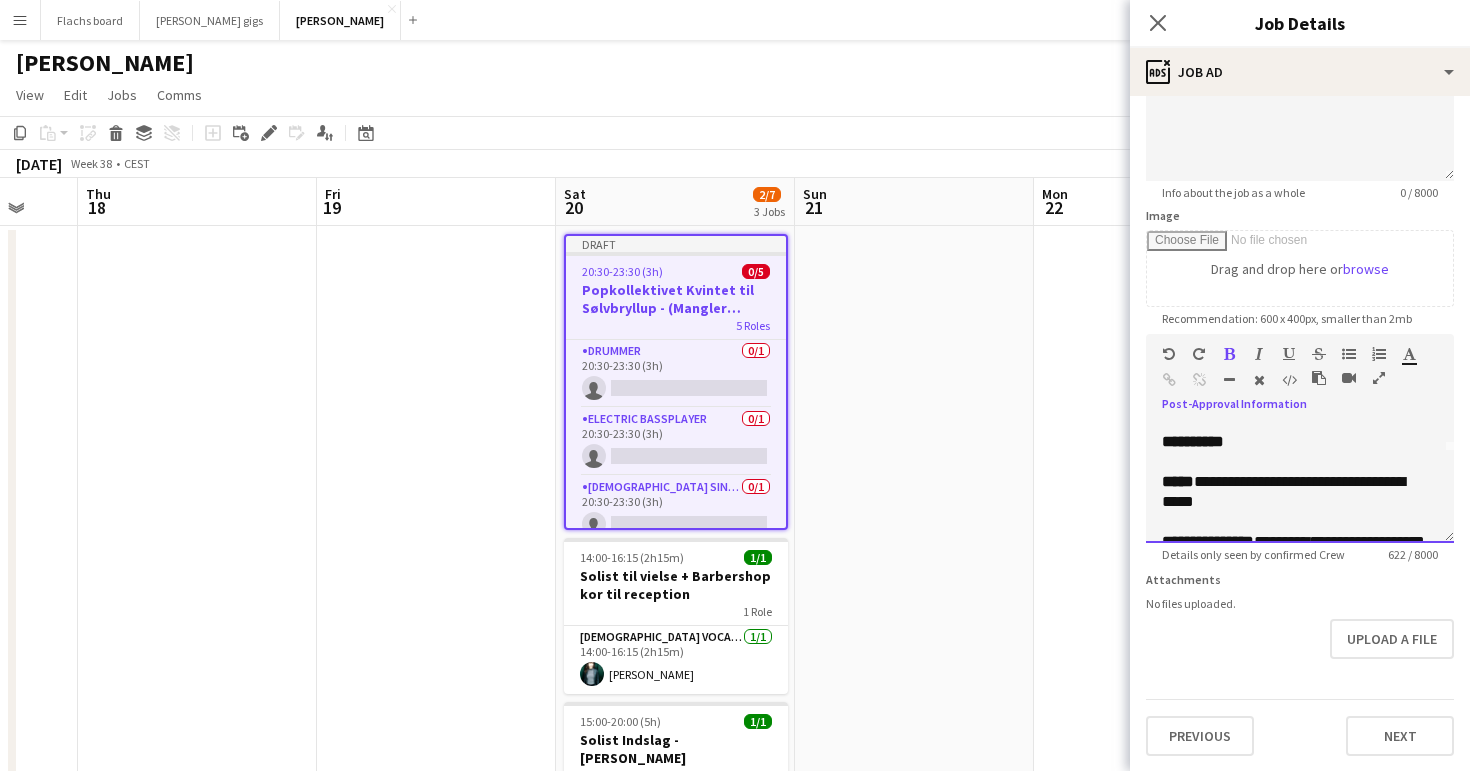 click on "**********" at bounding box center (1300, 442) 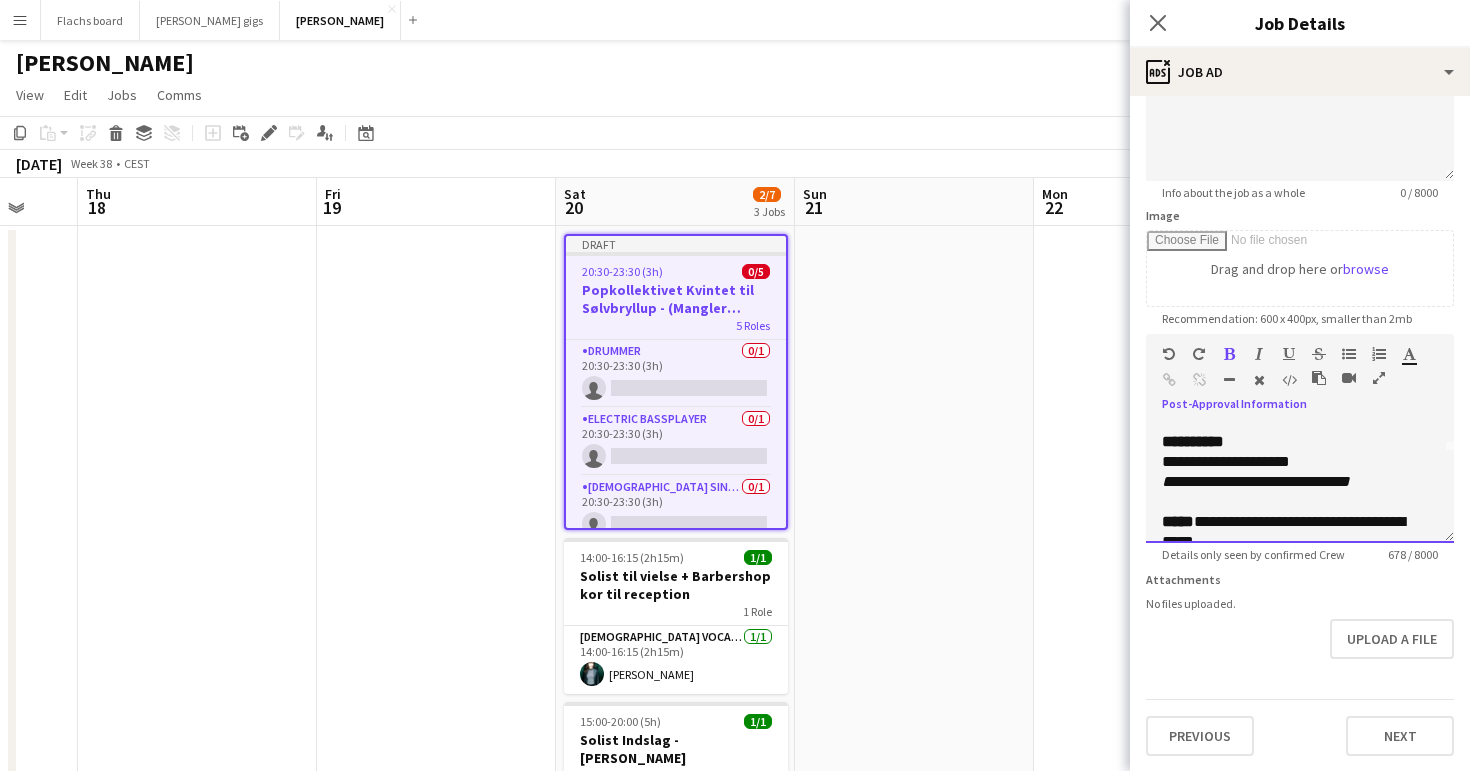 click on "**********" at bounding box center [1262, 481] 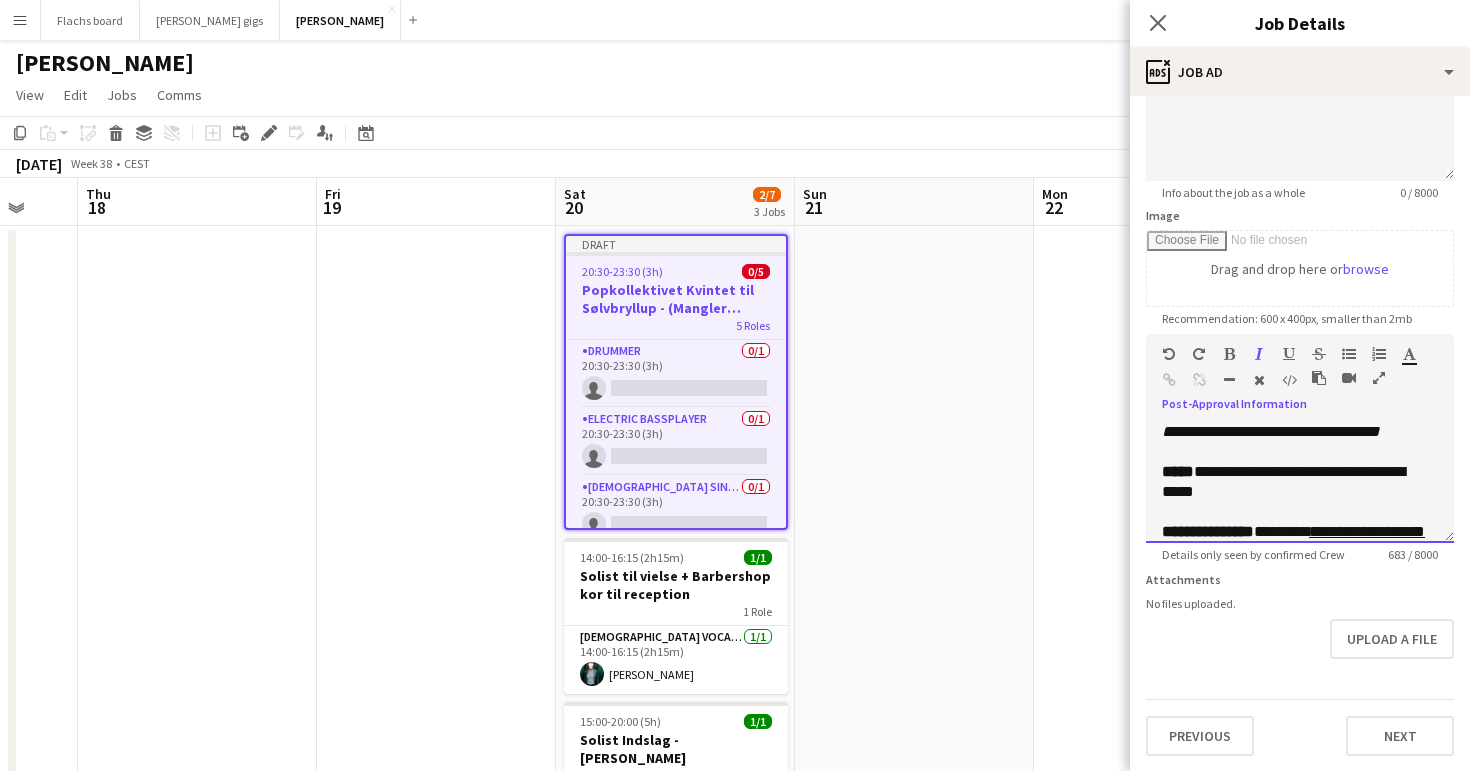 scroll, scrollTop: 143, scrollLeft: 0, axis: vertical 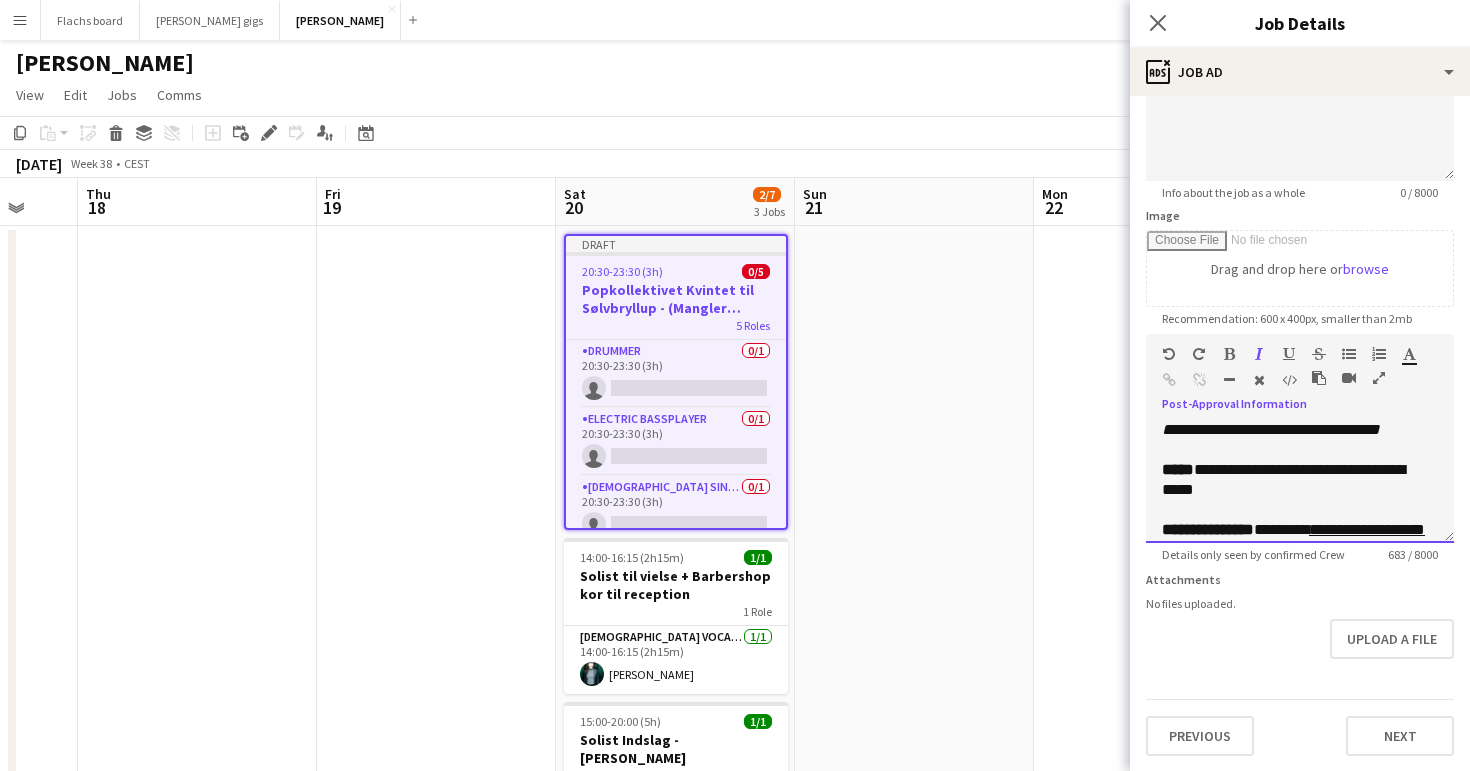 click on "**********" at bounding box center (1300, 480) 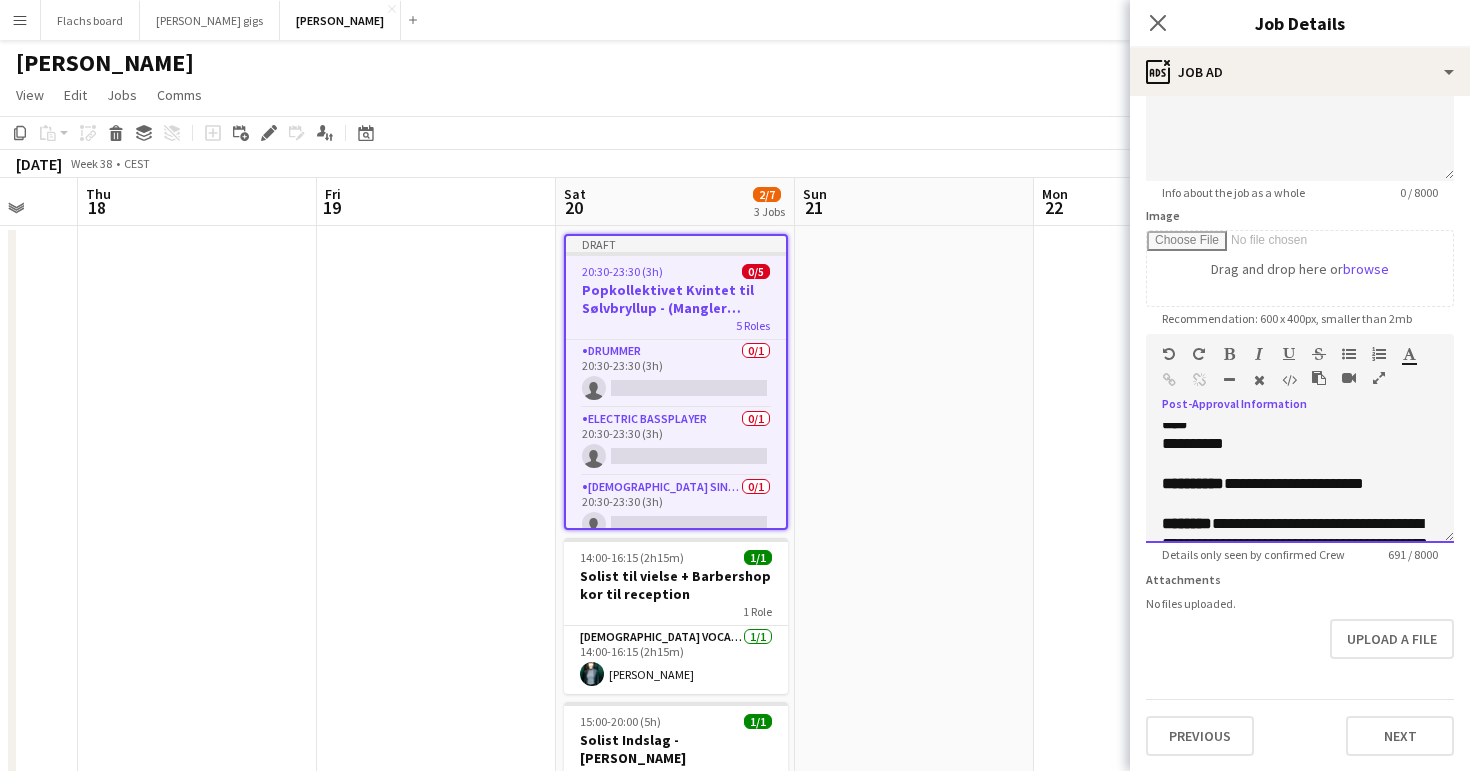 scroll, scrollTop: 434, scrollLeft: 0, axis: vertical 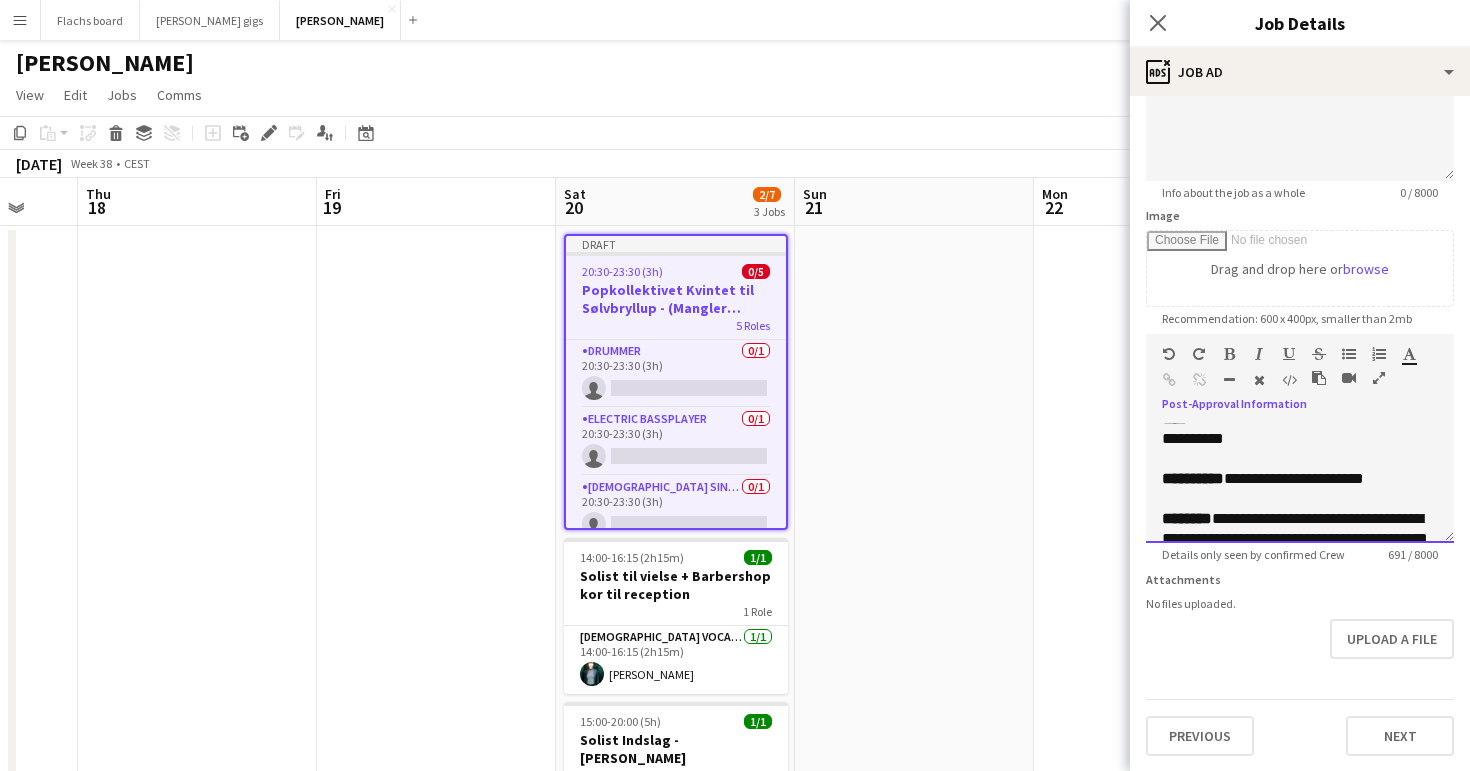 click on "**********" at bounding box center (1300, 439) 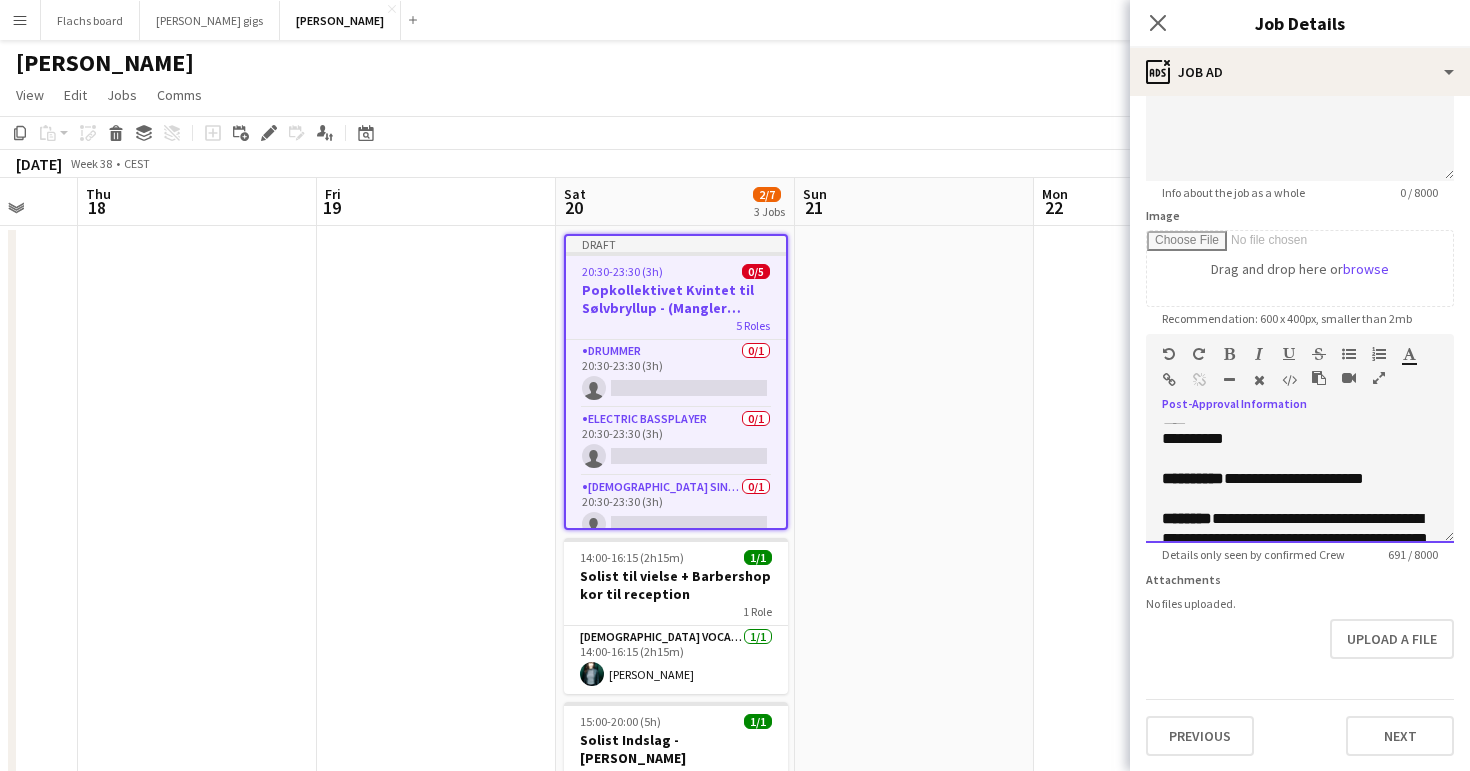 click on "**********" at bounding box center (1300, 439) 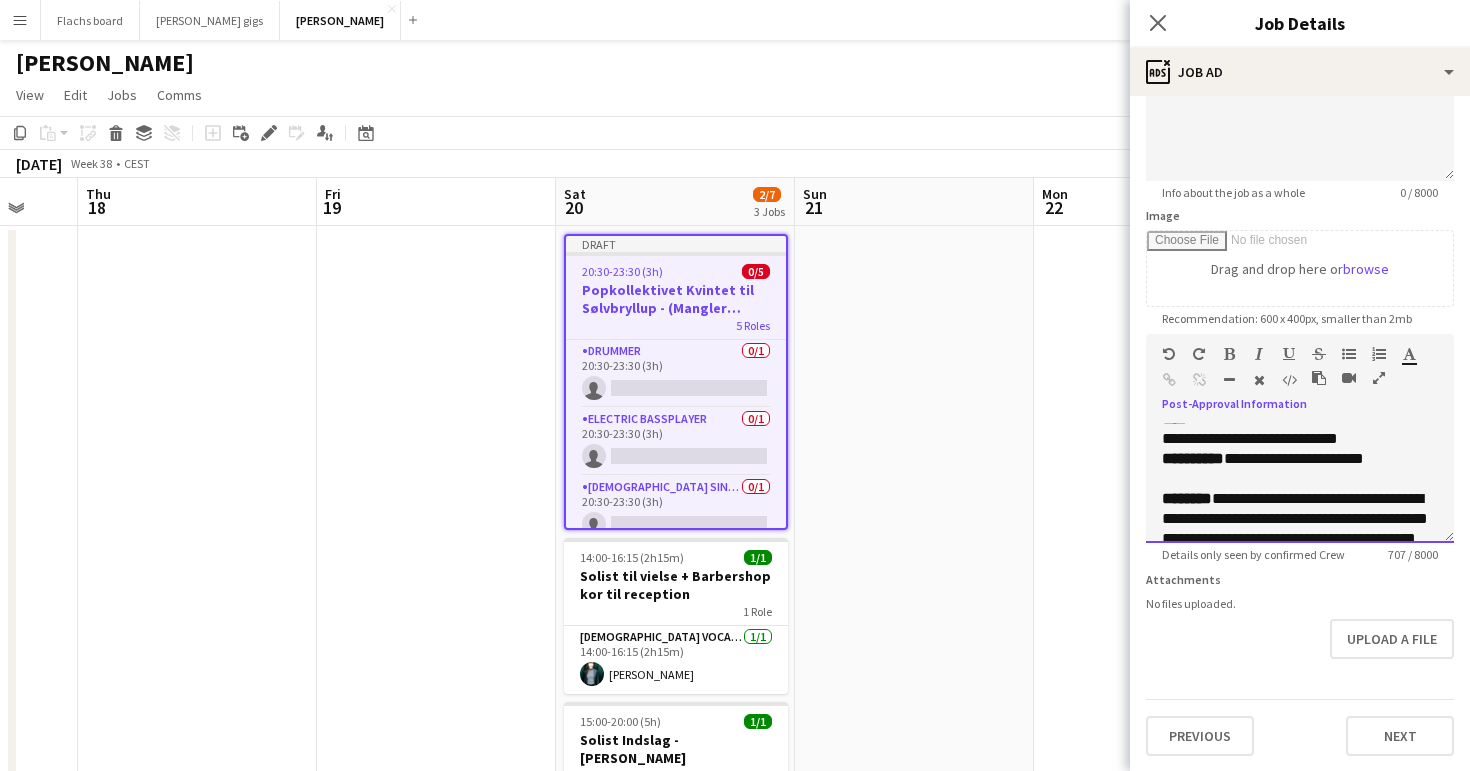 click on "**********" at bounding box center (1300, 439) 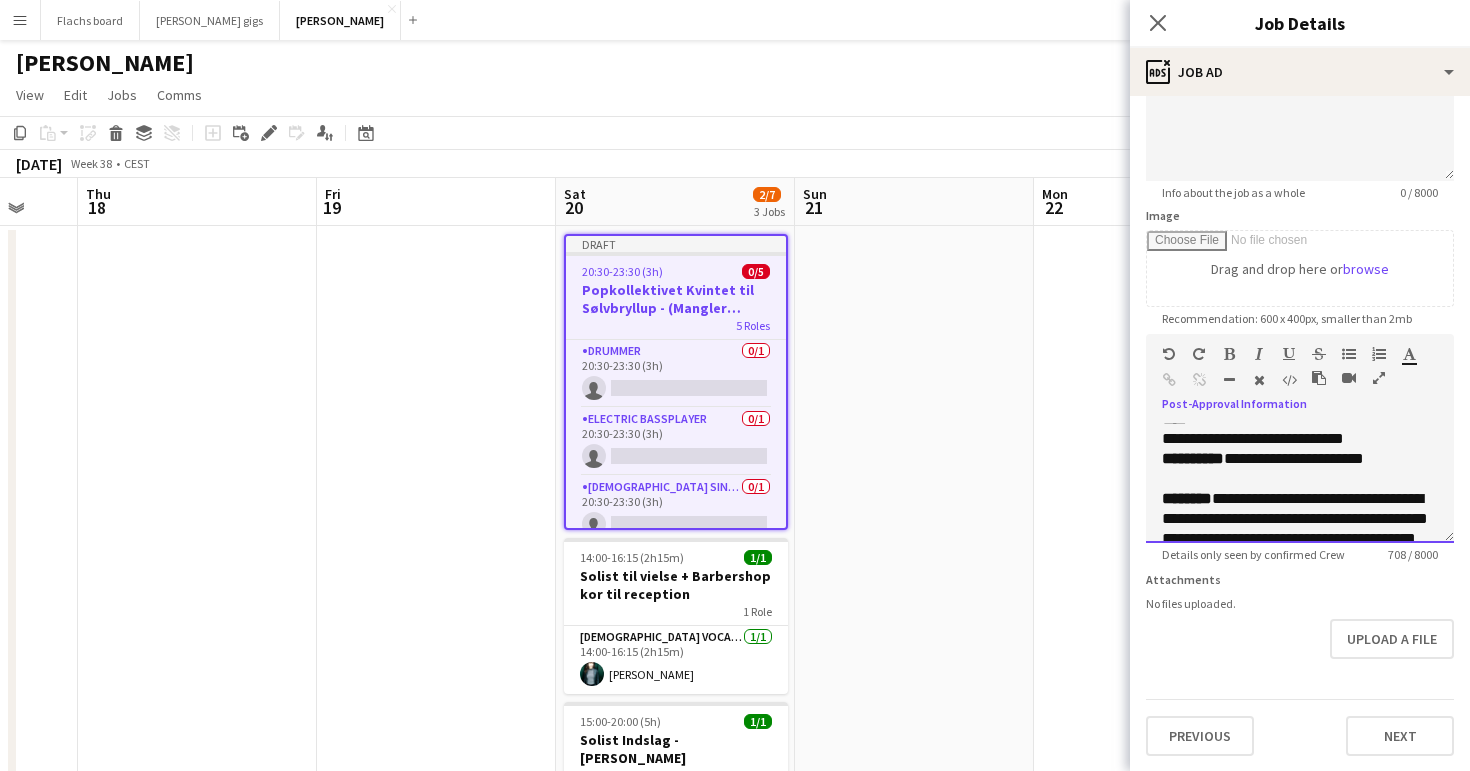 click on "**********" at bounding box center [1300, 439] 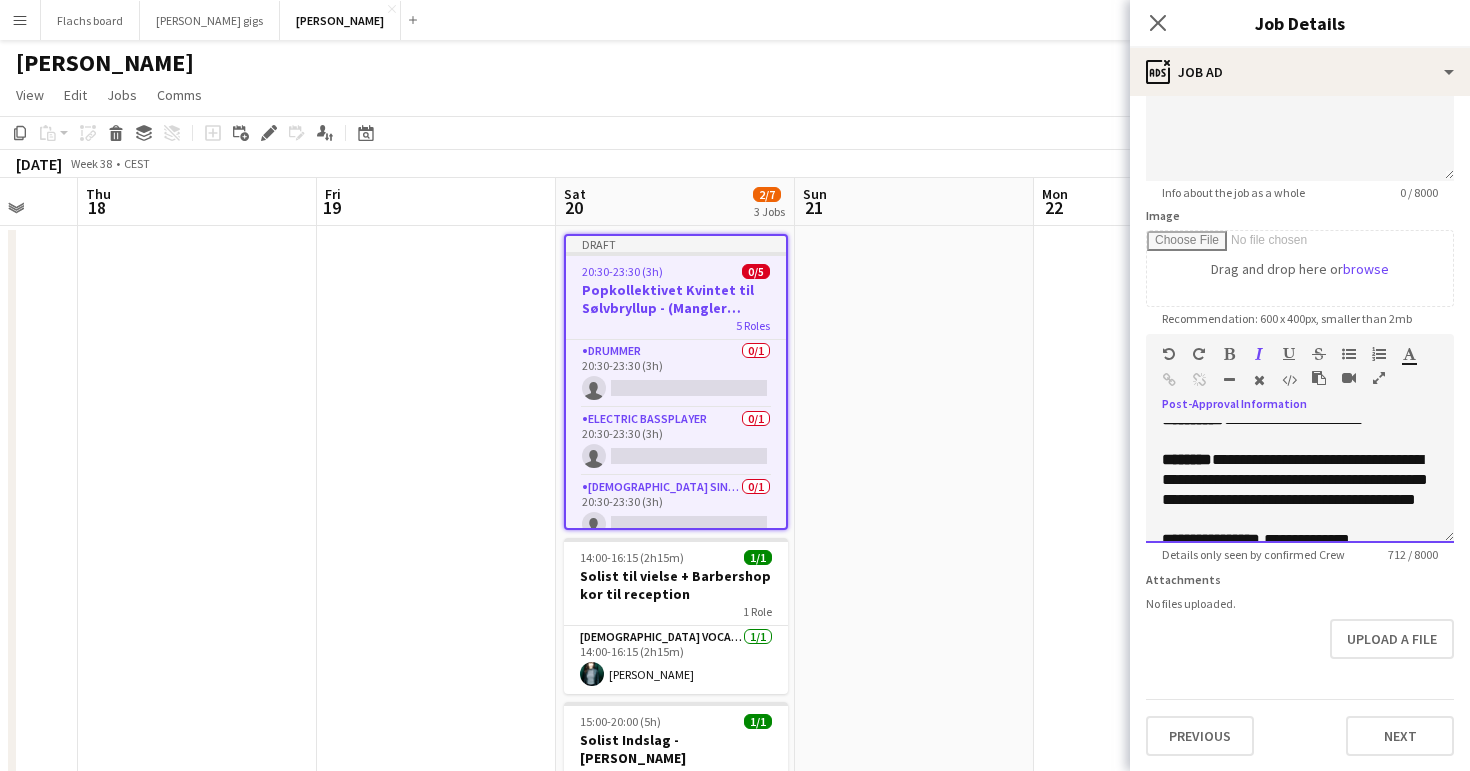 scroll, scrollTop: 500, scrollLeft: 0, axis: vertical 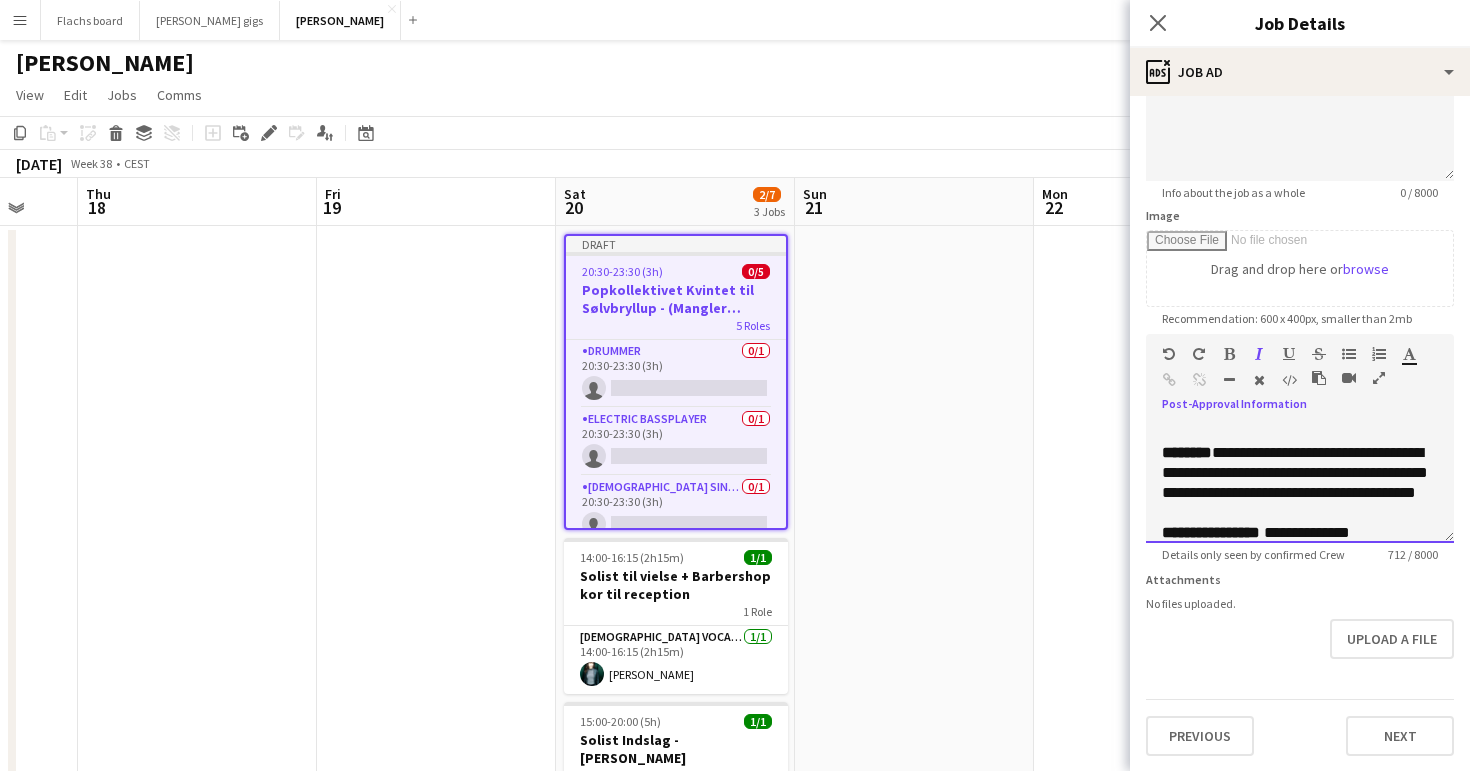 drag, startPoint x: 1239, startPoint y: 450, endPoint x: 1404, endPoint y: 453, distance: 165.02727 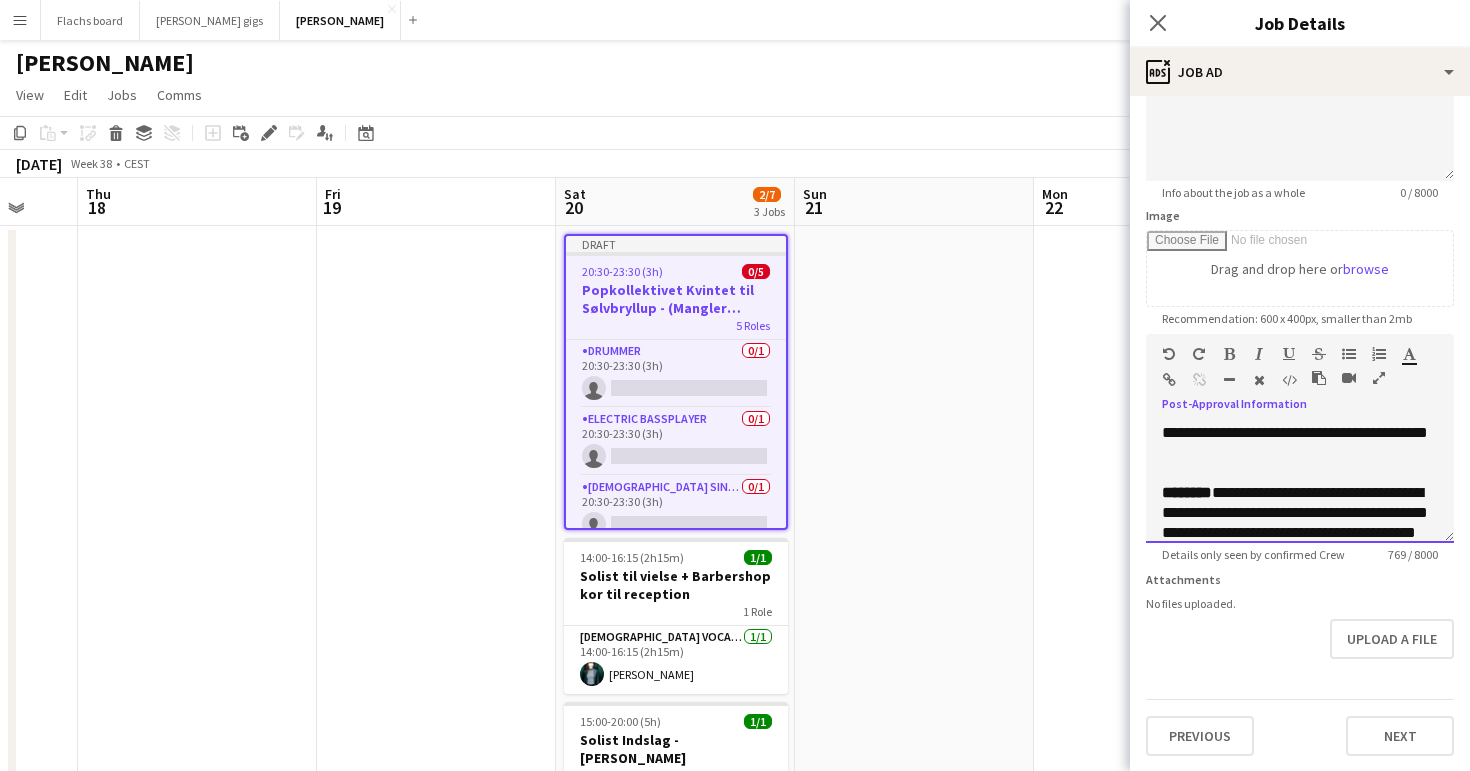 click on "**********" at bounding box center [1300, 433] 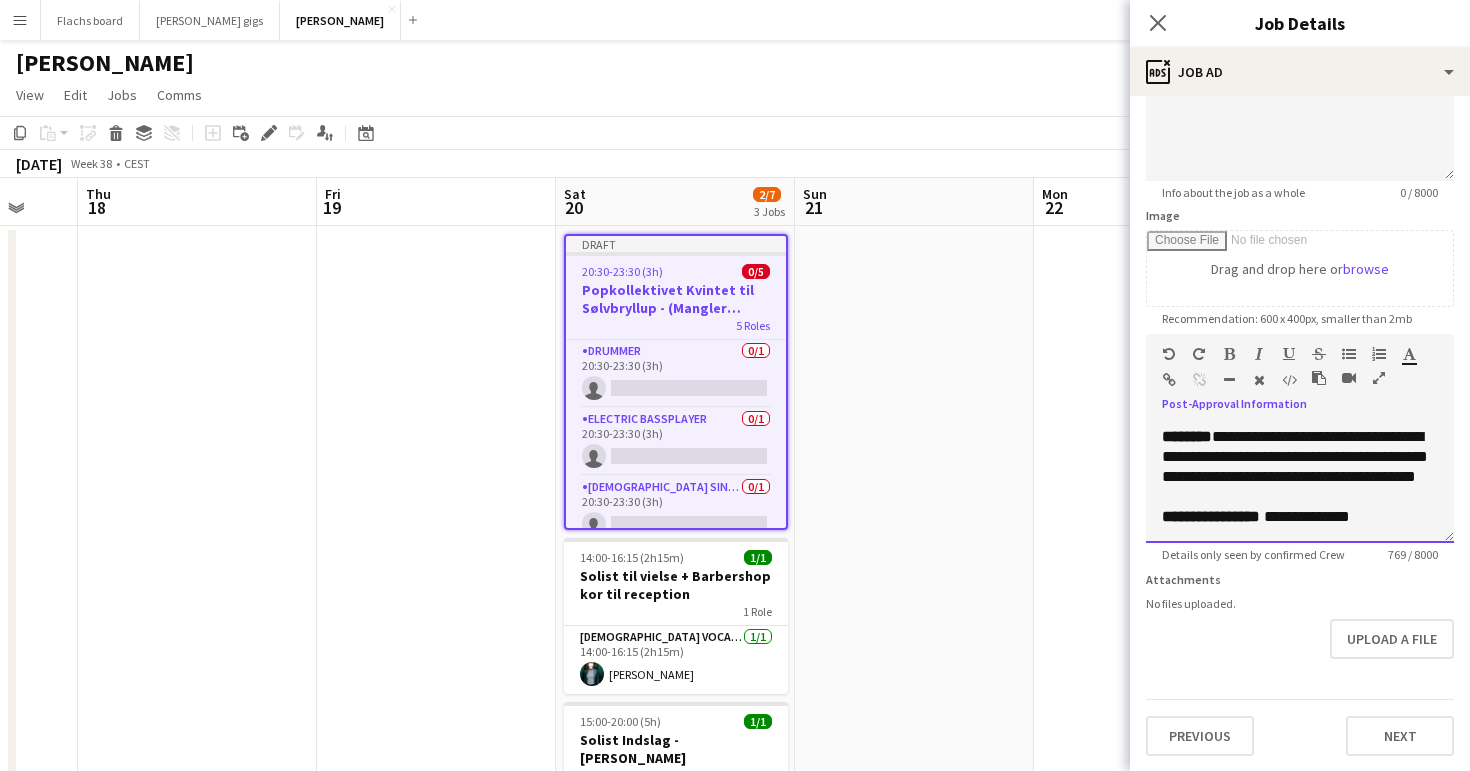 scroll, scrollTop: 616, scrollLeft: 0, axis: vertical 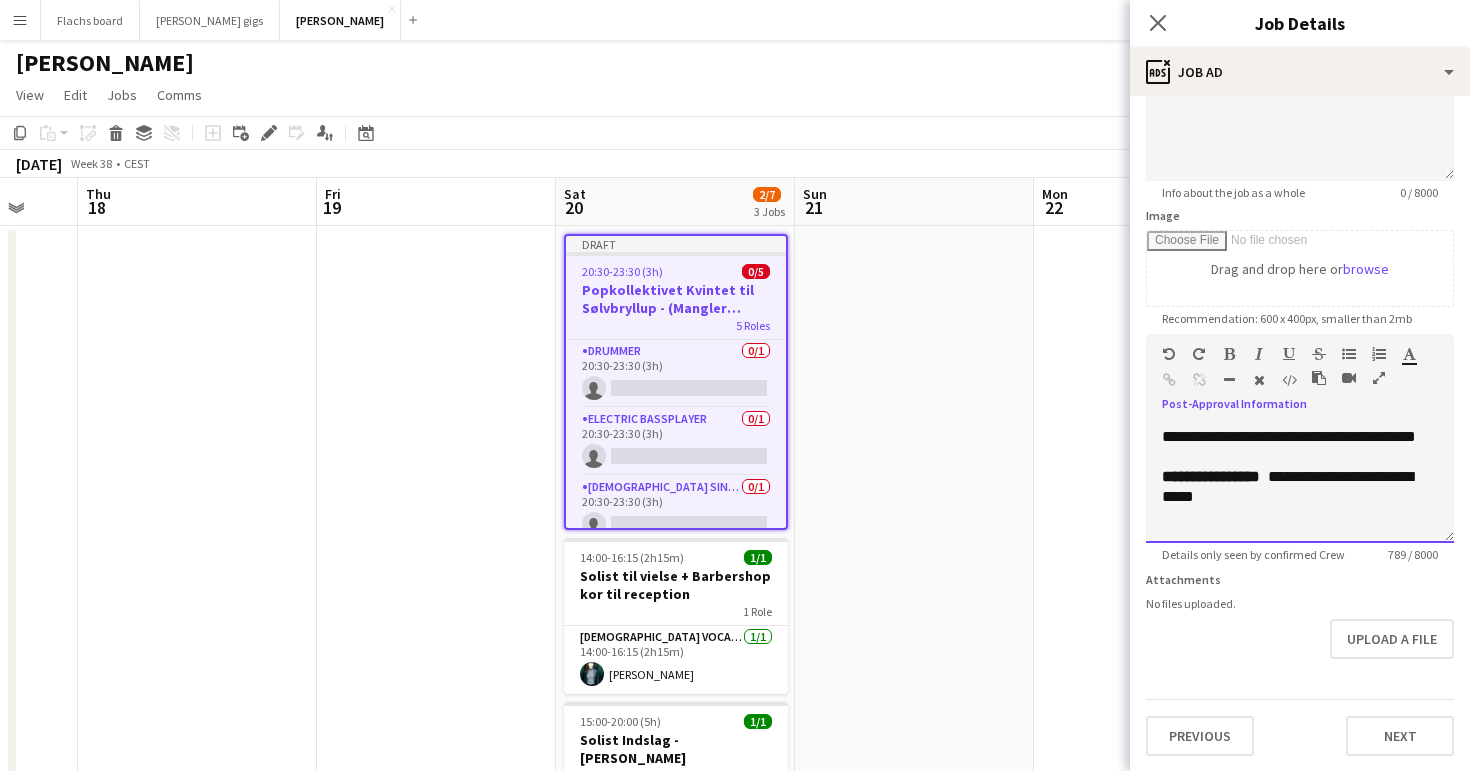 click on "**********" at bounding box center [1213, 476] 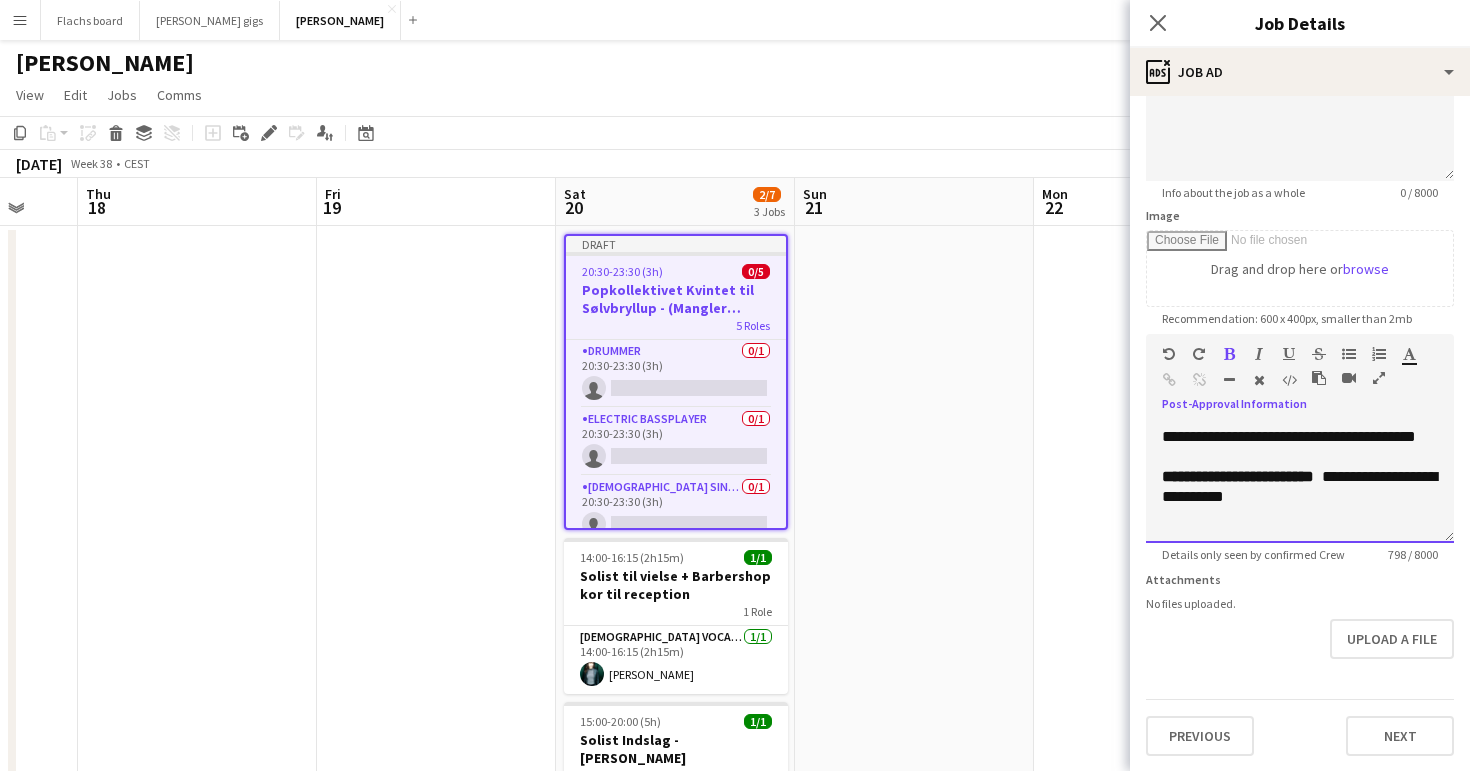 click on "**********" at bounding box center (1299, 486) 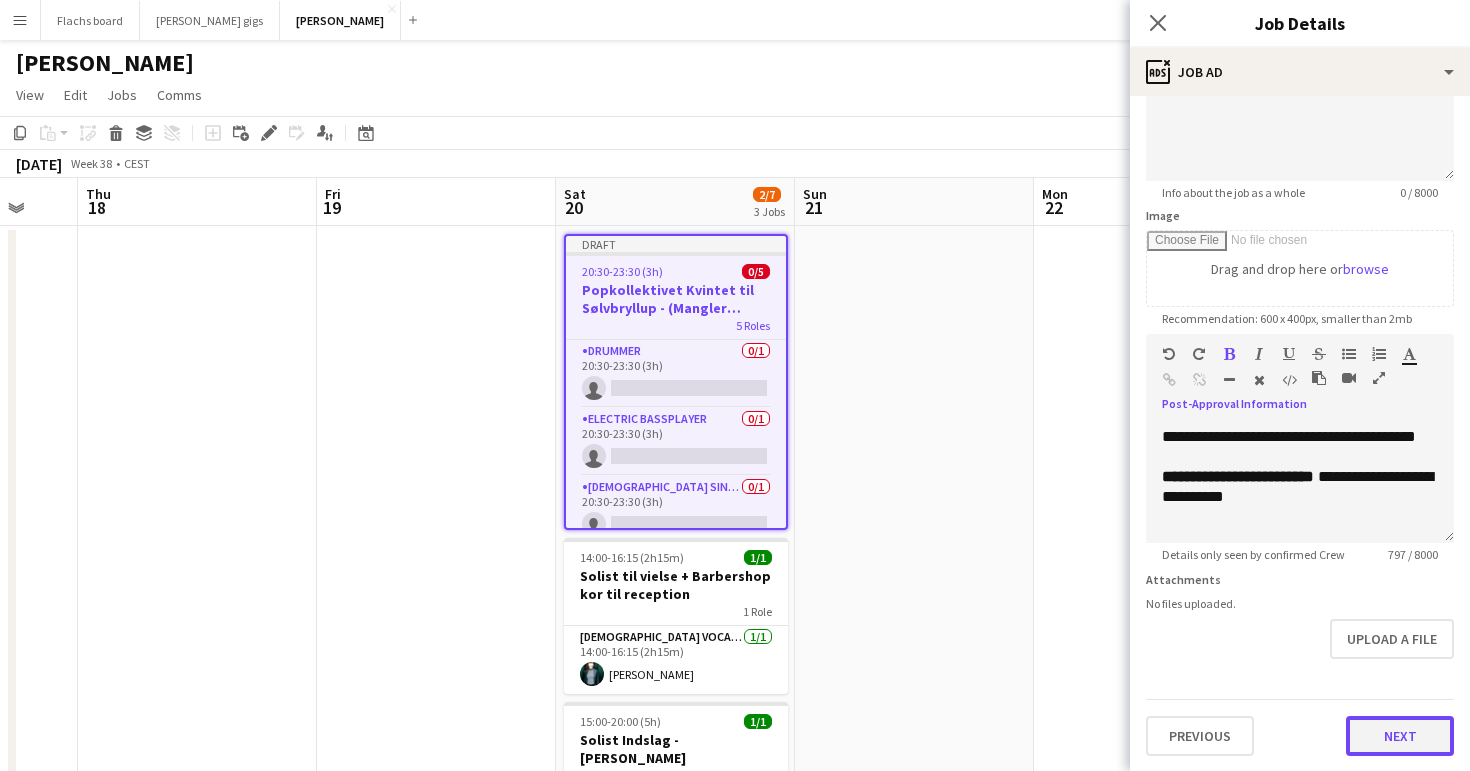 click on "Next" at bounding box center [1400, 736] 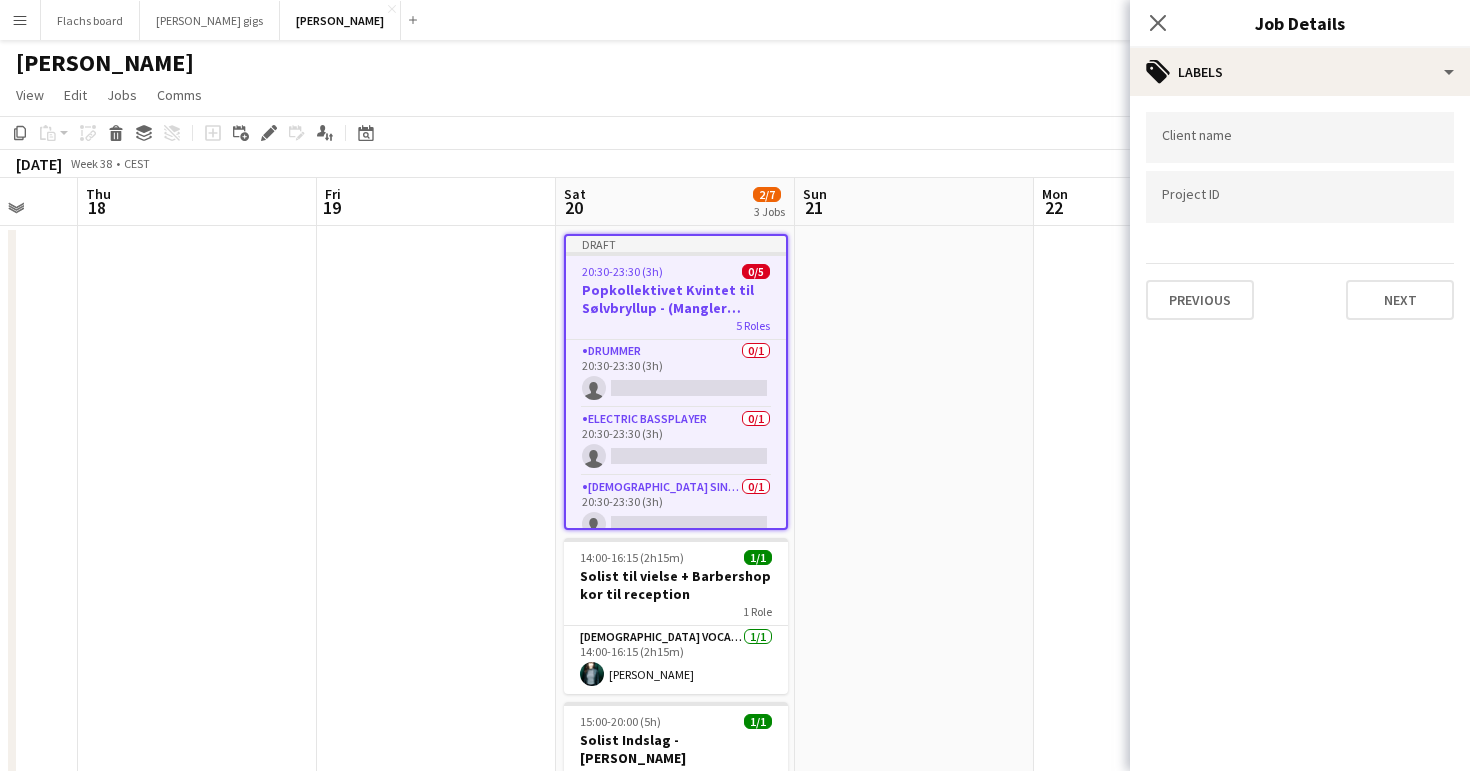 scroll, scrollTop: 0, scrollLeft: 0, axis: both 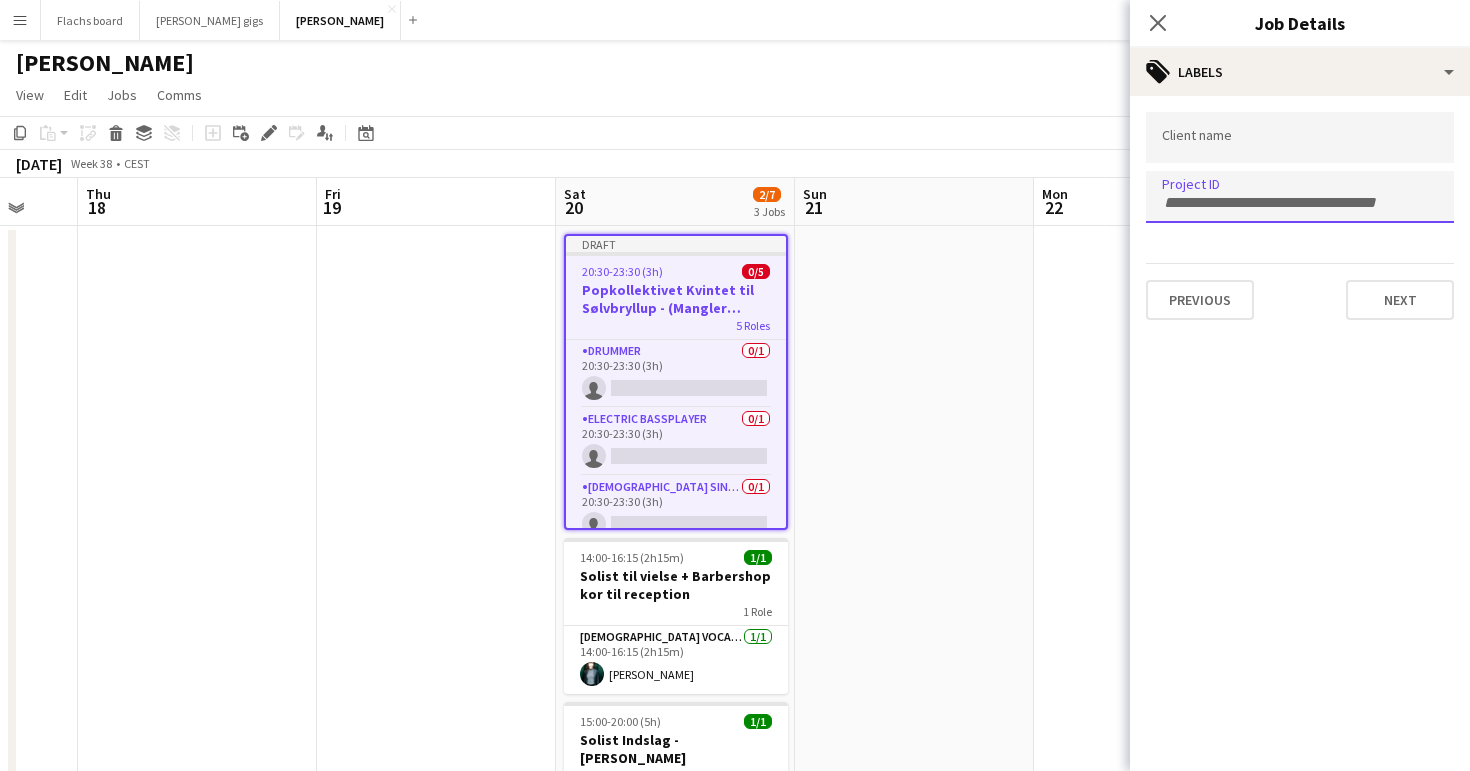 paste on "**********" 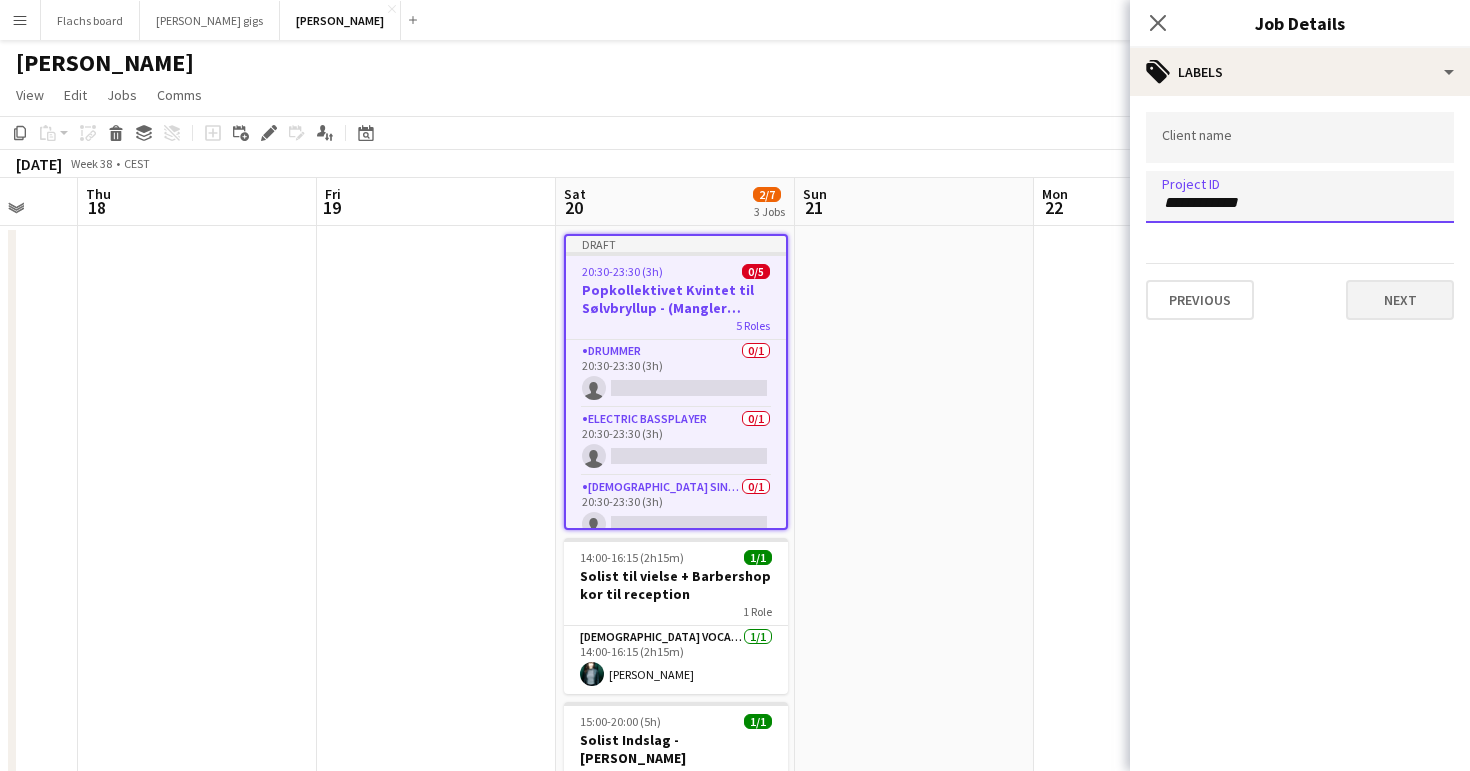 type on "**********" 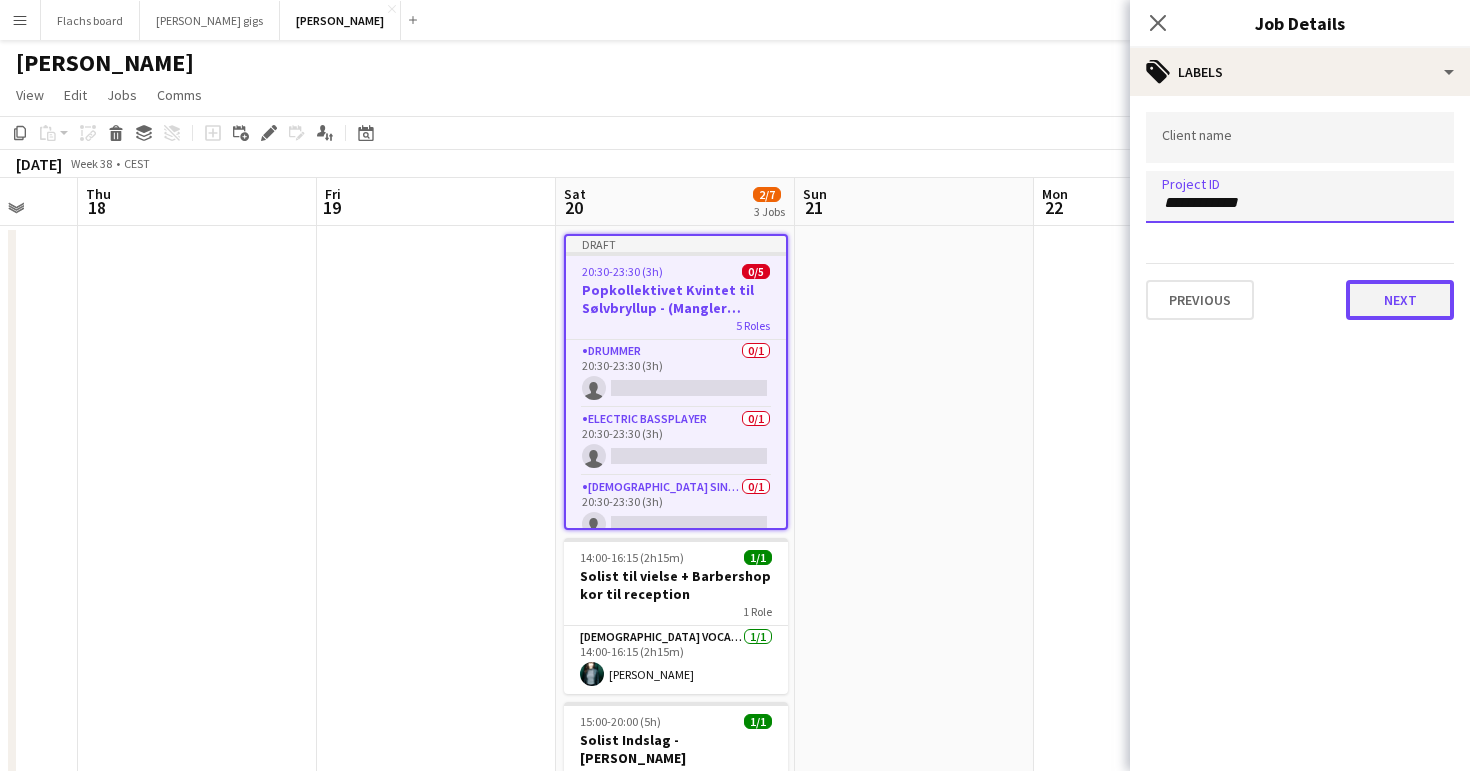 click on "Next" at bounding box center (1400, 300) 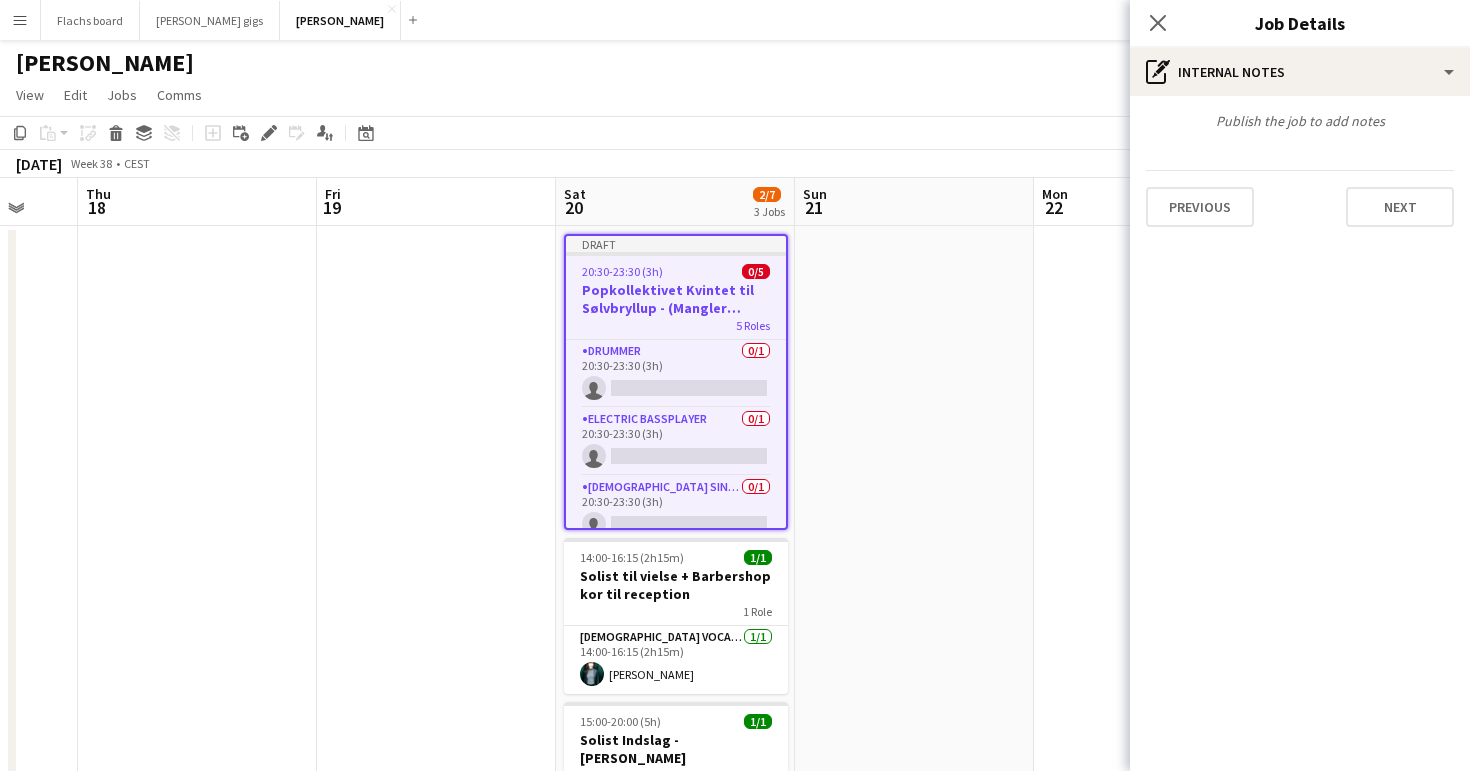 click at bounding box center (914, 1332) 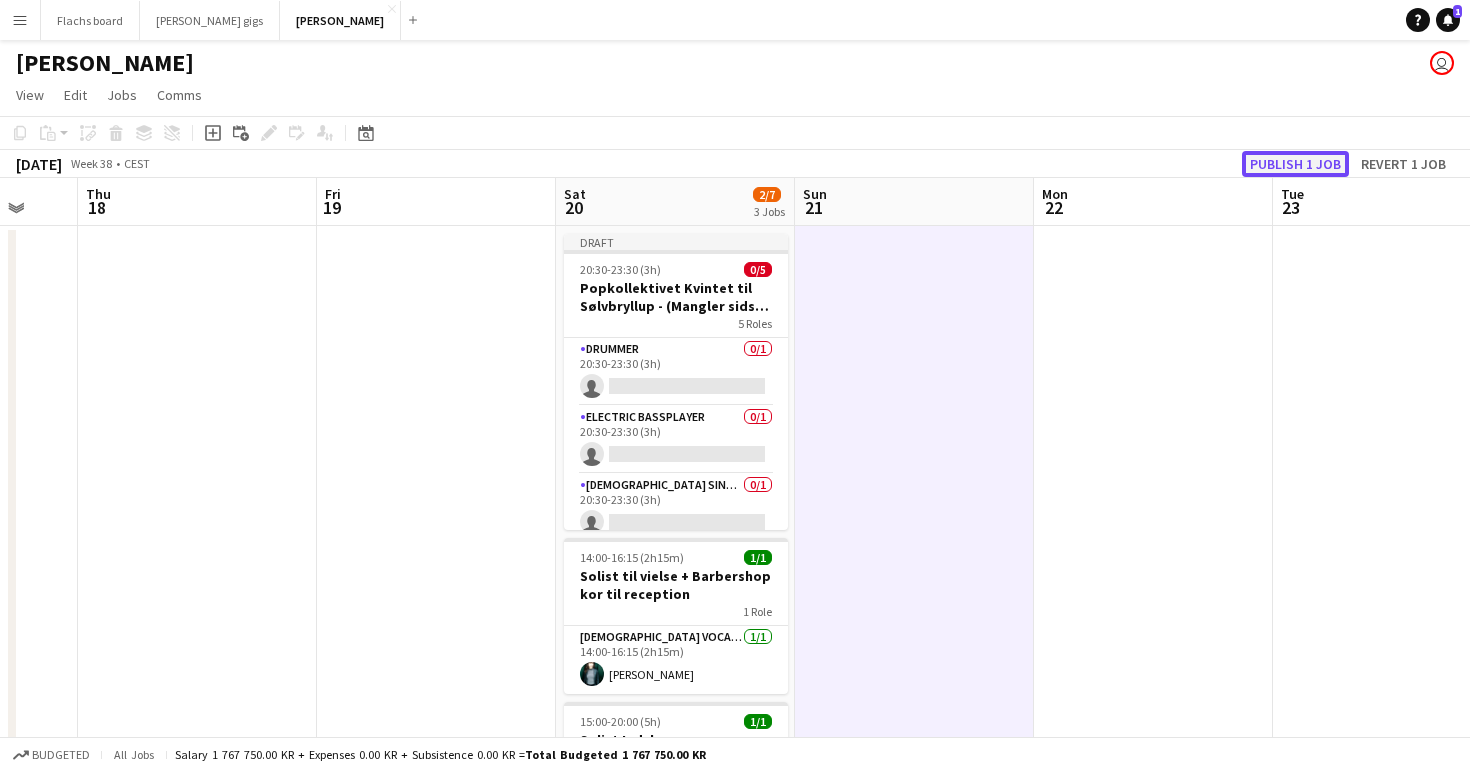 click on "Publish 1 job" 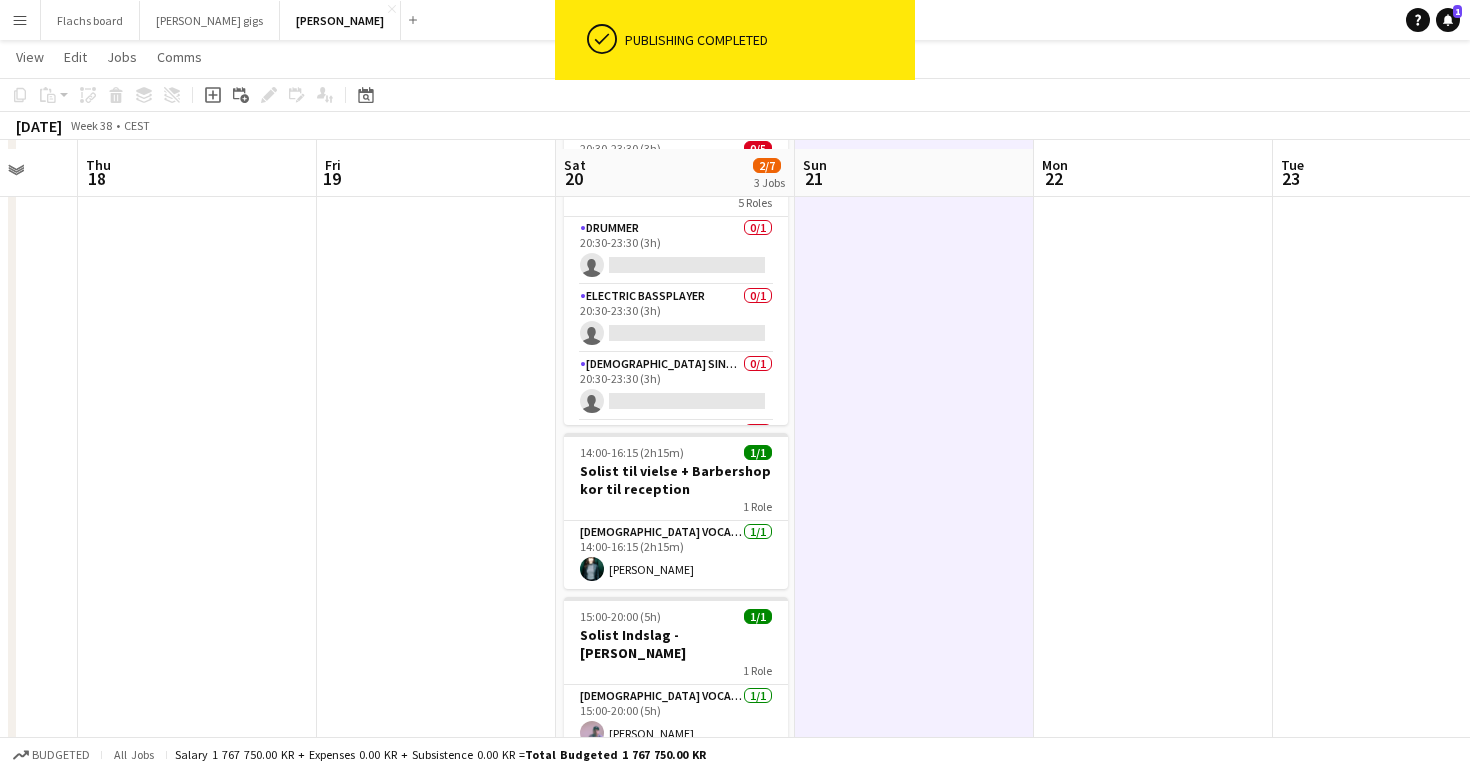 scroll, scrollTop: 113, scrollLeft: 0, axis: vertical 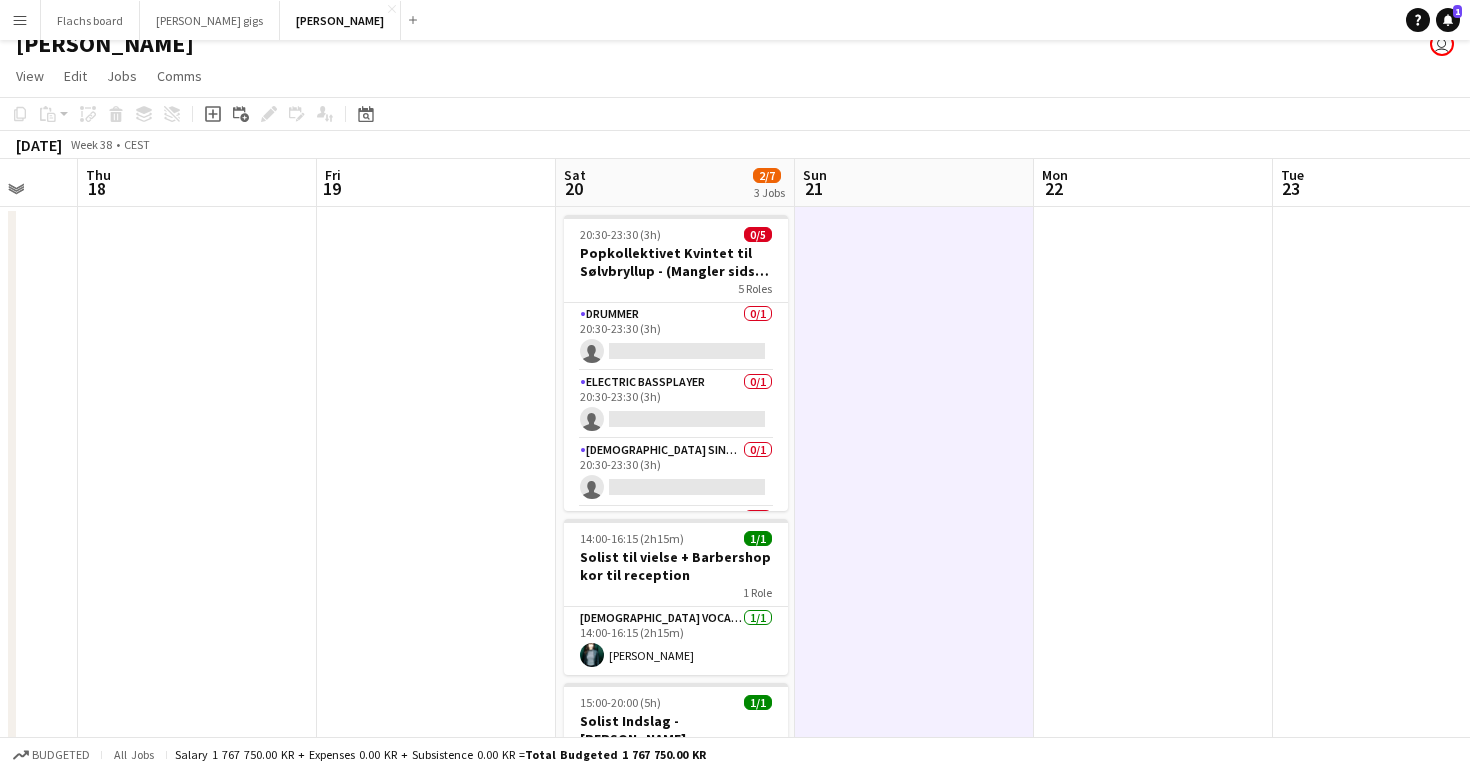 click on "Menu" at bounding box center (20, 20) 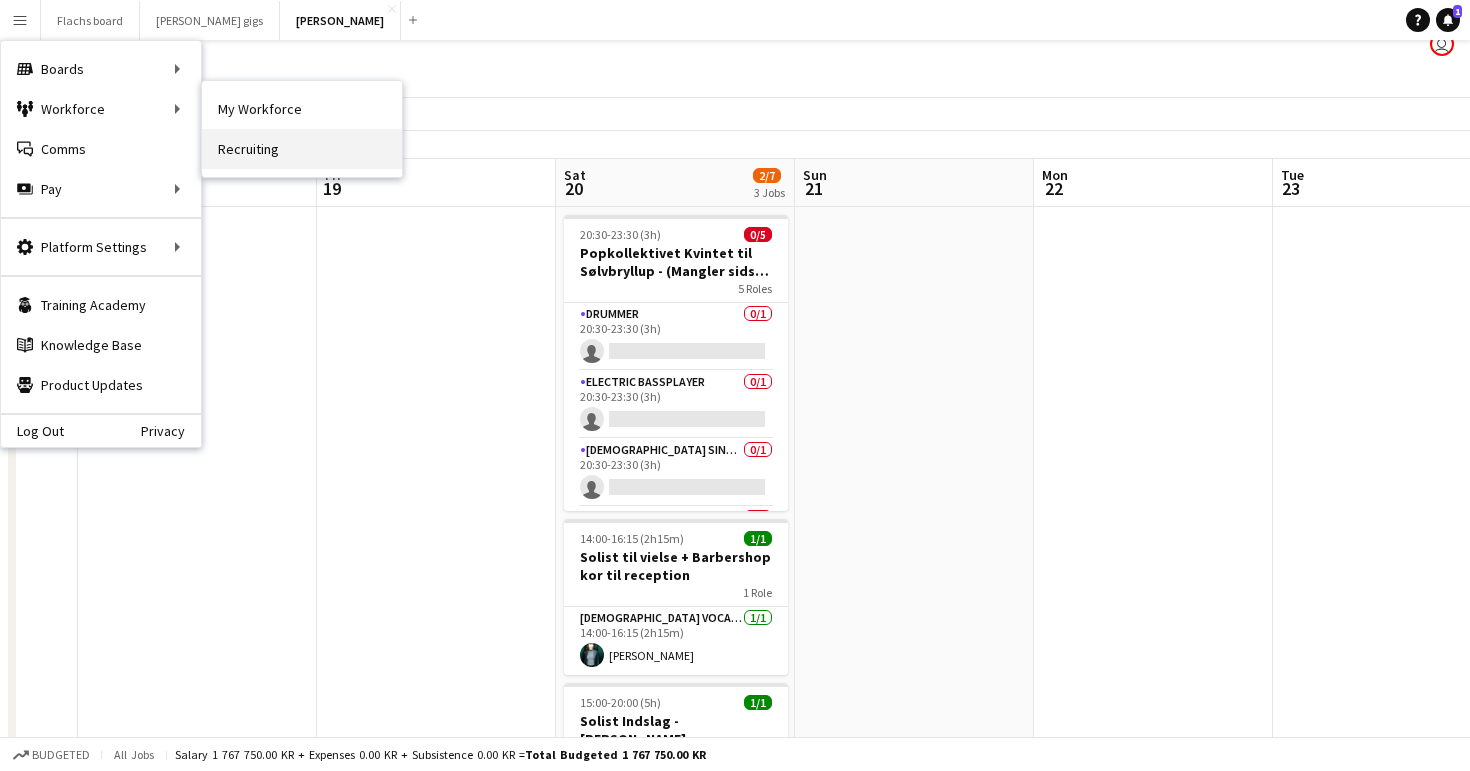 click on "Recruiting" at bounding box center (302, 149) 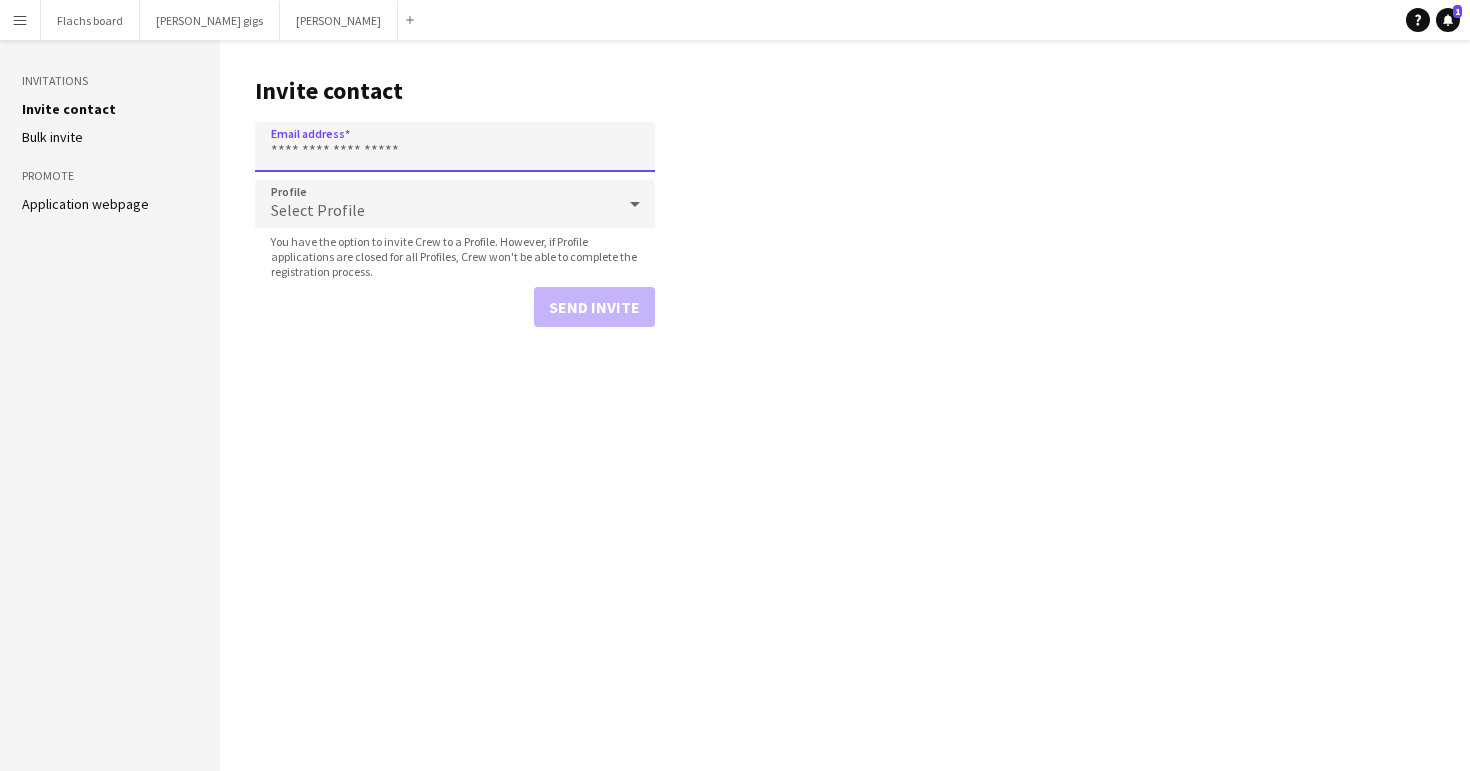 click on "Email address" at bounding box center (455, 147) 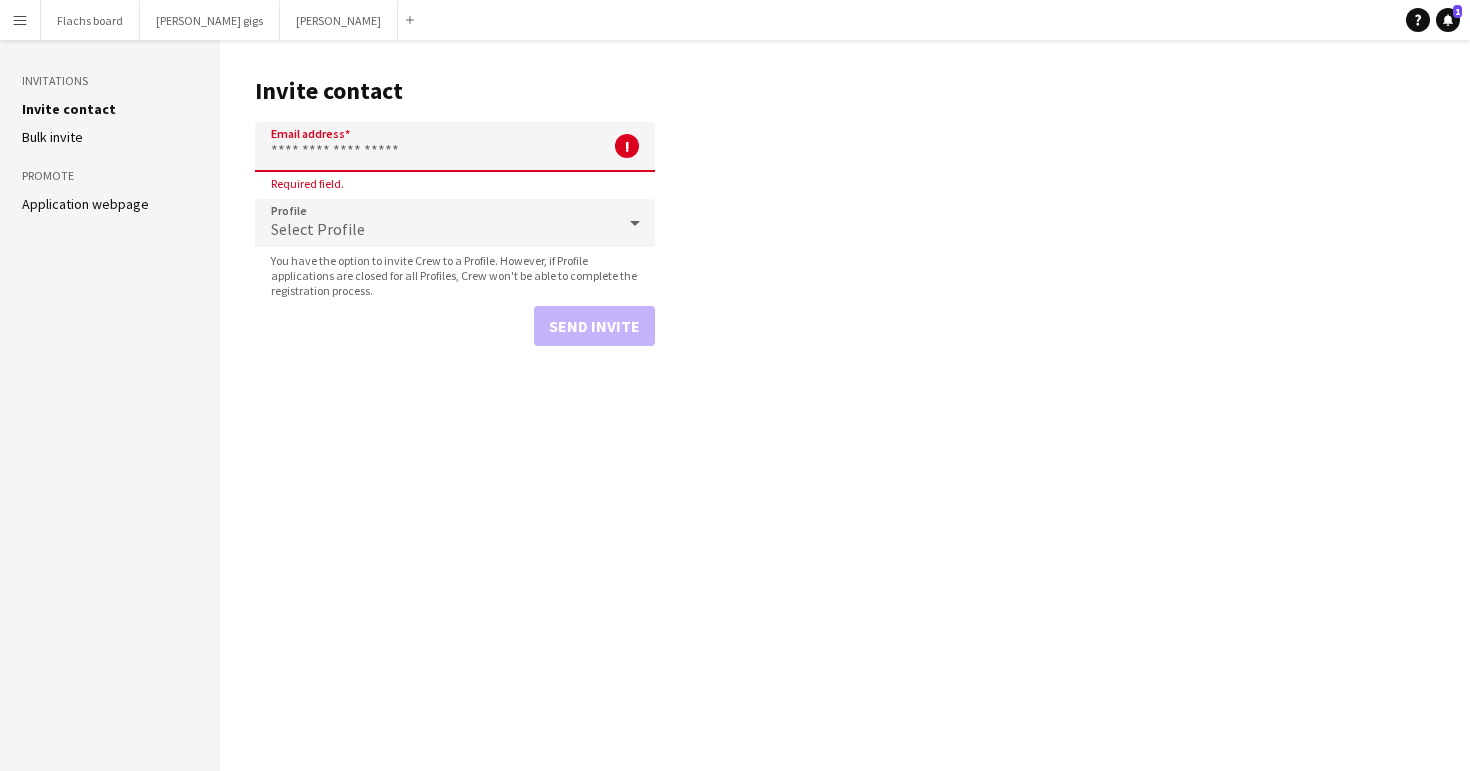 paste on "**********" 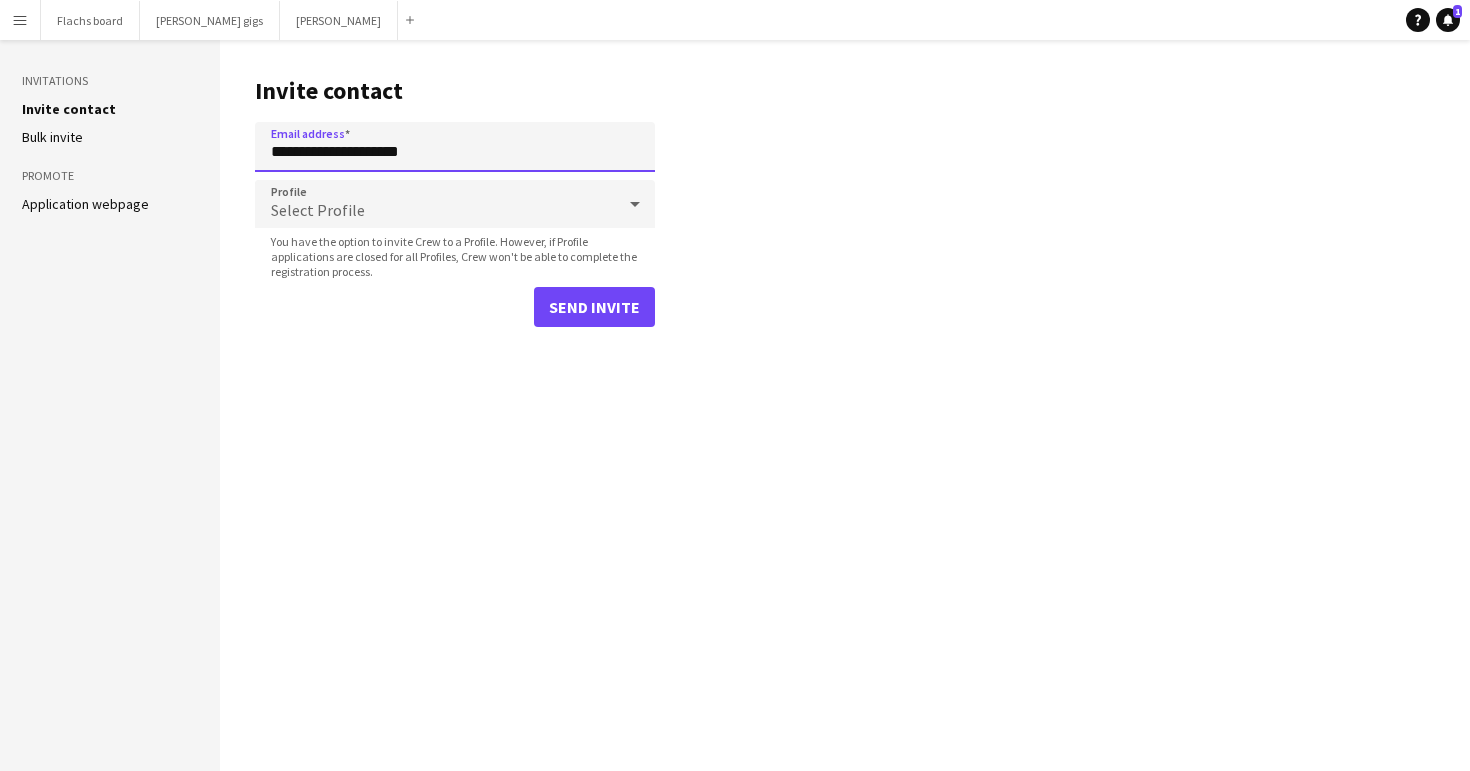 type on "**********" 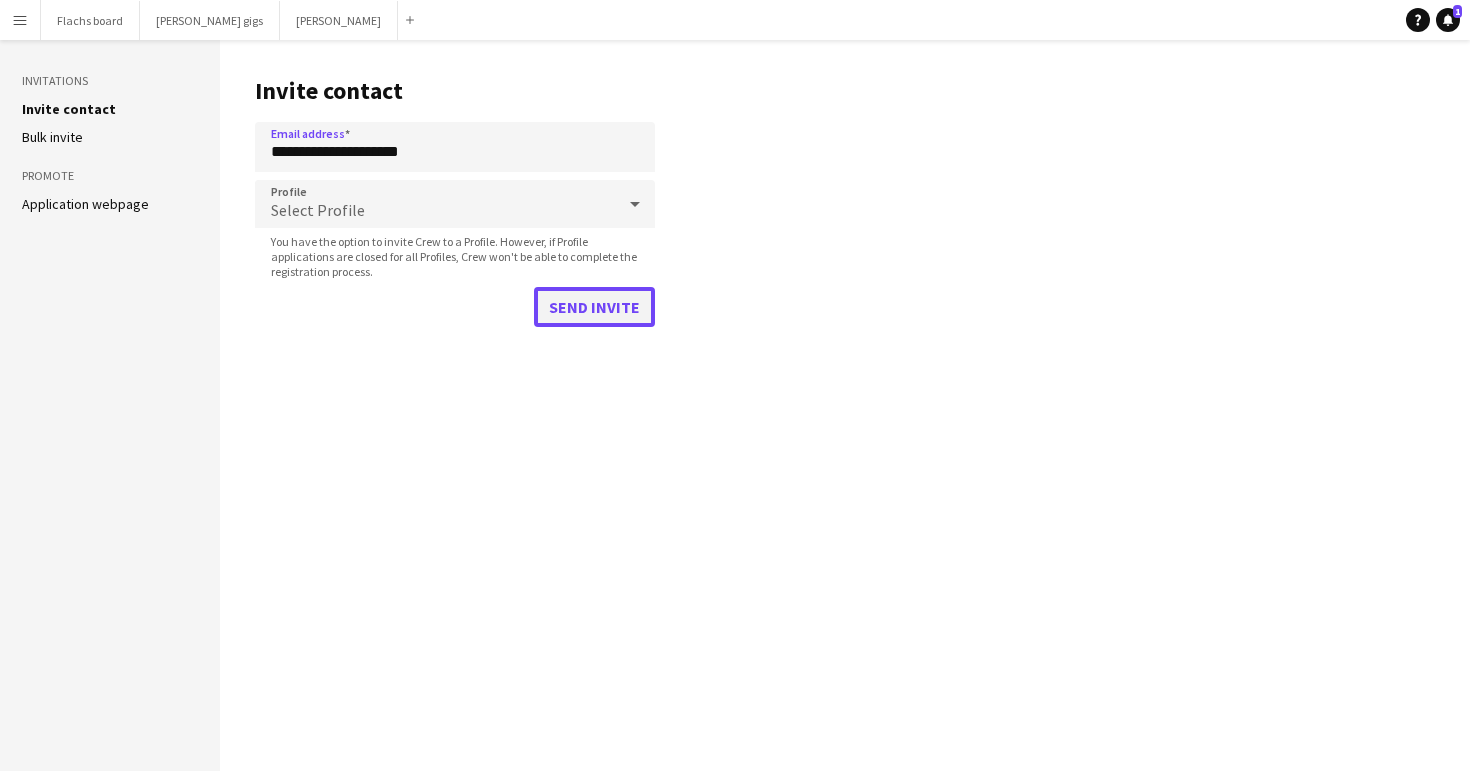 click on "Send invite" 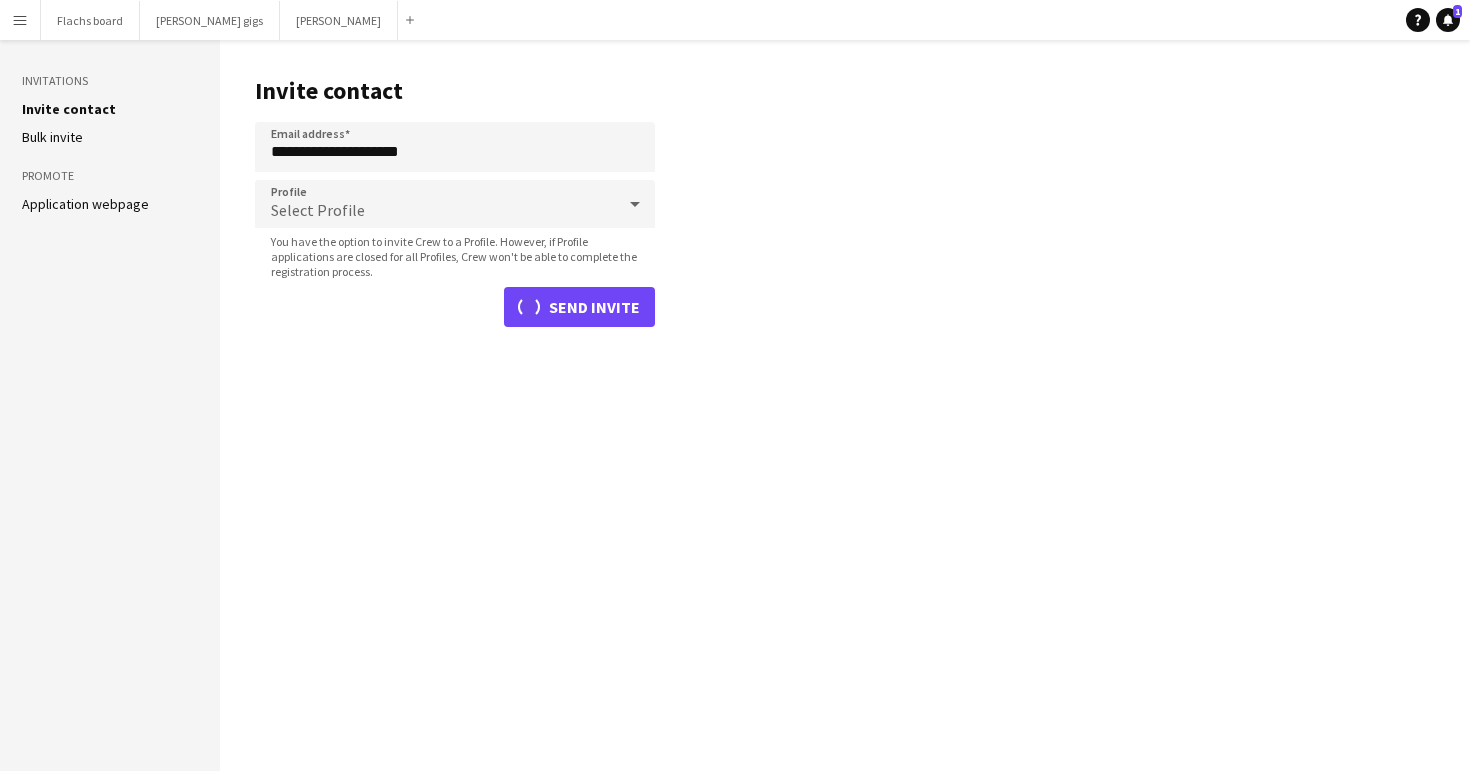 type 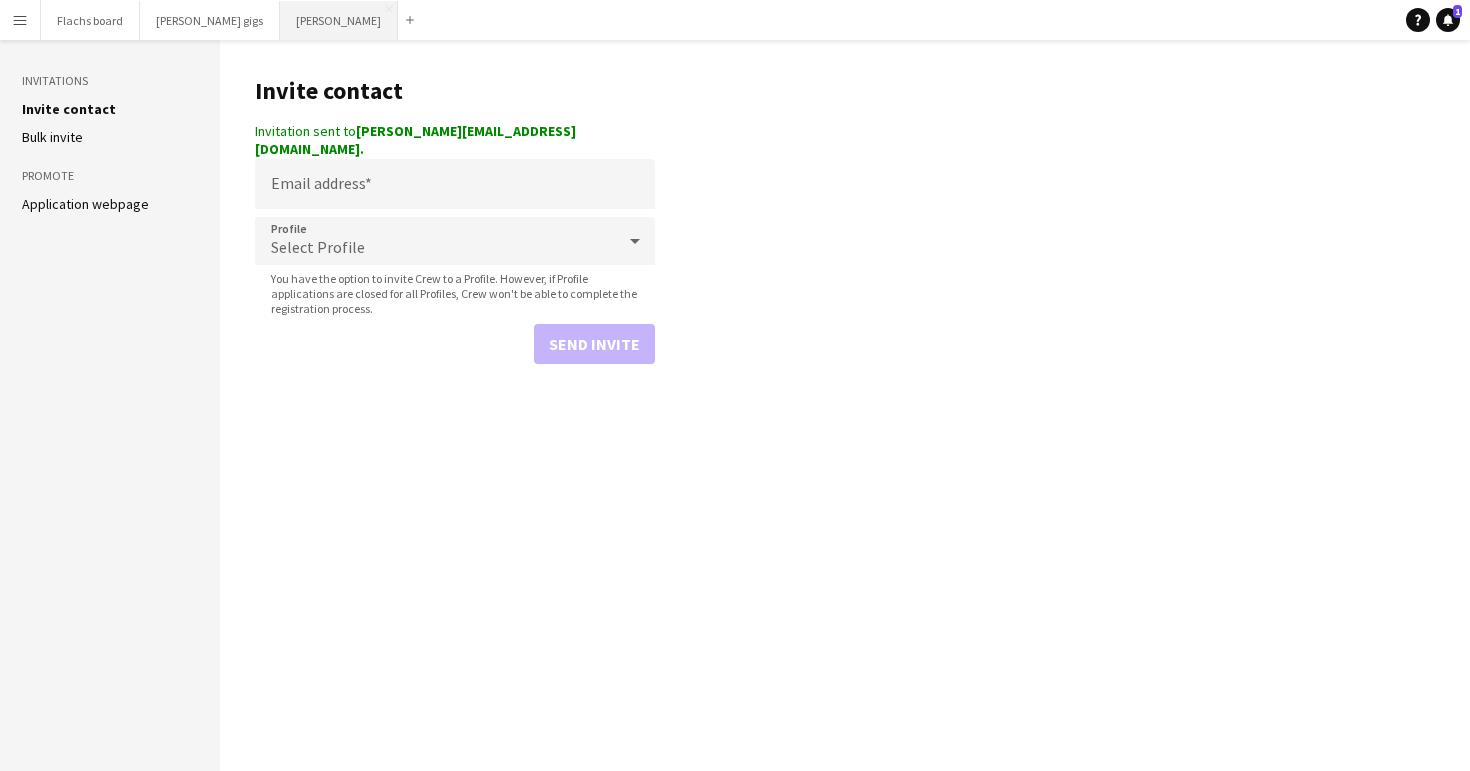click on "Asger Gigs
Close" at bounding box center (339, 20) 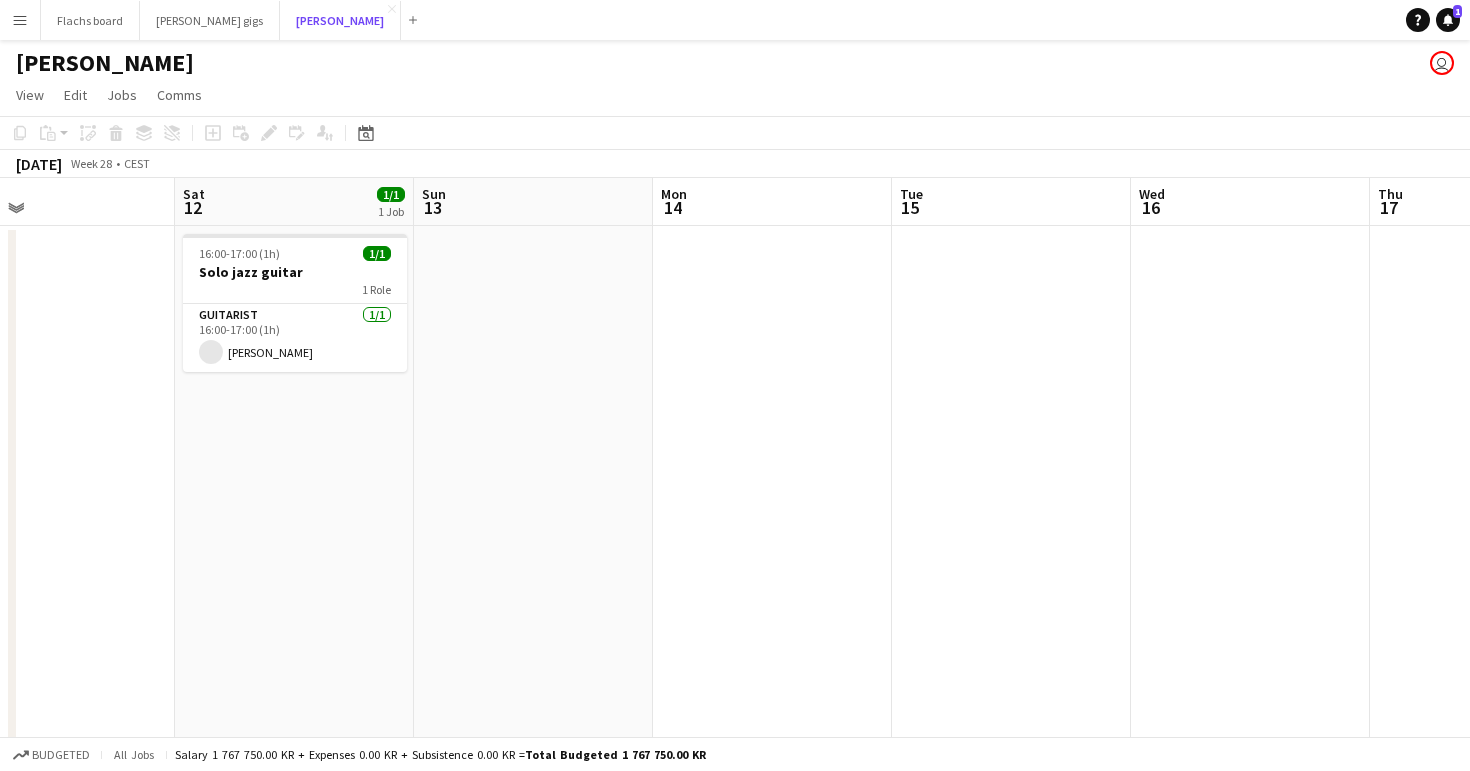 scroll, scrollTop: 0, scrollLeft: 607, axis: horizontal 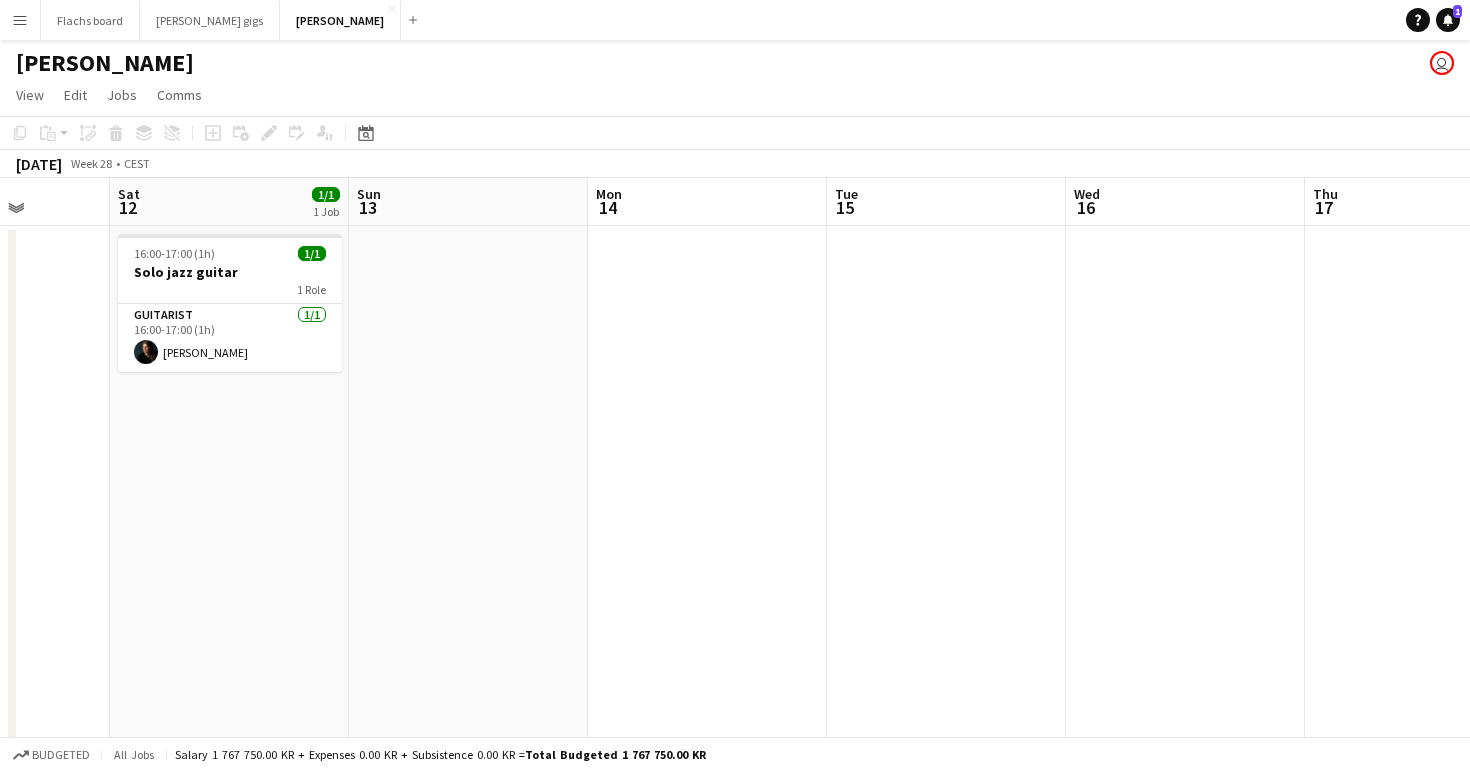 click at bounding box center [946, 519] 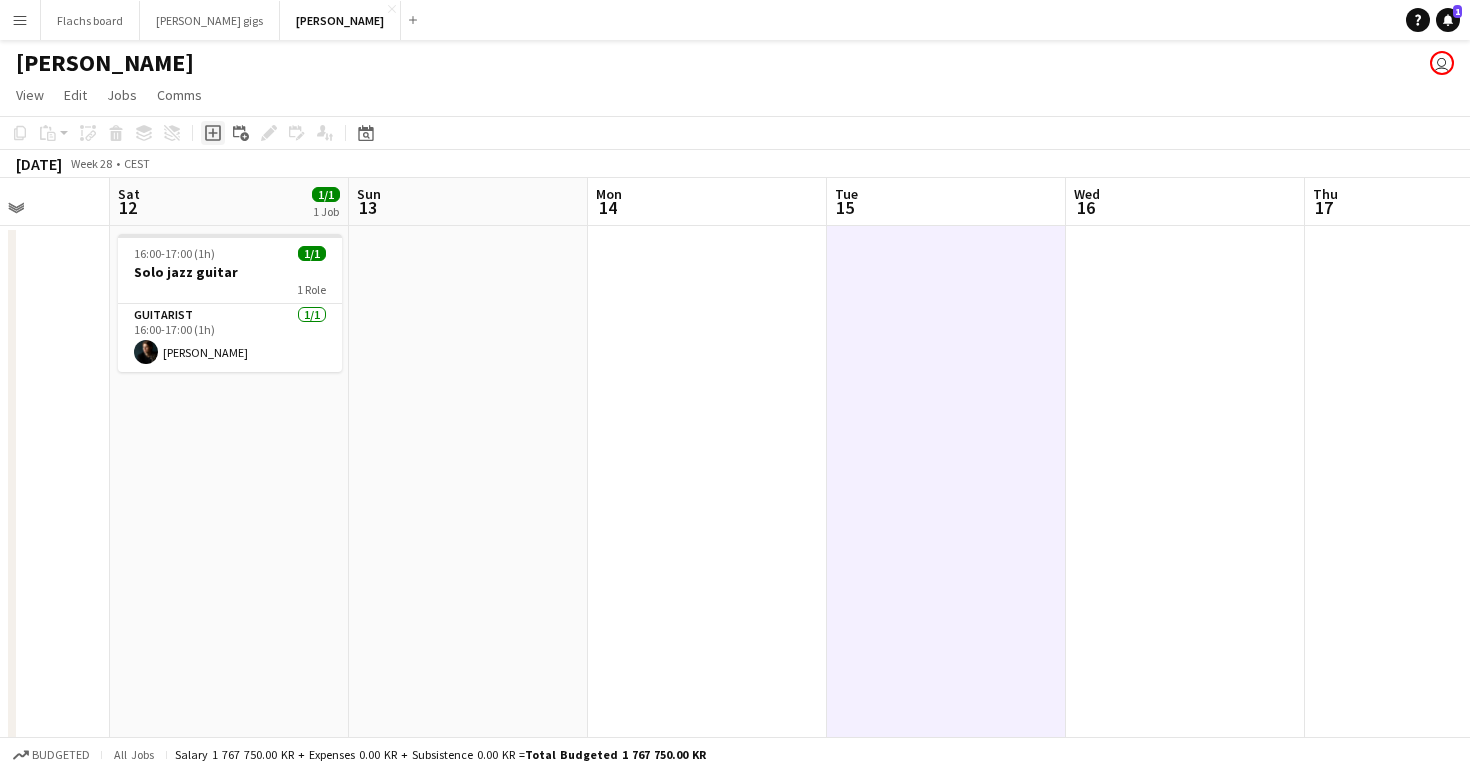 click 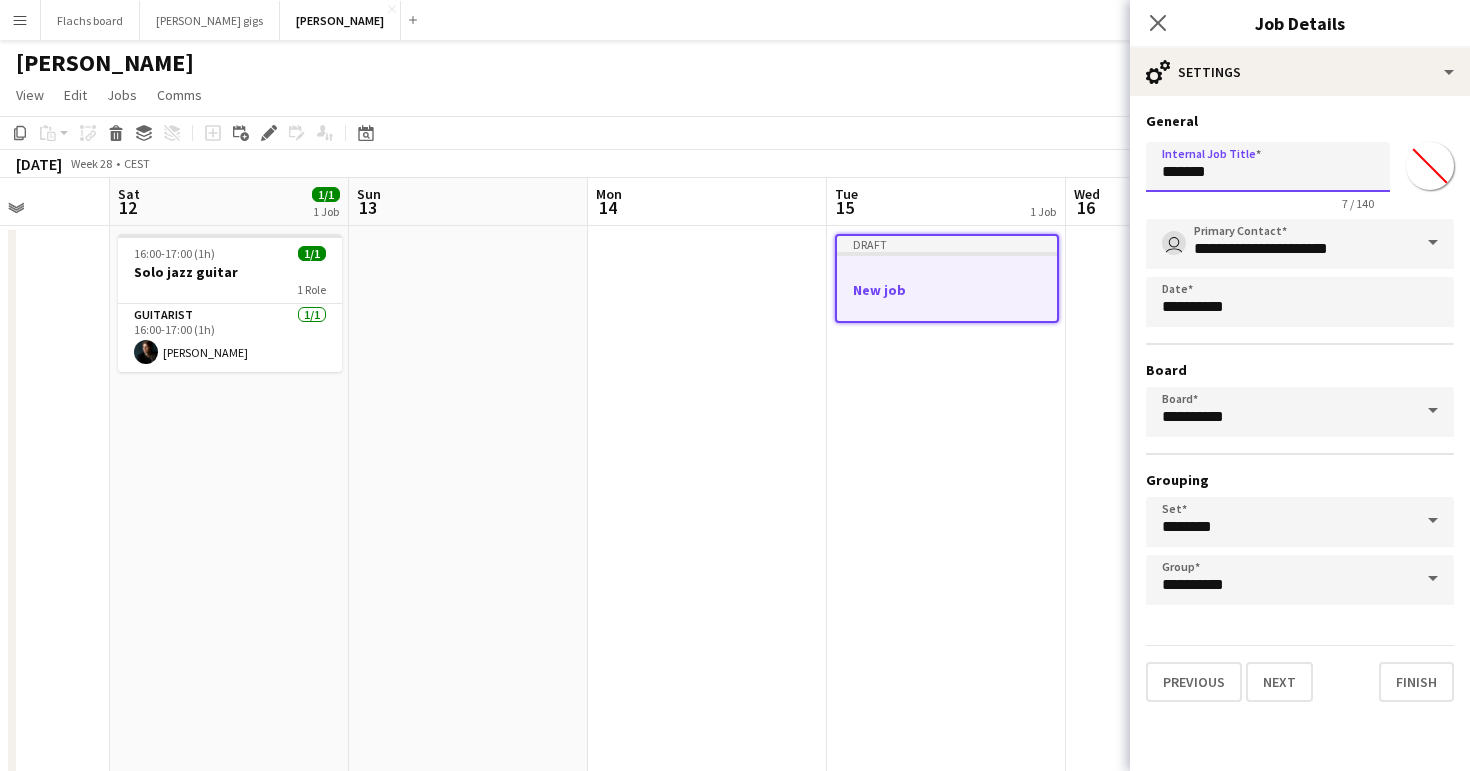 click on "*******" at bounding box center [1268, 167] 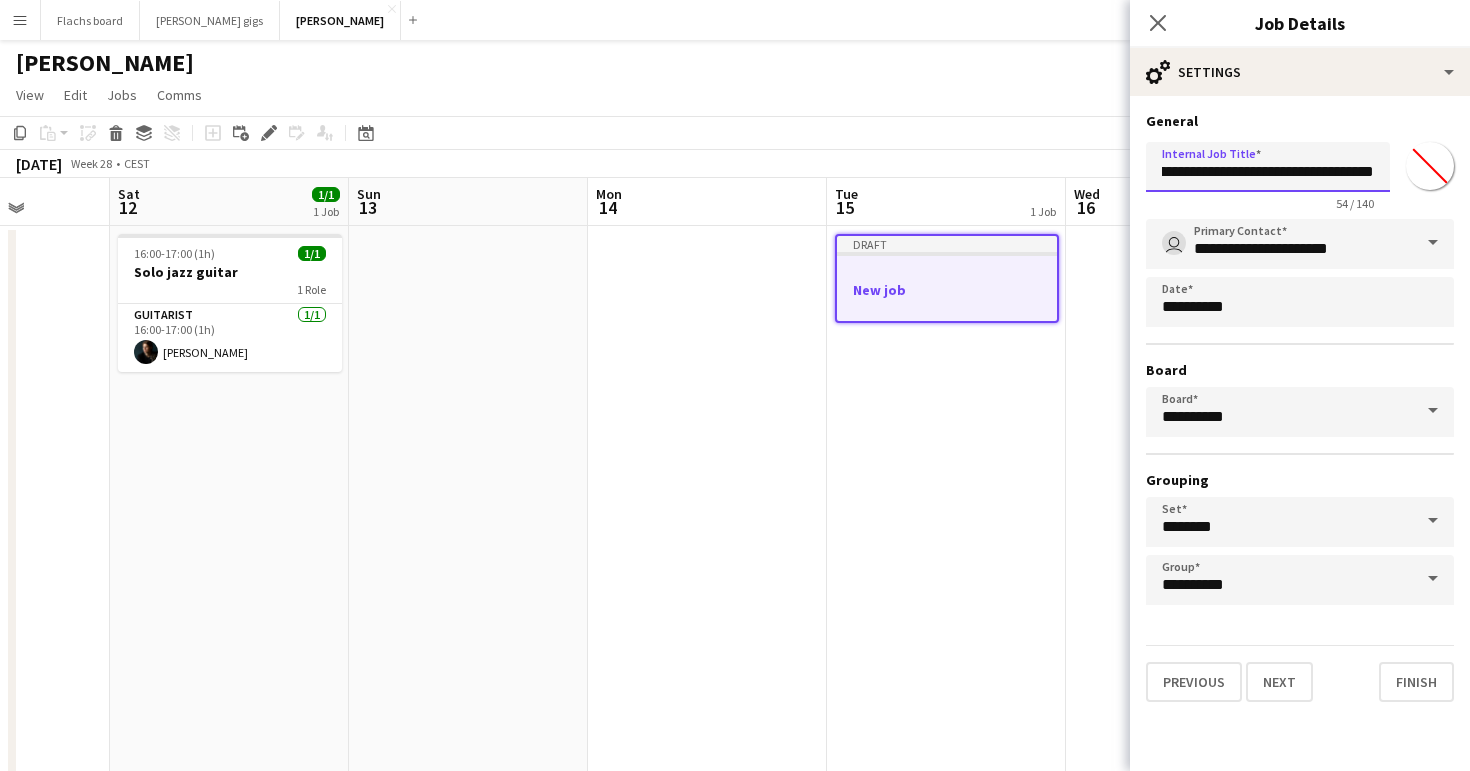 scroll, scrollTop: 0, scrollLeft: 137, axis: horizontal 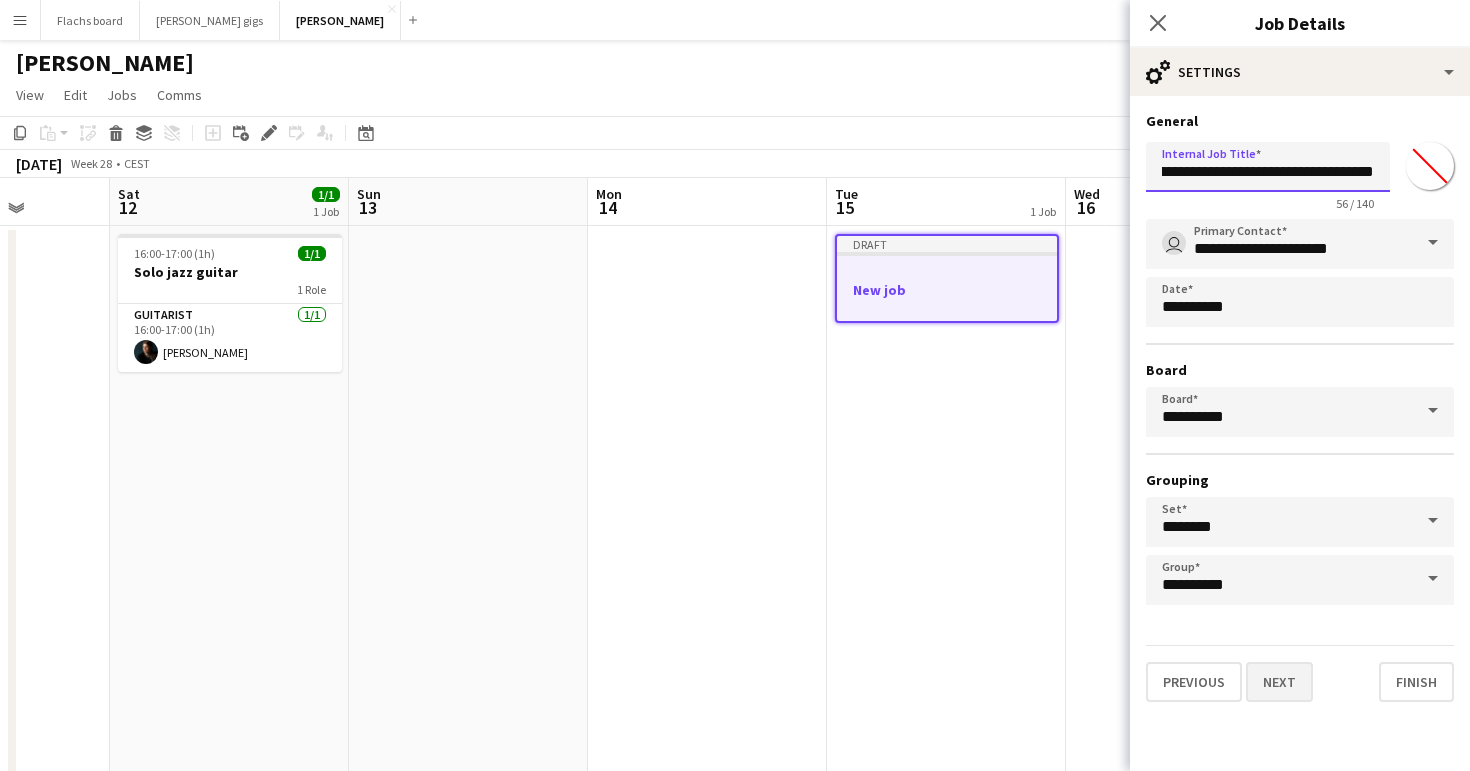 type on "**********" 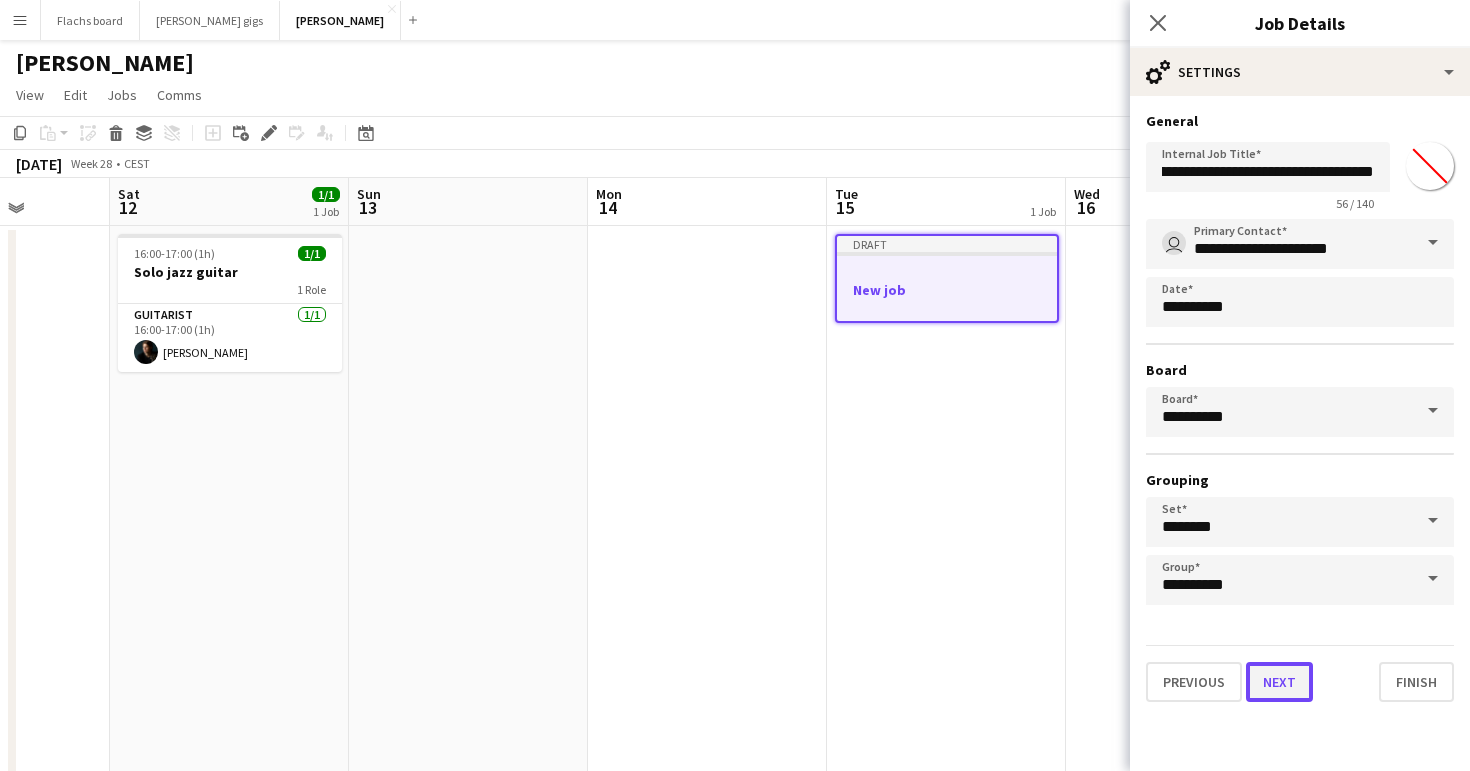 click on "Next" at bounding box center [1279, 682] 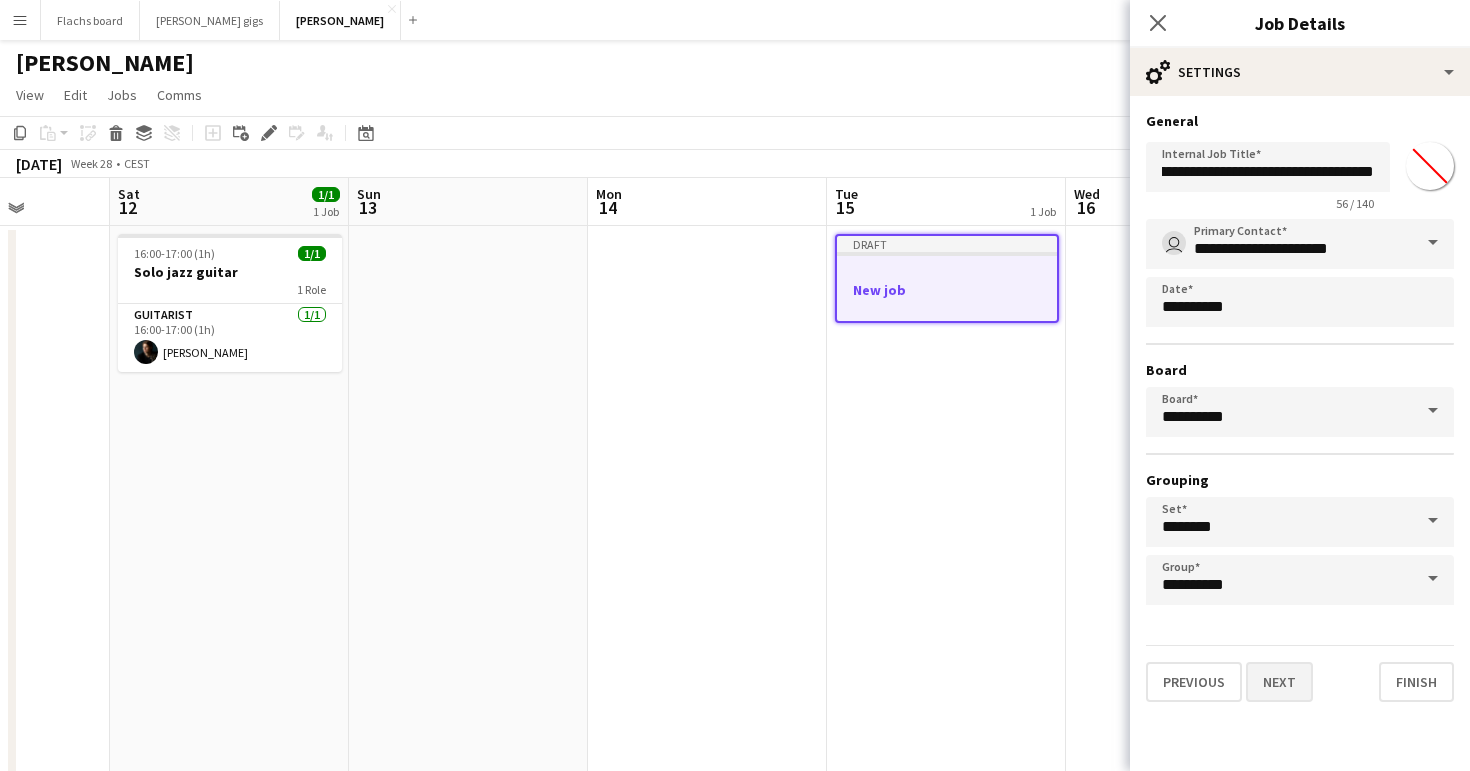 scroll, scrollTop: 0, scrollLeft: 0, axis: both 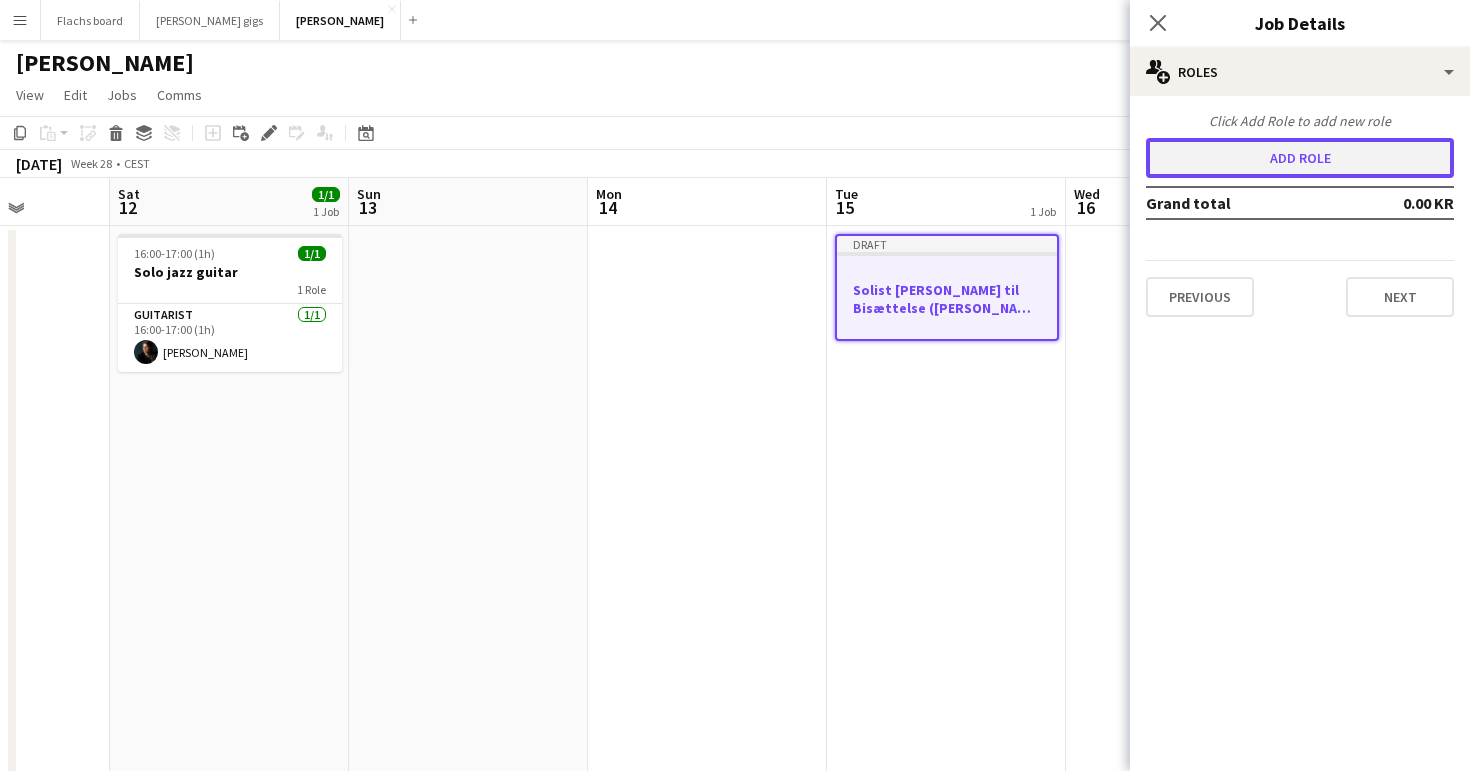 click on "Add role" at bounding box center (1300, 158) 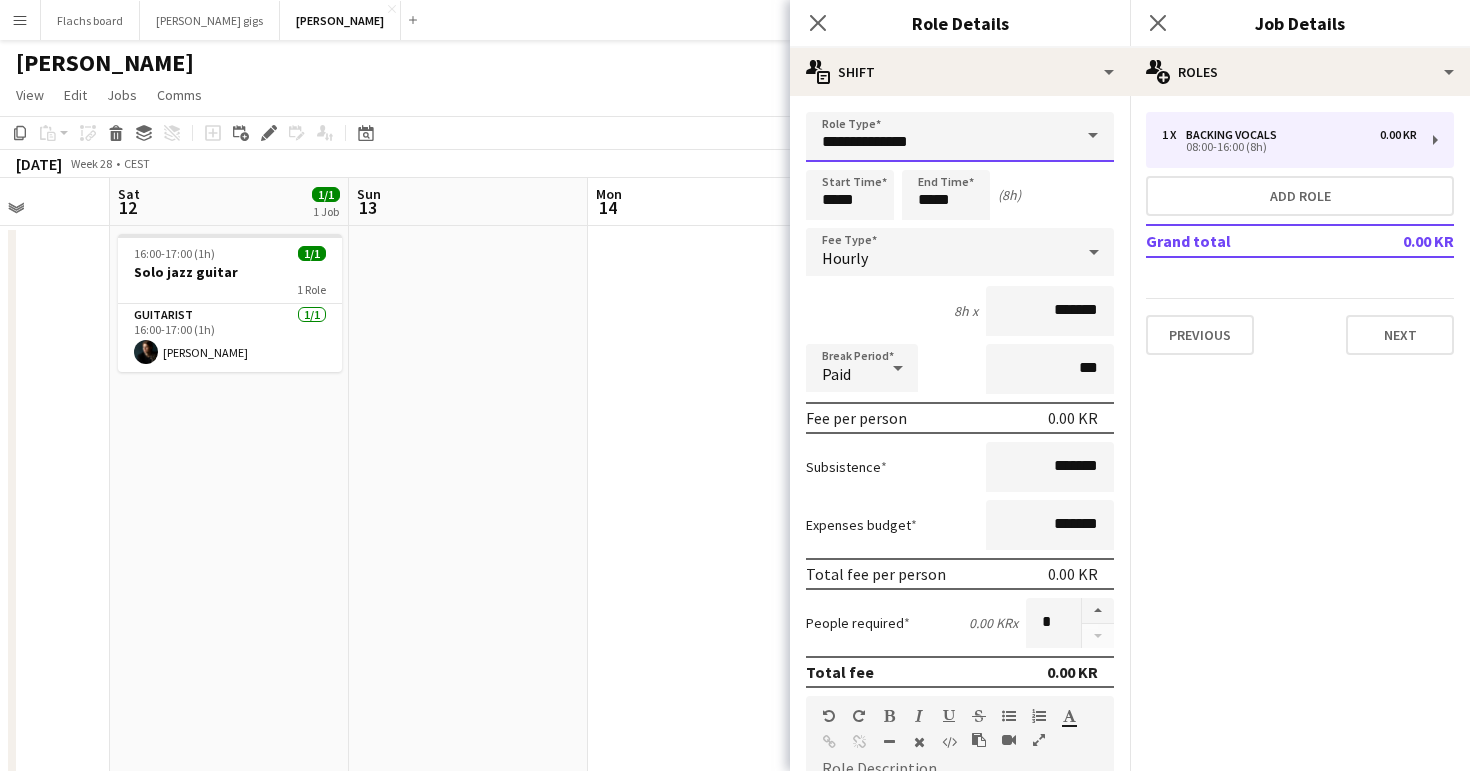 click on "**********" at bounding box center (960, 137) 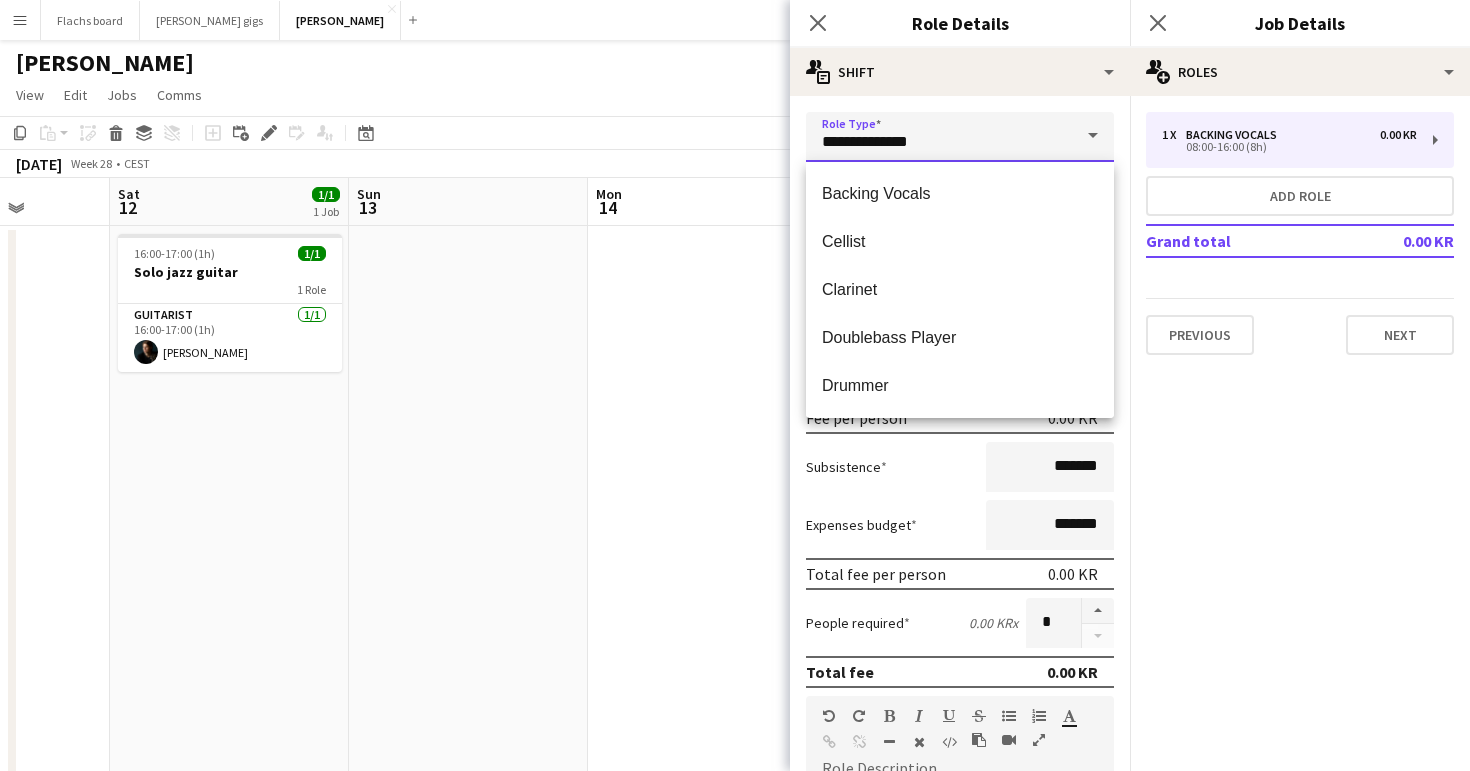 click on "**********" at bounding box center [960, 137] 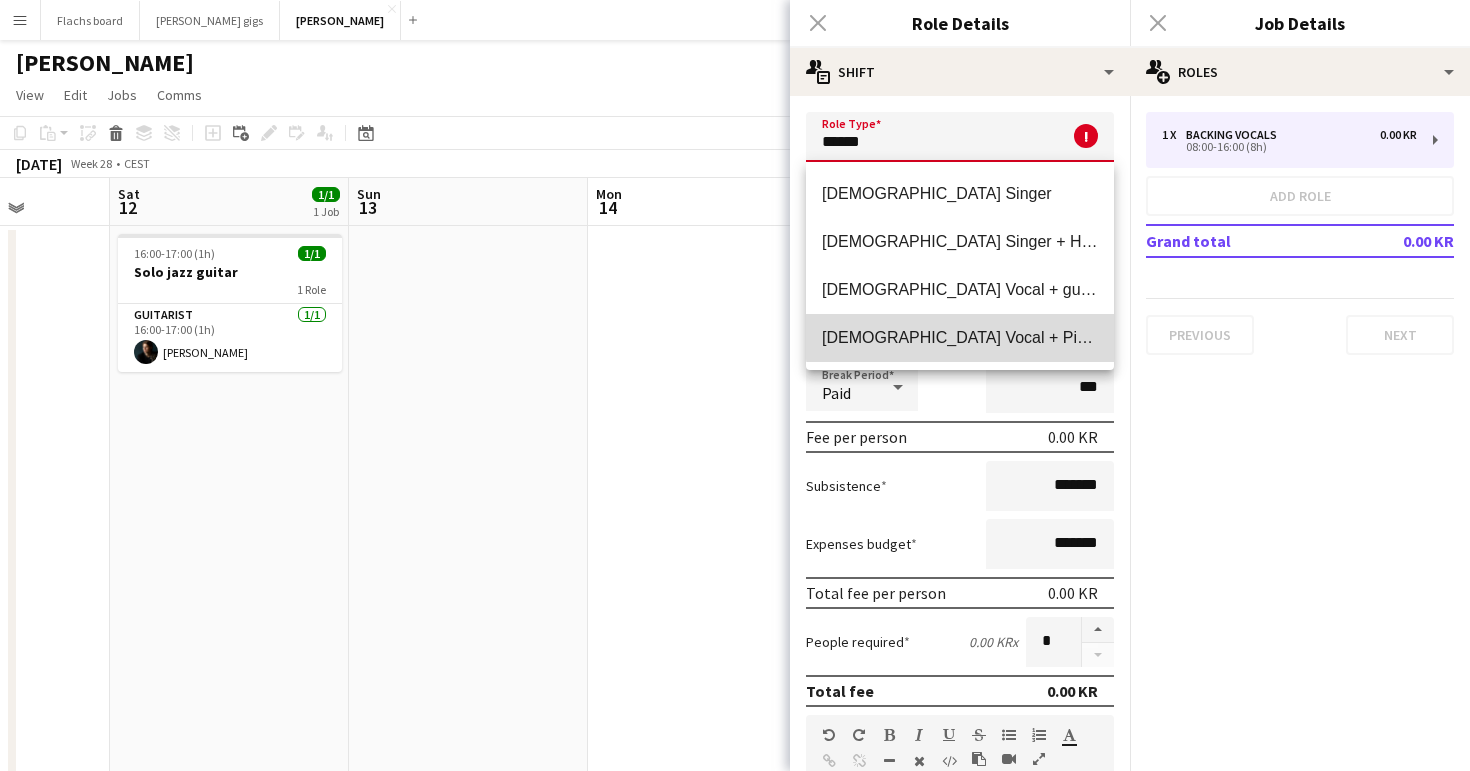 click on "[DEMOGRAPHIC_DATA] Vocal + Piano" at bounding box center [960, 337] 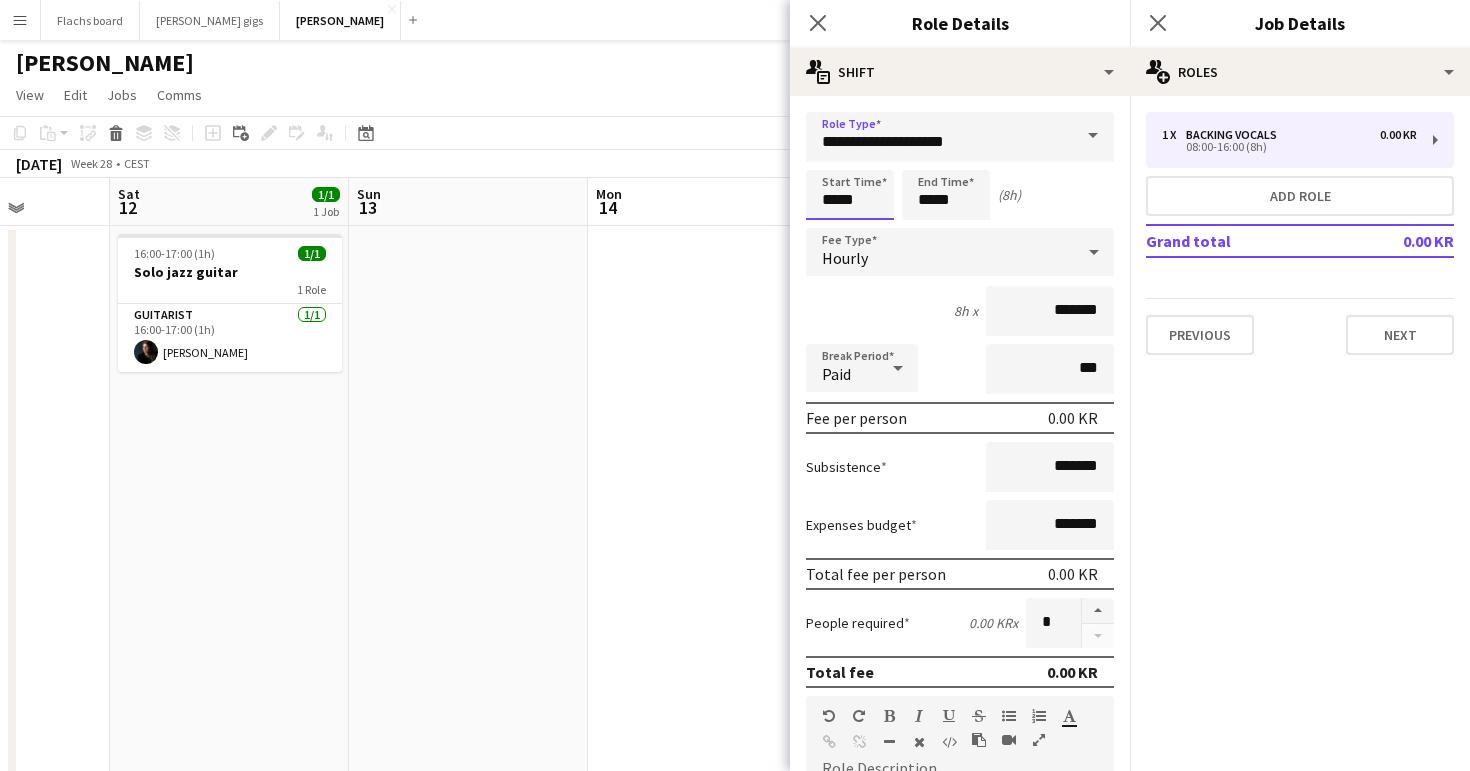click on "*****" at bounding box center (850, 195) 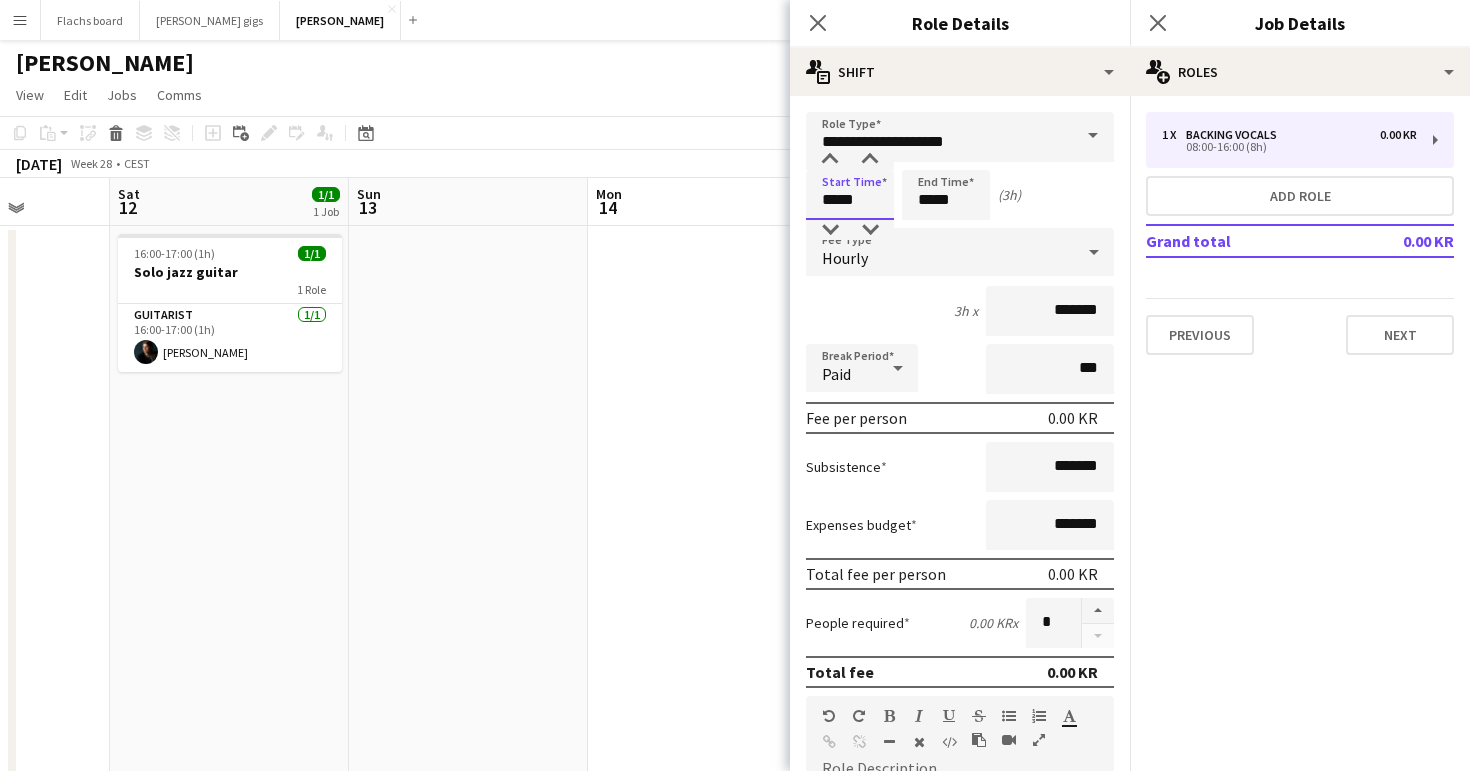 type on "*****" 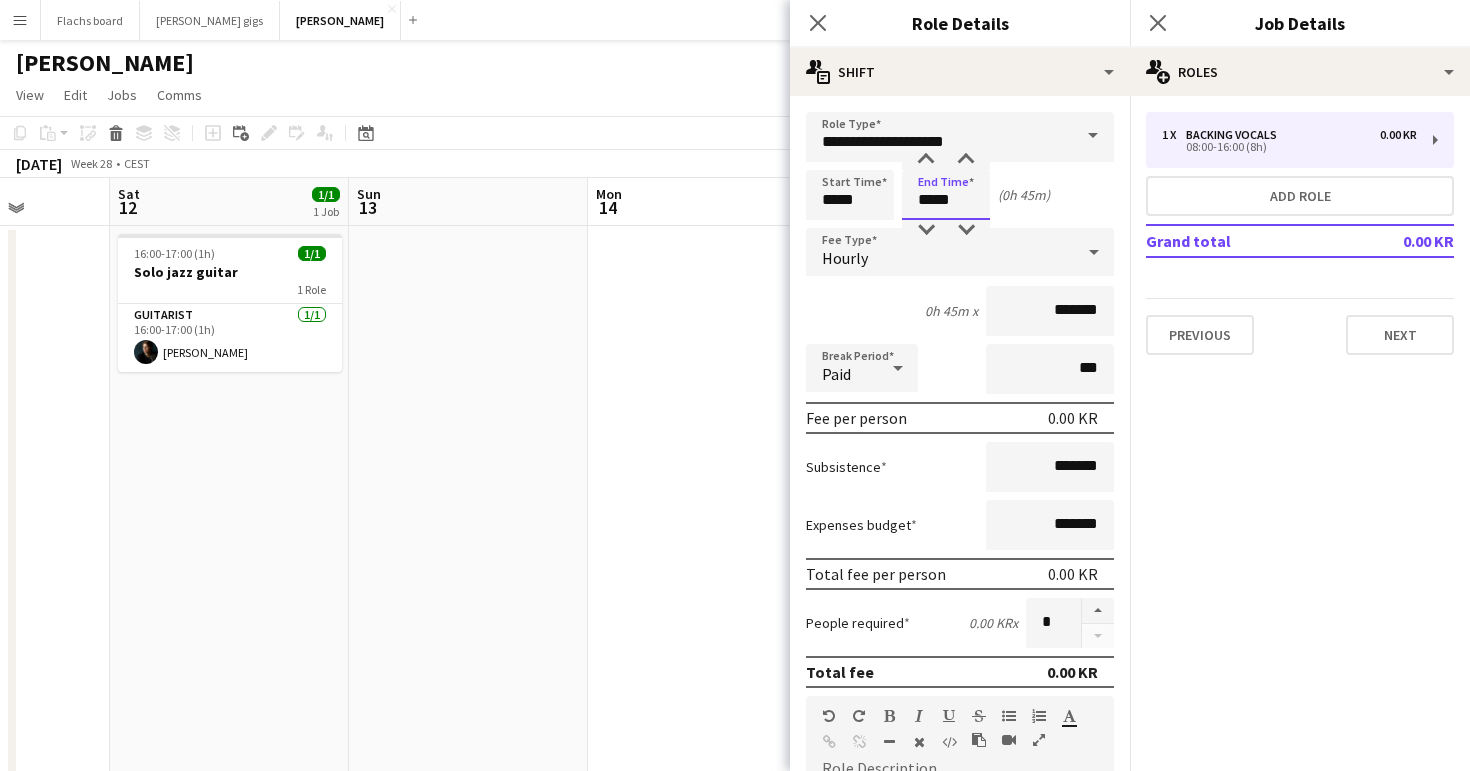 type on "*****" 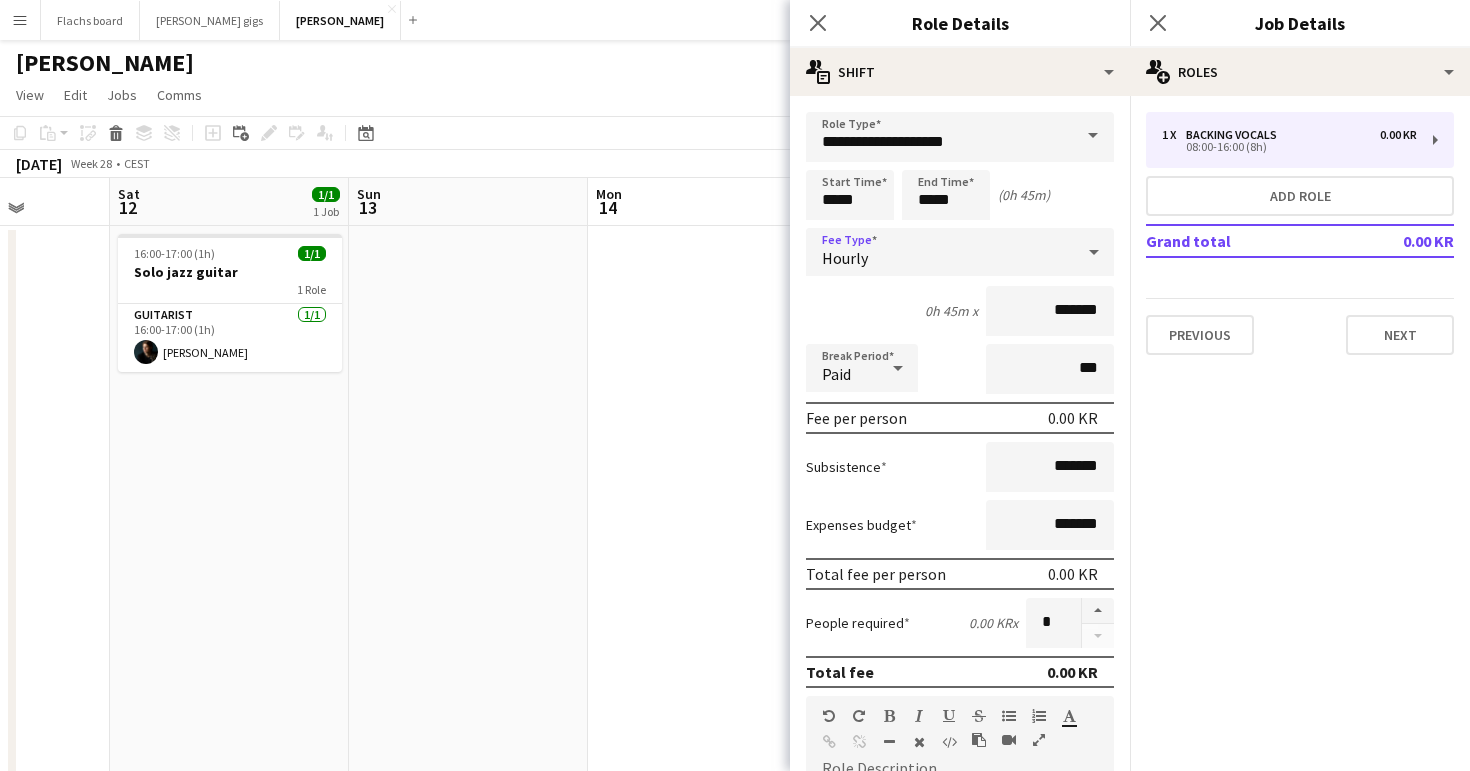 click on "Hourly" at bounding box center [940, 252] 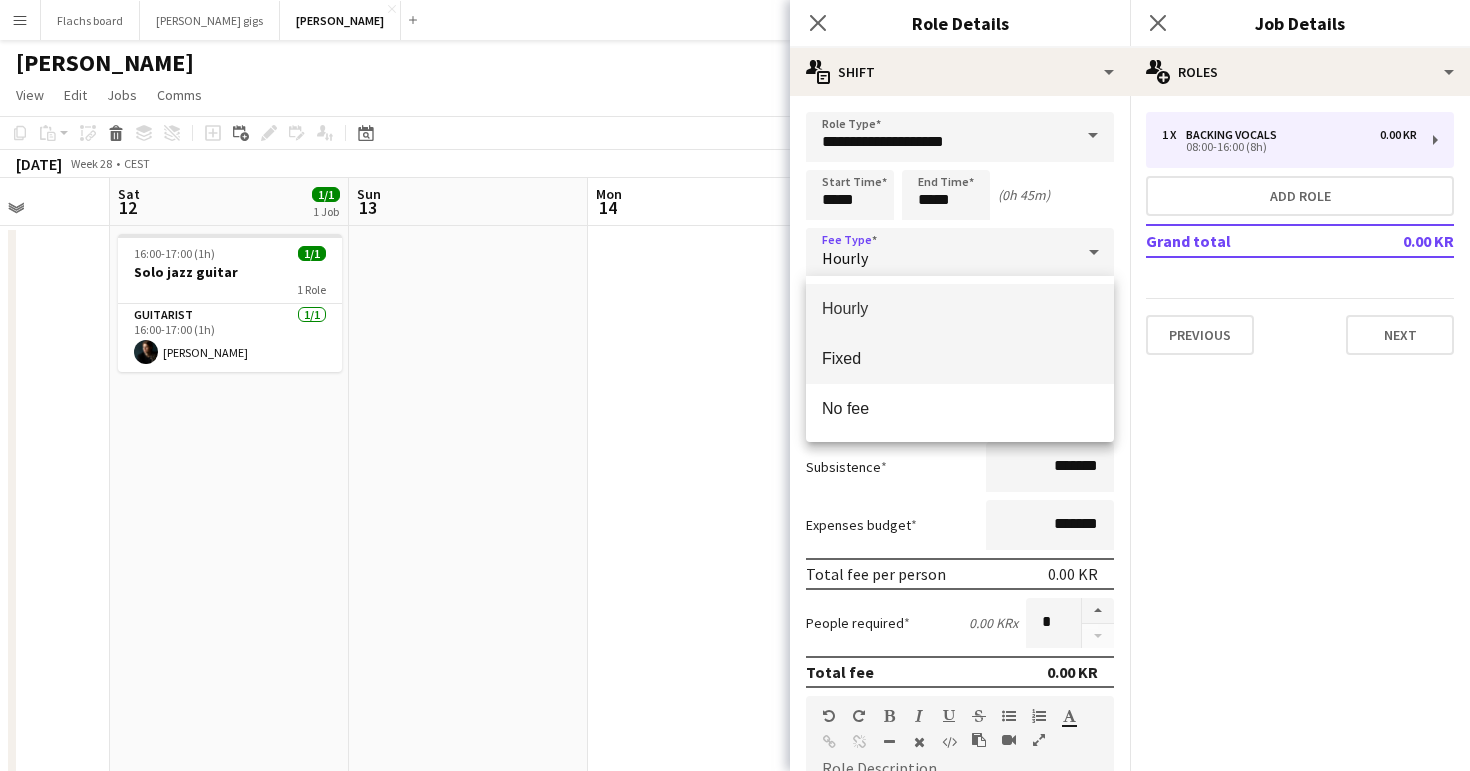 click on "Fixed" at bounding box center (960, 359) 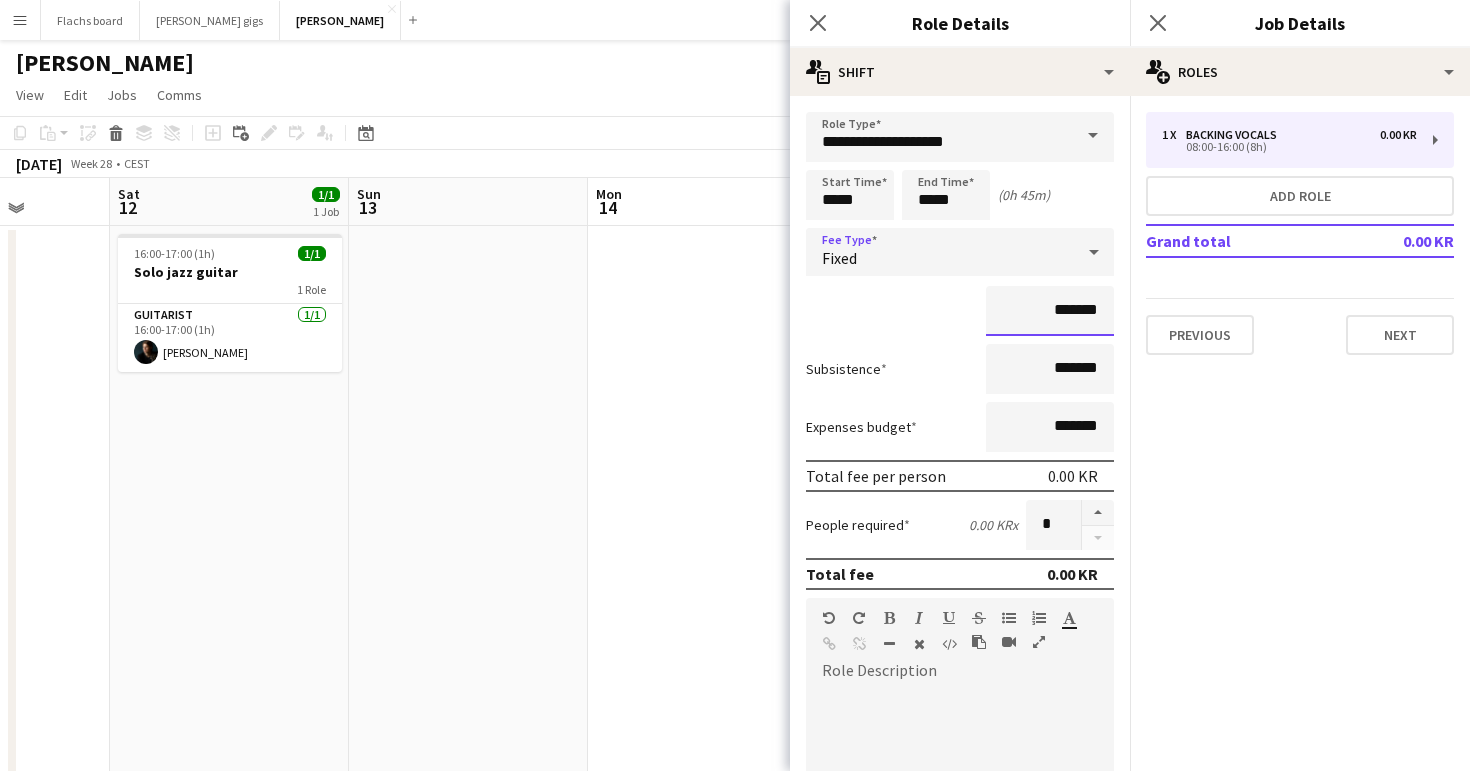 click on "*******" at bounding box center (1050, 311) 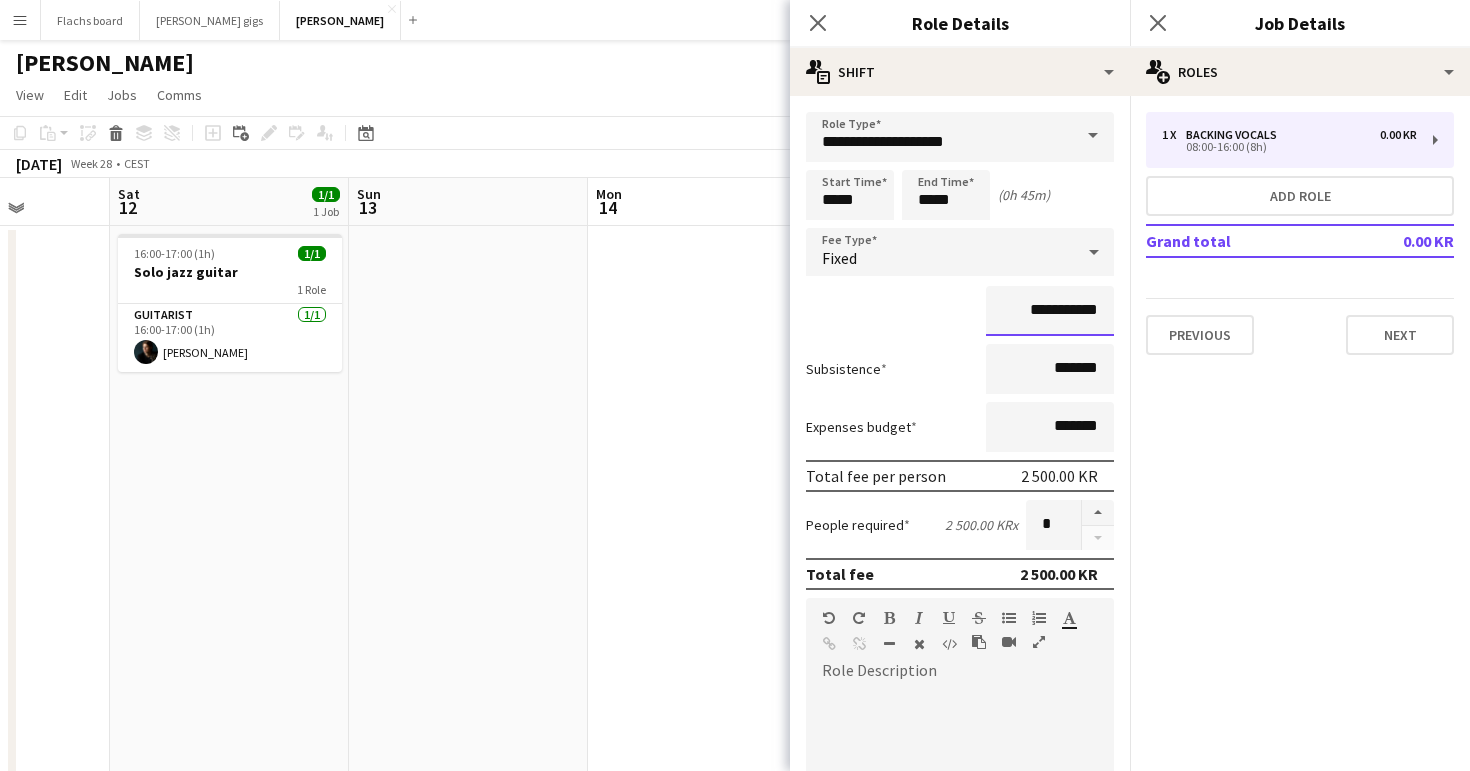 type on "**********" 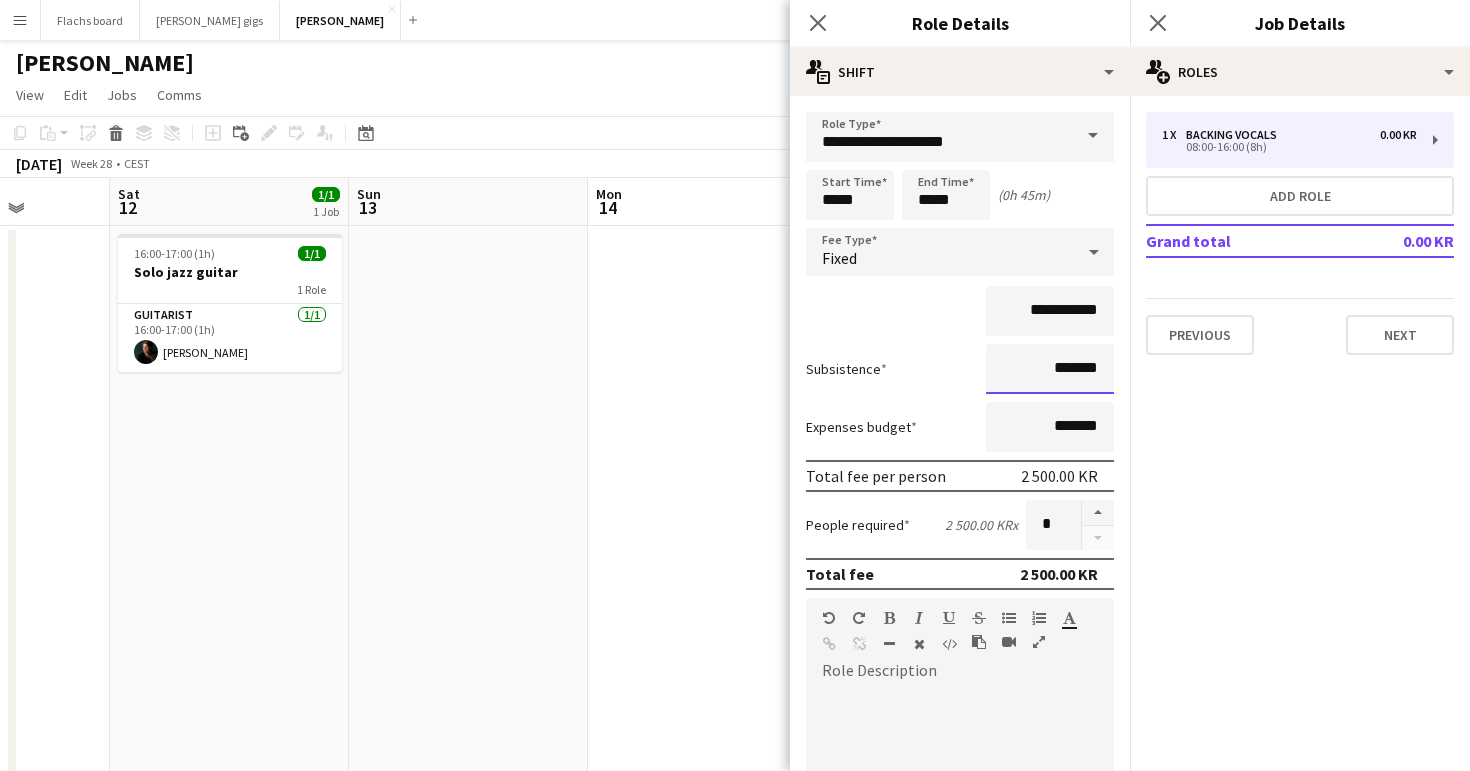 click on "*******" at bounding box center (1050, 369) 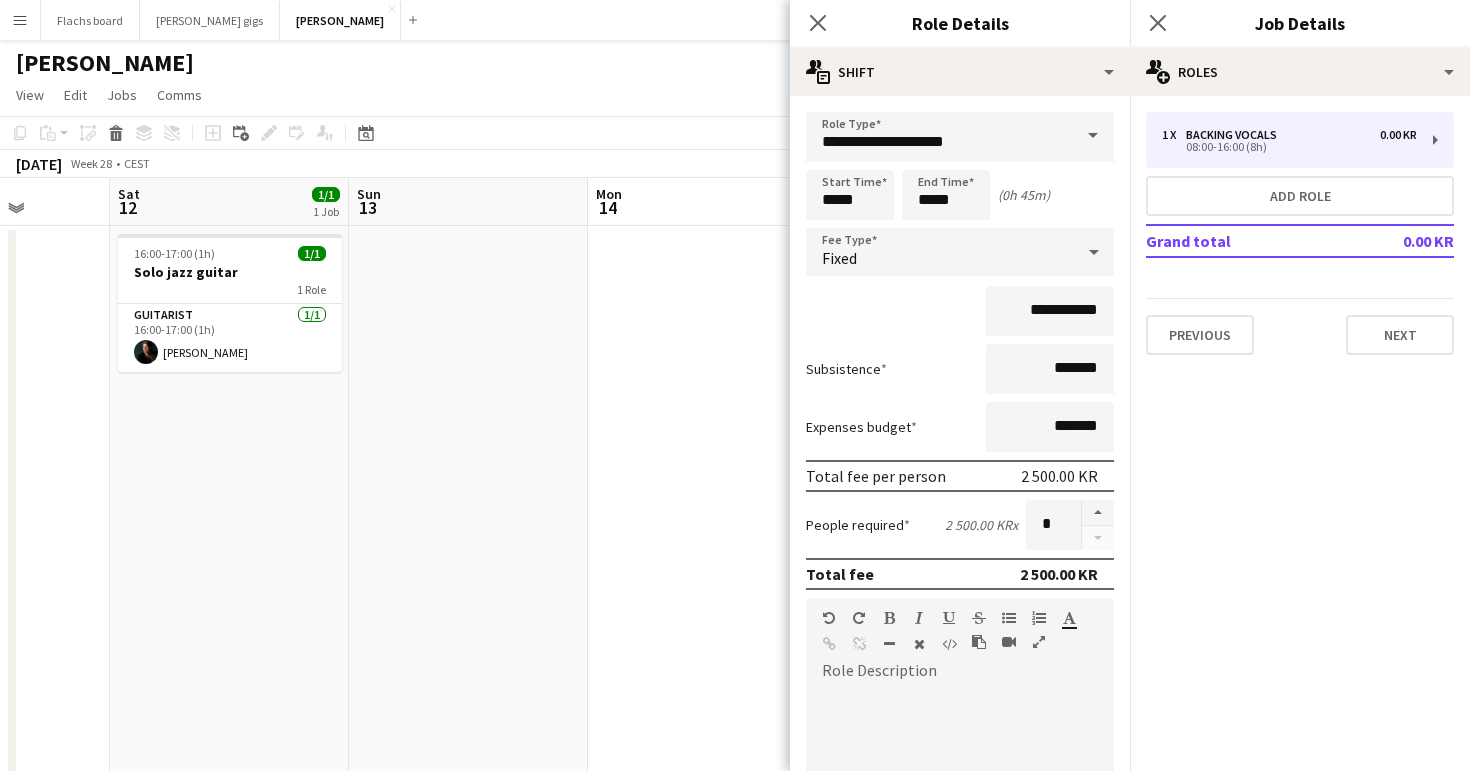 click on "Subsistence  *******" at bounding box center [960, 369] 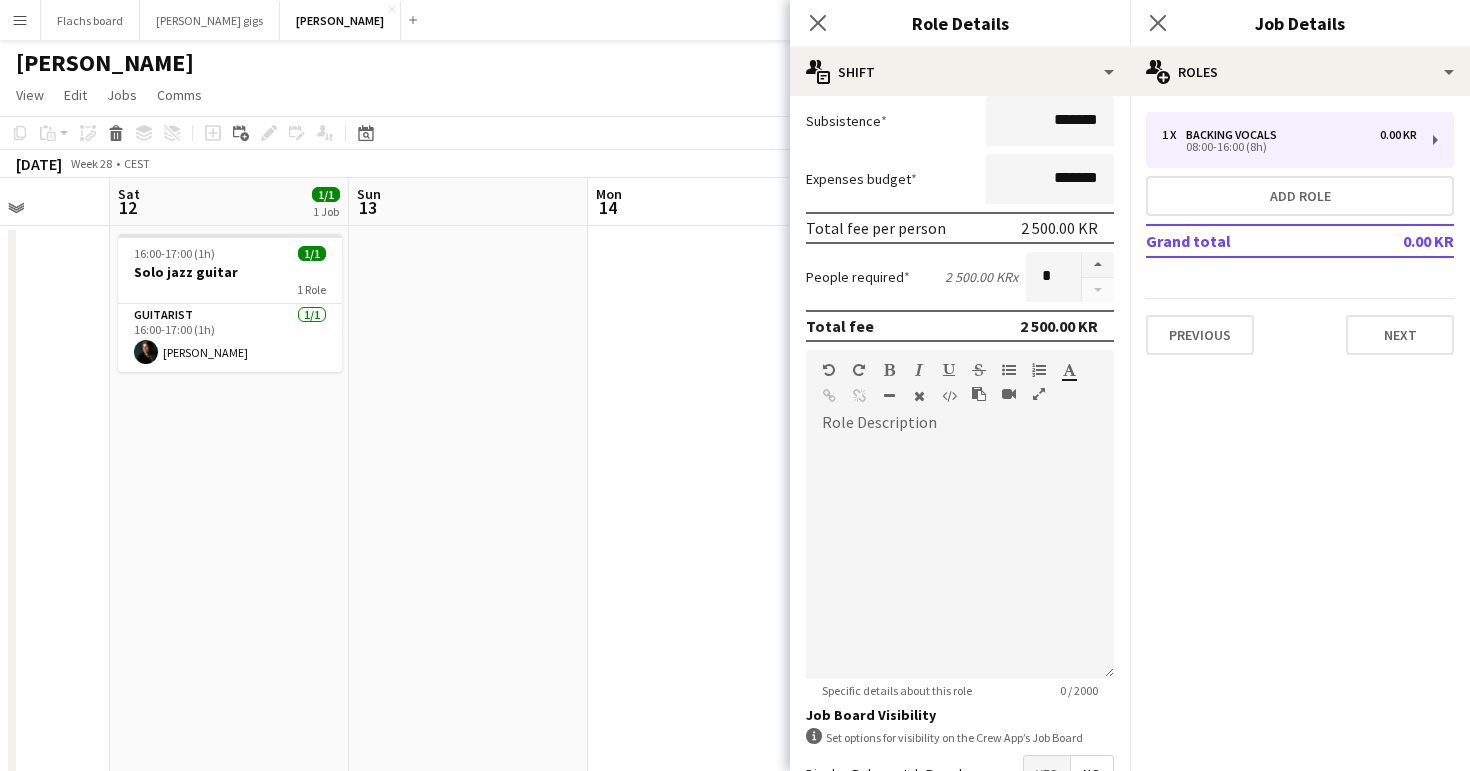 scroll, scrollTop: 383, scrollLeft: 0, axis: vertical 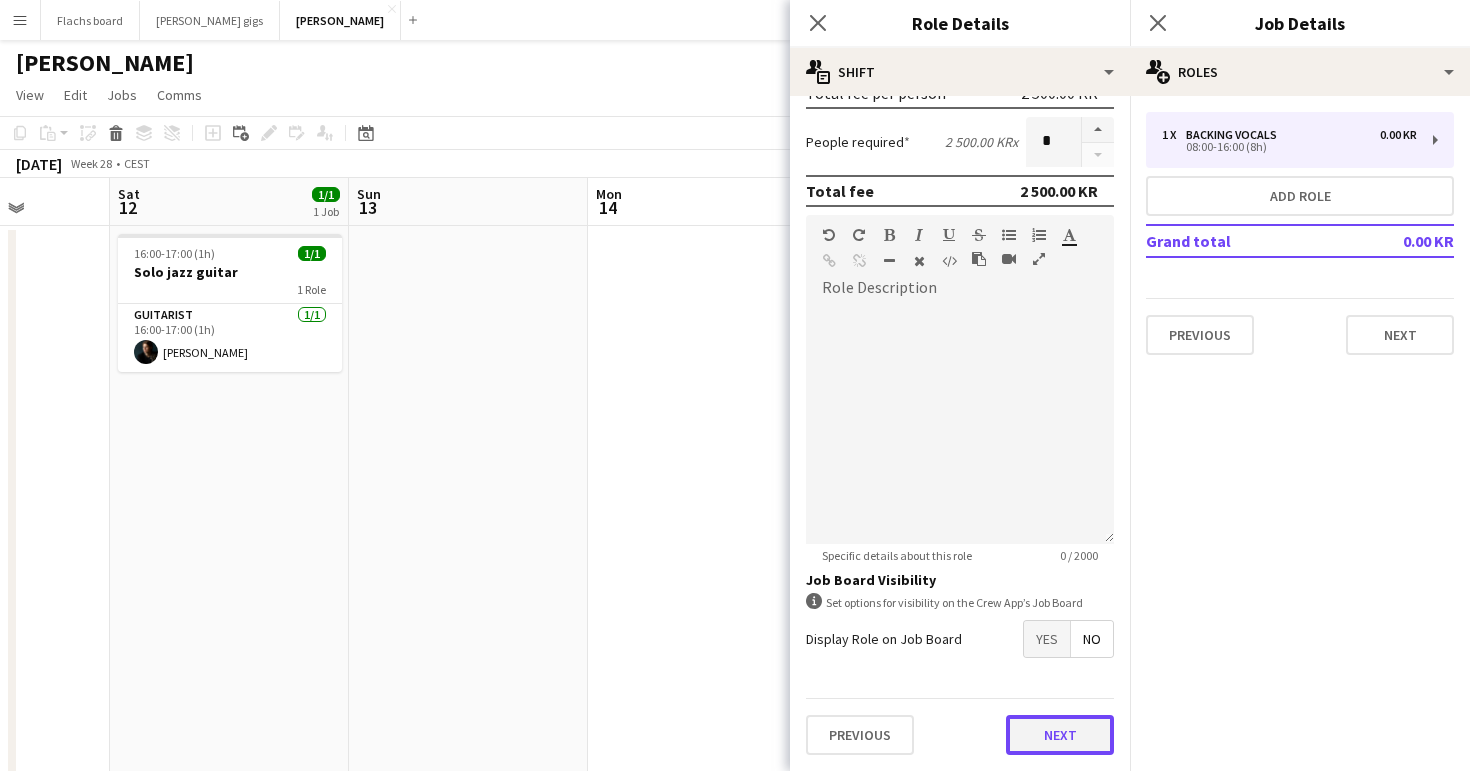 click on "Next" at bounding box center [1060, 735] 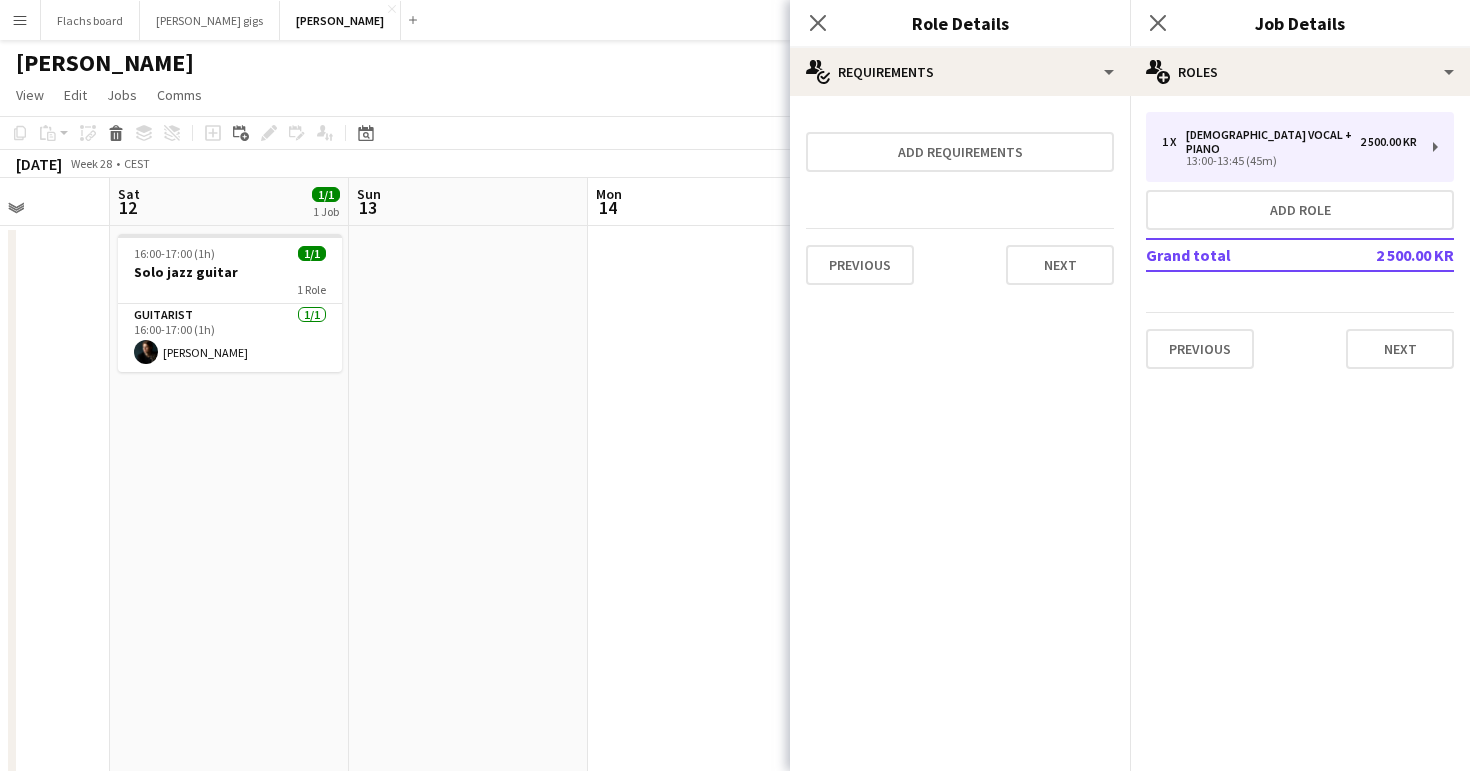 scroll, scrollTop: 0, scrollLeft: 0, axis: both 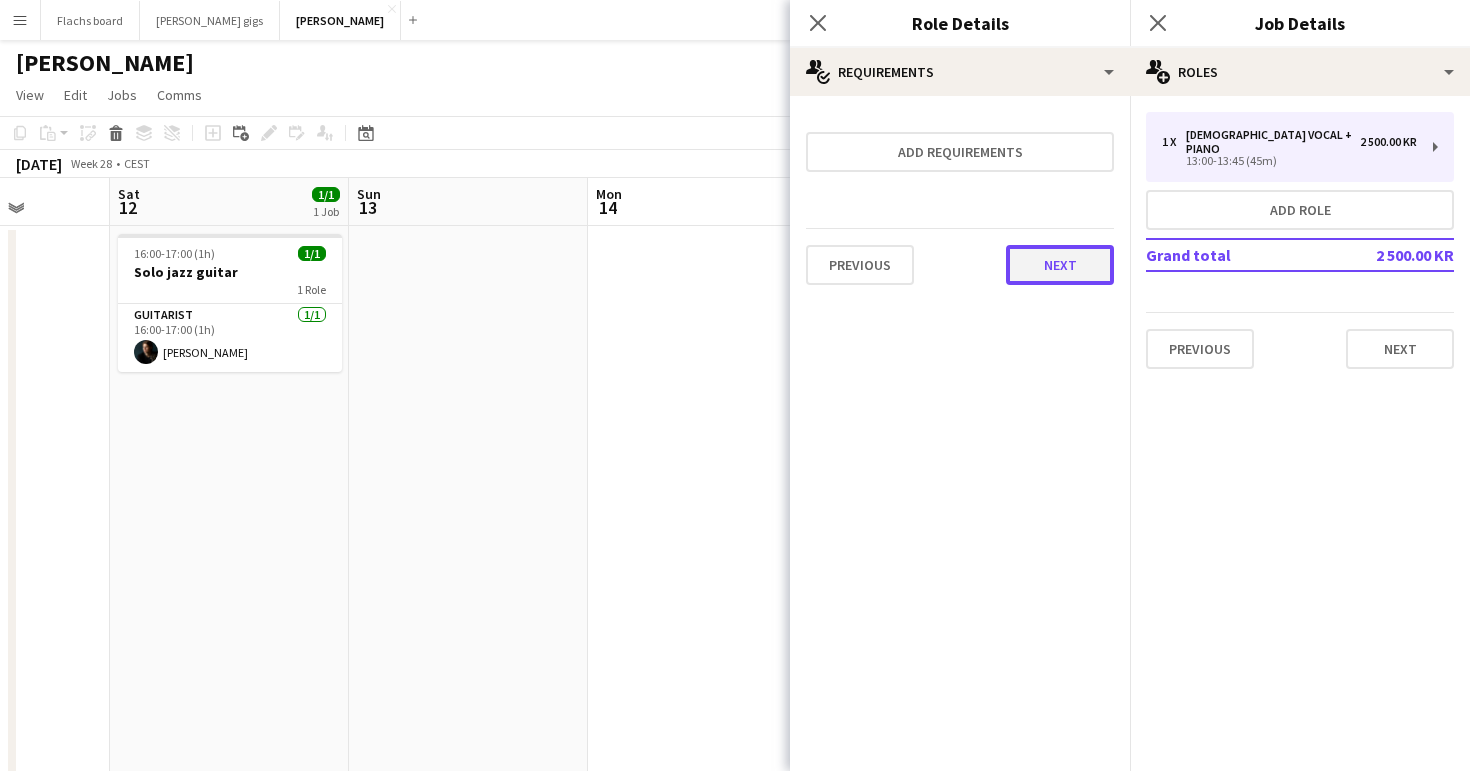 click on "Next" at bounding box center (1060, 265) 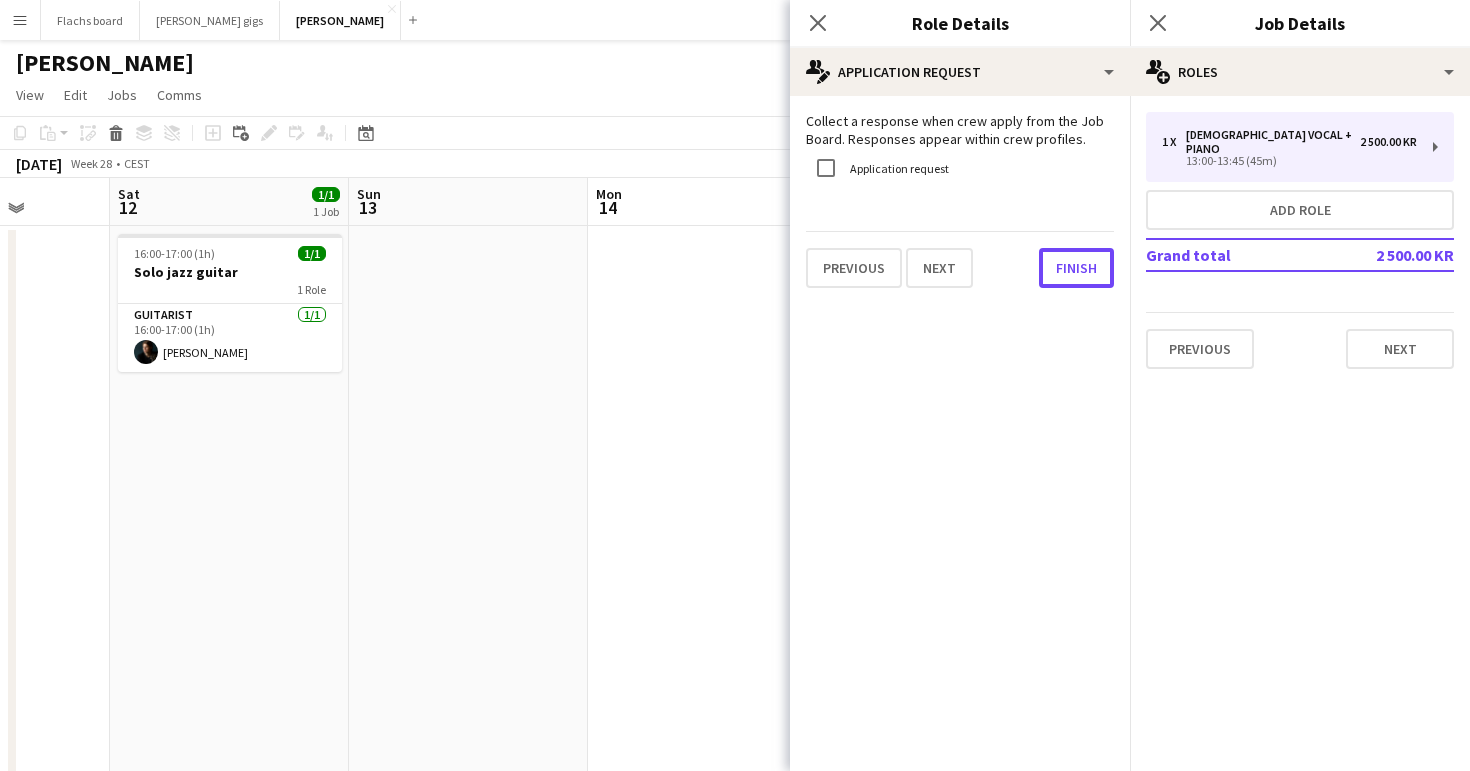 click on "Finish" at bounding box center [1076, 268] 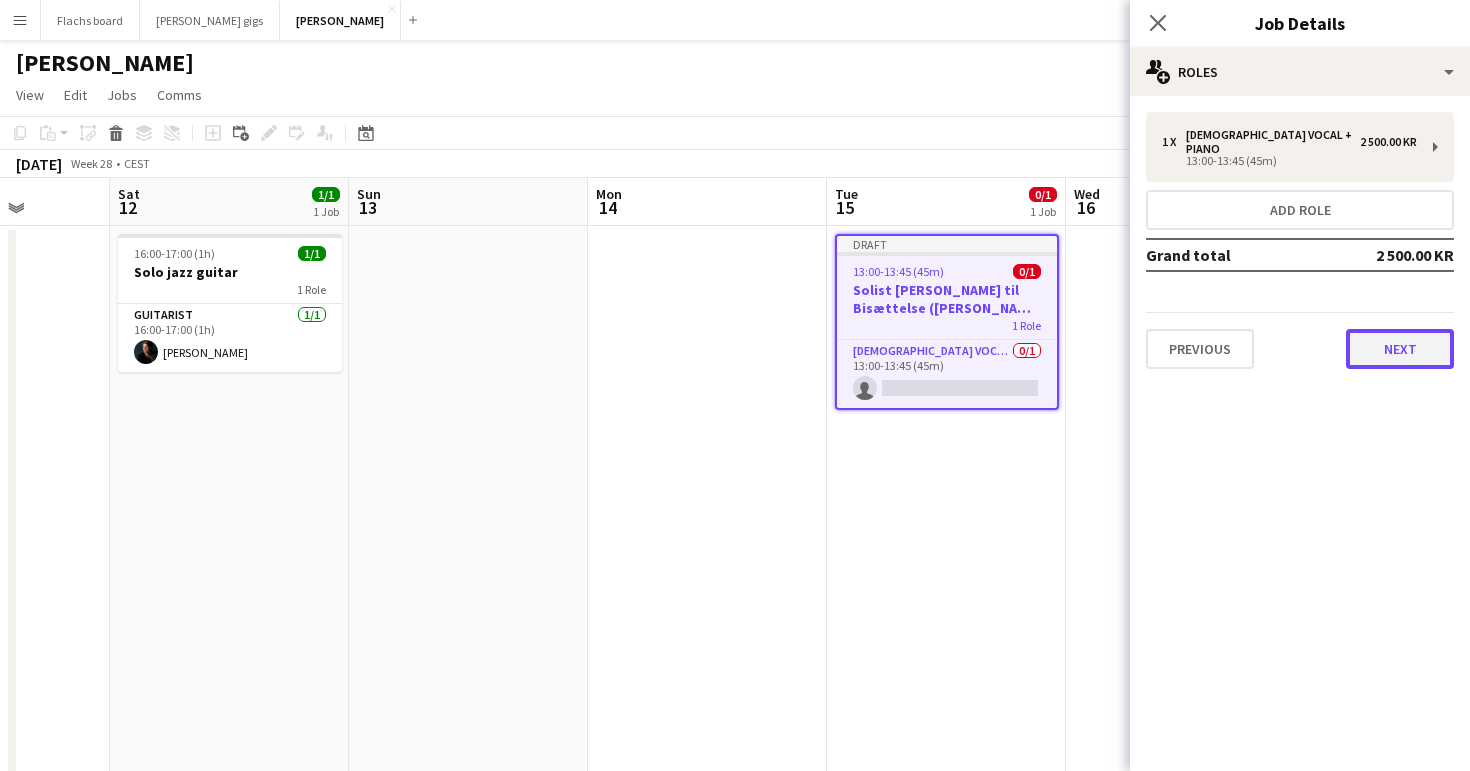 click on "Next" at bounding box center [1400, 349] 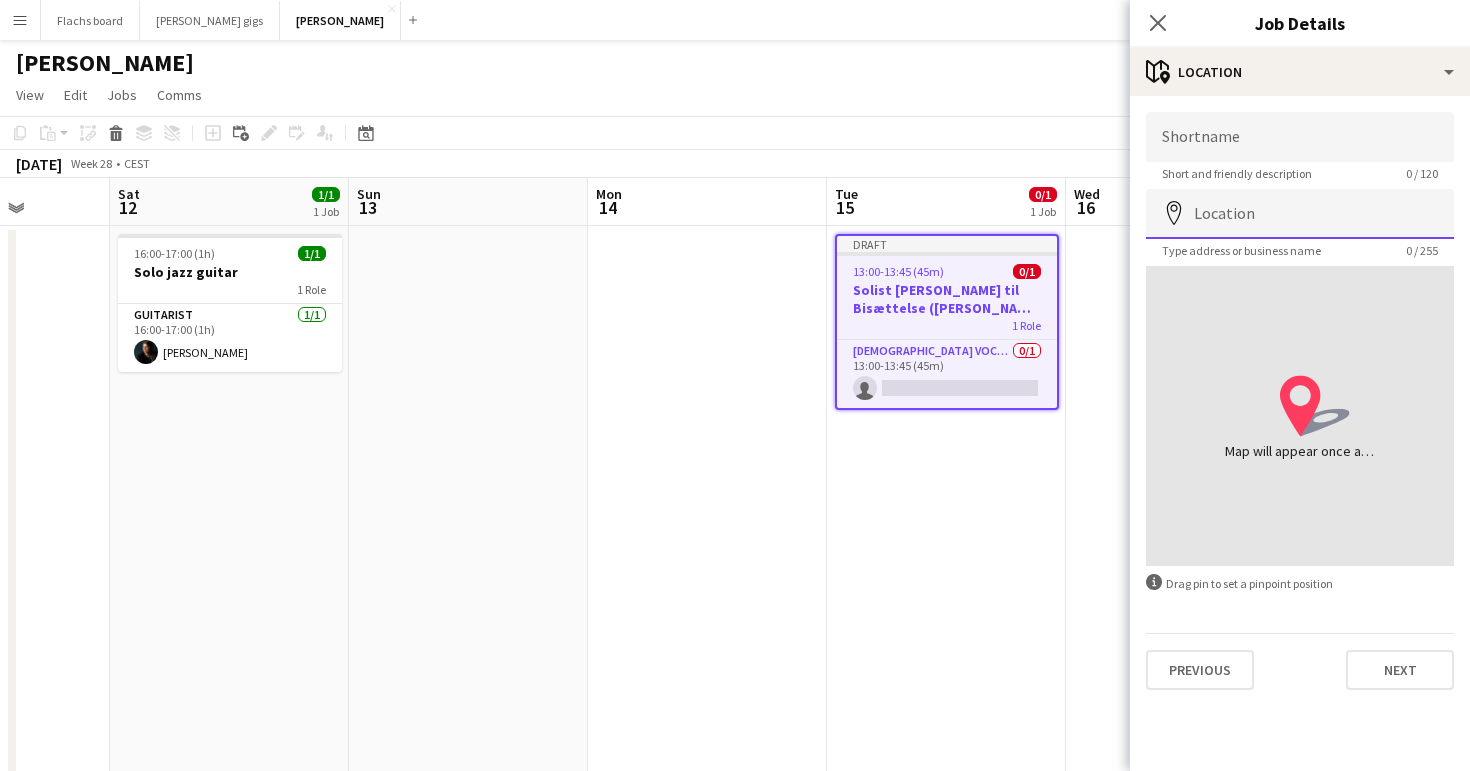 click on "Location" at bounding box center [1300, 214] 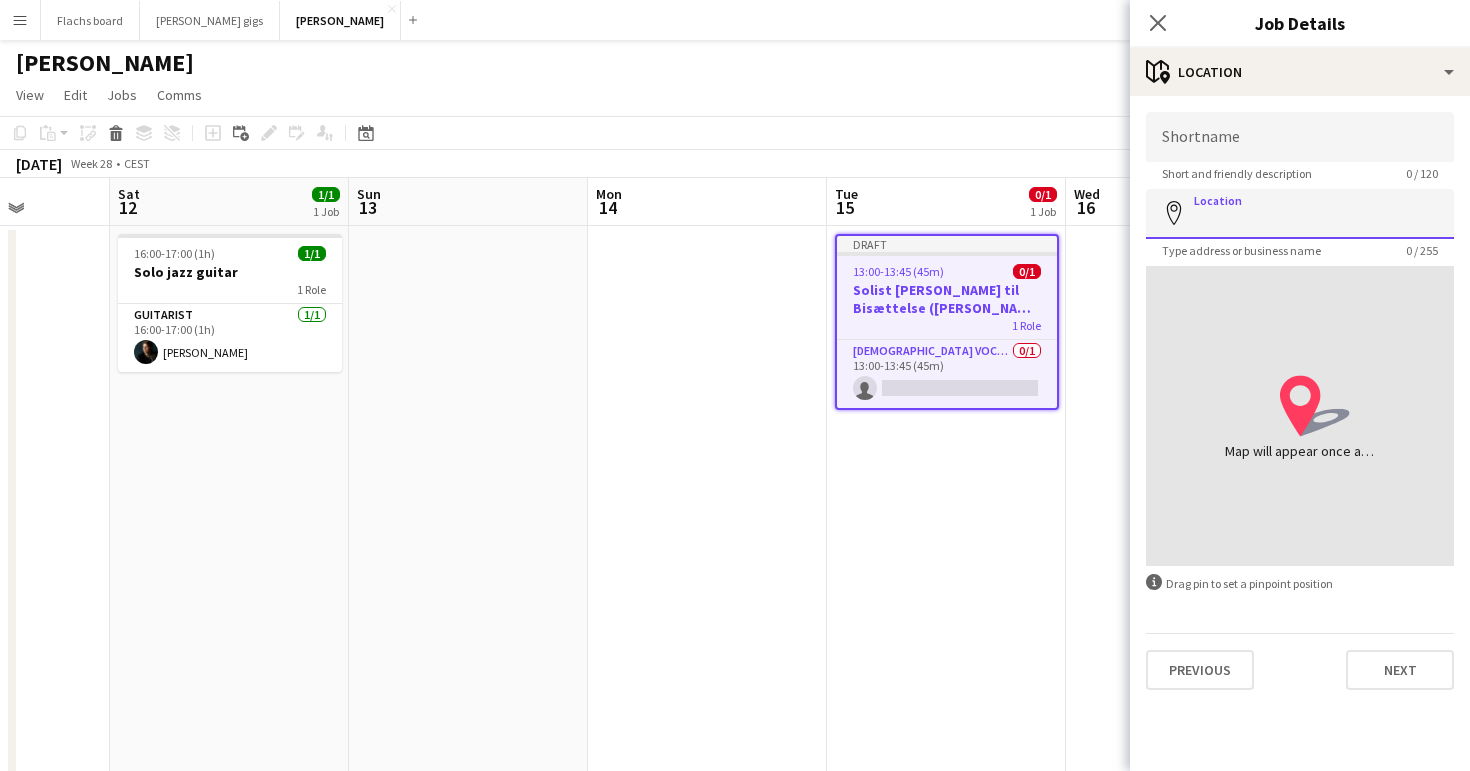 paste on "**********" 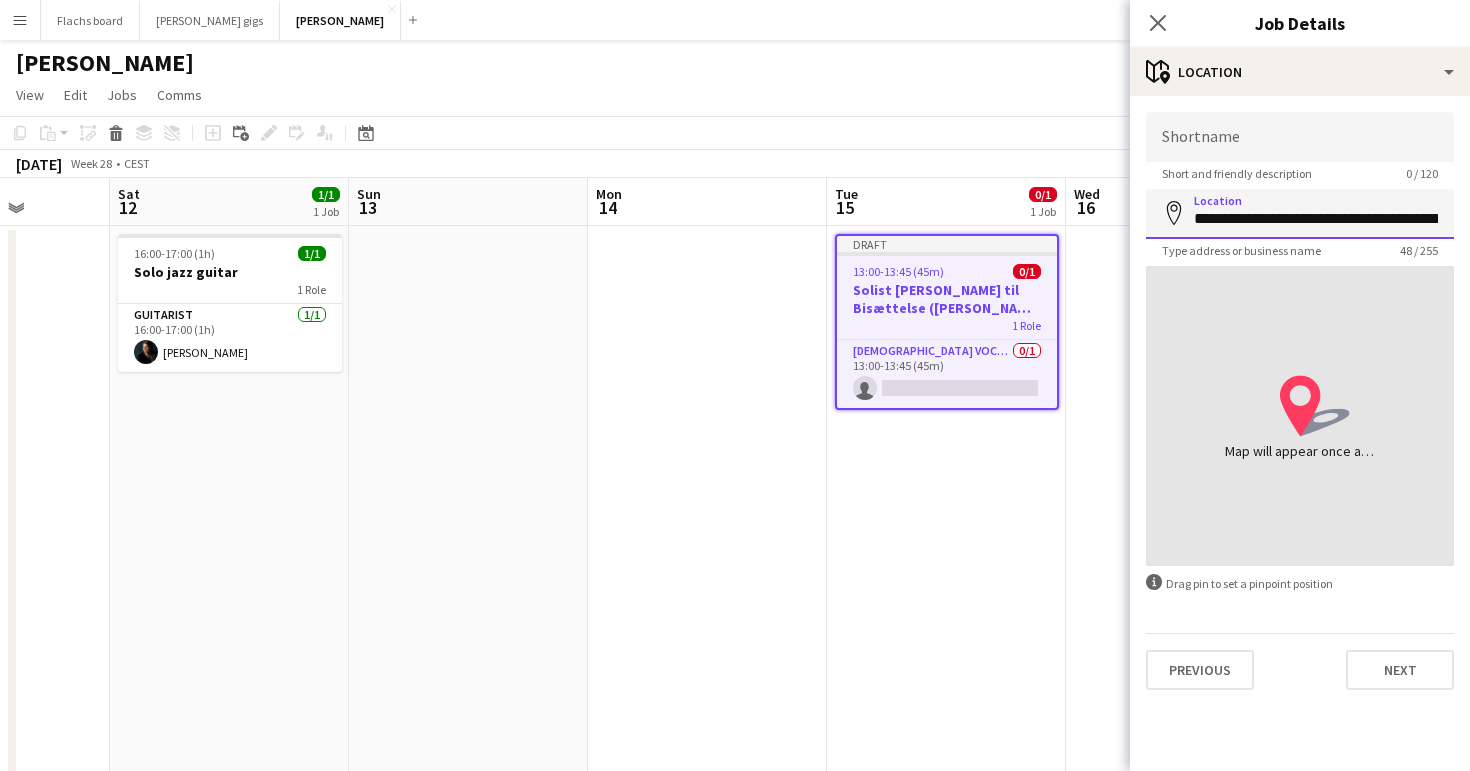 scroll, scrollTop: 0, scrollLeft: 80, axis: horizontal 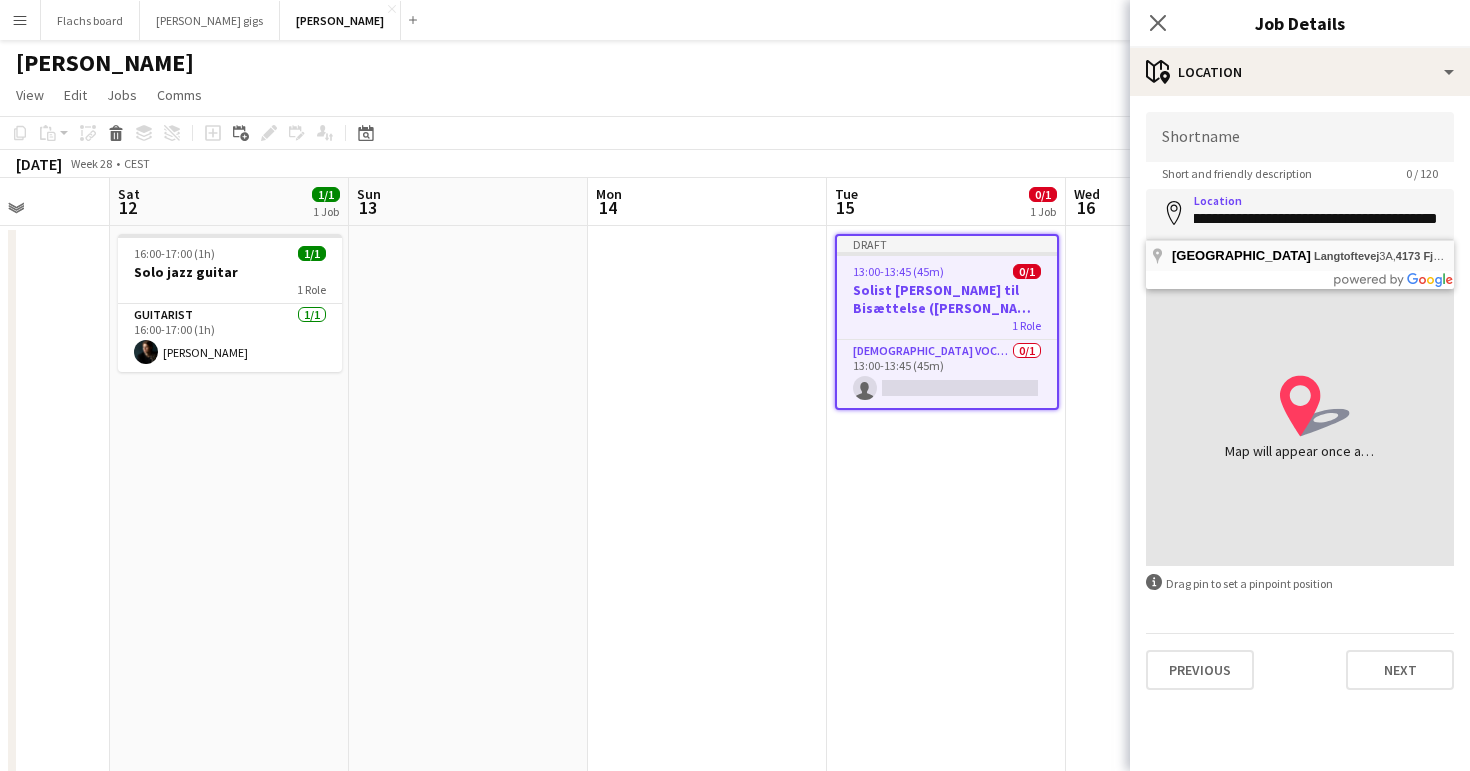 type on "**********" 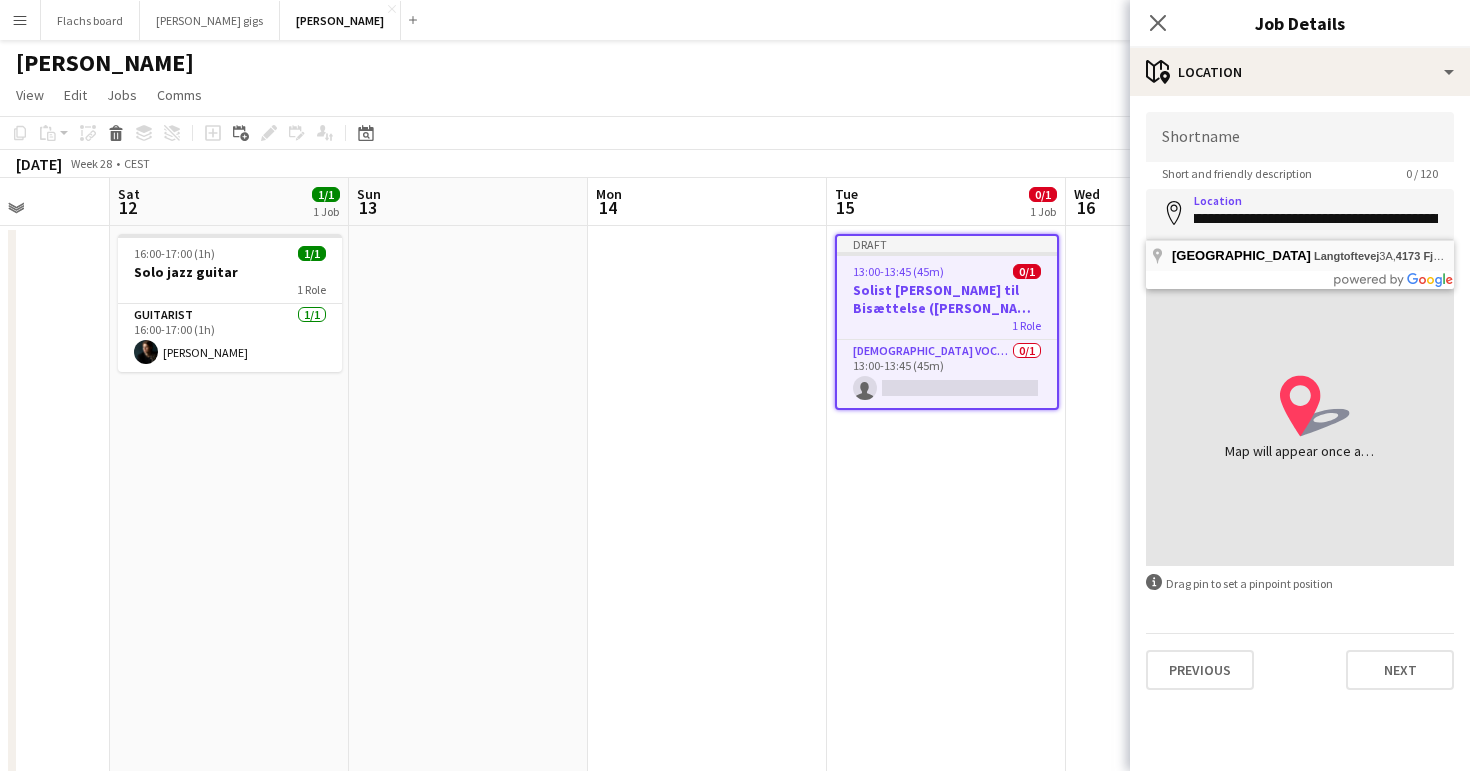 scroll, scrollTop: 0, scrollLeft: 0, axis: both 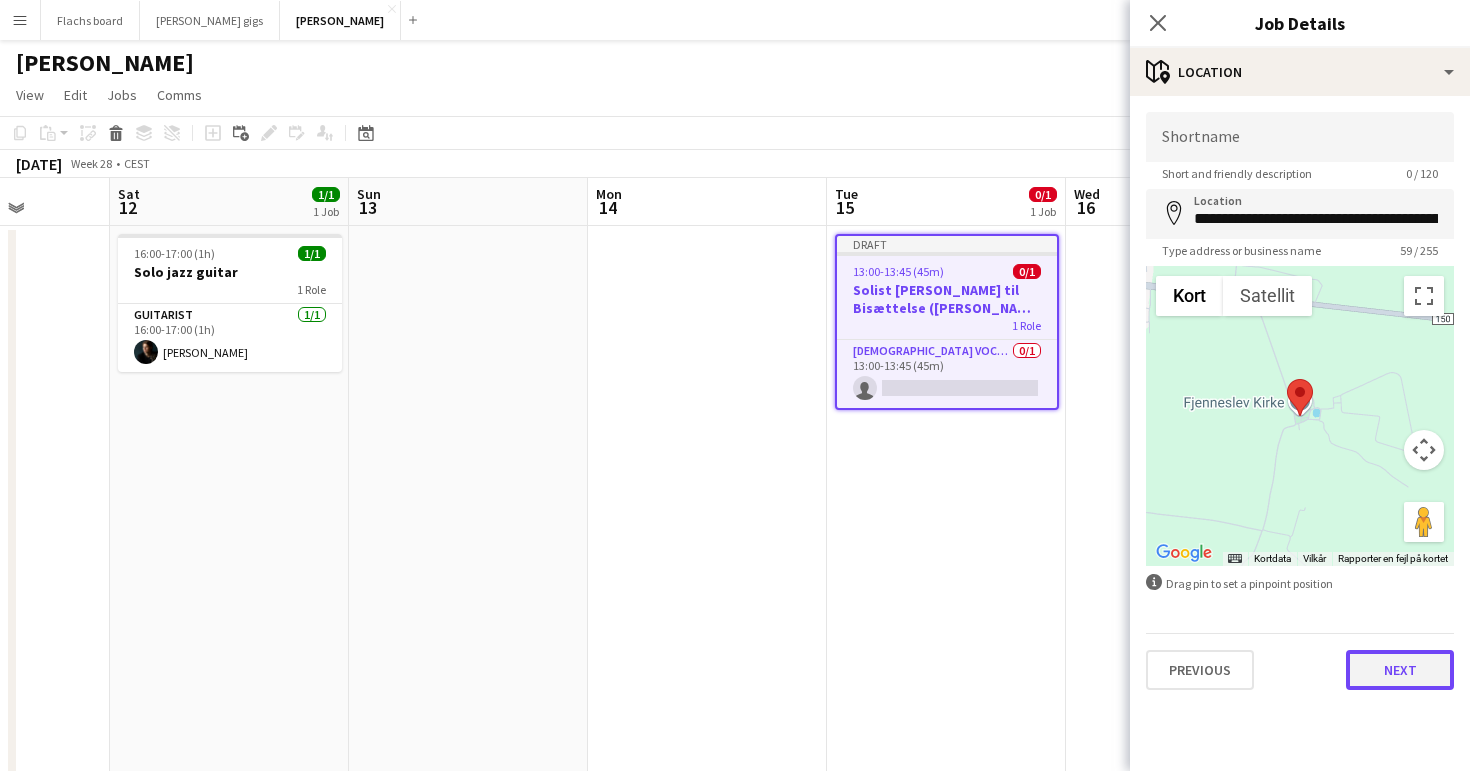 click on "Next" at bounding box center (1400, 670) 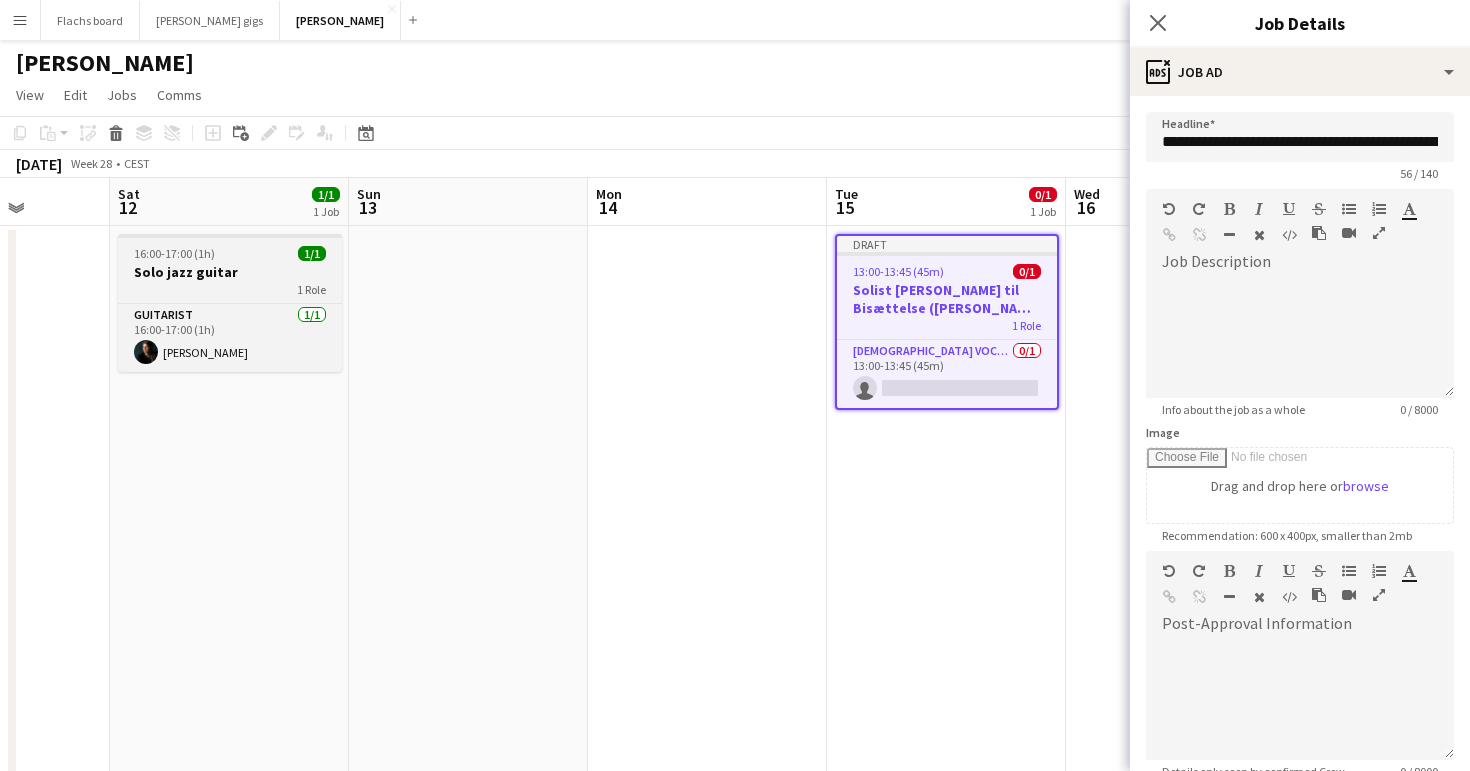 click on "Solo jazz guitar" at bounding box center (230, 272) 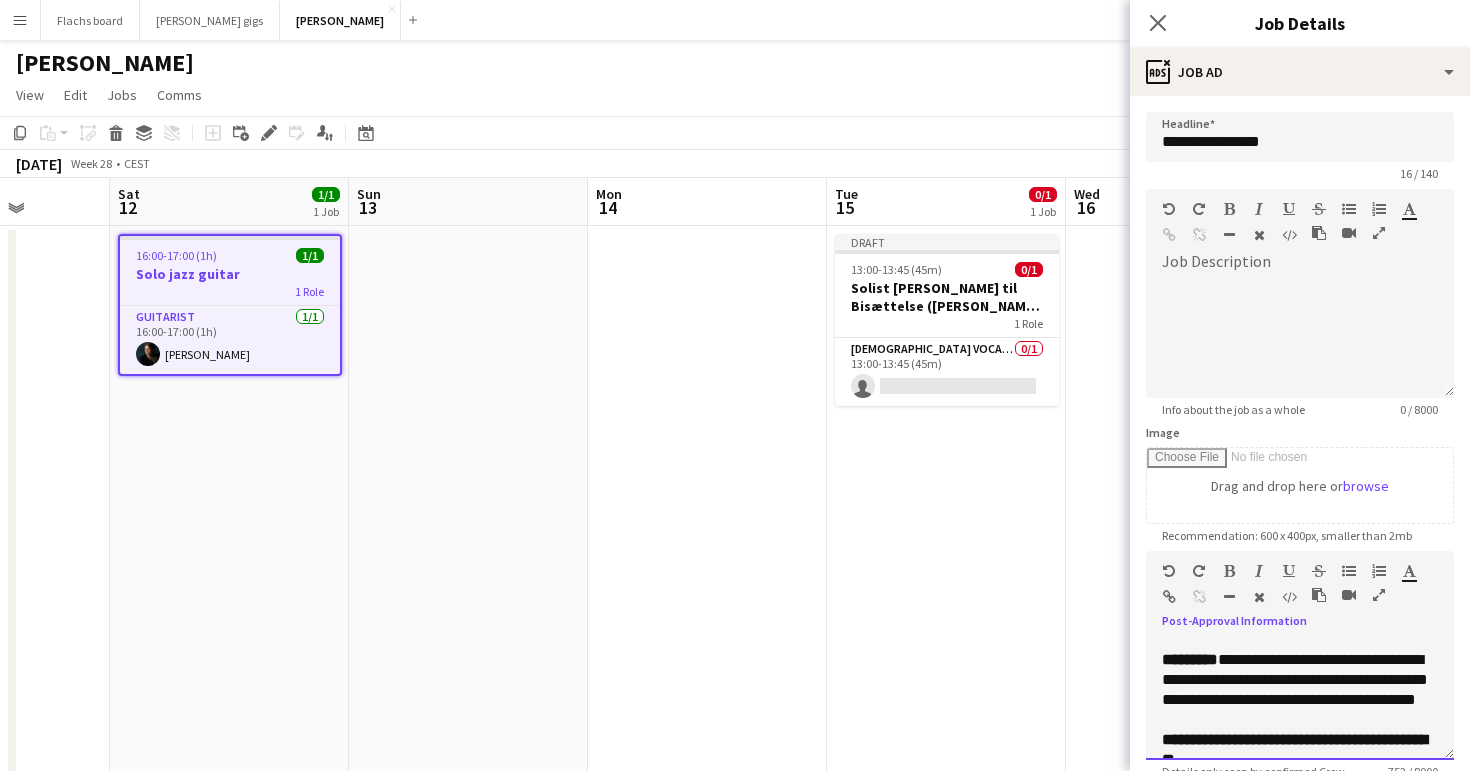scroll, scrollTop: 616, scrollLeft: 0, axis: vertical 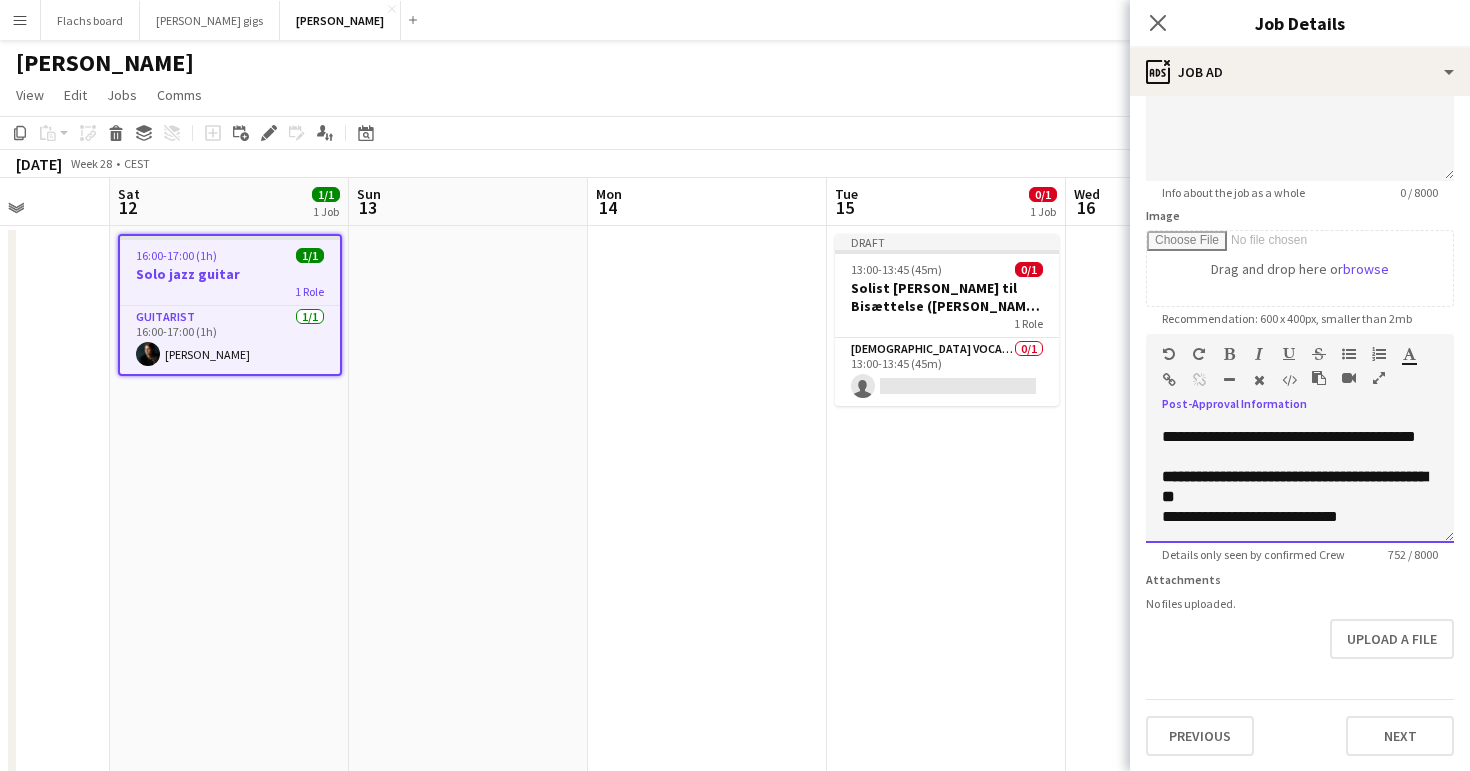 drag, startPoint x: 1153, startPoint y: 646, endPoint x: 1328, endPoint y: 830, distance: 253.93109 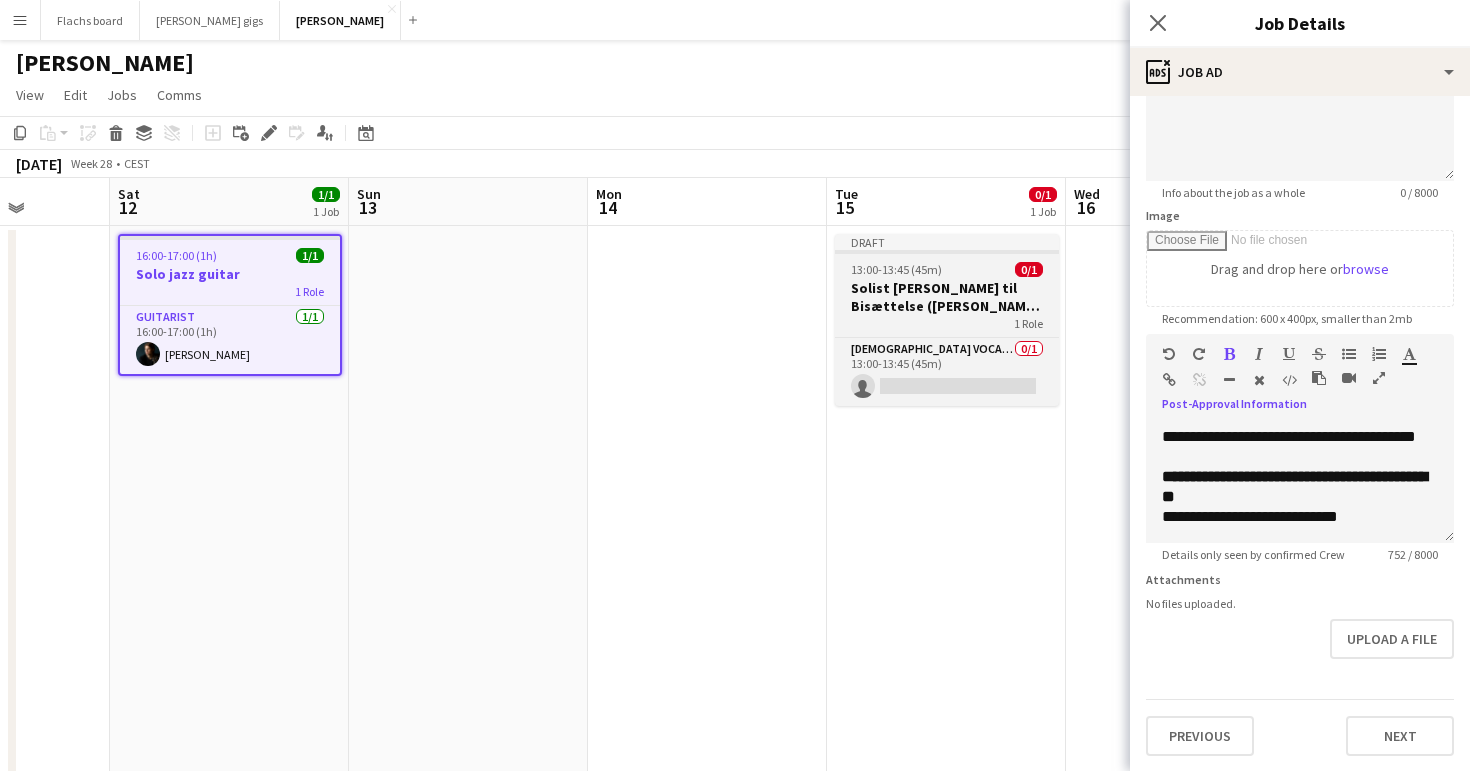 click on "Solist [PERSON_NAME] til Bisættelse ([PERSON_NAME] sidste bekræftelse)" at bounding box center (947, 297) 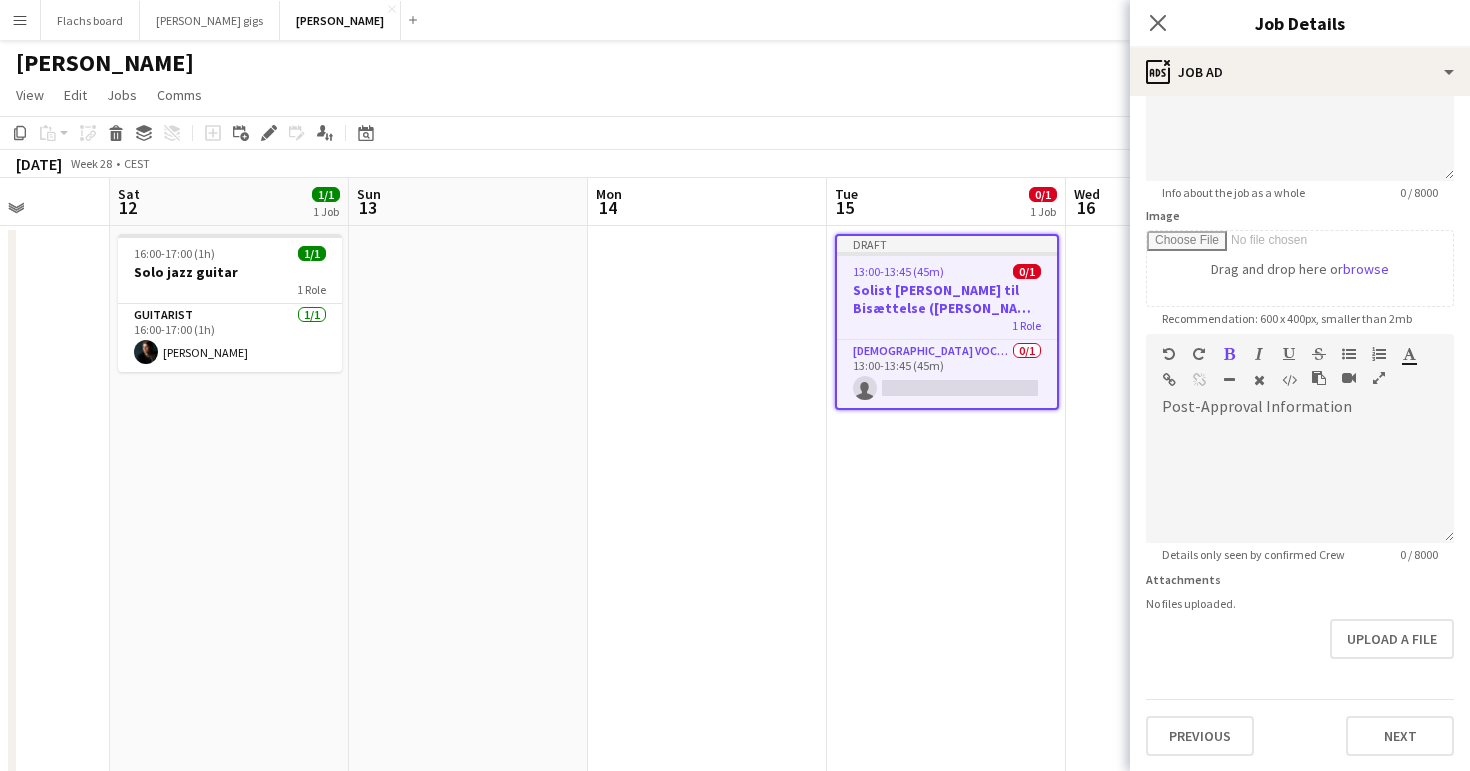 scroll, scrollTop: 0, scrollLeft: 0, axis: both 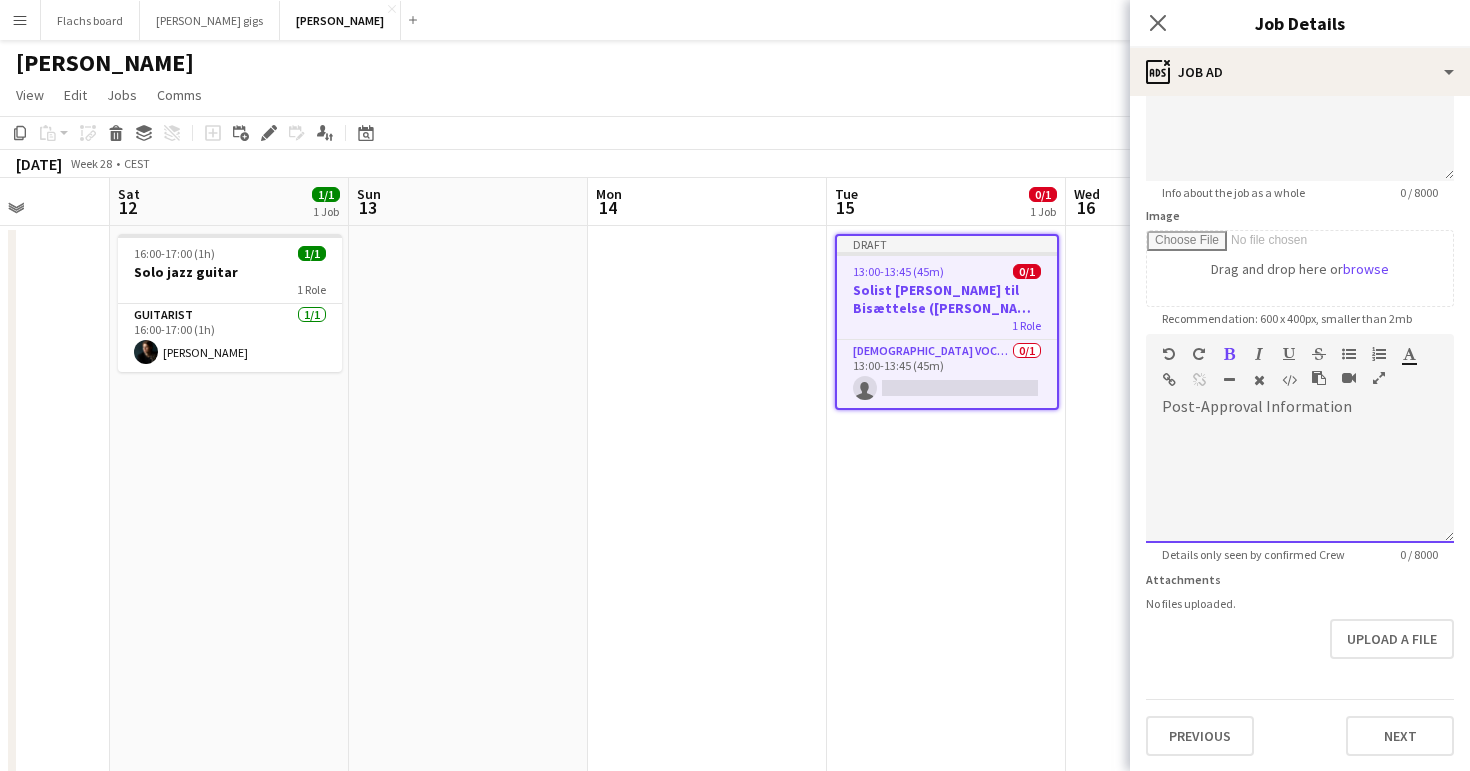 click at bounding box center [1300, 483] 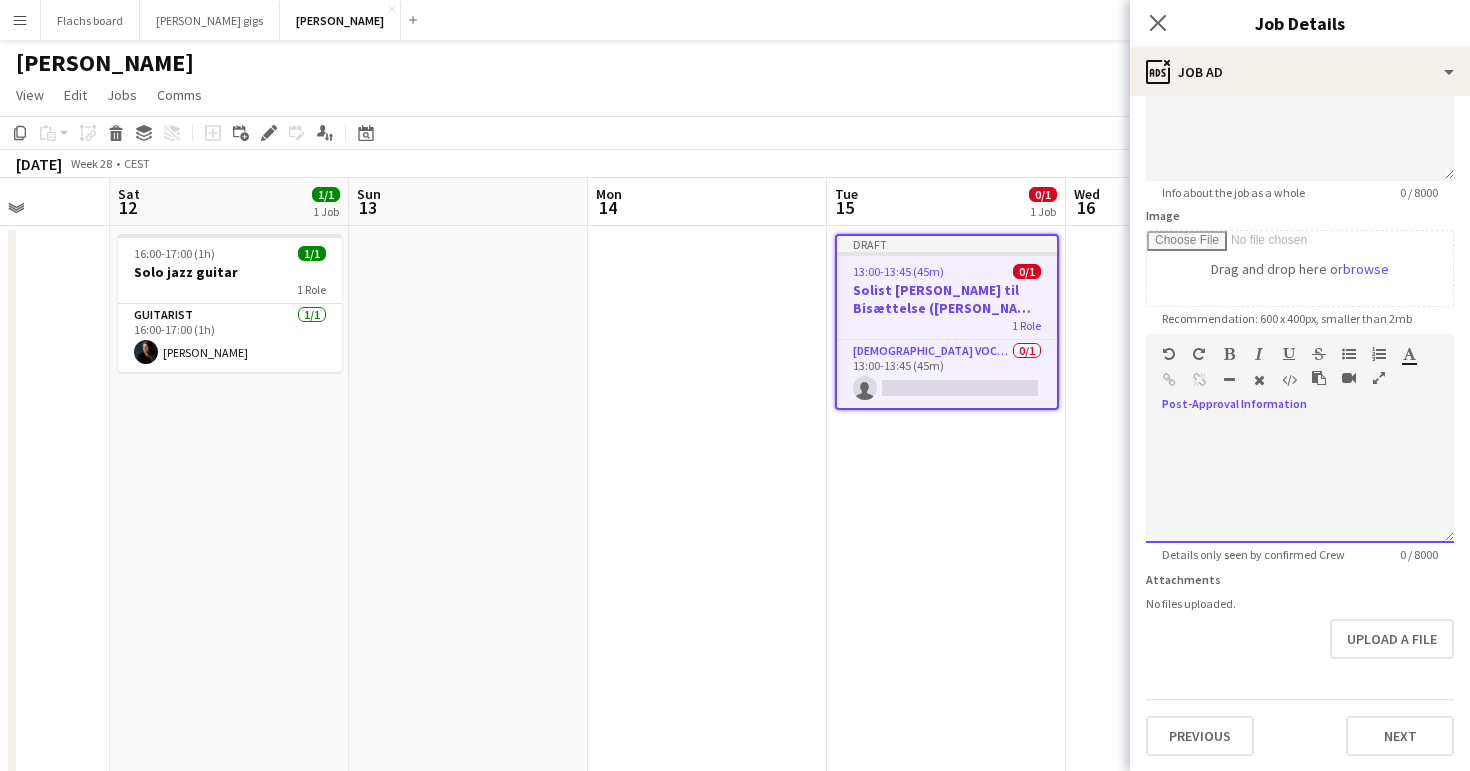 paste 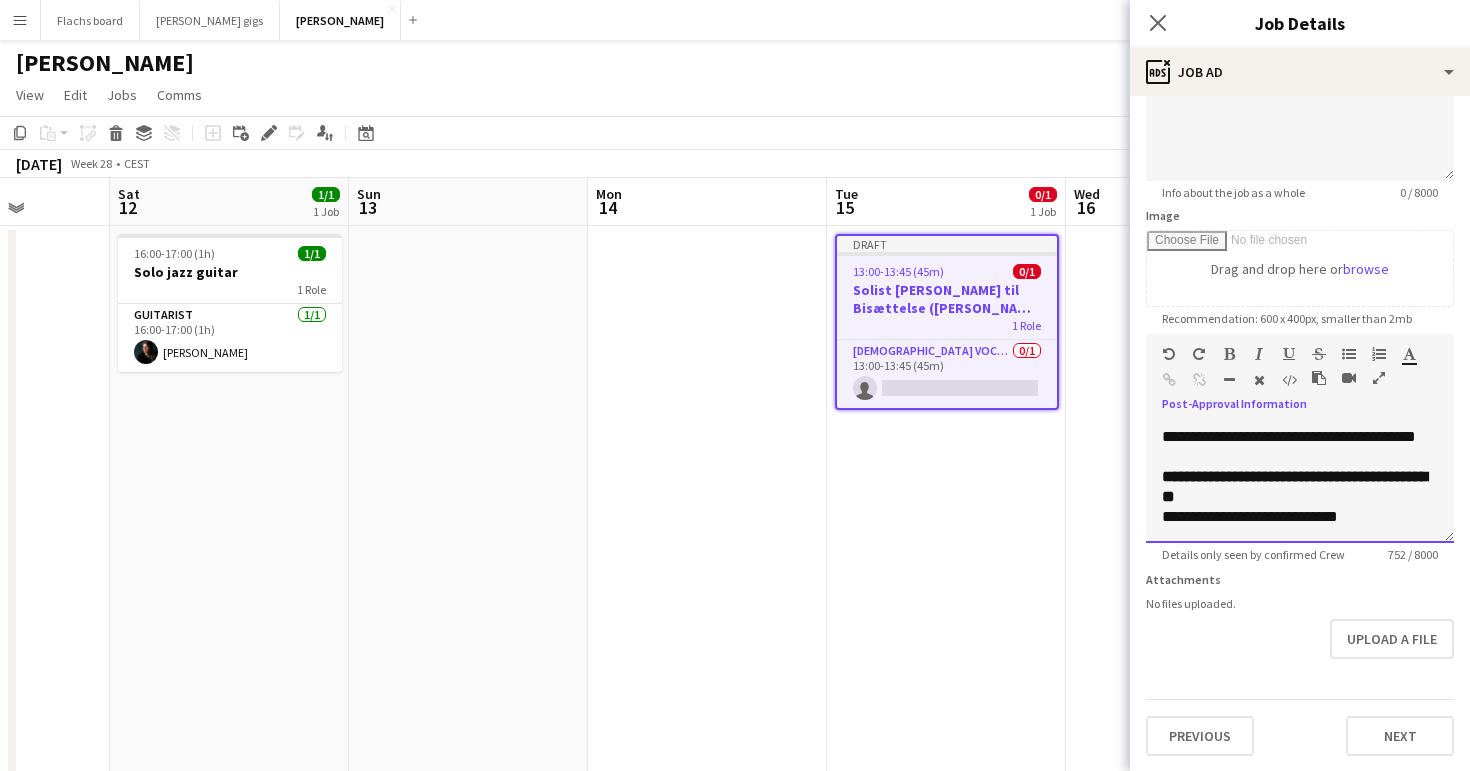 scroll, scrollTop: 0, scrollLeft: 0, axis: both 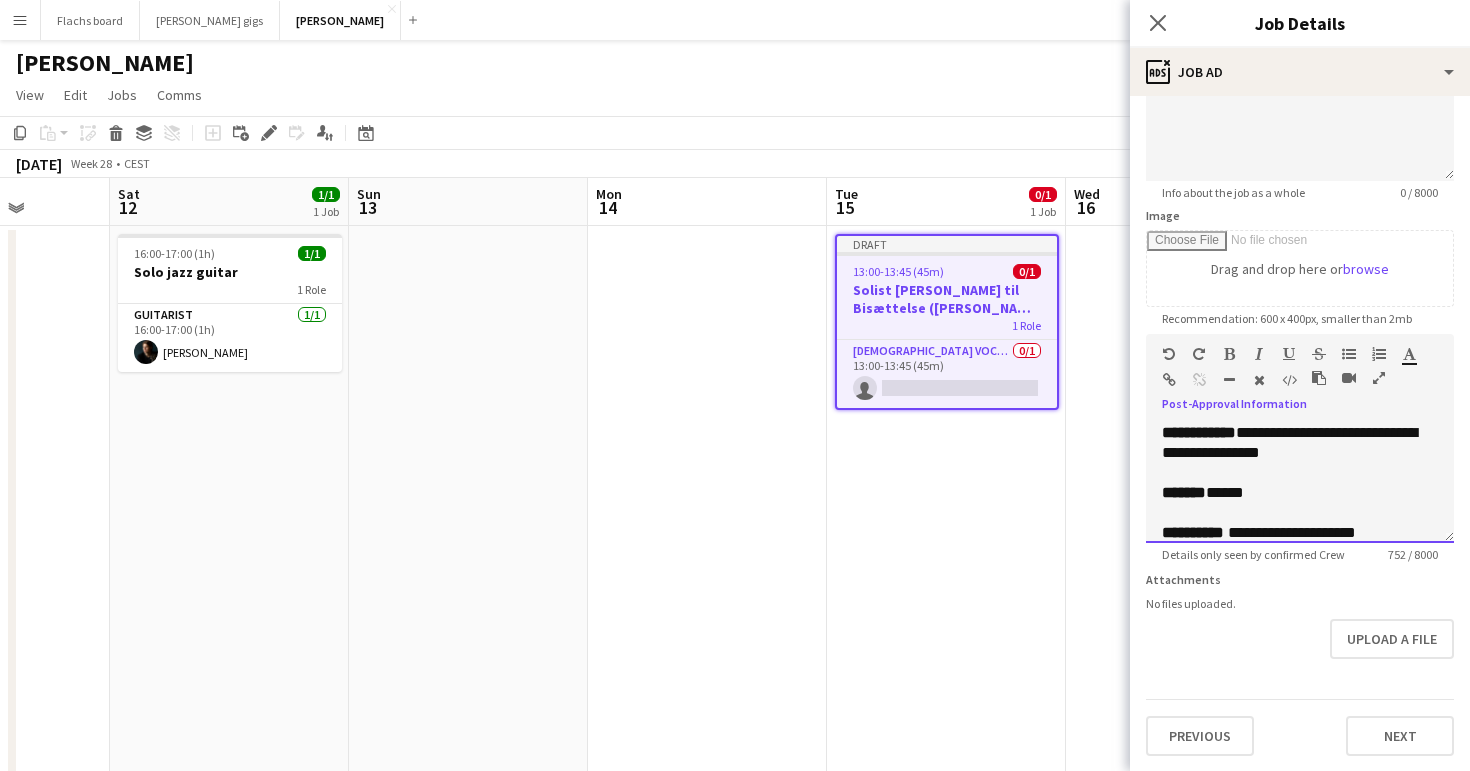 drag, startPoint x: 1290, startPoint y: 437, endPoint x: 1329, endPoint y: 455, distance: 42.953465 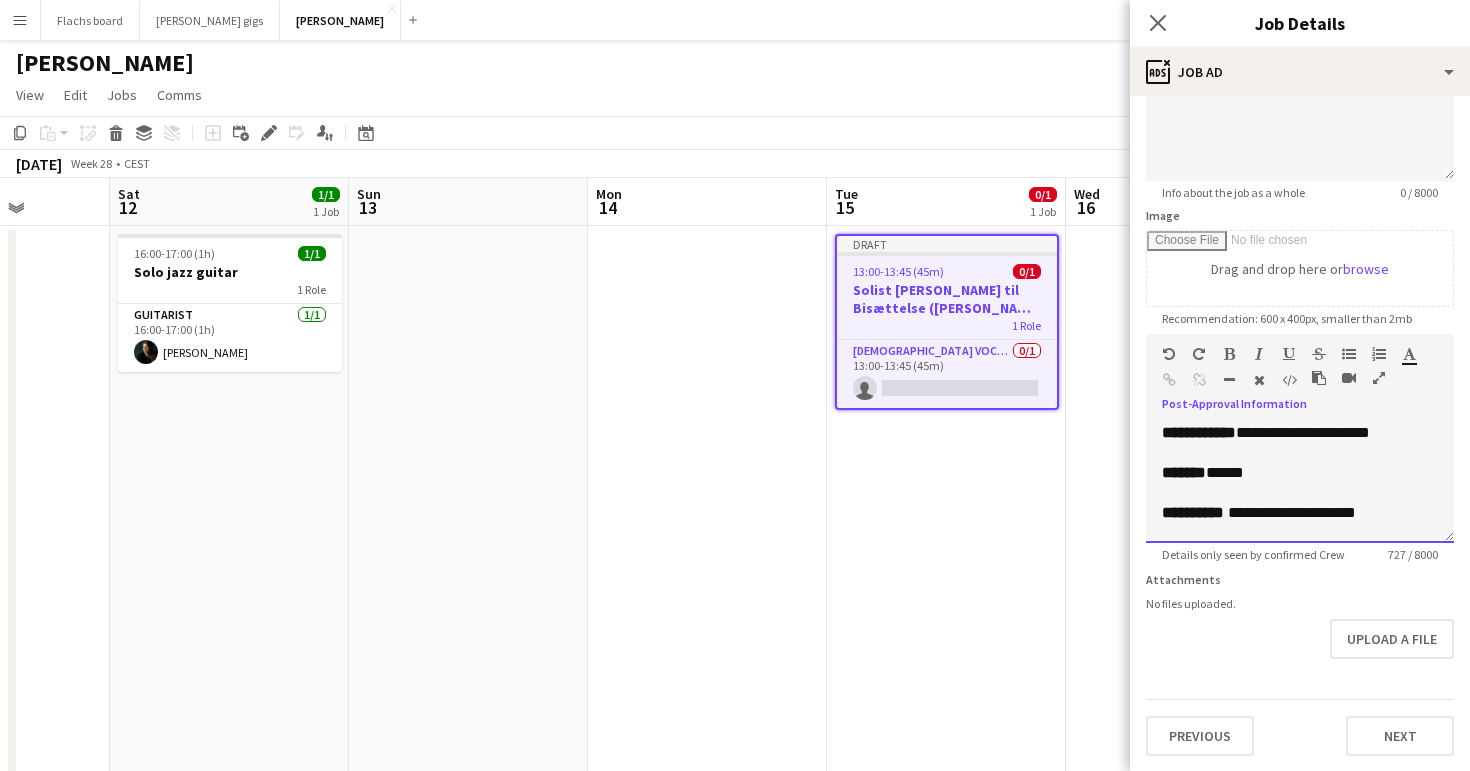 click on "*****" at bounding box center (1225, 472) 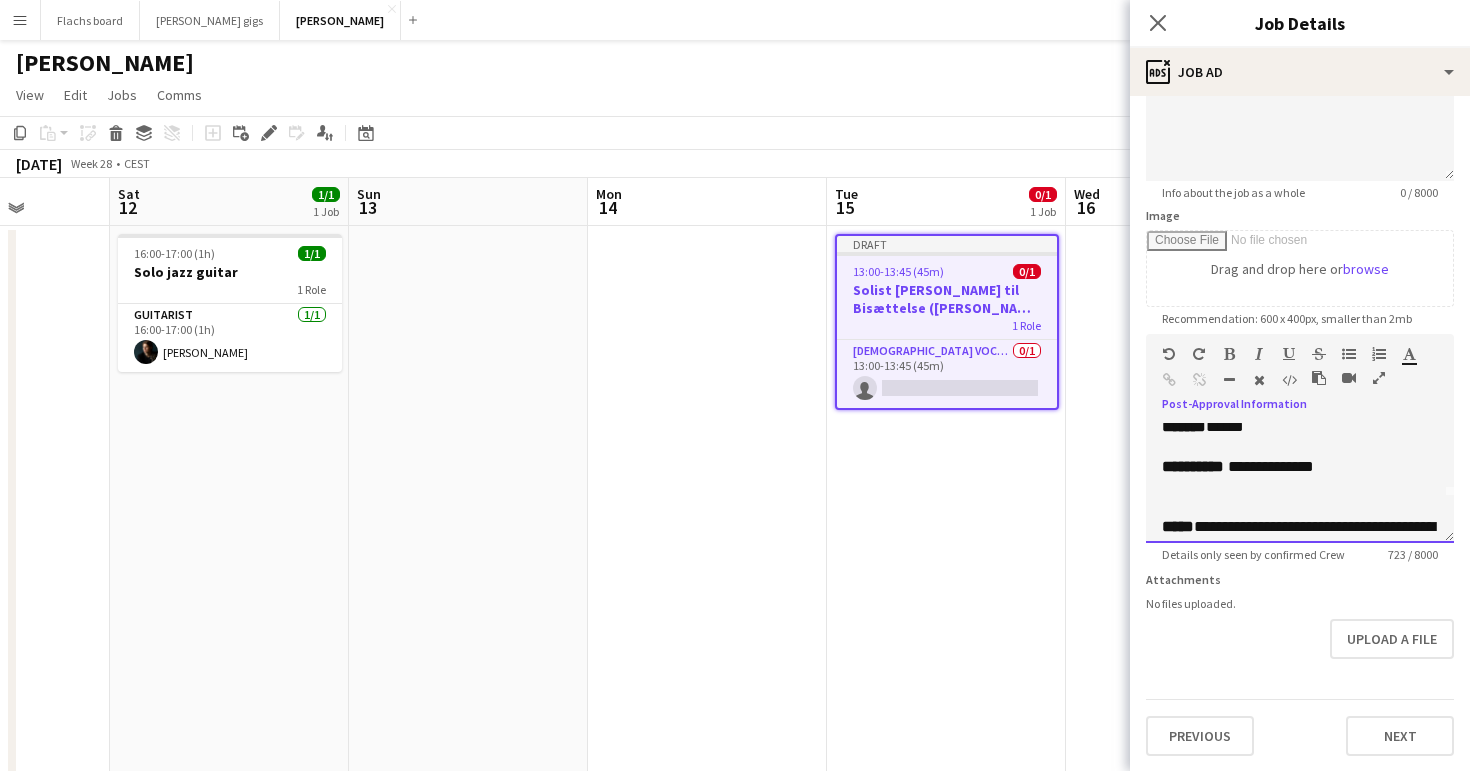 scroll, scrollTop: 66, scrollLeft: 0, axis: vertical 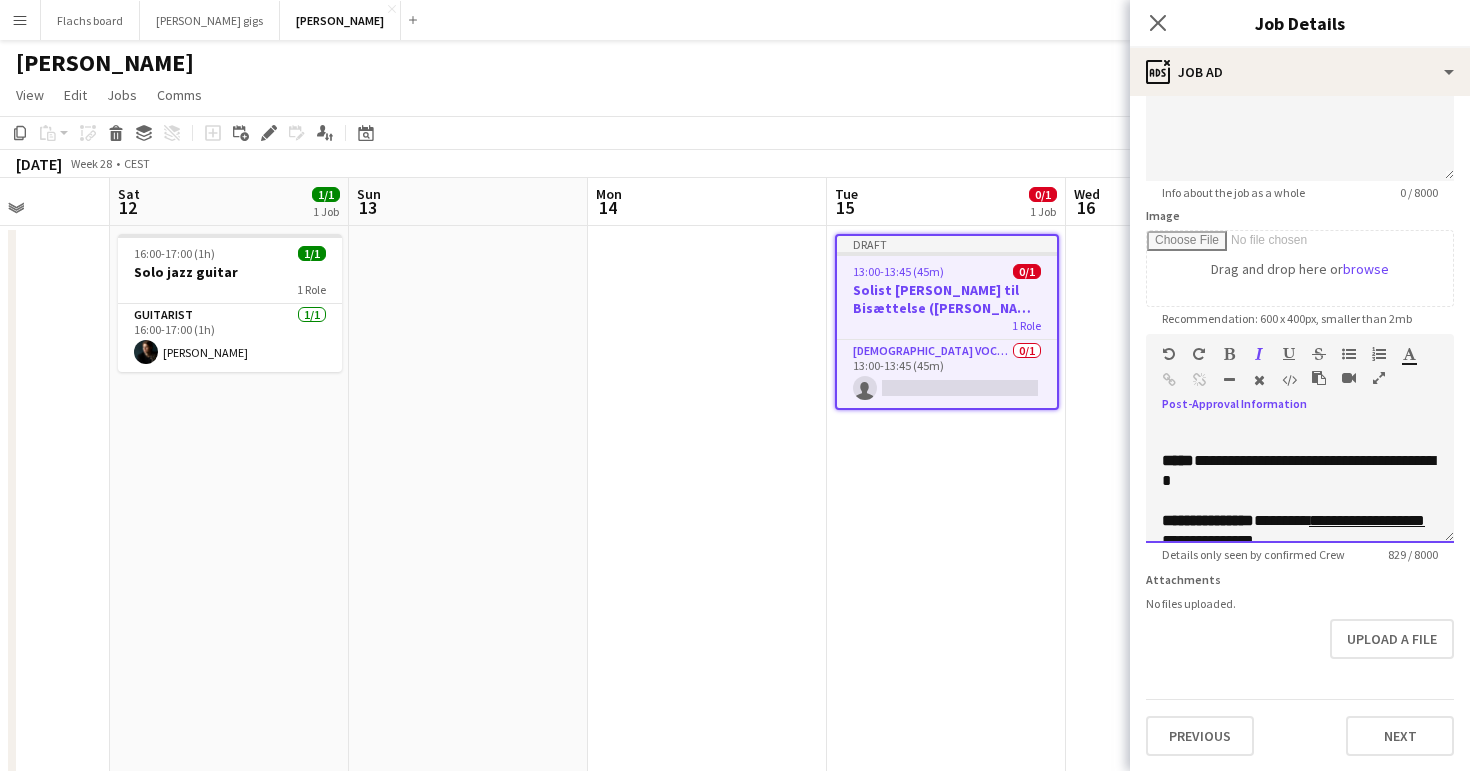 click on "**********" at bounding box center [1298, 470] 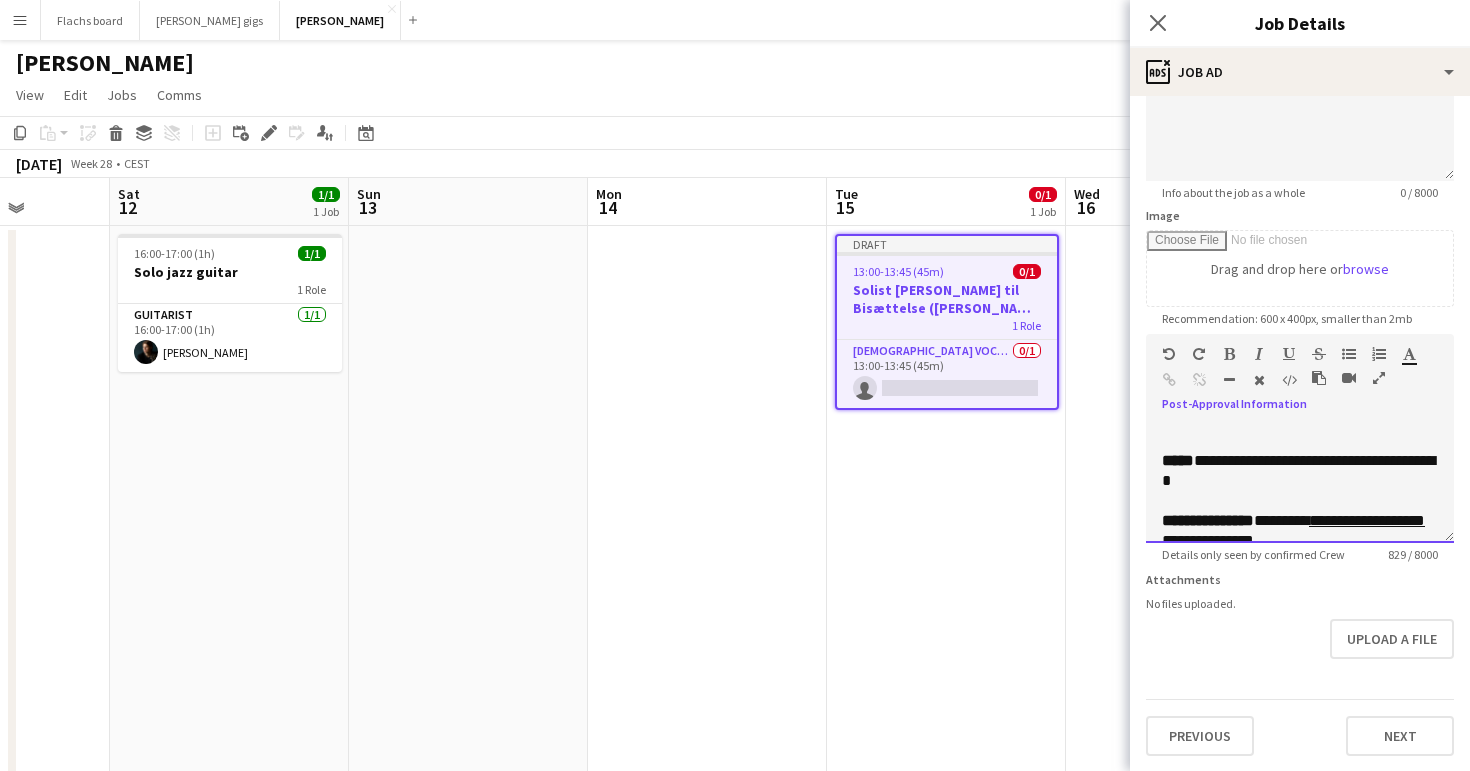 click at bounding box center (1300, 441) 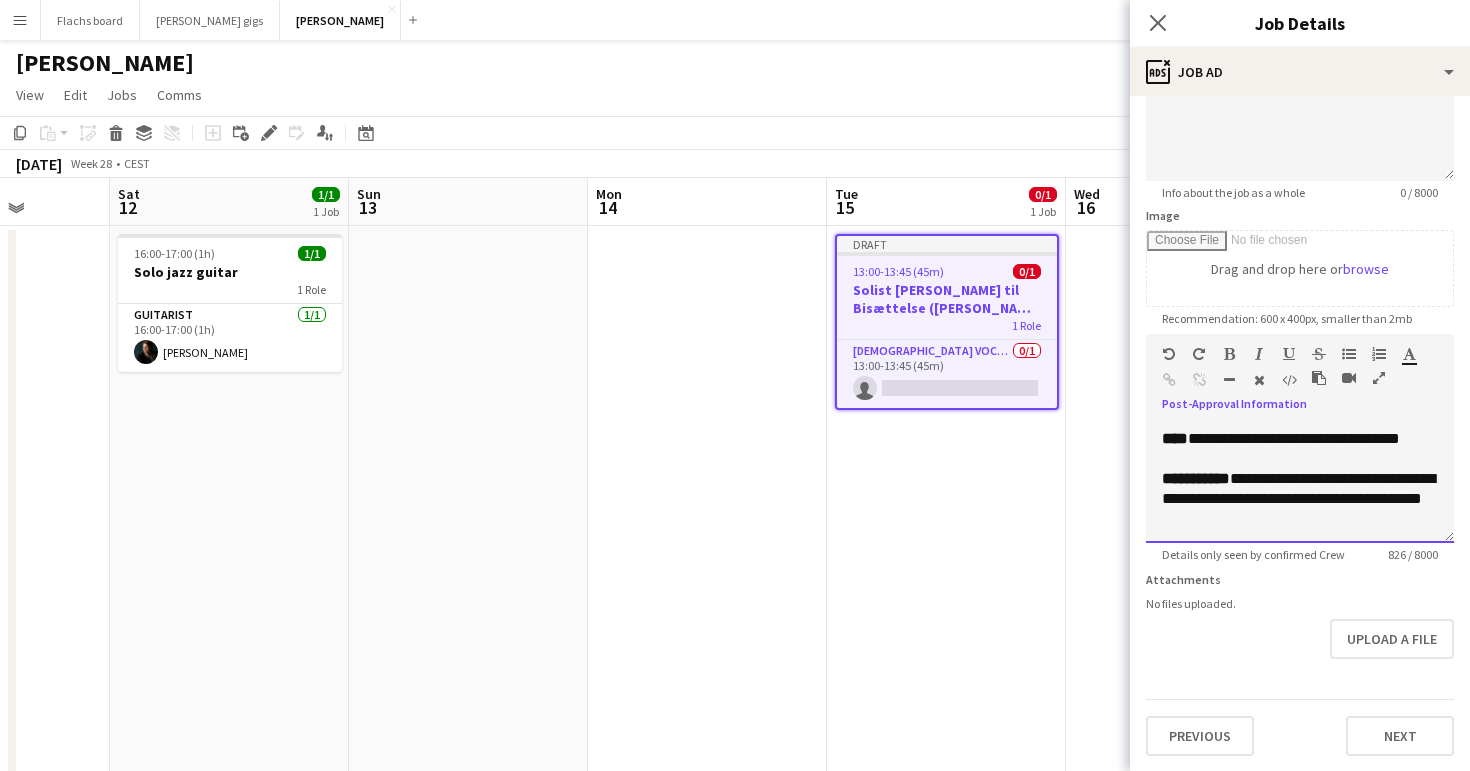 scroll, scrollTop: 441, scrollLeft: 0, axis: vertical 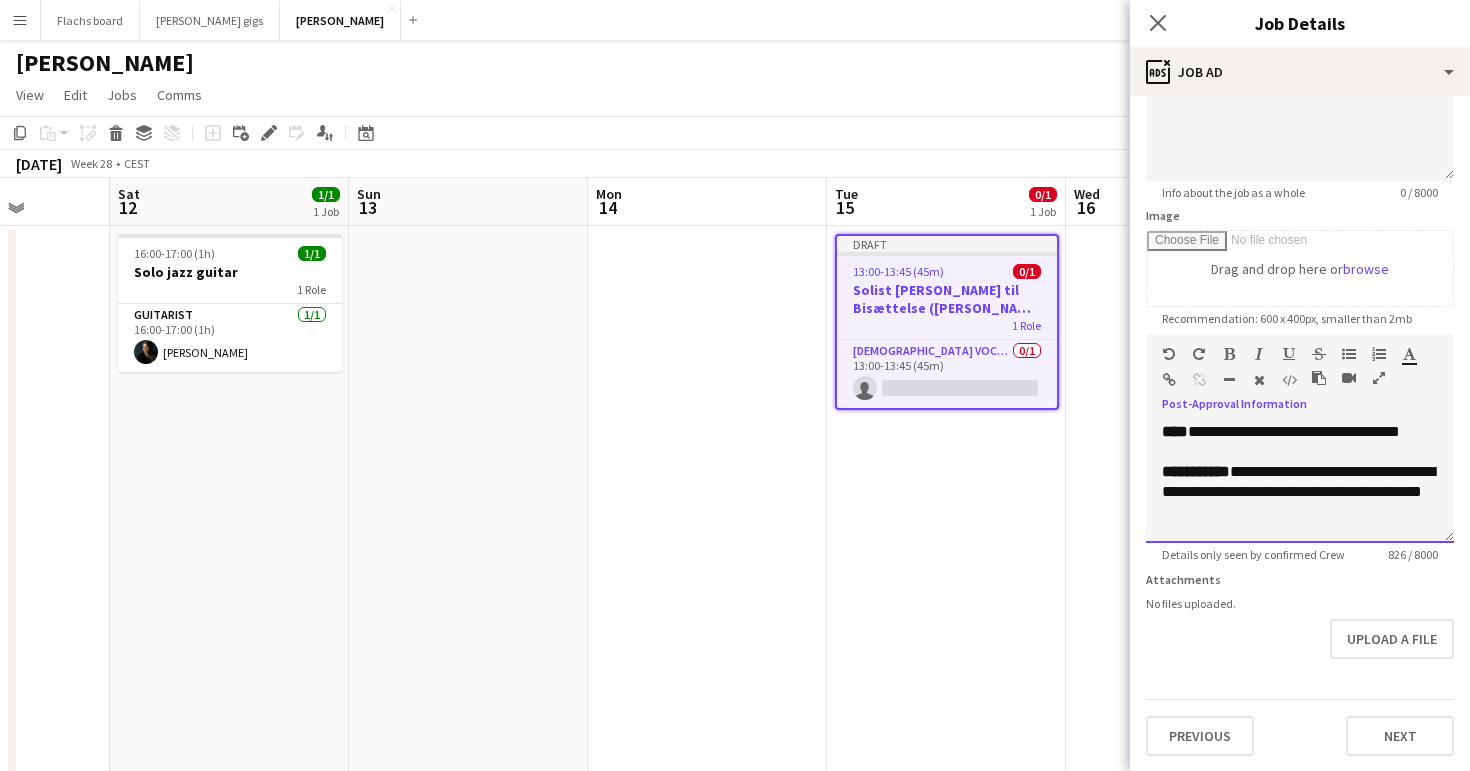 drag, startPoint x: 1196, startPoint y: 467, endPoint x: 1250, endPoint y: 494, distance: 60.373837 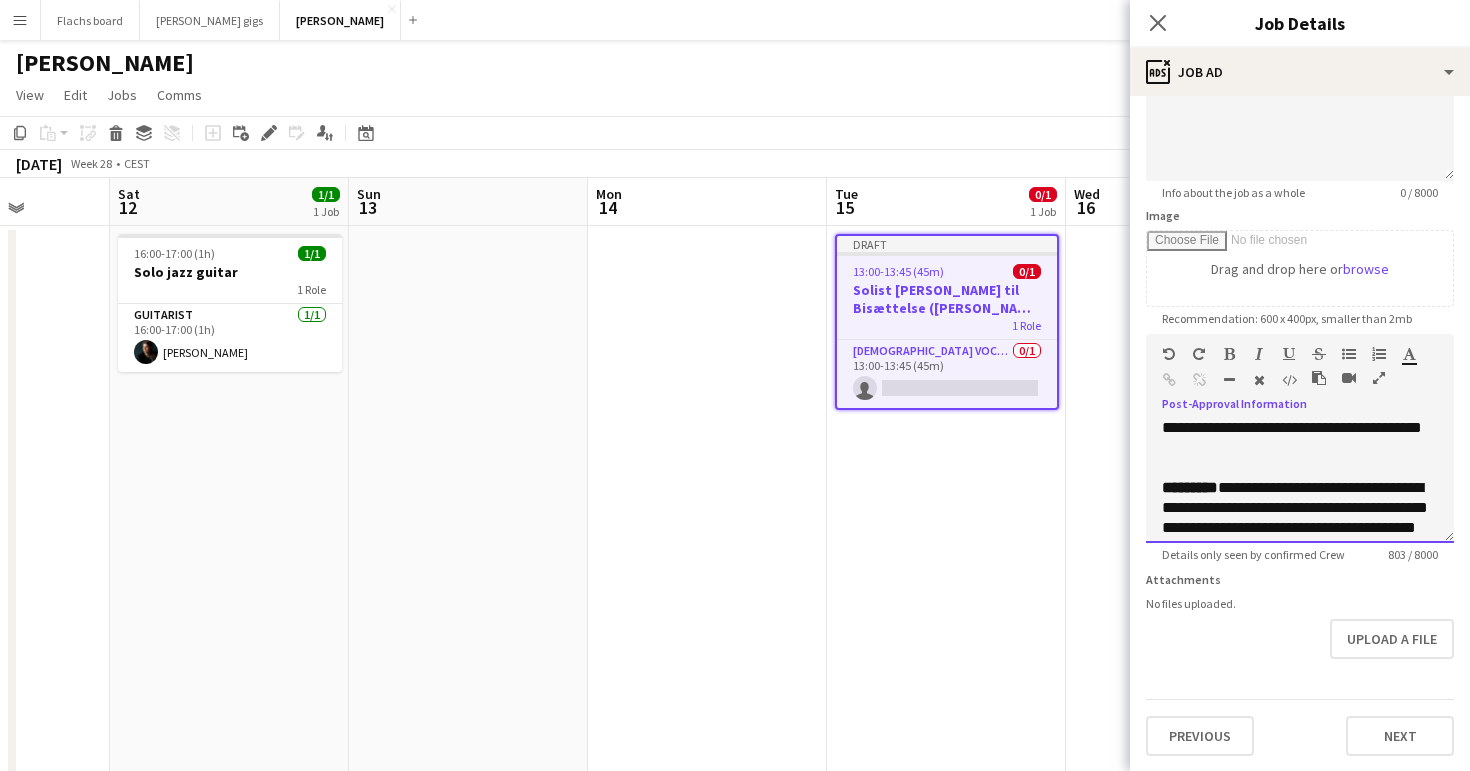 scroll, scrollTop: 520, scrollLeft: 0, axis: vertical 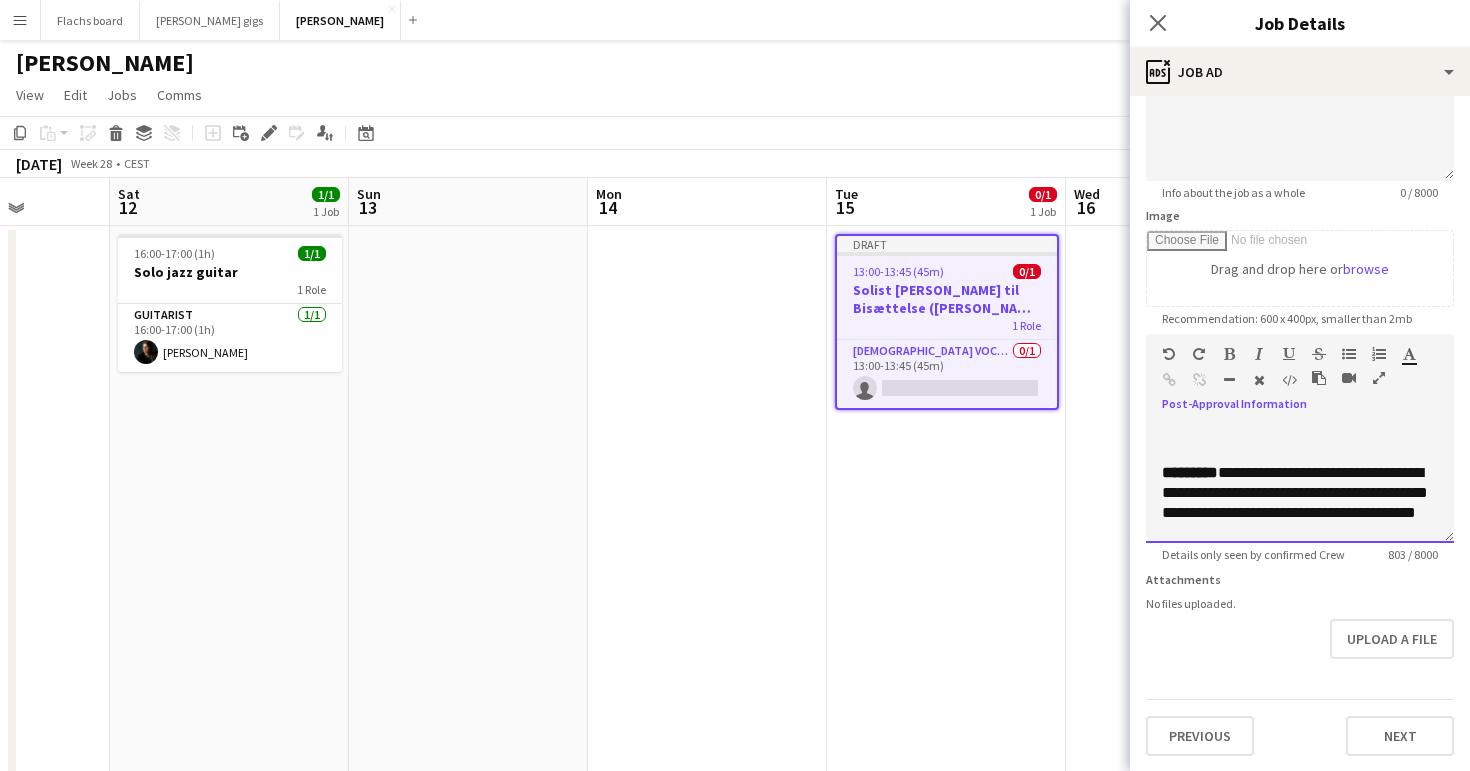 drag, startPoint x: 1212, startPoint y: 473, endPoint x: 1189, endPoint y: 458, distance: 27.45906 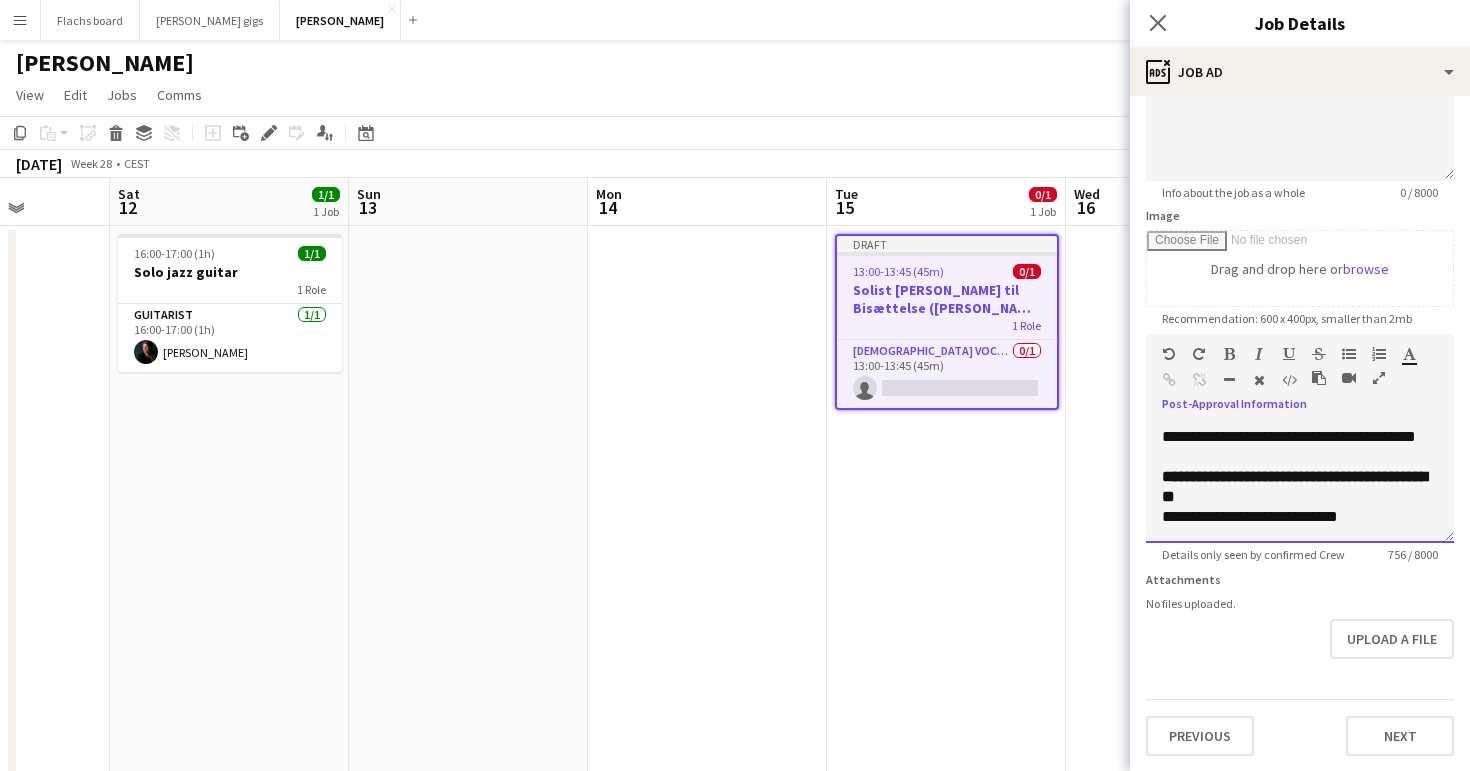 scroll, scrollTop: 636, scrollLeft: 0, axis: vertical 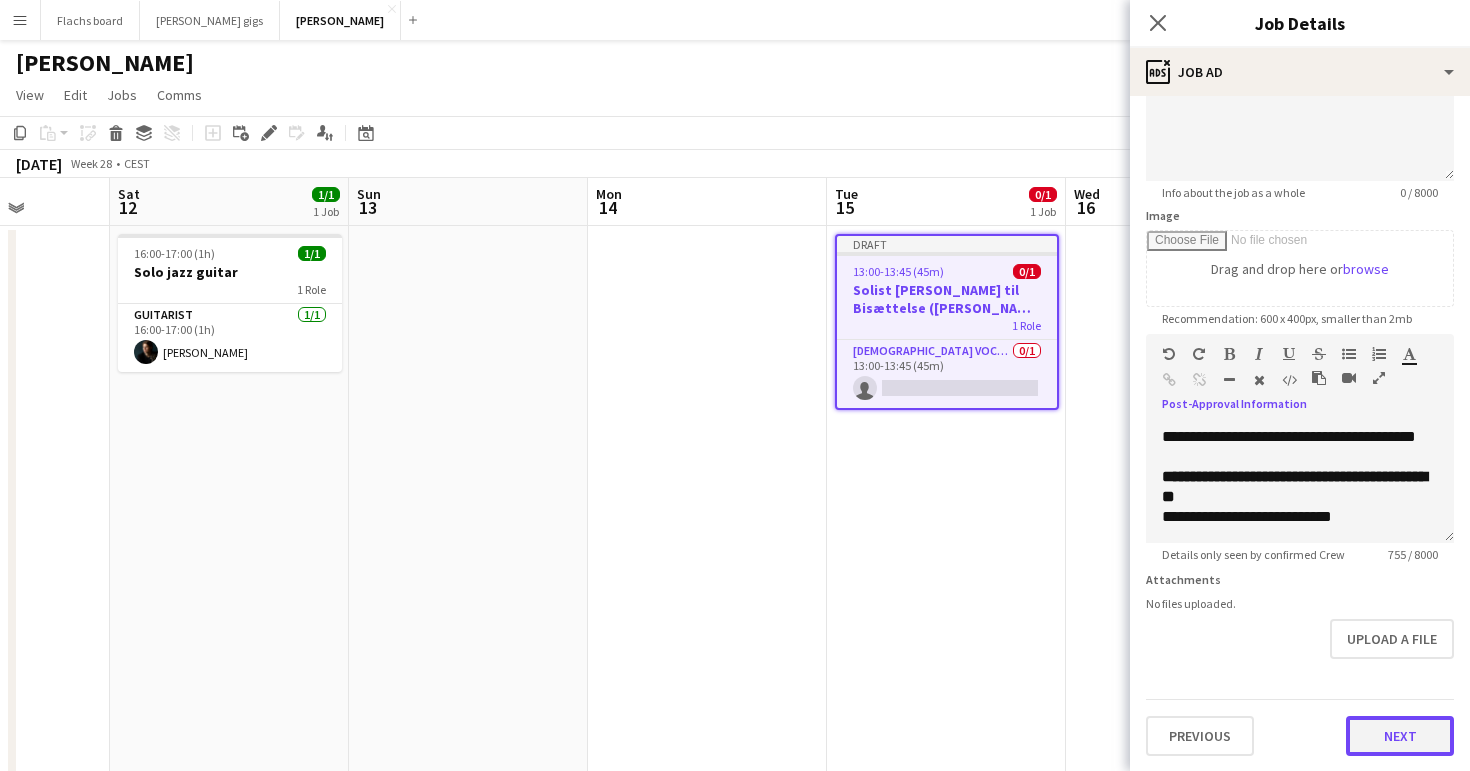 click on "Next" at bounding box center [1400, 736] 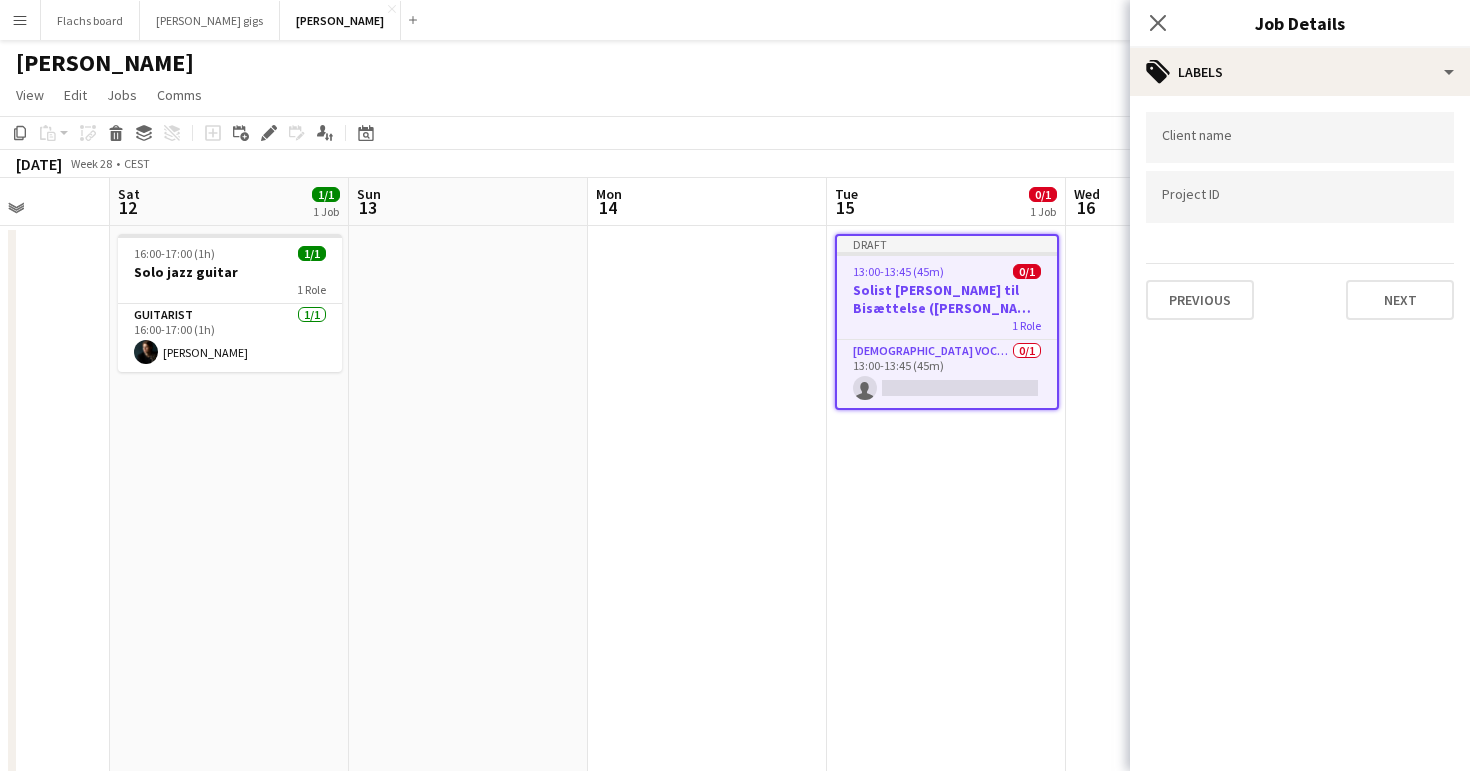 scroll, scrollTop: 0, scrollLeft: 0, axis: both 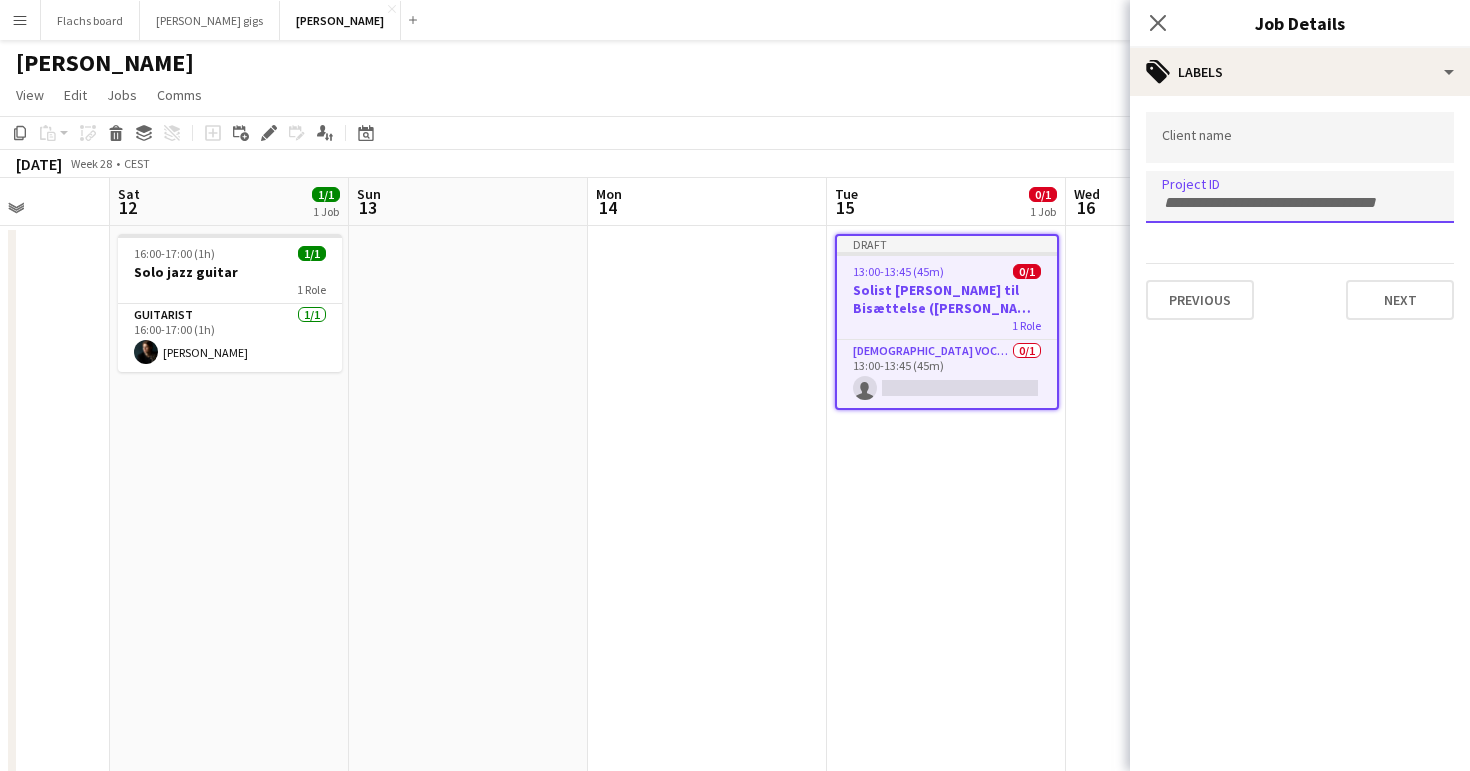 paste on "**********" 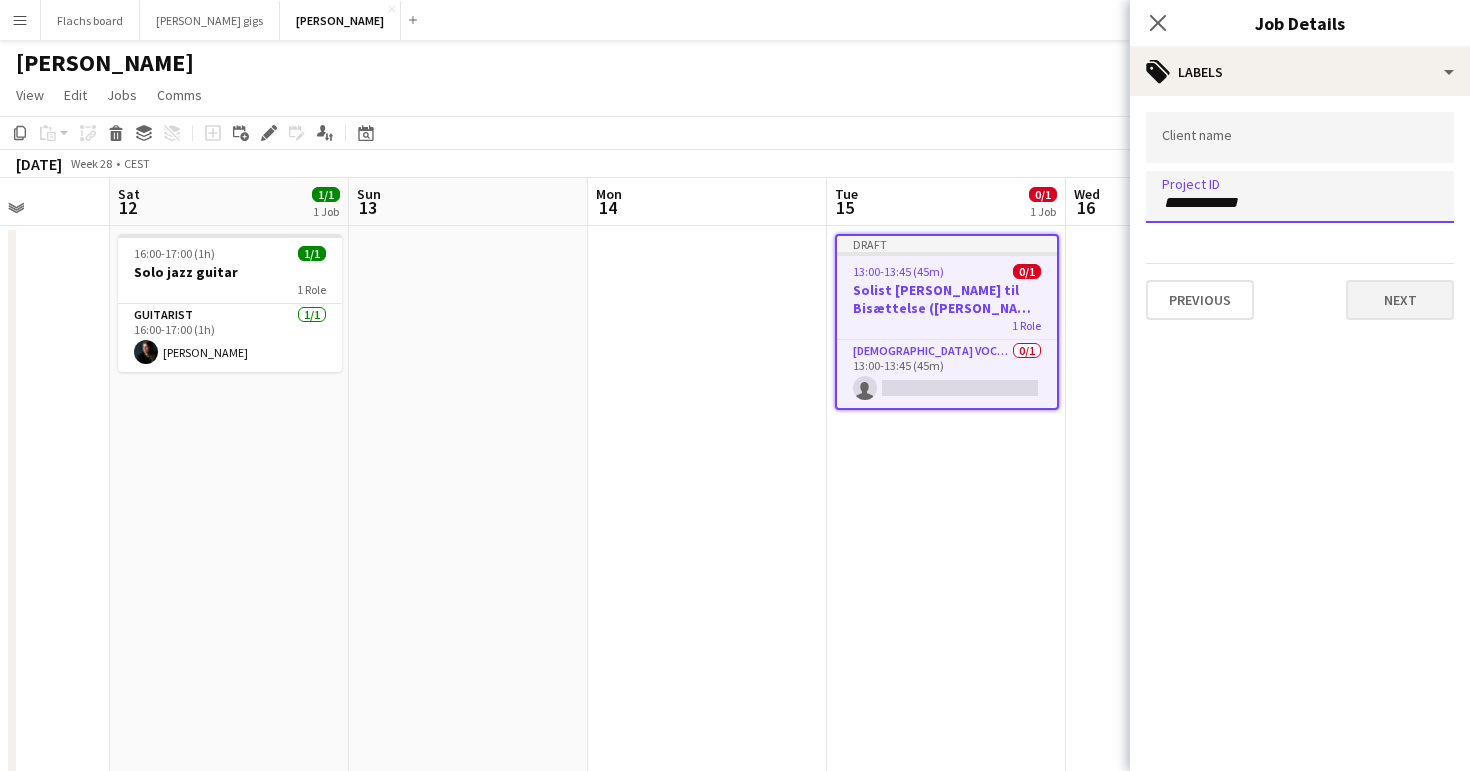 type on "**********" 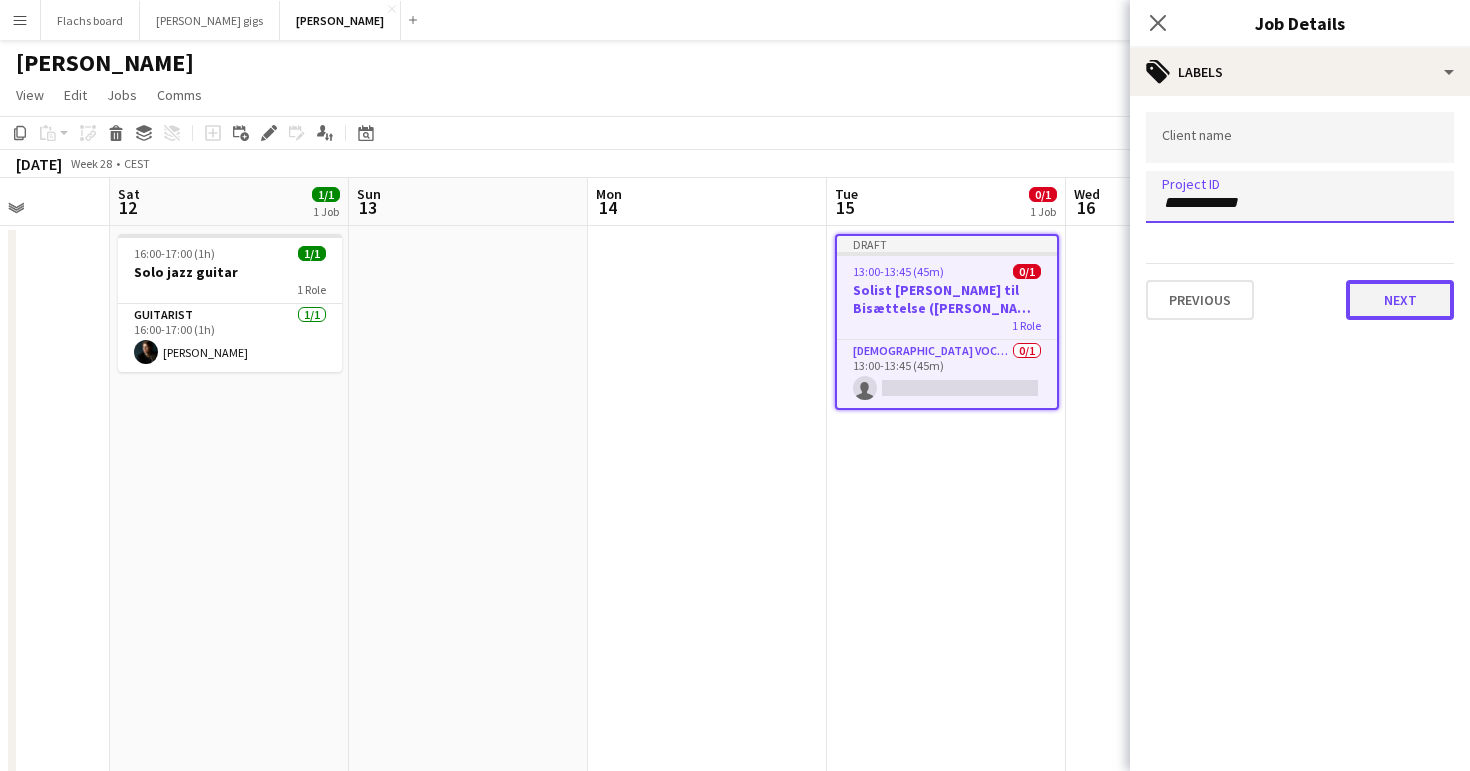 click on "Next" at bounding box center [1400, 300] 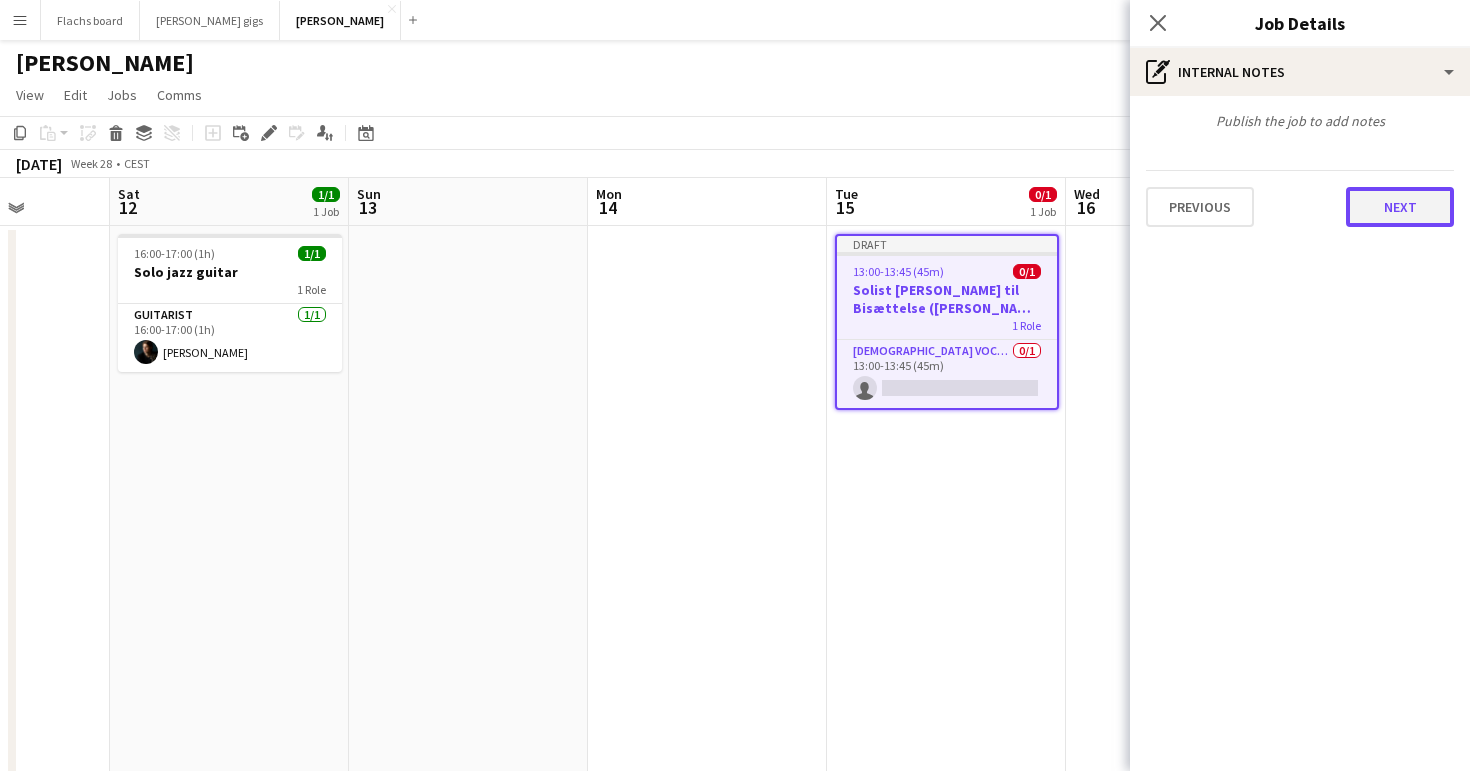 click on "Next" at bounding box center (1400, 207) 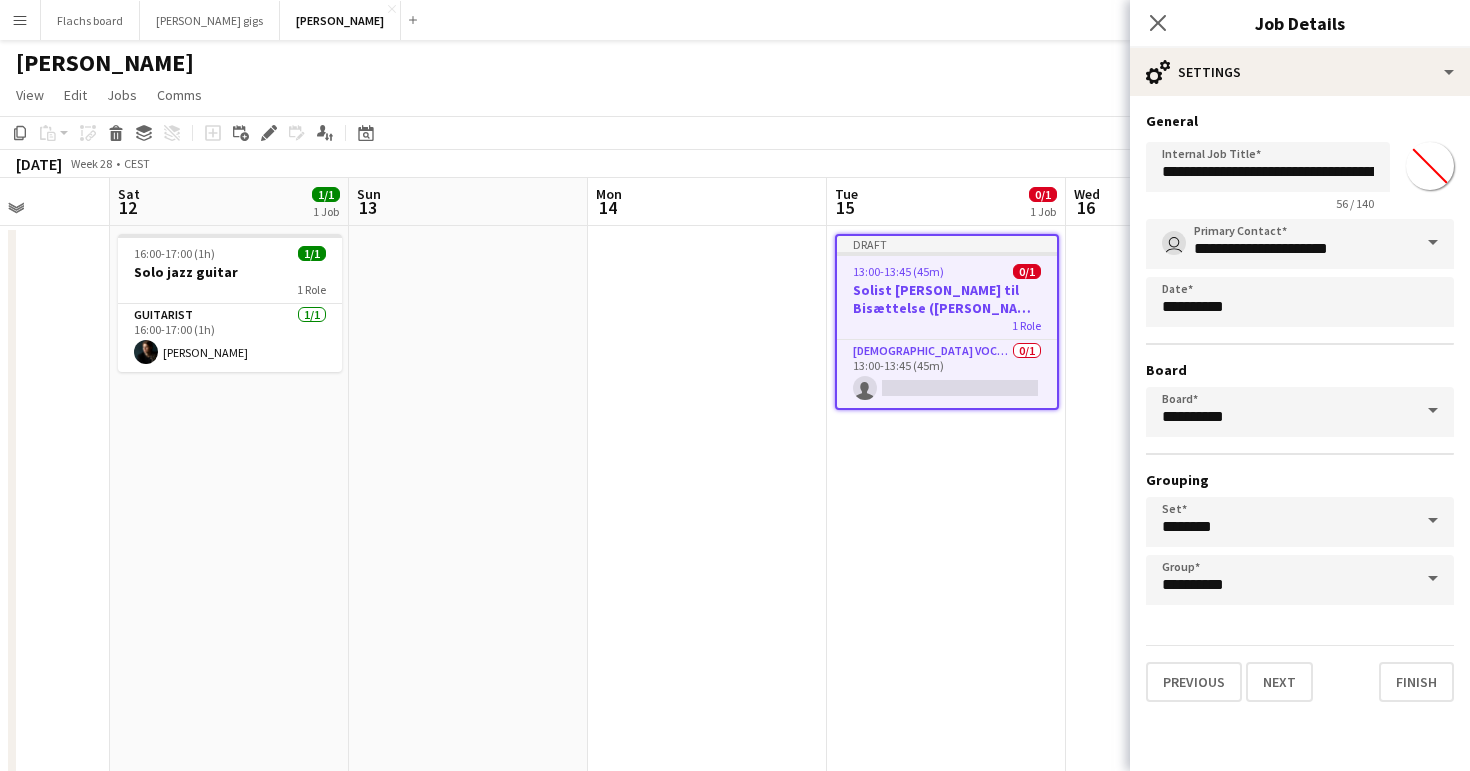 click on "Draft   13:00-13:45 (45m)    0/1   Solist [PERSON_NAME] til Bisættelse ([PERSON_NAME] sidste bekræftelse)    1 Role   [DEMOGRAPHIC_DATA] Vocal + Piano   0/1   13:00-13:45 (45m)
single-neutral-actions" at bounding box center [946, 519] 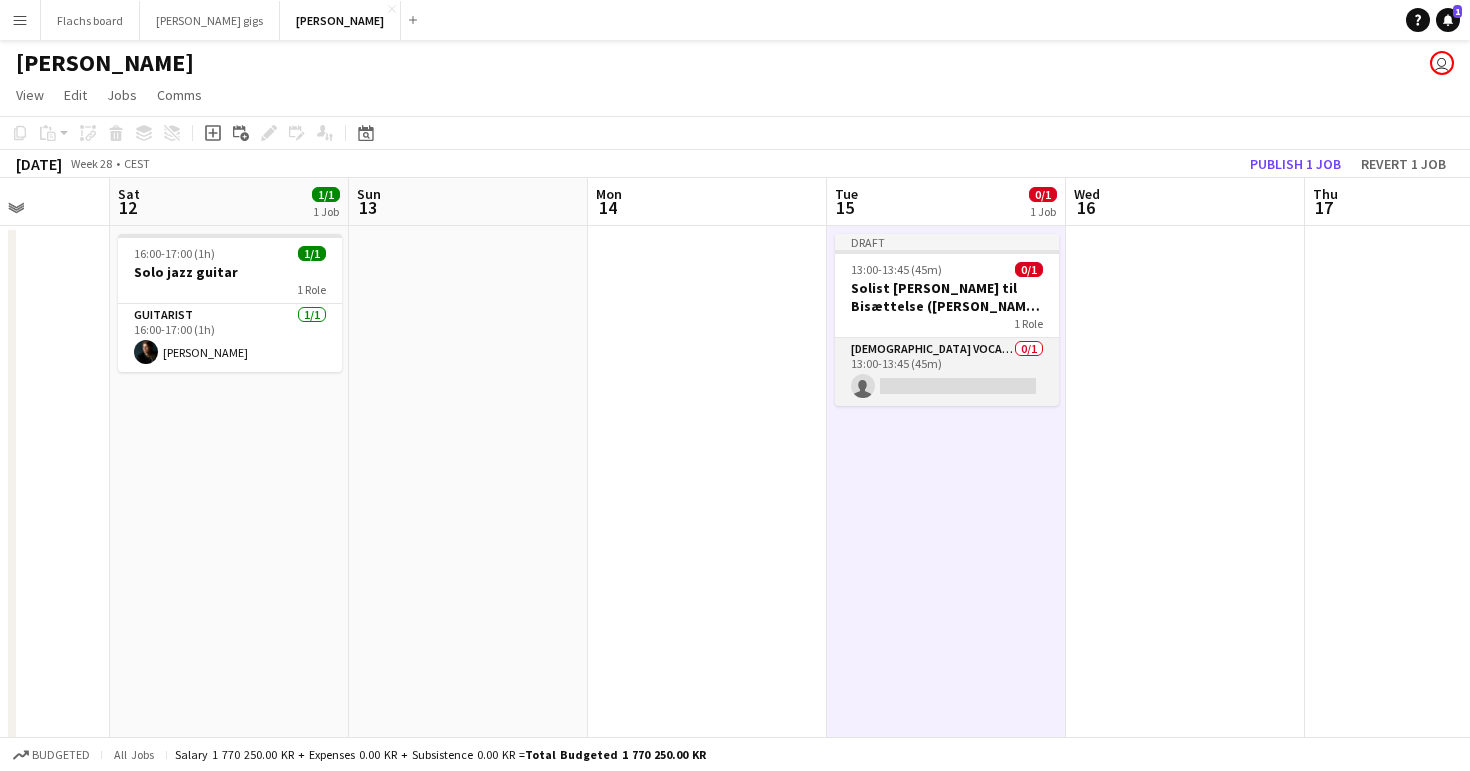 click on "[DEMOGRAPHIC_DATA] Vocal + Piano   0/1   13:00-13:45 (45m)
single-neutral-actions" at bounding box center [947, 372] 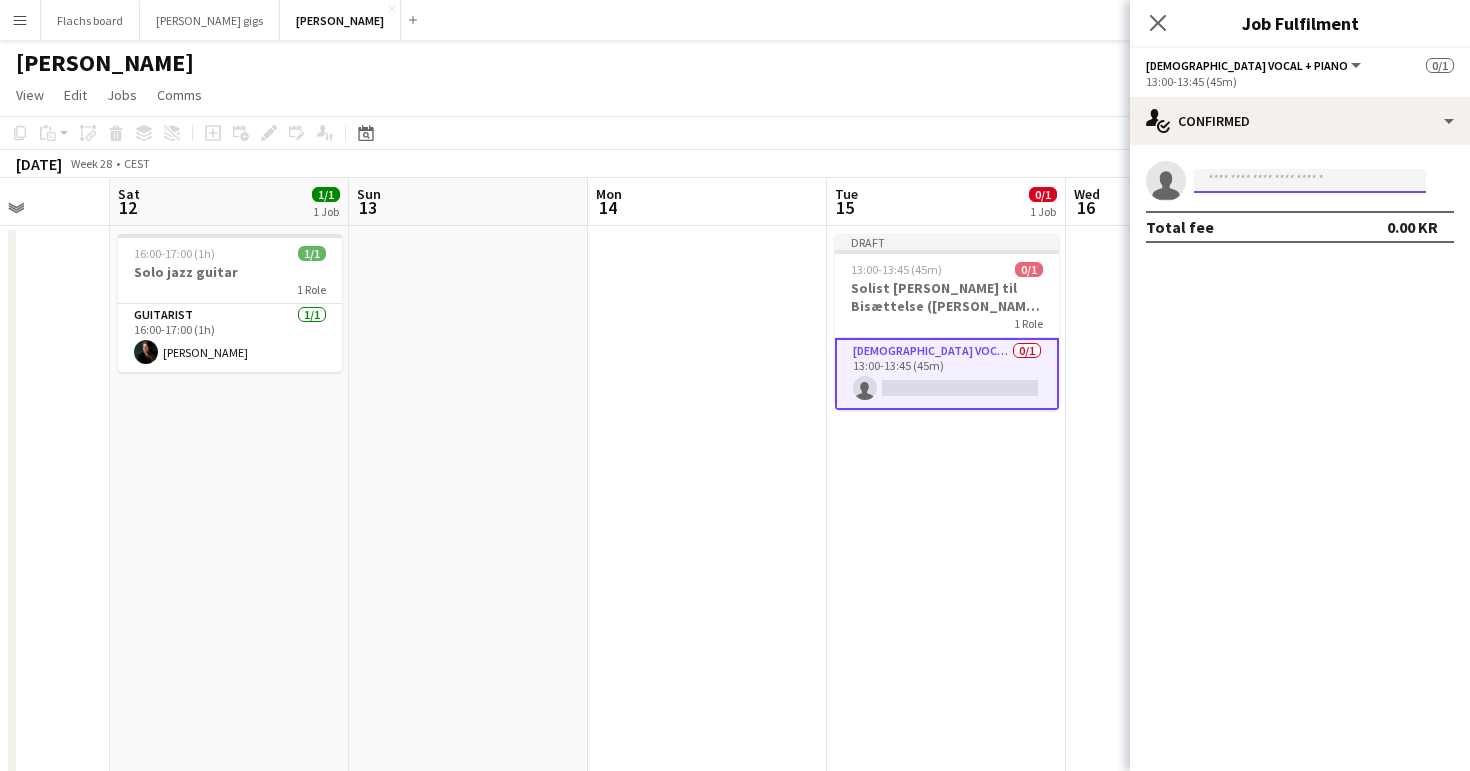 click at bounding box center [1310, 181] 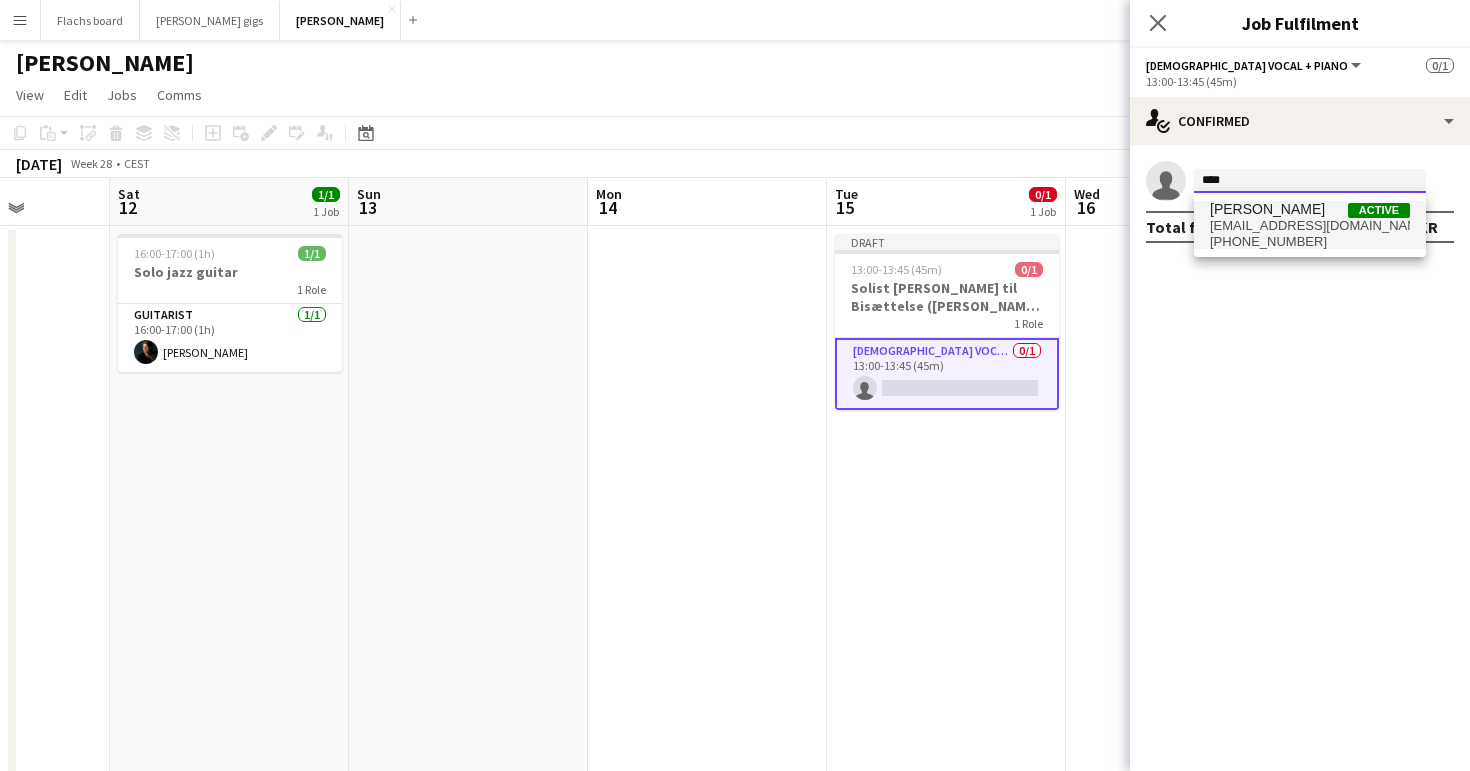 type on "****" 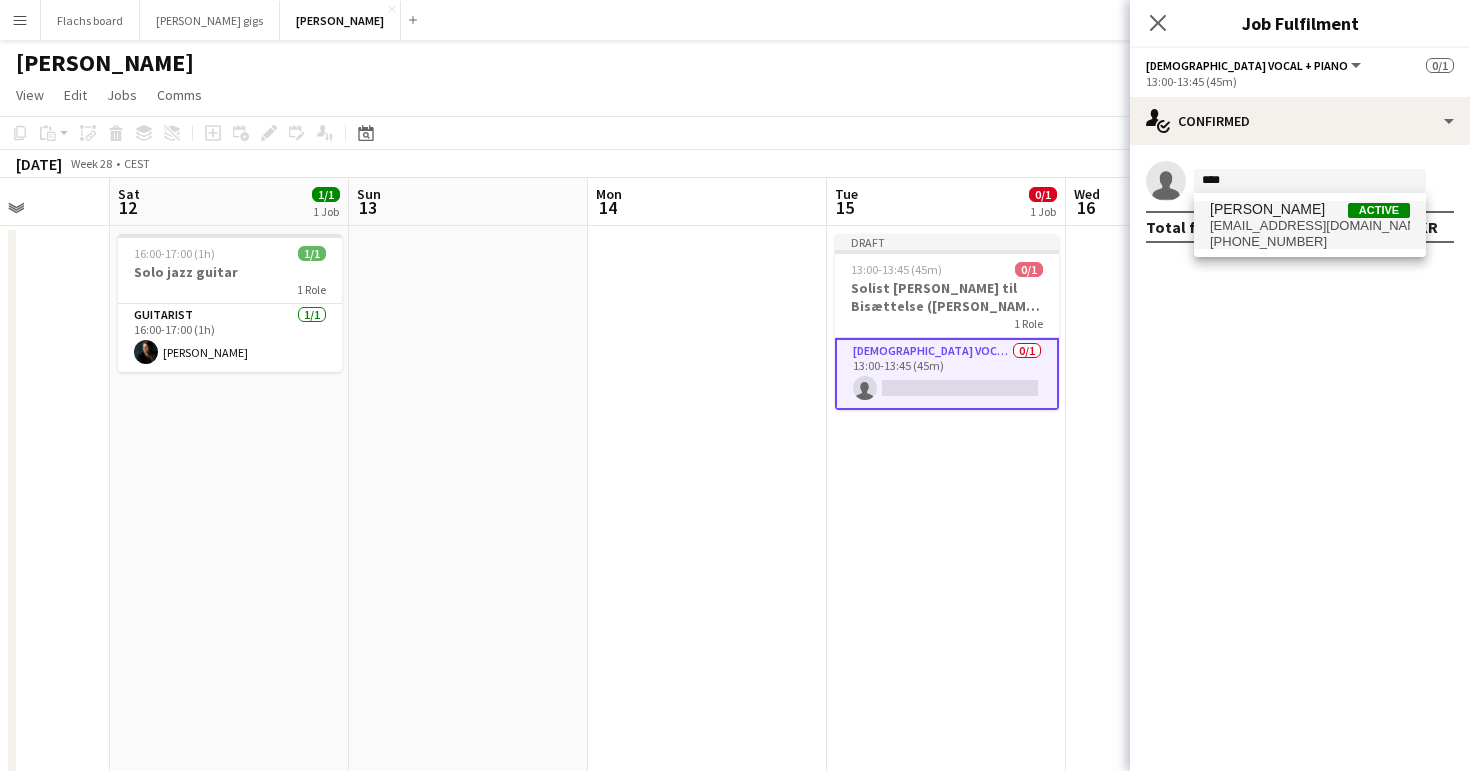 click on "[EMAIL_ADDRESS][DOMAIN_NAME]" at bounding box center (1310, 226) 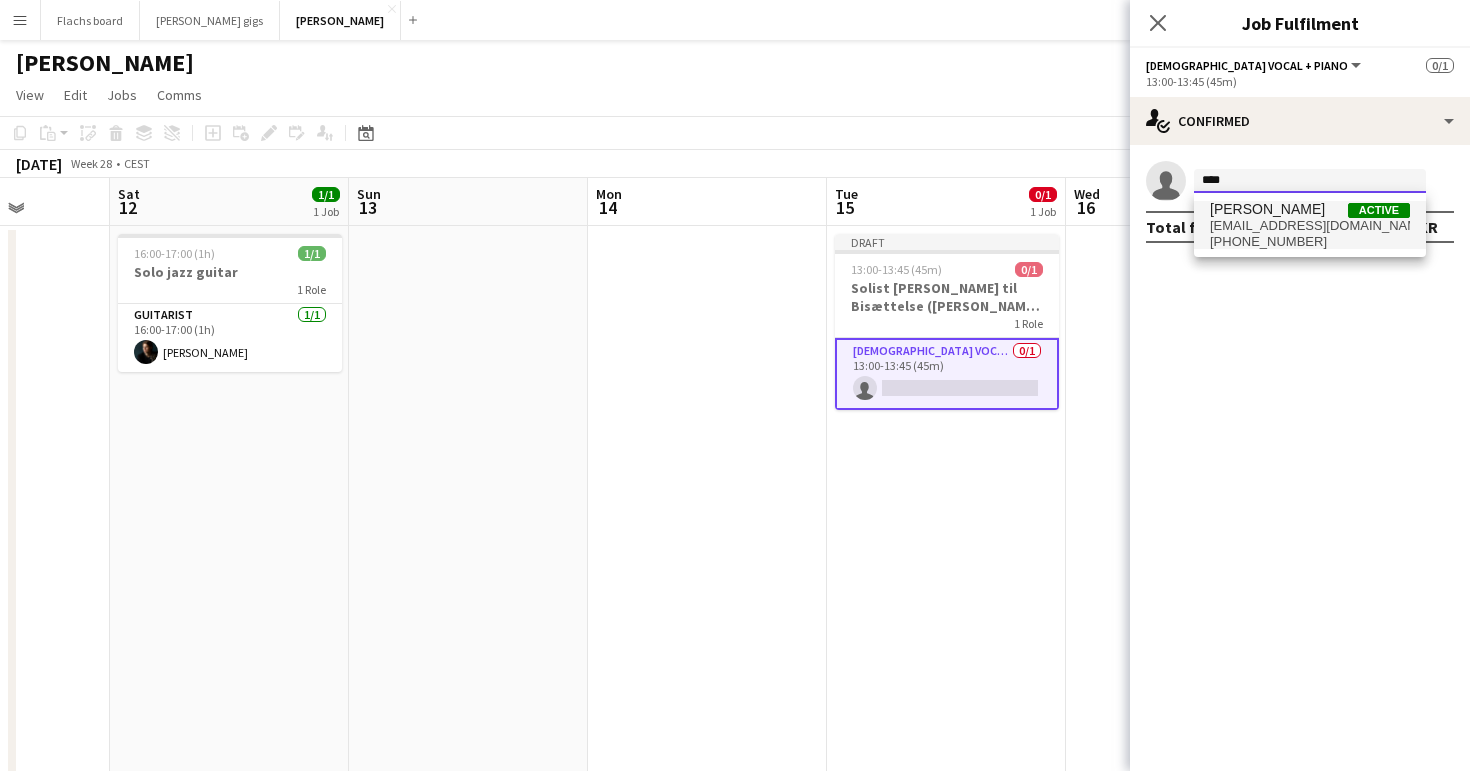 type 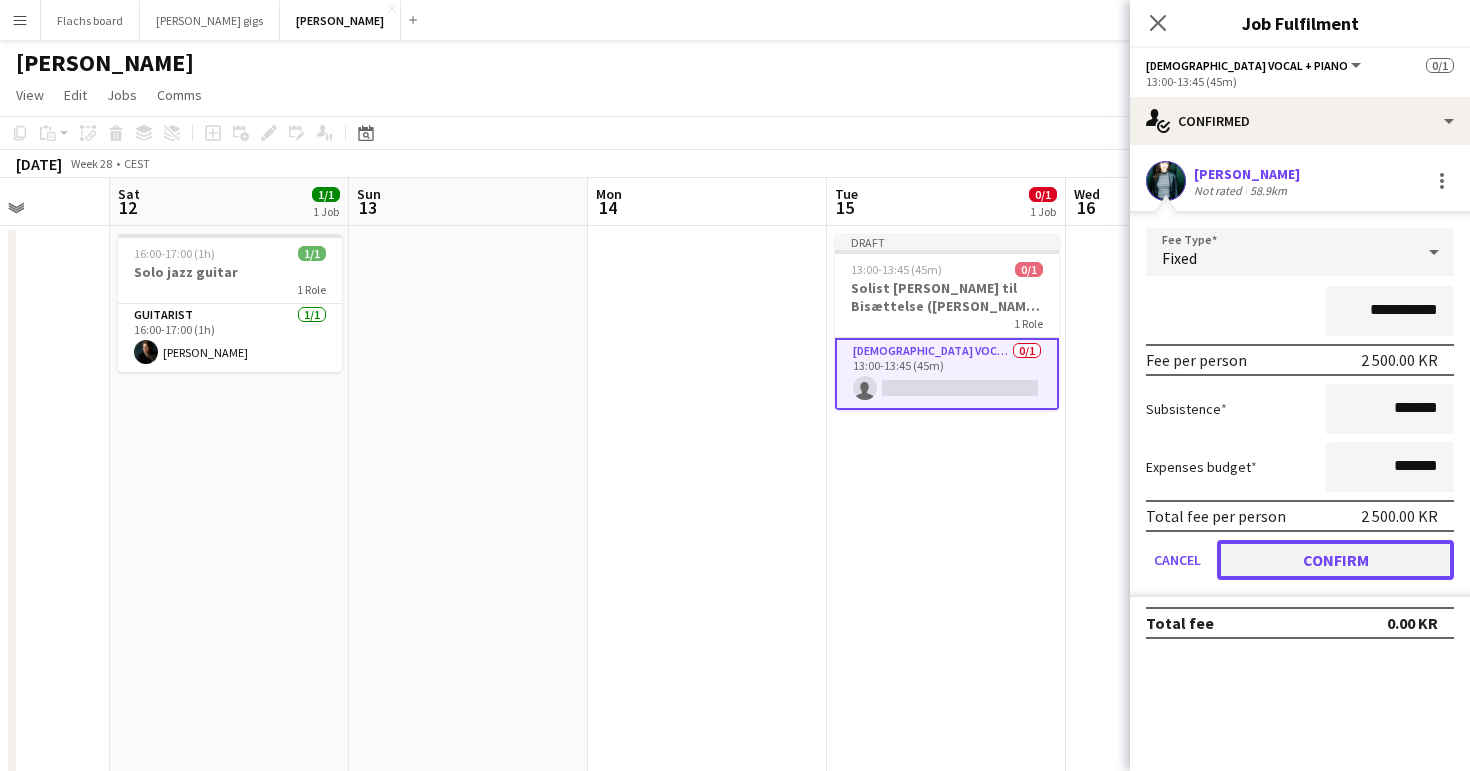 click on "Confirm" at bounding box center (1335, 560) 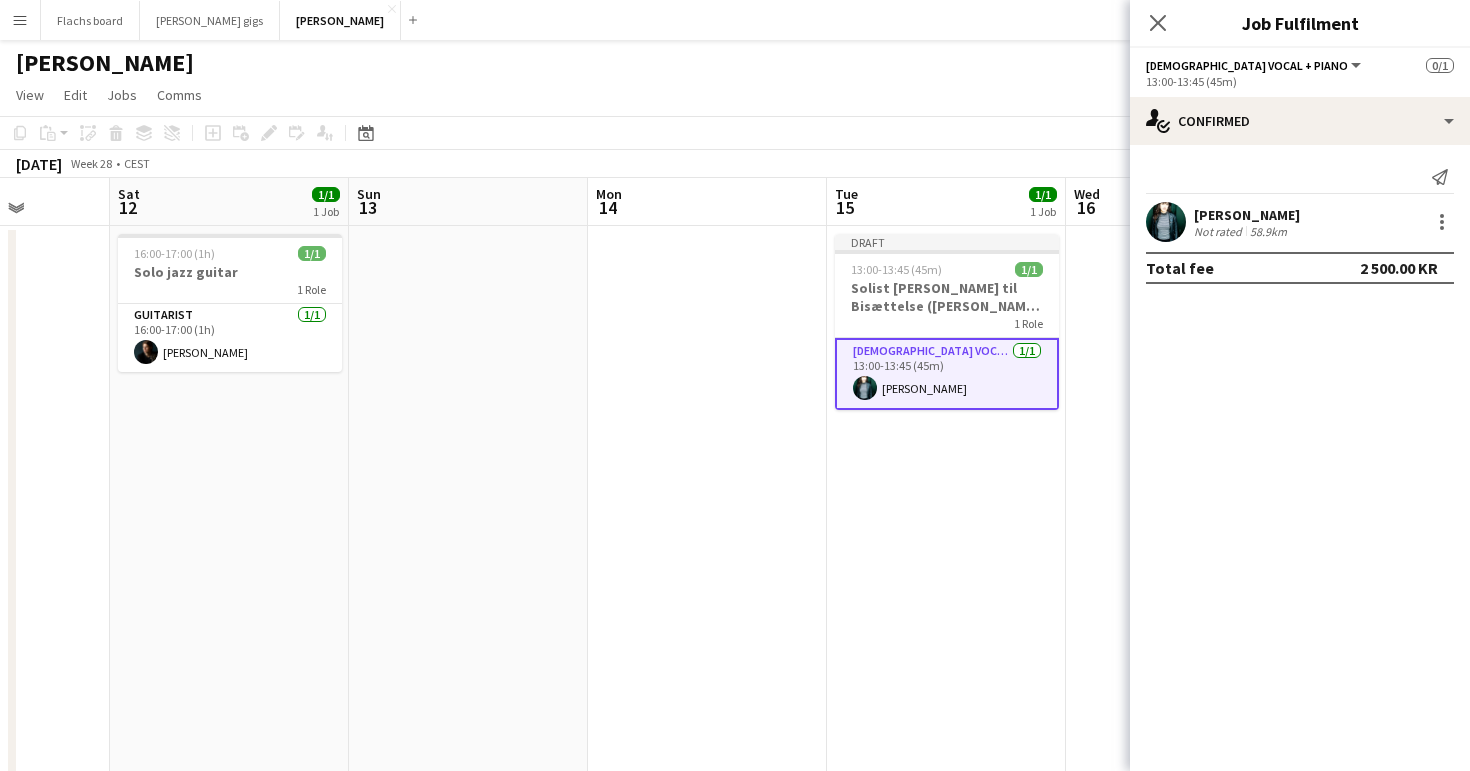 click on "Draft   13:00-13:45 (45m)    1/1   Solist [PERSON_NAME] til Bisættelse ([PERSON_NAME] sidste bekræftelse)    1 Role   [DEMOGRAPHIC_DATA] Vocal + Piano   [DATE]   13:00-13:45 (45m)
[PERSON_NAME]" at bounding box center (946, 519) 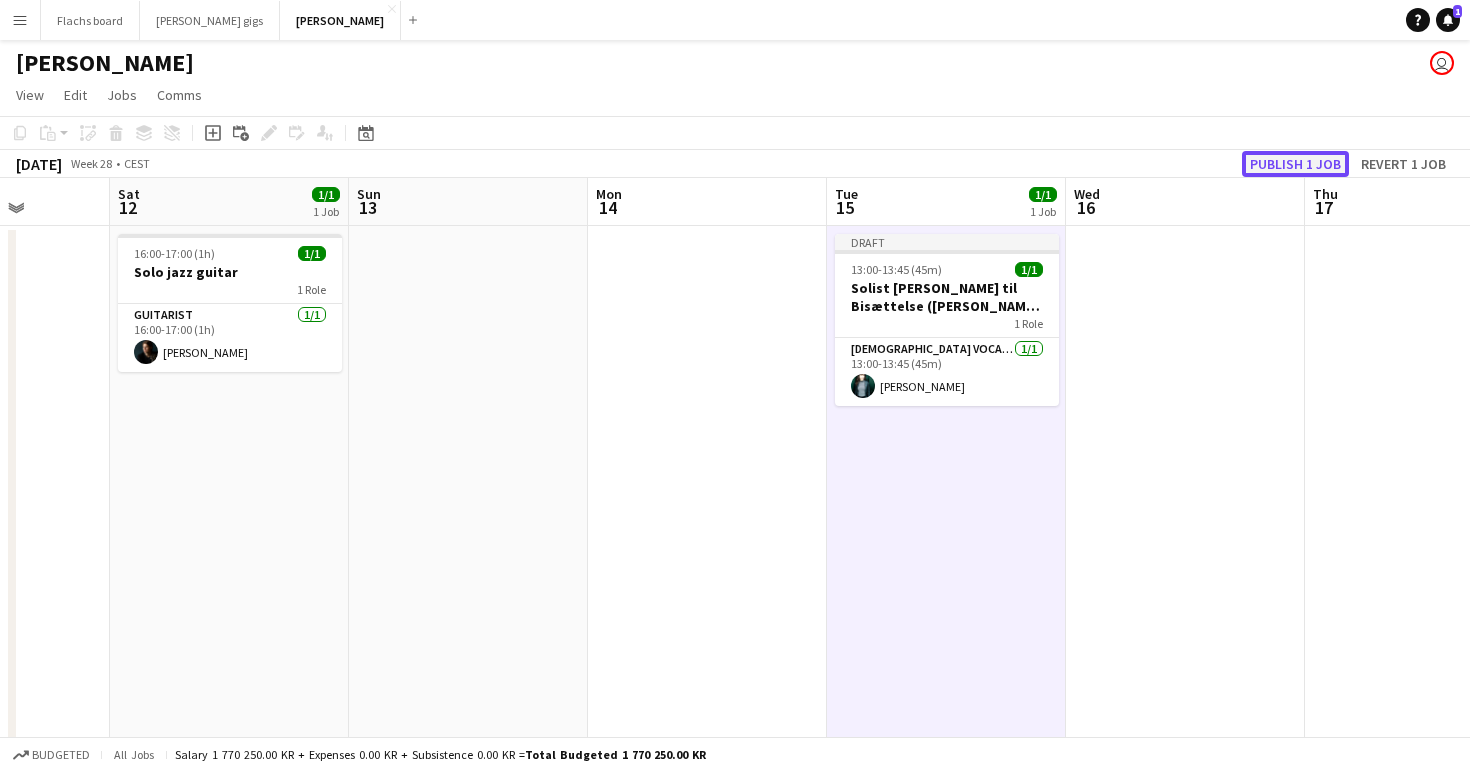 click on "Publish 1 job" 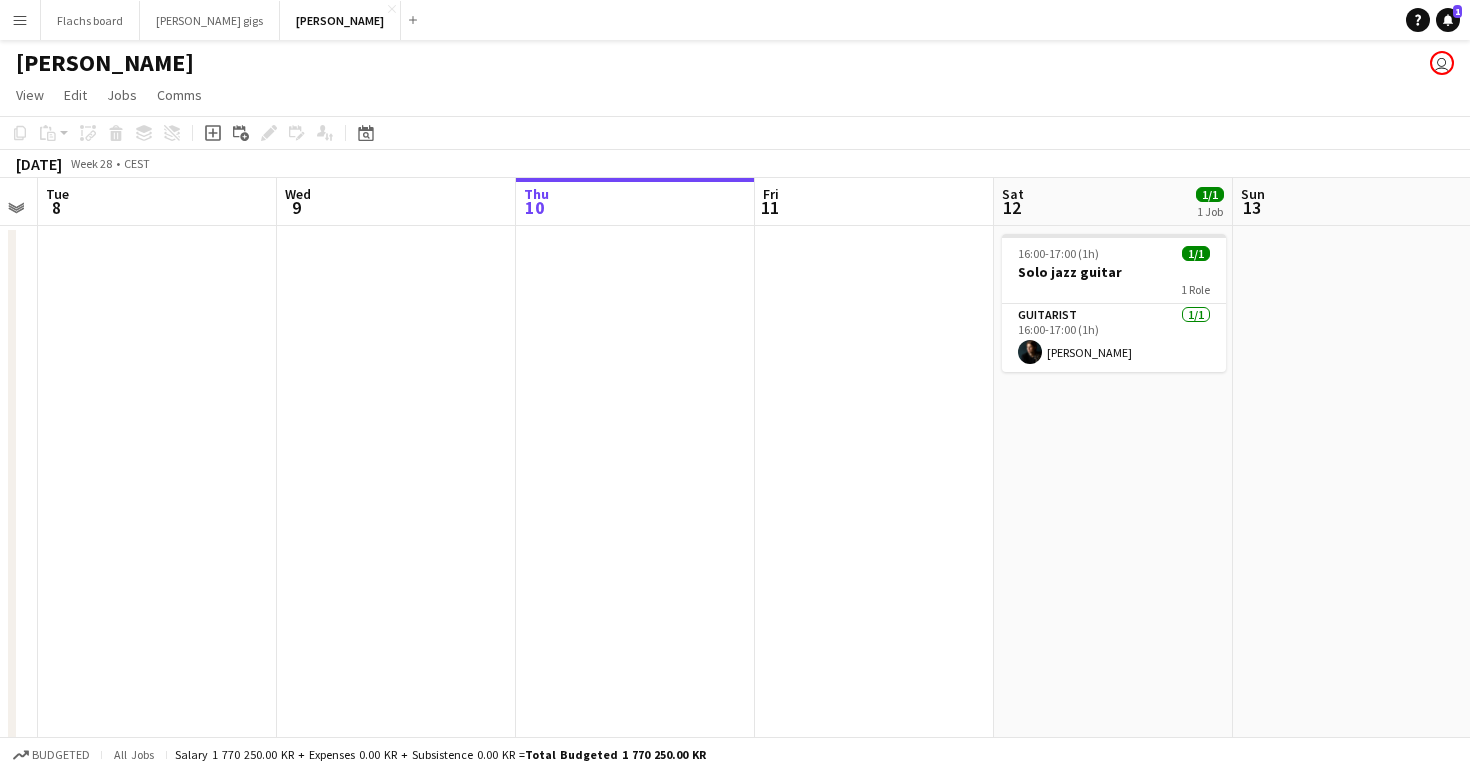 scroll, scrollTop: 0, scrollLeft: 579, axis: horizontal 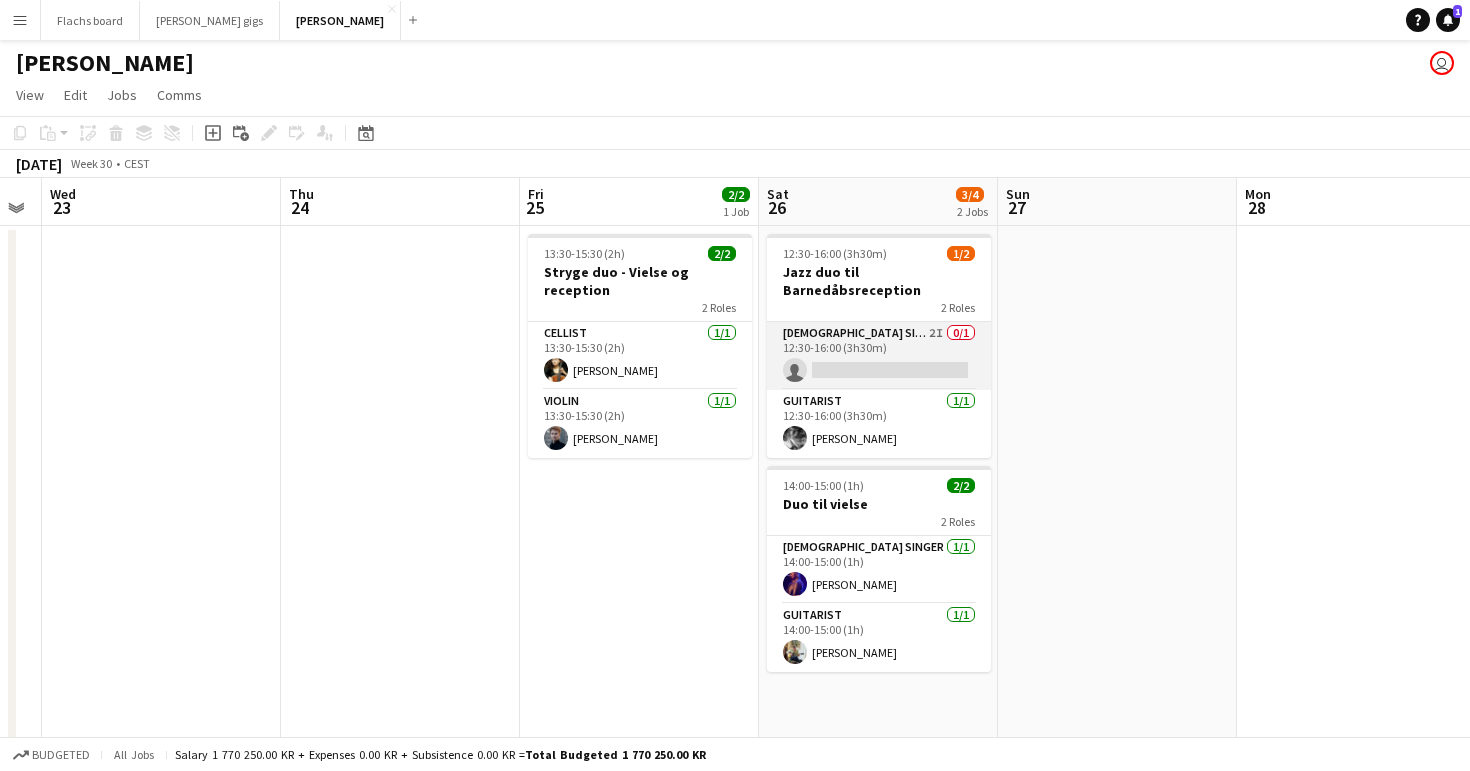click on "[DEMOGRAPHIC_DATA] Singer   2I   0/1   12:30-16:00 (3h30m)
single-neutral-actions" at bounding box center [879, 356] 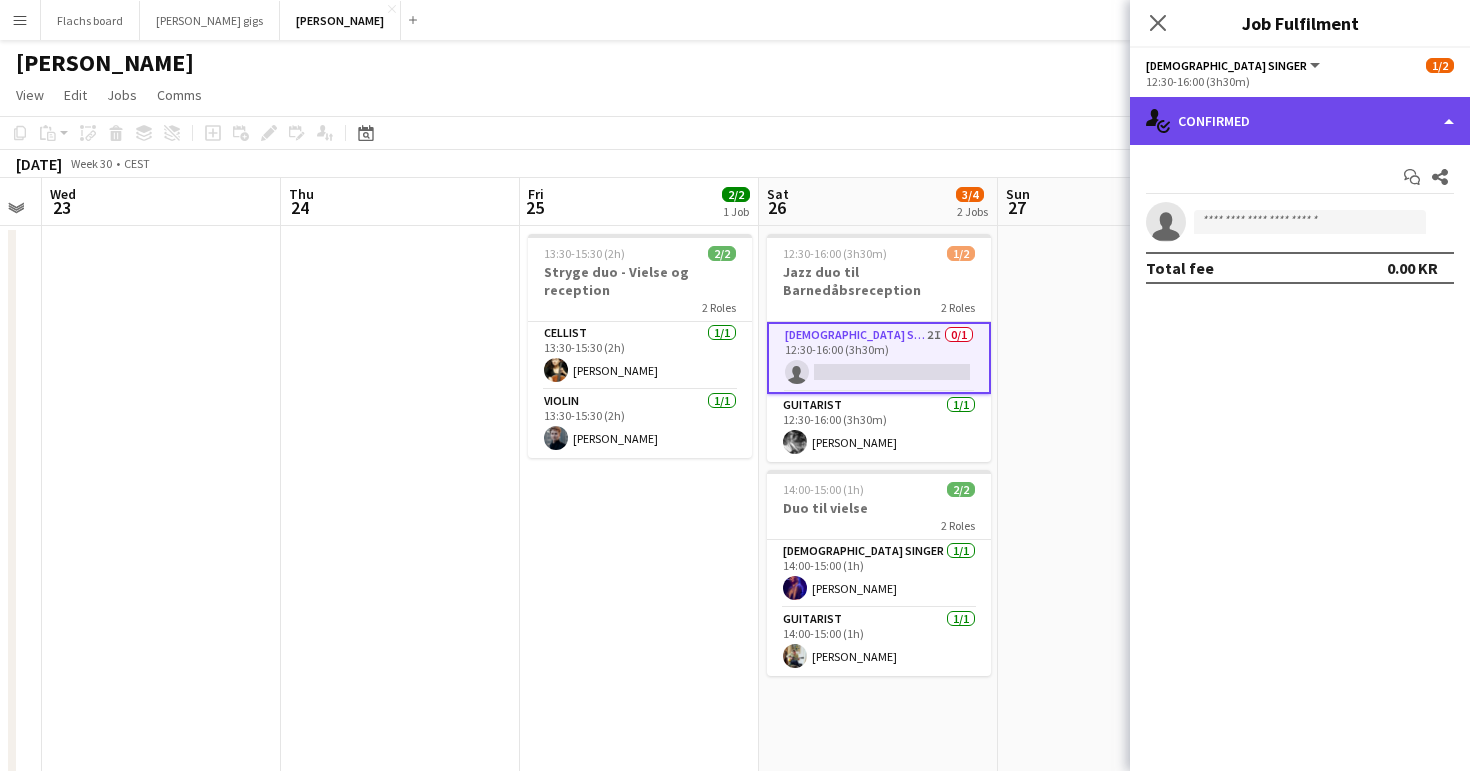 click on "single-neutral-actions-check-2
Confirmed" 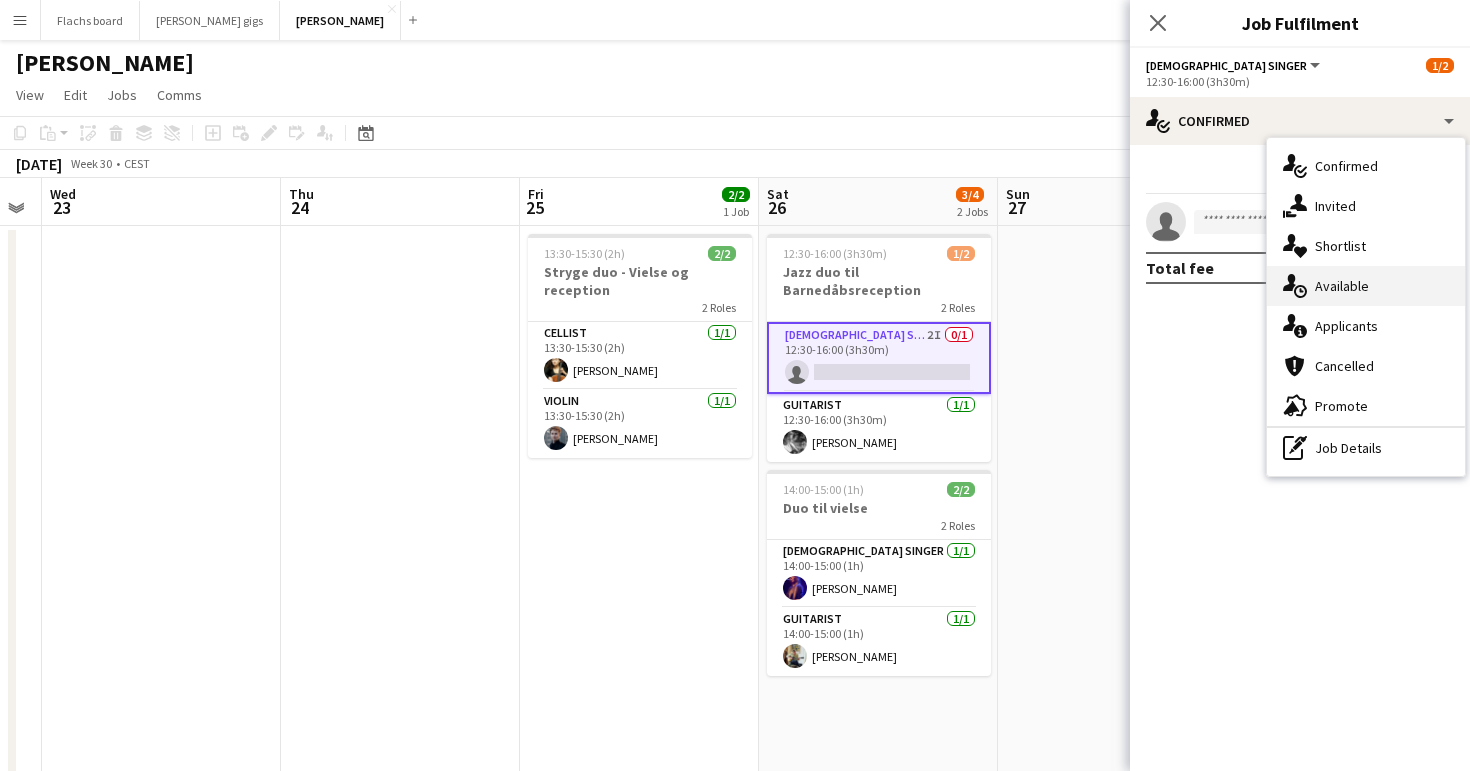 click on "single-neutral-actions-upload
Available" at bounding box center (1366, 286) 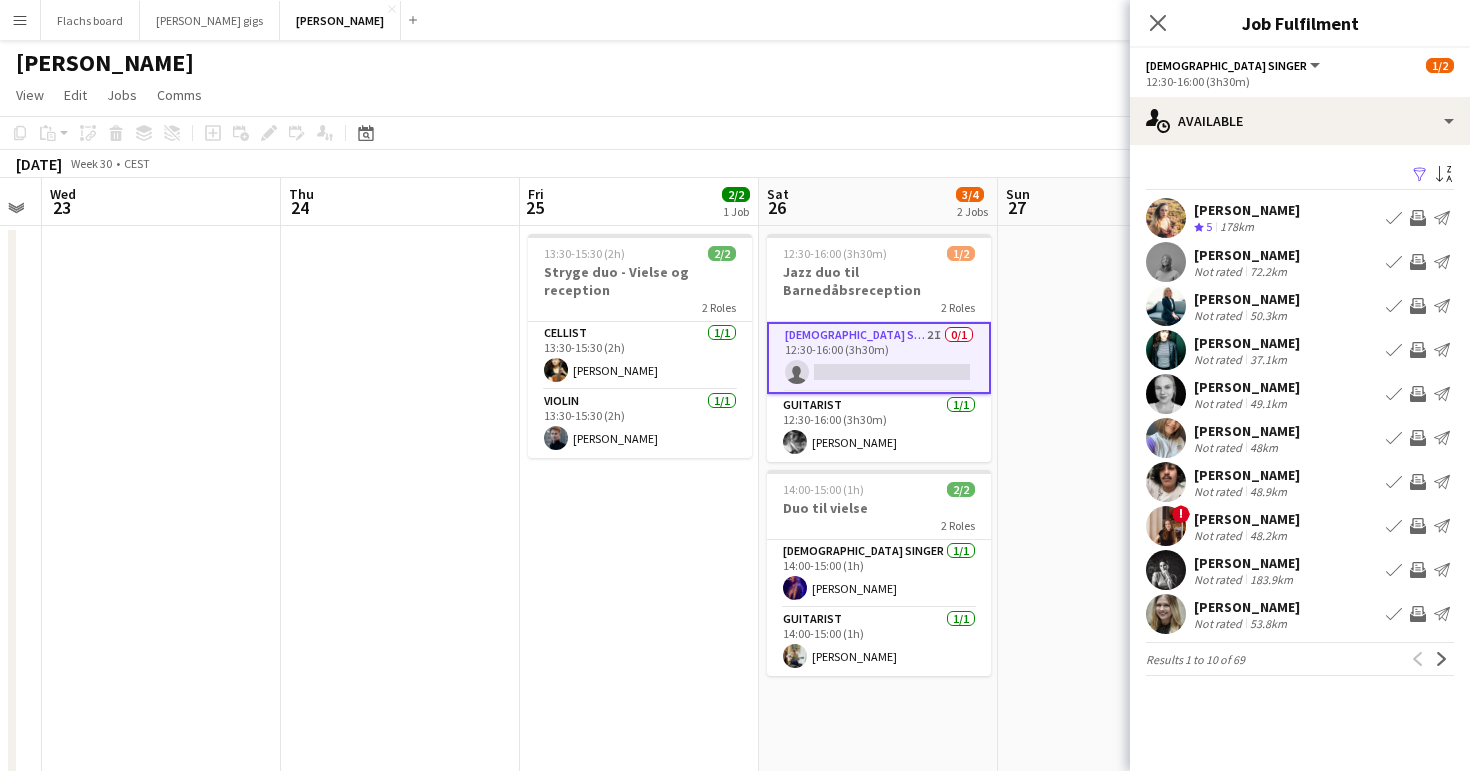 click on "Invite crew" at bounding box center (1418, 262) 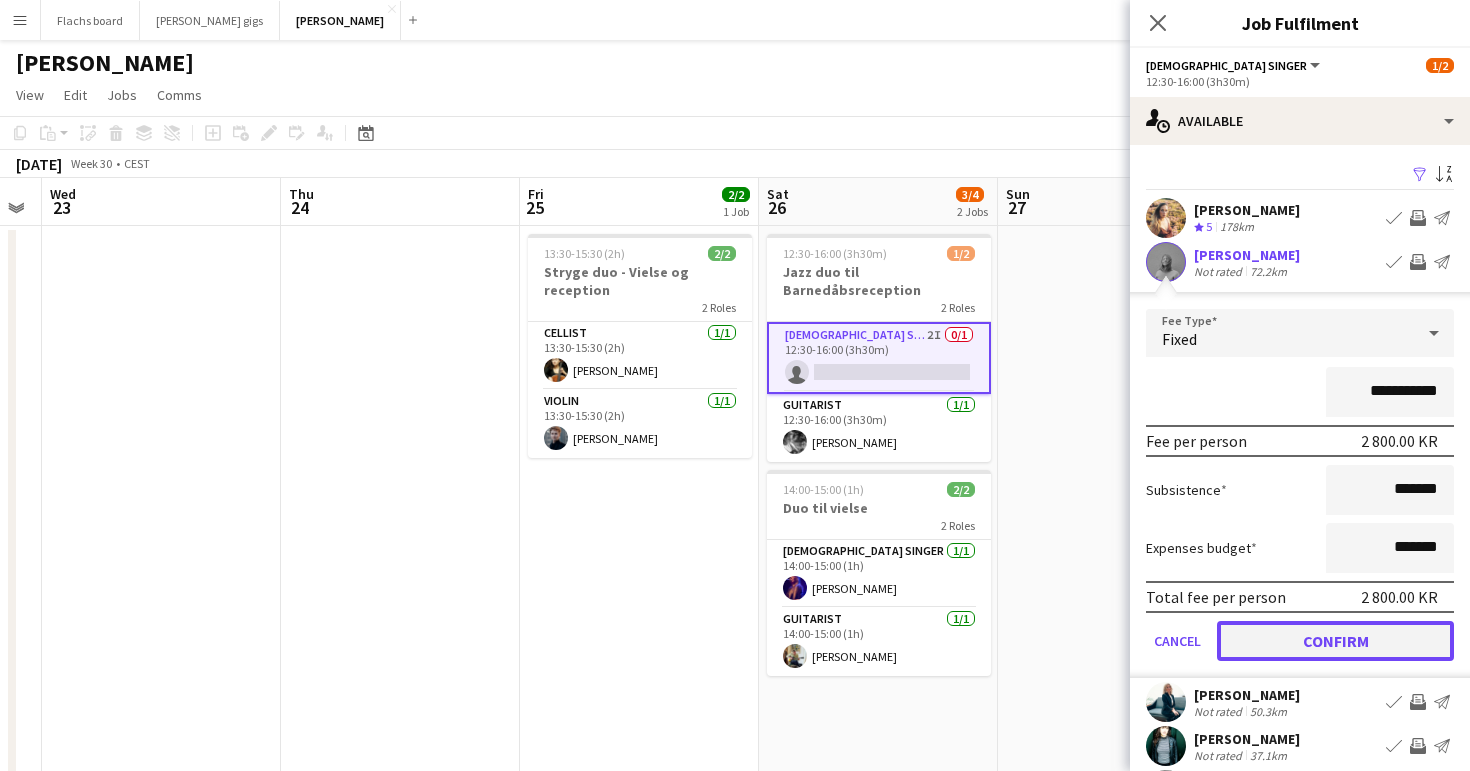 click on "Confirm" at bounding box center (1335, 641) 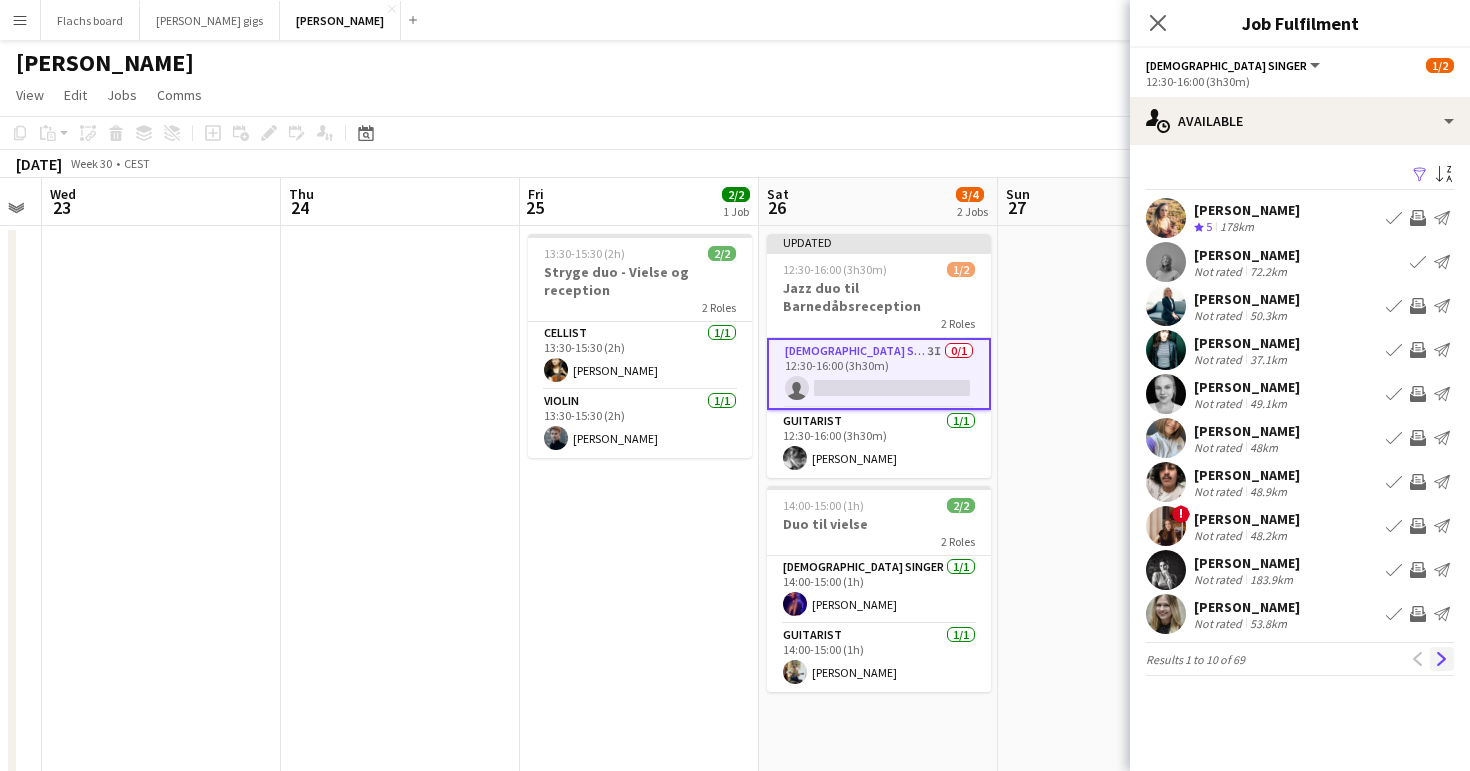 click on "Next" 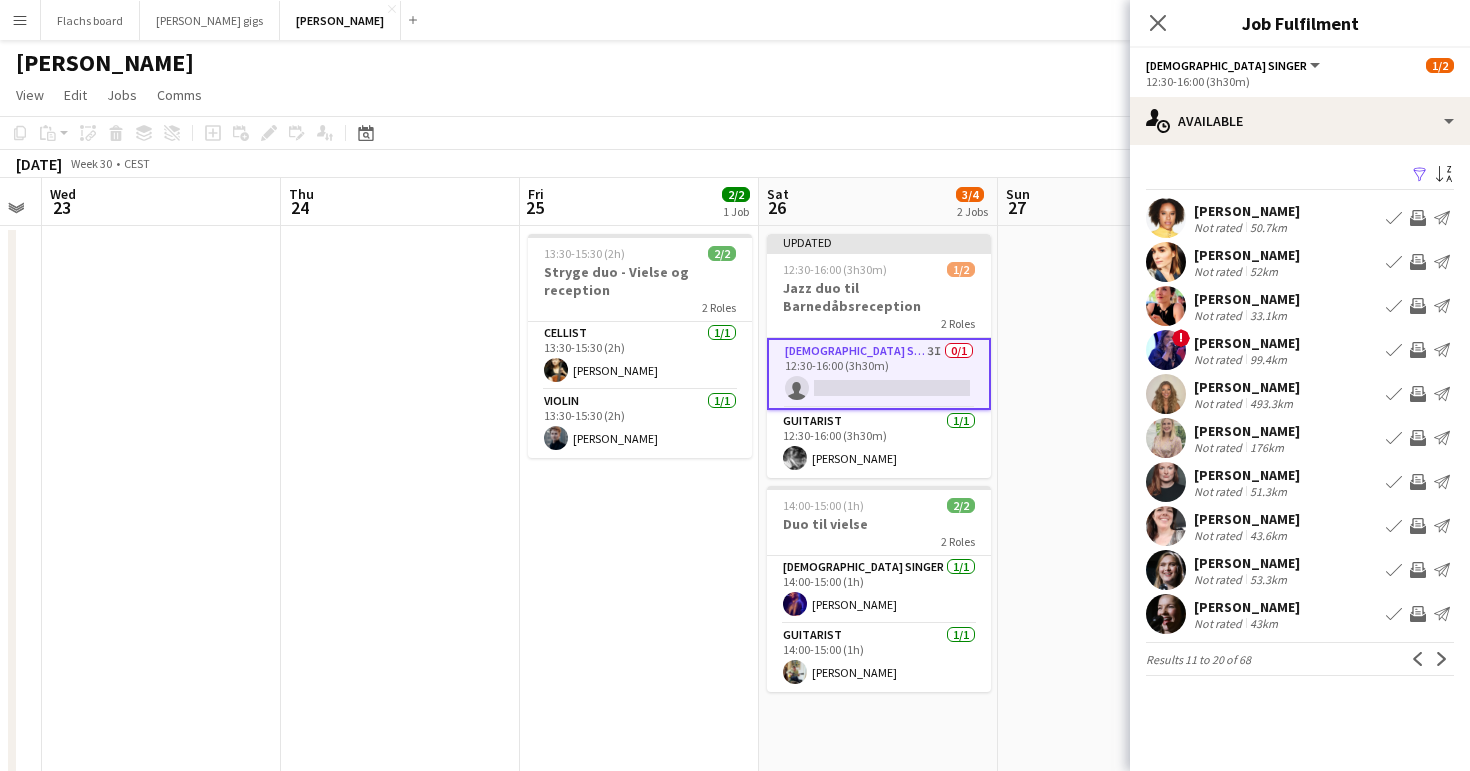 click on "Invite crew" at bounding box center [1418, 218] 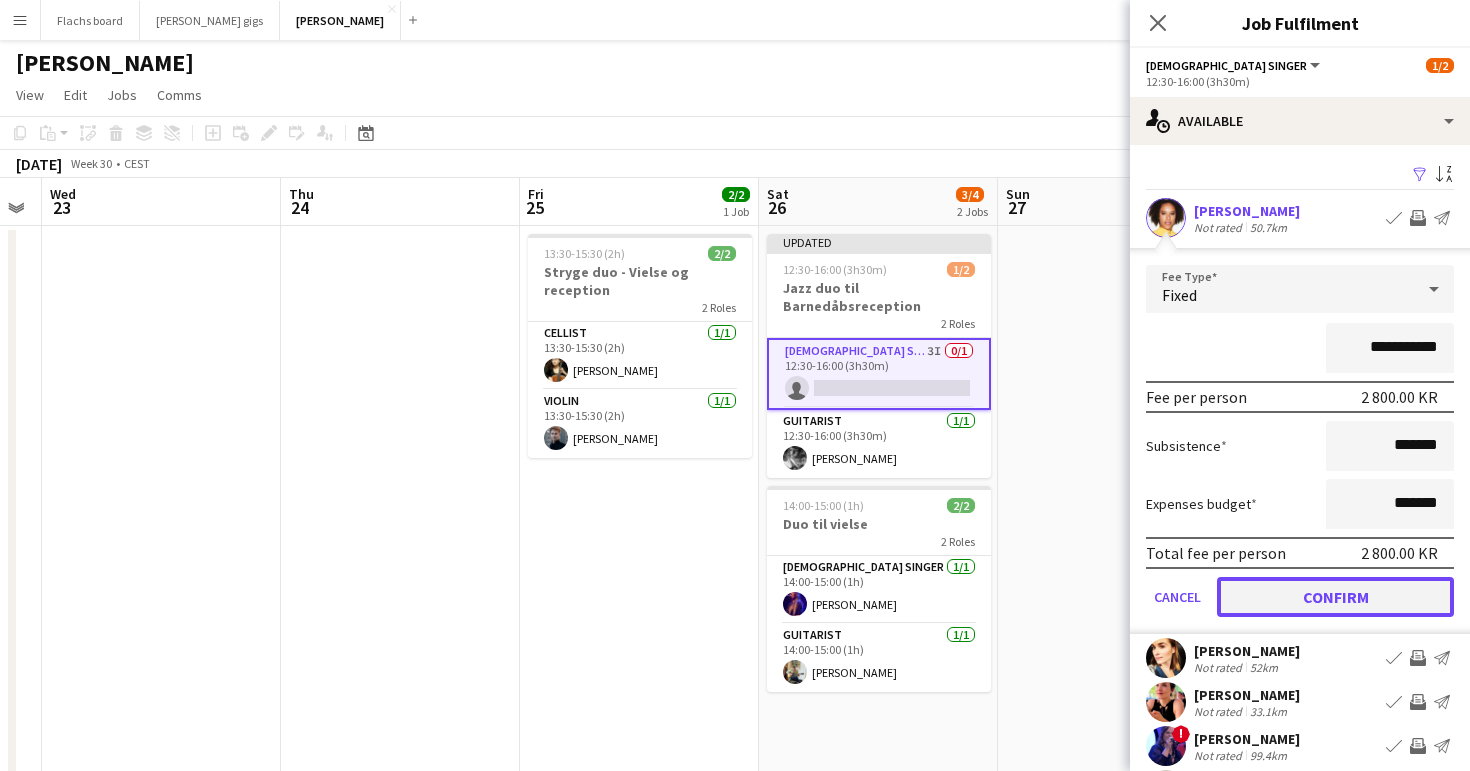click on "Confirm" at bounding box center (1335, 597) 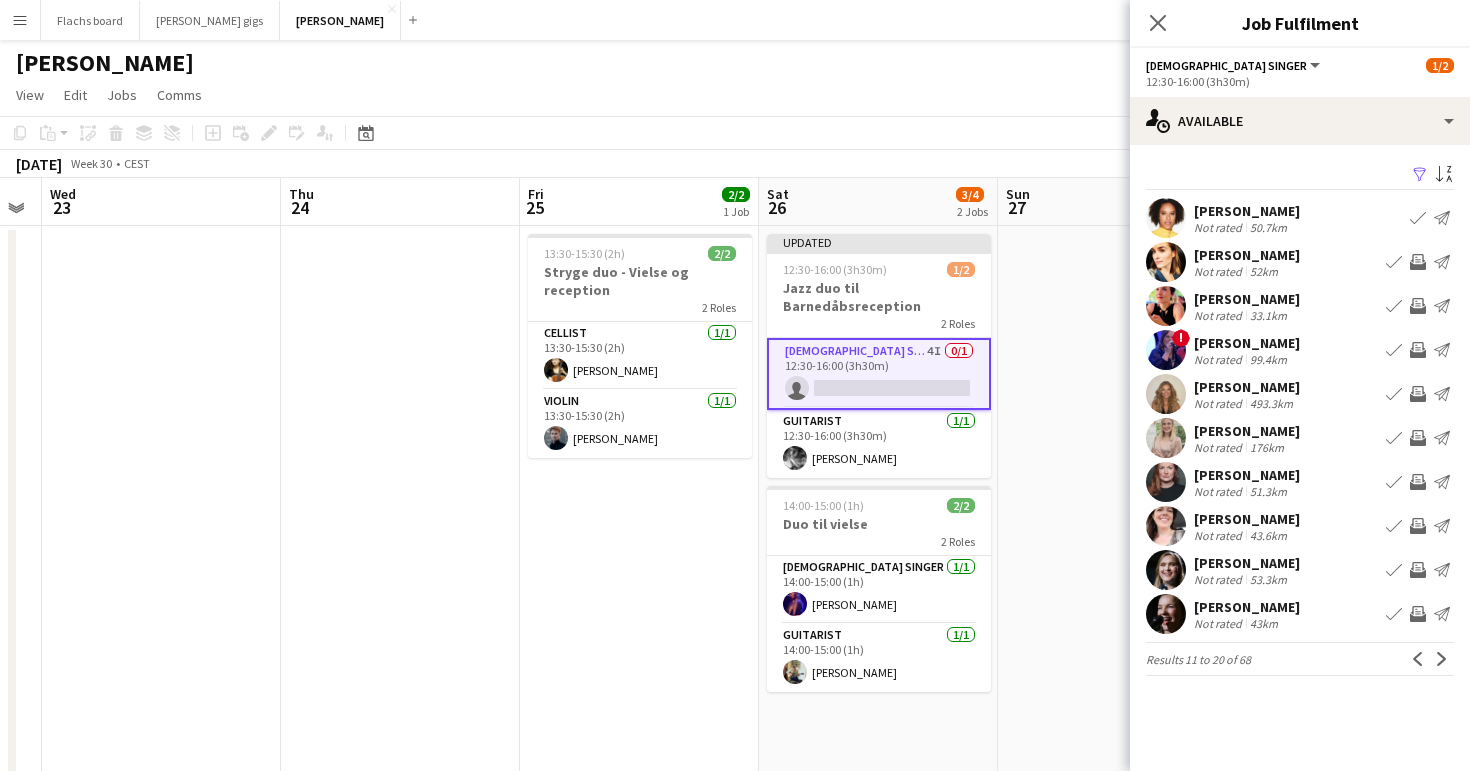 click at bounding box center (1117, 763) 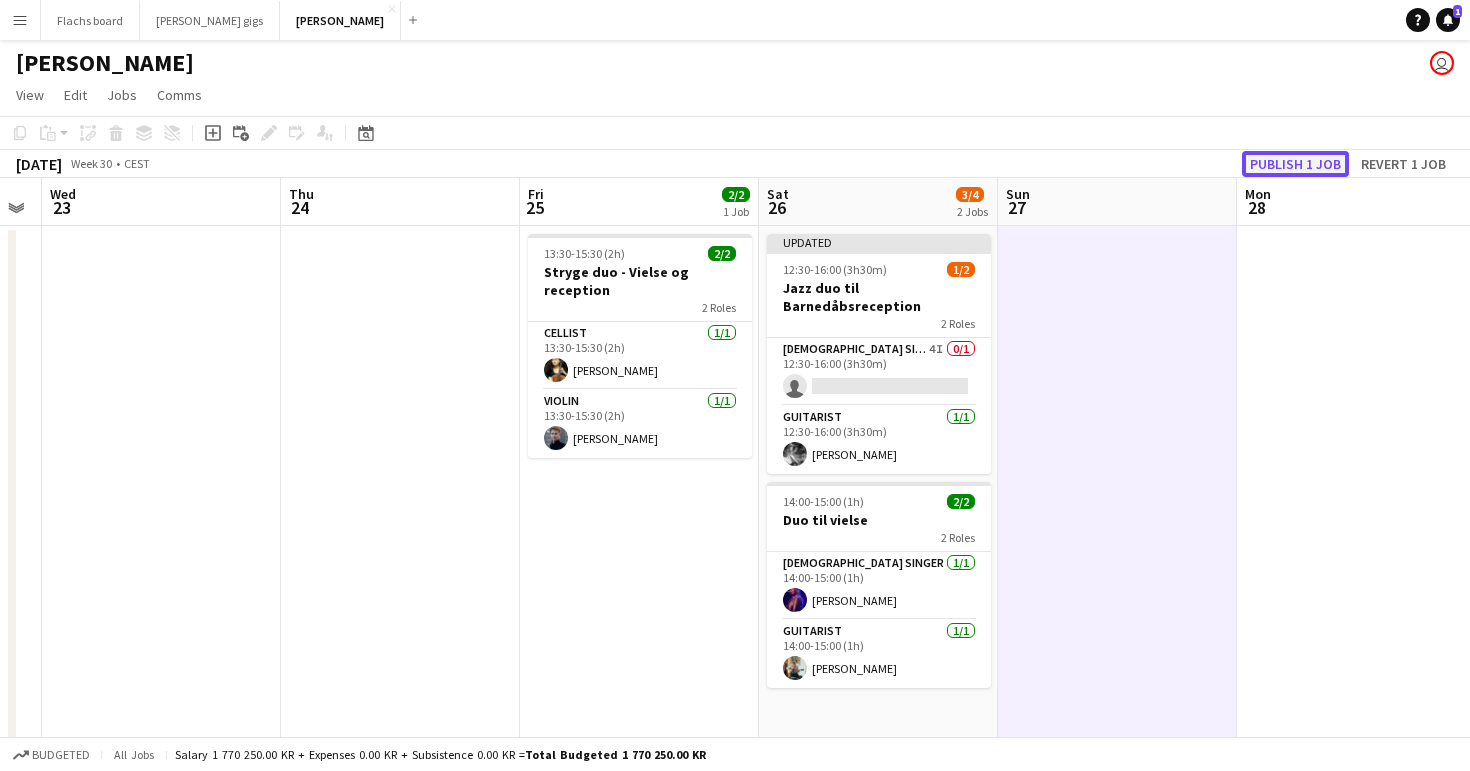 click on "Publish 1 job" 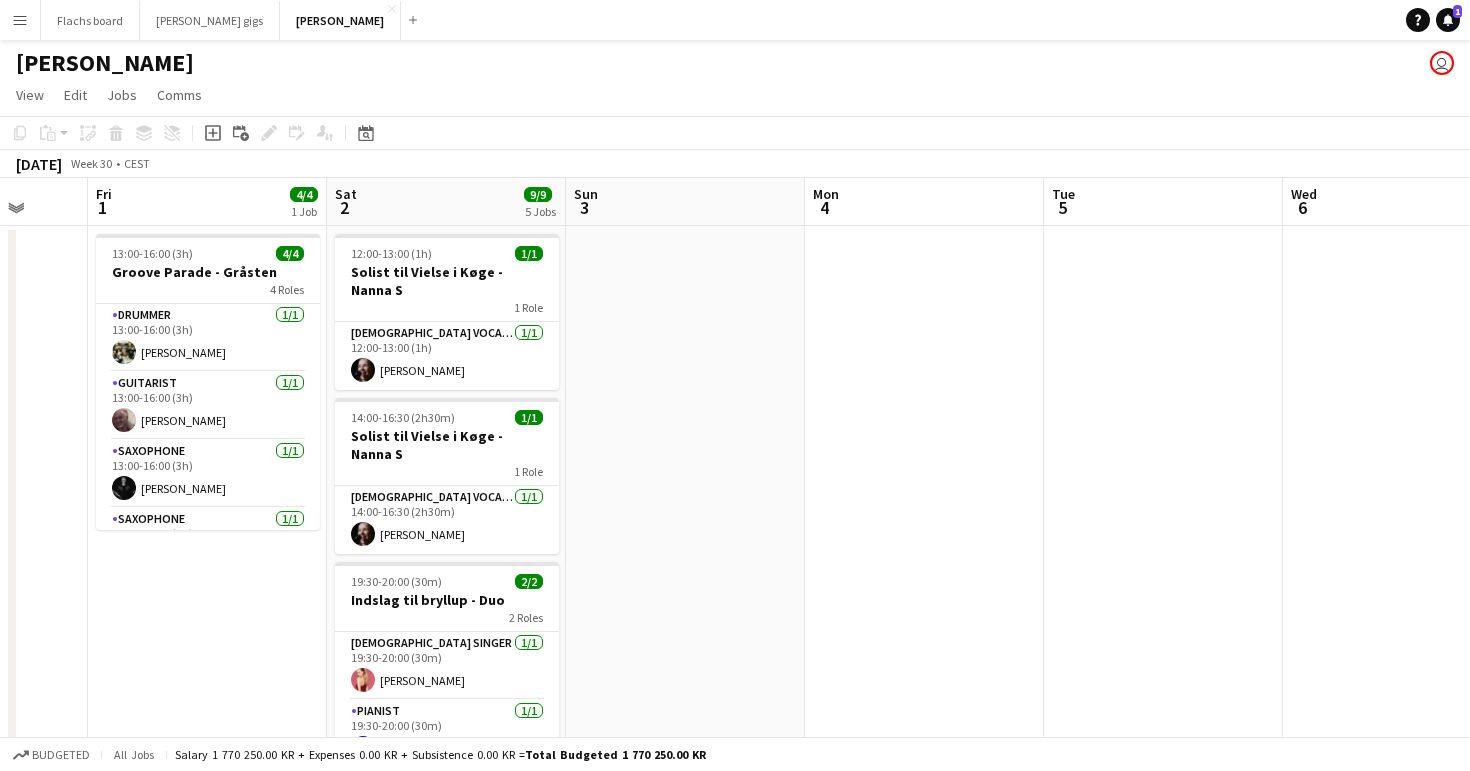 scroll, scrollTop: 0, scrollLeft: 607, axis: horizontal 